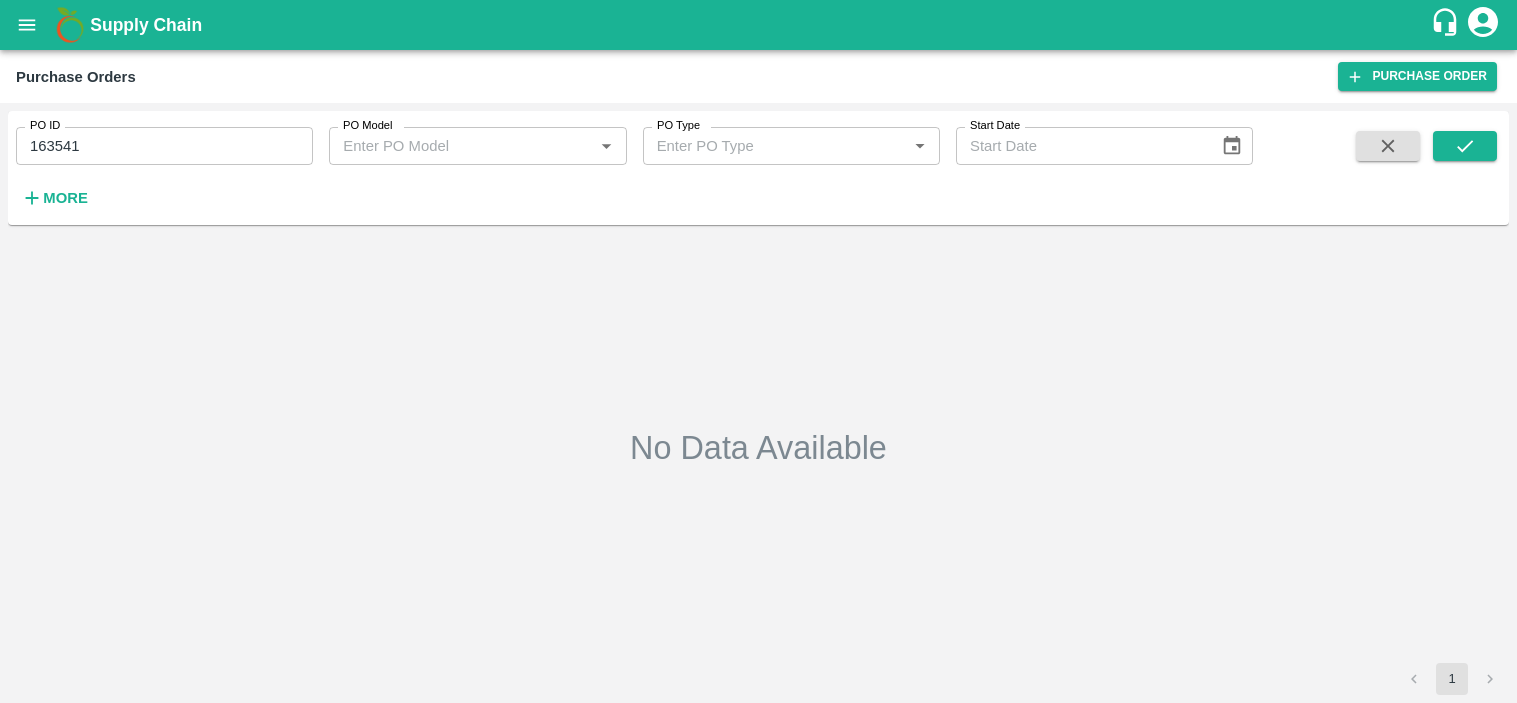 scroll, scrollTop: 0, scrollLeft: 0, axis: both 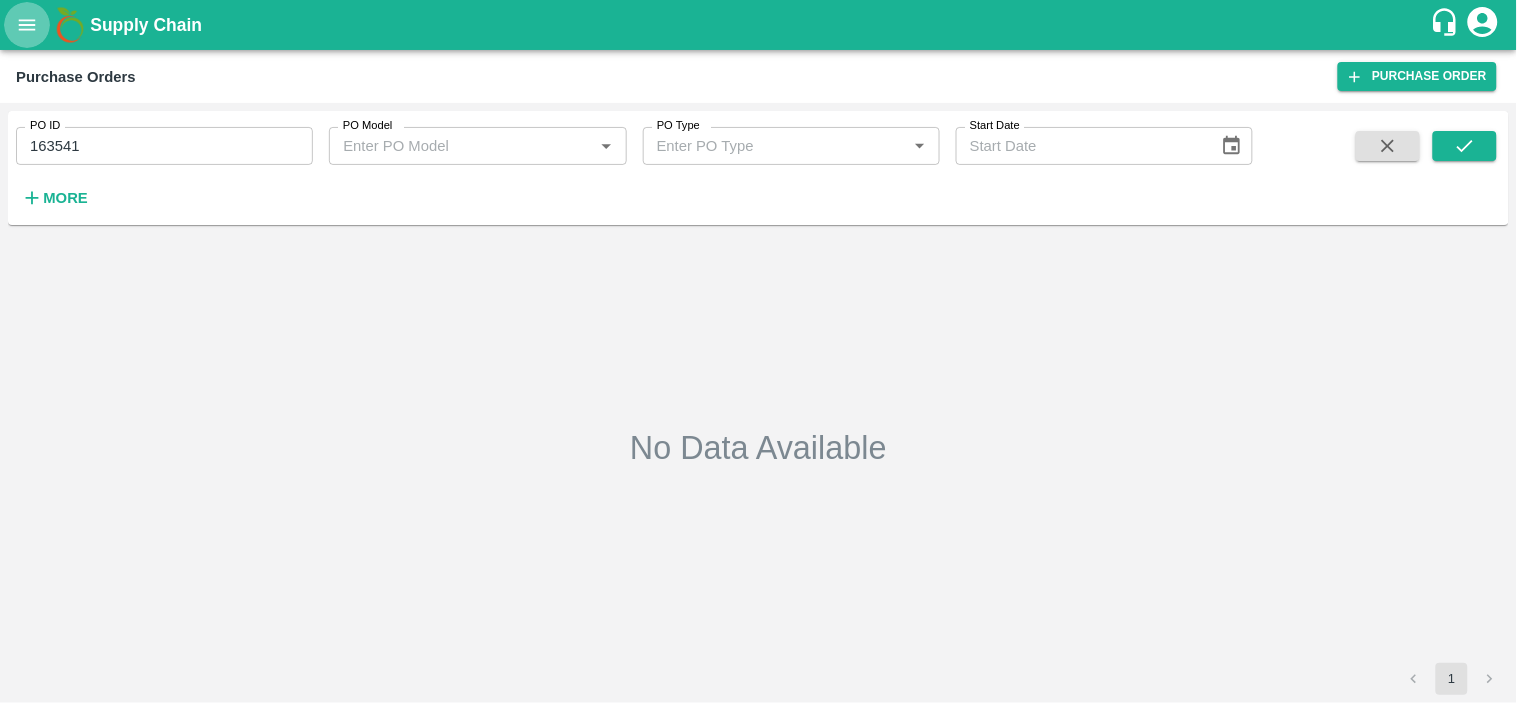 click at bounding box center [27, 25] 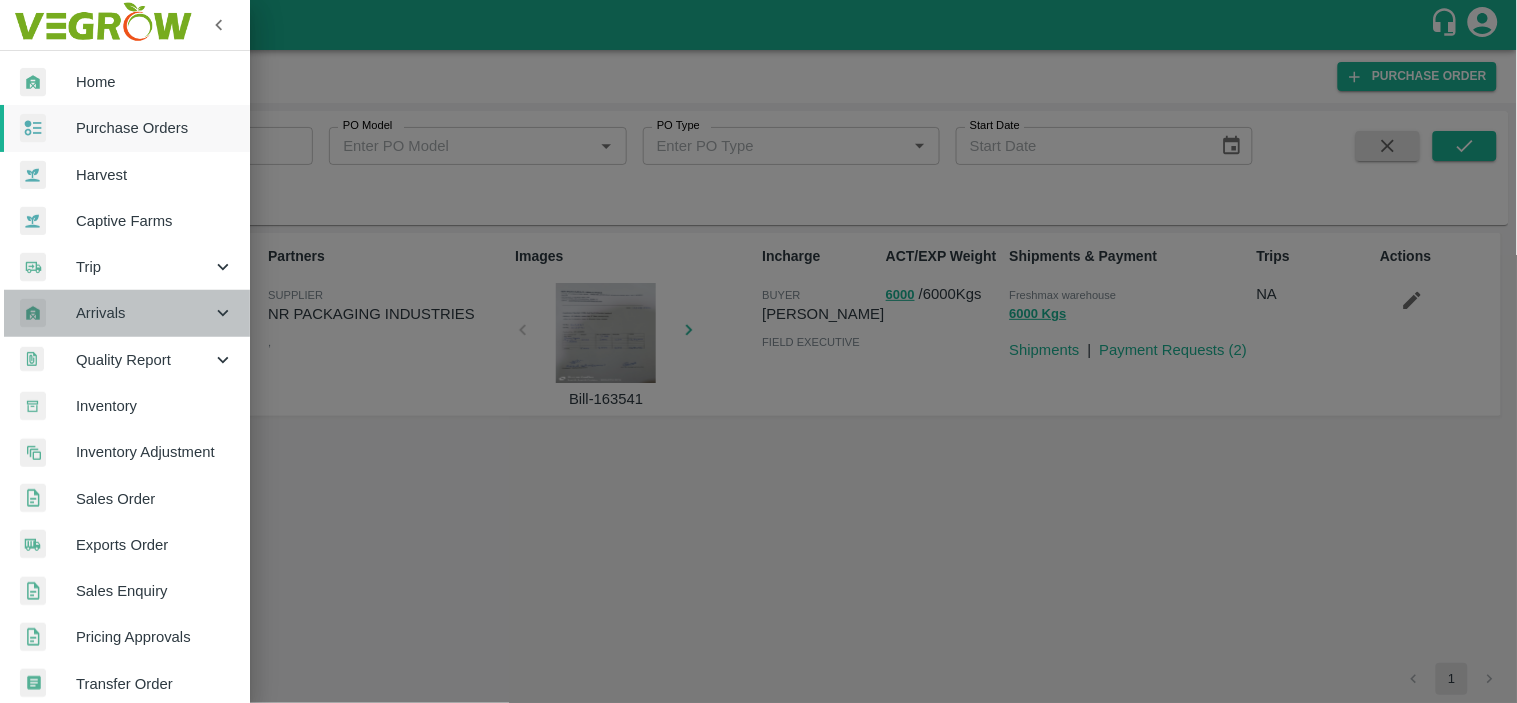 click on "Arrivals" at bounding box center (144, 313) 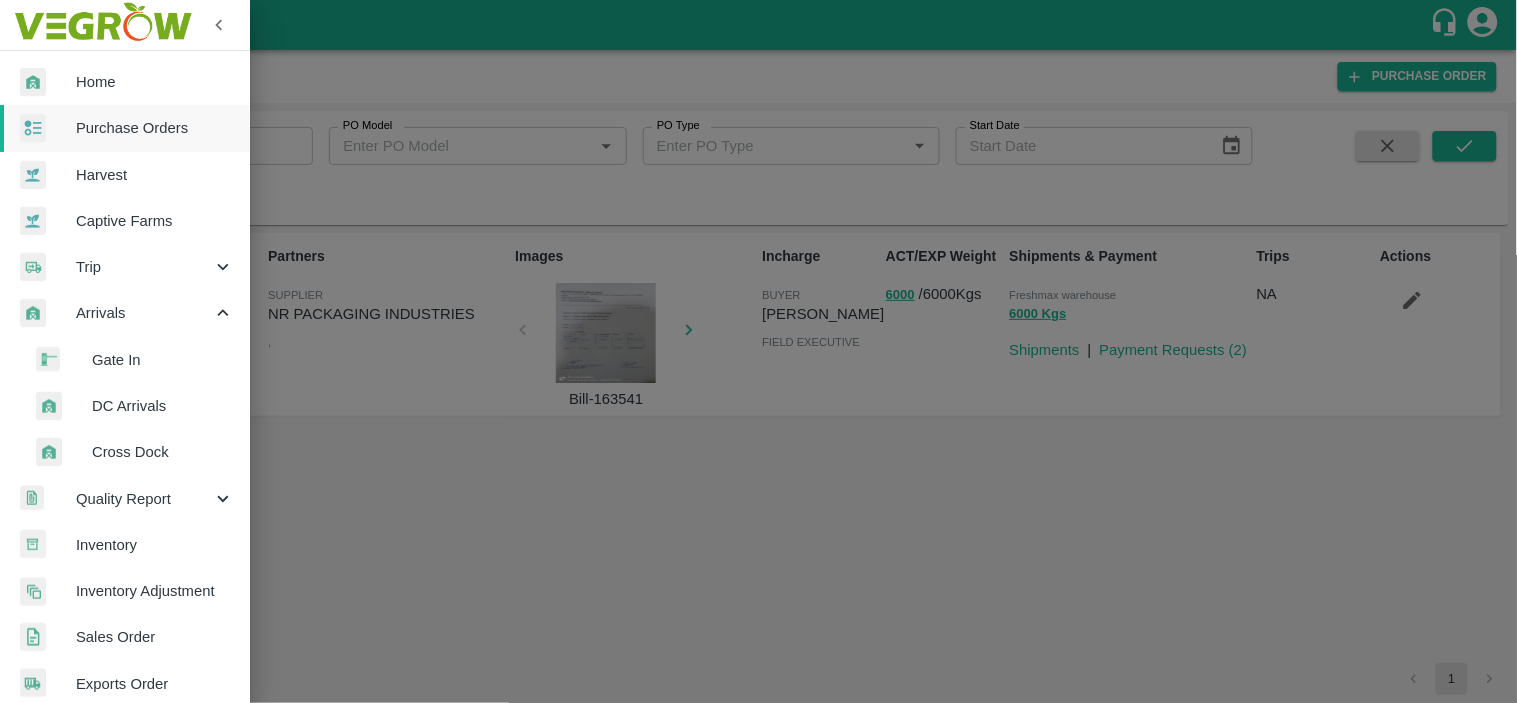 click on "DC Arrivals" at bounding box center (163, 406) 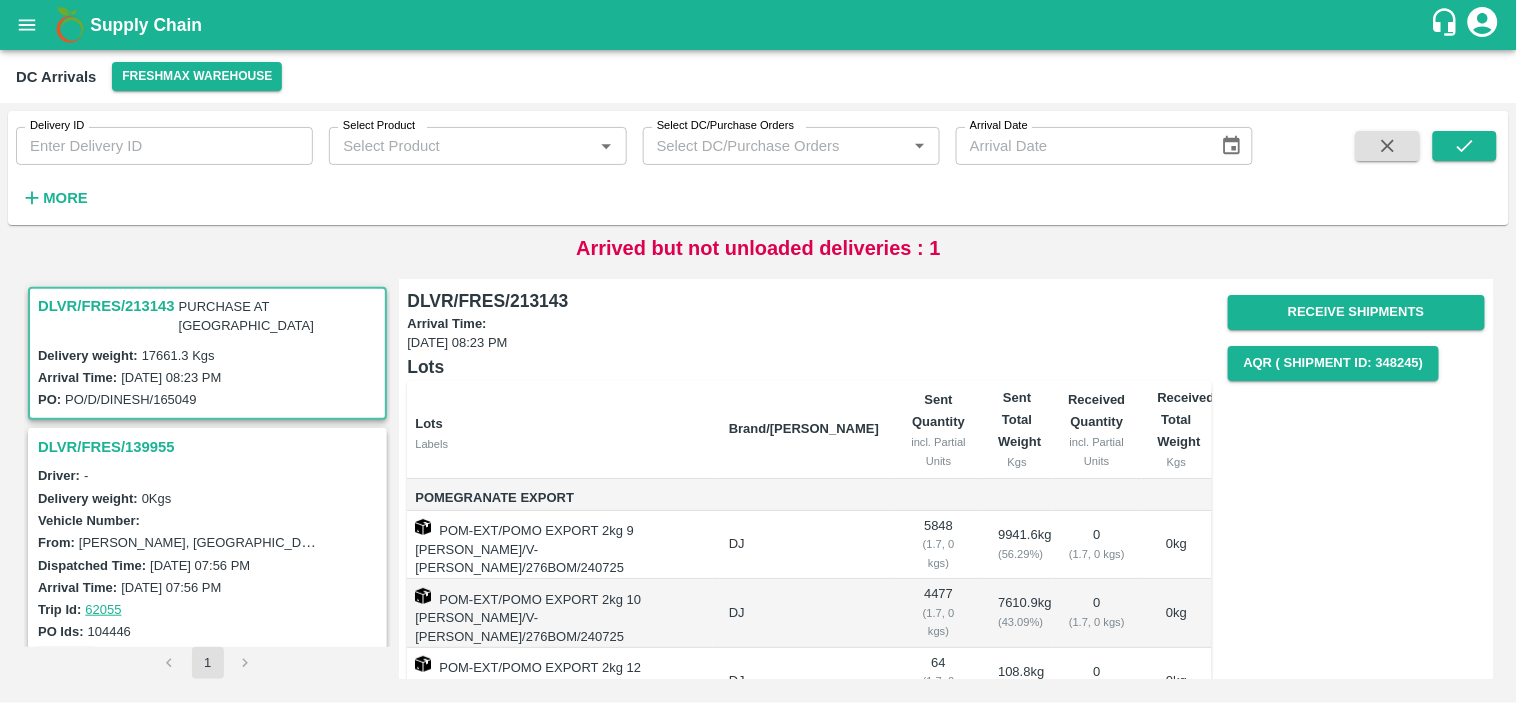 click on "DLVR/FRES/213143" at bounding box center (106, 306) 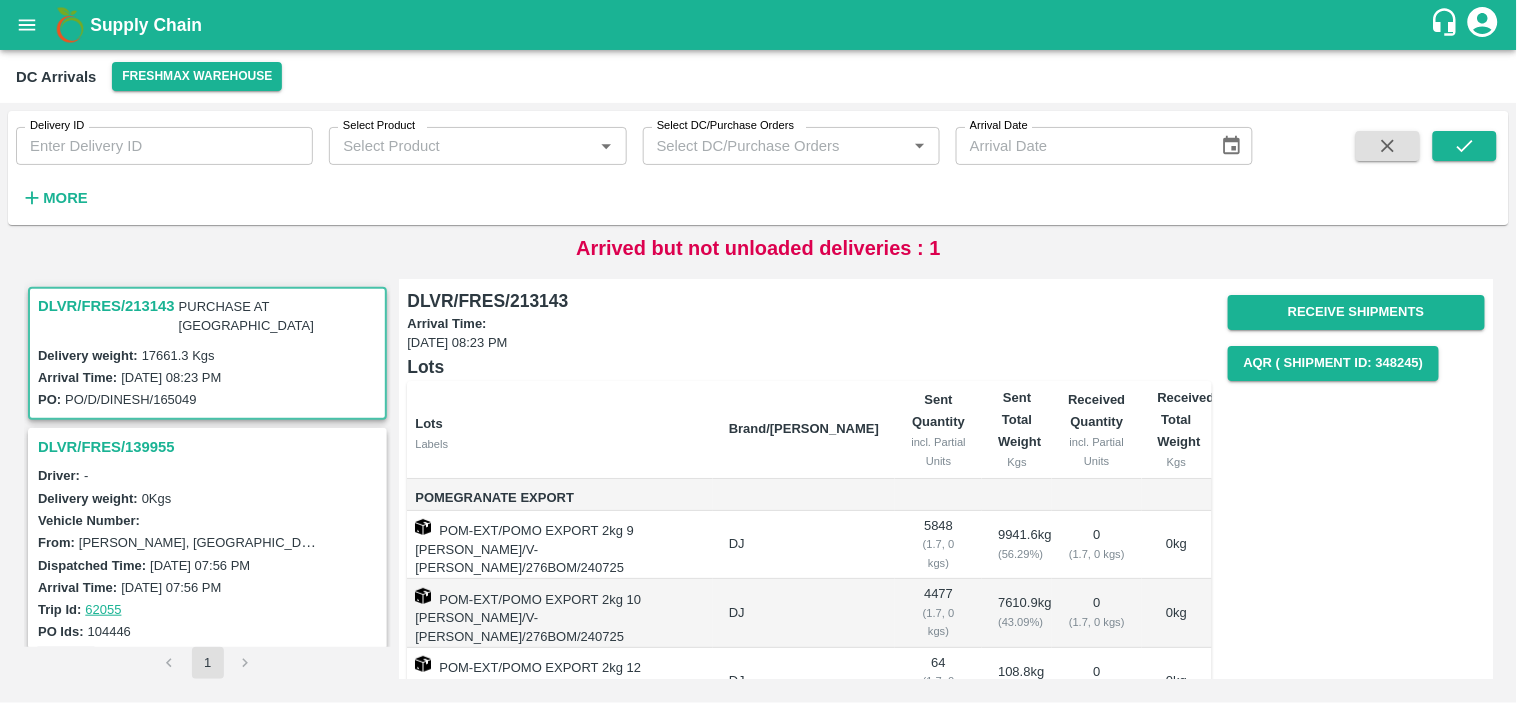 scroll, scrollTop: 8, scrollLeft: 0, axis: vertical 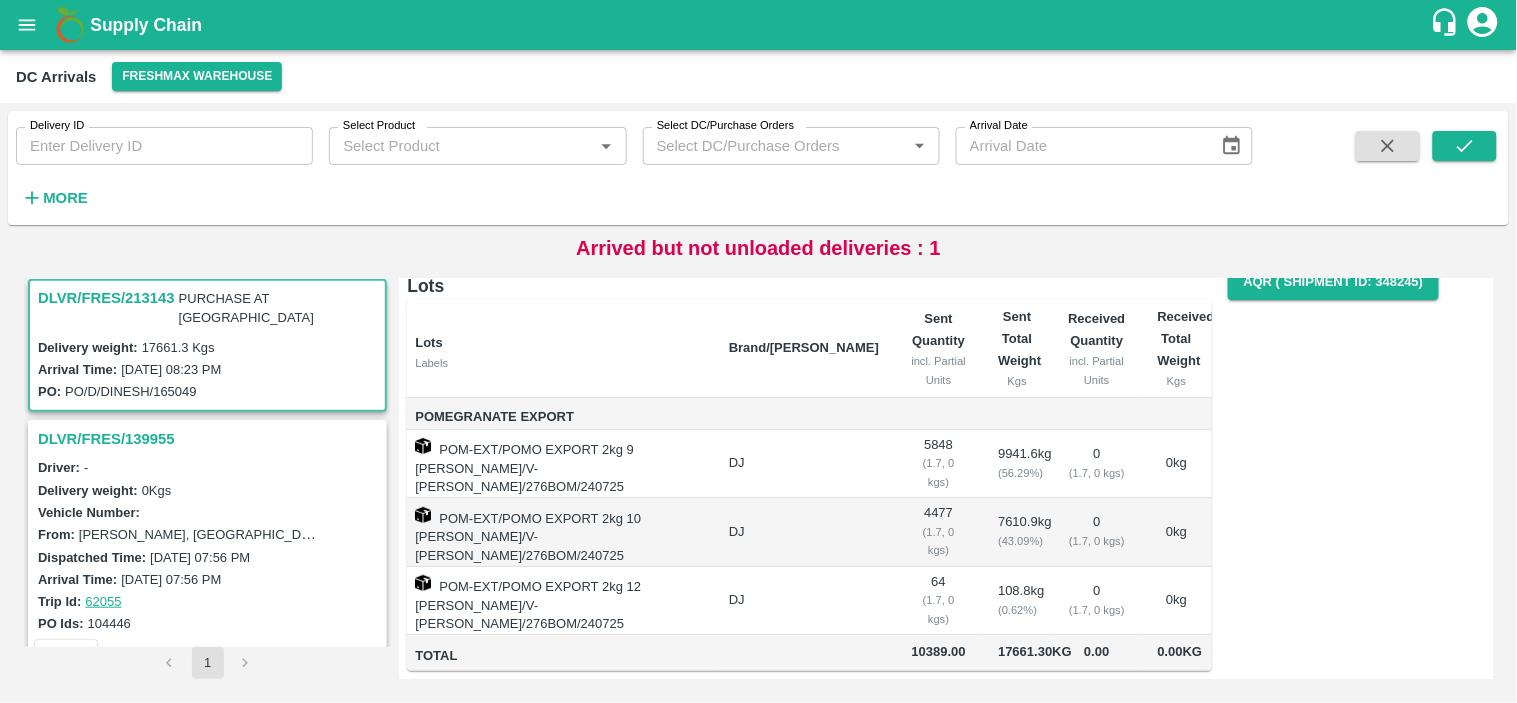 click on "Receive Shipments AQR ( Shipment Id: 348245)" at bounding box center [1348, 430] 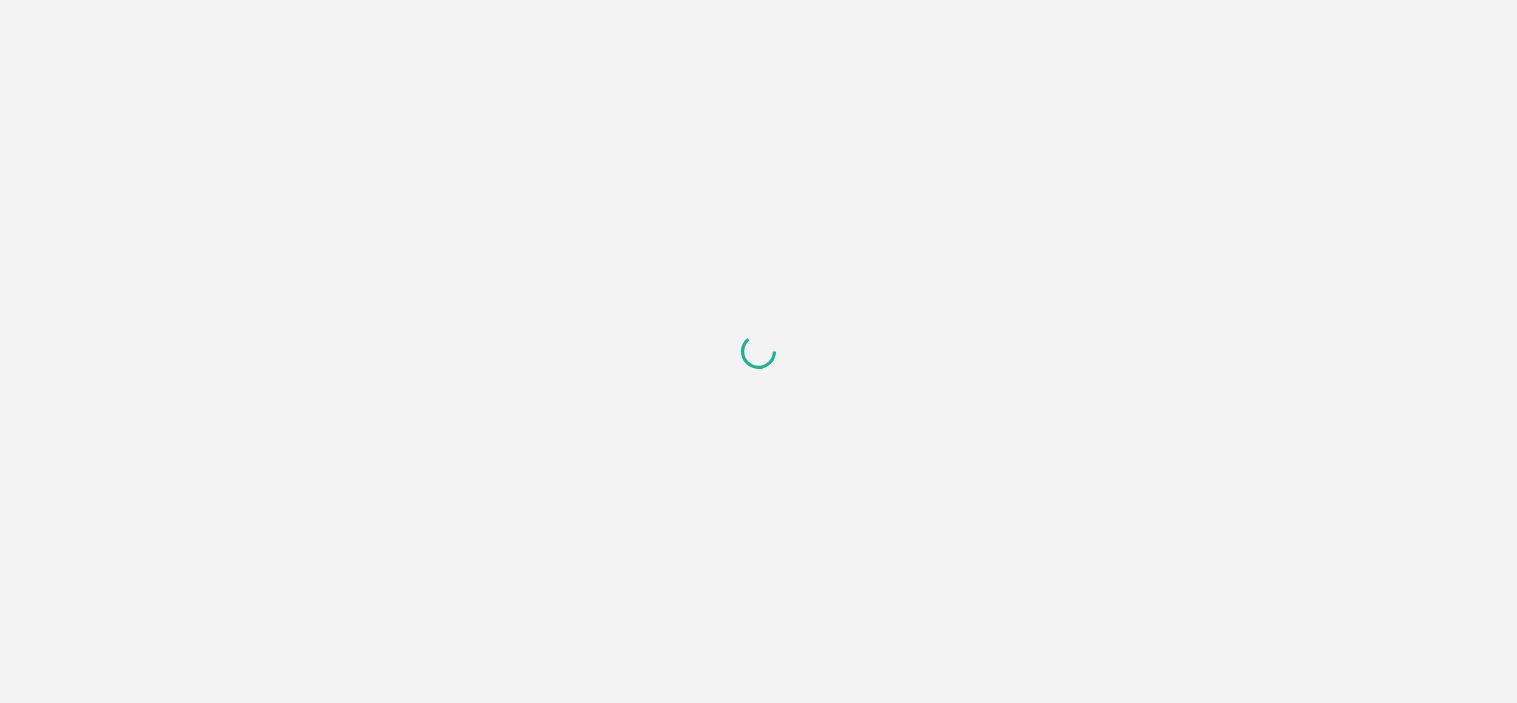 scroll, scrollTop: 0, scrollLeft: 0, axis: both 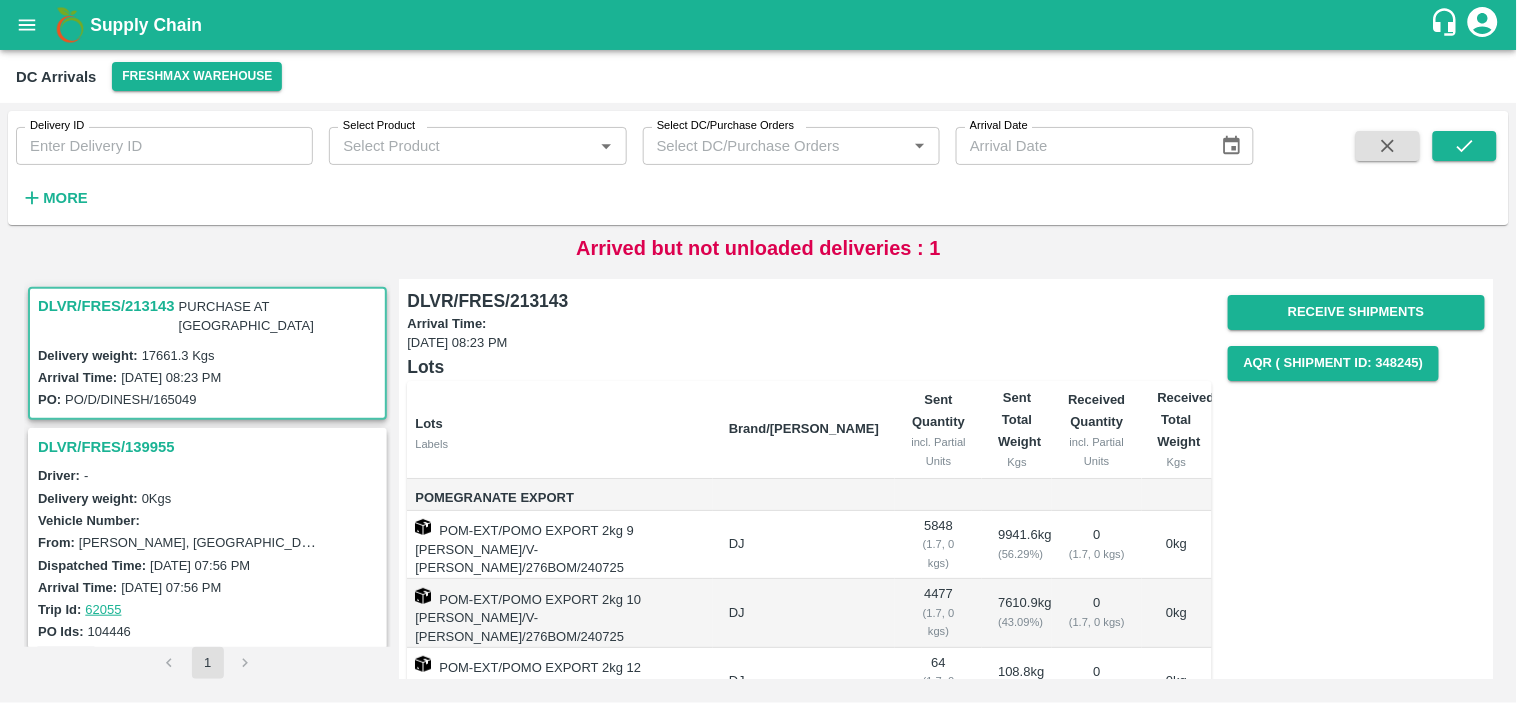 click on "DLVR/FRES/213143" at bounding box center (106, 306) 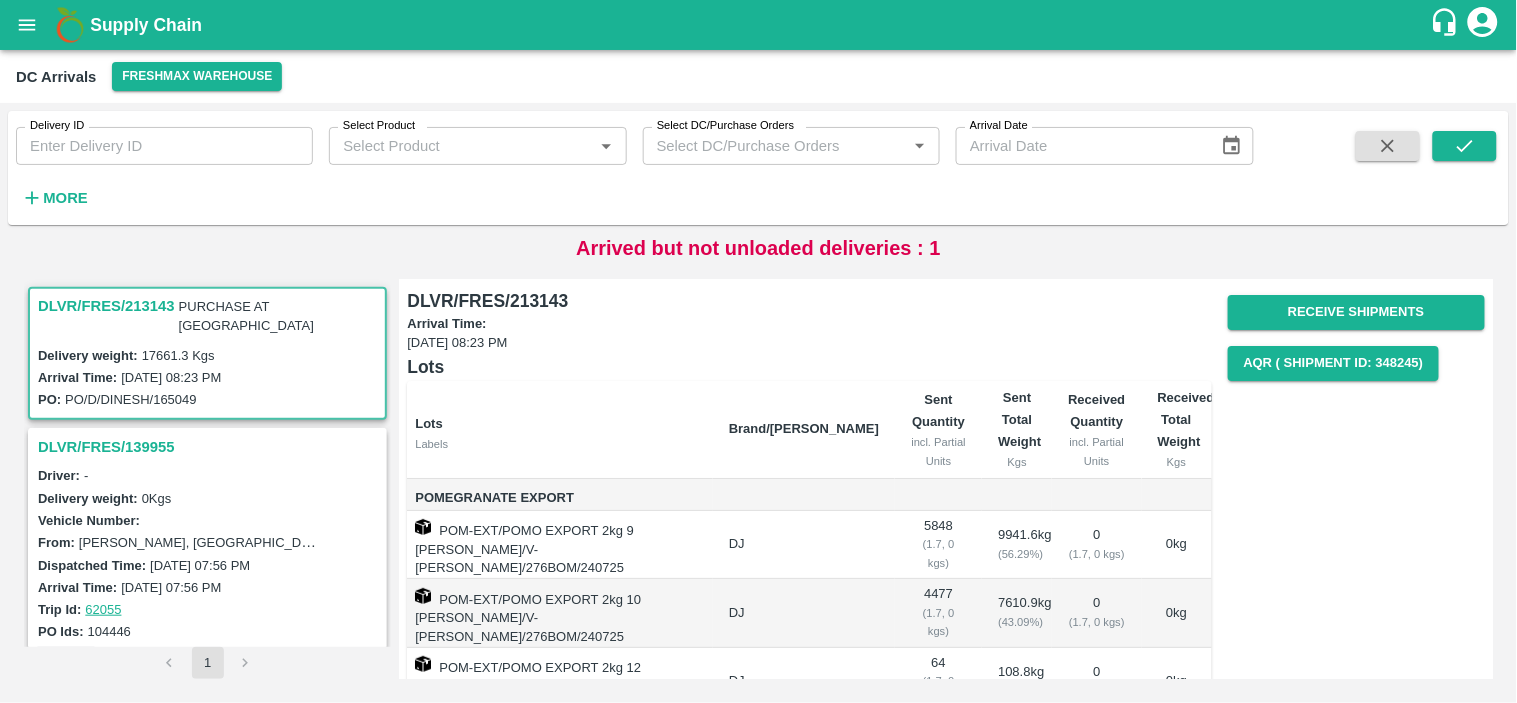 scroll, scrollTop: 8, scrollLeft: 0, axis: vertical 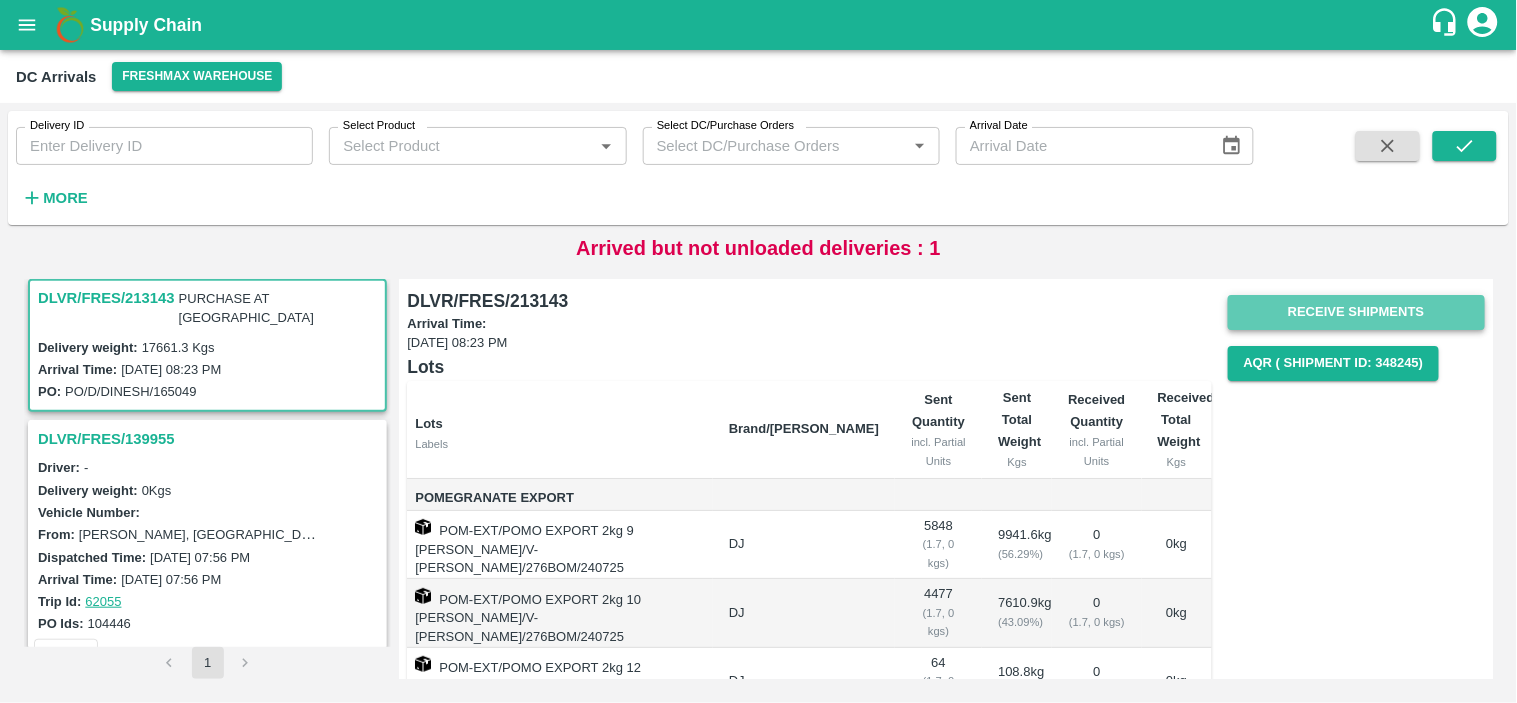 click on "Receive Shipments" at bounding box center [1356, 312] 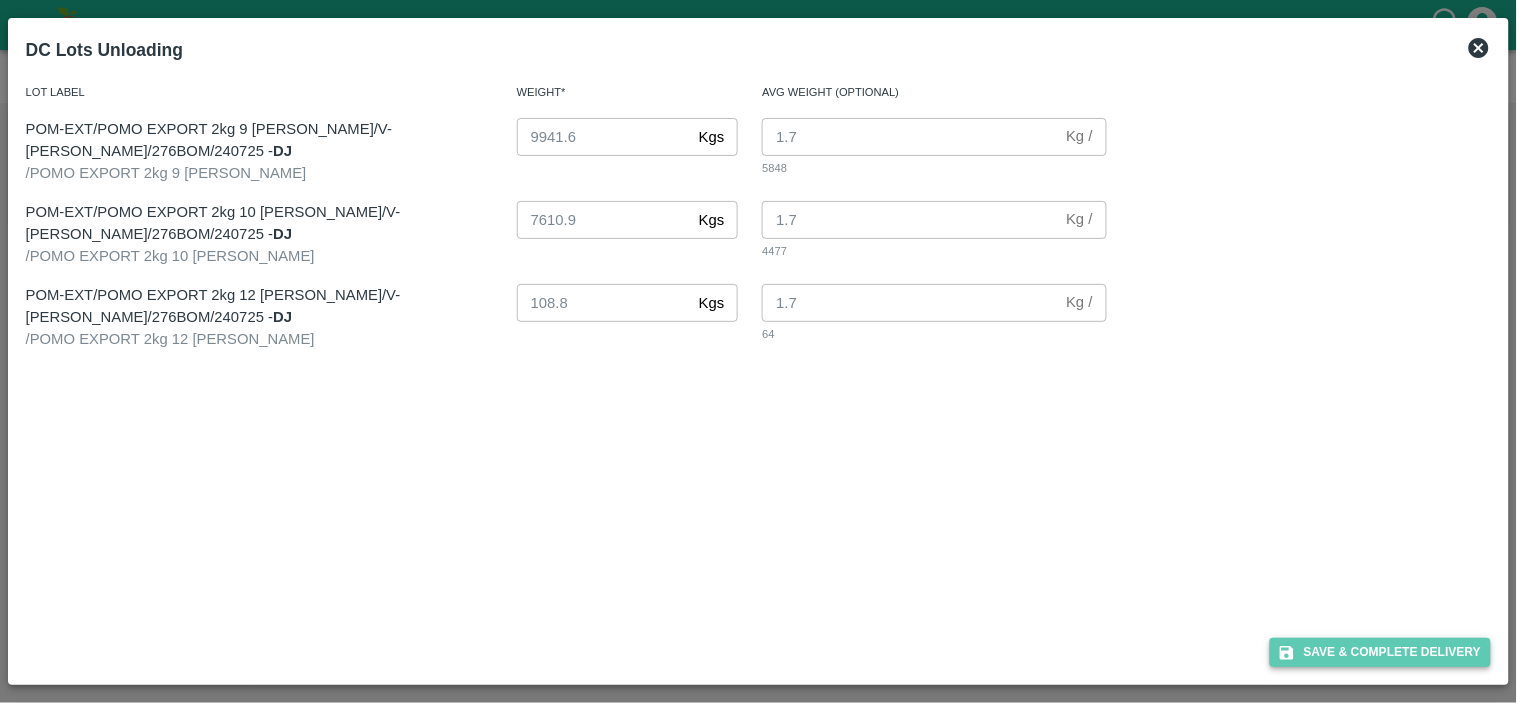 click on "Save & Complete Delivery" at bounding box center [1381, 652] 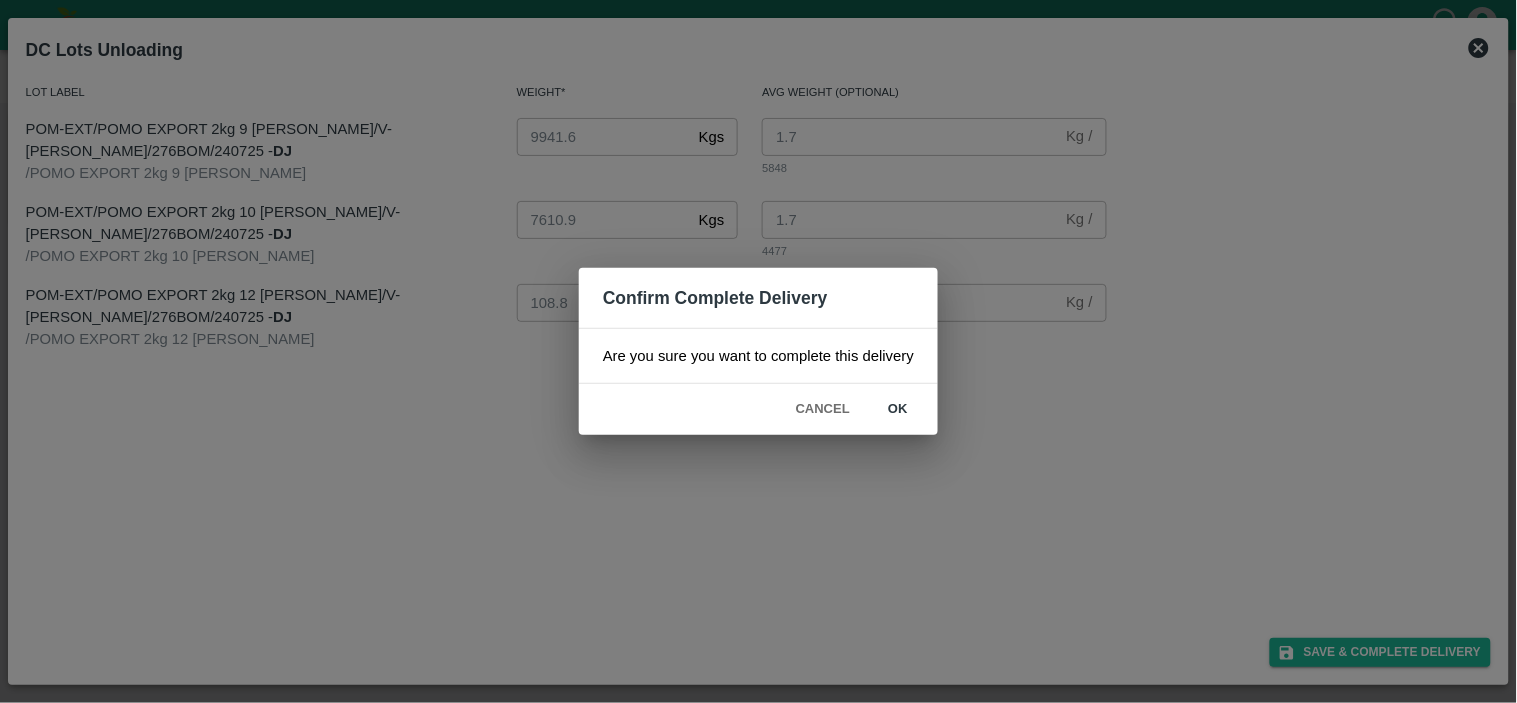 click on "Cancel ok" at bounding box center (758, 409) 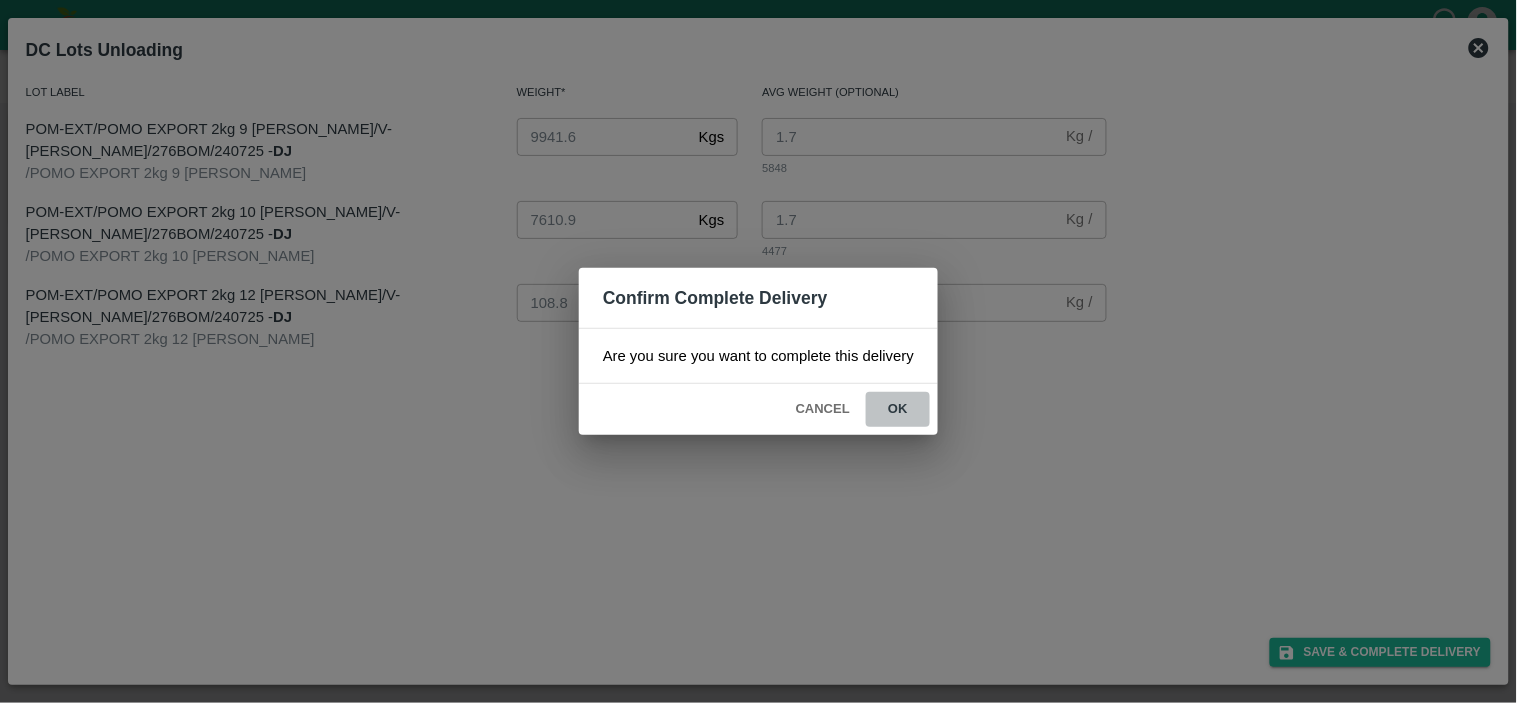 click on "ok" at bounding box center [898, 409] 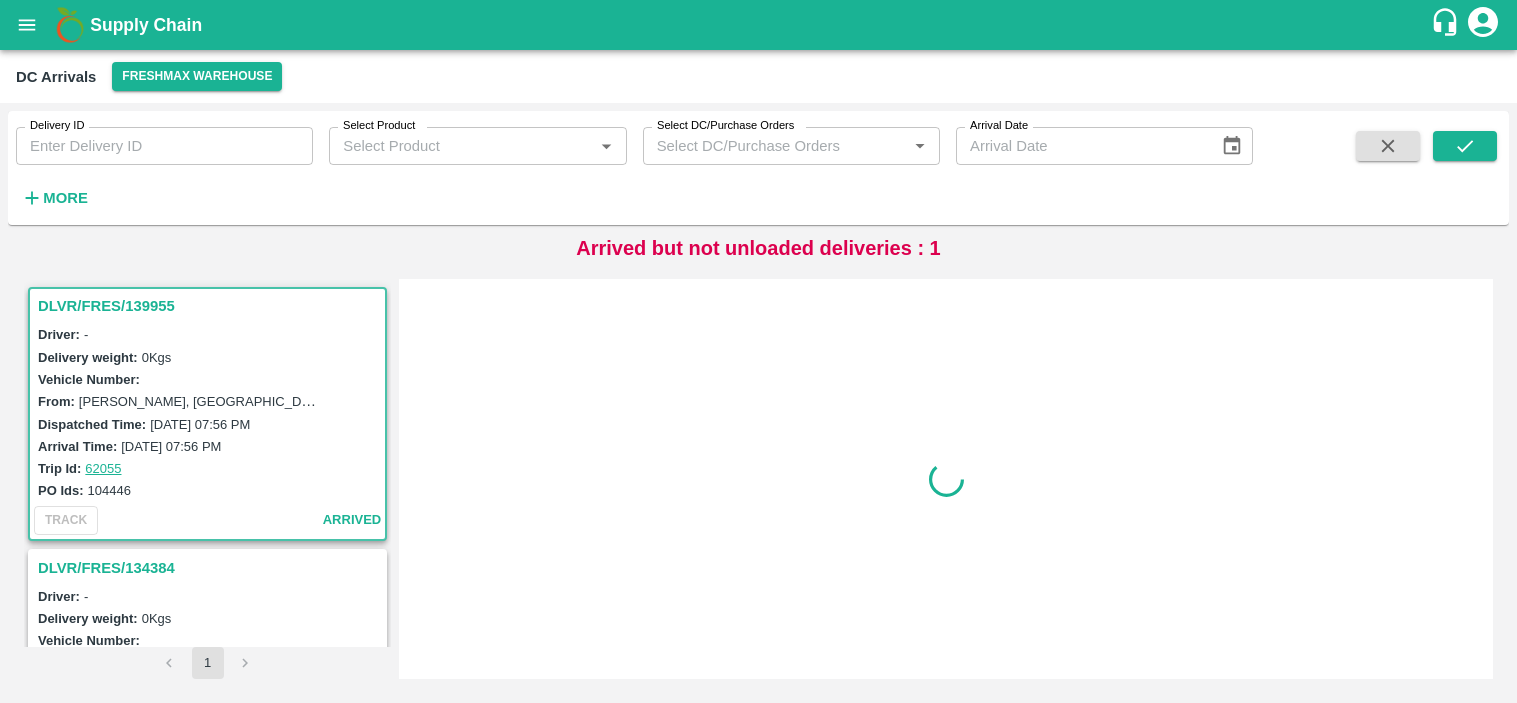 scroll, scrollTop: 0, scrollLeft: 0, axis: both 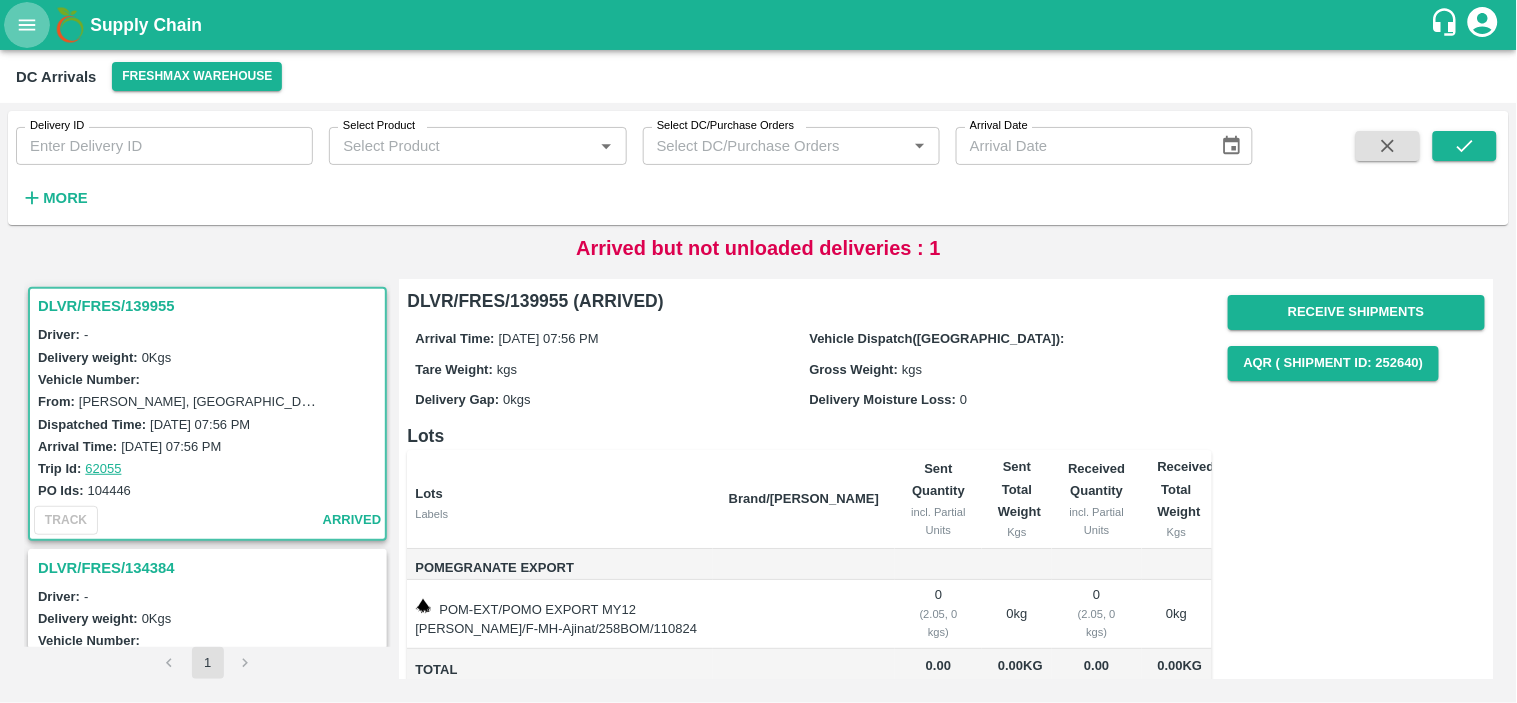click at bounding box center [27, 25] 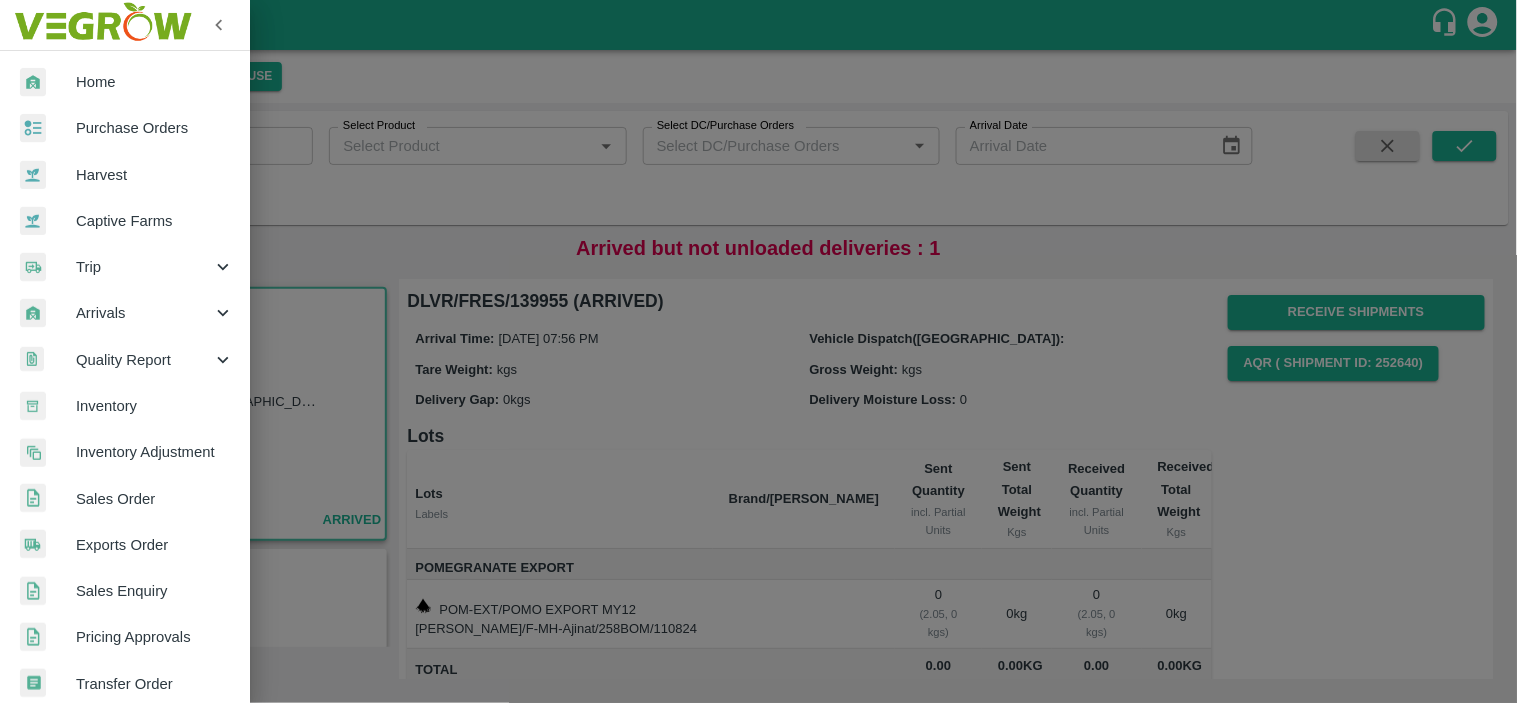 click on "Purchase Orders" at bounding box center (155, 128) 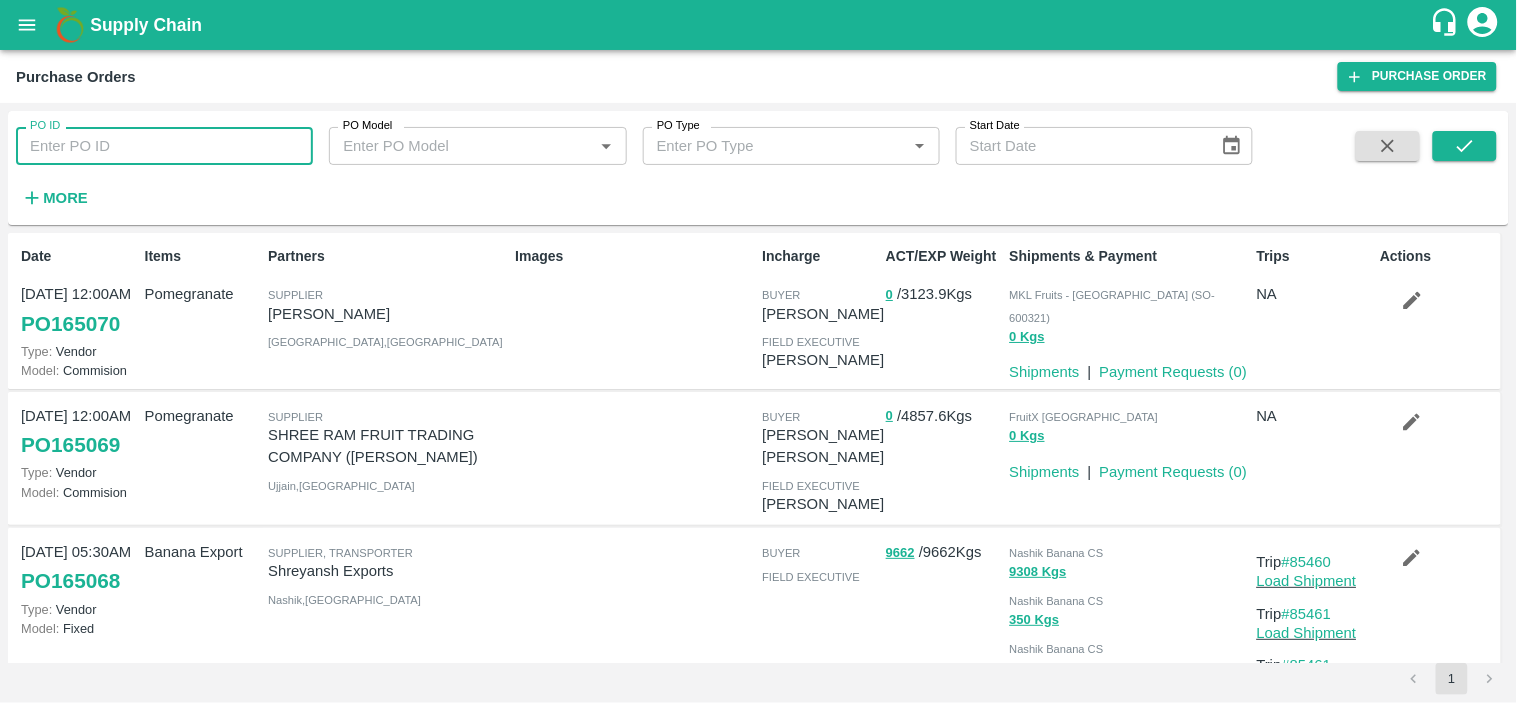 click on "PO ID" at bounding box center [164, 146] 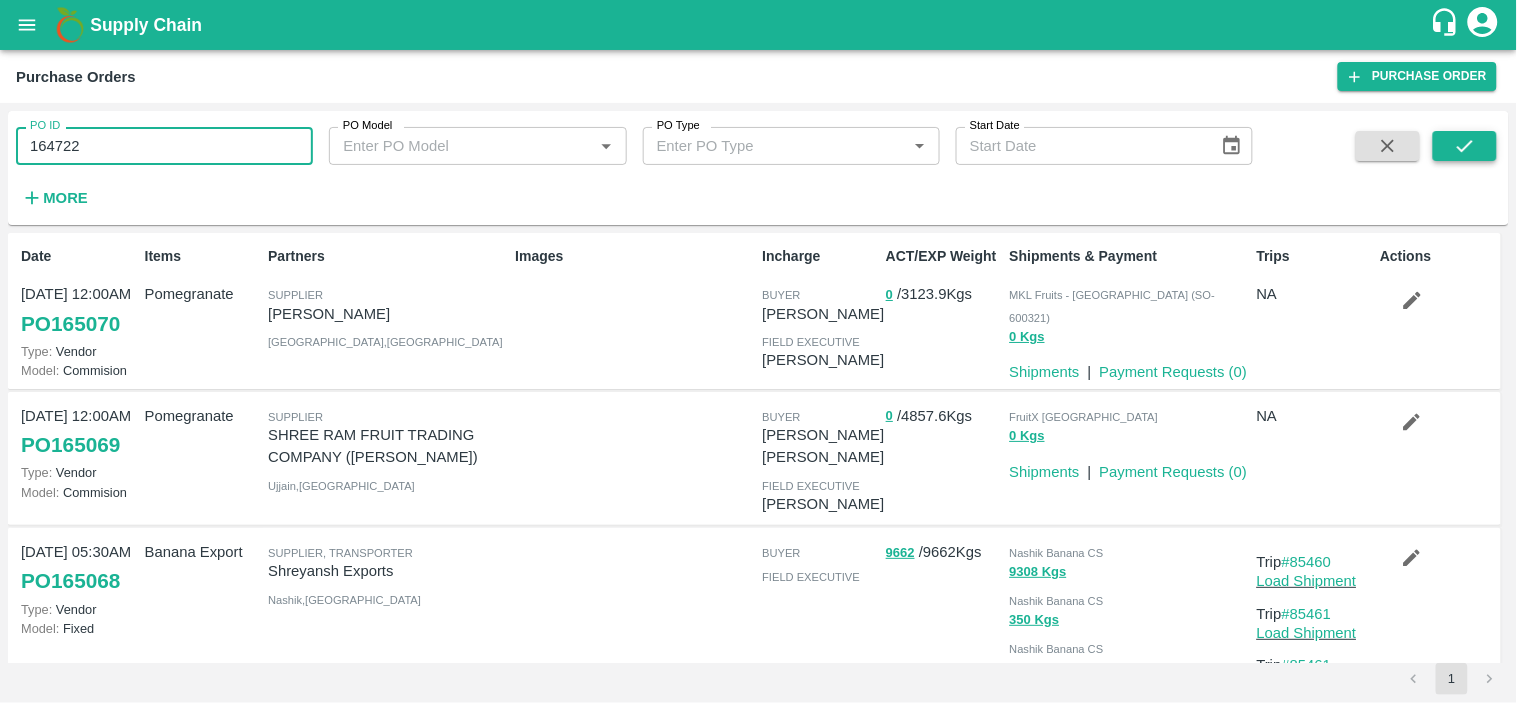 type on "164722" 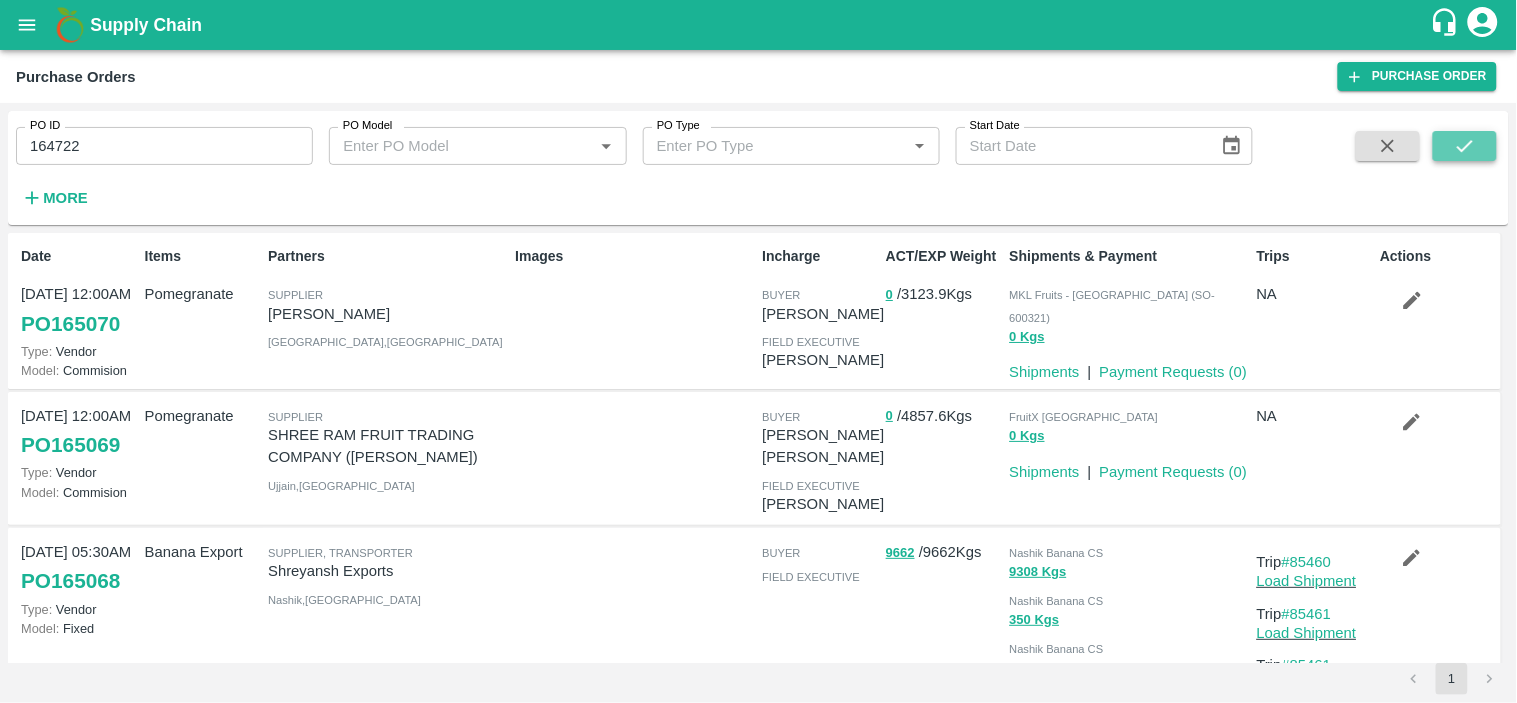 click at bounding box center [1465, 146] 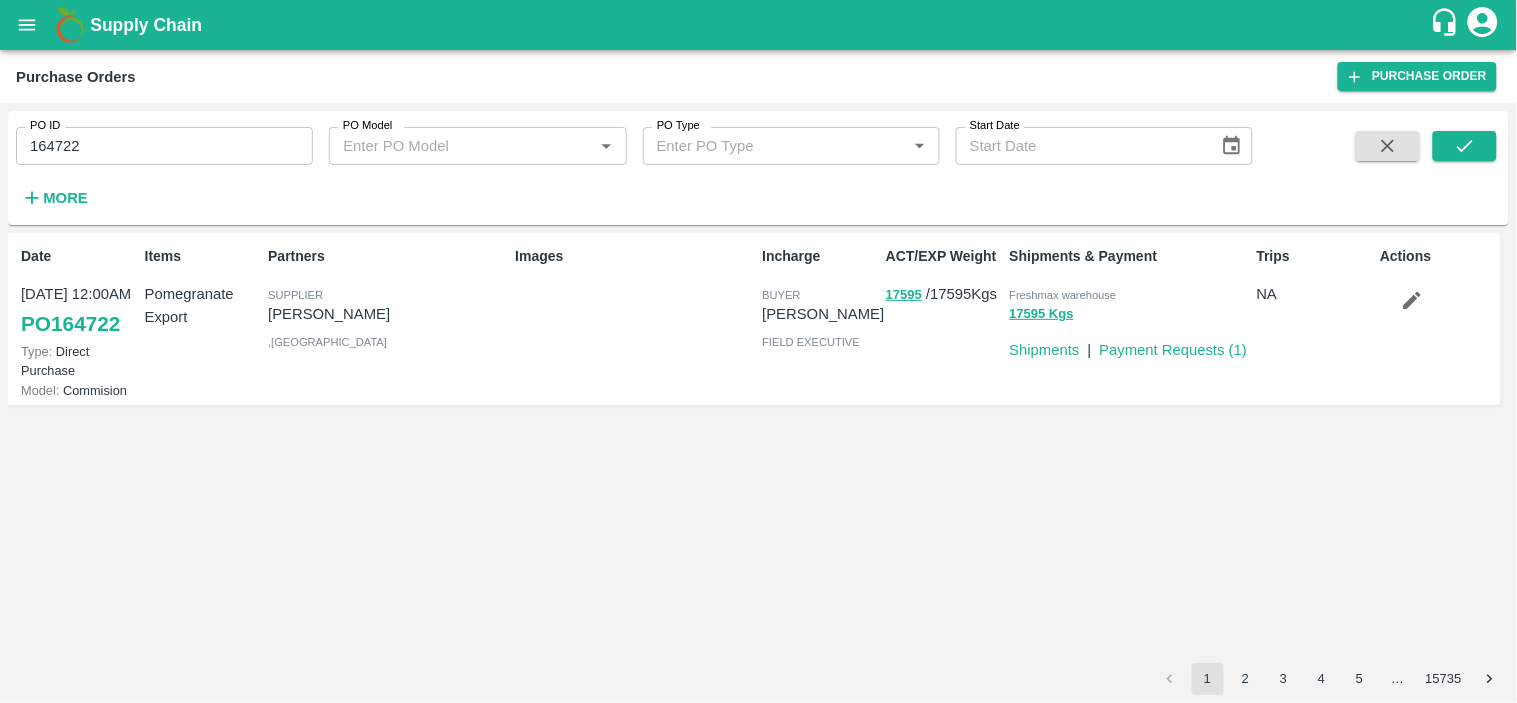 drag, startPoint x: 385, startPoint y: 320, endPoint x: 263, endPoint y: 316, distance: 122.06556 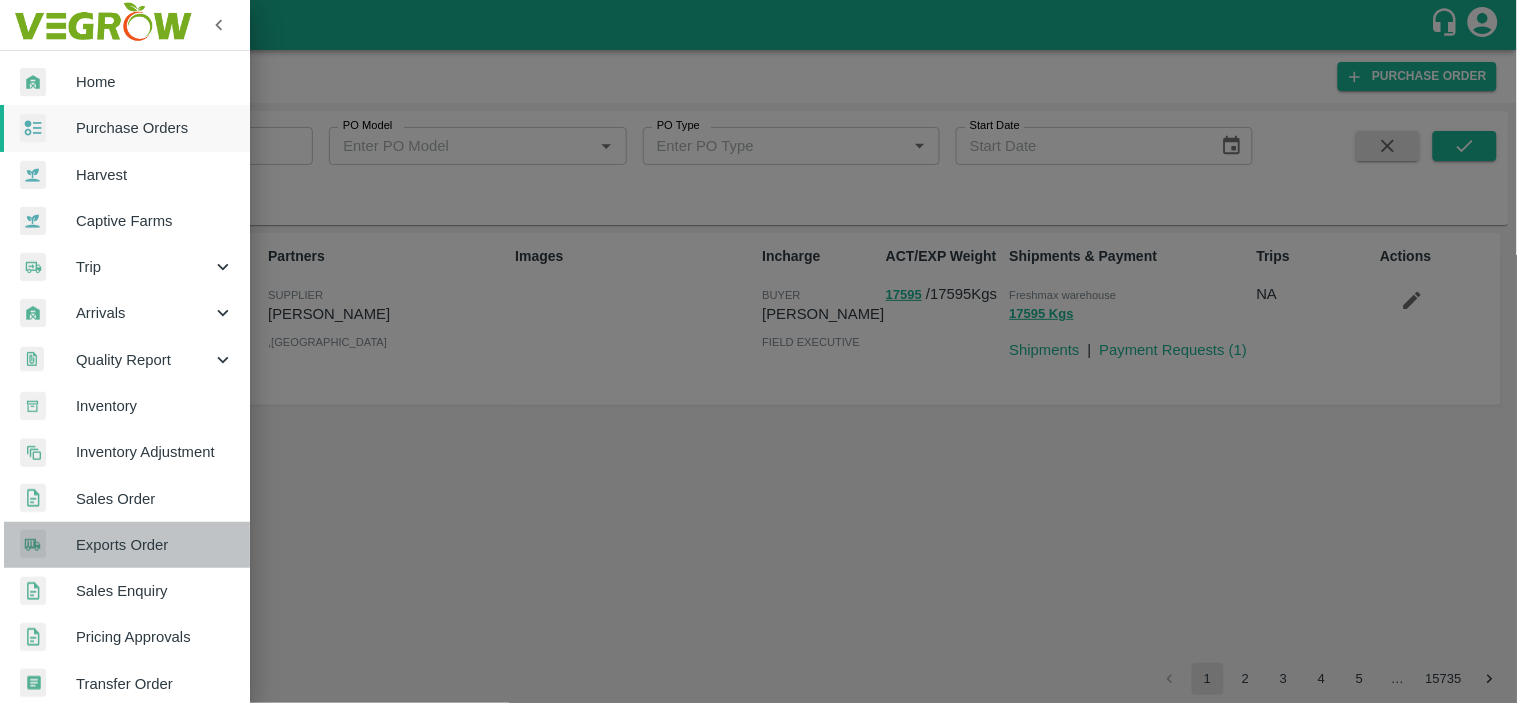 click on "Exports Order" at bounding box center [155, 545] 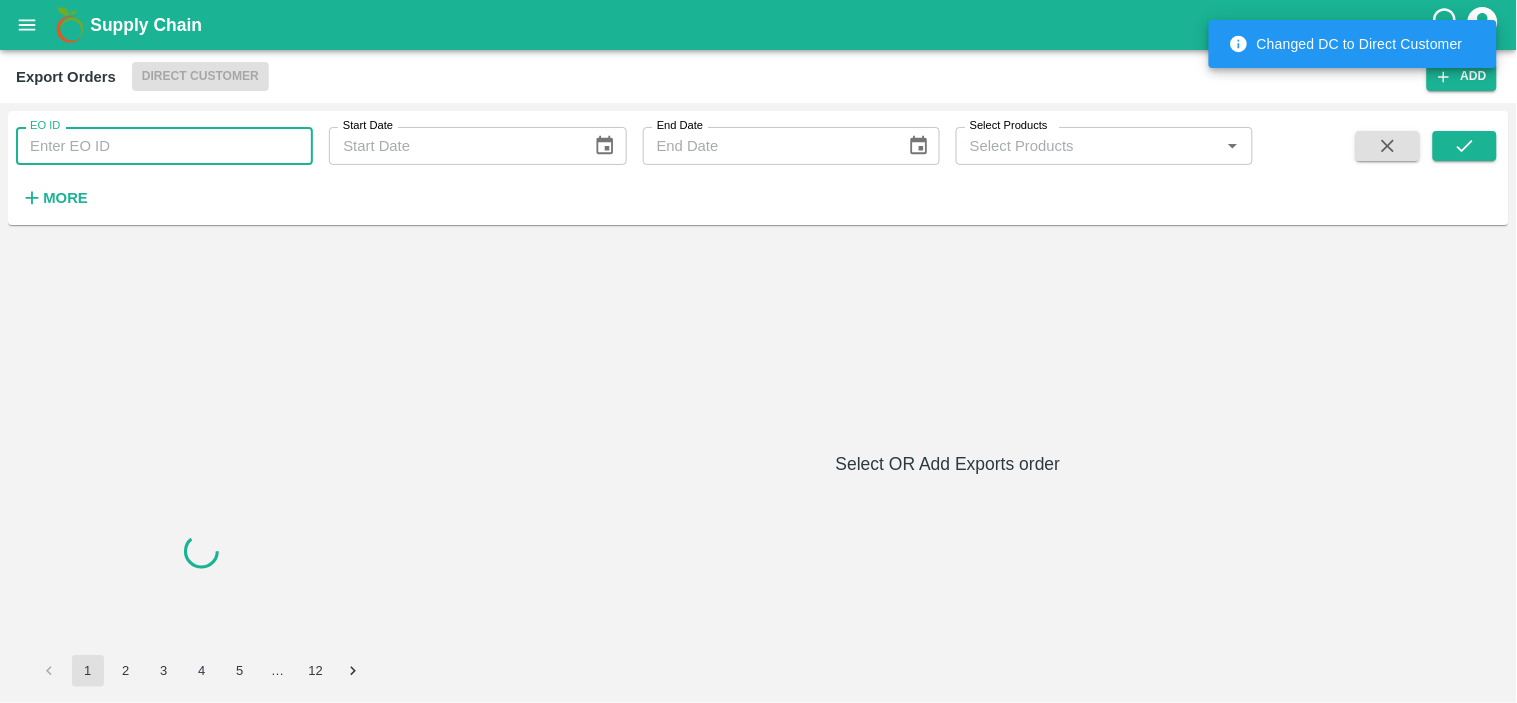 click on "EO ID" at bounding box center (164, 146) 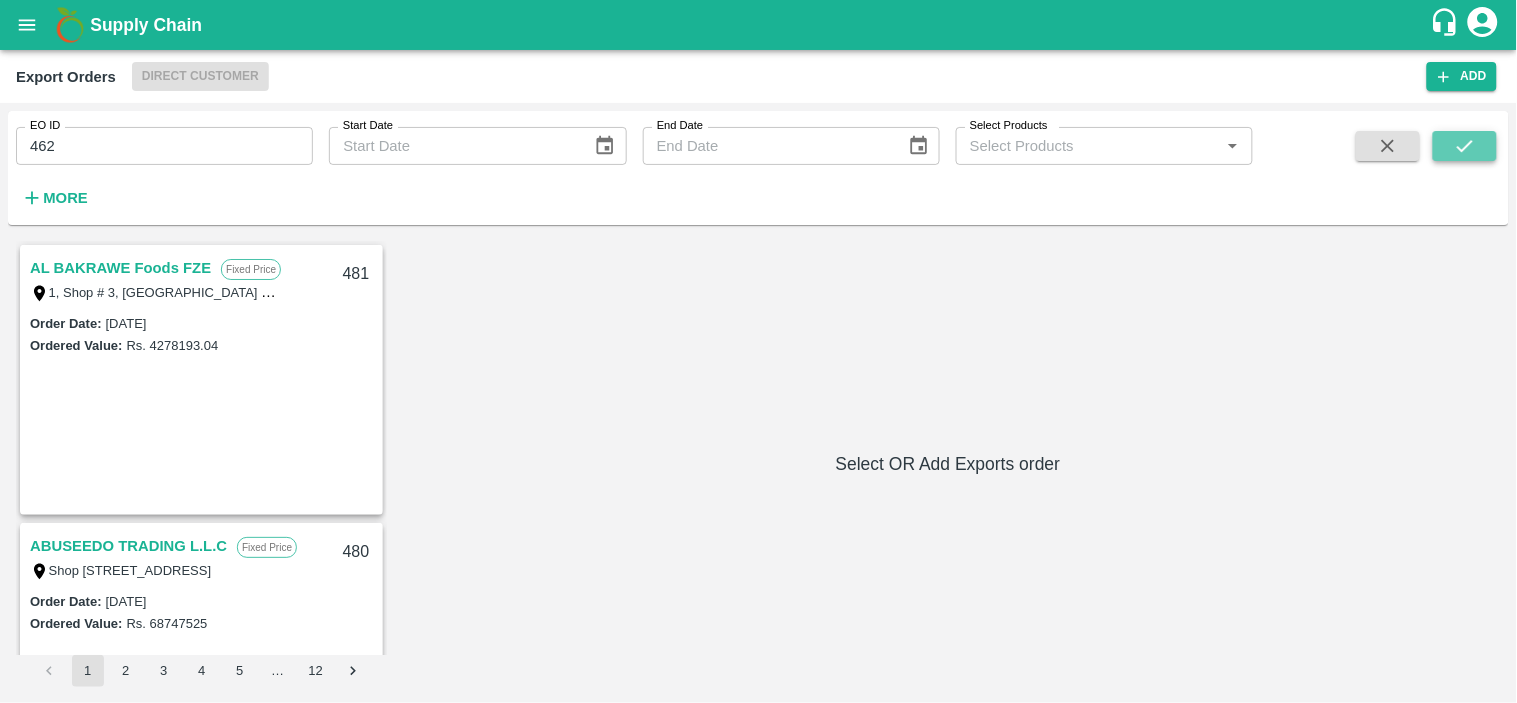 click 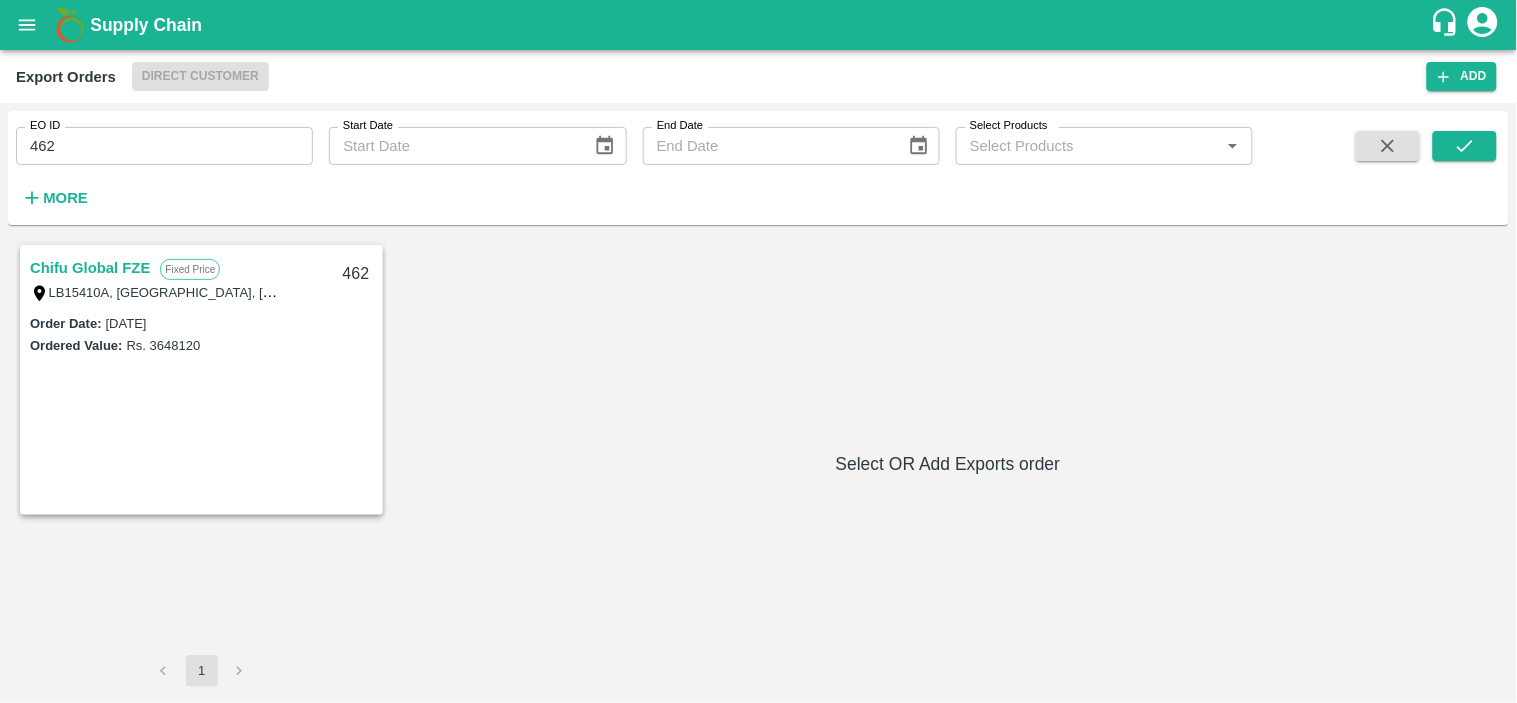 click on "Chifu Global FZE" at bounding box center [90, 268] 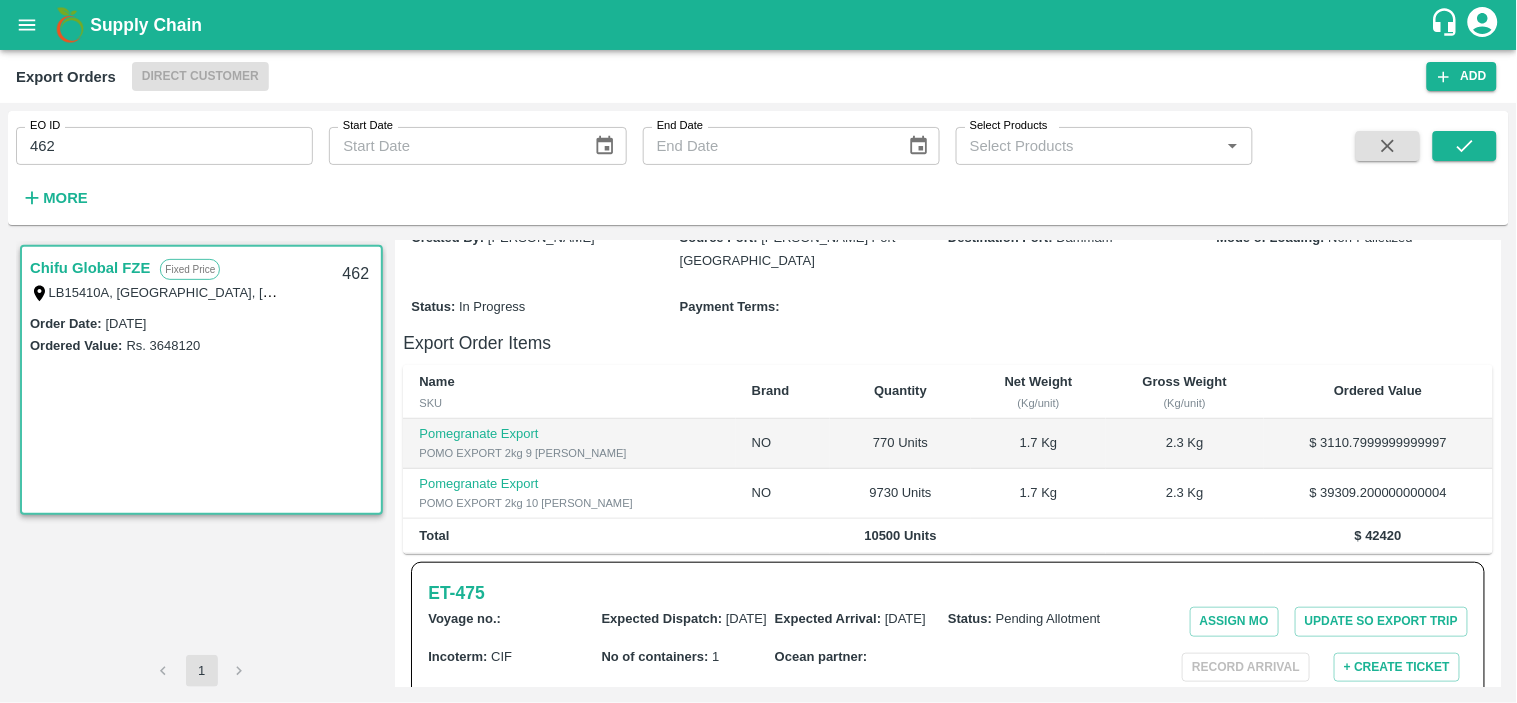 scroll, scrollTop: 302, scrollLeft: 0, axis: vertical 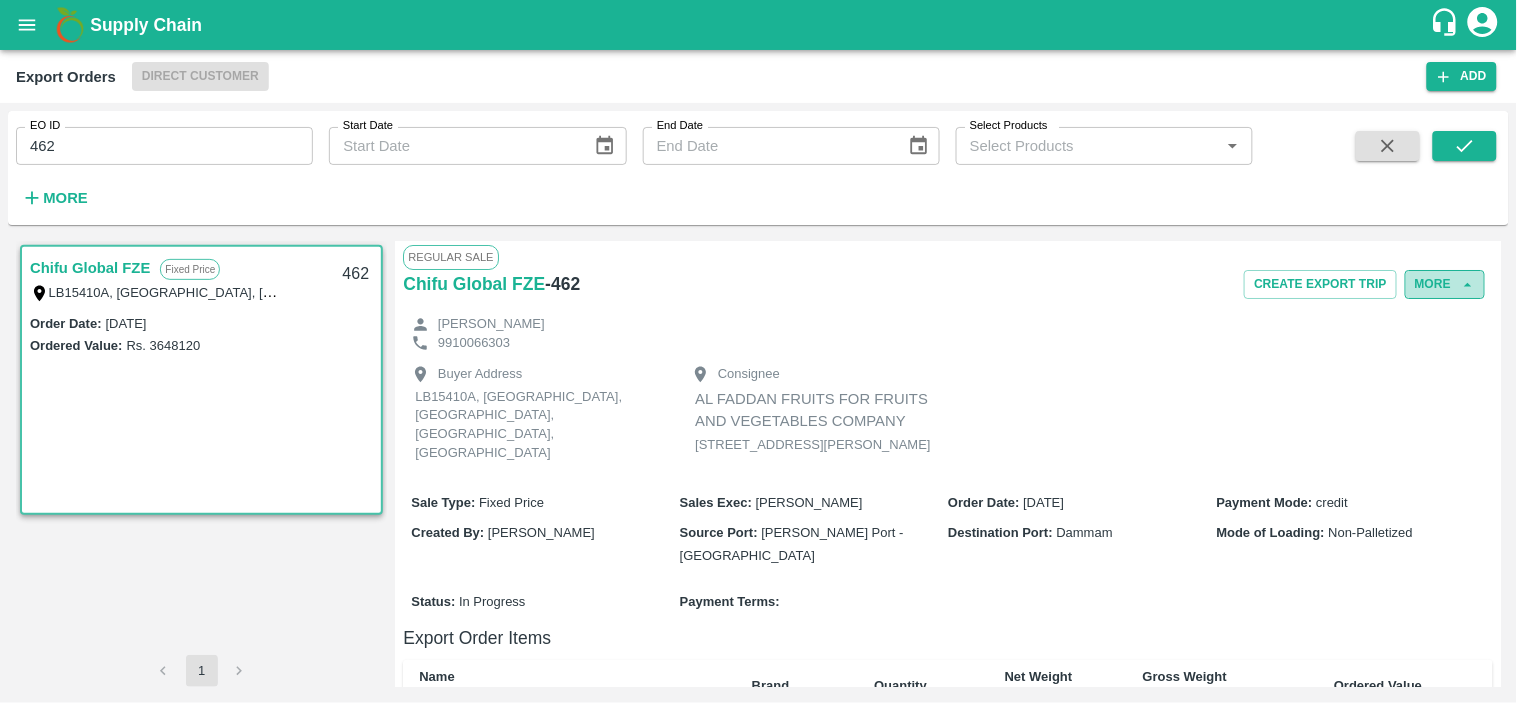 click on "More" at bounding box center [1445, 284] 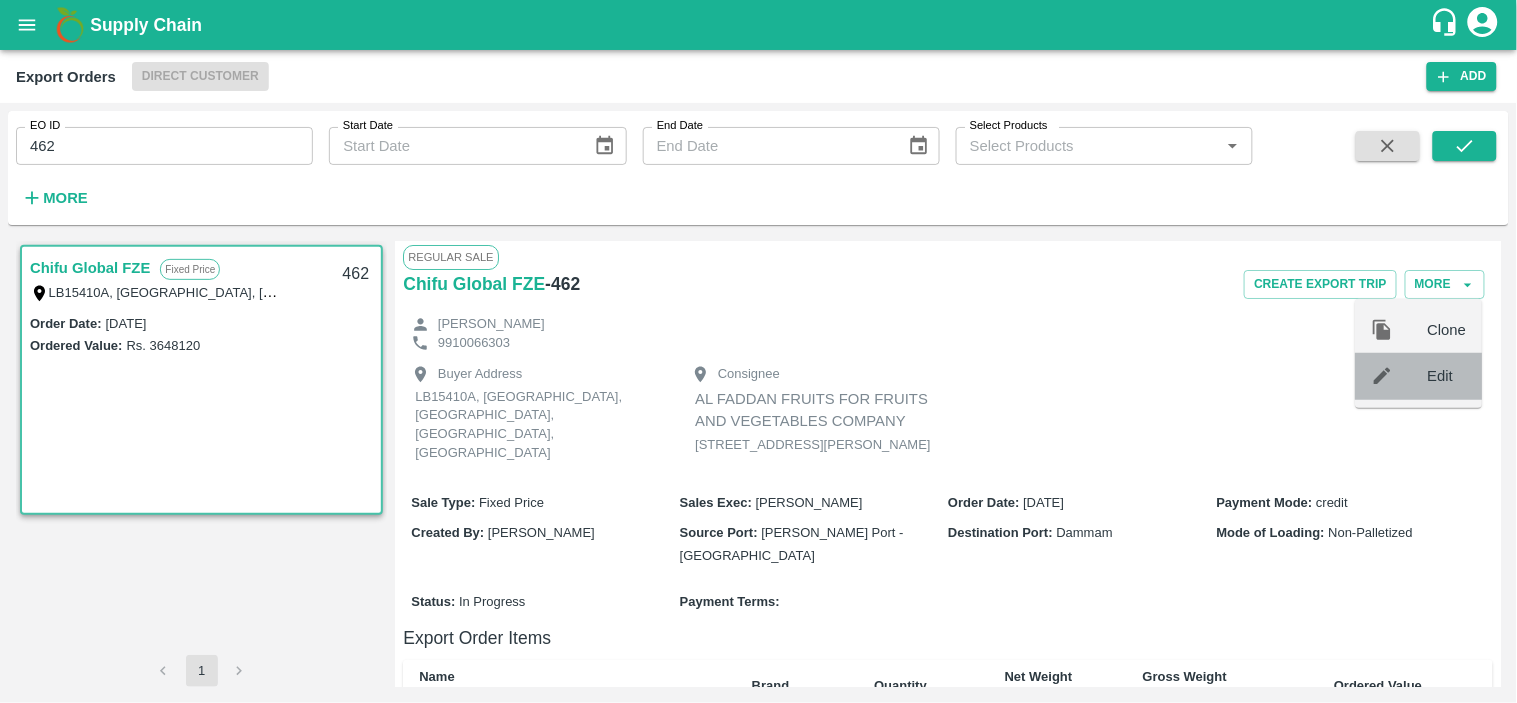 click on "Edit" at bounding box center (1447, 376) 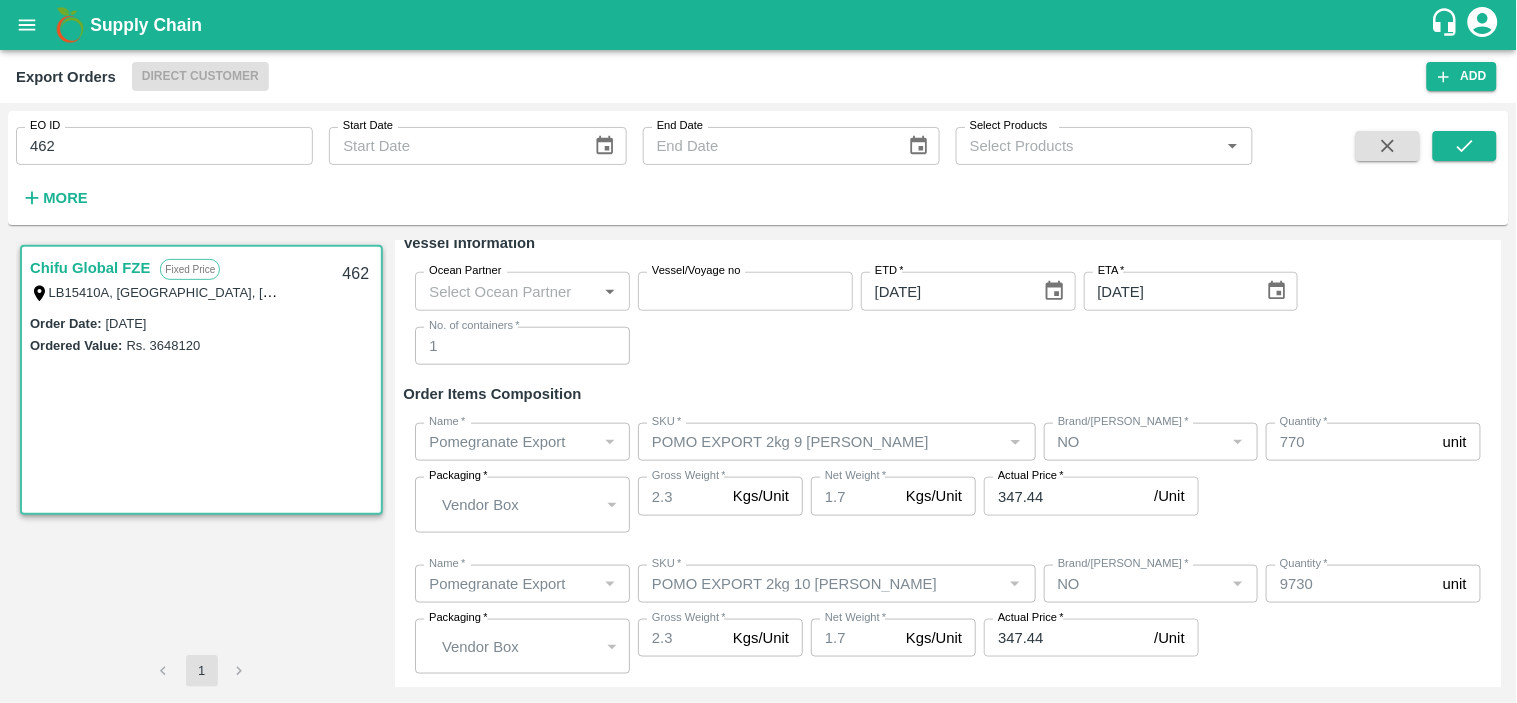 scroll, scrollTop: 554, scrollLeft: 0, axis: vertical 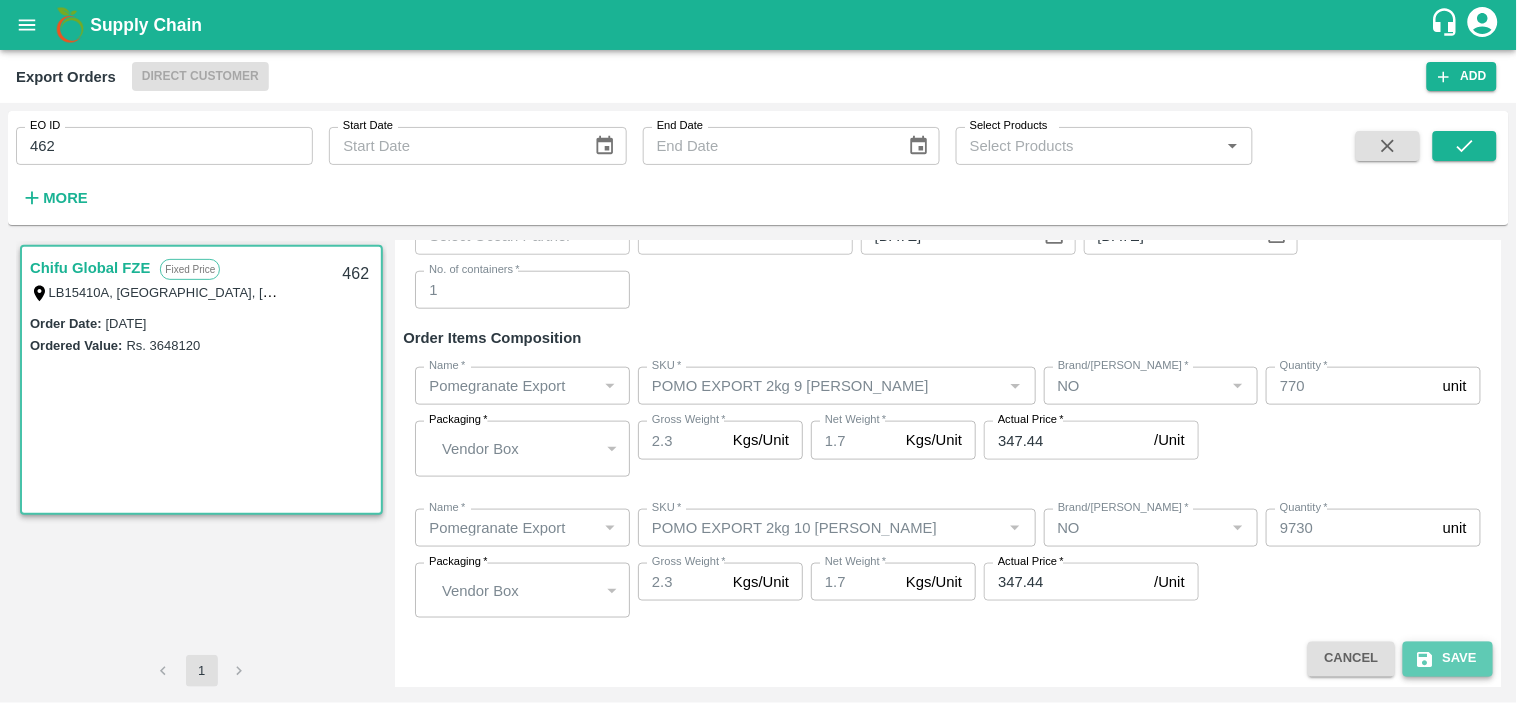 click on "Save" at bounding box center (1448, 659) 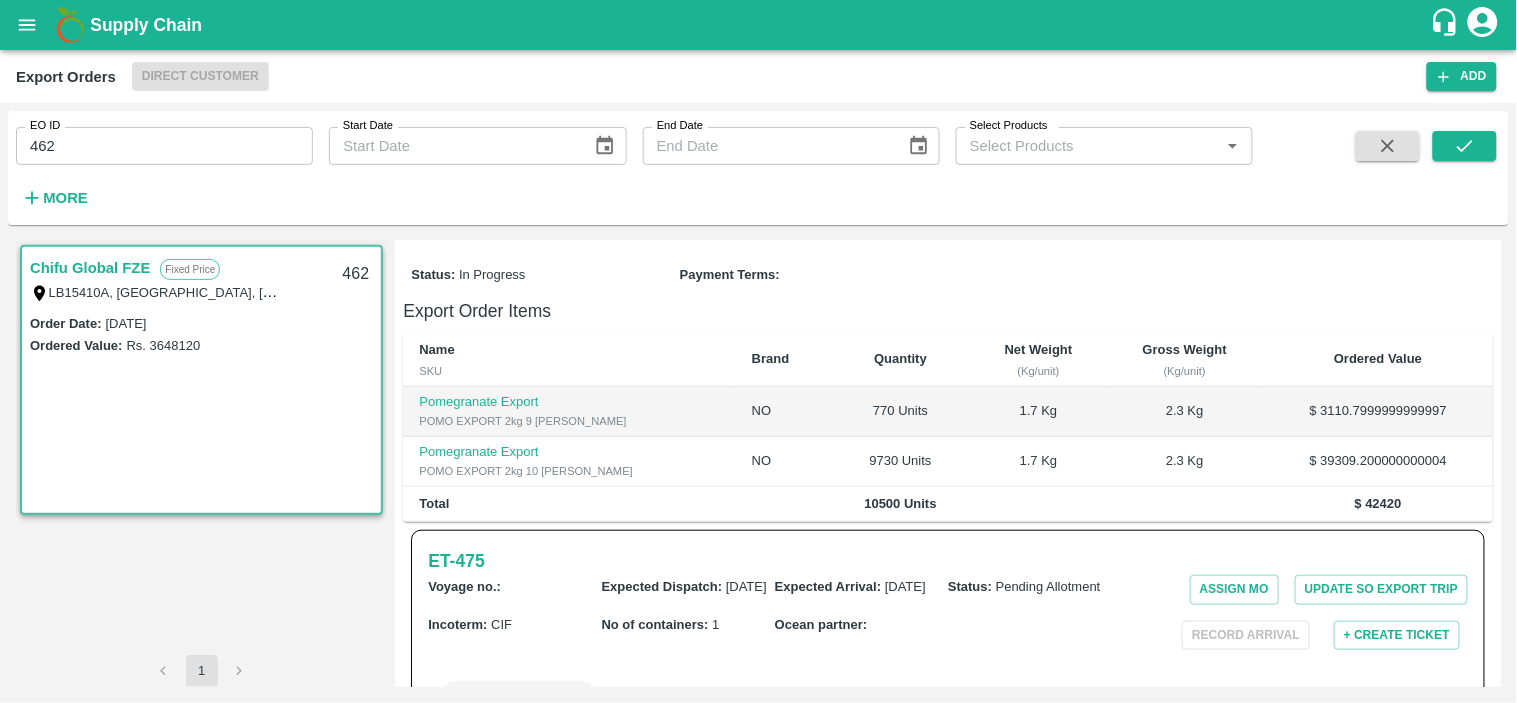scroll, scrollTop: 494, scrollLeft: 0, axis: vertical 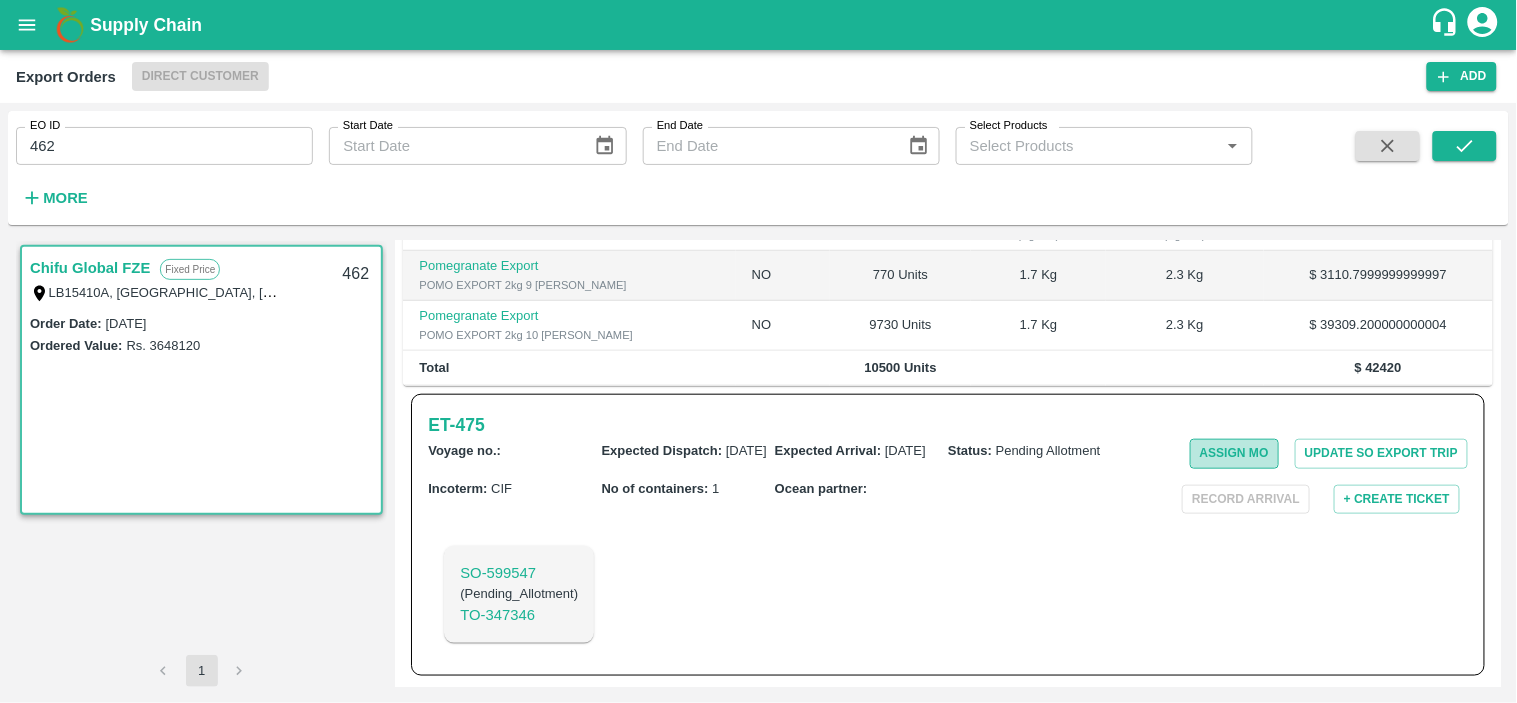 click on "Assign MO" at bounding box center [1234, 453] 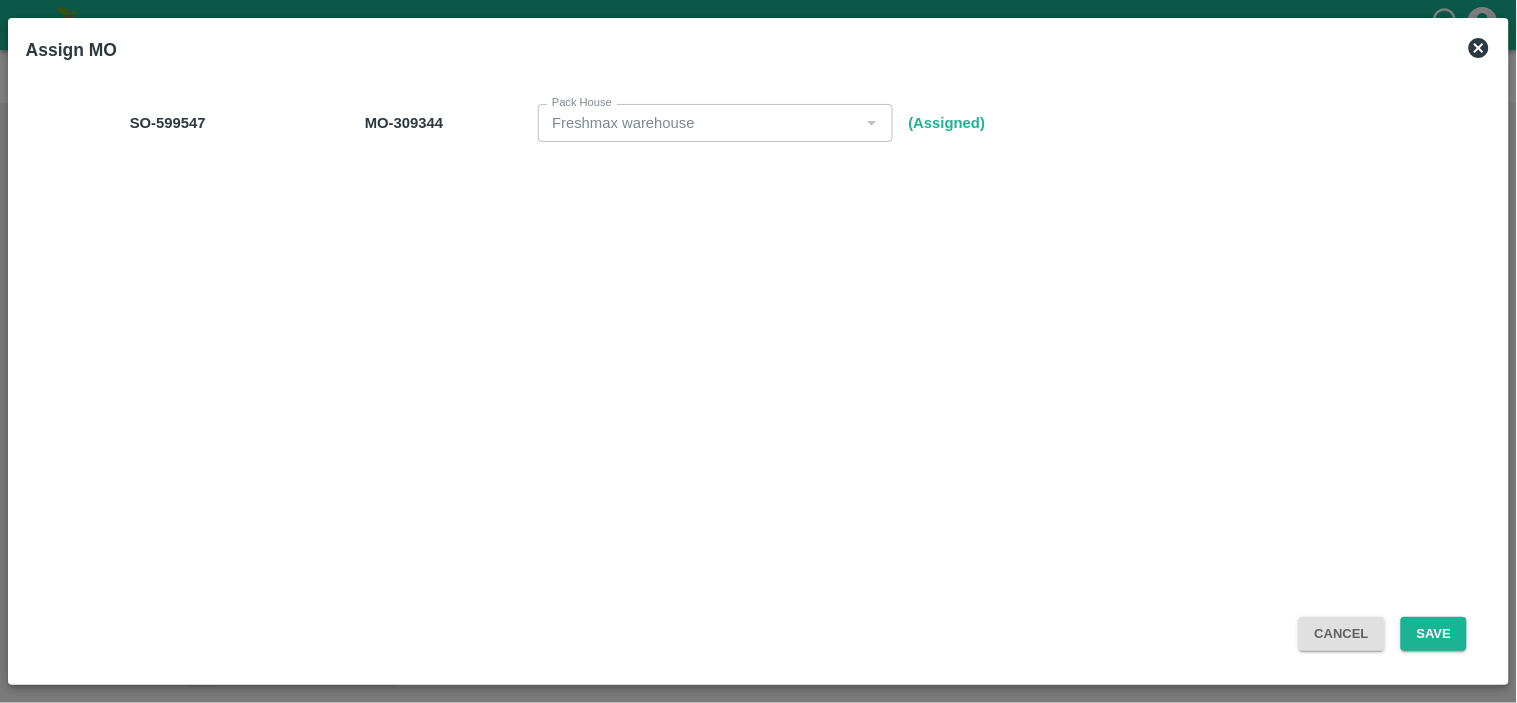 click 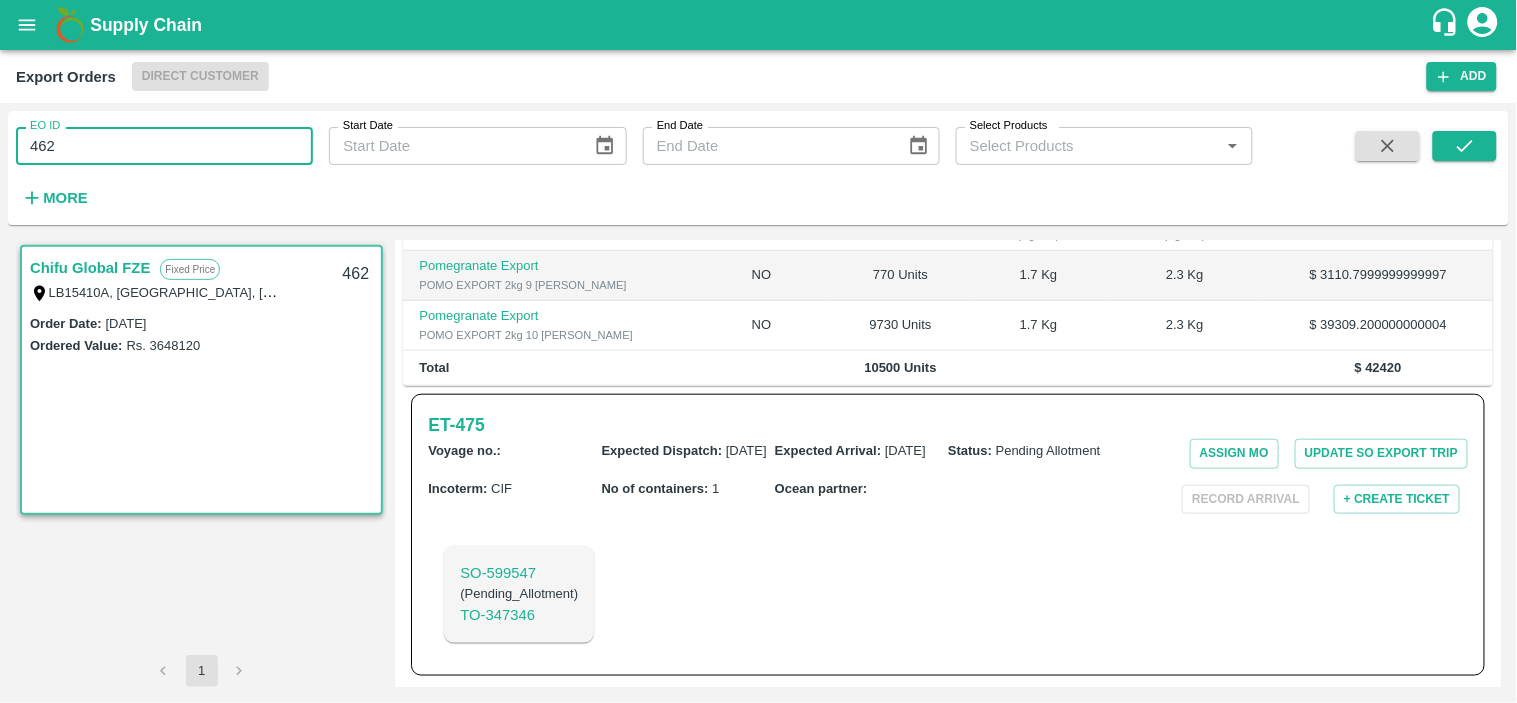 click on "462" at bounding box center (164, 146) 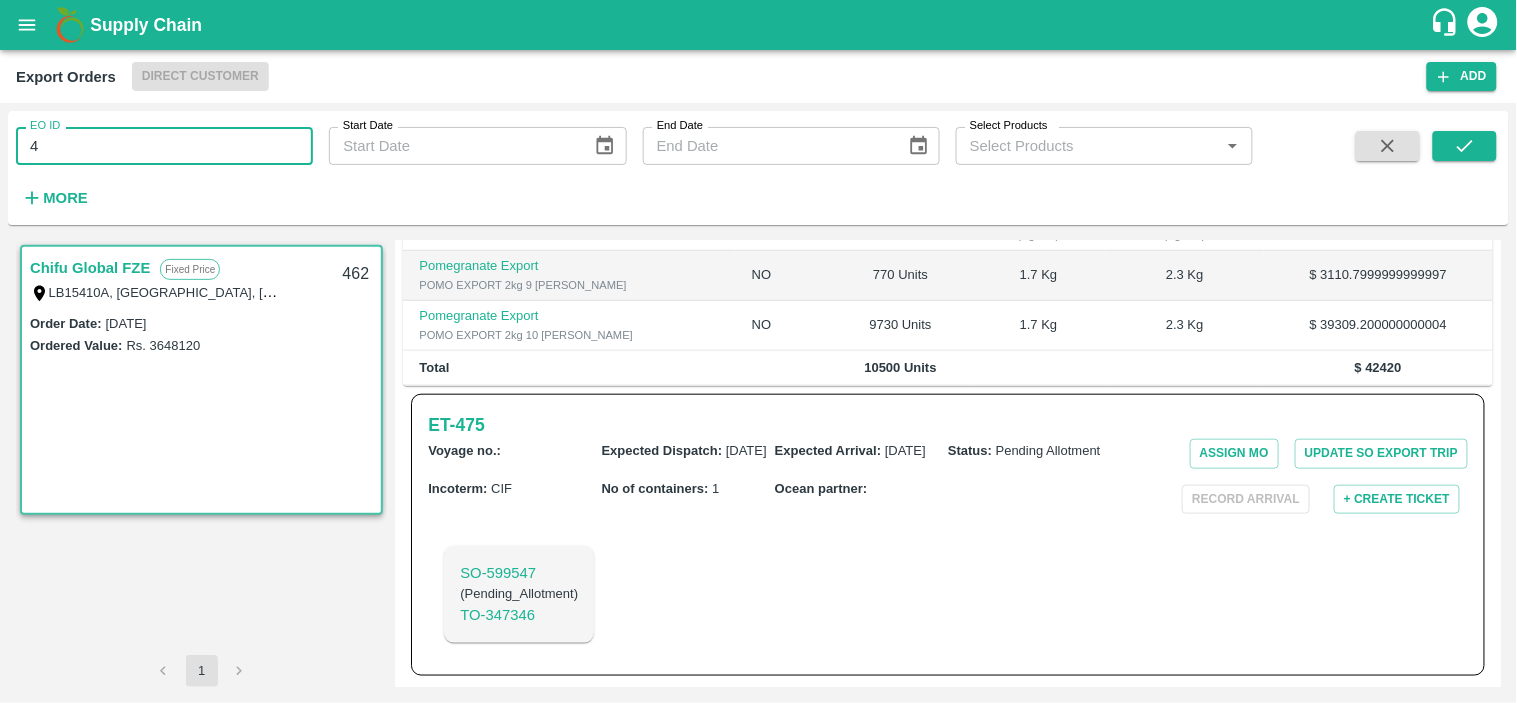type on "4" 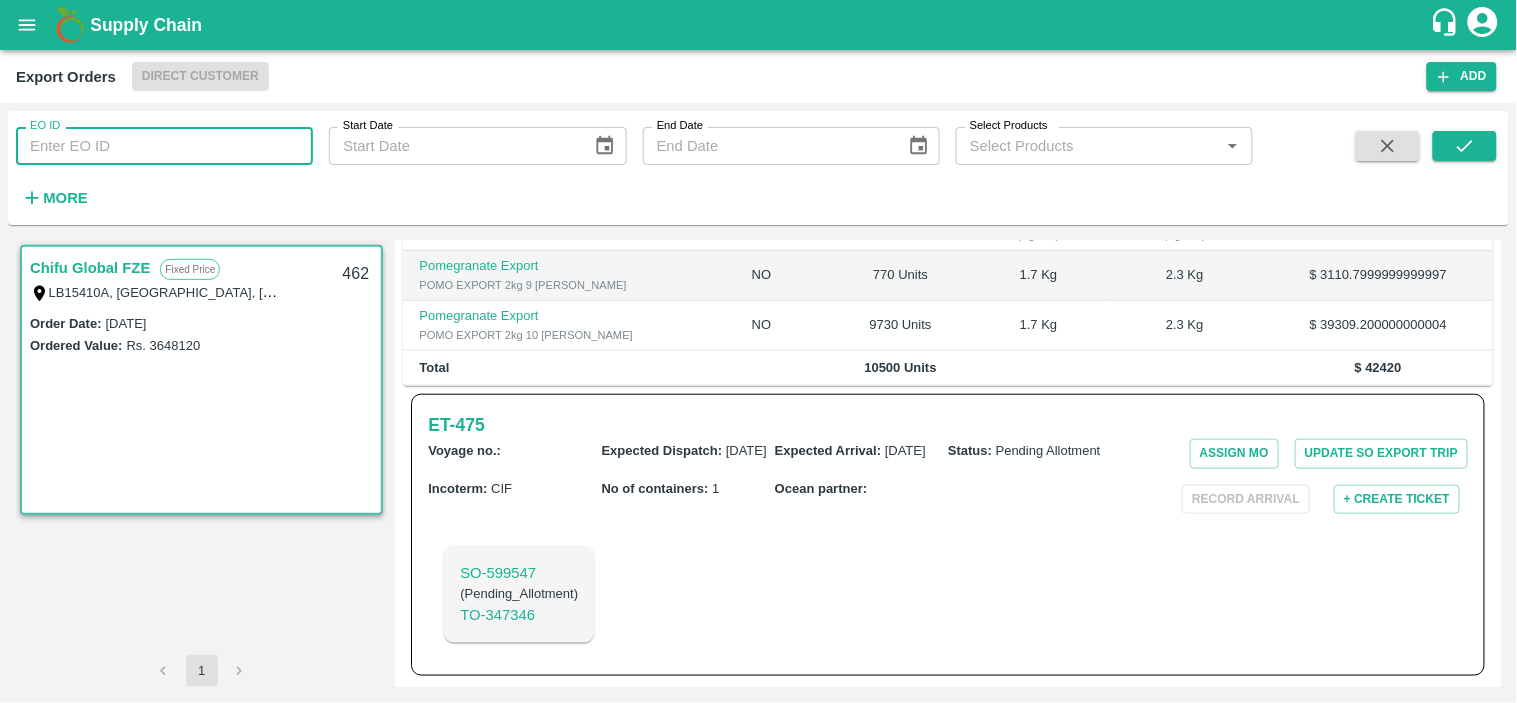 paste 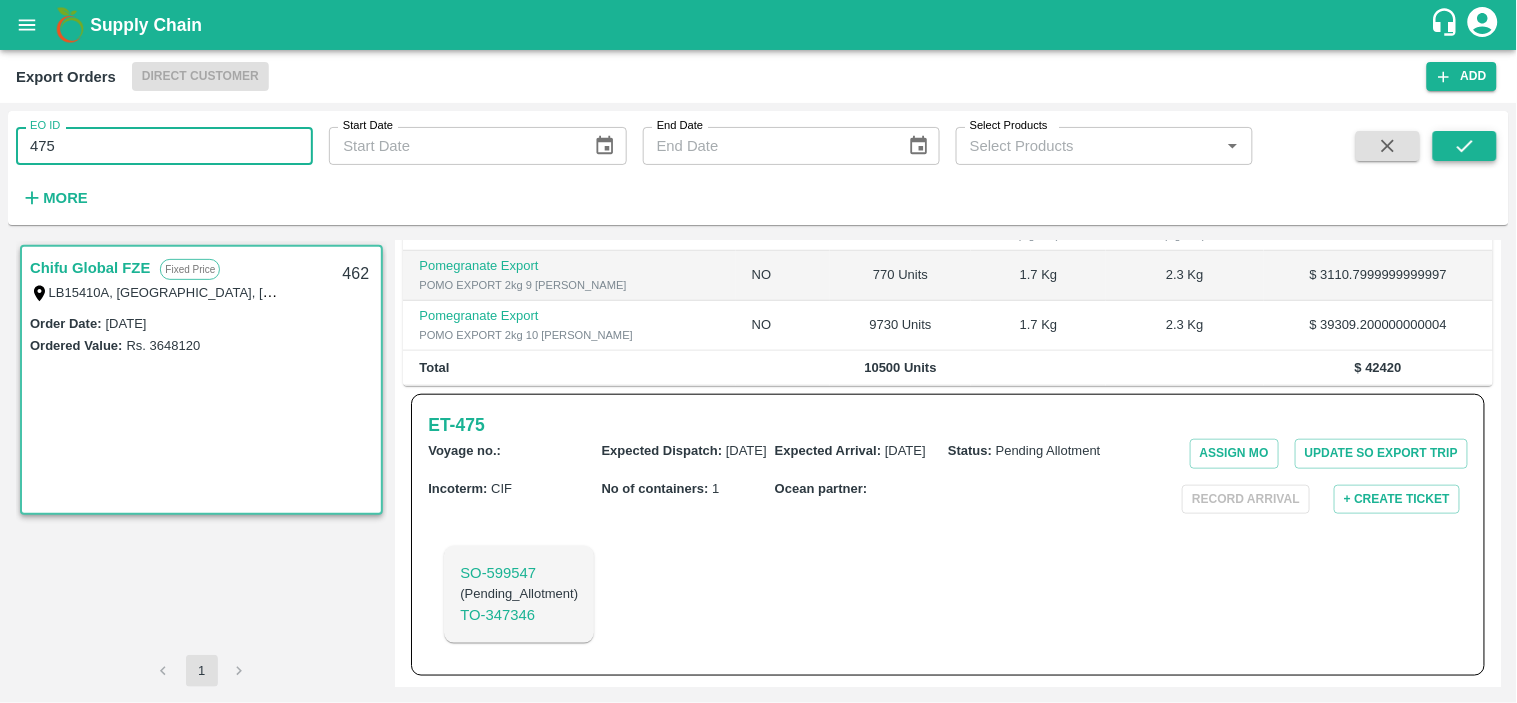 type on "475" 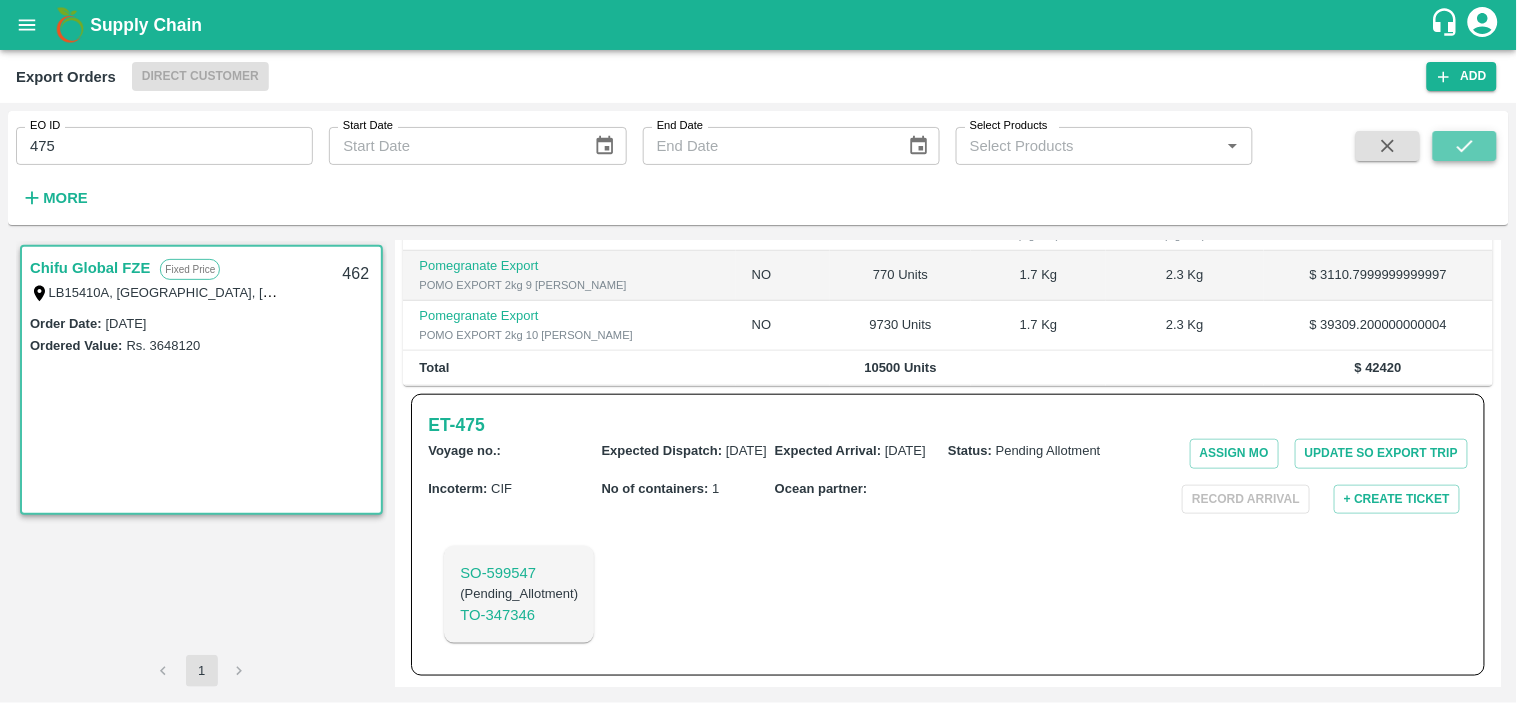 click at bounding box center [1465, 146] 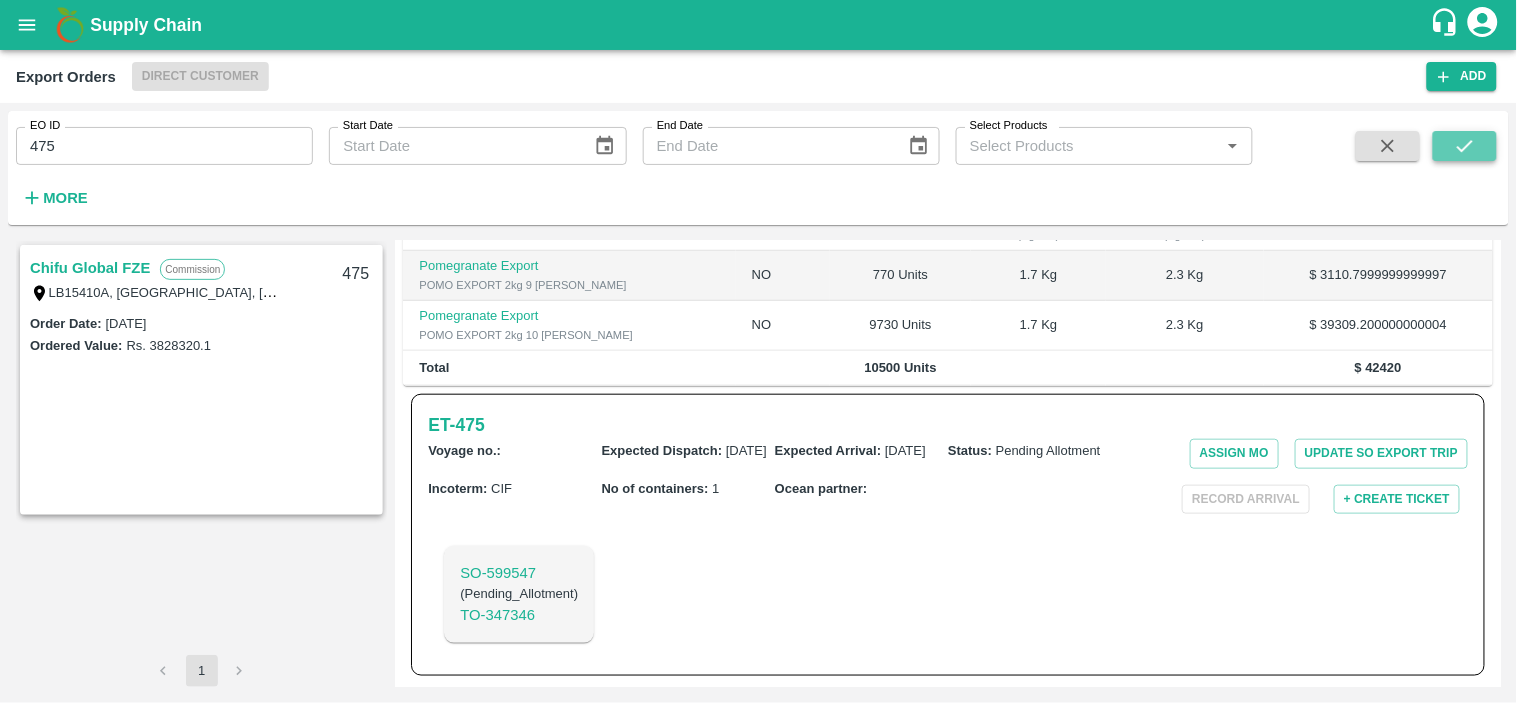 click 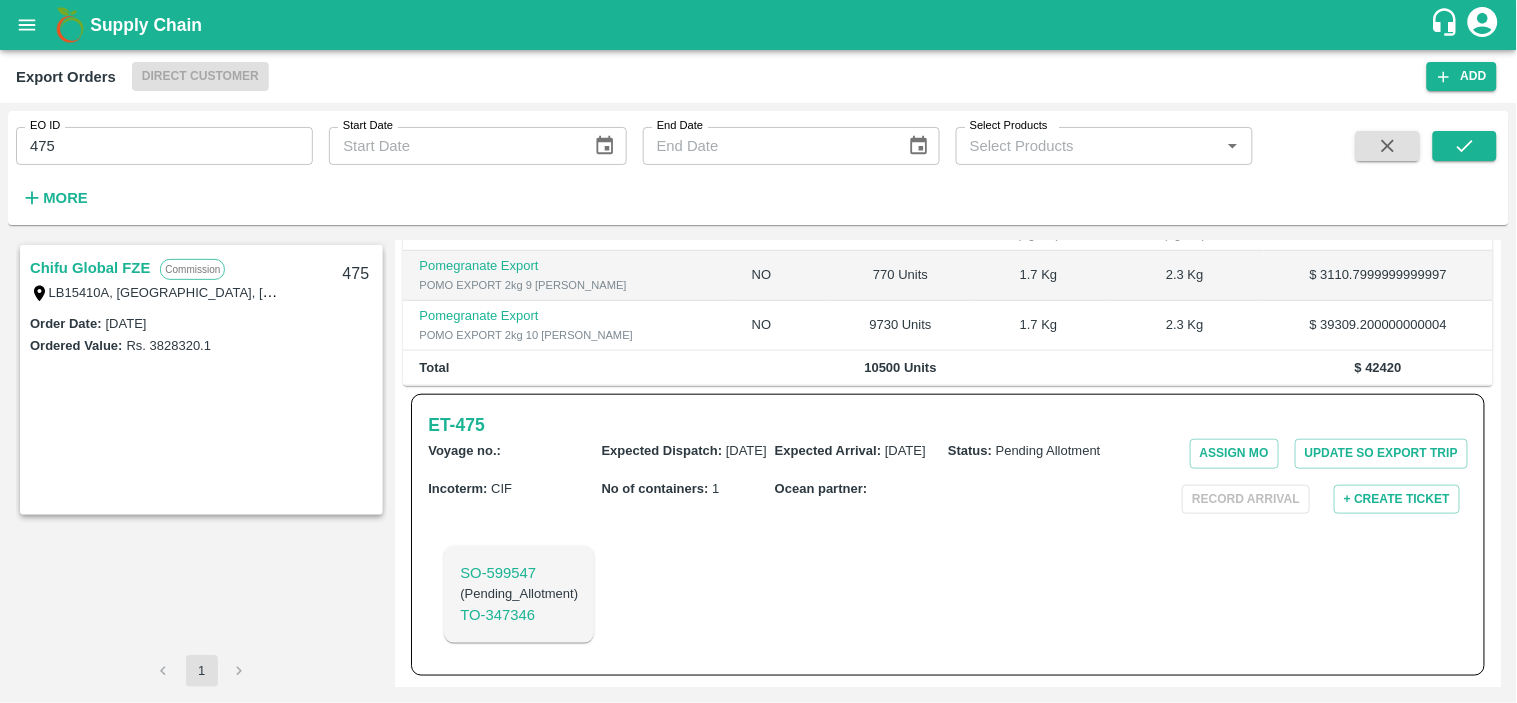 click on "Chifu Global FZE" at bounding box center (90, 268) 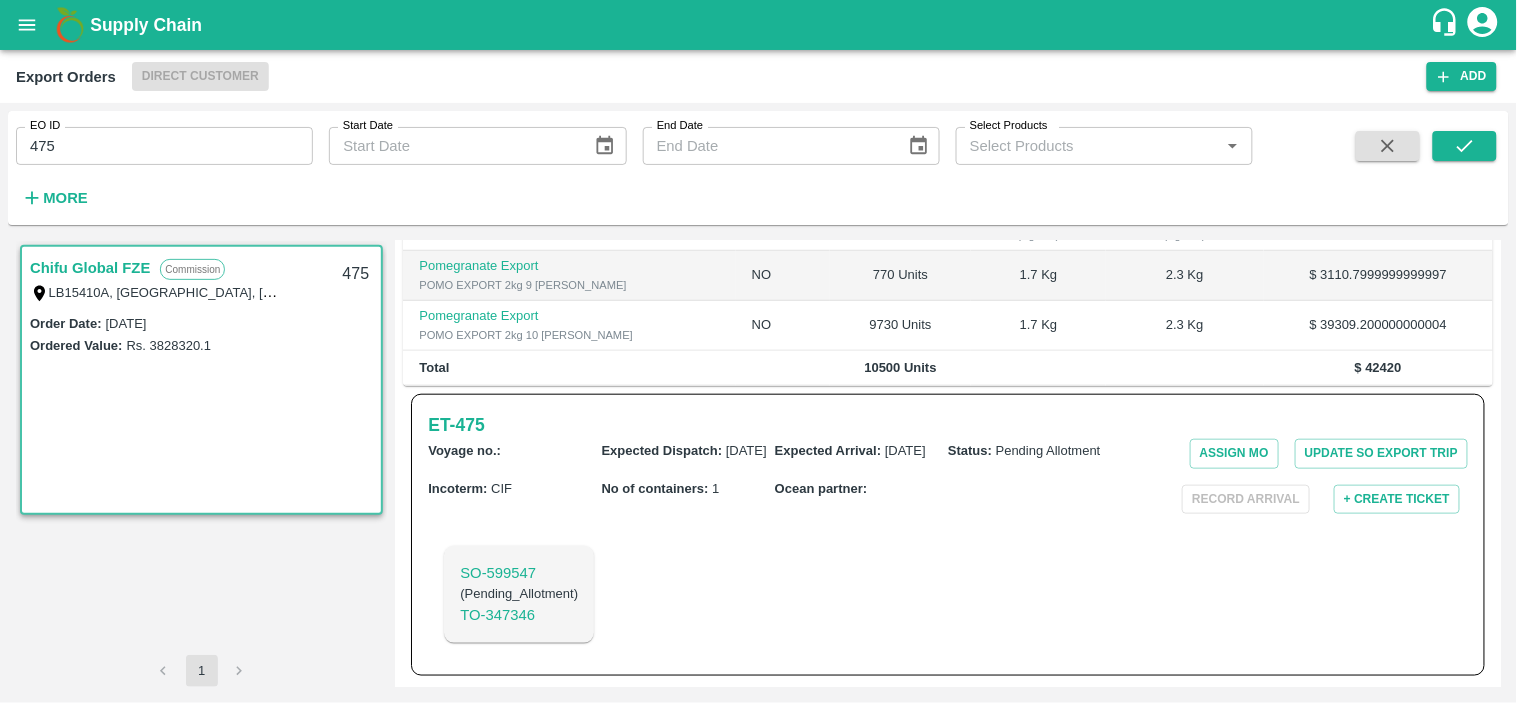 scroll, scrollTop: 491, scrollLeft: 0, axis: vertical 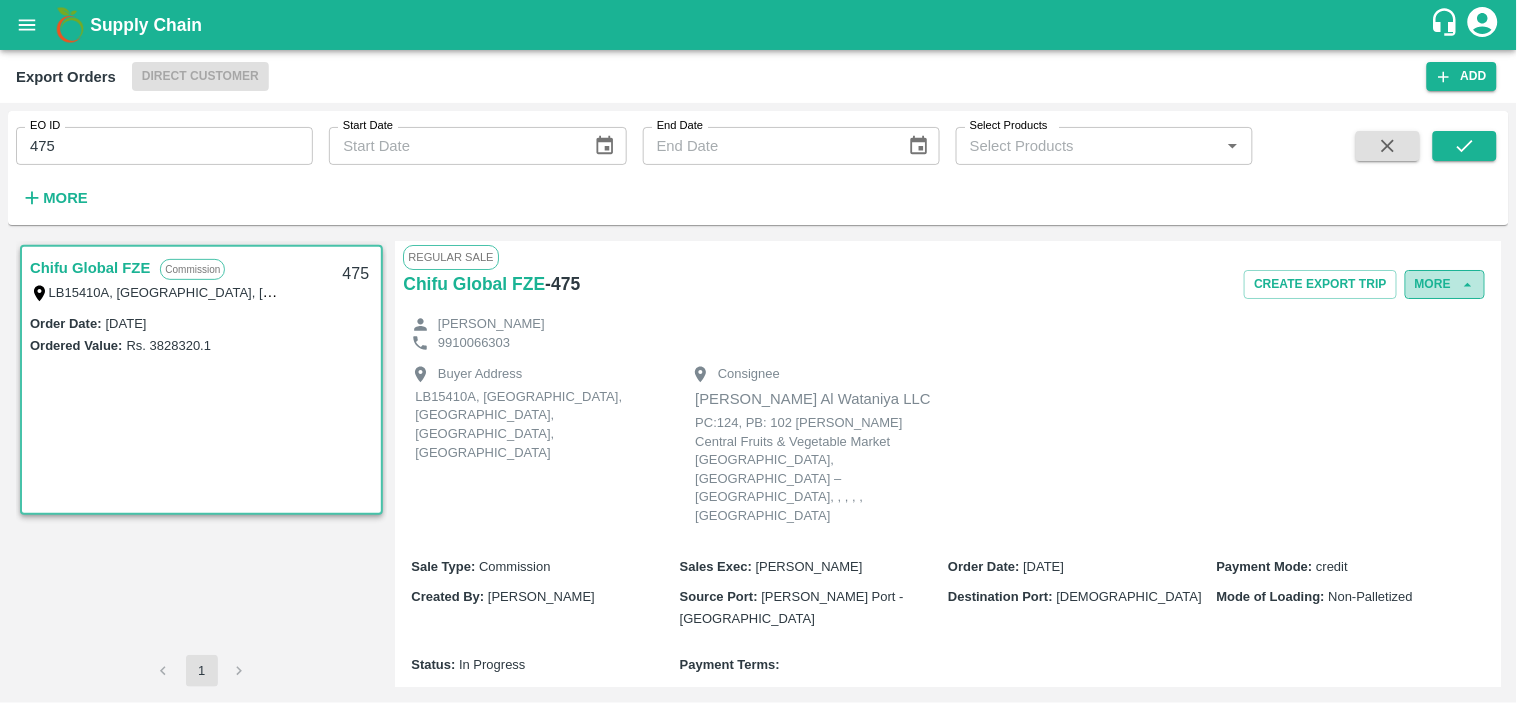 click on "More" at bounding box center (1445, 284) 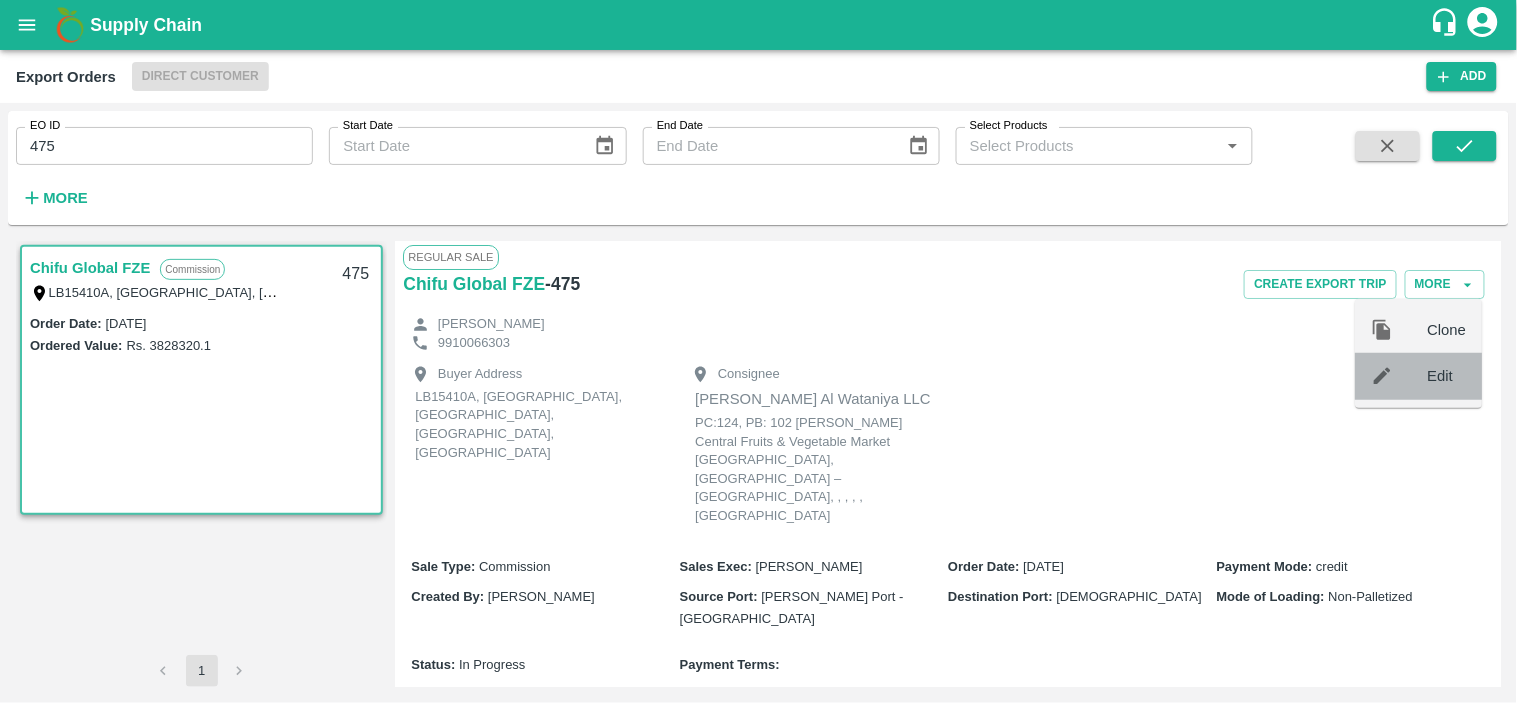click on "Edit" at bounding box center (1447, 376) 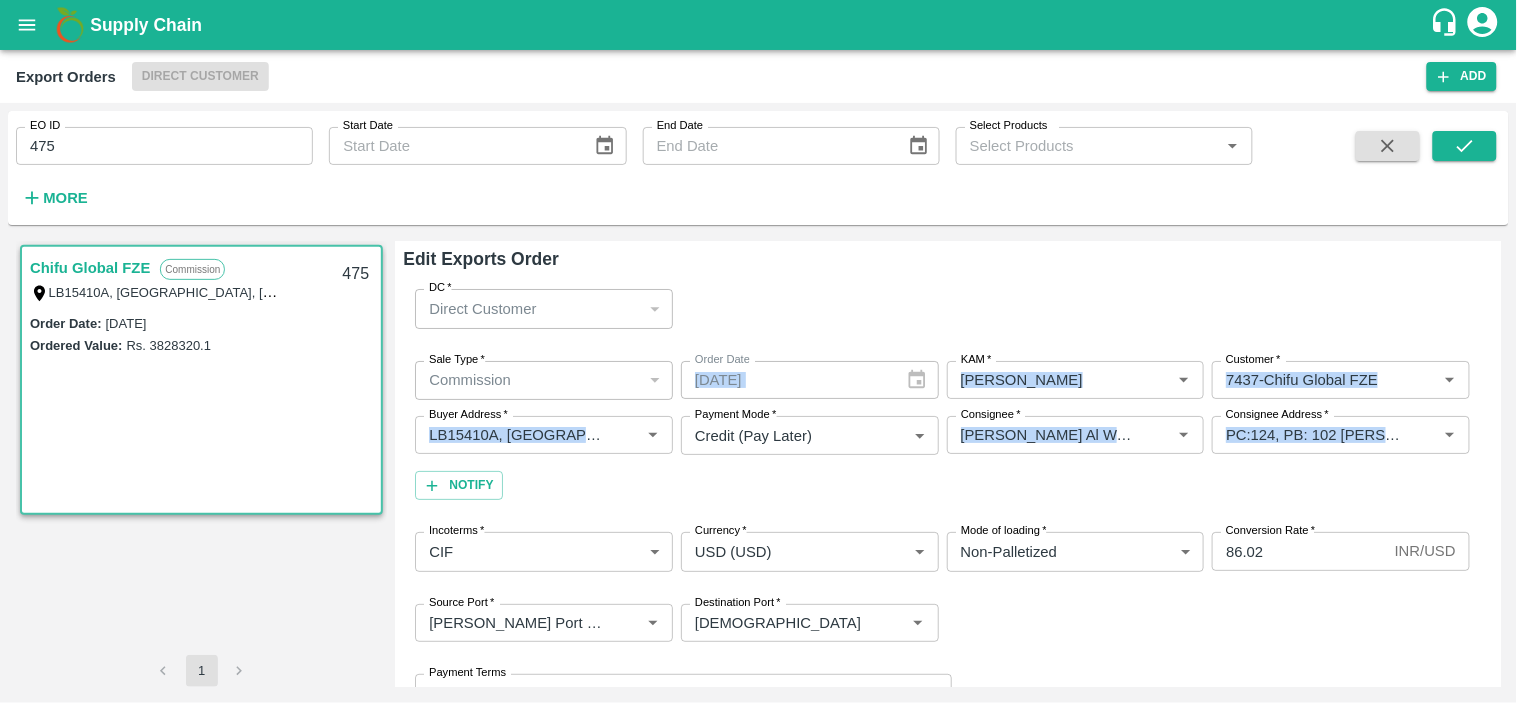 drag, startPoint x: 1502, startPoint y: 288, endPoint x: 1510, endPoint y: 470, distance: 182.17574 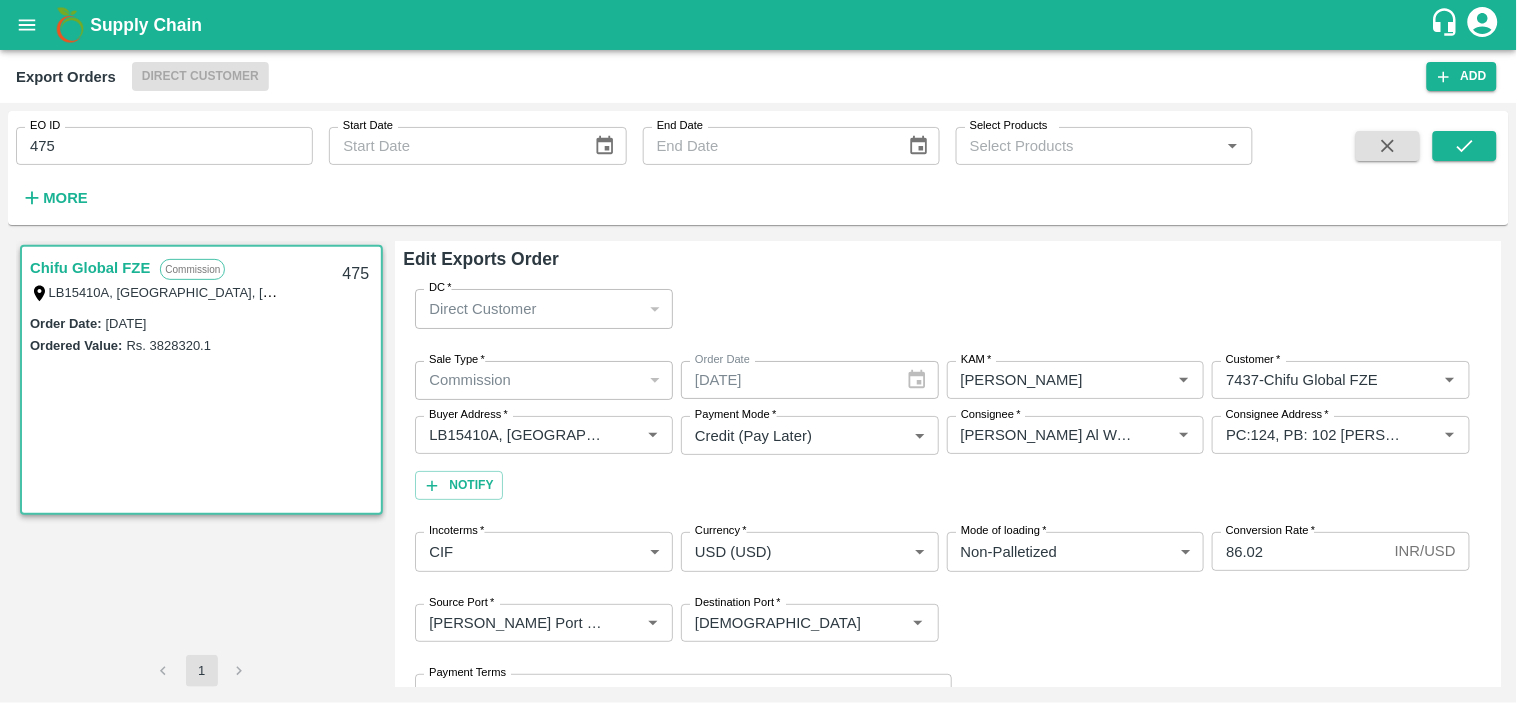 click on "Sale Type   * Commission 2 Sale Type Order Date 19/07/2025 Order Date KAM   * KAM   * Customer   * Customer   * Buyer Address   * Buyer Address   * Payment Mode   * Credit (Pay Later) credit Payment Mode Consignee   * Consignee   * Consignee Address   * Consignee Address   * Notify" at bounding box center (948, 431) 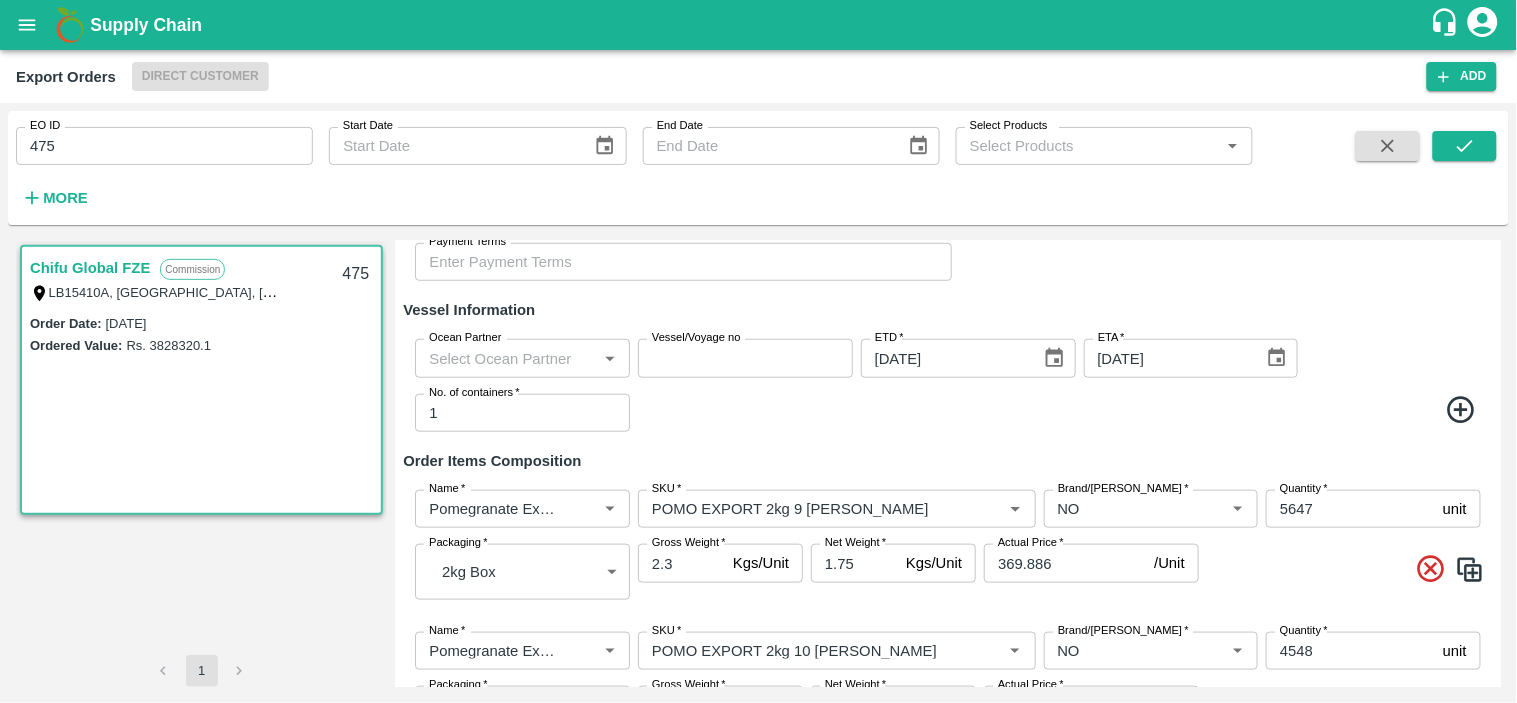 scroll, scrollTop: 437, scrollLeft: 0, axis: vertical 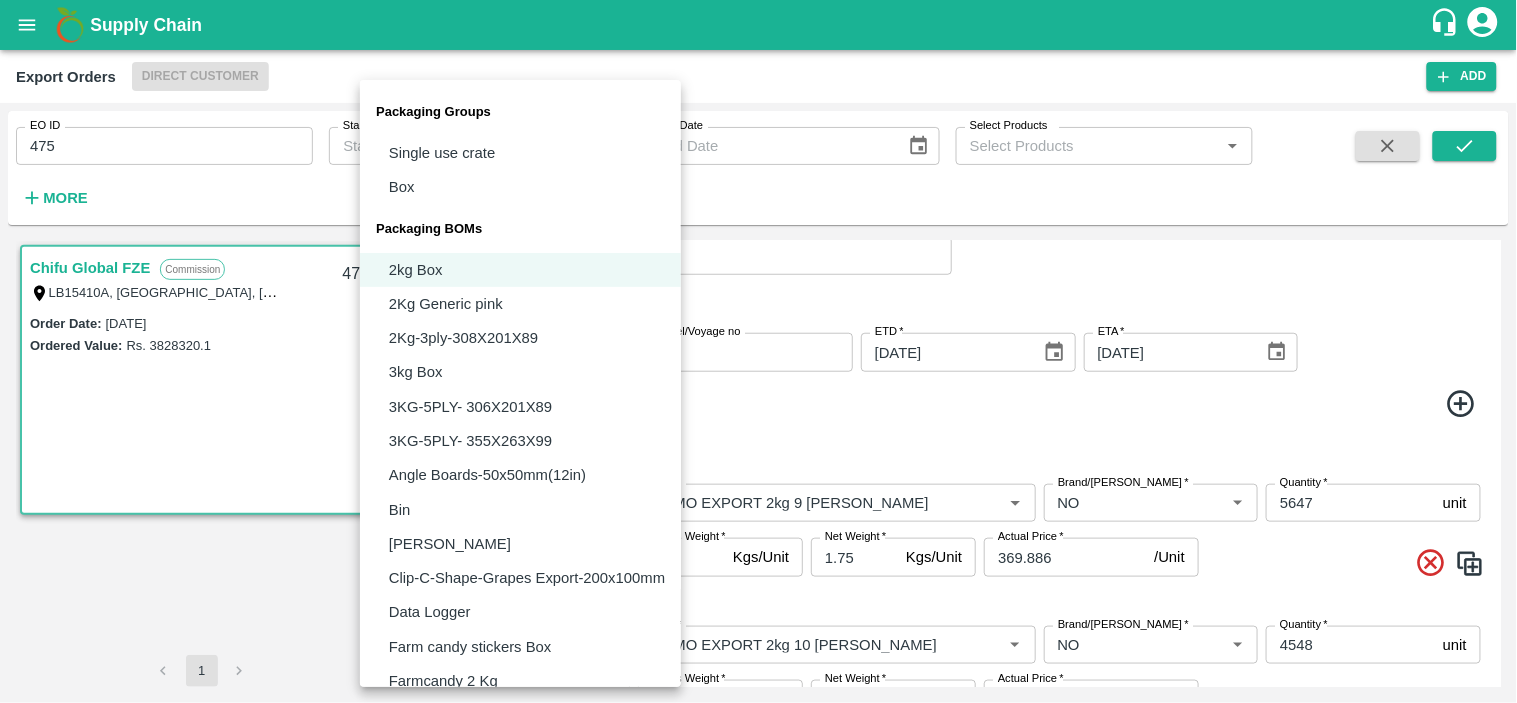 click on "Supply Chain Export Orders Direct Customer Add EO ID 475 EO ID Start Date Start Date End Date End Date Select Products Select Products   * More Chifu Global FZE Commission LB15410A, Jebel Ali Free Zone, Jafza, Dubai, Dubai, 400021, United Arab Emirates 475 Order Date : 19 Jul 2025 Ordered Value: Rs.   3828320.1 1 Edit Exports Order DC   * Direct Customer 6 DC Sale Type   * Commission 2 Sale Type Order Date 19/07/2025 Order Date KAM   * KAM   * Customer   * Customer   * Buyer Address   * Buyer Address   * Payment Mode   * Credit (Pay Later) credit Payment Mode Consignee   * Consignee   * Consignee Address   * Consignee Address   * Notify Incoterms   * CIF 1 Incoterms Currency   * USD (USD) 25 Currency Mode of loading   * Non-Palletized Non-Palletized Mode of loading Conversion Rate   * 86.02 INR/ USD Conversion Rate Source Port   * Source Port   * Destination Port   * Destination Port   * Payment Terms Payment Terms  Vessel Information Ocean Partner Ocean Partner ETD" at bounding box center [758, 351] 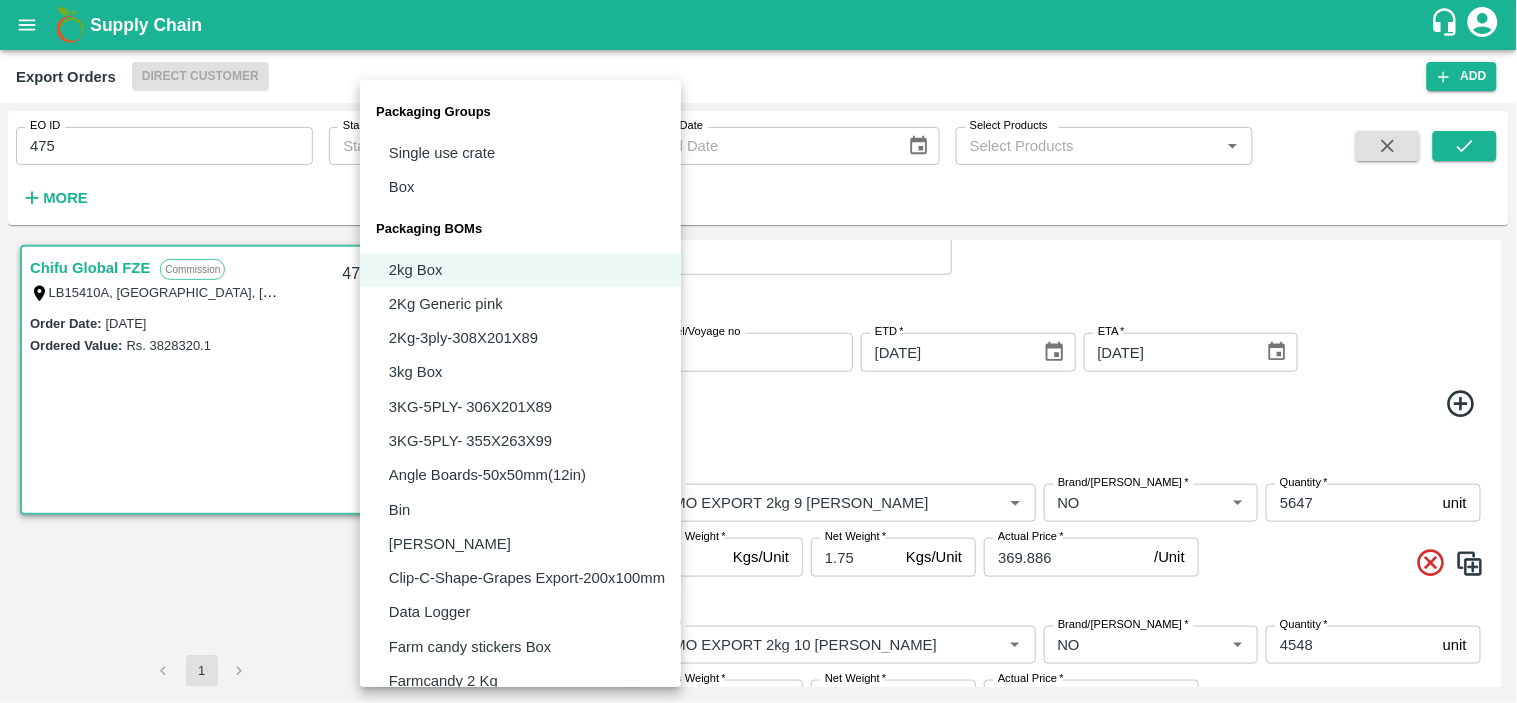 type 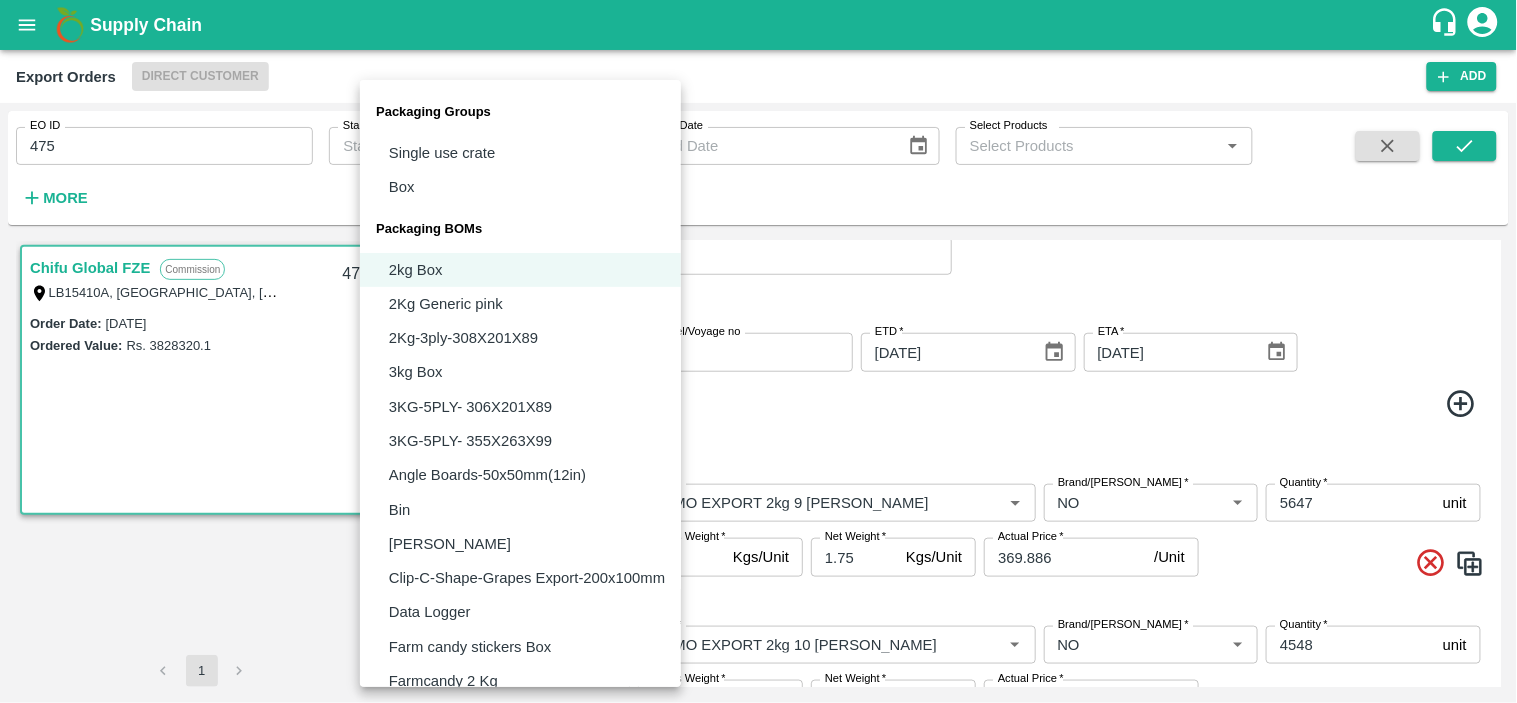 type 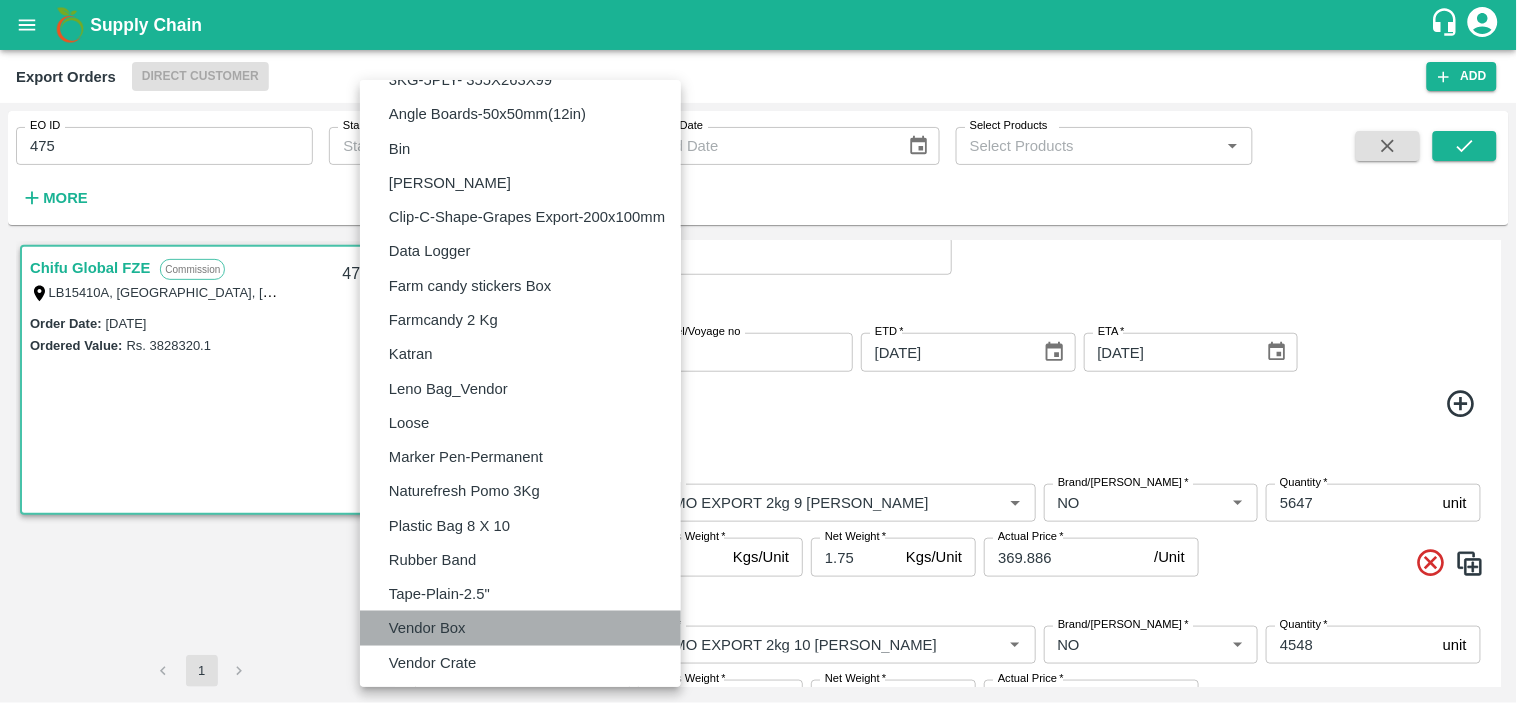 click on "Vendor Box" at bounding box center [520, 628] 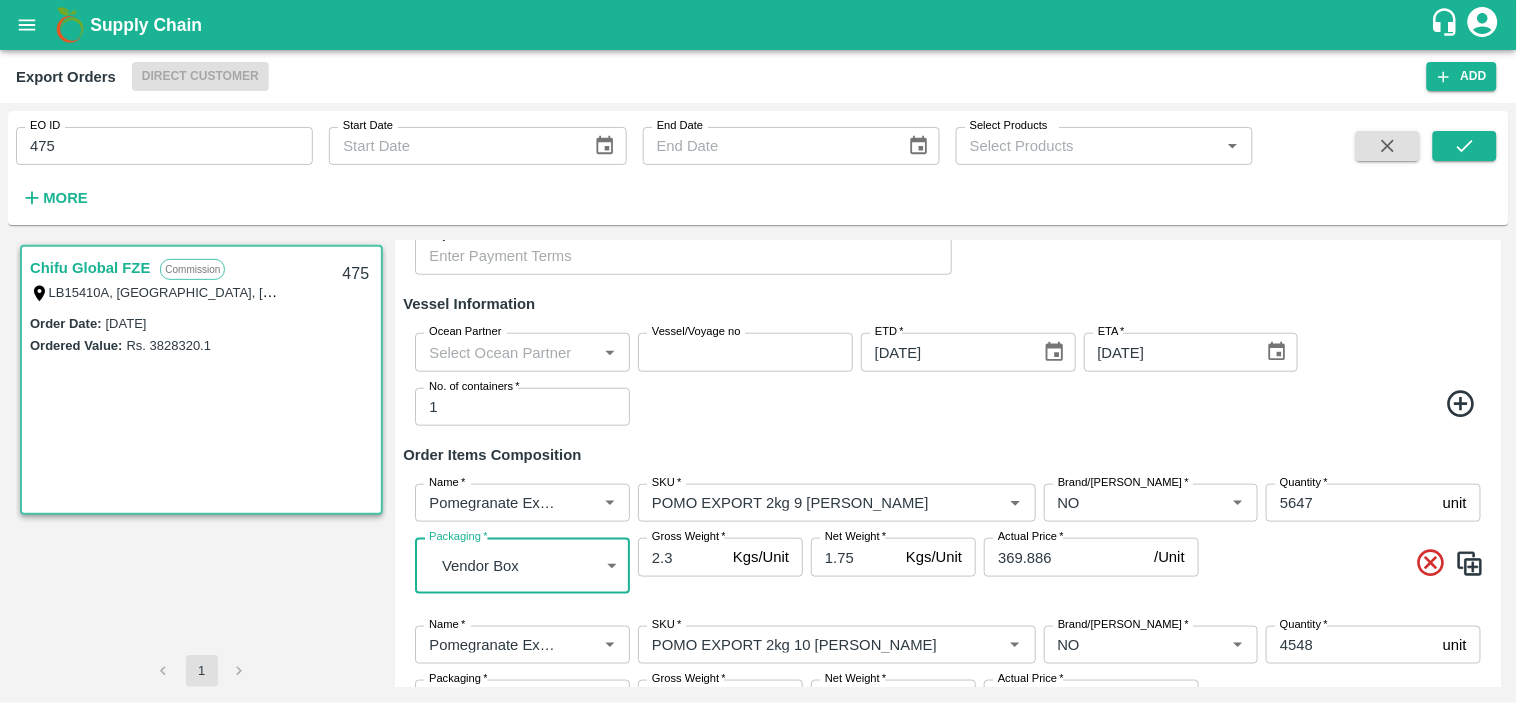 scroll, scrollTop: 696, scrollLeft: 0, axis: vertical 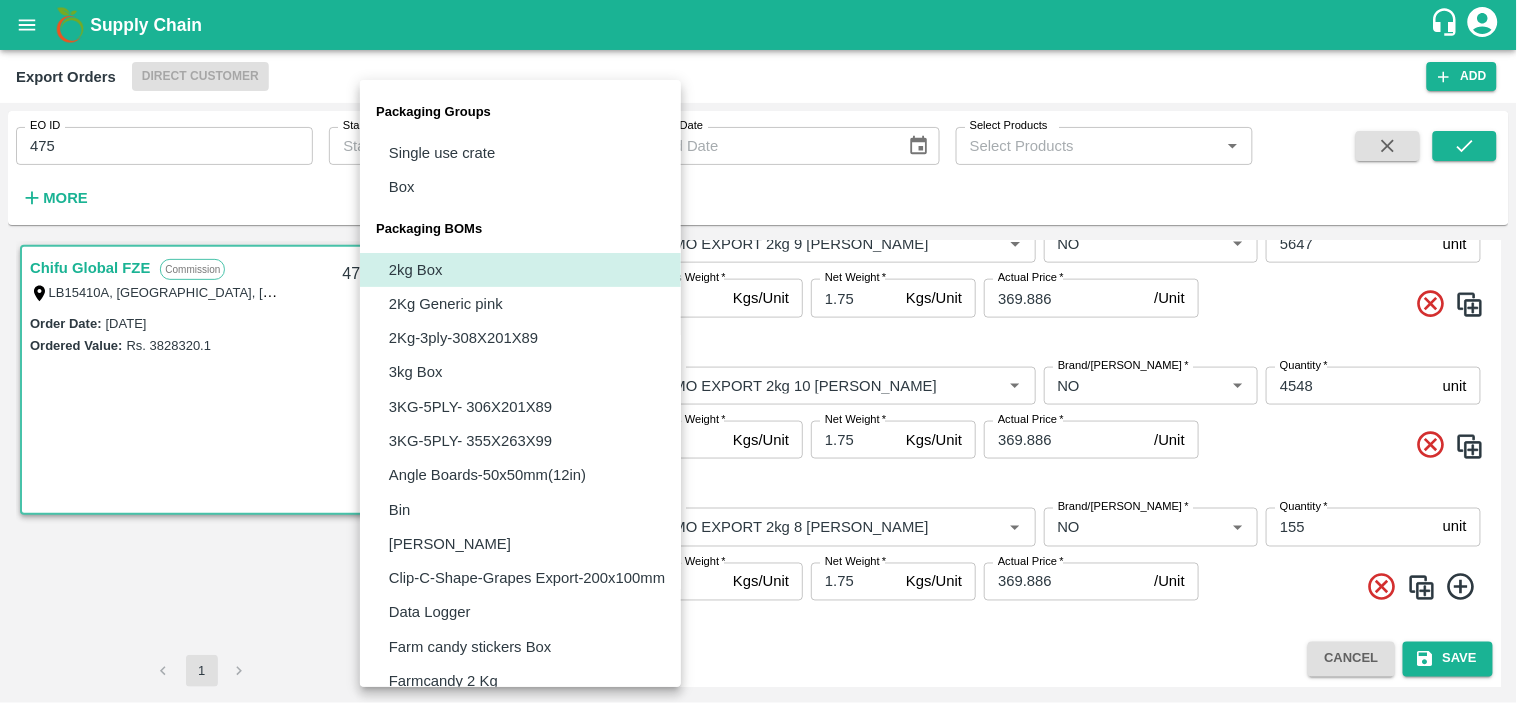 click on "Supply Chain Export Orders Direct Customer Add EO ID 475 EO ID Start Date Start Date End Date End Date Select Products Select Products   * More Chifu Global FZE Commission LB15410A, Jebel Ali Free Zone, Jafza, Dubai, Dubai, 400021, United Arab Emirates 475 Order Date : 19 Jul 2025 Ordered Value: Rs.   3828320.1 1 Edit Exports Order DC   * Direct Customer 6 DC Sale Type   * Commission 2 Sale Type Order Date 19/07/2025 Order Date KAM   * KAM   * Customer   * Customer   * Buyer Address   * Buyer Address   * Payment Mode   * Credit (Pay Later) credit Payment Mode Consignee   * Consignee   * Consignee Address   * Consignee Address   * Notify Incoterms   * CIF 1 Incoterms Currency   * USD (USD) 25 Currency Mode of loading   * Non-Palletized Non-Palletized Mode of loading Conversion Rate   * 86.02 INR/ USD Conversion Rate Source Port   * Source Port   * Destination Port   * Destination Port   * Payment Terms Payment Terms  Vessel Information Ocean Partner Ocean Partner ETD" at bounding box center [758, 351] 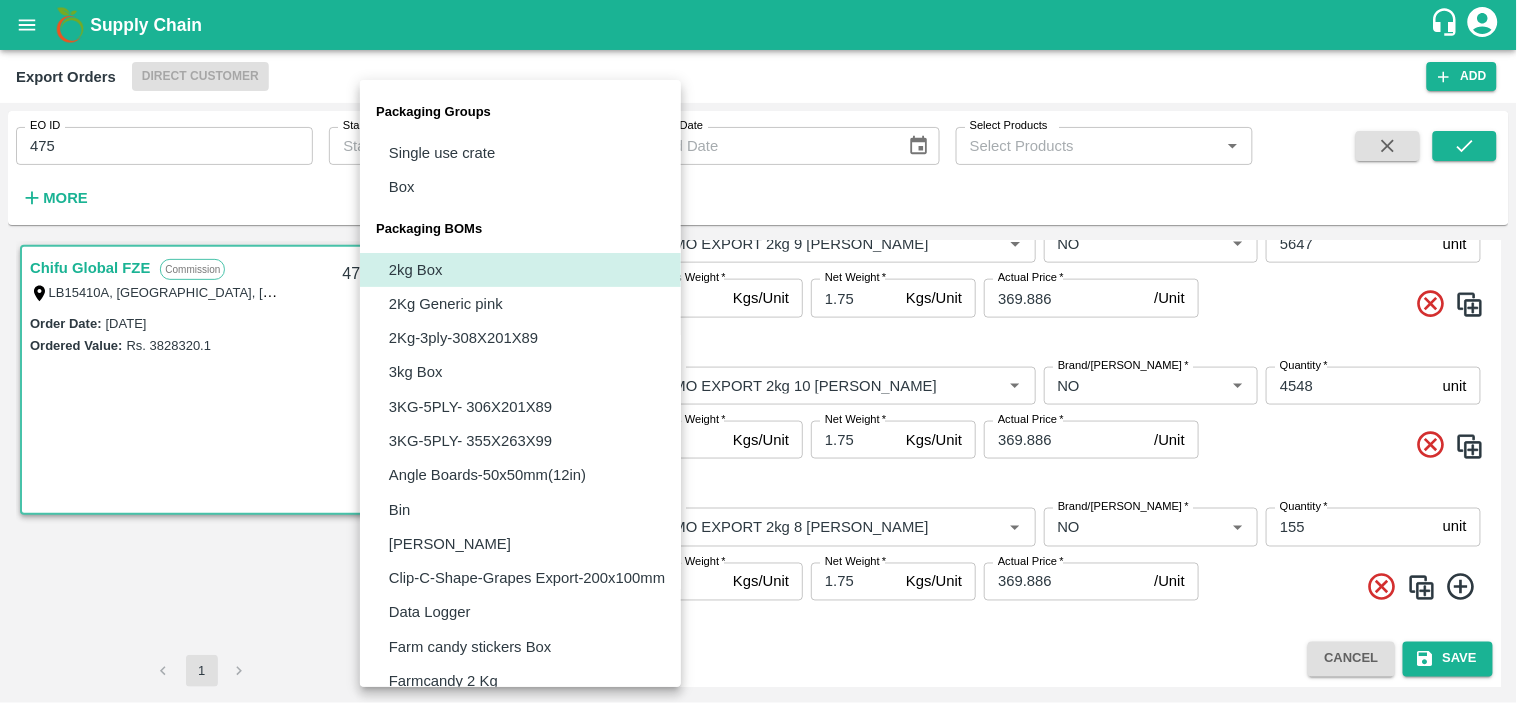 type 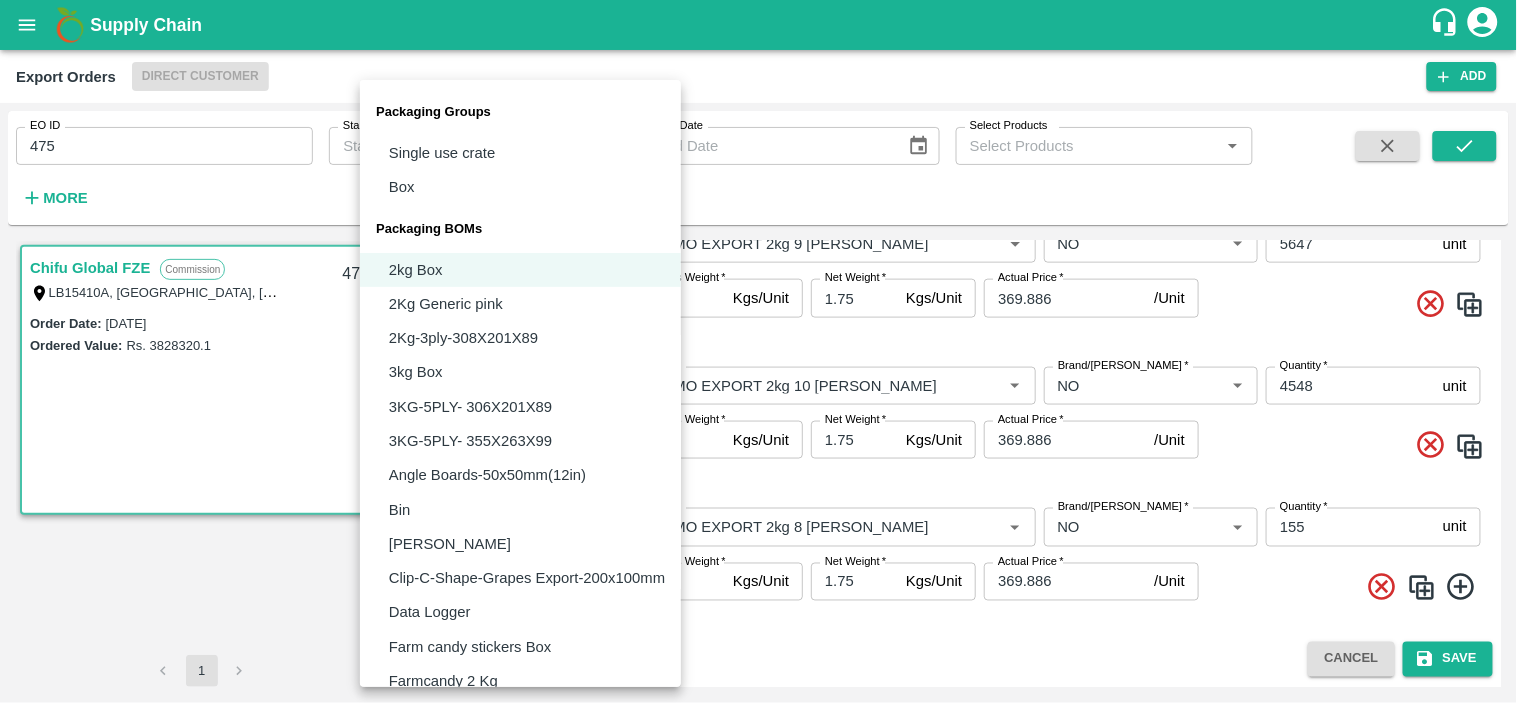 scroll, scrollTop: 361, scrollLeft: 0, axis: vertical 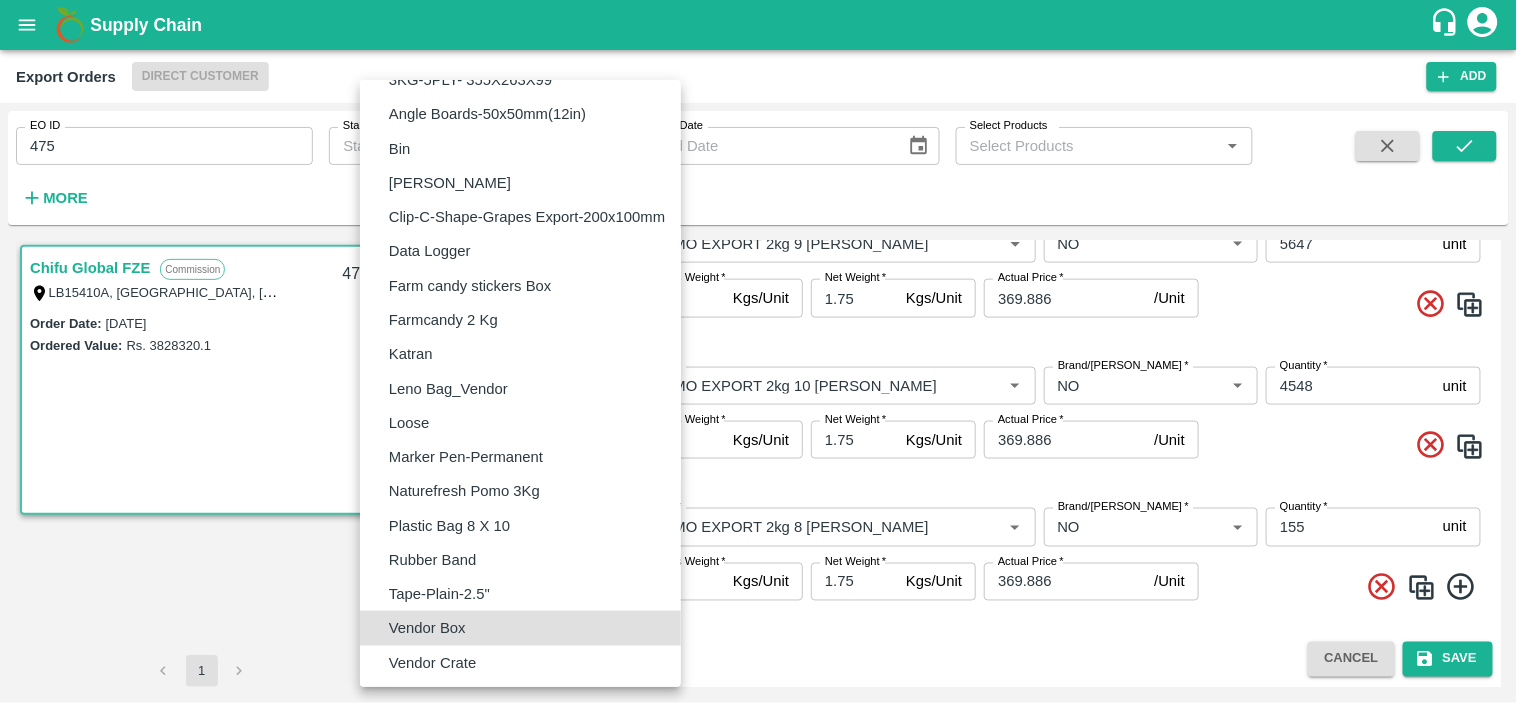 type 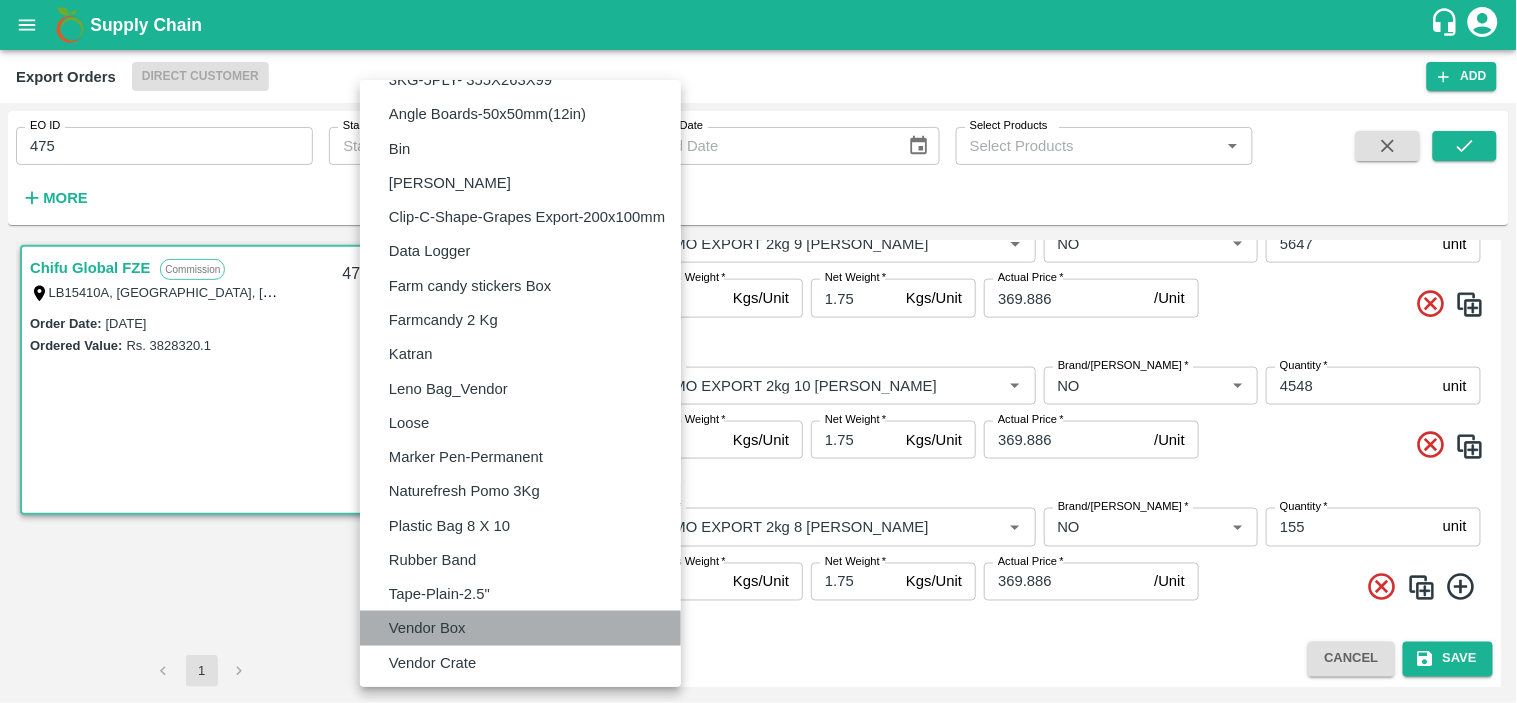 click on "Vendor Box" at bounding box center (520, 628) 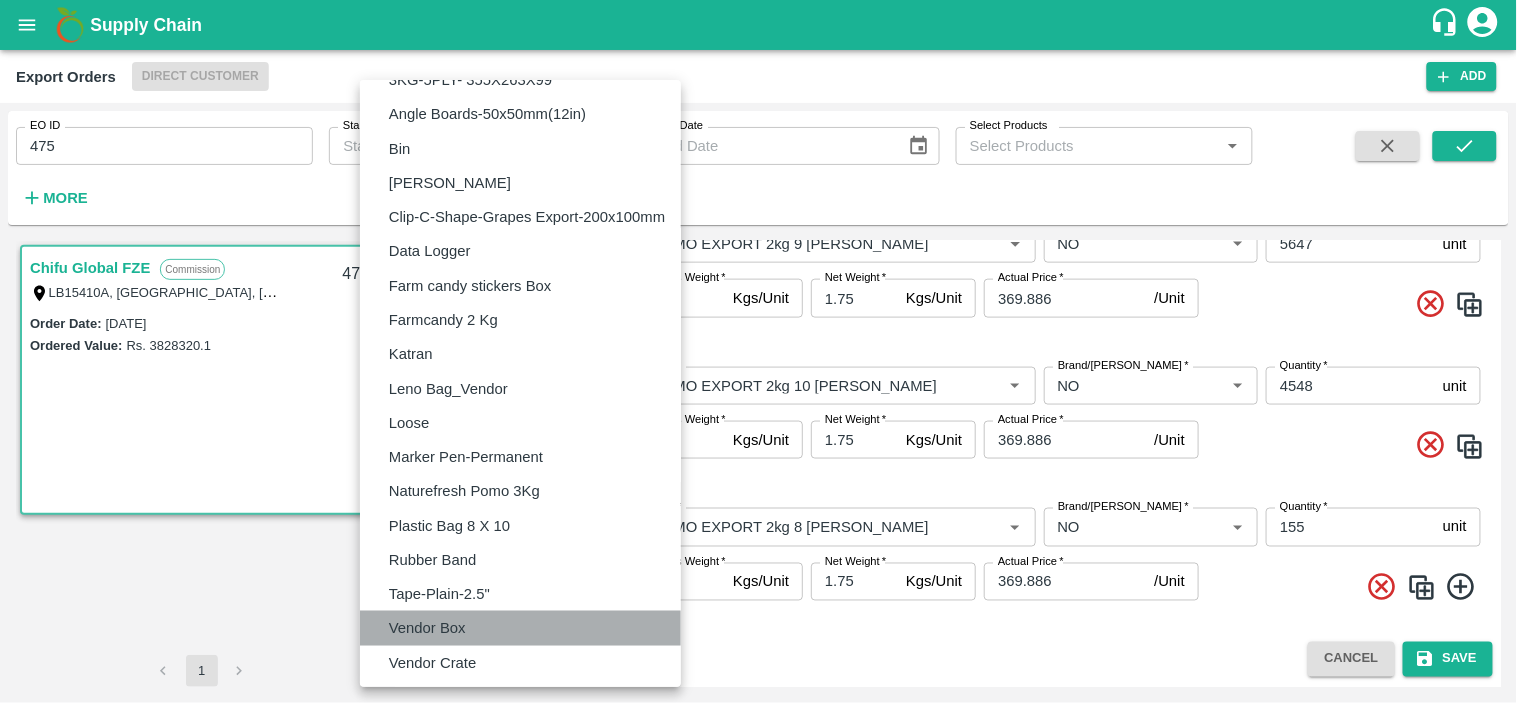 type on "BOM/276" 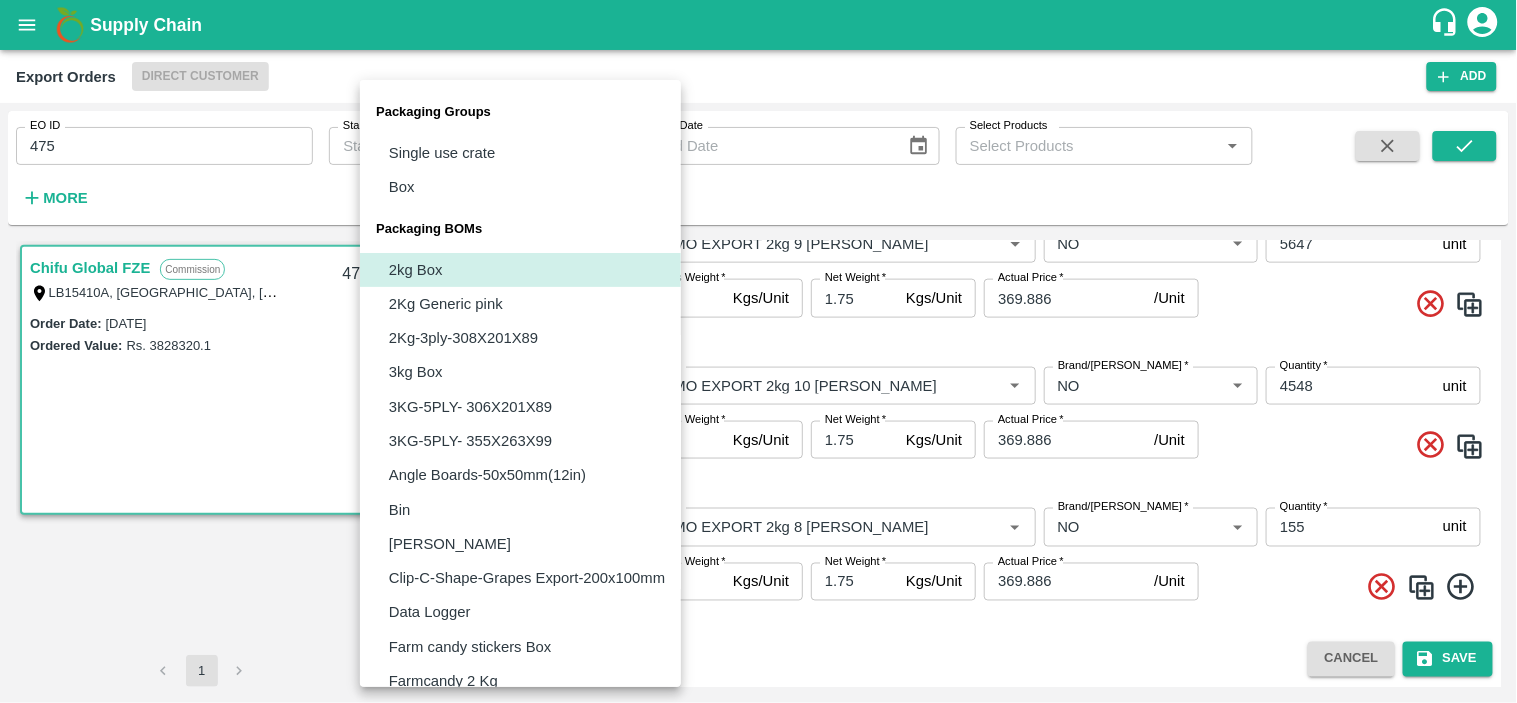 click on "Supply Chain Export Orders Direct Customer Add EO ID 475 EO ID Start Date Start Date End Date End Date Select Products Select Products   * More Chifu Global FZE Commission LB15410A, Jebel Ali Free Zone, Jafza, Dubai, Dubai, 400021, United Arab Emirates 475 Order Date : 19 Jul 2025 Ordered Value: Rs.   3828320.1 1 Edit Exports Order DC   * Direct Customer 6 DC Sale Type   * Commission 2 Sale Type Order Date 19/07/2025 Order Date KAM   * KAM   * Customer   * Customer   * Buyer Address   * Buyer Address   * Payment Mode   * Credit (Pay Later) credit Payment Mode Consignee   * Consignee   * Consignee Address   * Consignee Address   * Notify Incoterms   * CIF 1 Incoterms Currency   * USD (USD) 25 Currency Mode of loading   * Non-Palletized Non-Palletized Mode of loading Conversion Rate   * 86.02 INR/ USD Conversion Rate Source Port   * Source Port   * Destination Port   * Destination Port   * Payment Terms Payment Terms  Vessel Information Ocean Partner Ocean Partner ETD" at bounding box center [758, 351] 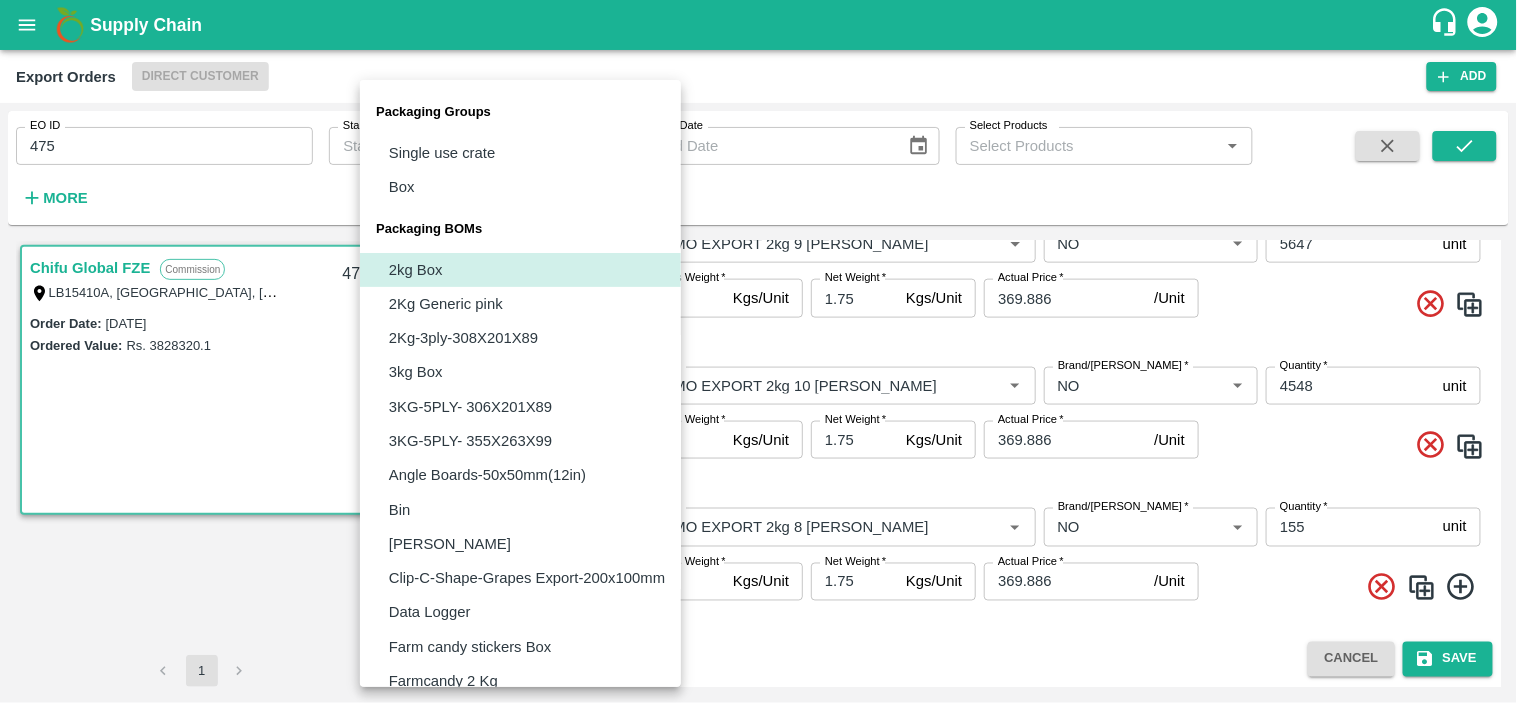 type 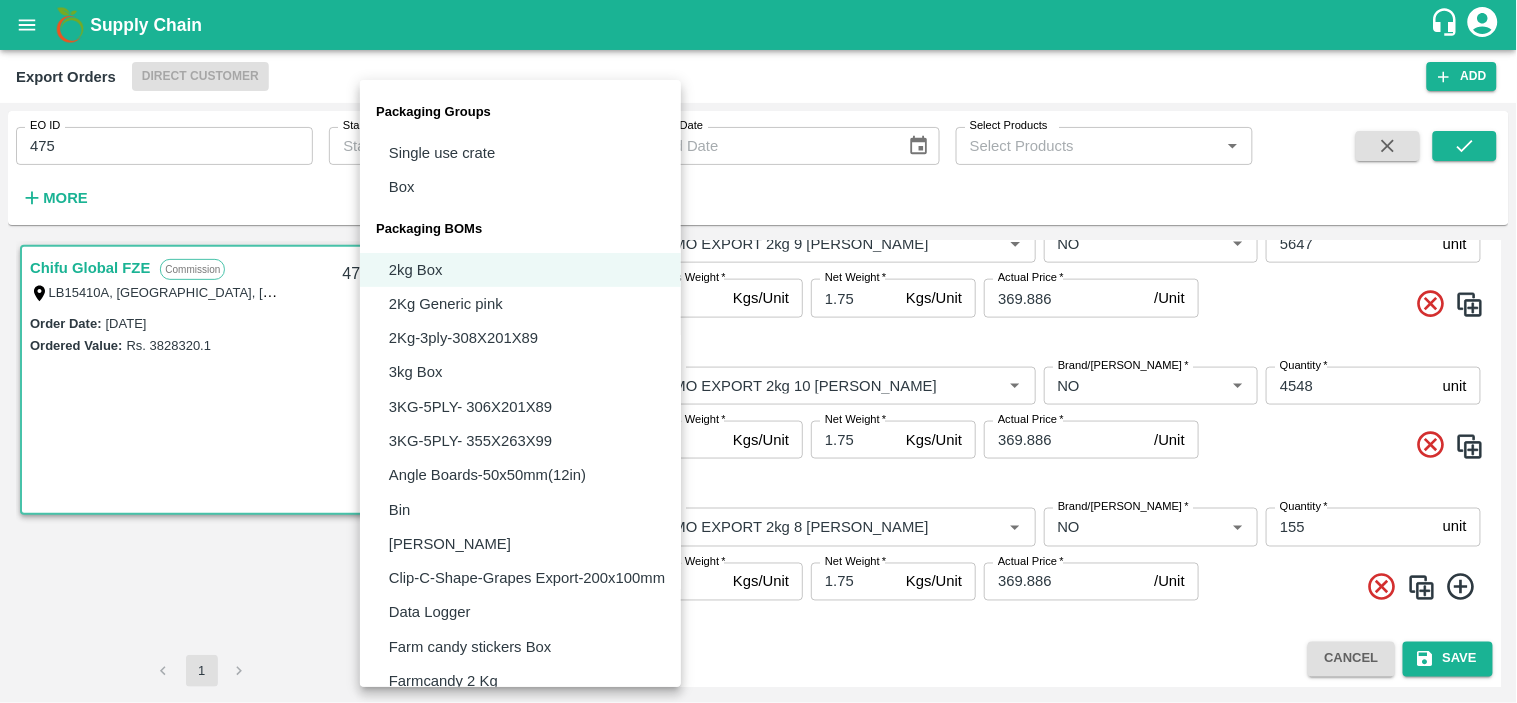 scroll, scrollTop: 361, scrollLeft: 0, axis: vertical 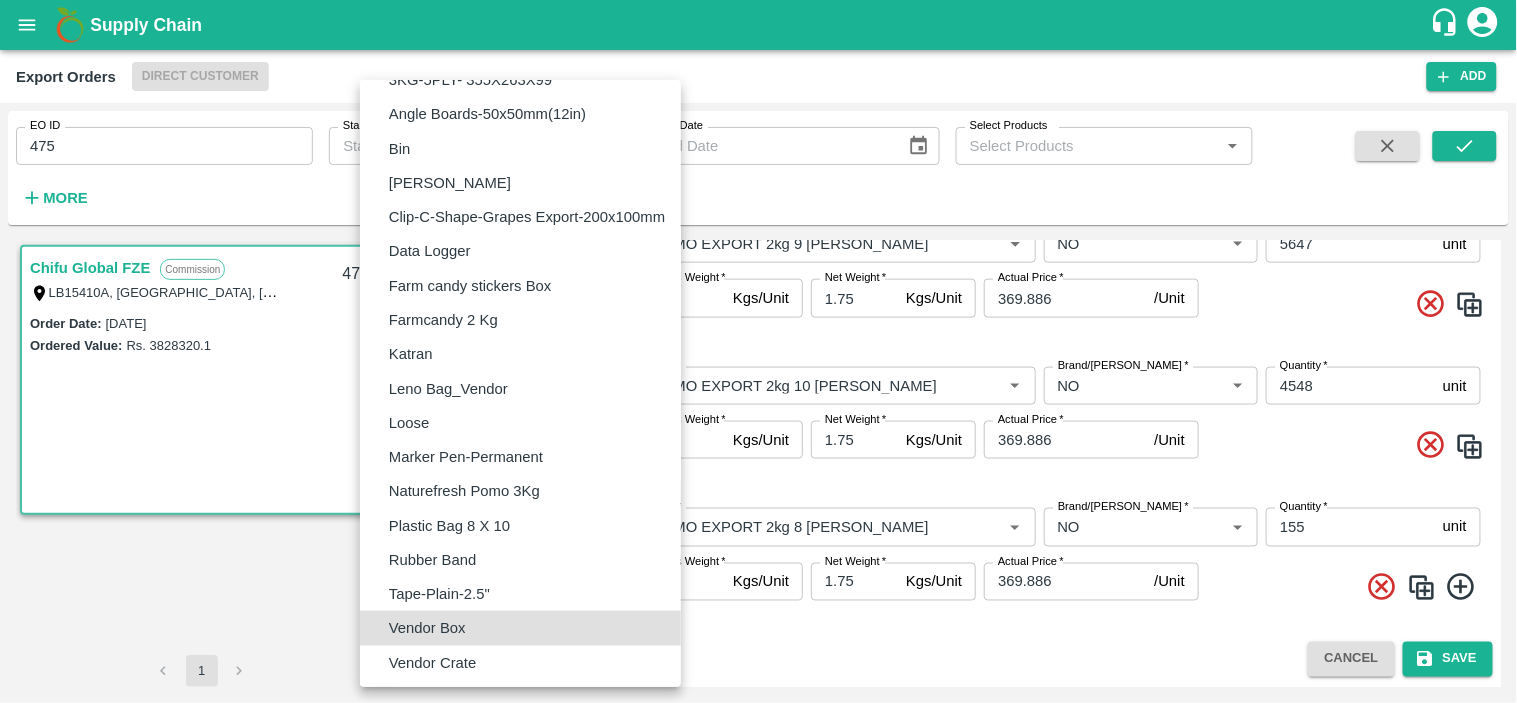 type 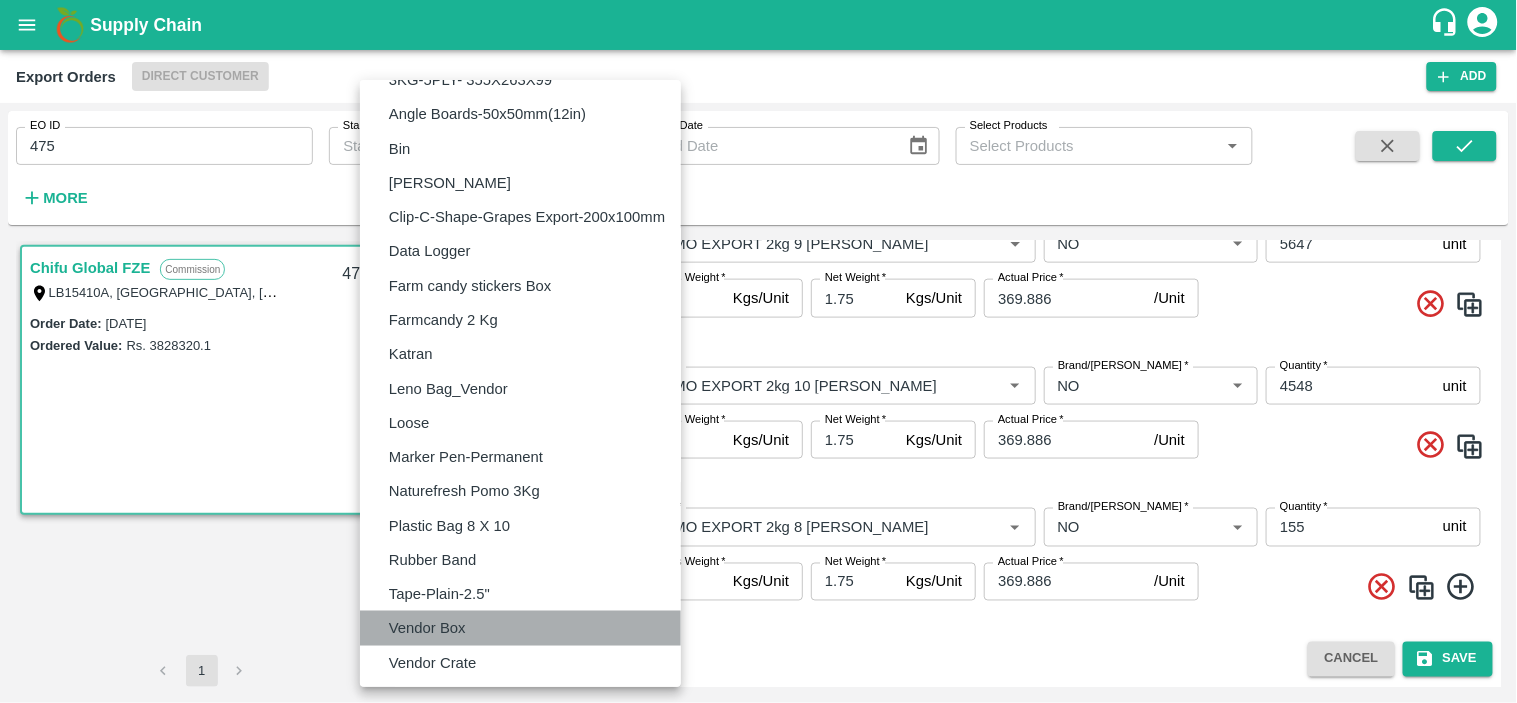 click on "Vendor Box" at bounding box center [520, 628] 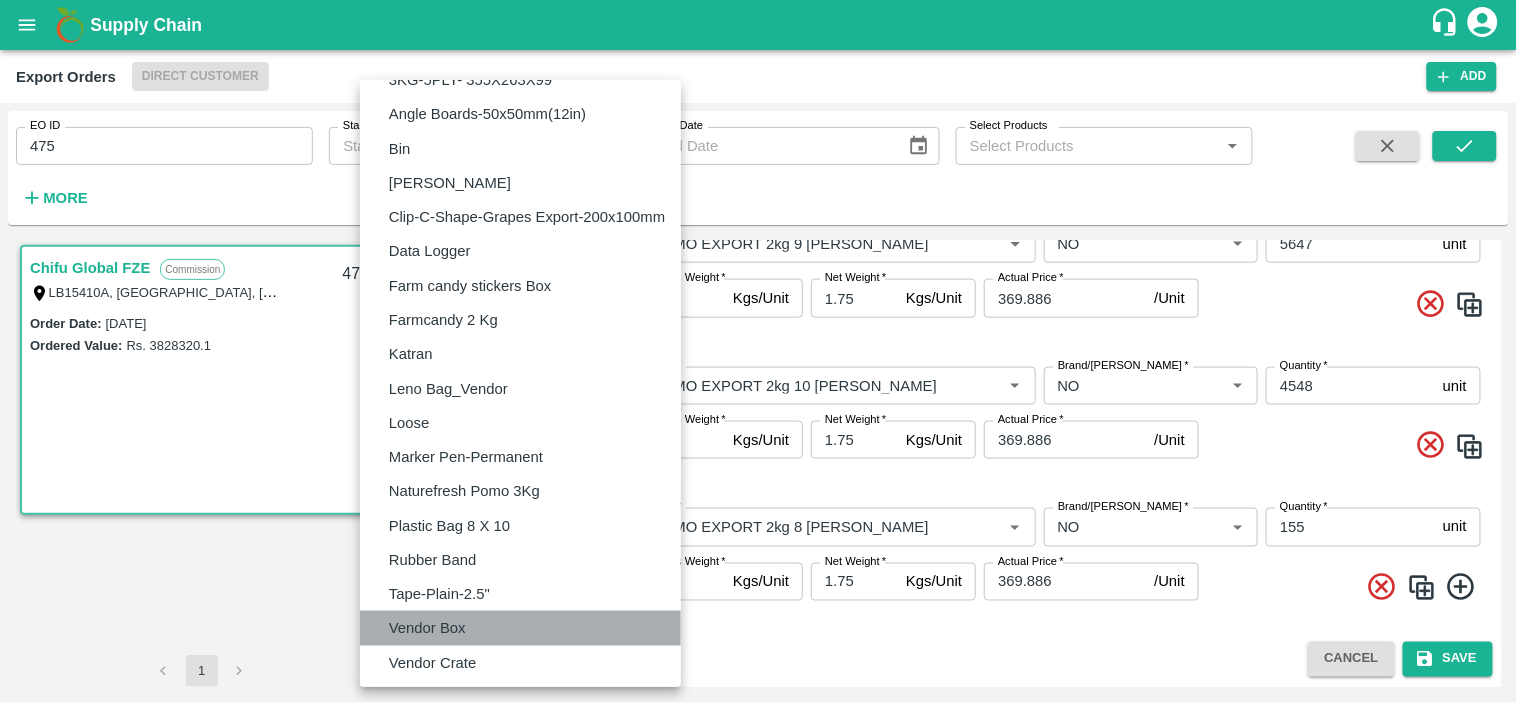type on "BOM/276" 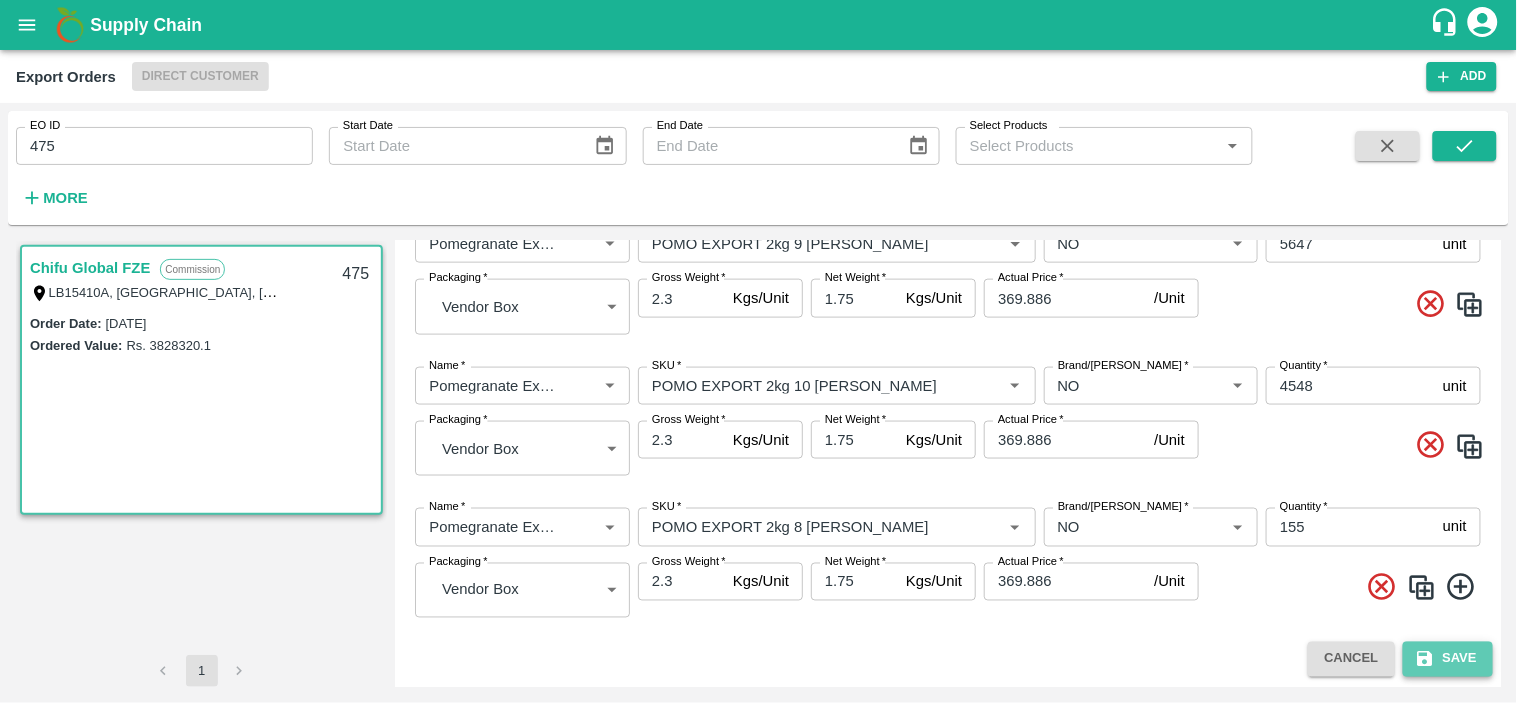 click on "Save" at bounding box center (1448, 659) 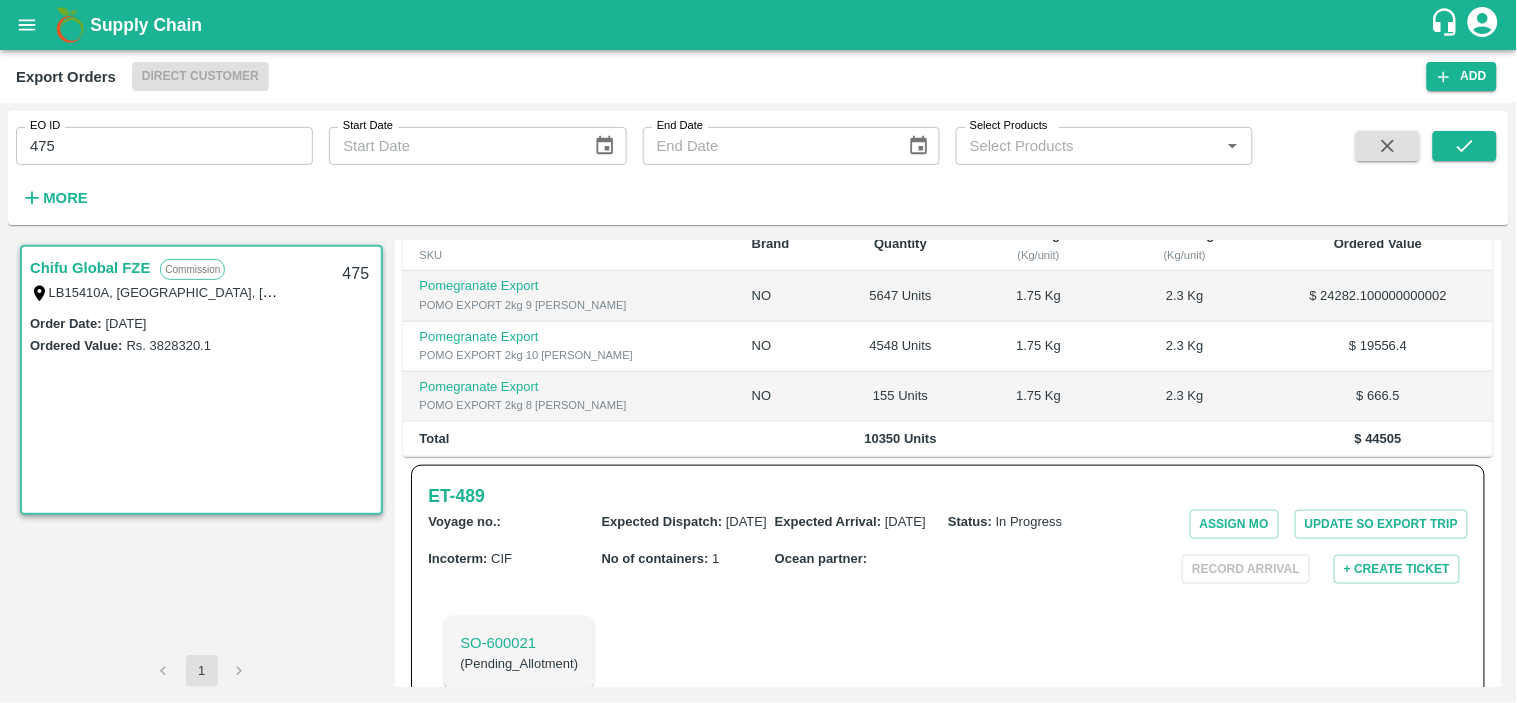 scroll, scrollTop: 517, scrollLeft: 0, axis: vertical 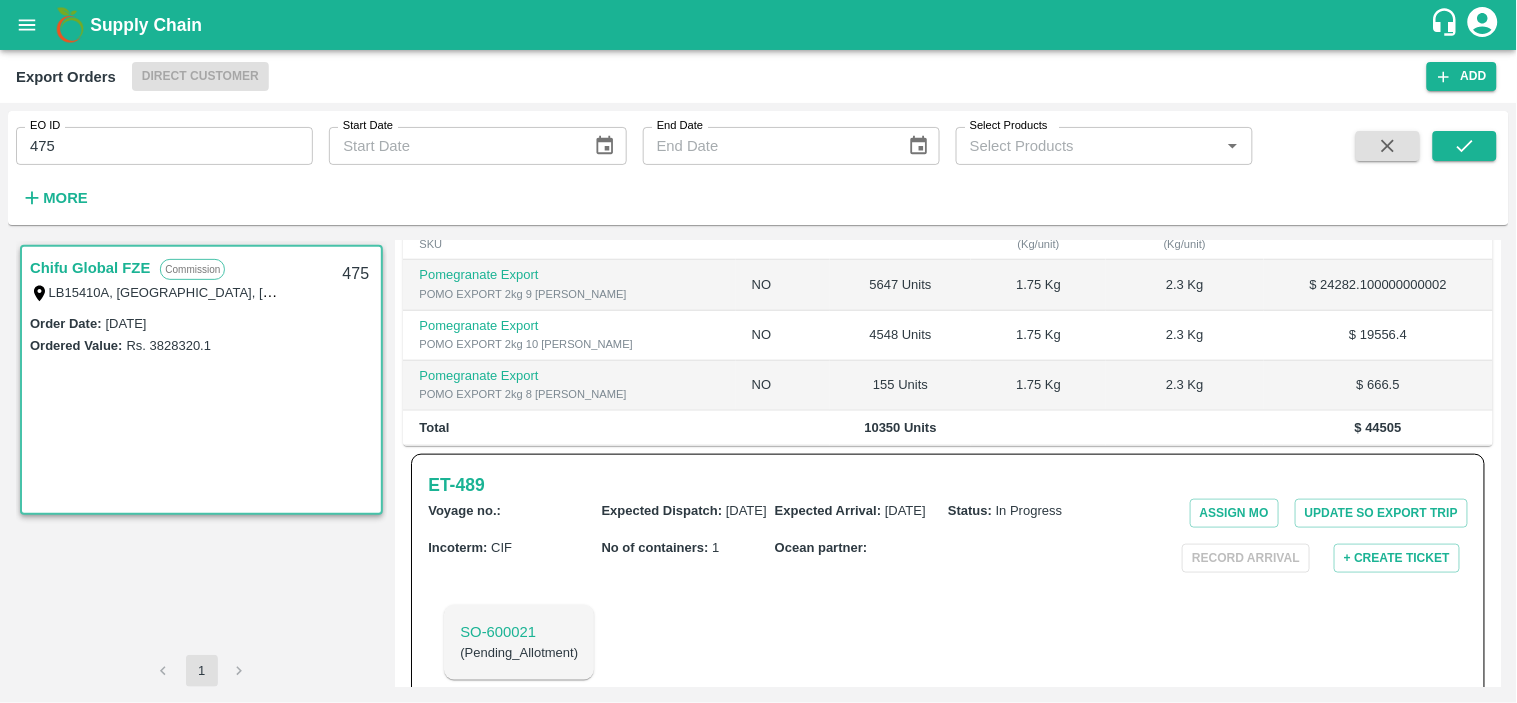 click on "Regular Sale Chifu Global FZE   - 475   Create Export Trip More Divyesh 9910066303 Buyer Address LB15410A, Jebel Ali Free Zone, Jafza, Dubai, Dubai, 400021, United Arab Emirates Consignee Anwar Al Khalidiya Al Wataniya LLC PC:124, PB: 102 Silal Central Fruits & Vegetable Market Khazaen Economic City, Barka – Sultanate of Oman, , , , , Oman Sale Type :   Commission Sales Exec :   Hunnar Ramwani Order Date :   19 Jul 2025 Payment Mode :   credit Created By :   Pranav Patil Source Port :   Jawaharlal Nehru Port - Nhava Sheva Destination Port :   Salalah Mode of Loading :   Non-Palletized Status :   In Progress Payment Terms :   Export Order Items Name SKU Brand Quantity Net Weight (Kg/unit) Gross Weight (Kg/unit) Ordered Value Pomegranate Export POMO EXPORT 2kg 9 DANA NO 5647 Units 1.75 Kg 2.3 Kg $ 24282.100000000002 Pomegranate Export POMO EXPORT 2kg 10 DANA NO 4548 Units 1.75 Kg 2.3 Kg $ 19556.4 Pomegranate Export POMO EXPORT 2kg 8 DANA NO 155 Units 1.75 Kg 2.3 Kg $ 666.5 Total 10350 Units $ 44505" at bounding box center (948, 464) 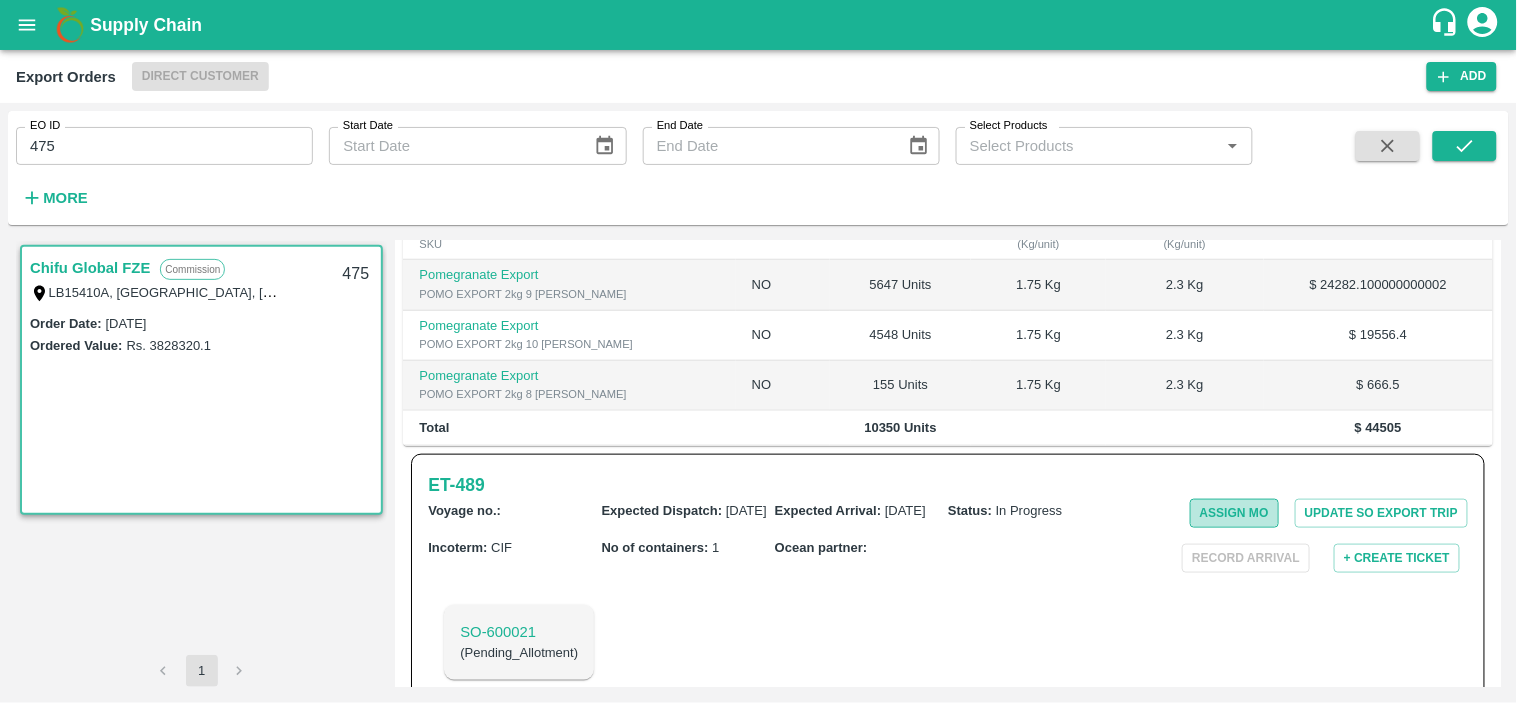 click on "Assign MO" at bounding box center (1234, 513) 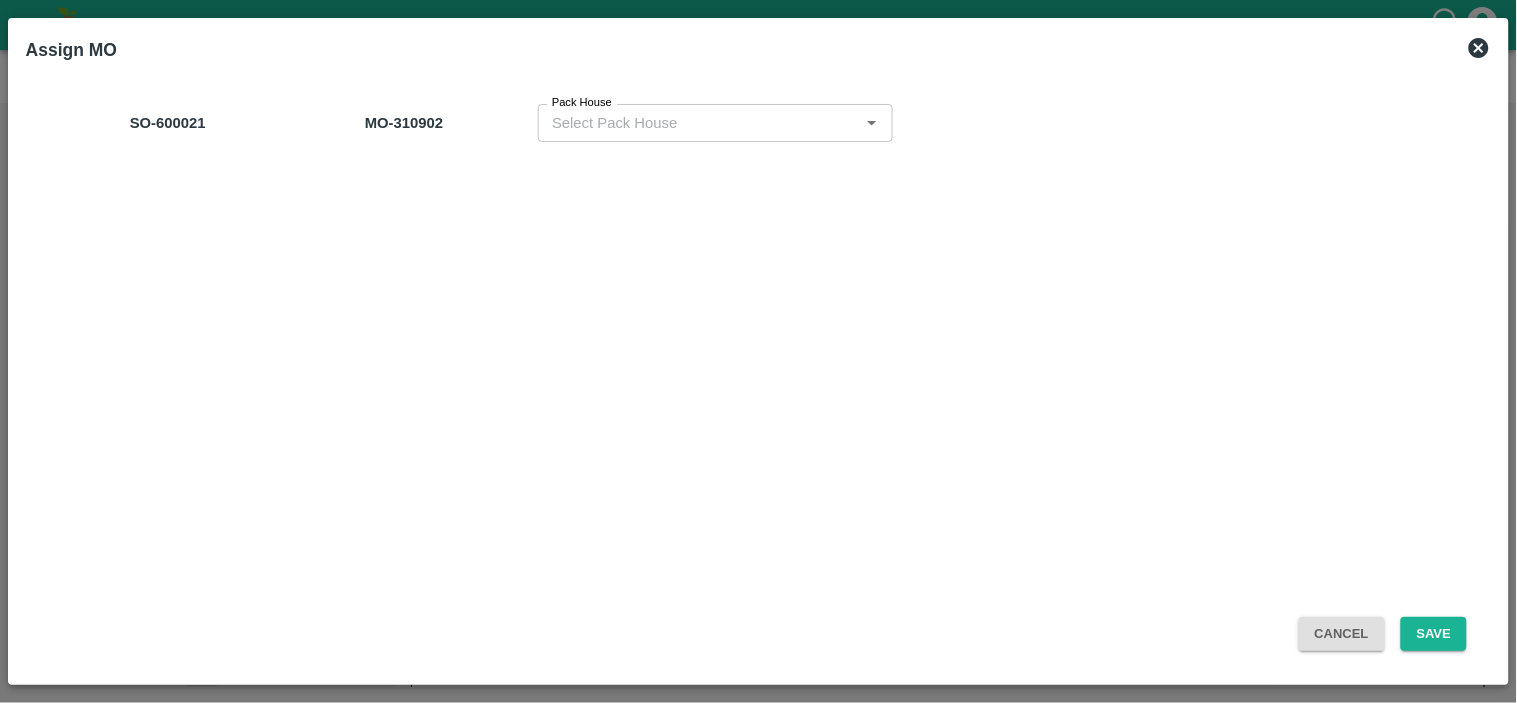 click on "Pack House" at bounding box center [698, 123] 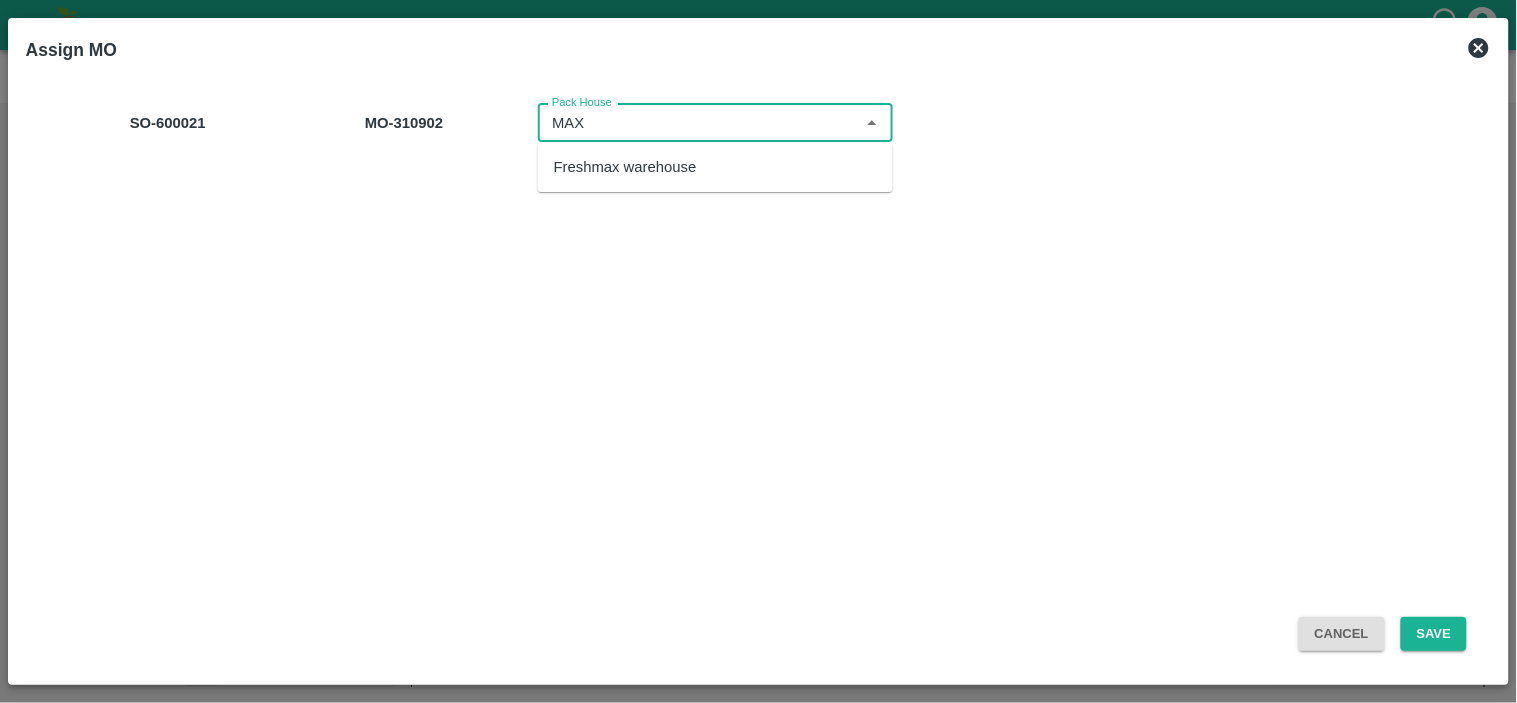 click on "Freshmax warehouse" at bounding box center (625, 167) 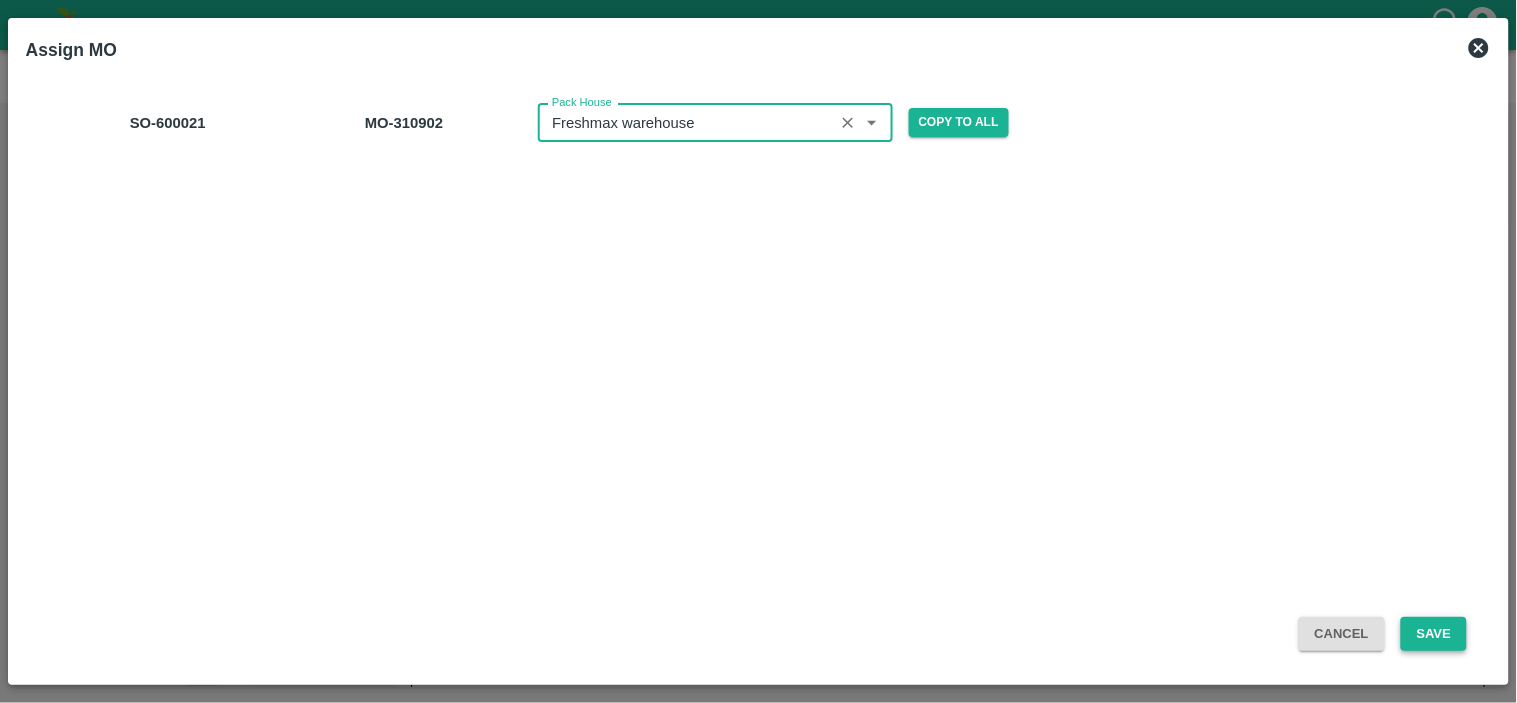 type on "Freshmax warehouse" 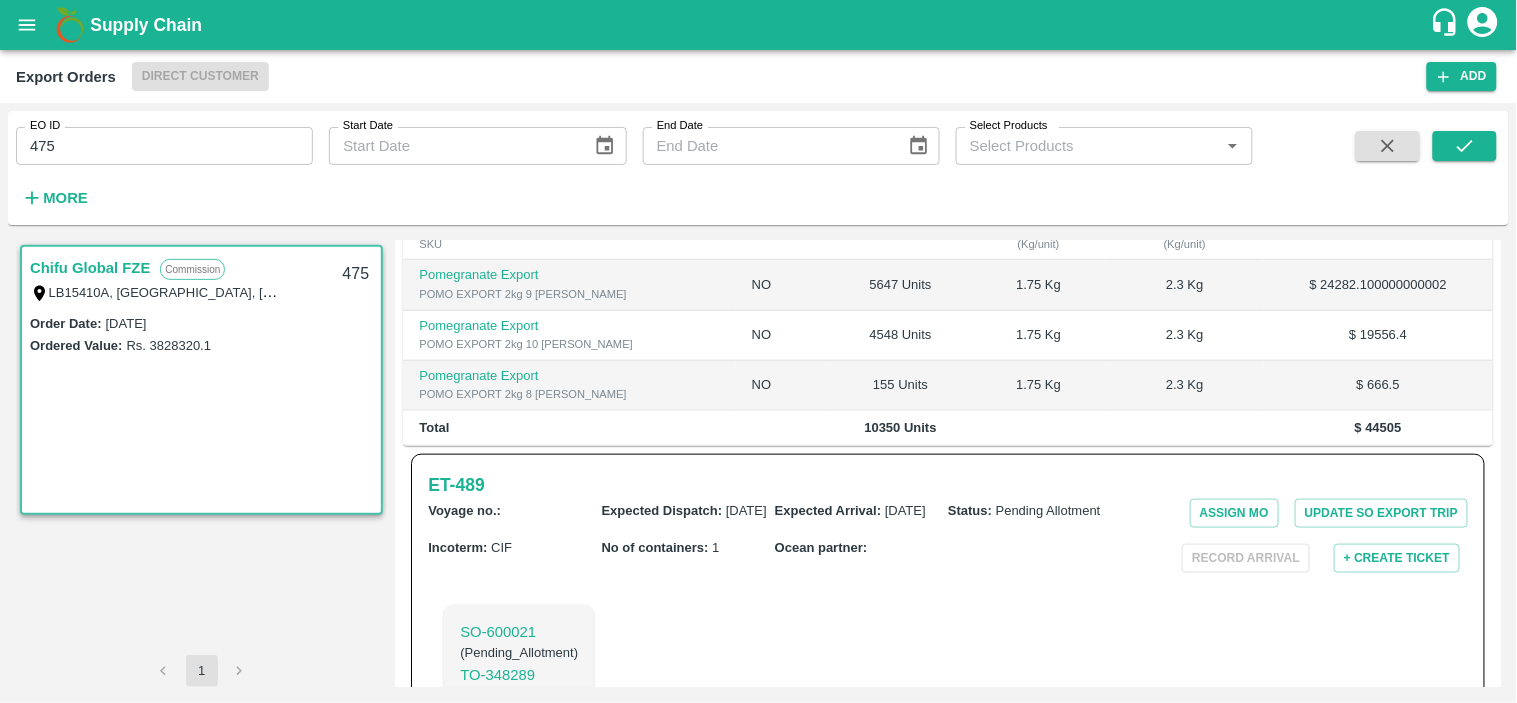 scroll, scrollTop: 540, scrollLeft: 0, axis: vertical 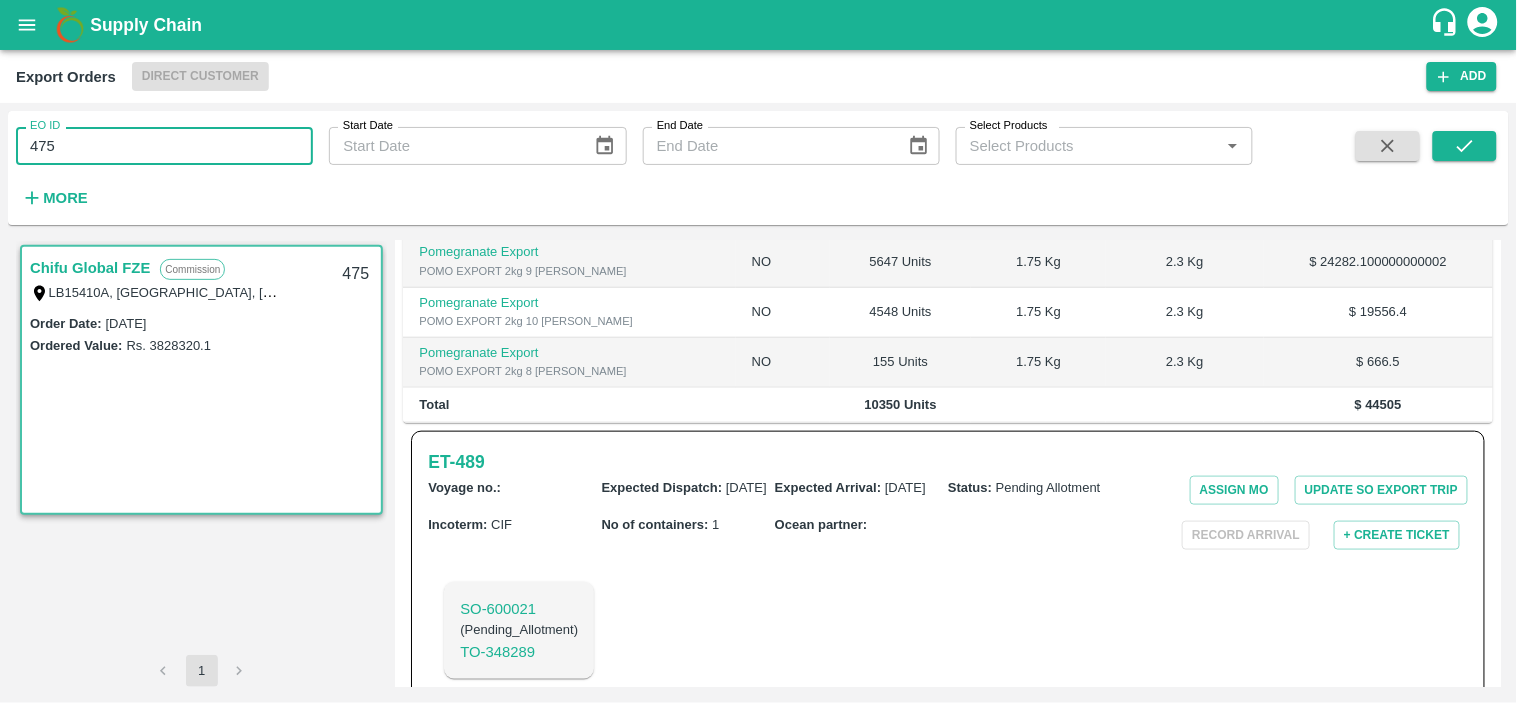 click on "475" at bounding box center [164, 146] 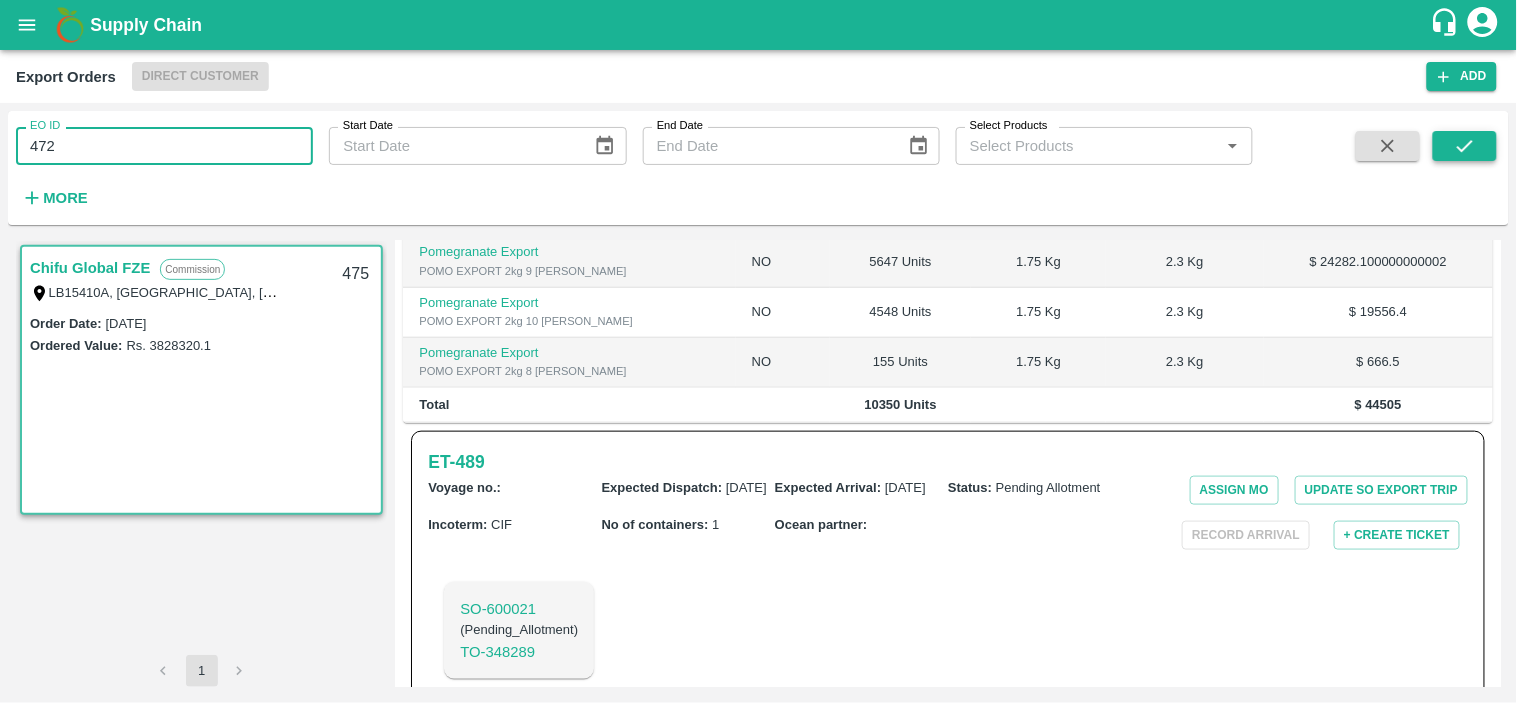 type on "472" 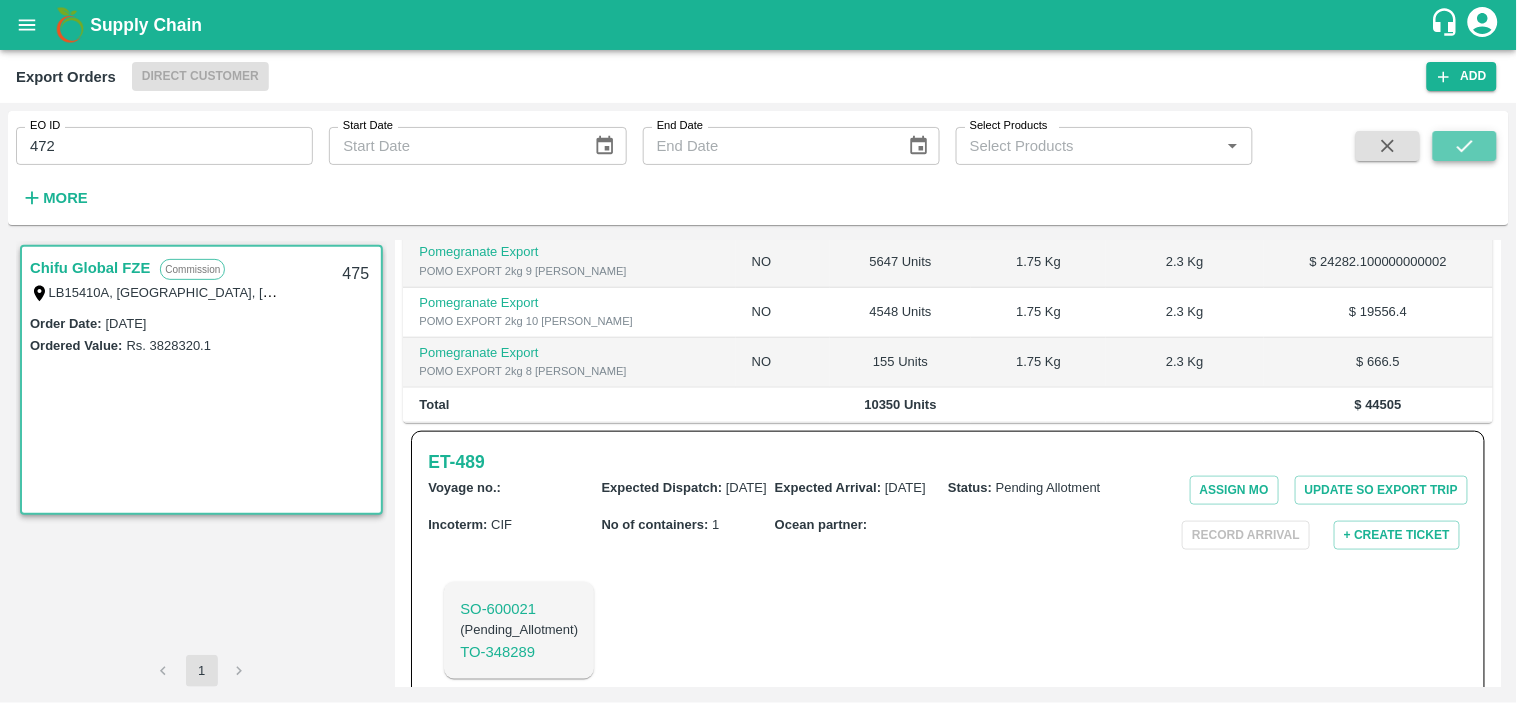click at bounding box center [1465, 146] 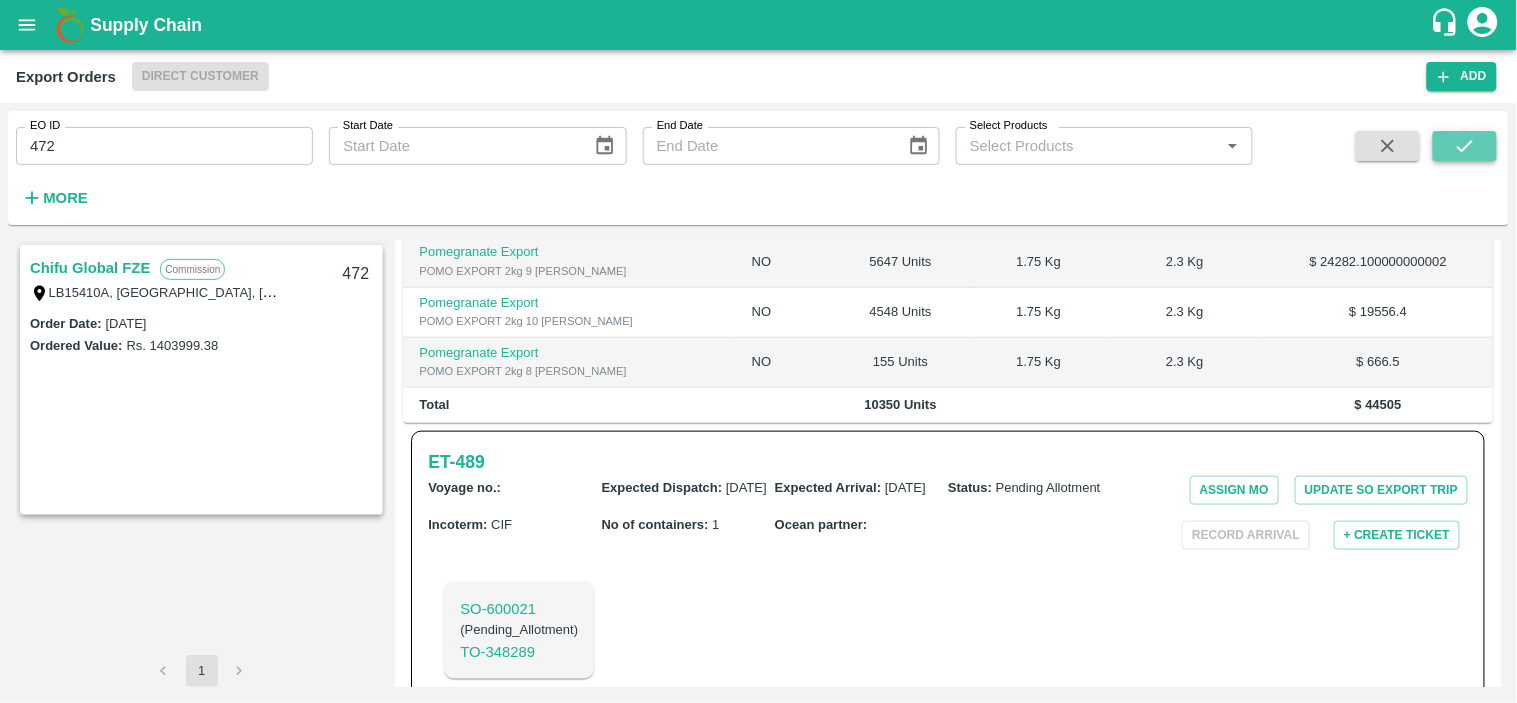 click at bounding box center (1465, 146) 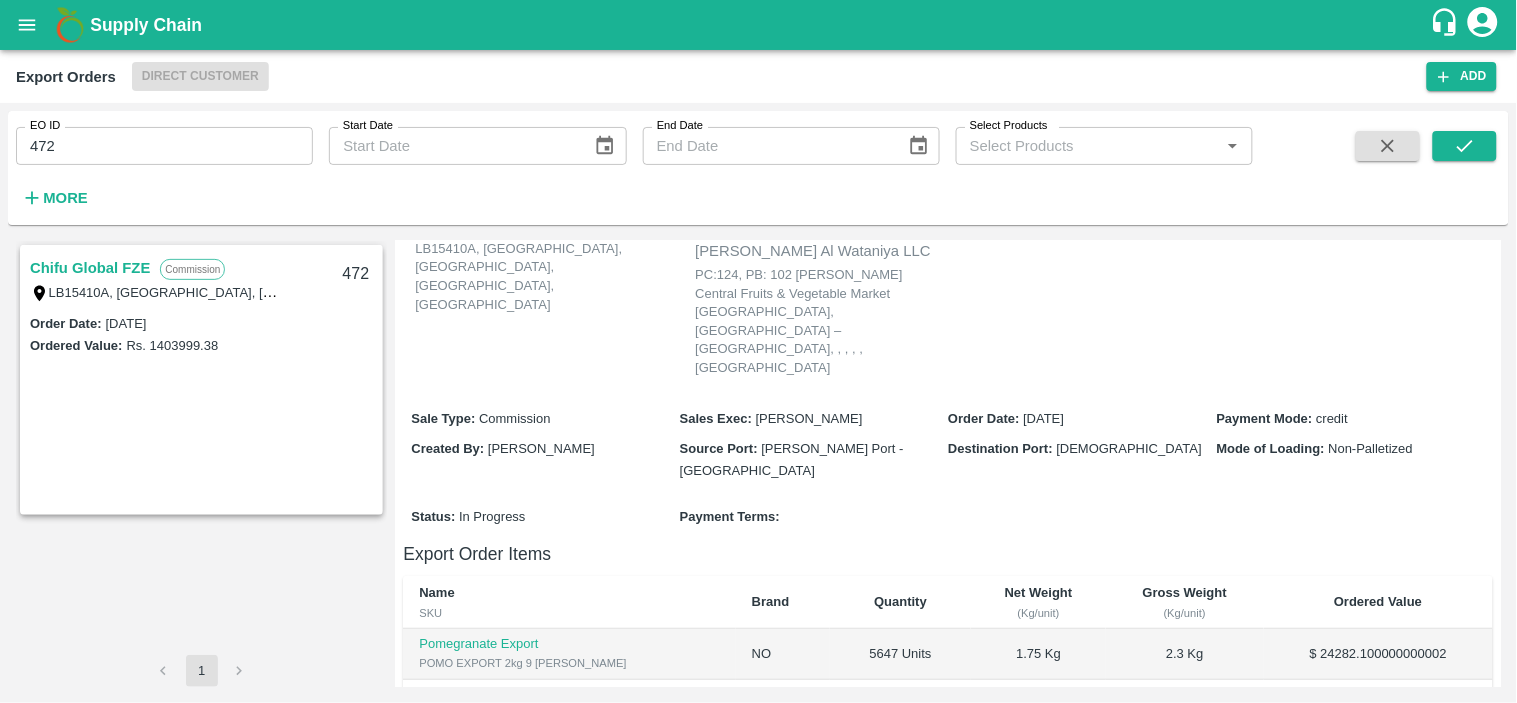 scroll, scrollTop: 72, scrollLeft: 0, axis: vertical 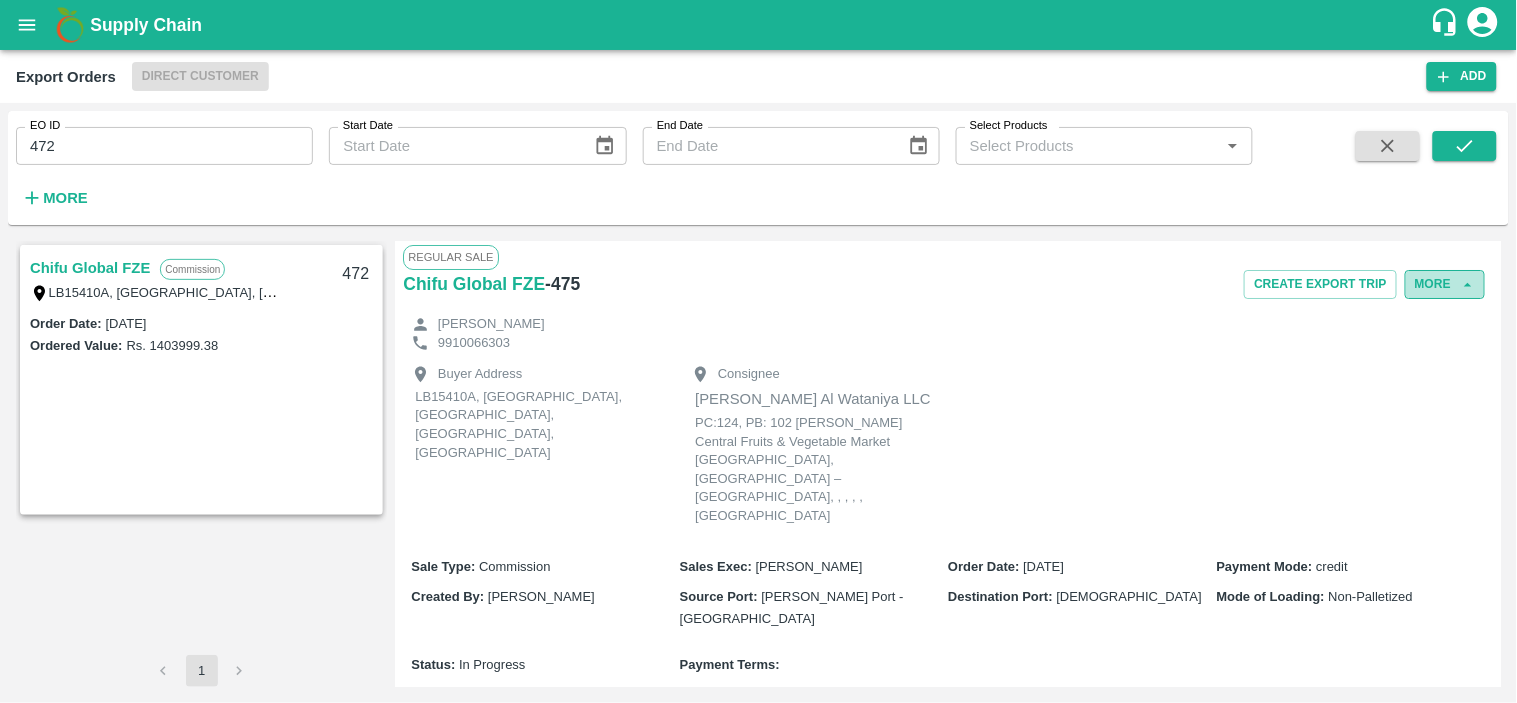 click on "More" at bounding box center (1445, 284) 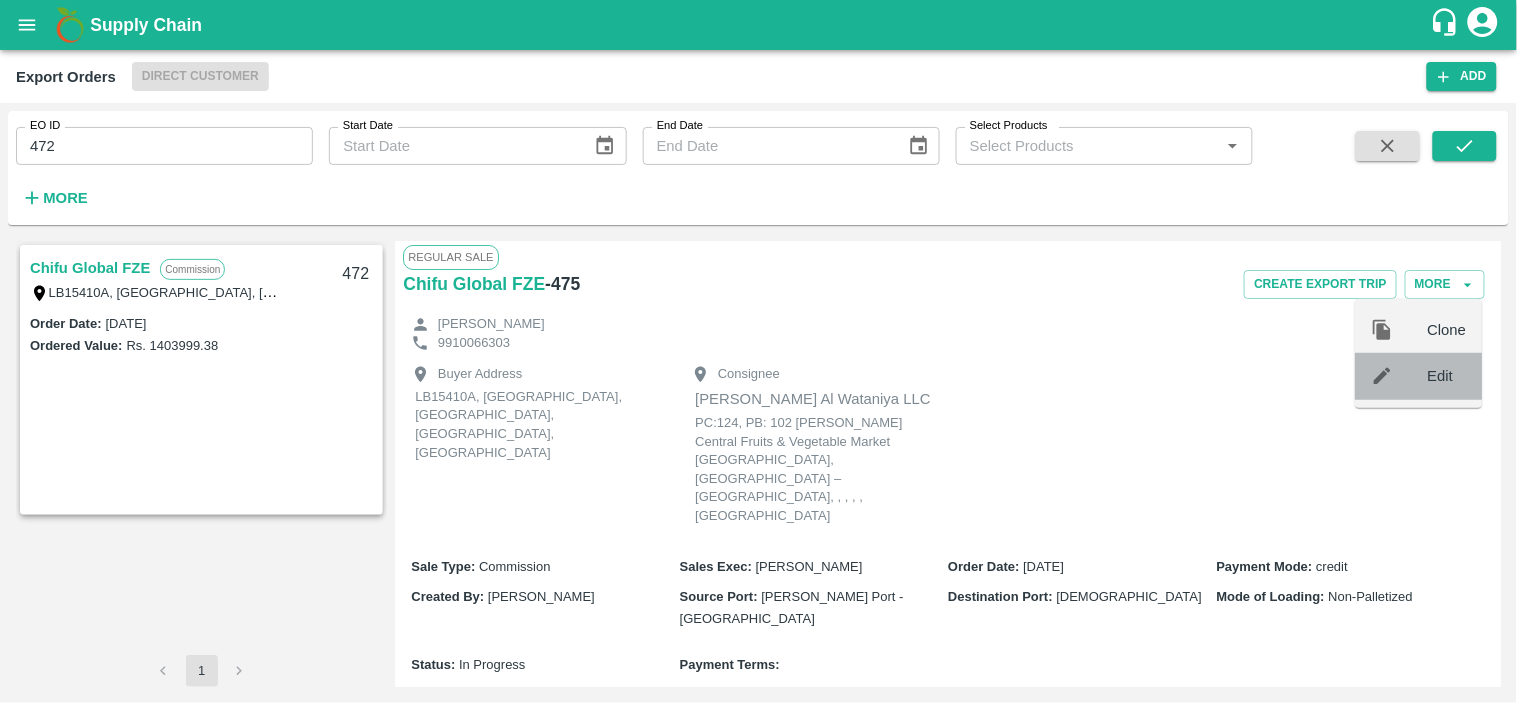 click at bounding box center [1400, 376] 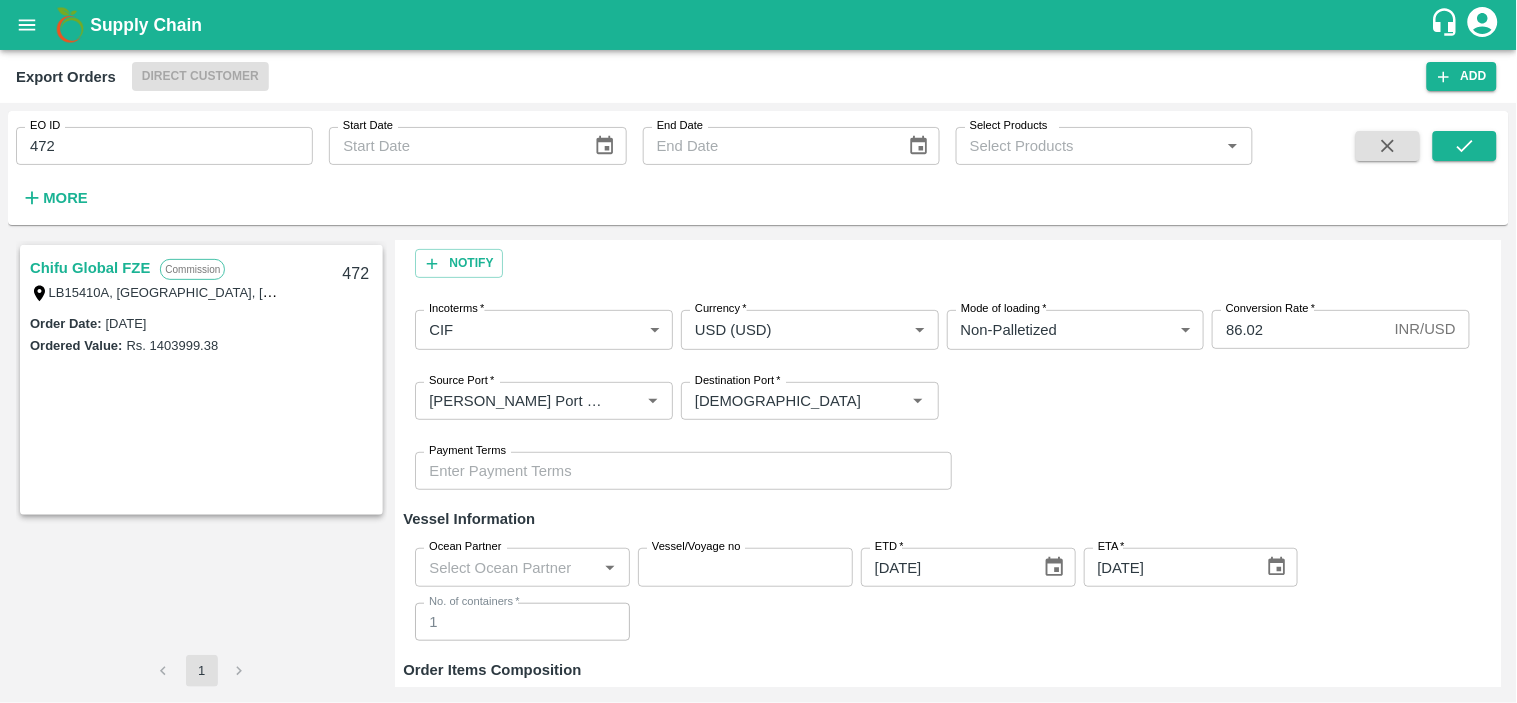 scroll, scrollTop: 204, scrollLeft: 0, axis: vertical 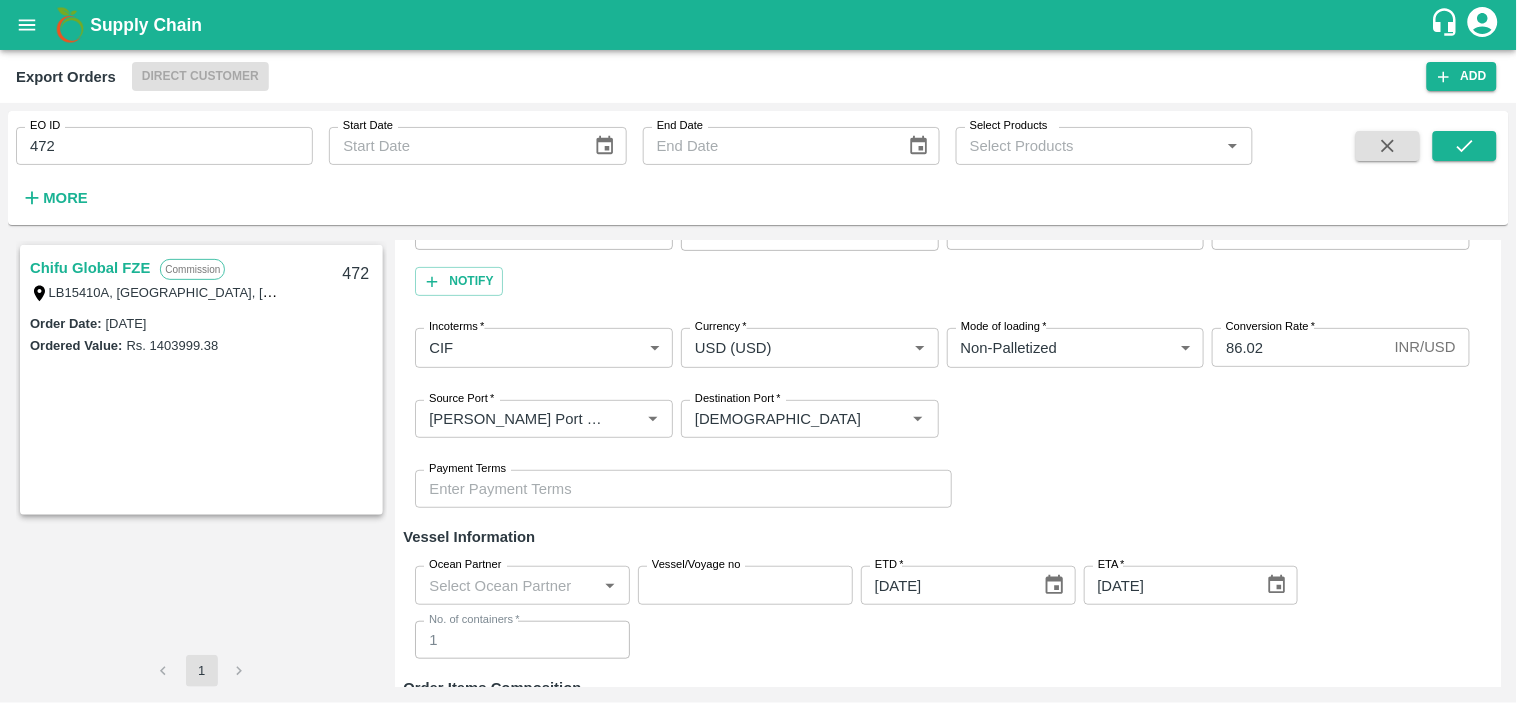 click 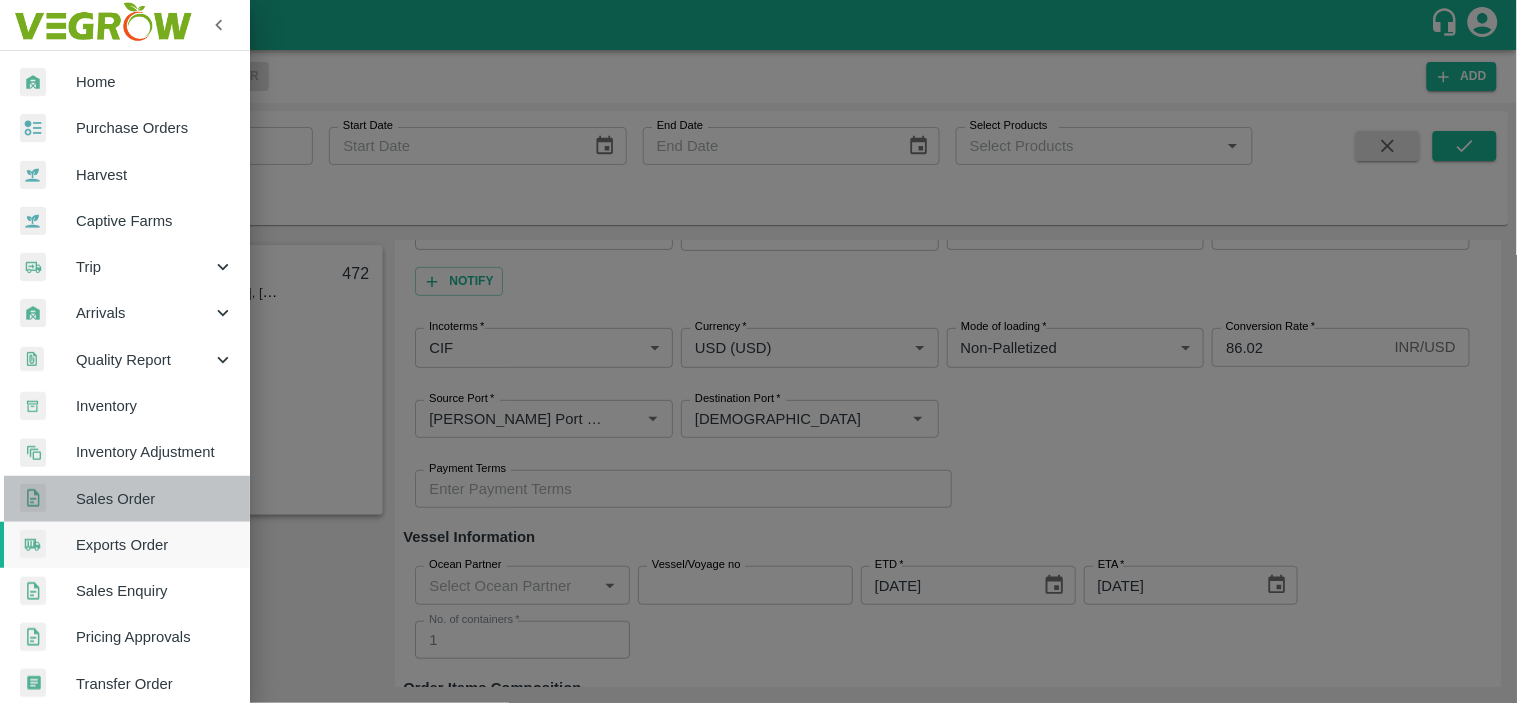 click on "Sales Order" at bounding box center [125, 499] 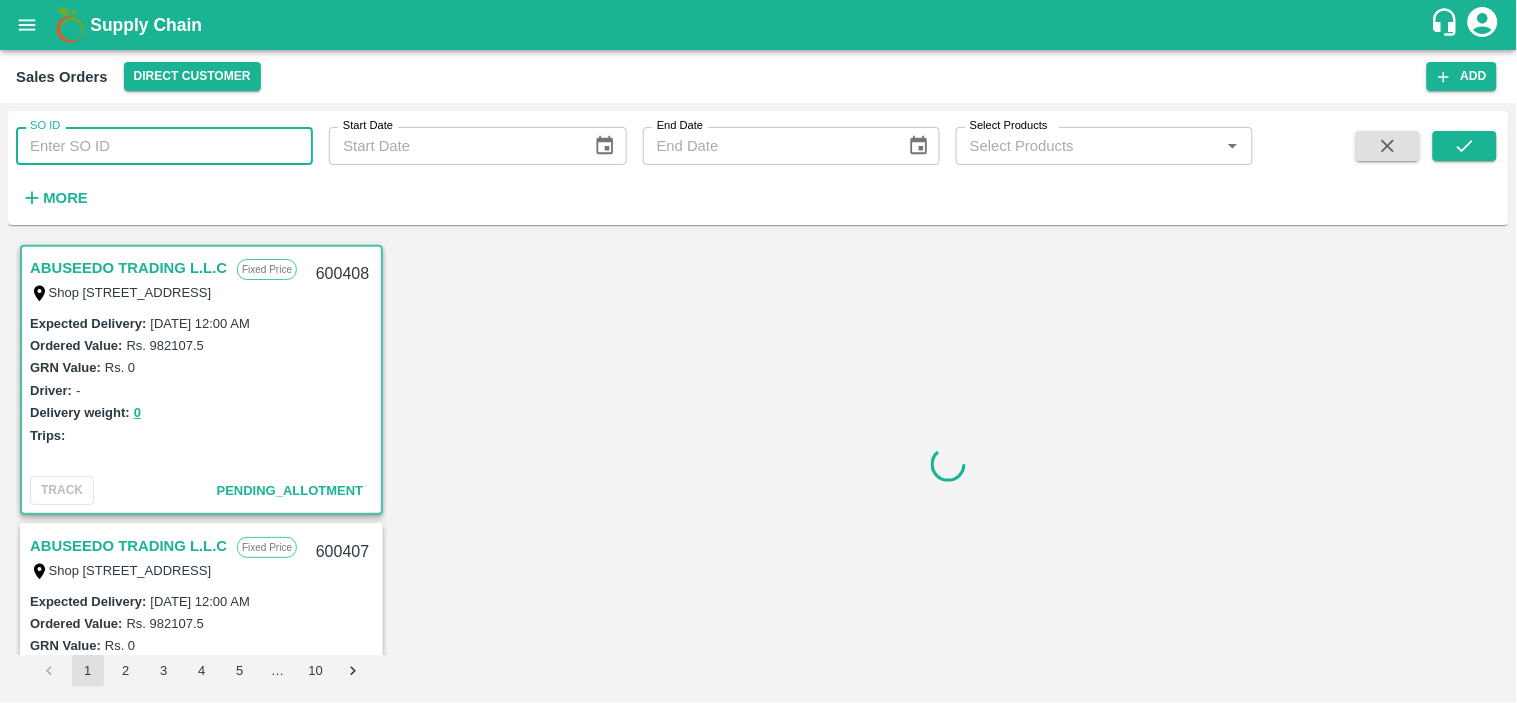 click on "SO ID" at bounding box center (164, 146) 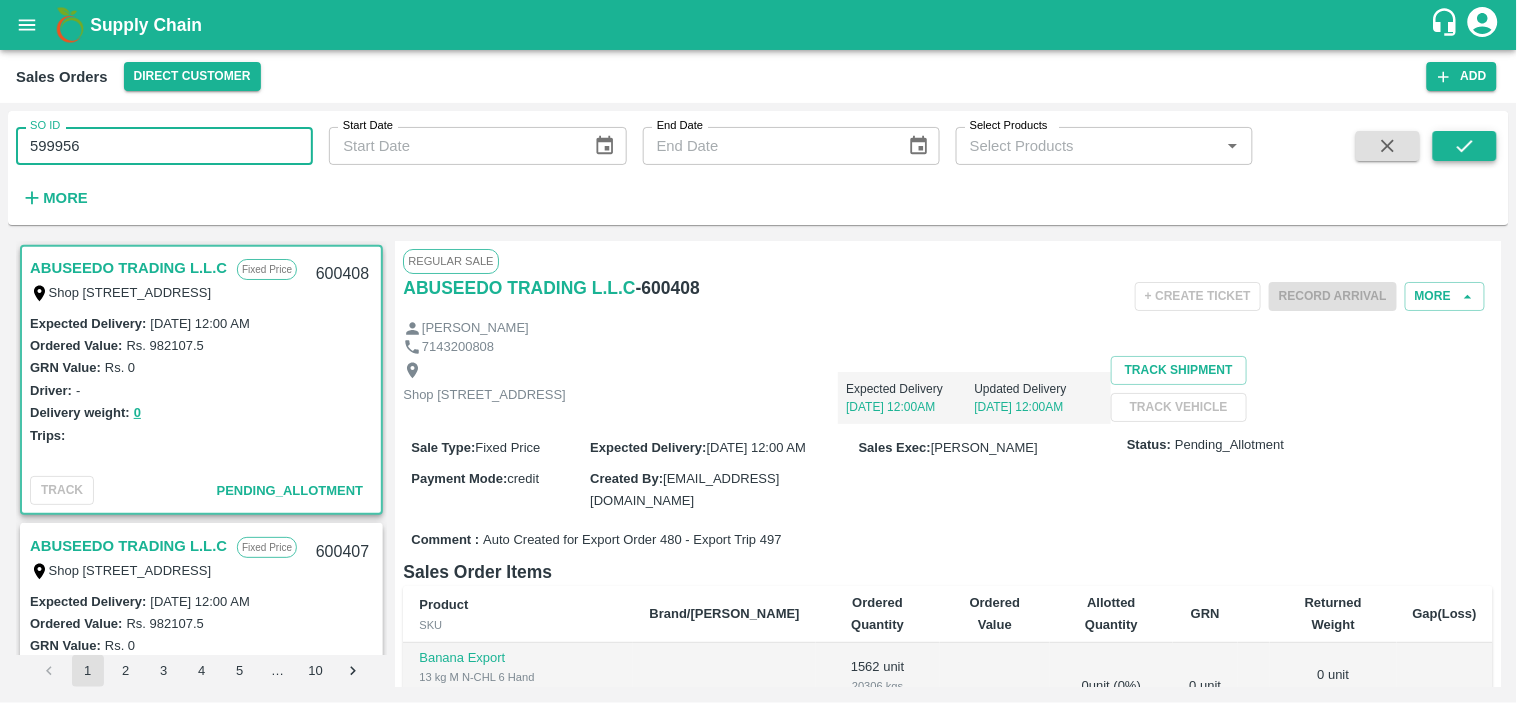 type on "599956" 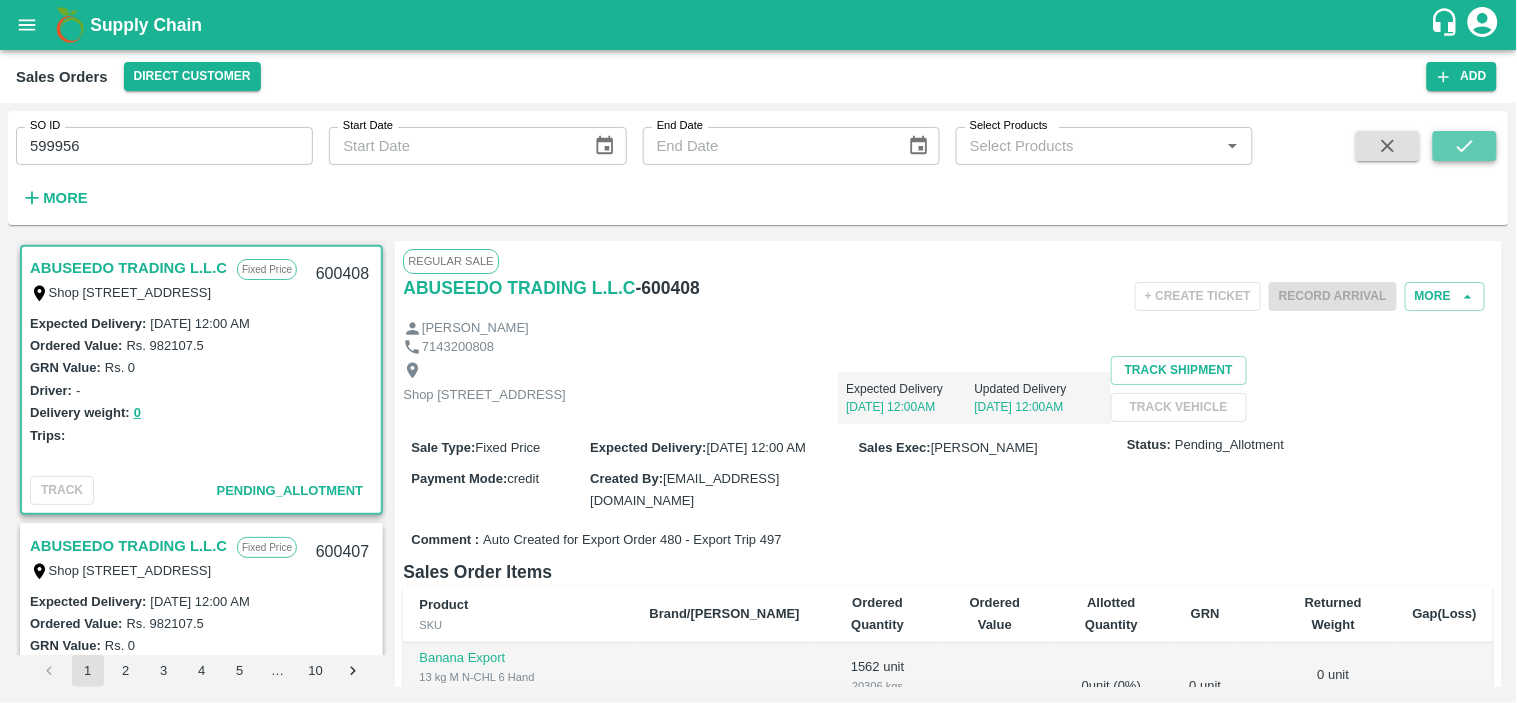 click 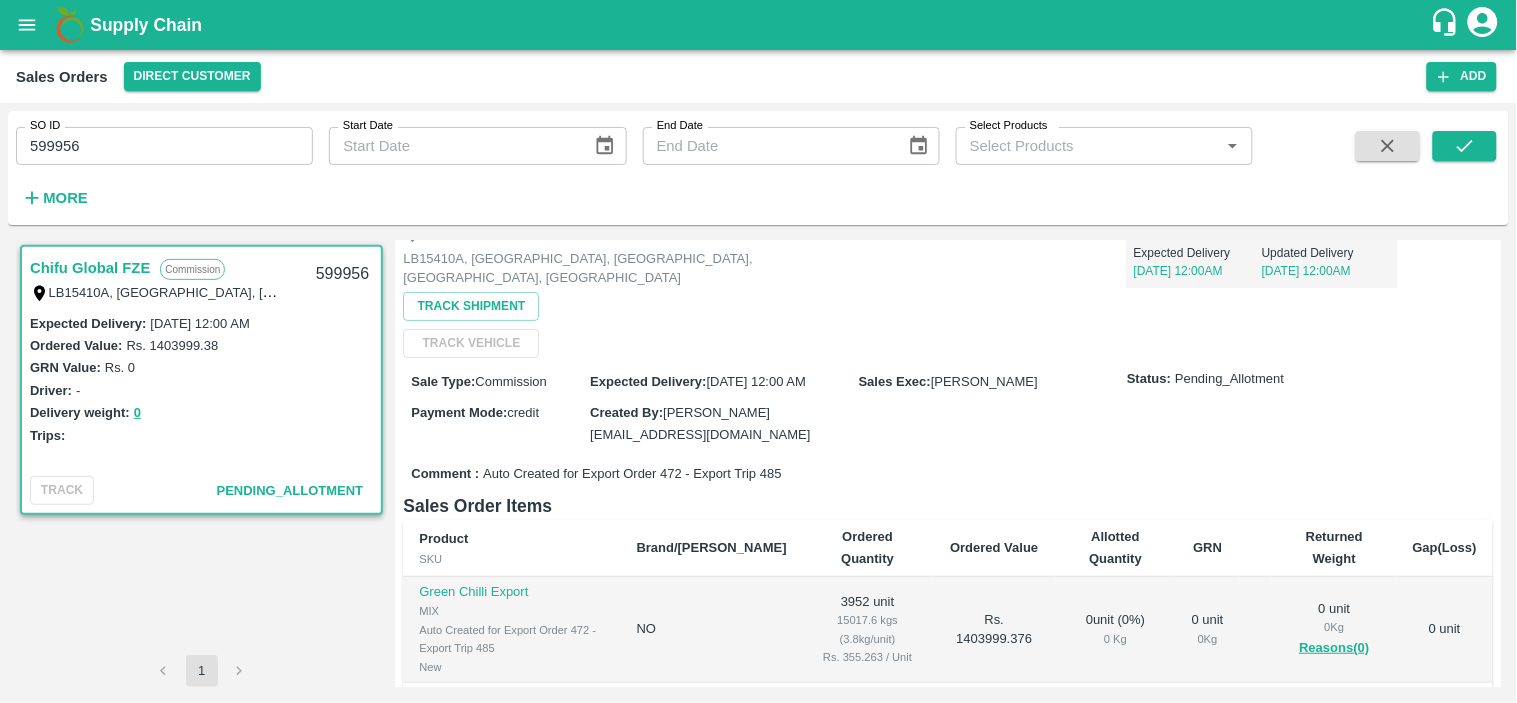 scroll, scrollTop: 0, scrollLeft: 0, axis: both 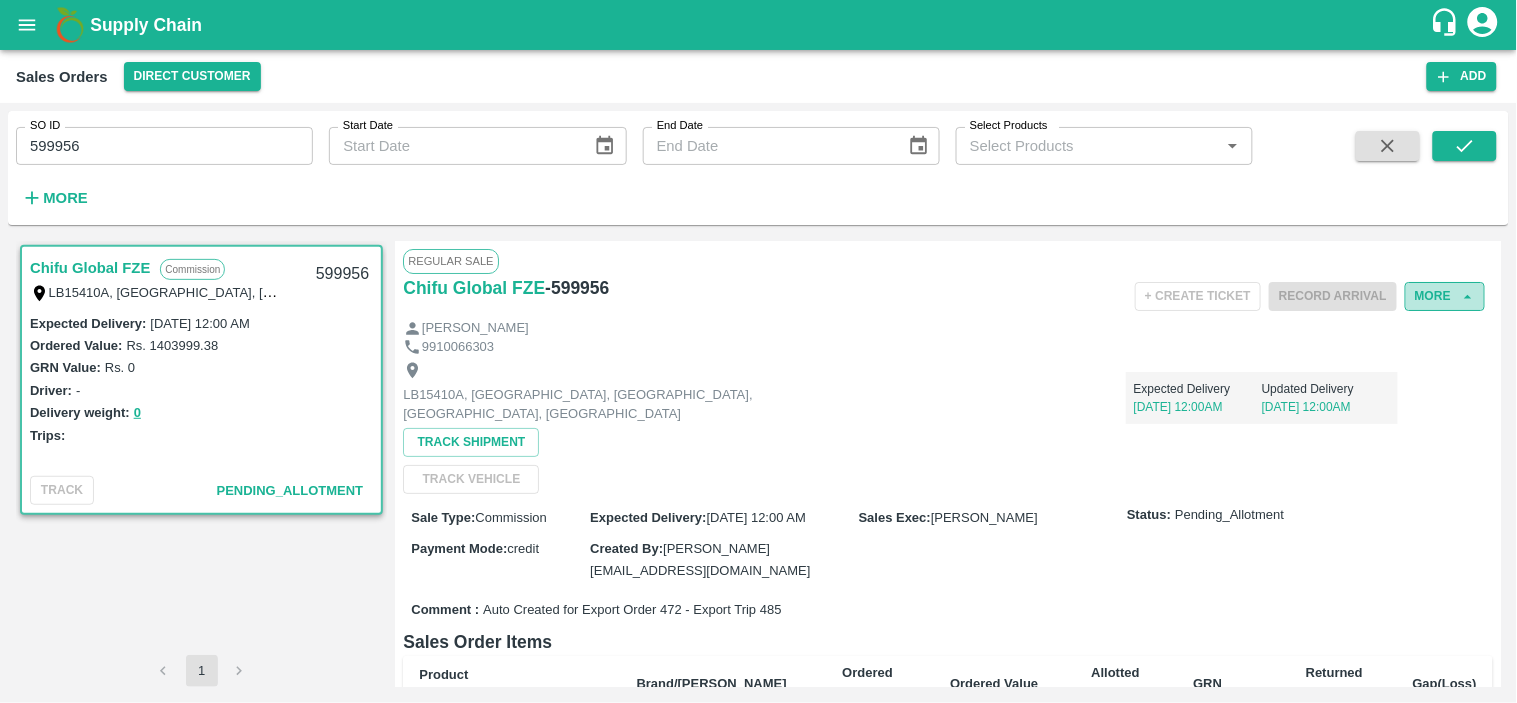 click 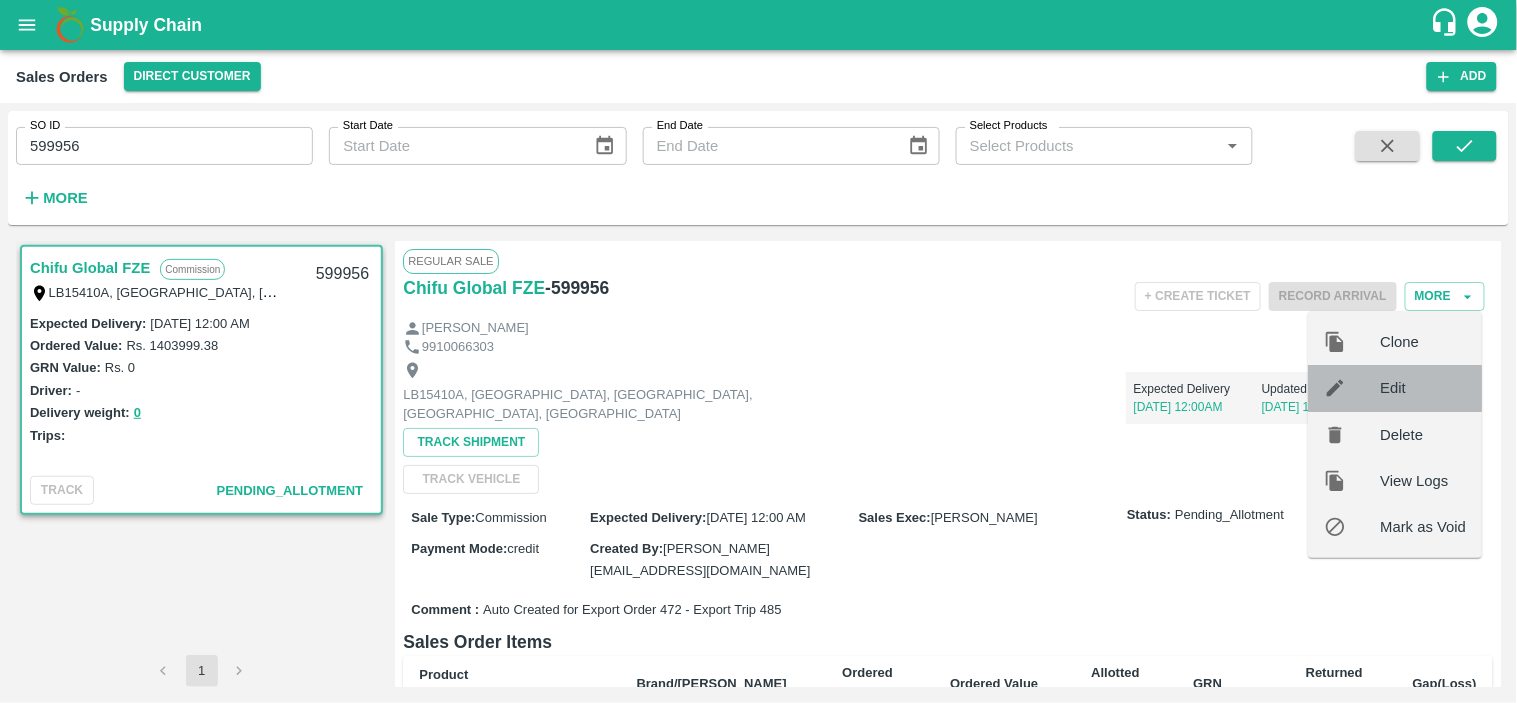 click on "Edit" at bounding box center [1424, 388] 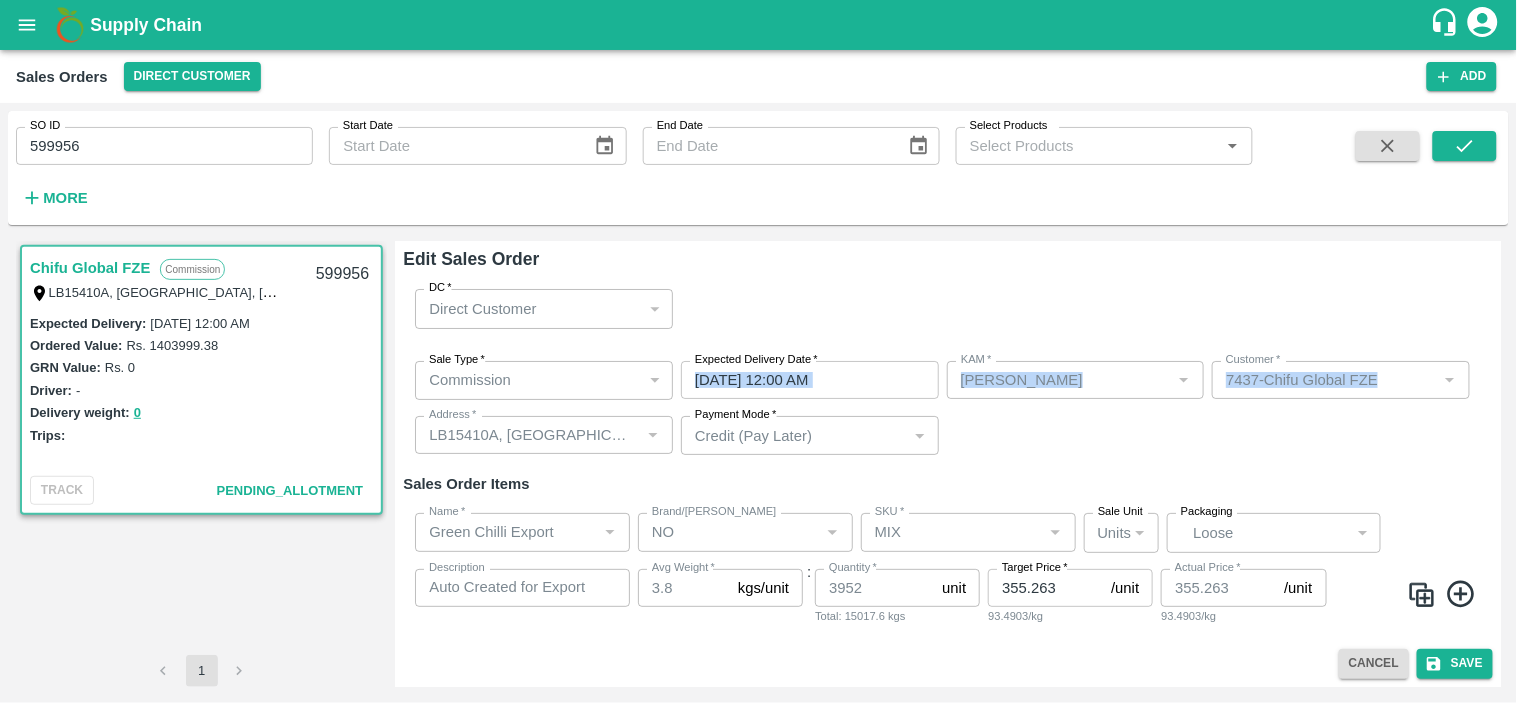 drag, startPoint x: 1497, startPoint y: 287, endPoint x: 1497, endPoint y: 384, distance: 97 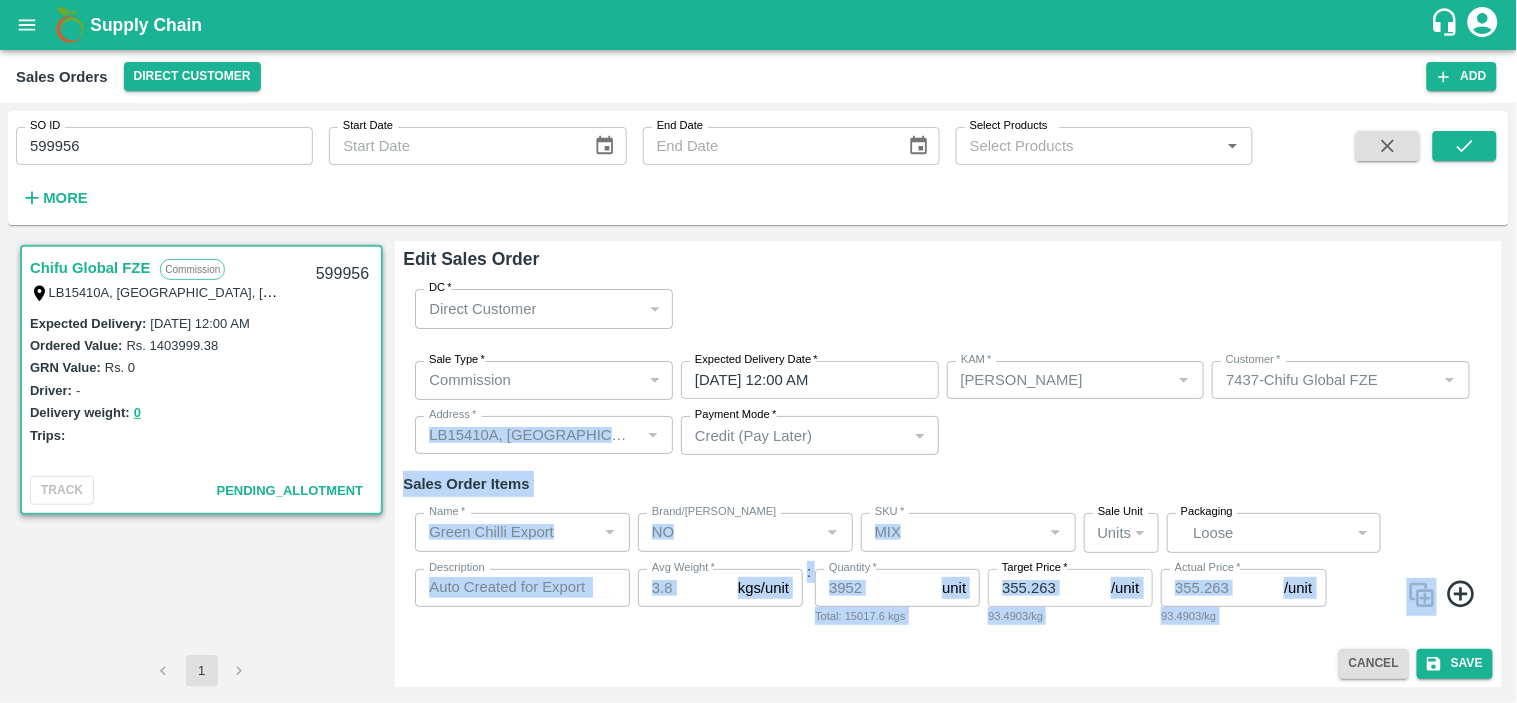 drag, startPoint x: 1497, startPoint y: 403, endPoint x: 1497, endPoint y: 496, distance: 93 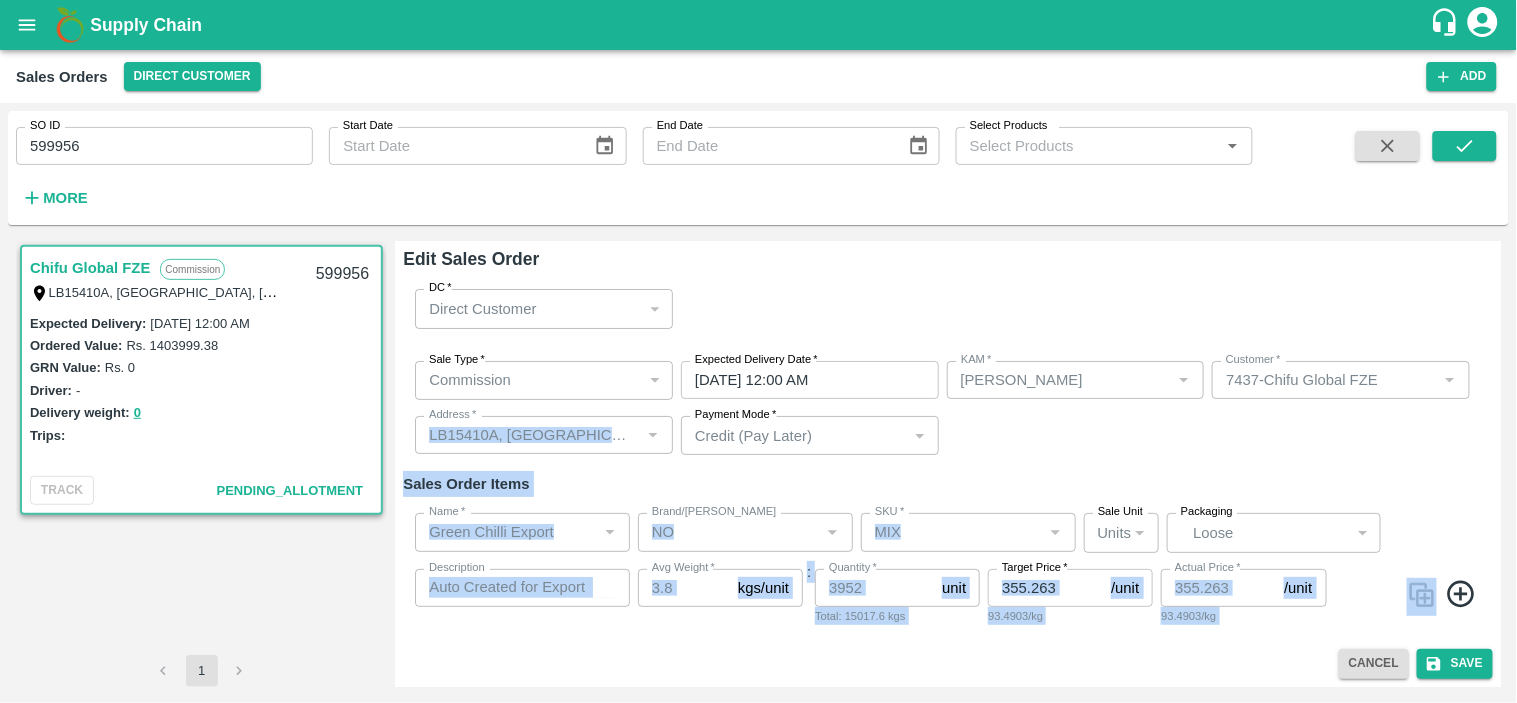 click on "Edit Sales Order DC   * Direct Customer 6 DC Sale Type   * Commission 2 Sale Type Expected Delivery Date   * 18/07/2025 12:00 AM Expected Delivery Date KAM   * KAM   * Customer   * Customer   * Address   * Address   * Payment Mode   * Credit (Pay Later) credit Payment Mode Sales Order Items Name   * Name   * Brand/Marka Brand/Marka SKU   * SKU   * Sale Unit Units 2 Sale Unit Packaging Loose BOM/258 Packaging Description Auto Created for Export Order 472 - Export Trip 485 x Description Avg Weight   * 3.8 kgs/unit Avg Weight   :  Quantity   * 3952 unit Quantity Total: 15017.6 kgs Target Price   * 355.263 /unit Target Price 93.4903/kg Actual Price   * 355.263 /unit Actual Price 93.4903/kg Cancel Save" at bounding box center [948, 464] 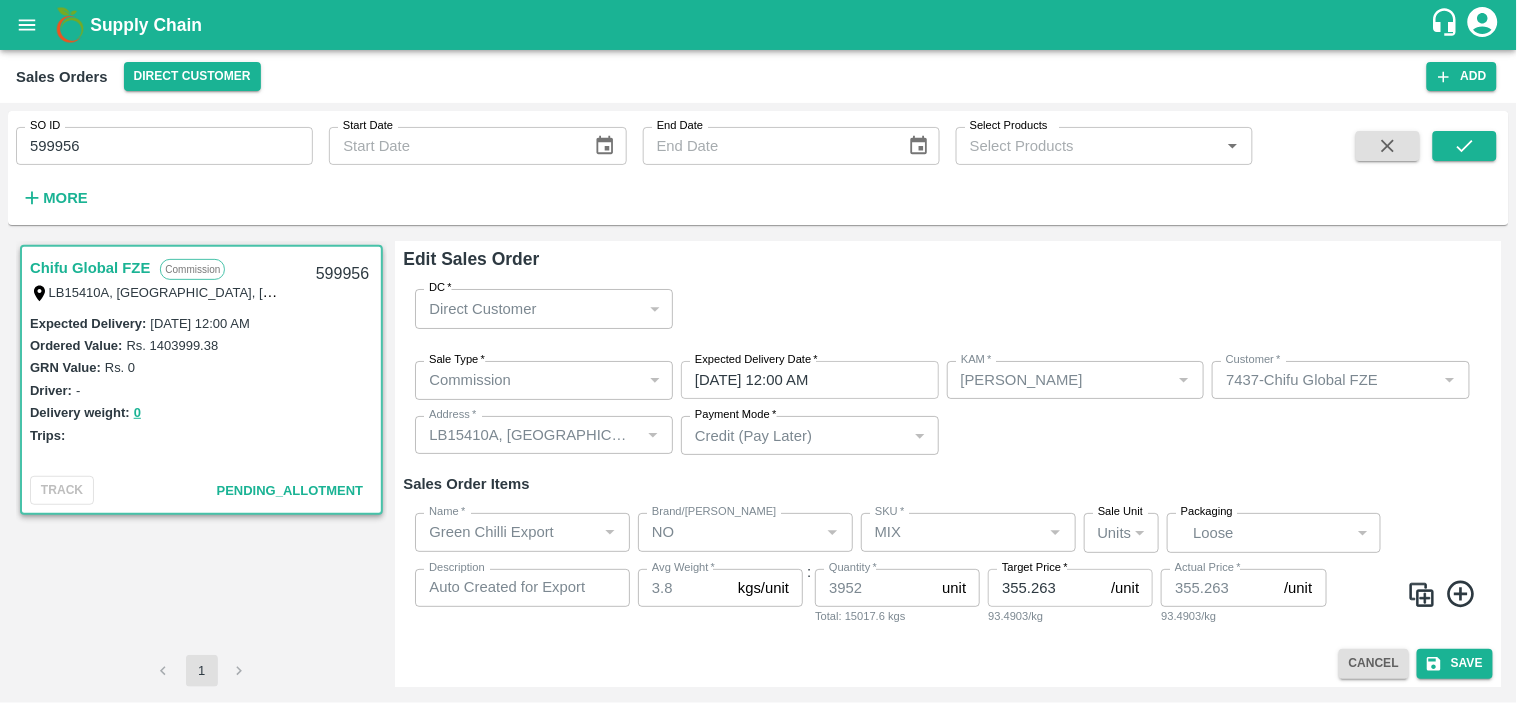 click on "DC   * Direct Customer 6 DC" at bounding box center [948, 308] 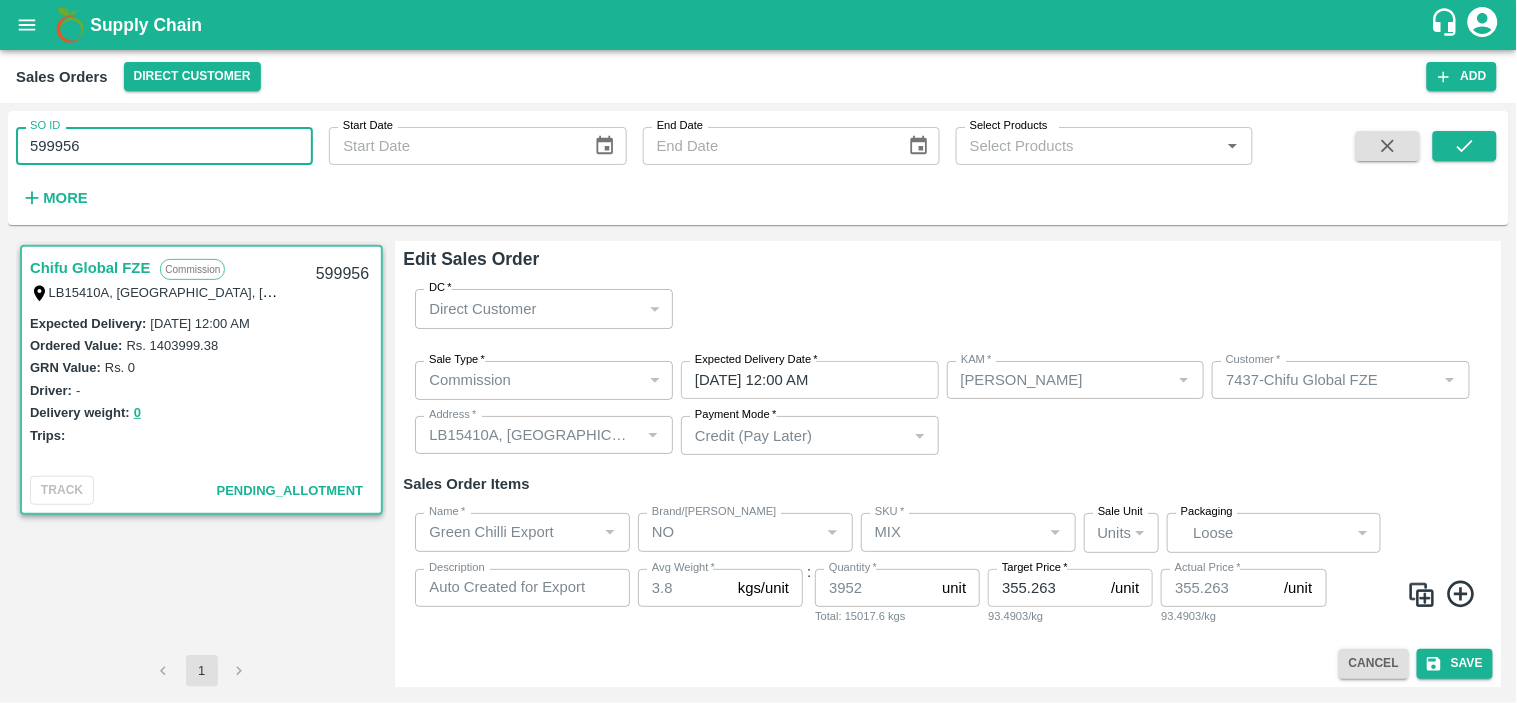 drag, startPoint x: 86, startPoint y: 156, endPoint x: 18, endPoint y: 163, distance: 68.359344 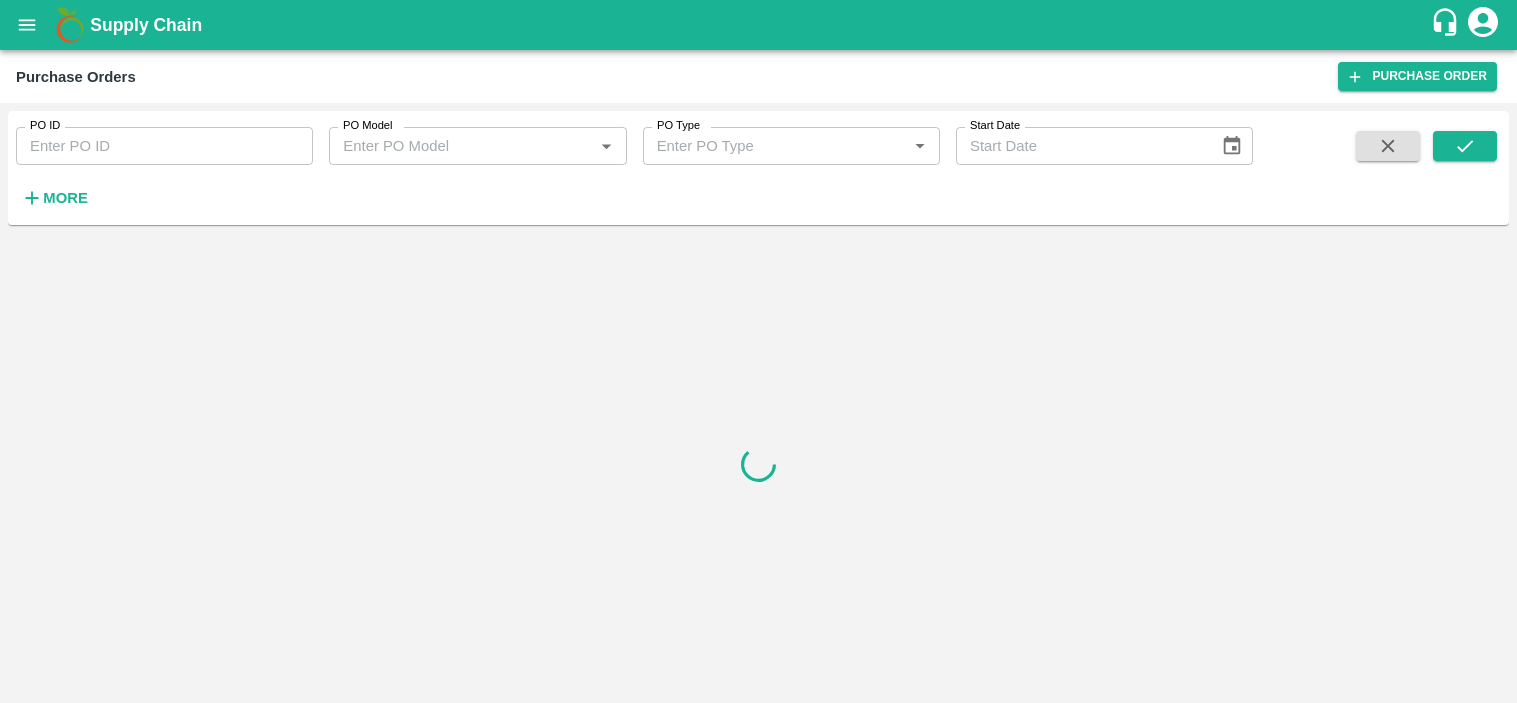 scroll, scrollTop: 0, scrollLeft: 0, axis: both 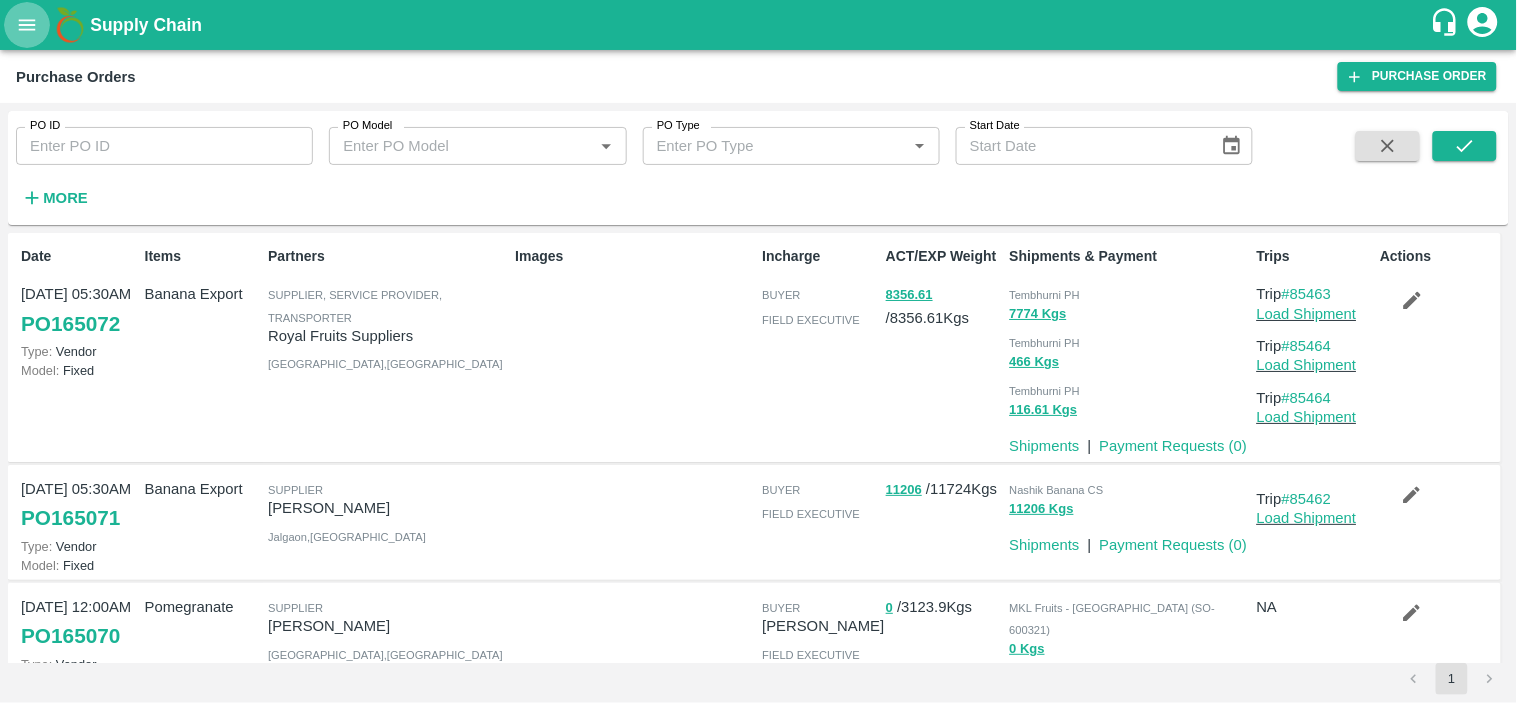 click 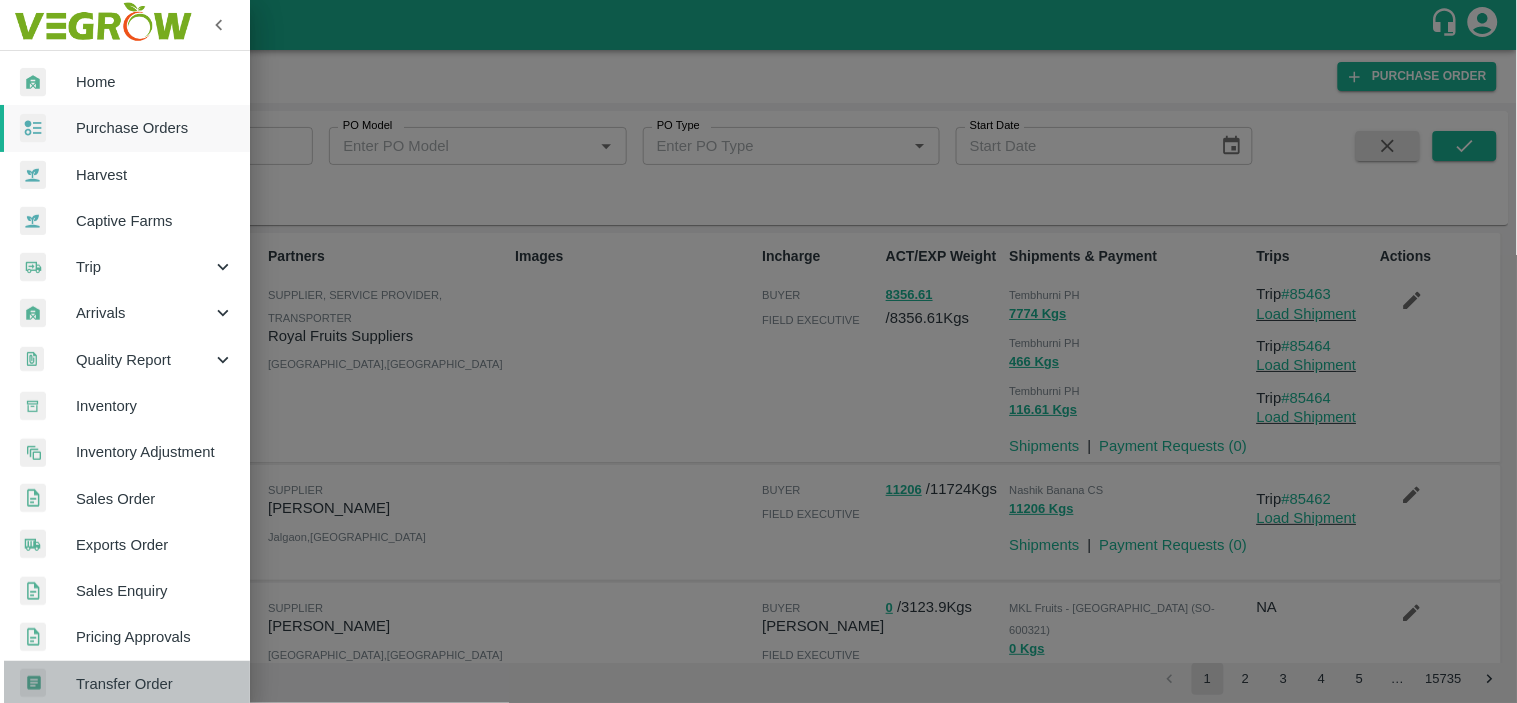 click on "Transfer Order" at bounding box center [155, 684] 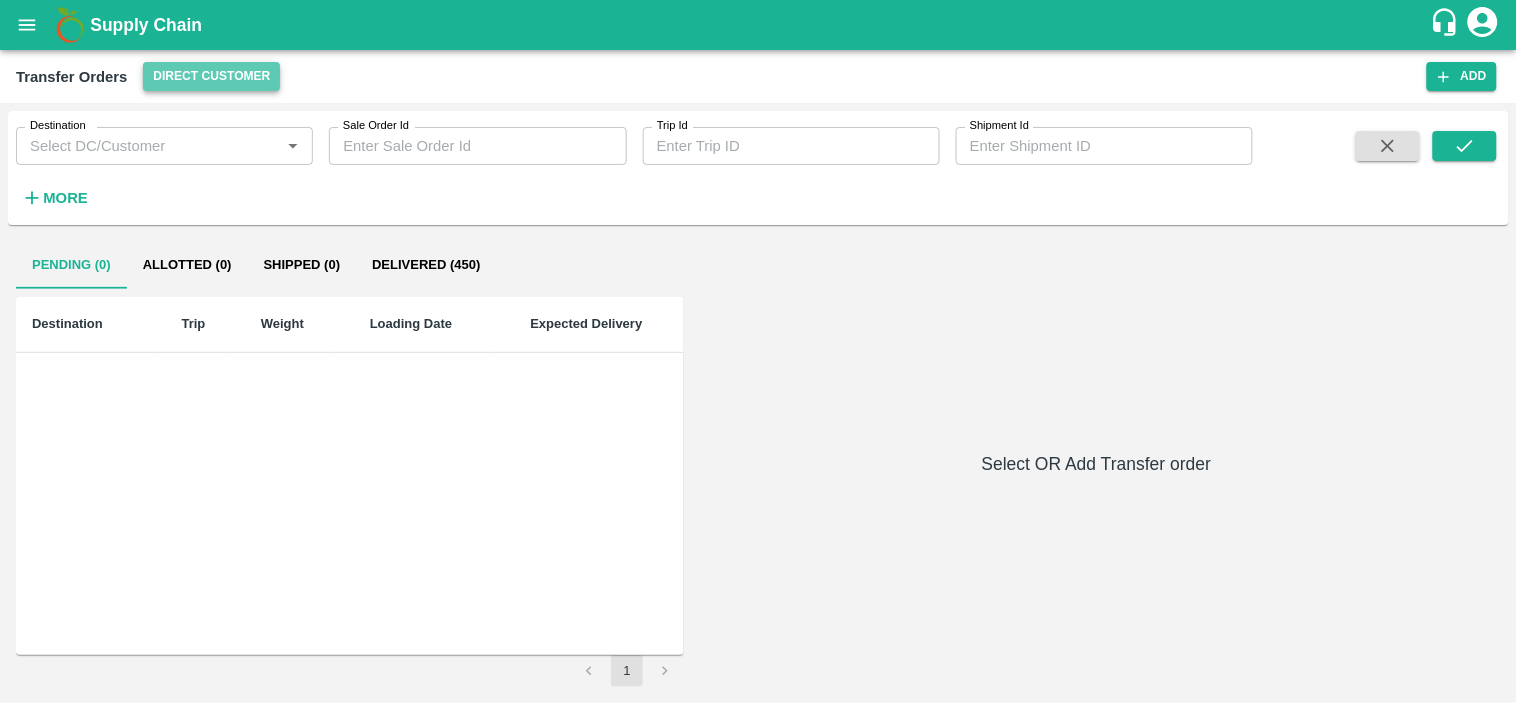 click on "Direct Customer" at bounding box center [211, 76] 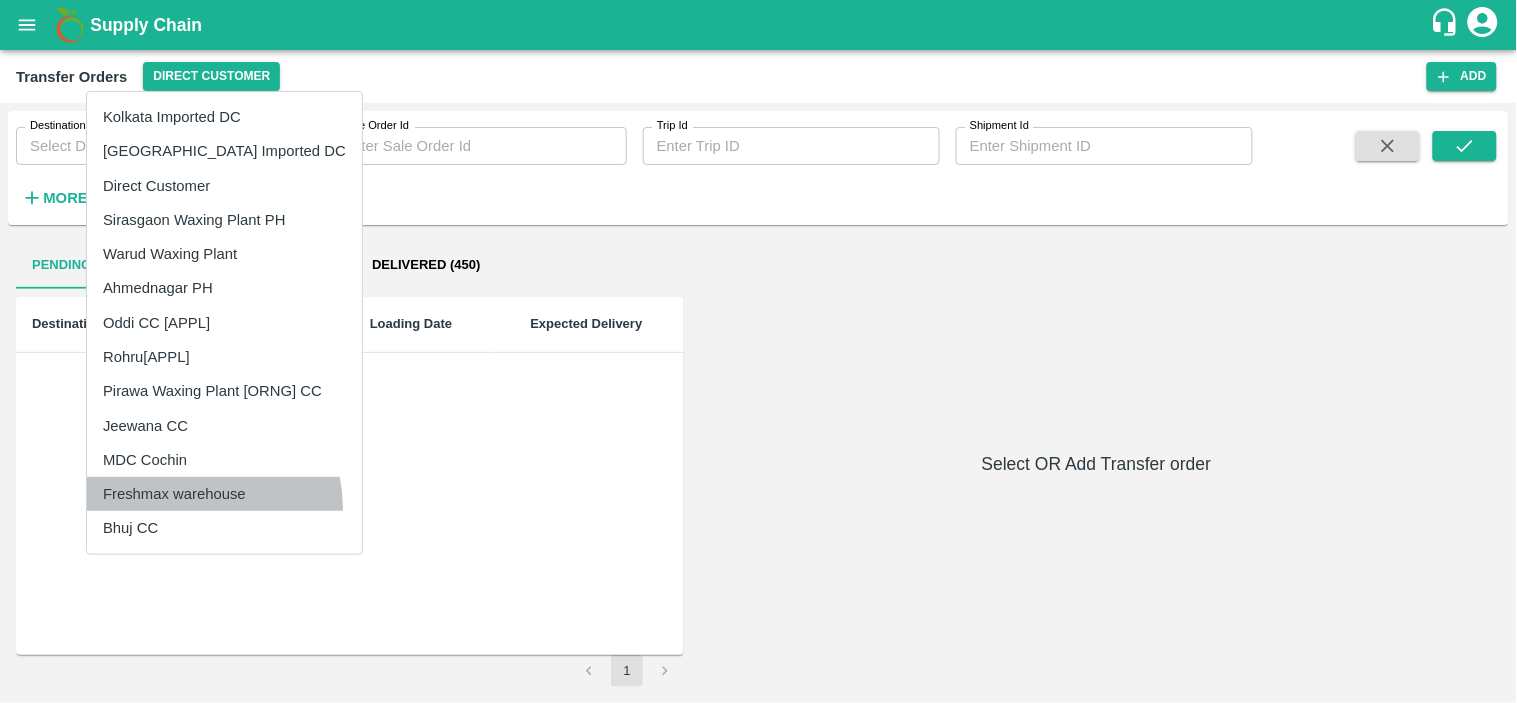 click on "Freshmax warehouse" at bounding box center [224, 494] 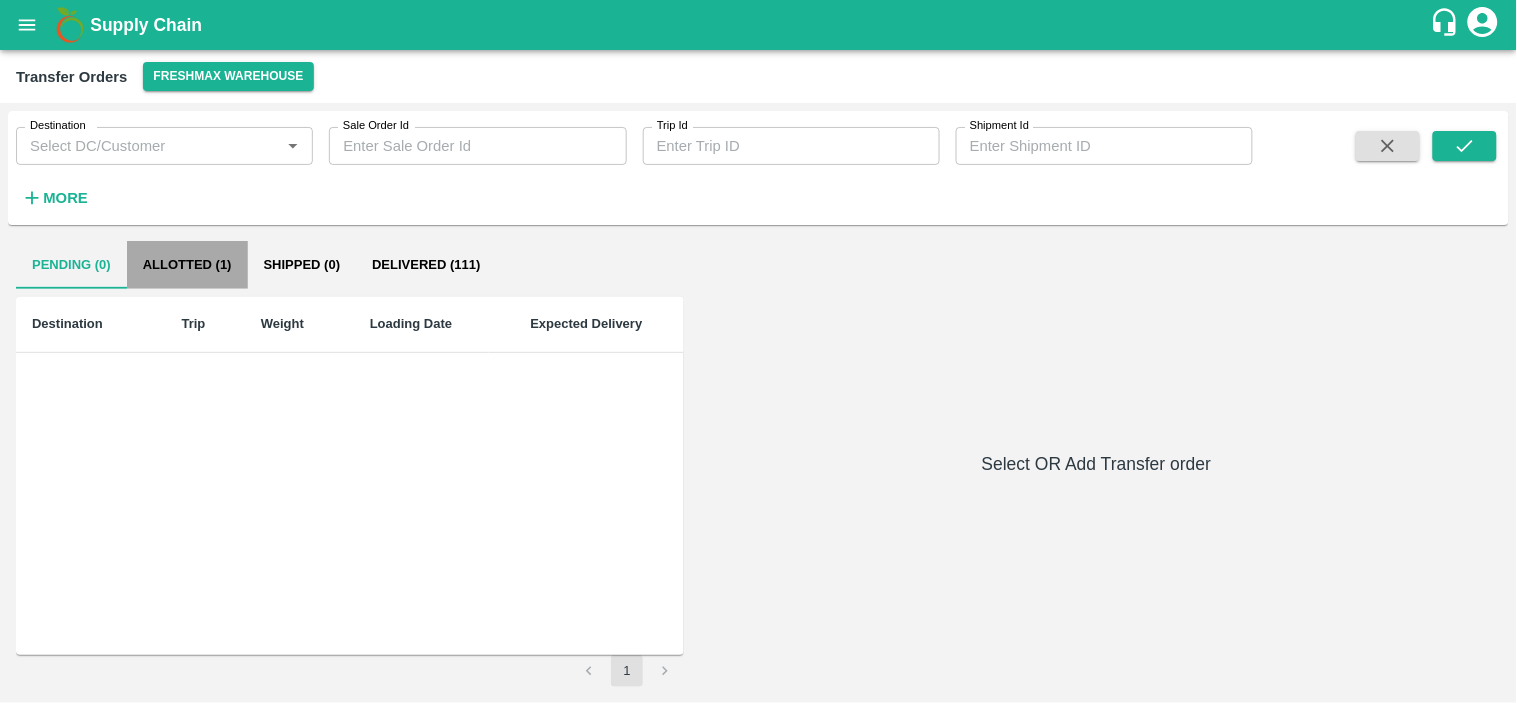click on "Allotted (1)" at bounding box center (187, 265) 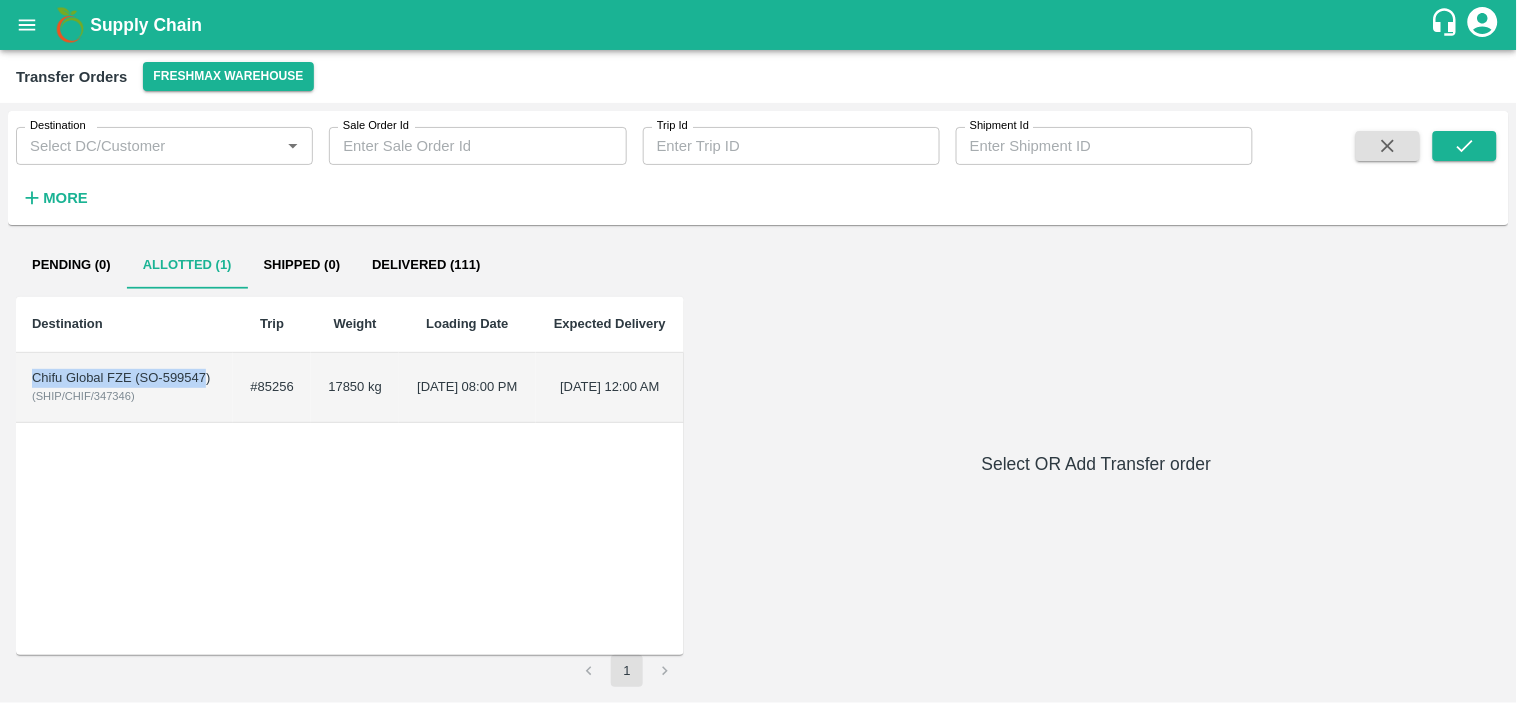 drag, startPoint x: 75, startPoint y: 395, endPoint x: 31, endPoint y: 380, distance: 46.486557 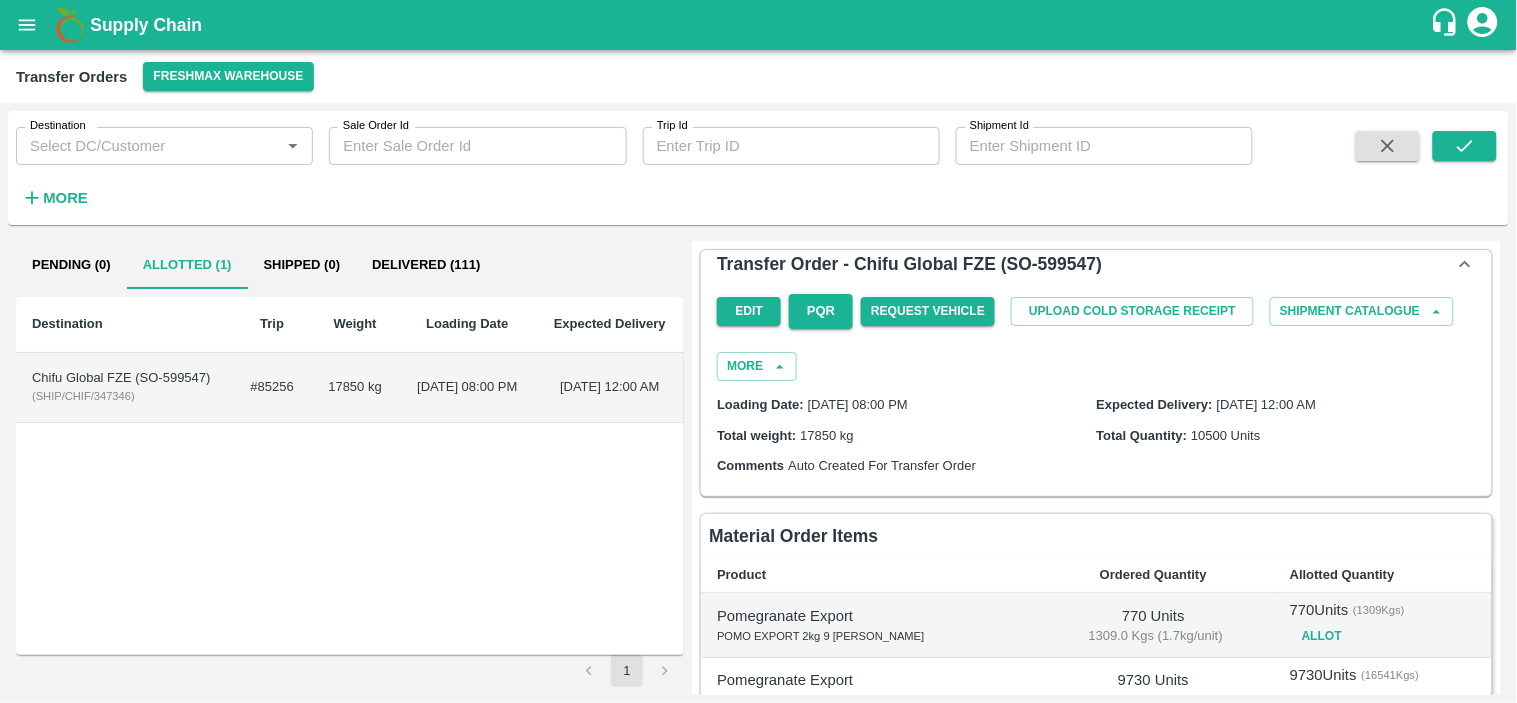 click on "Destination Trip Weight Loading Date Expected Delivery Chifu Global FZE (SO-599547) ( SHIP/CHIF/347346 ) #85256 17850 kg 09 Jul 2025, 08:00 PM 10 Jul 2025, 12:00 AM" at bounding box center [350, 476] 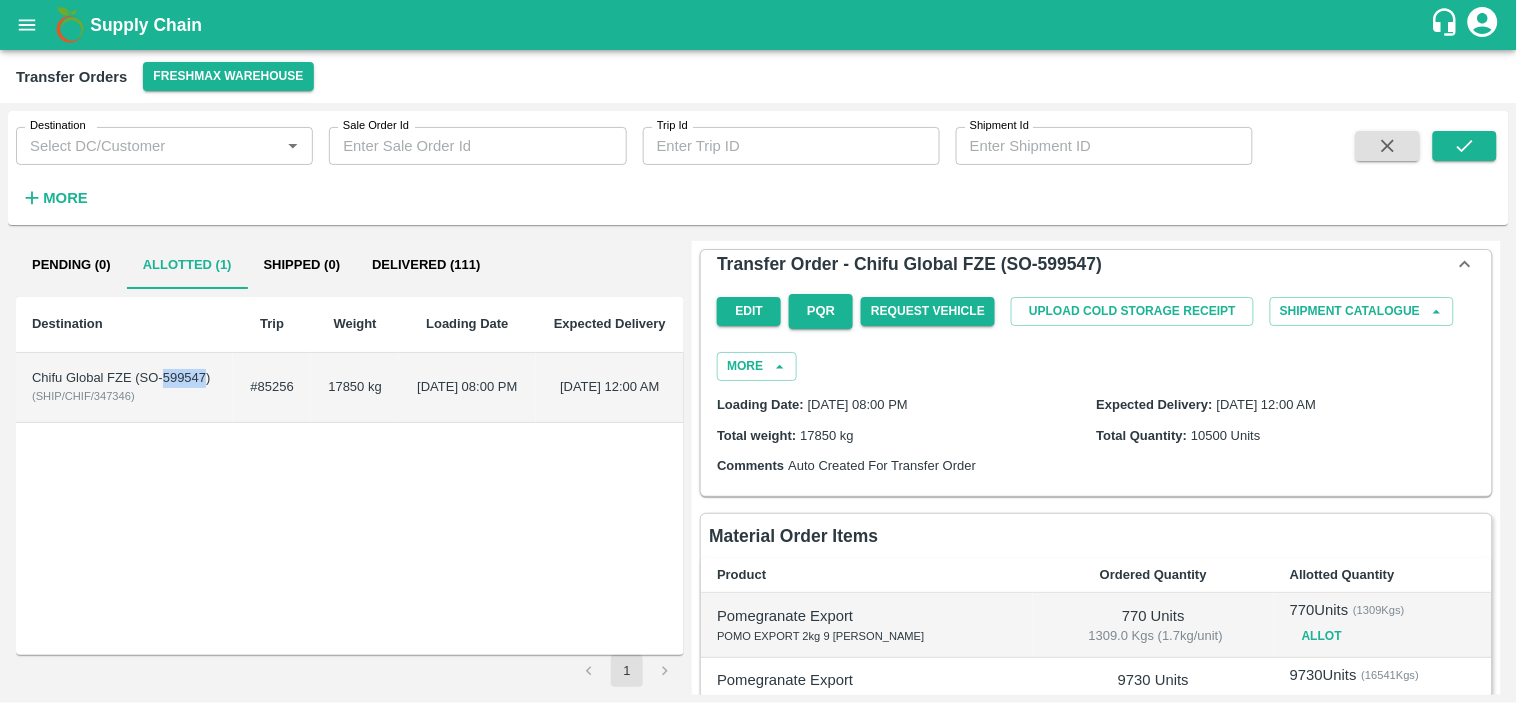 click on "Chifu Global FZE (SO-599547)" at bounding box center [124, 378] 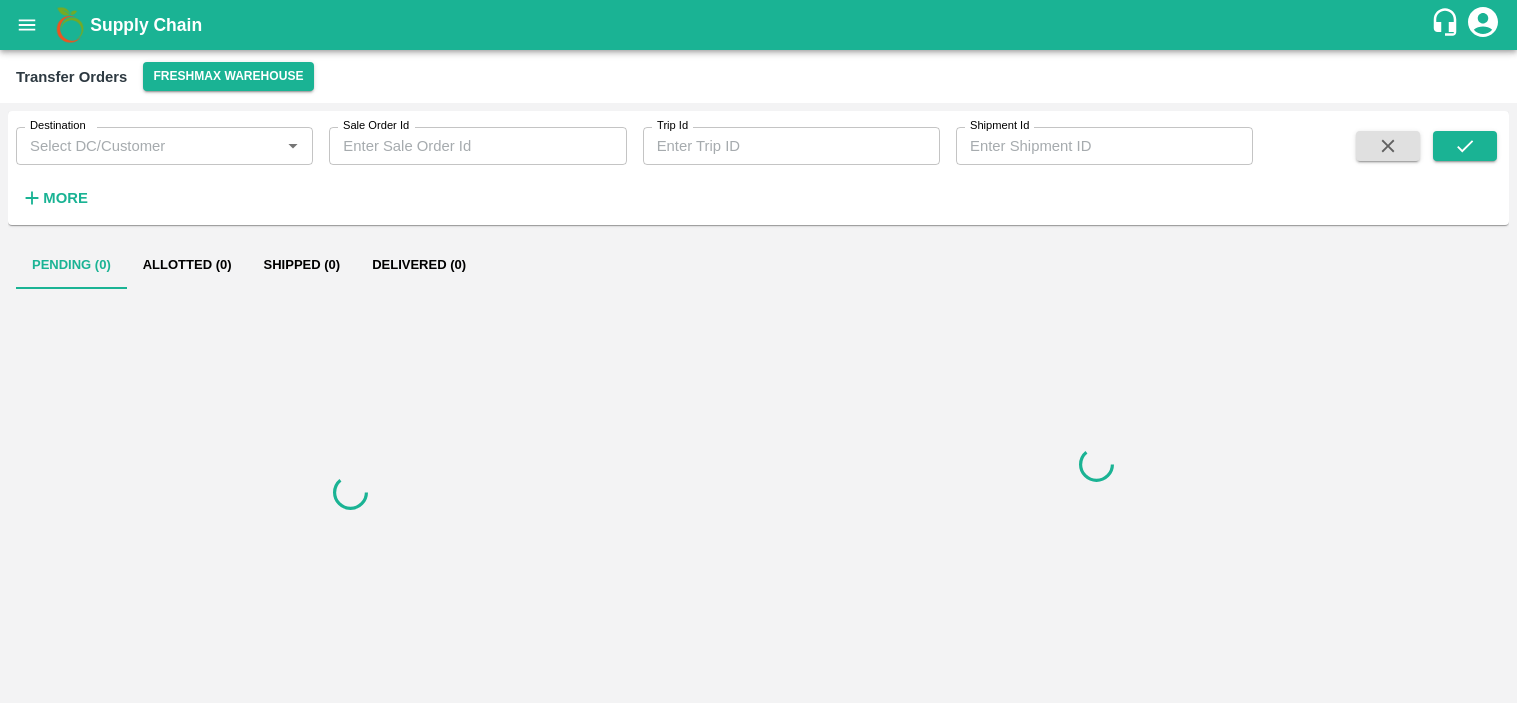scroll, scrollTop: 0, scrollLeft: 0, axis: both 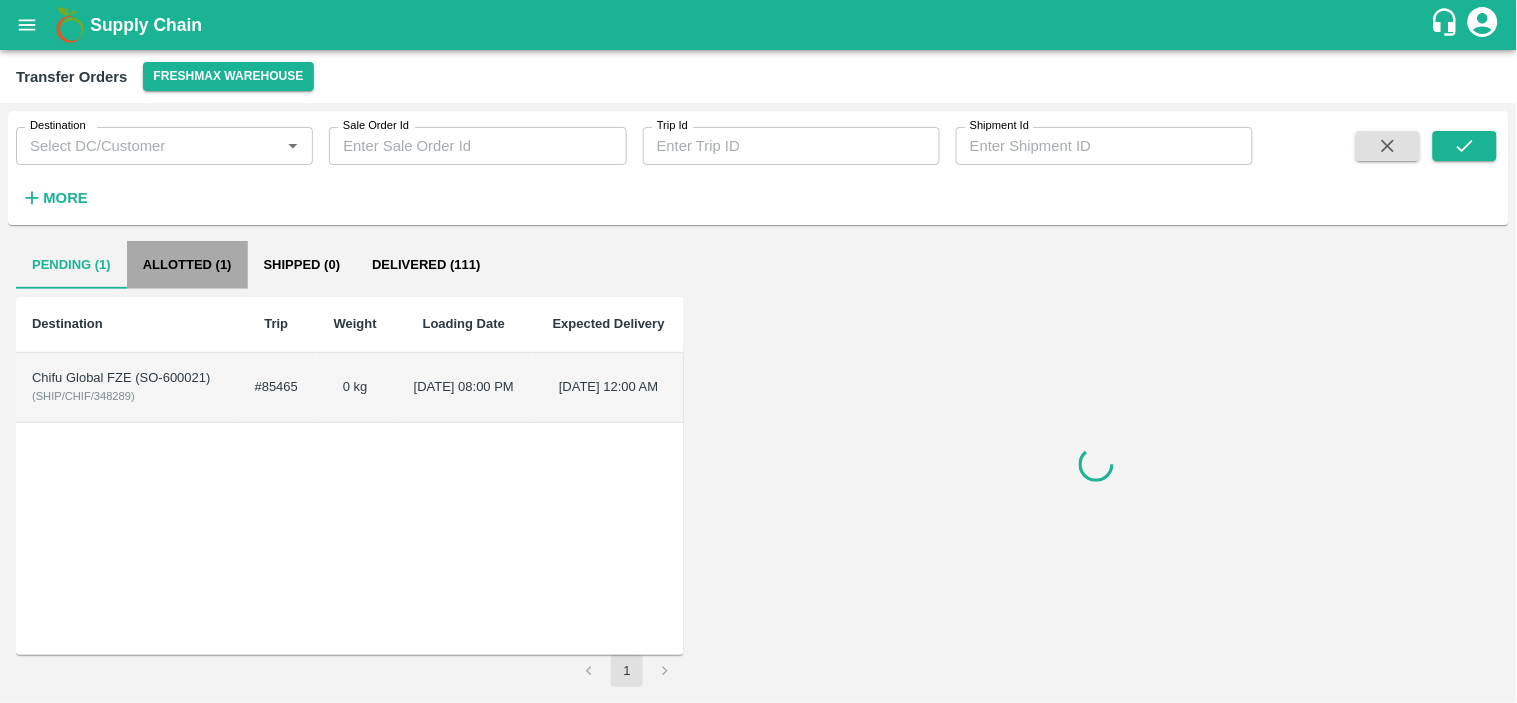click on "Allotted (1)" at bounding box center [187, 265] 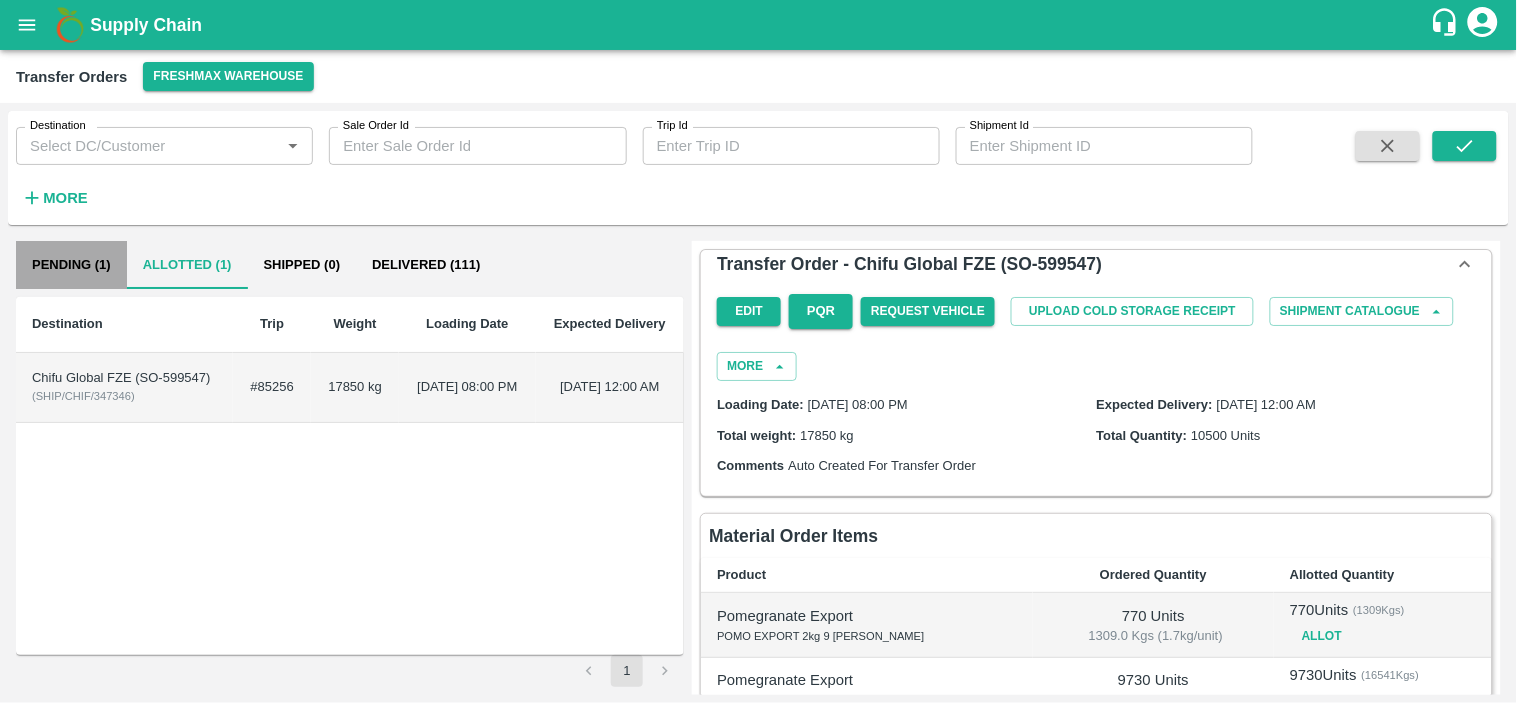 click on "Pending (1)" at bounding box center (71, 265) 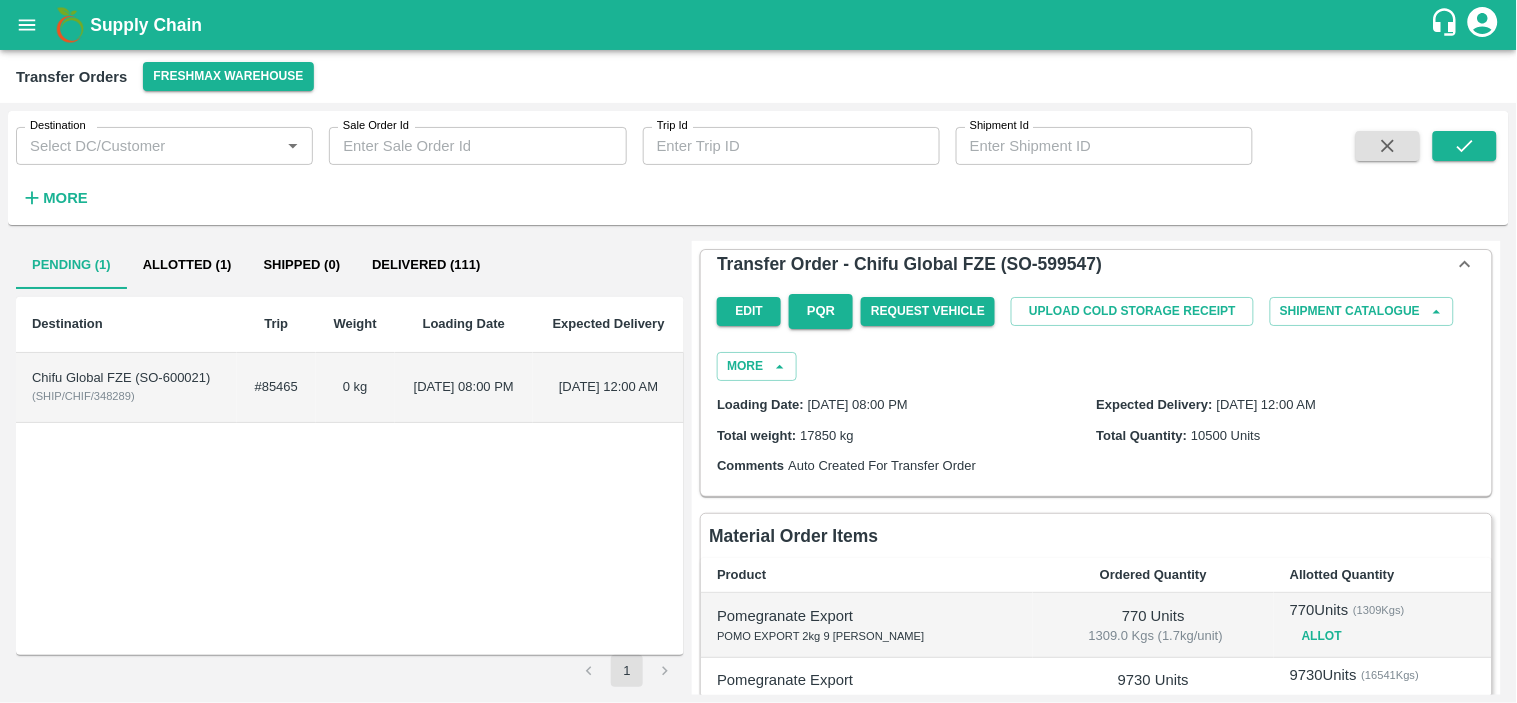 click on "Chifu Global FZE (SO-600021)" at bounding box center [126, 378] 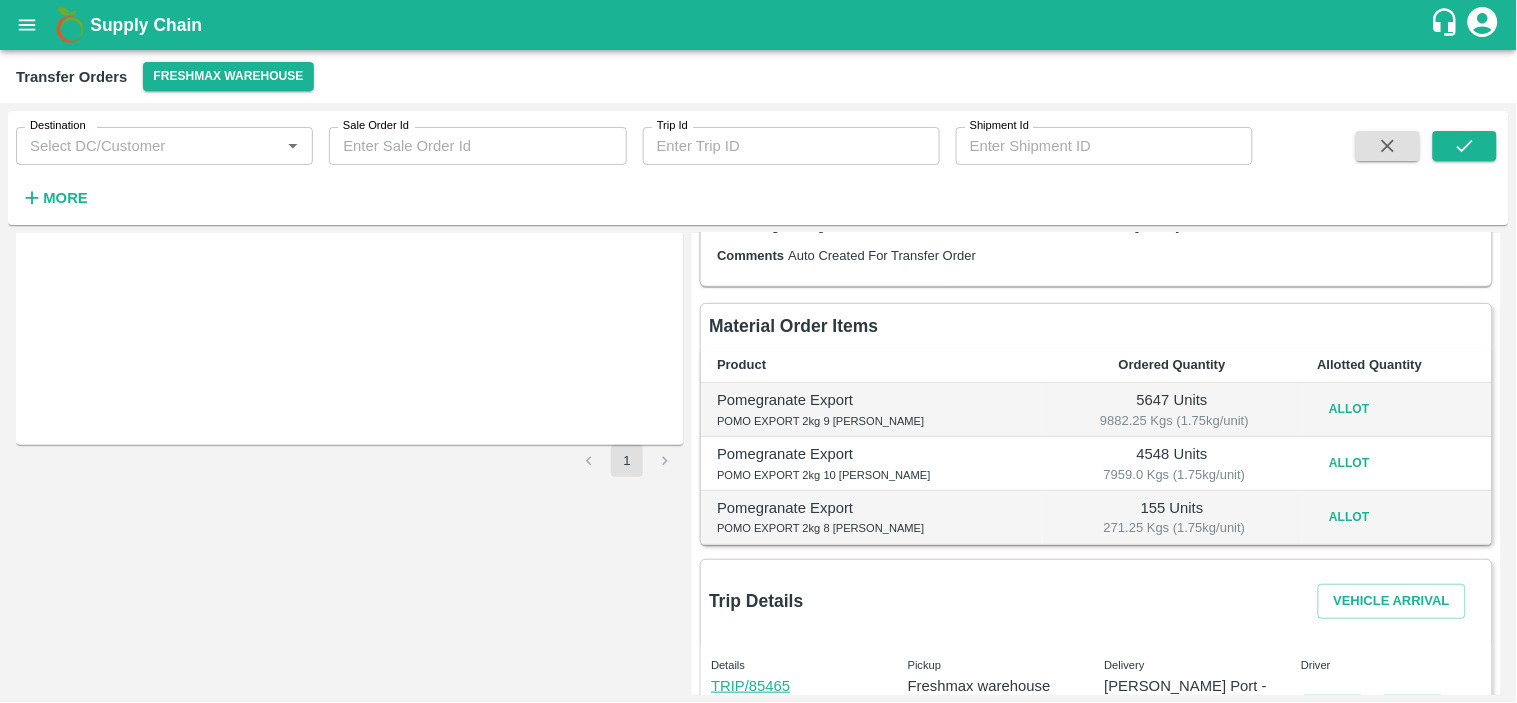 scroll, scrollTop: 216, scrollLeft: 0, axis: vertical 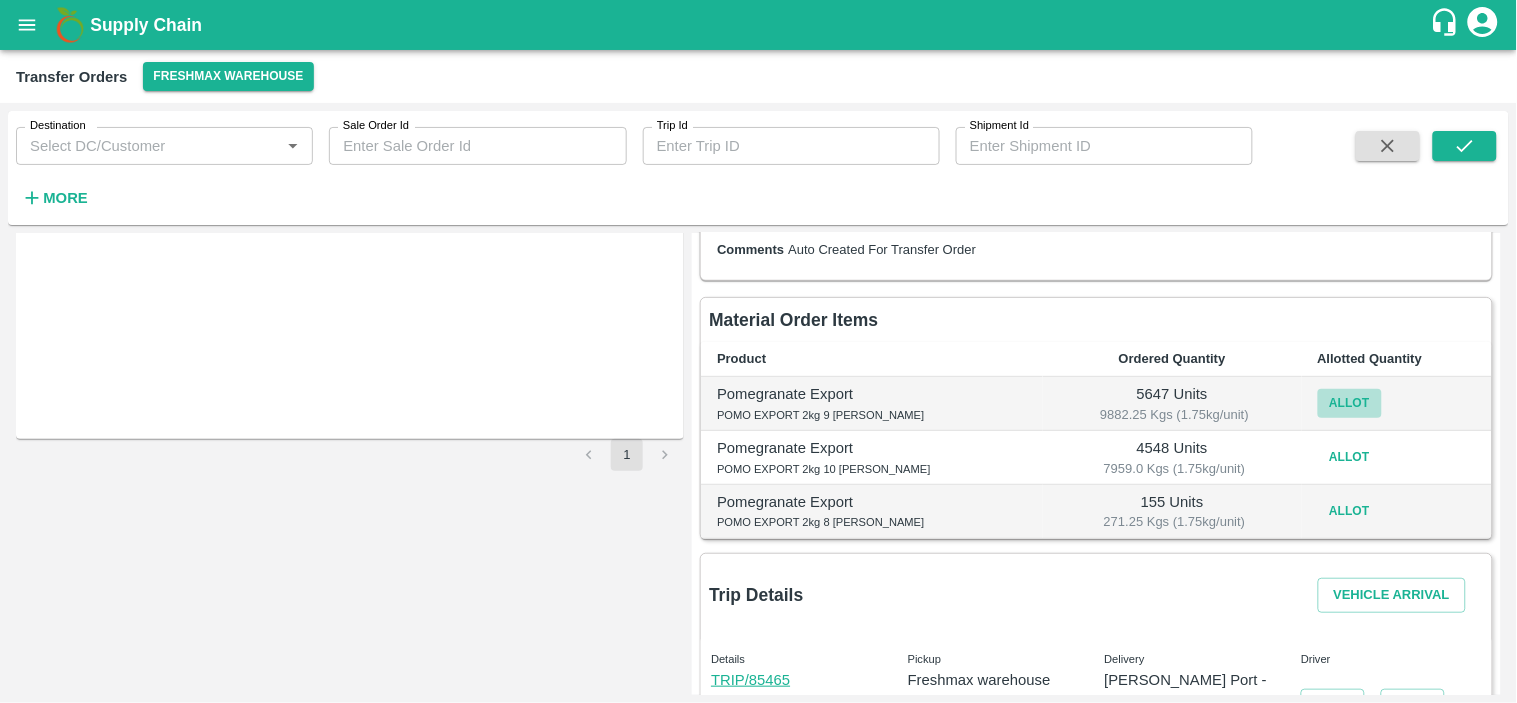 click on "Allot" at bounding box center [1350, 403] 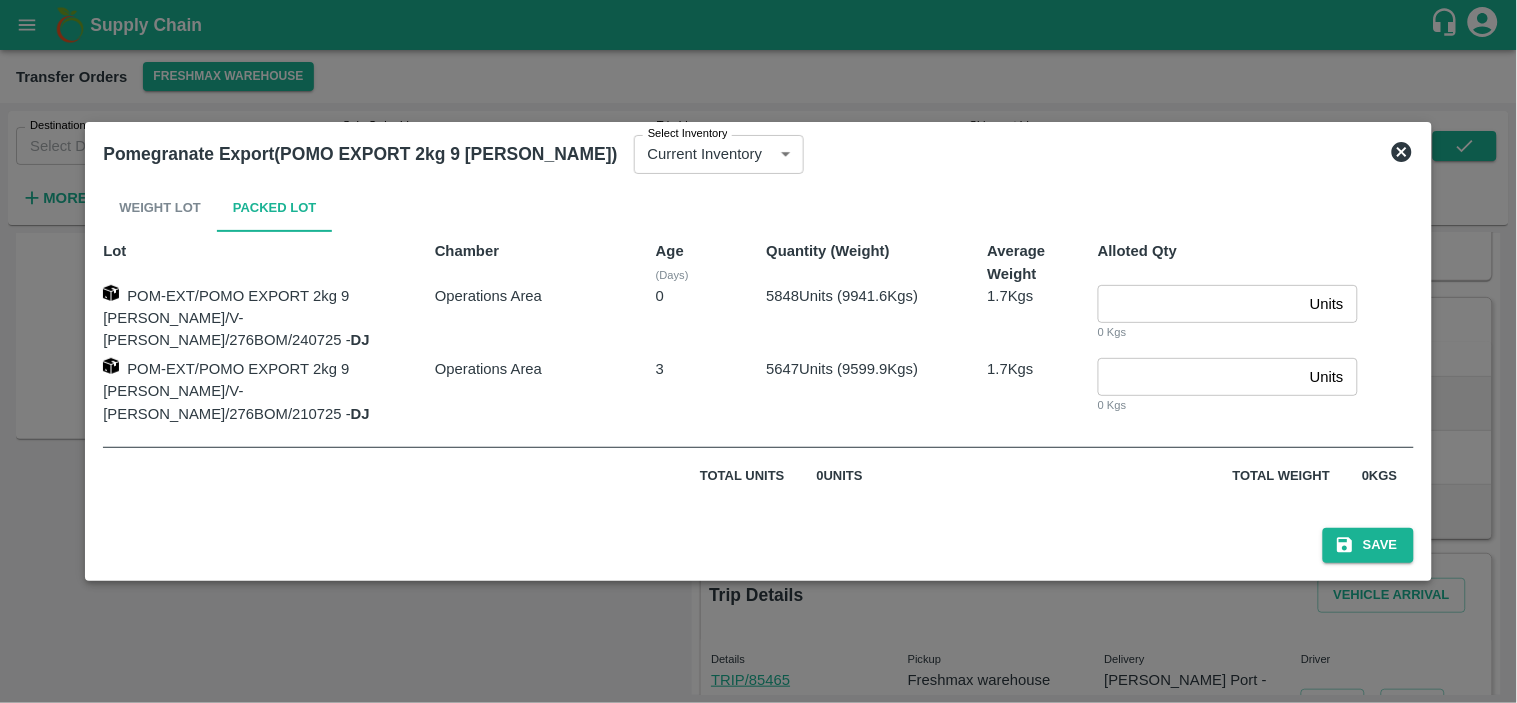 click 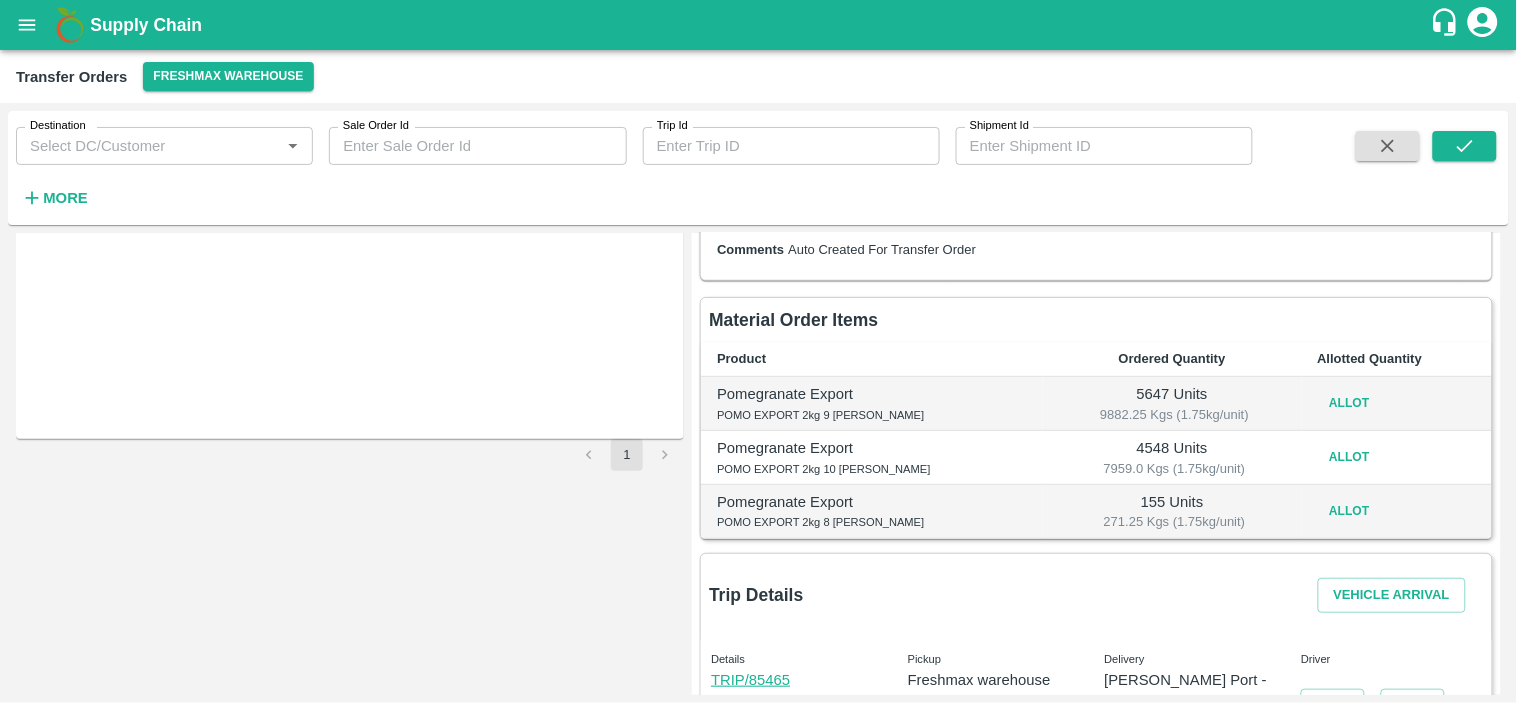 click on "5647   Units" at bounding box center (1172, 394) 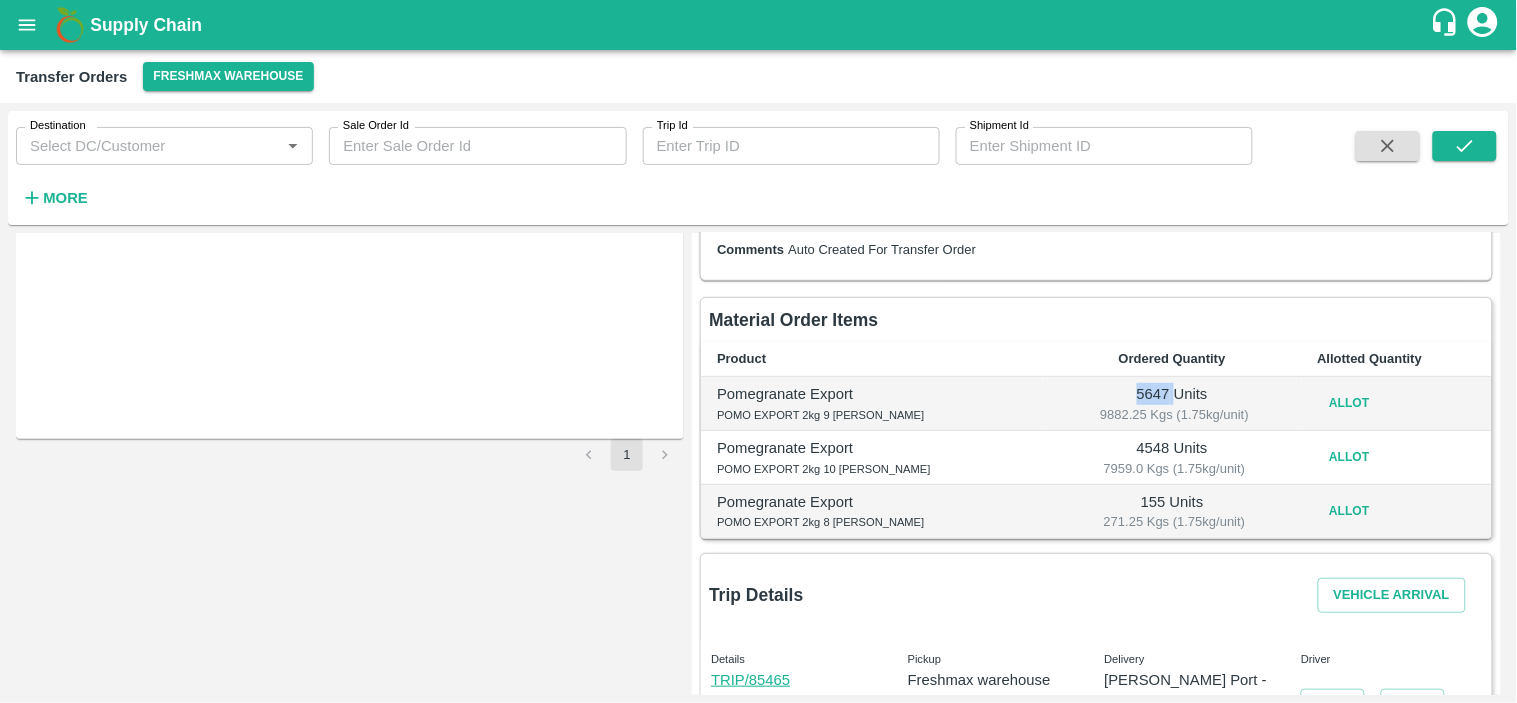 click on "5647   Units" at bounding box center (1172, 394) 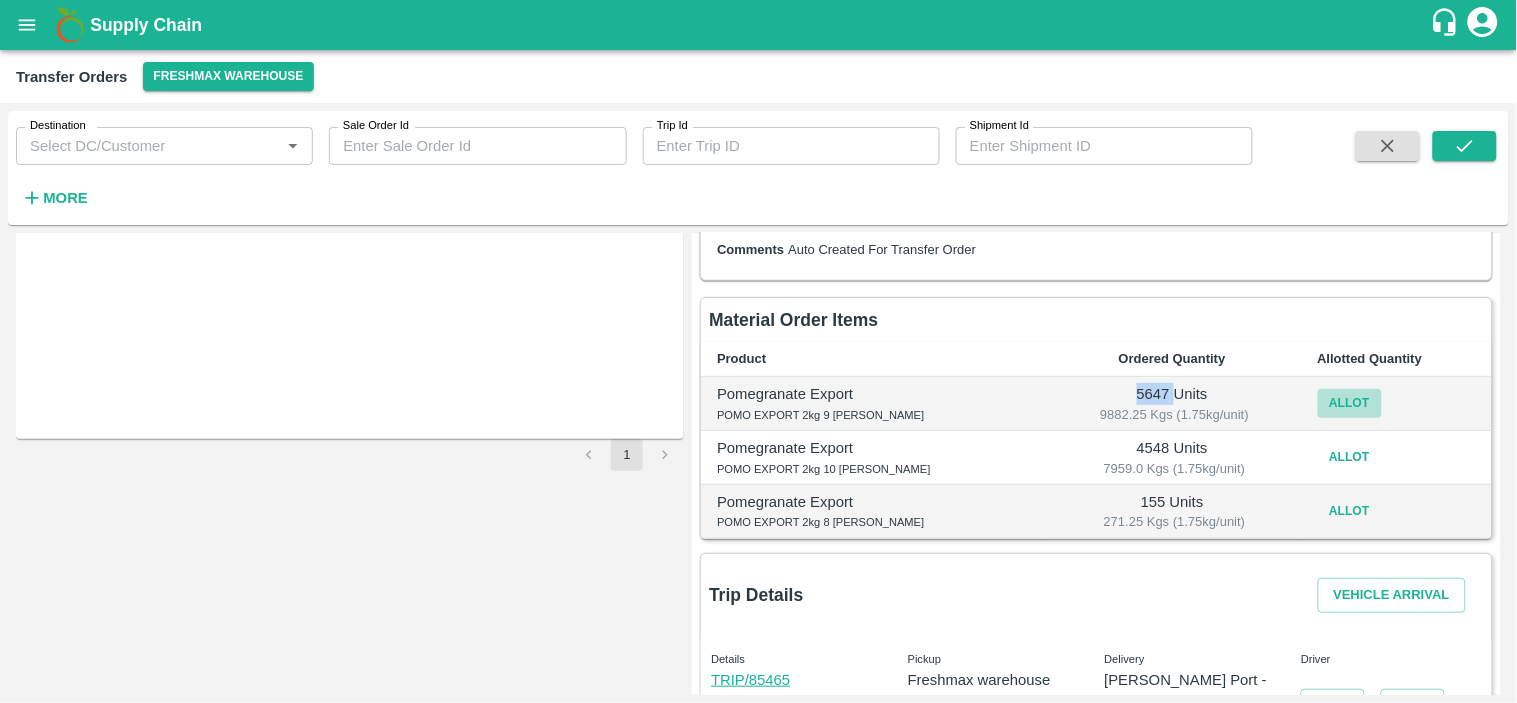 click on "Allot" at bounding box center [1350, 403] 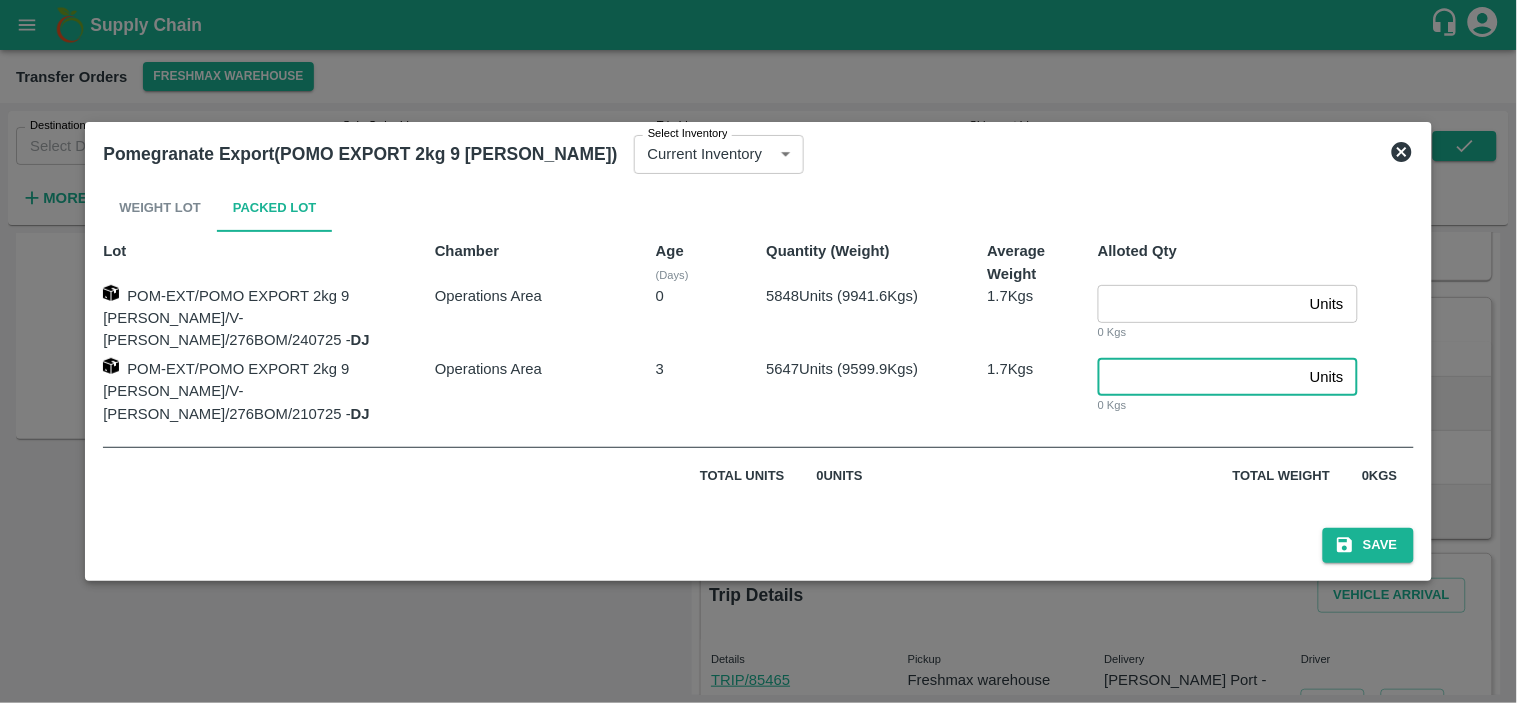 click at bounding box center [1200, 377] 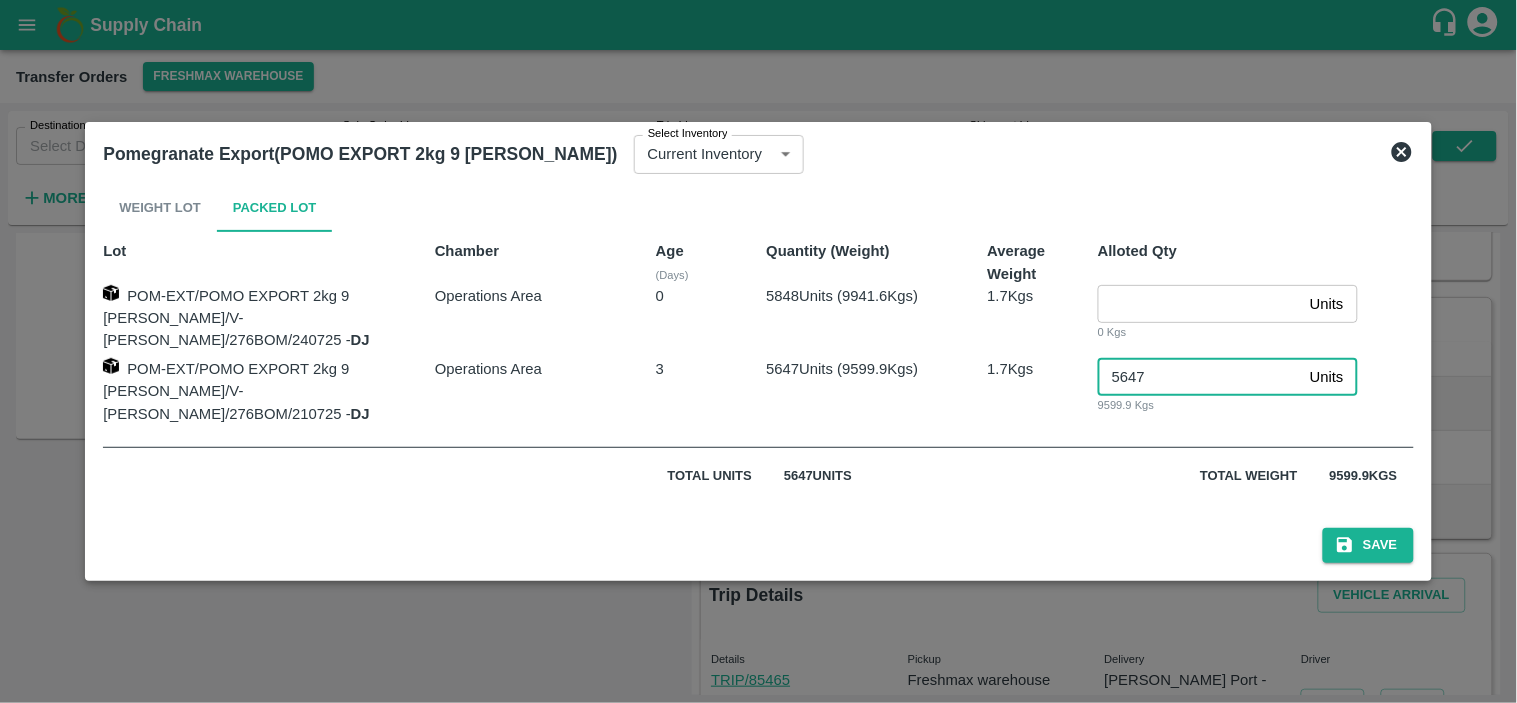 type on "5647" 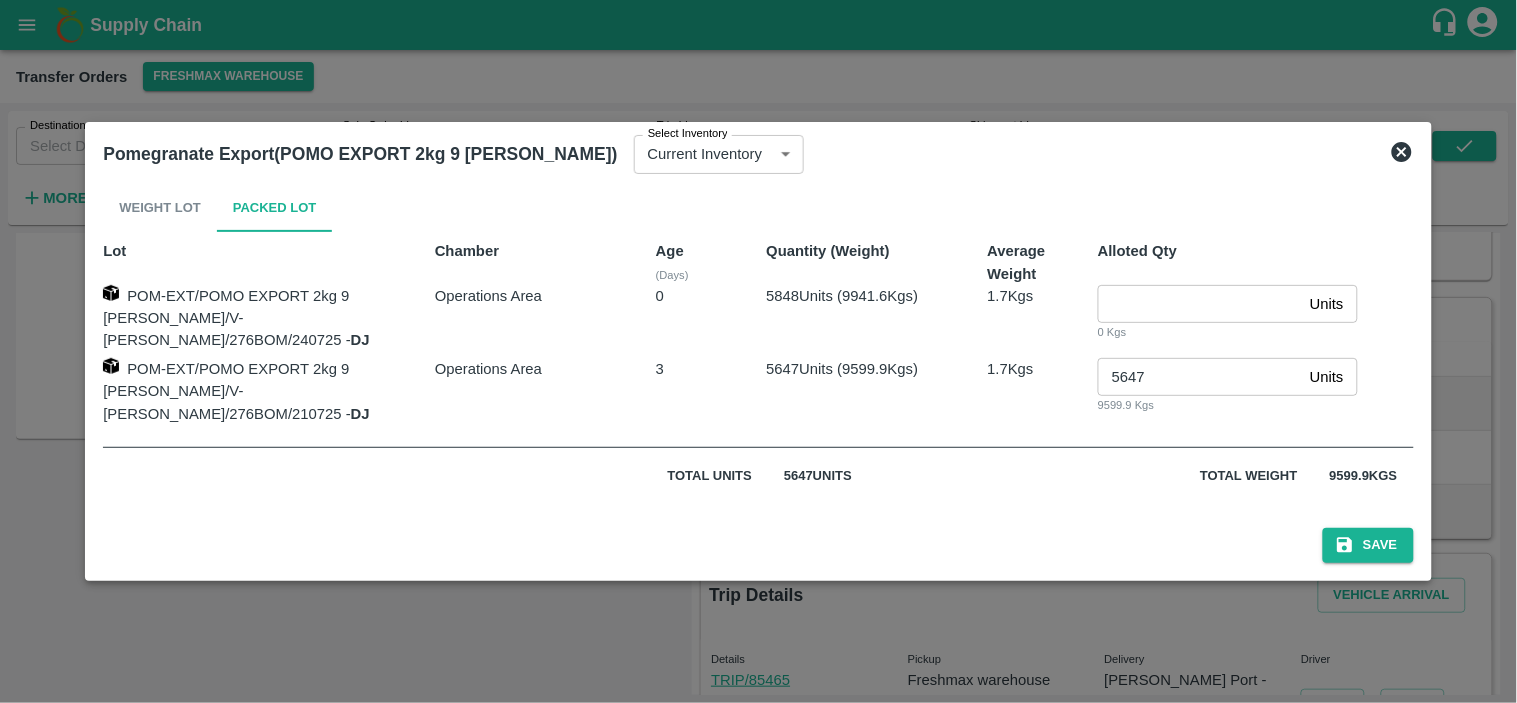 click on "Save" at bounding box center [758, 541] 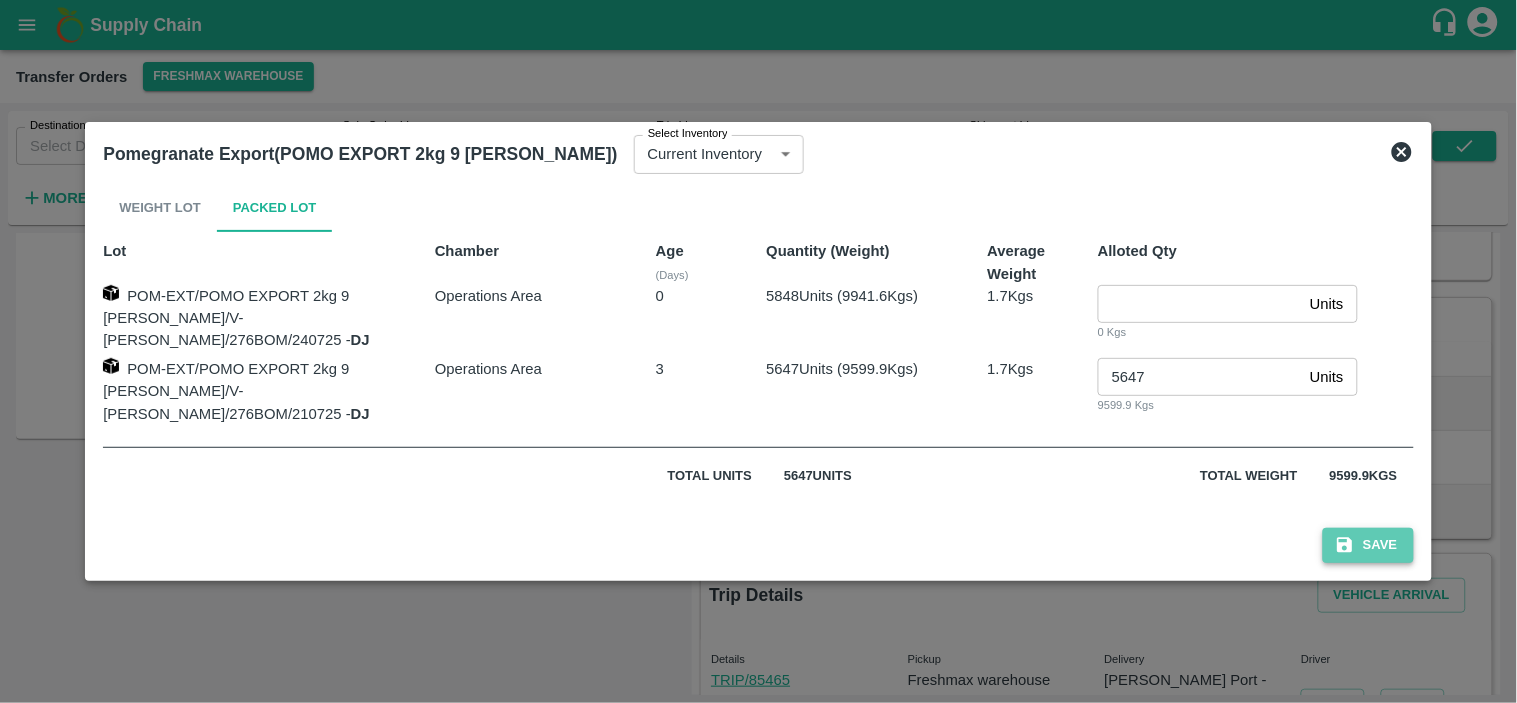 click on "Save" at bounding box center (1368, 545) 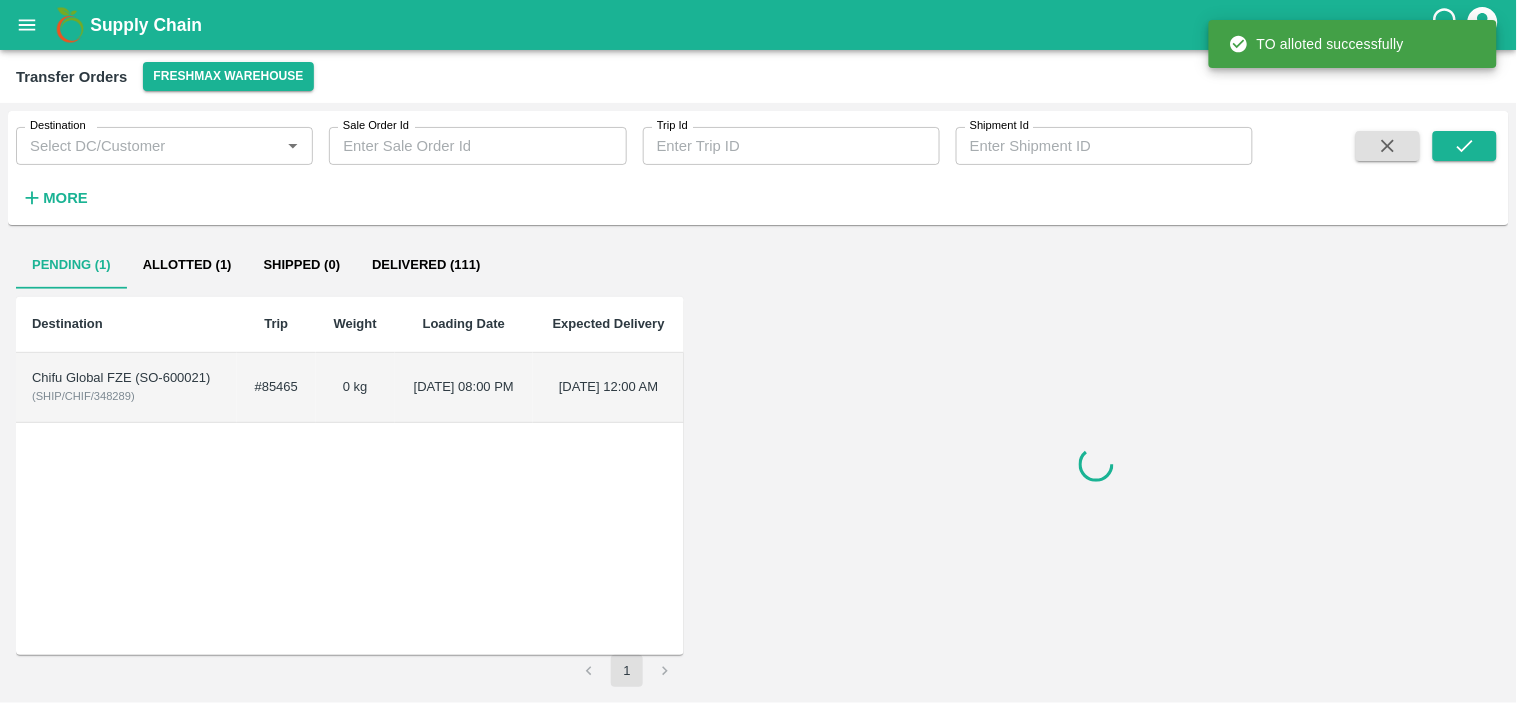 scroll, scrollTop: 0, scrollLeft: 0, axis: both 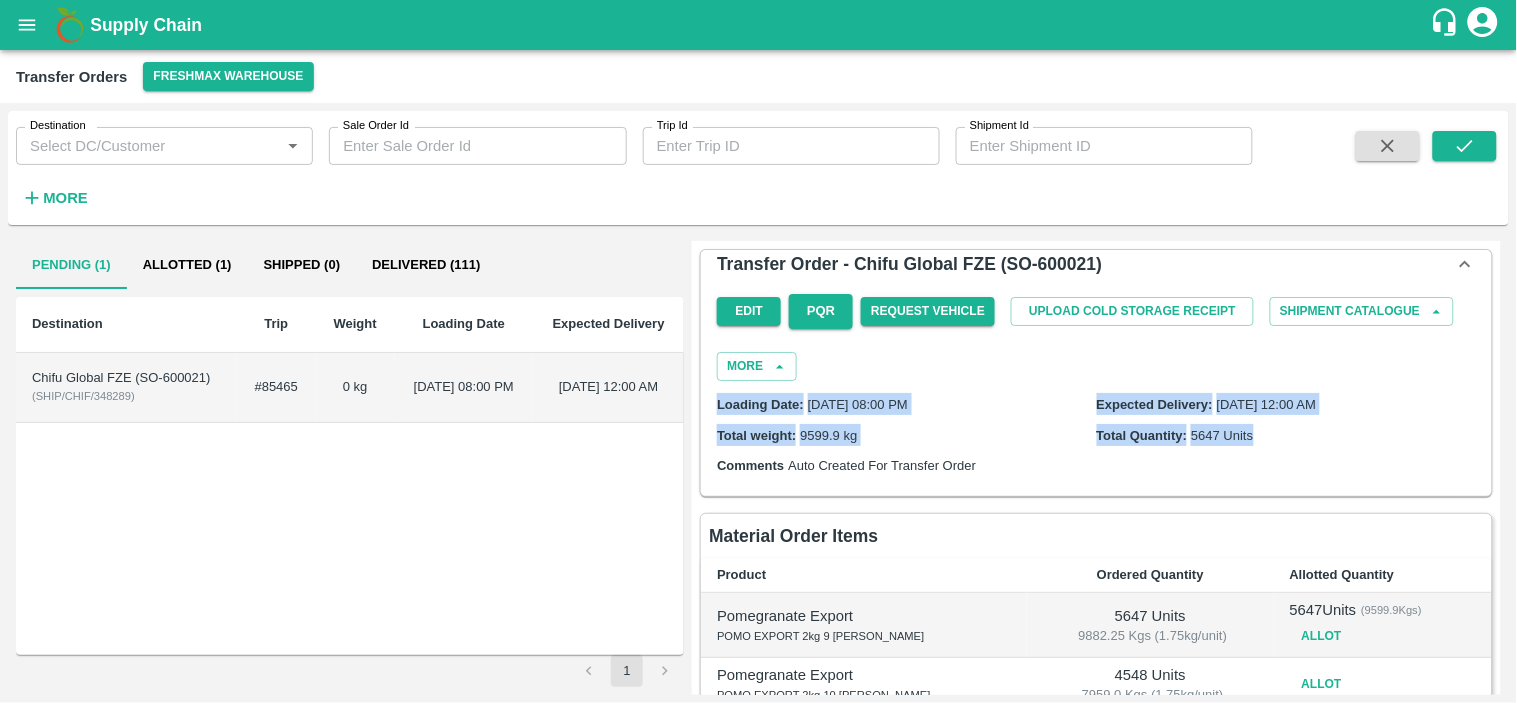 drag, startPoint x: 1510, startPoint y: 371, endPoint x: 1516, endPoint y: 473, distance: 102.176315 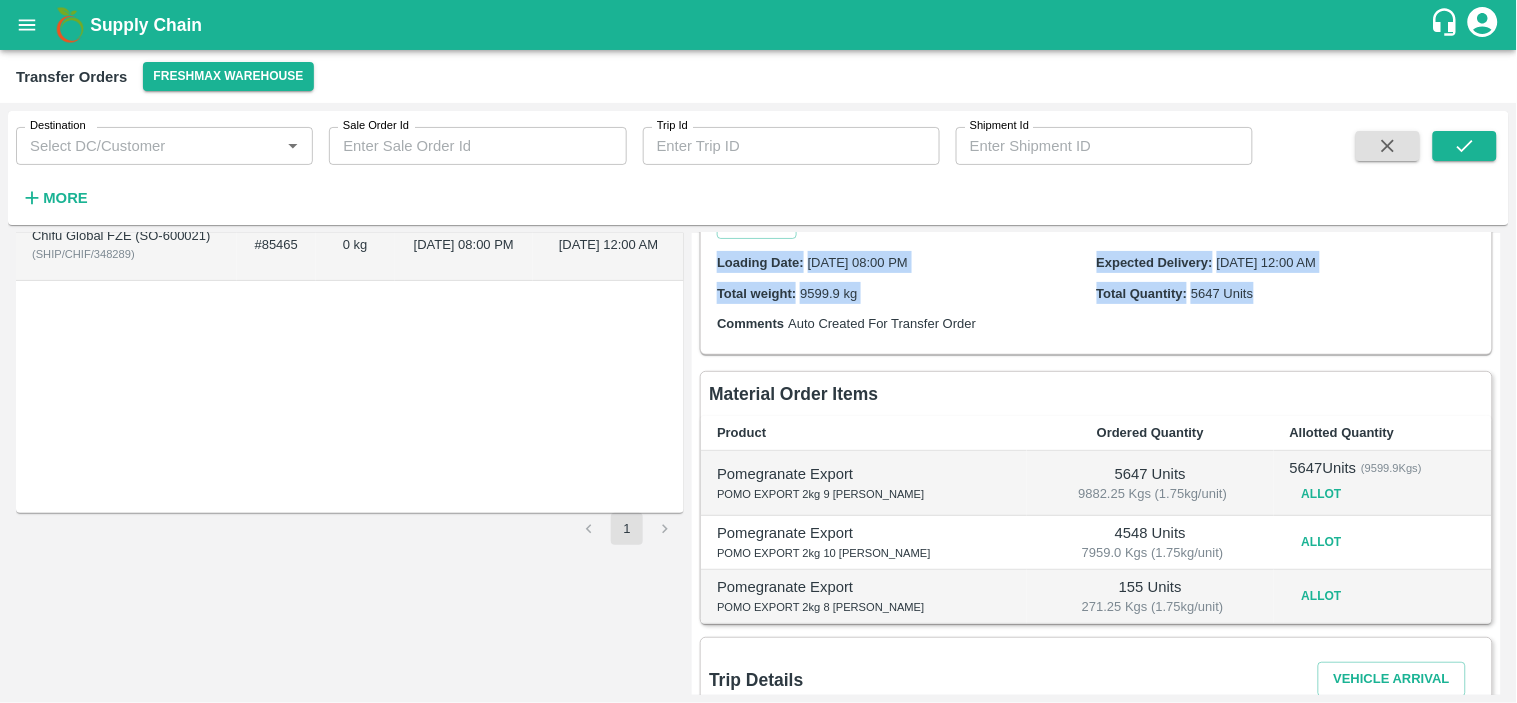 scroll, scrollTop: 144, scrollLeft: 0, axis: vertical 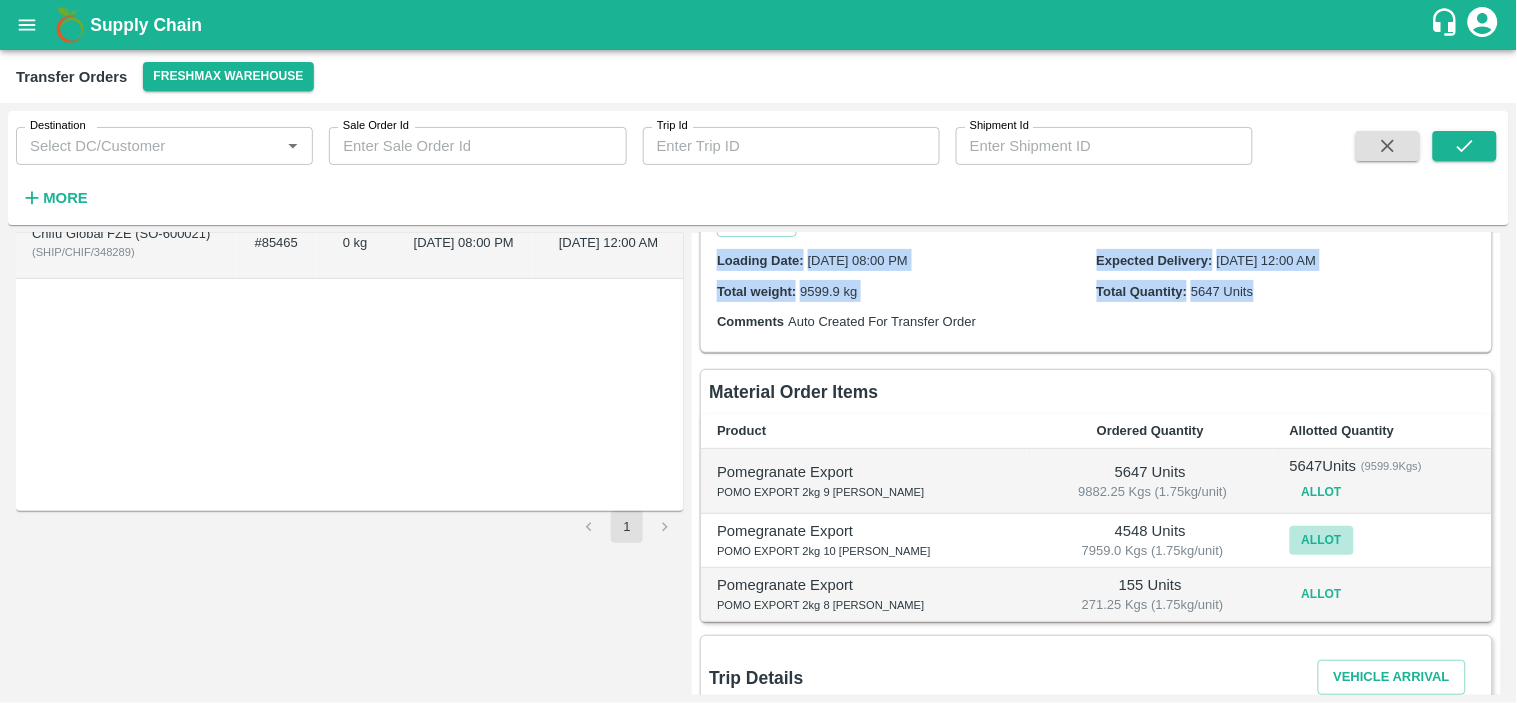 click on "Allot" at bounding box center [1322, 540] 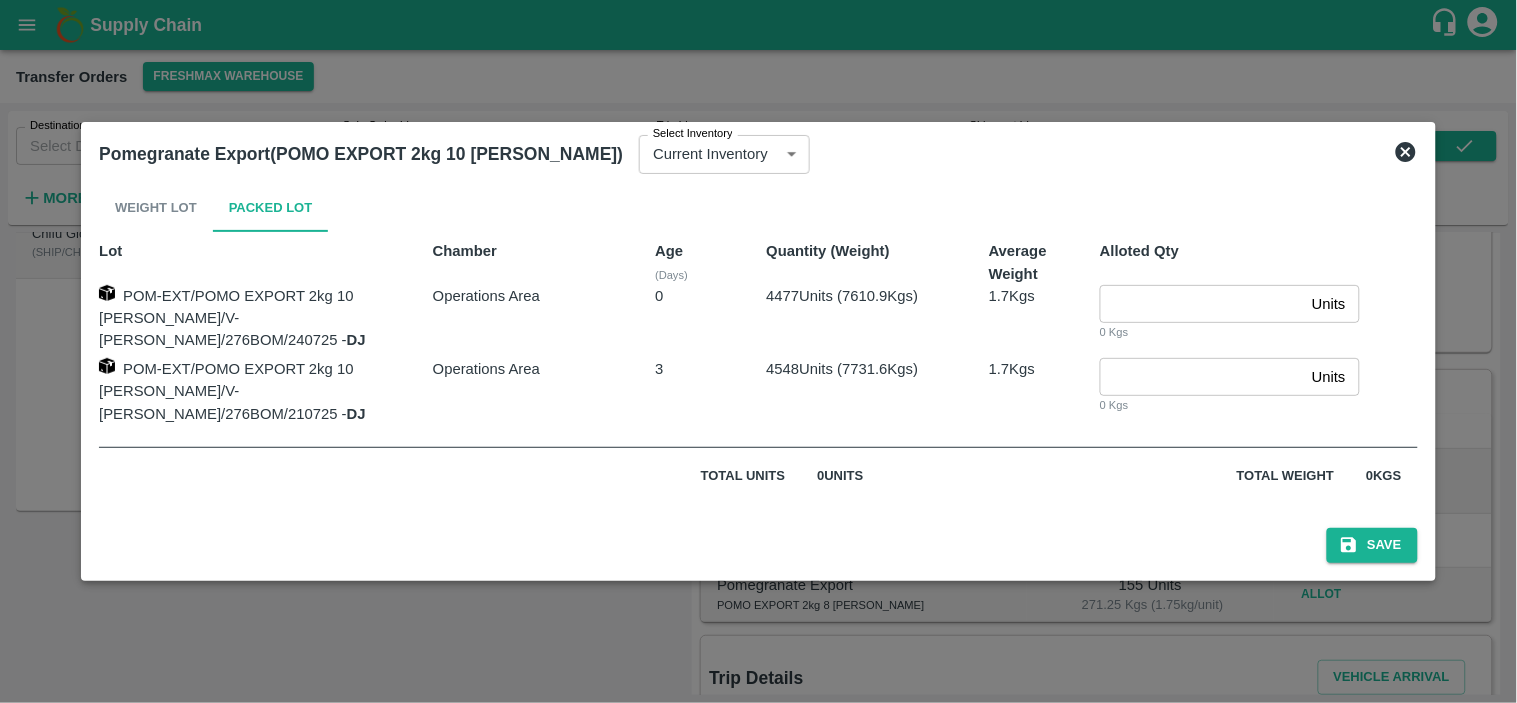 click on "4548  Units ( 7731.6  Kgs)" at bounding box center [842, 369] 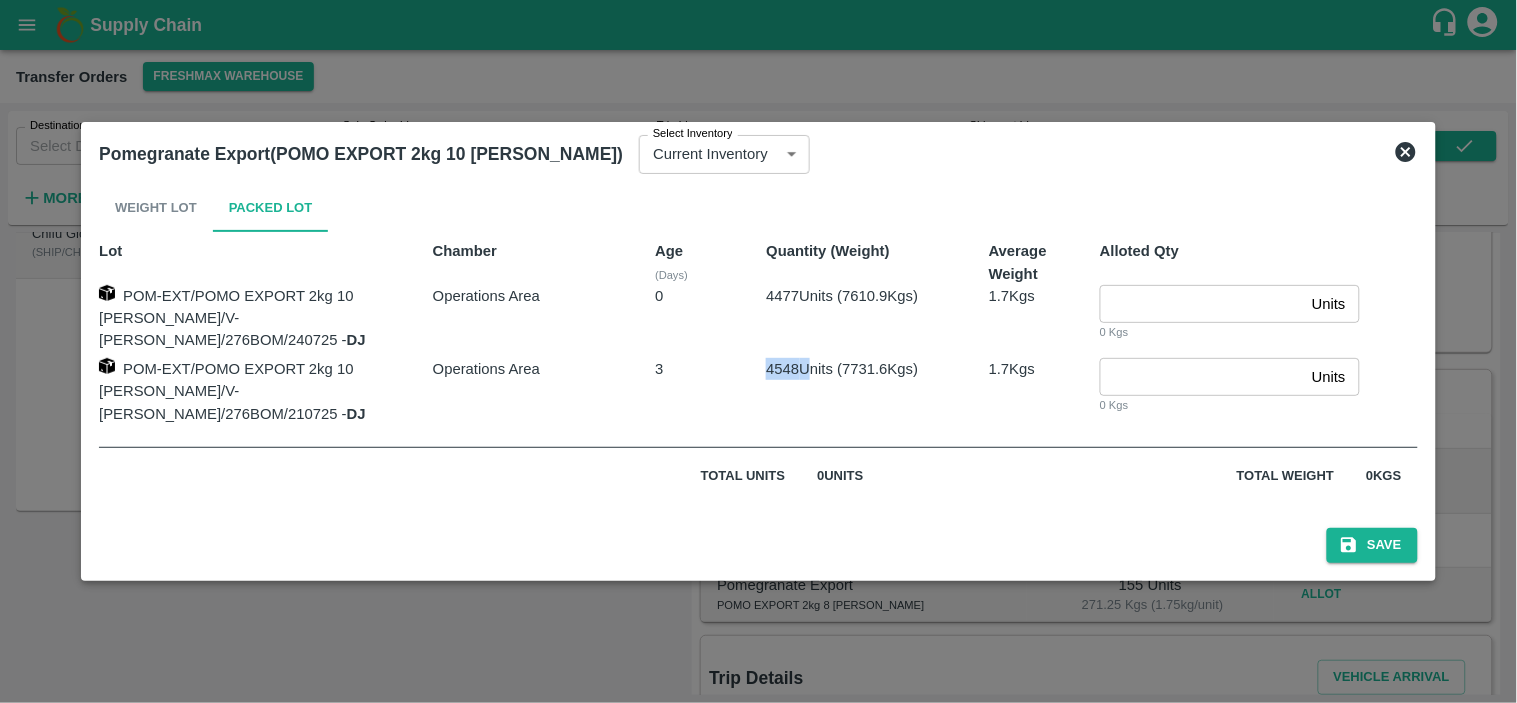 click on "4548  Units ( 7731.6  Kgs)" at bounding box center (842, 369) 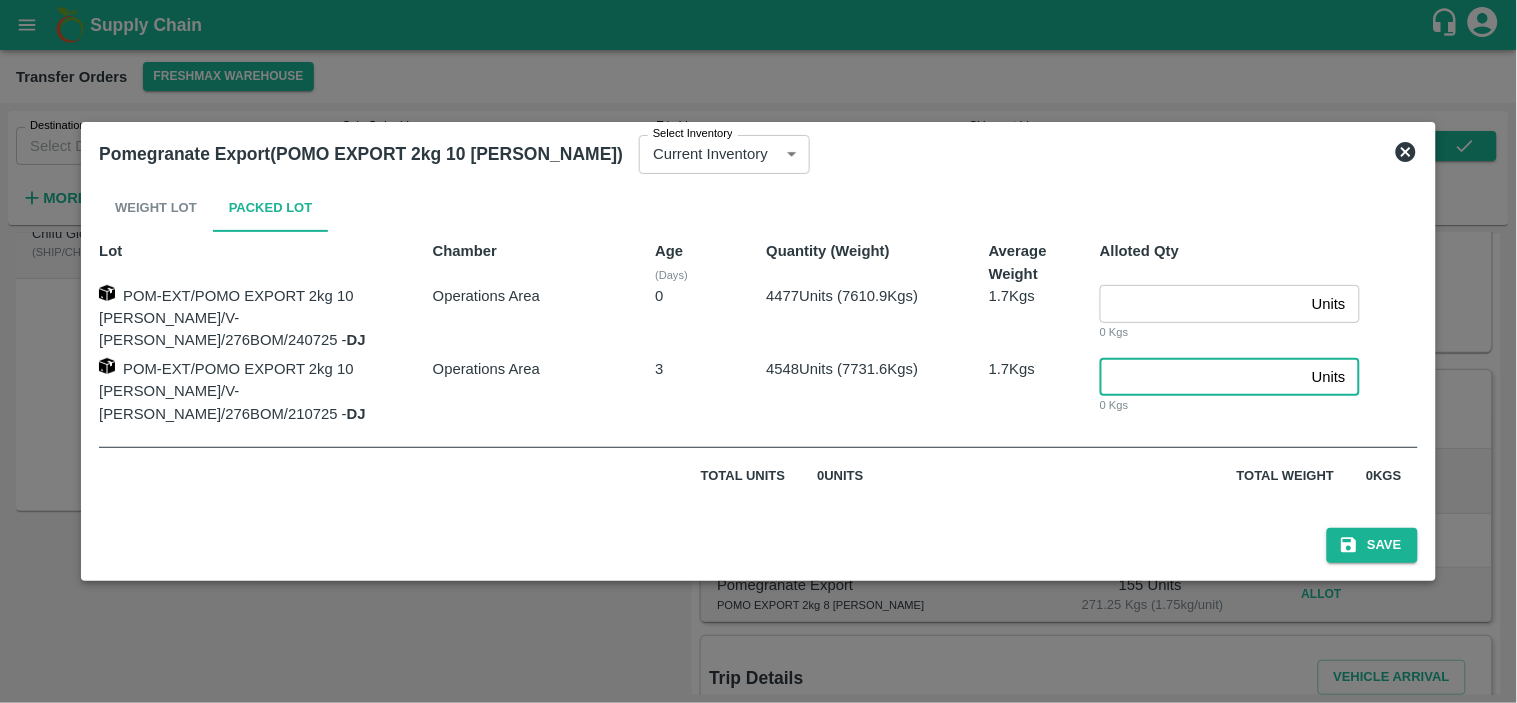 click at bounding box center (1202, 377) 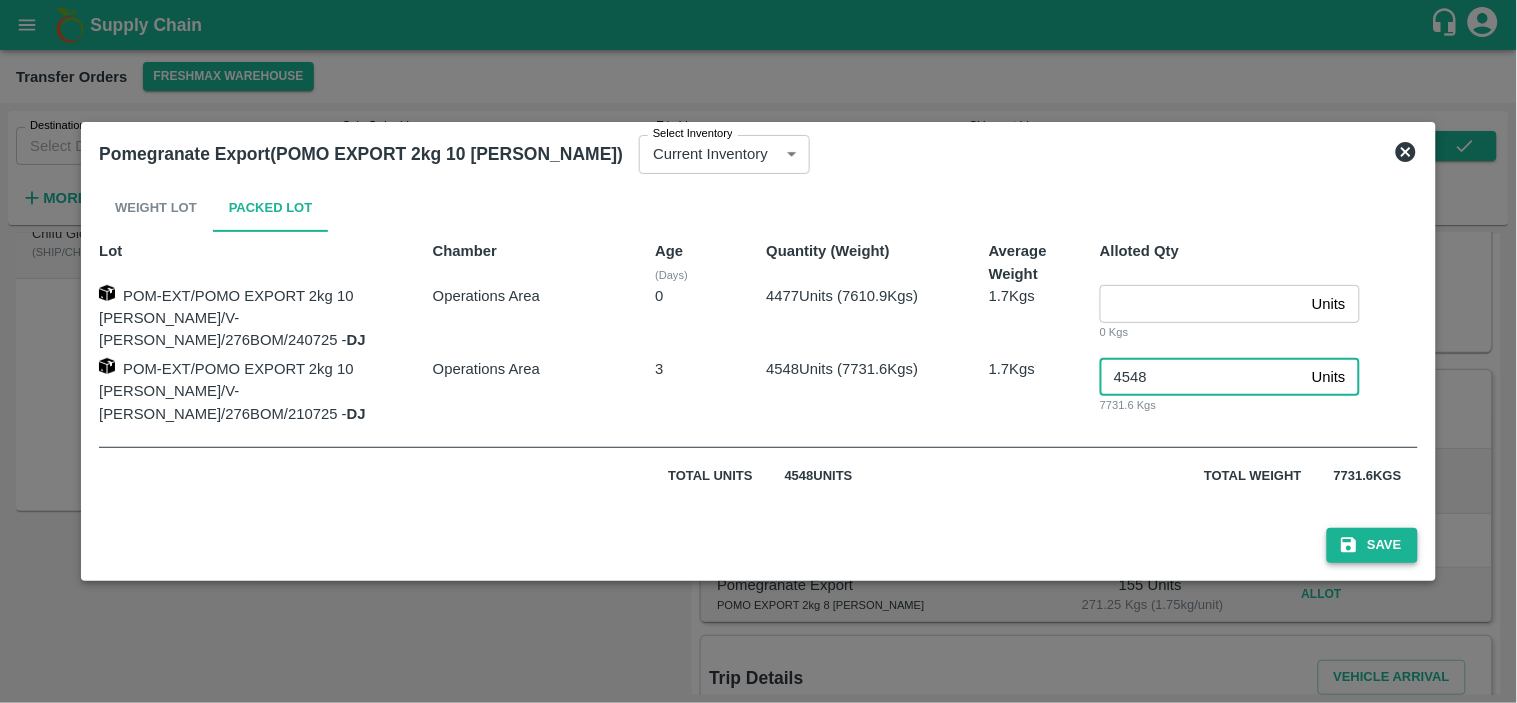 type on "4548" 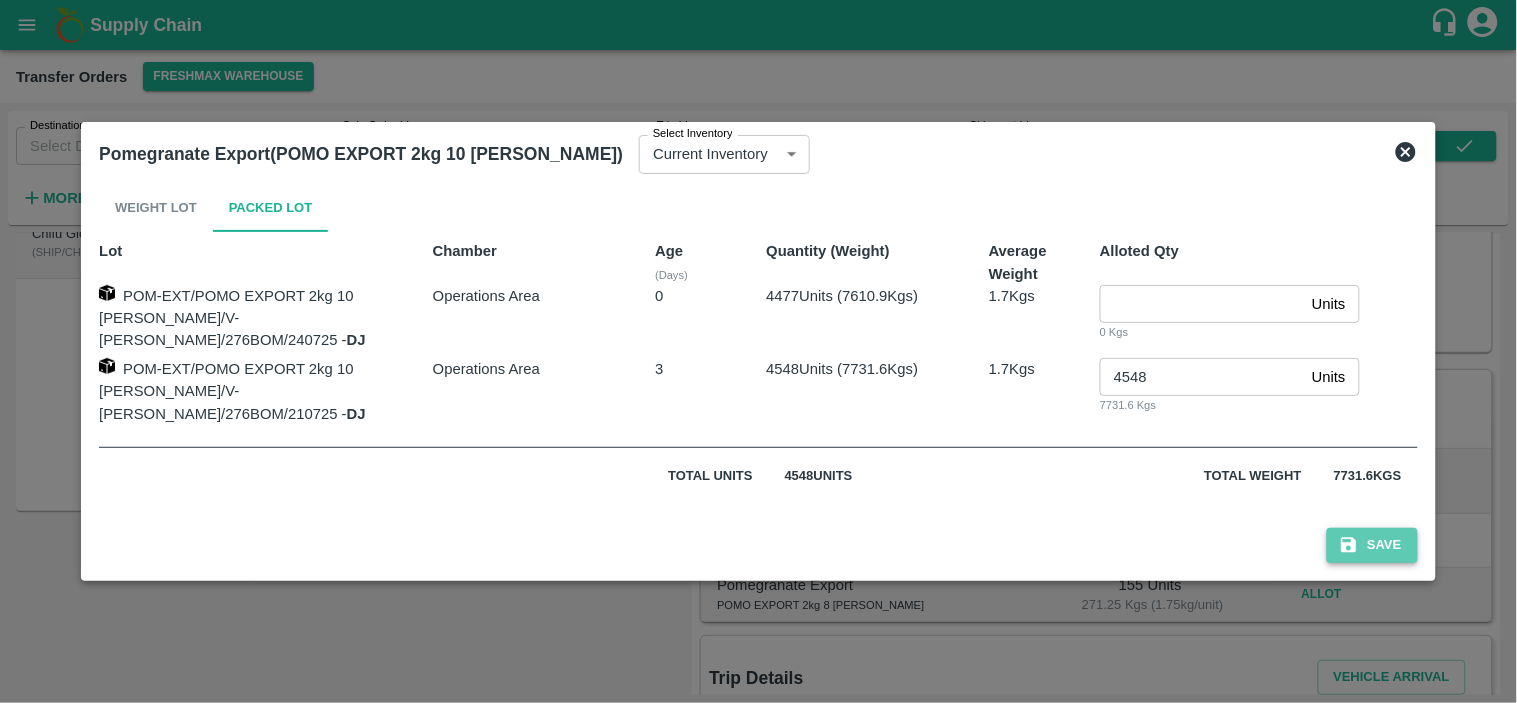 click on "Save" at bounding box center [1372, 545] 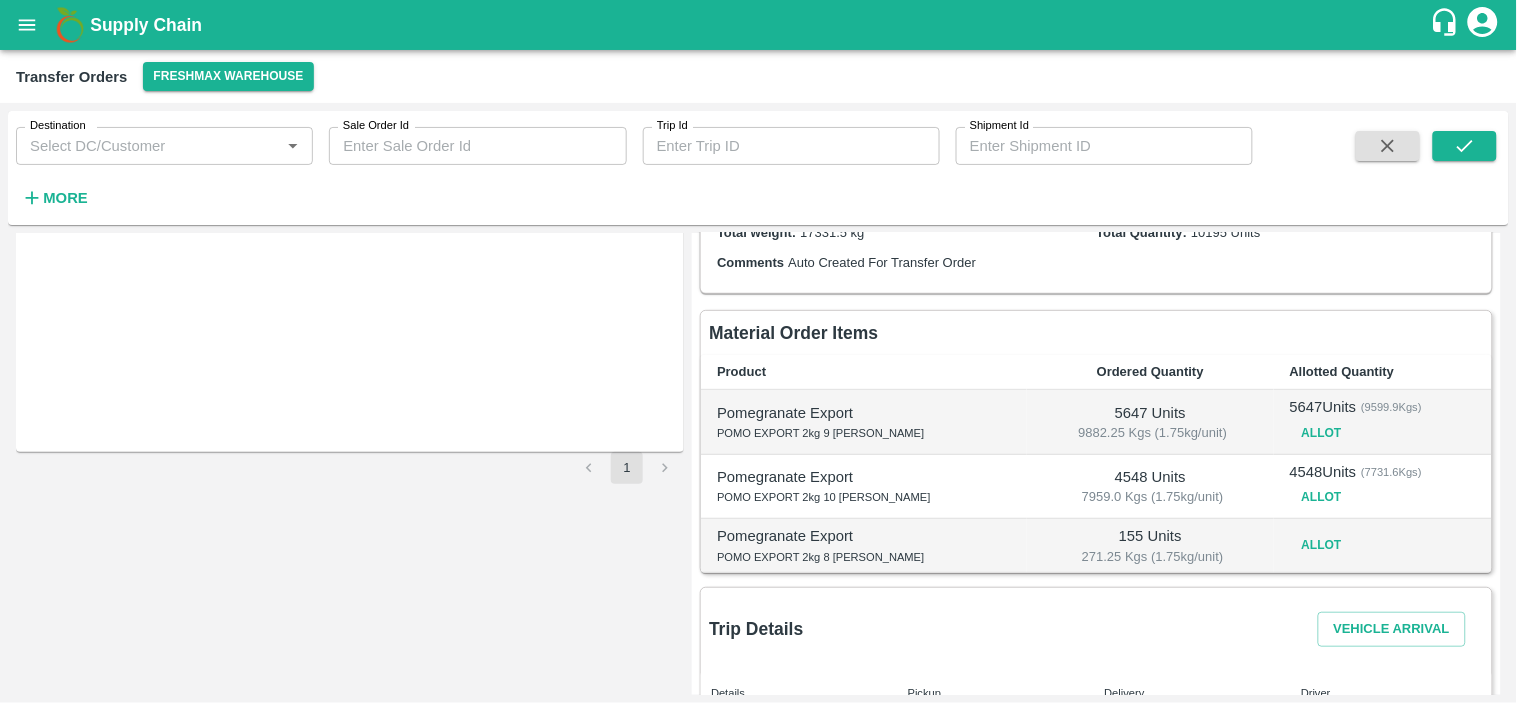 scroll, scrollTop: 218, scrollLeft: 0, axis: vertical 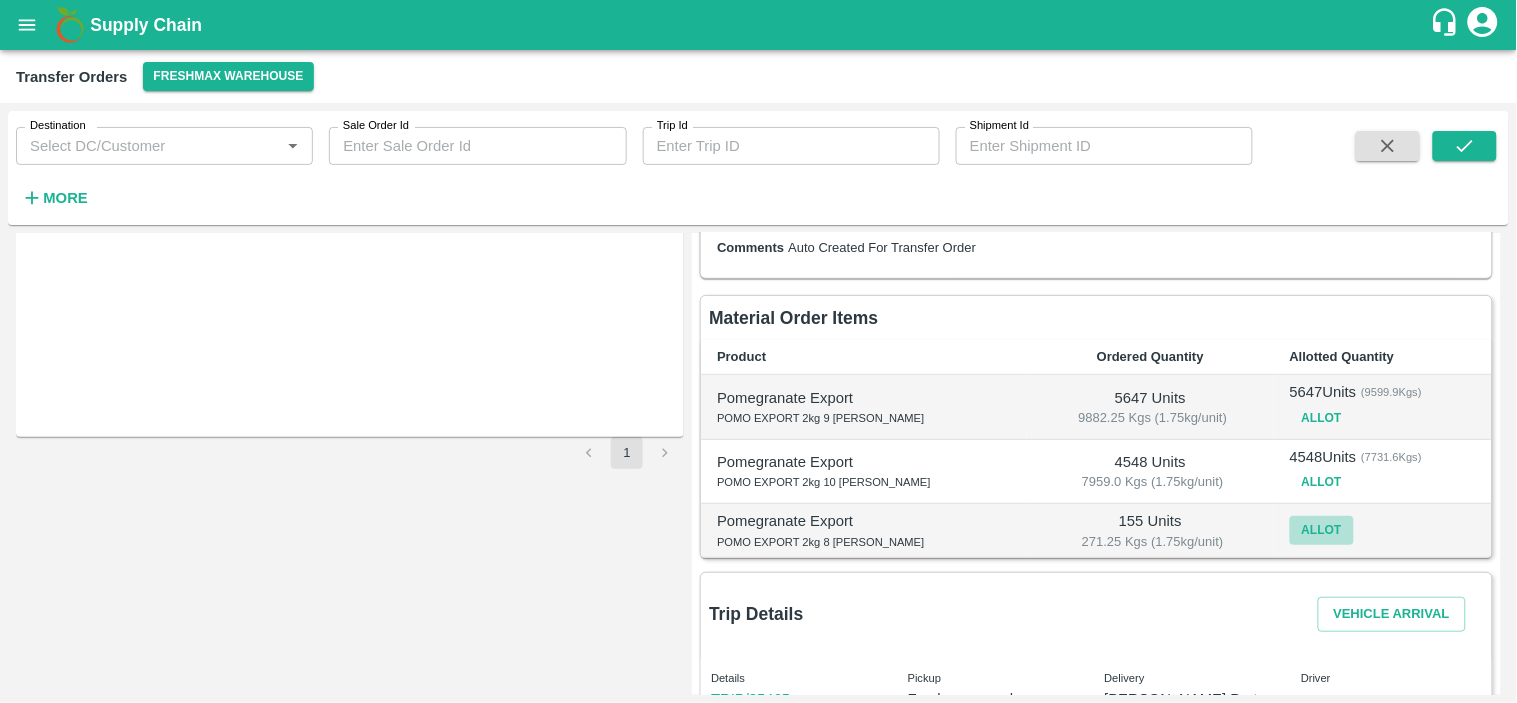click on "Allot" at bounding box center (1322, 530) 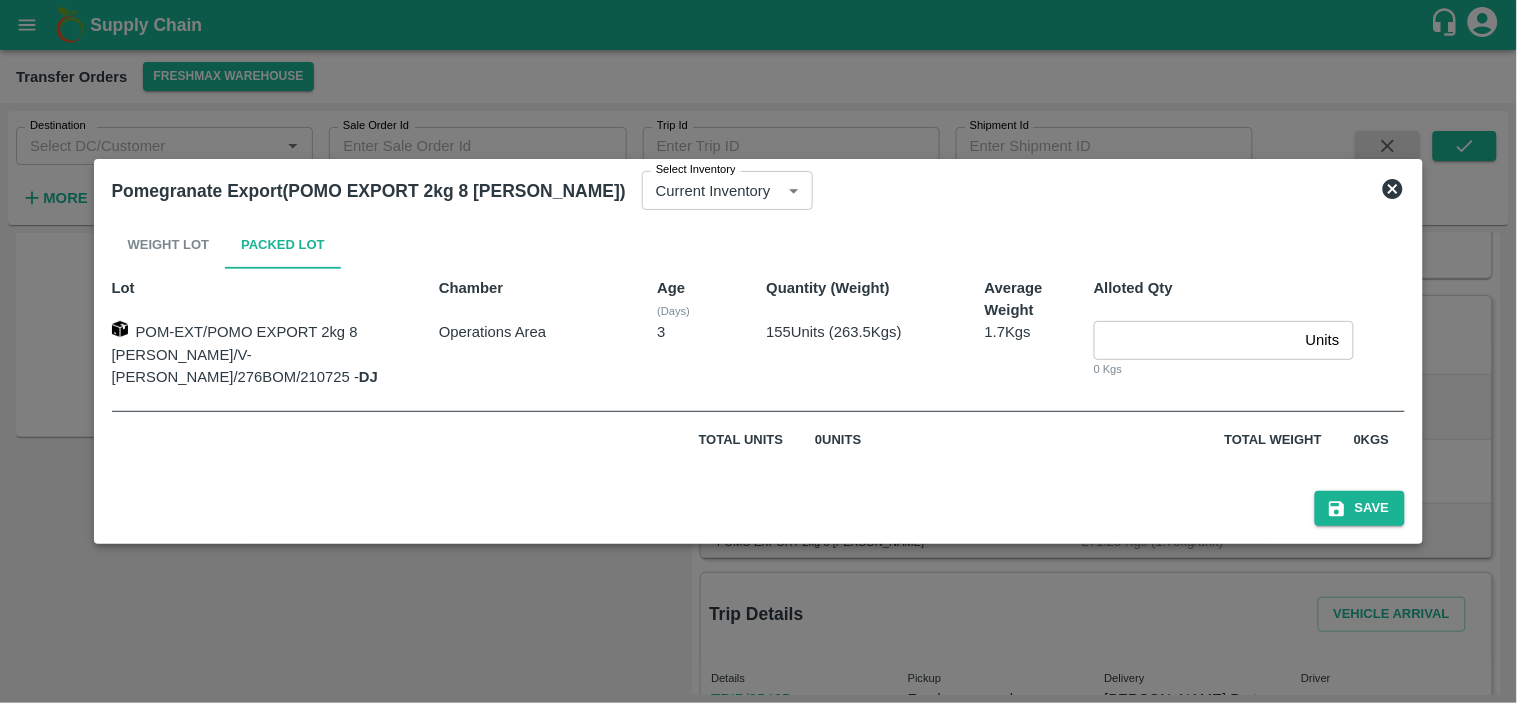 click on "155  Units ( 263.5  Kgs)" at bounding box center (833, 332) 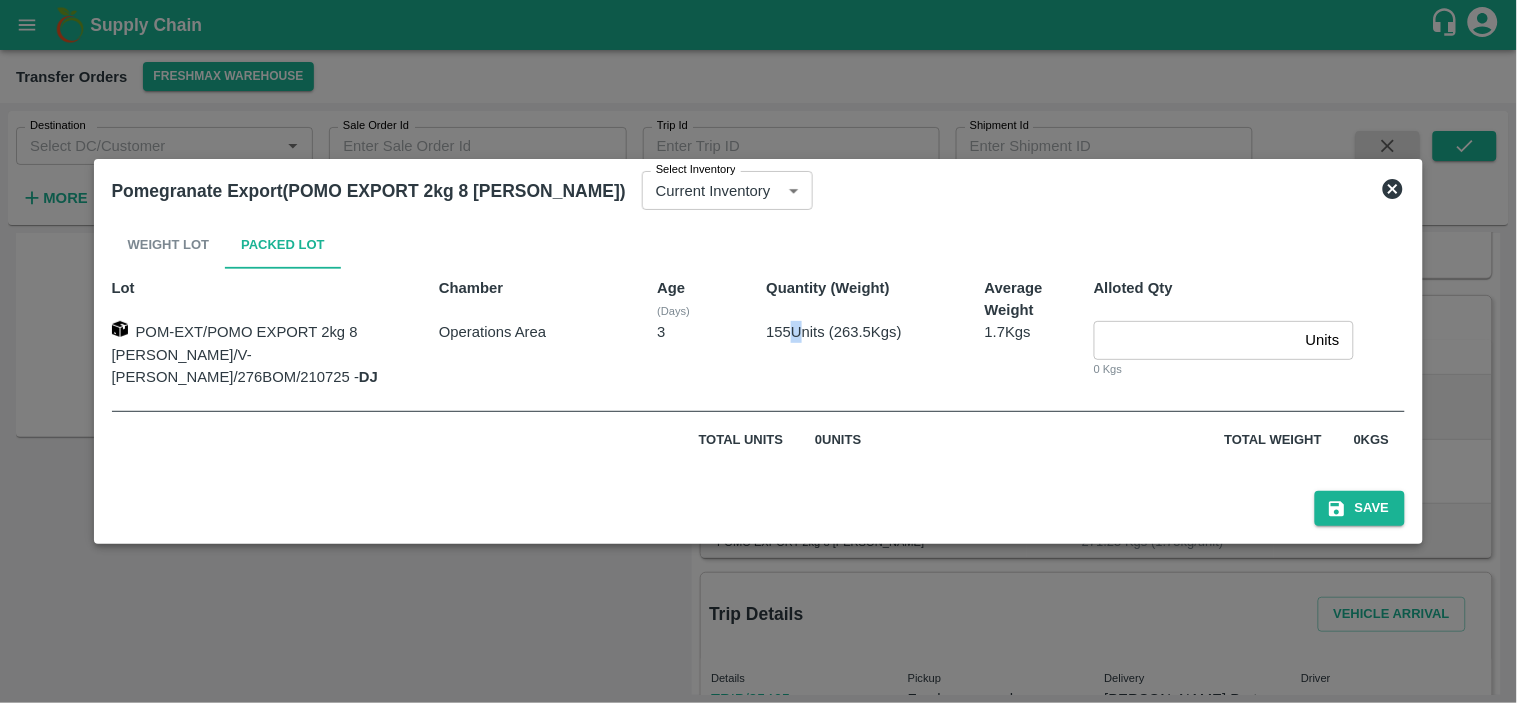 click on "155  Units ( 263.5  Kgs)" at bounding box center (833, 332) 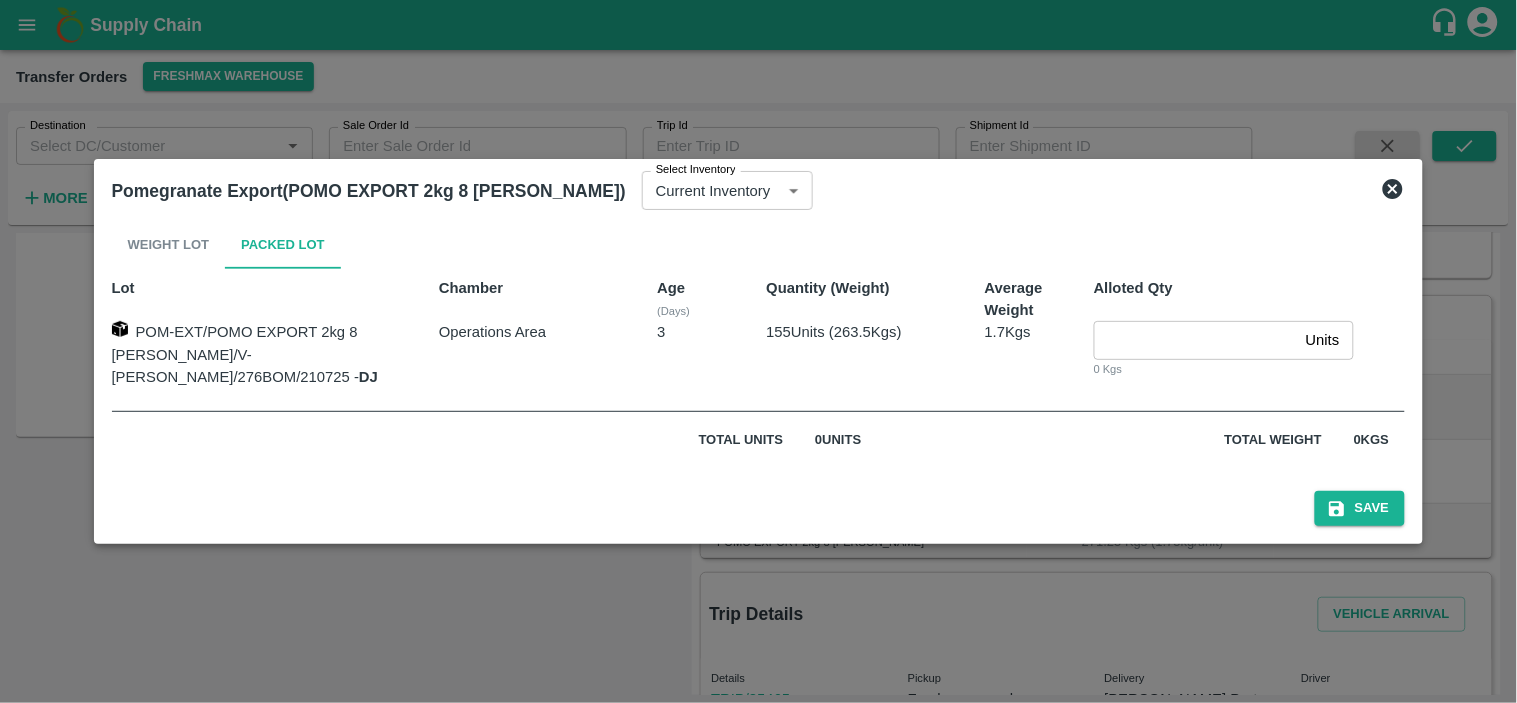 click on "155  Units ( 263.5  Kgs)" at bounding box center [833, 332] 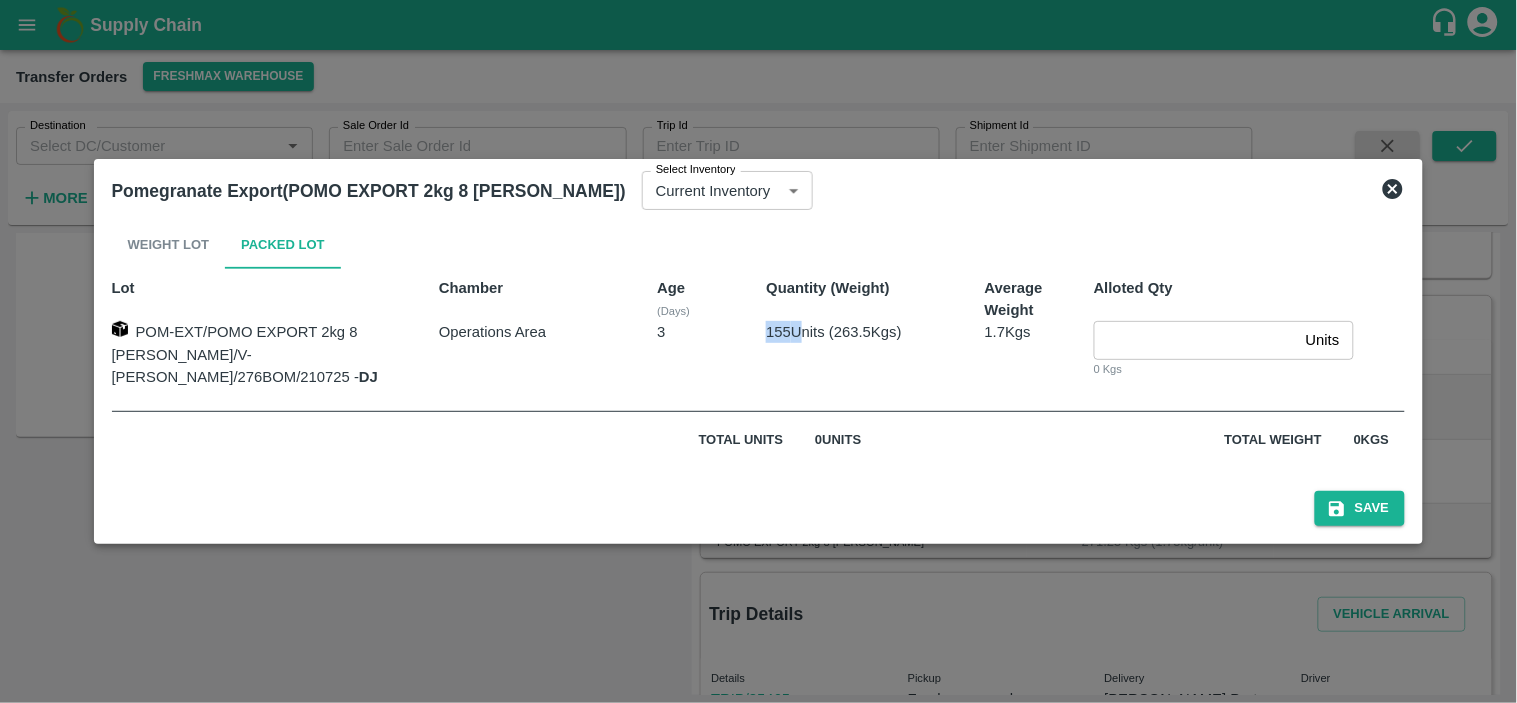 click on "155  Units ( 263.5  Kgs)" at bounding box center [833, 332] 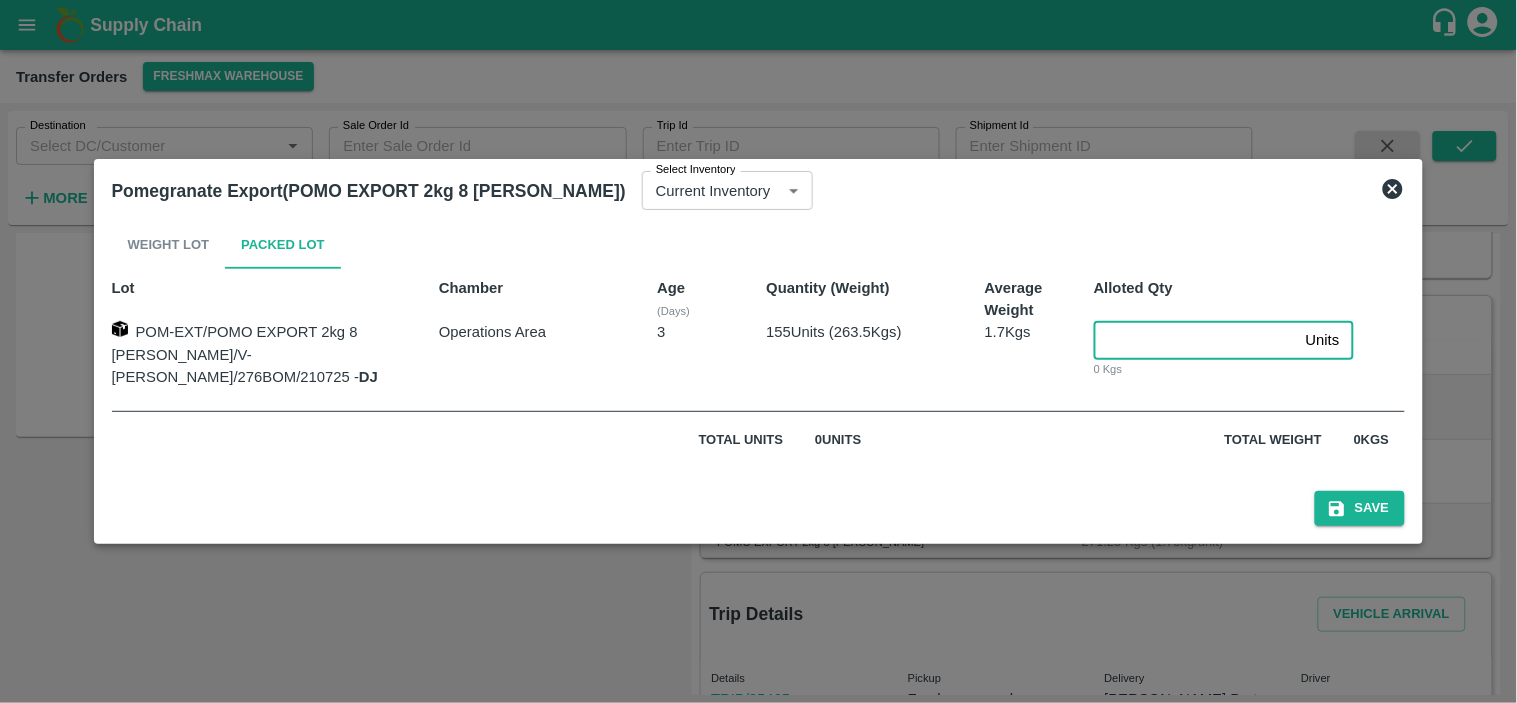 click at bounding box center [1196, 340] 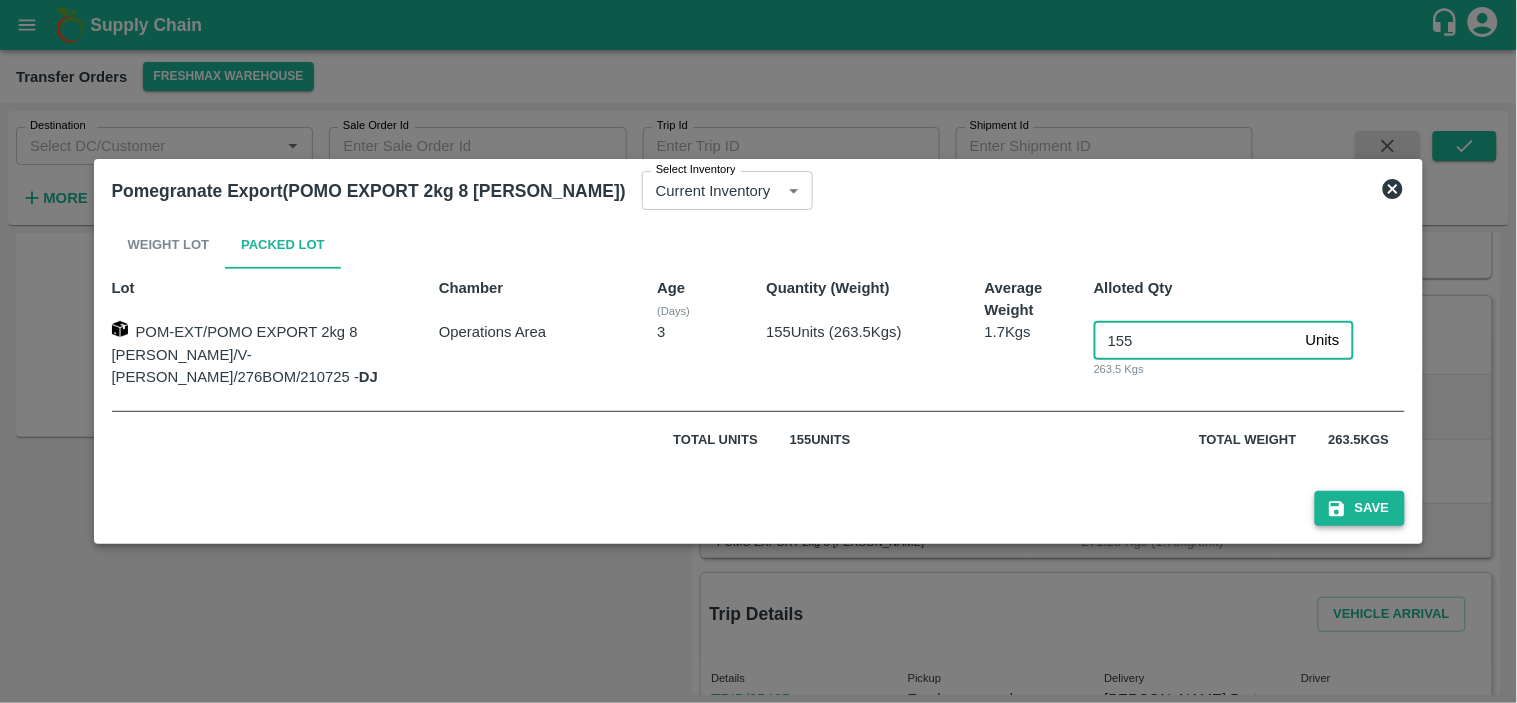 type on "155" 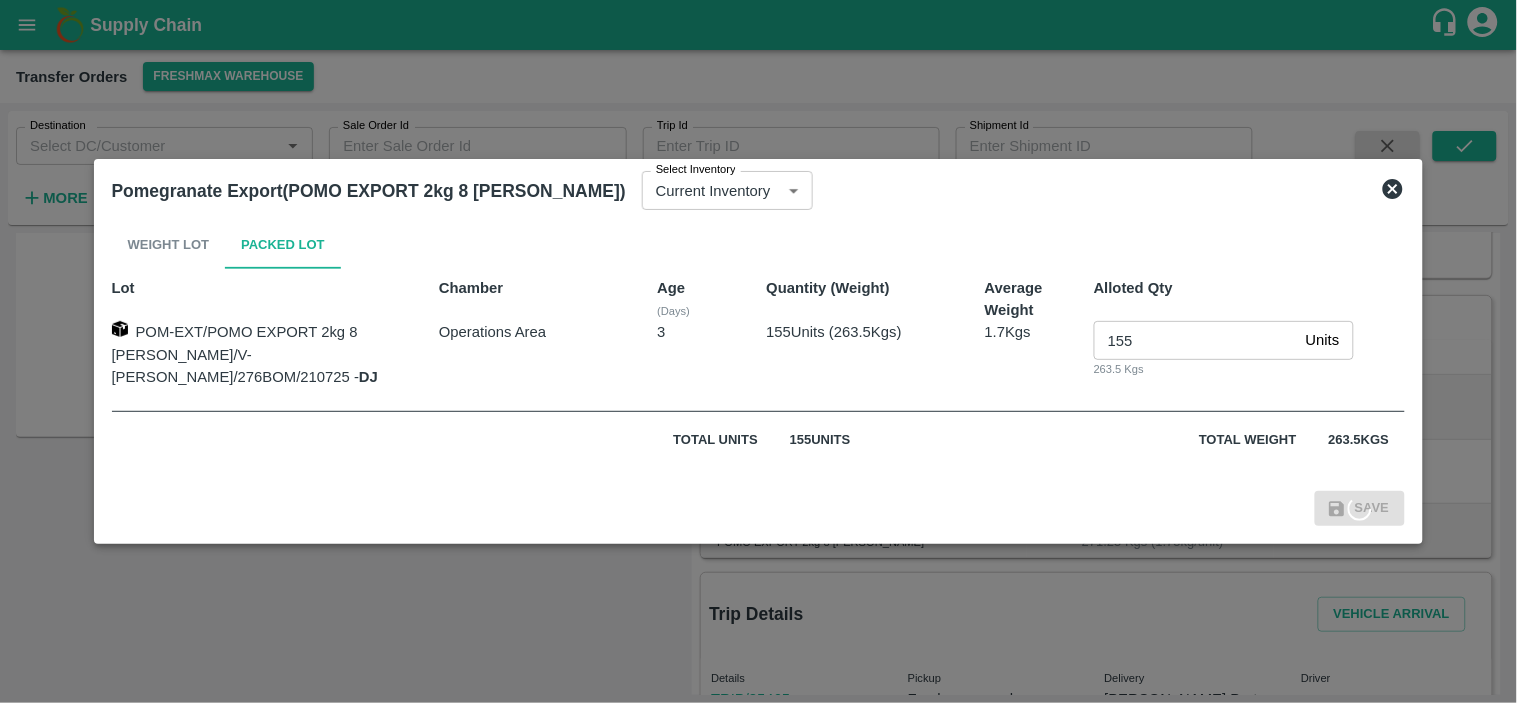 scroll, scrollTop: 0, scrollLeft: 0, axis: both 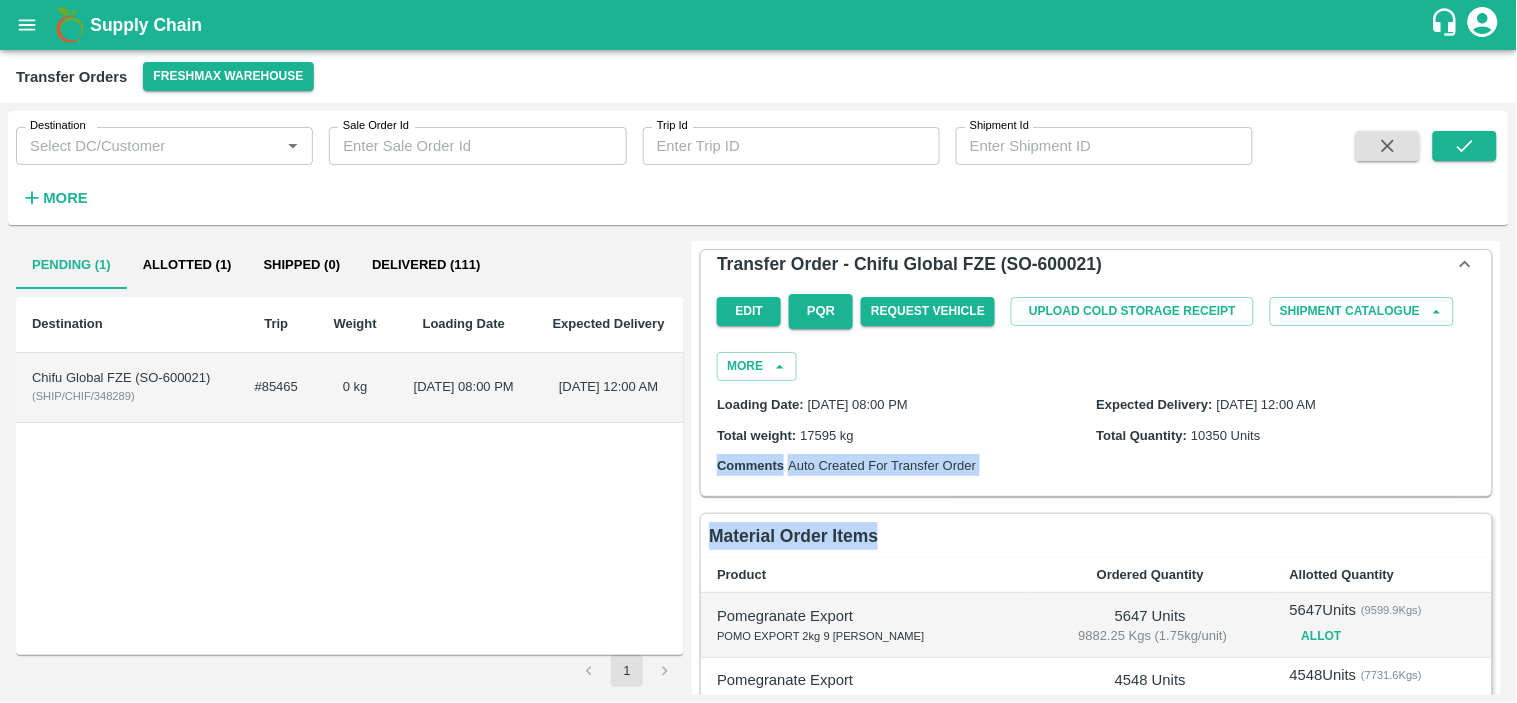 drag, startPoint x: 1510, startPoint y: 430, endPoint x: 1516, endPoint y: 516, distance: 86.209045 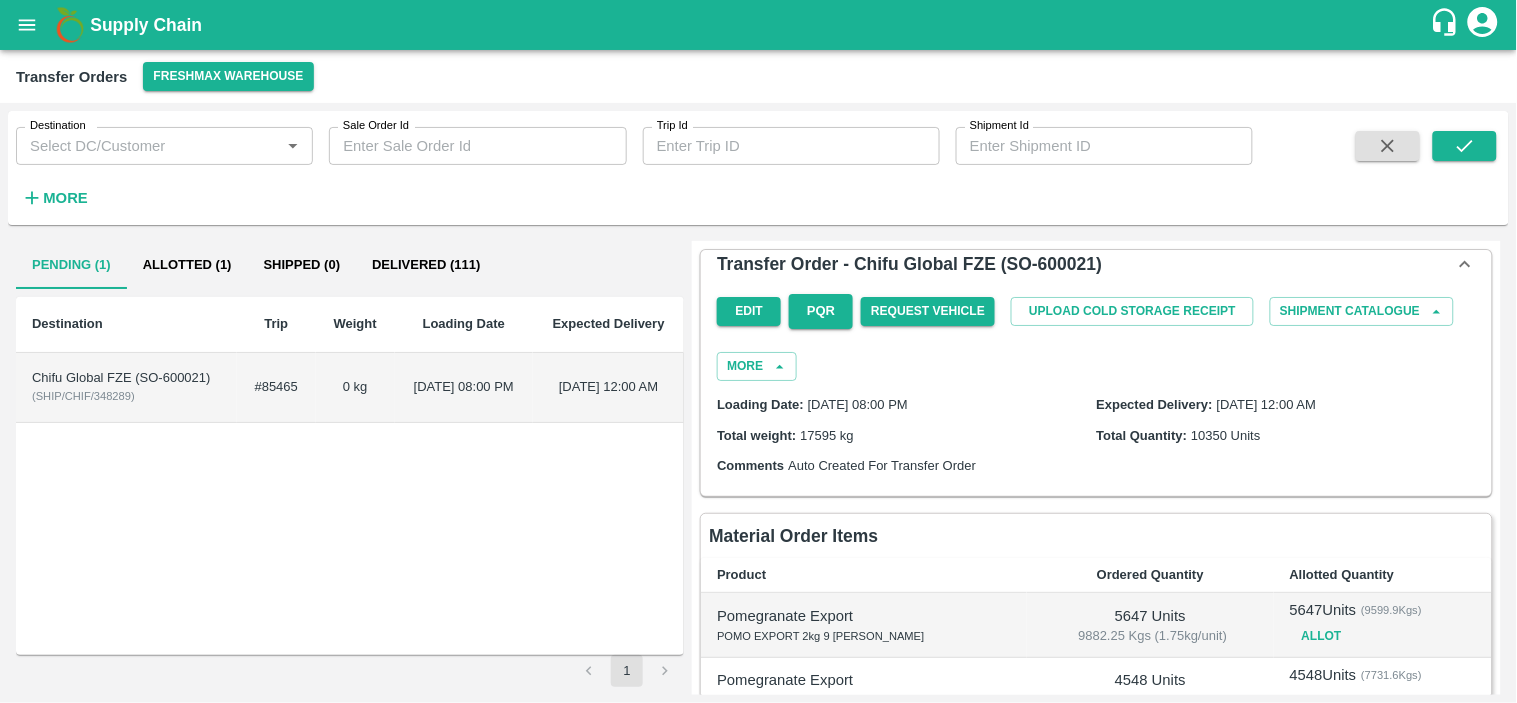 click on "17595 kg" at bounding box center [827, 435] 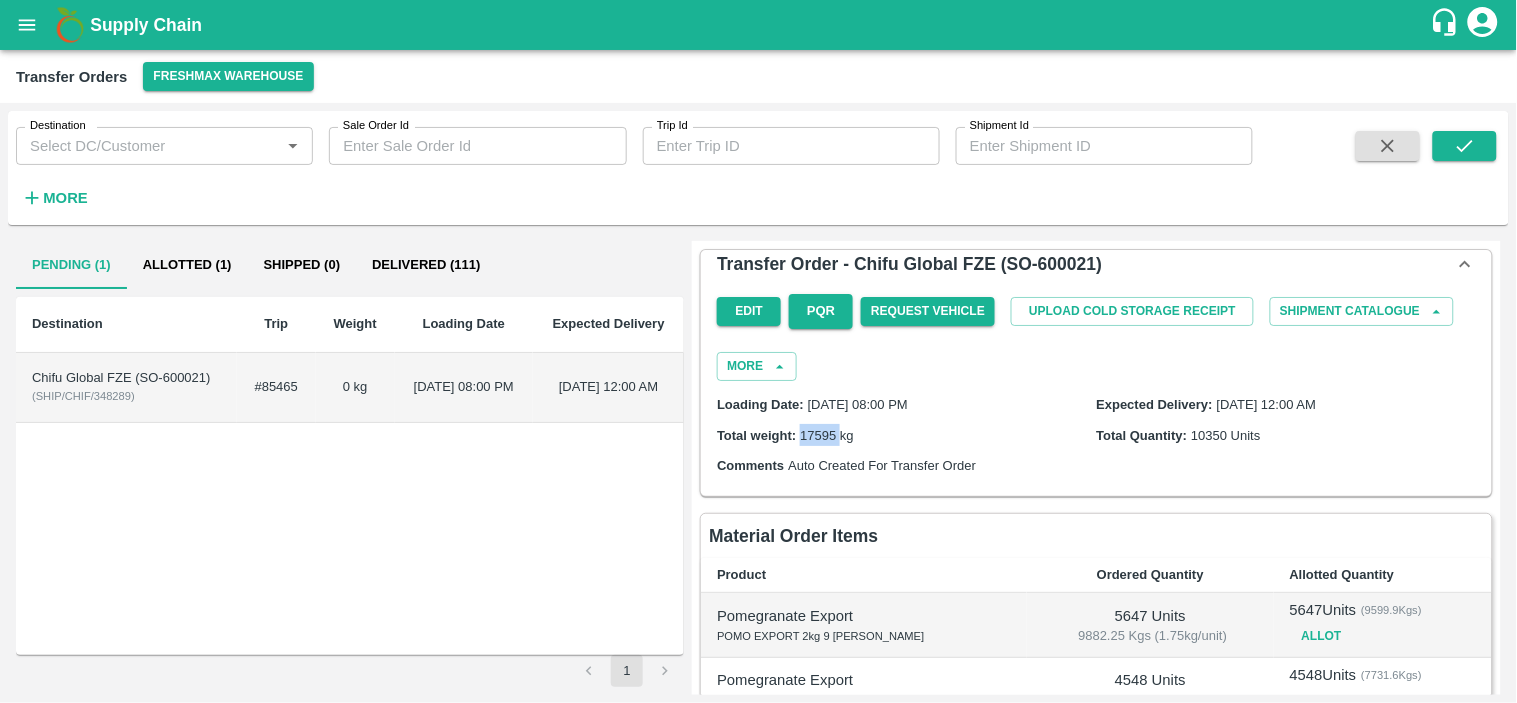 click on "17595 kg" at bounding box center (827, 435) 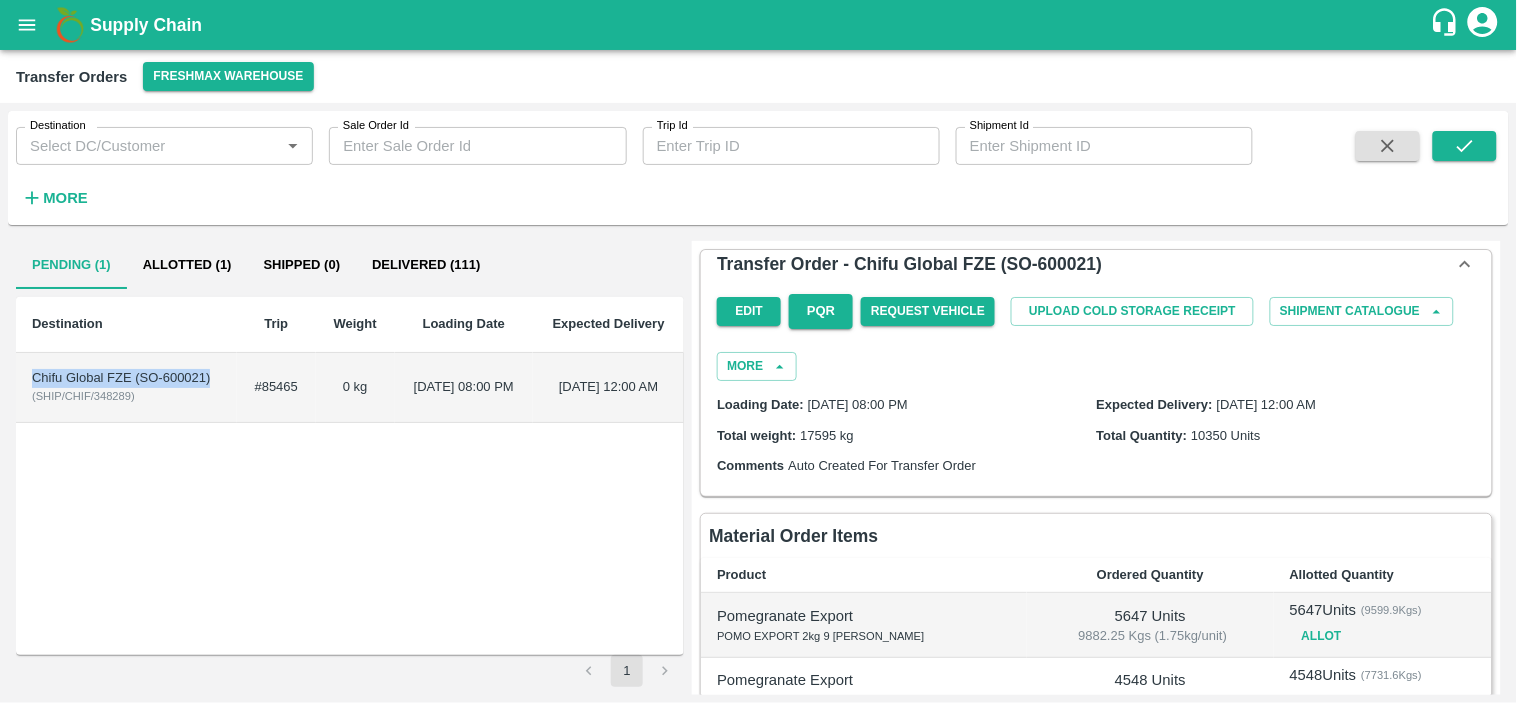 drag, startPoint x: 86, startPoint y: 396, endPoint x: 18, endPoint y: 368, distance: 73.53911 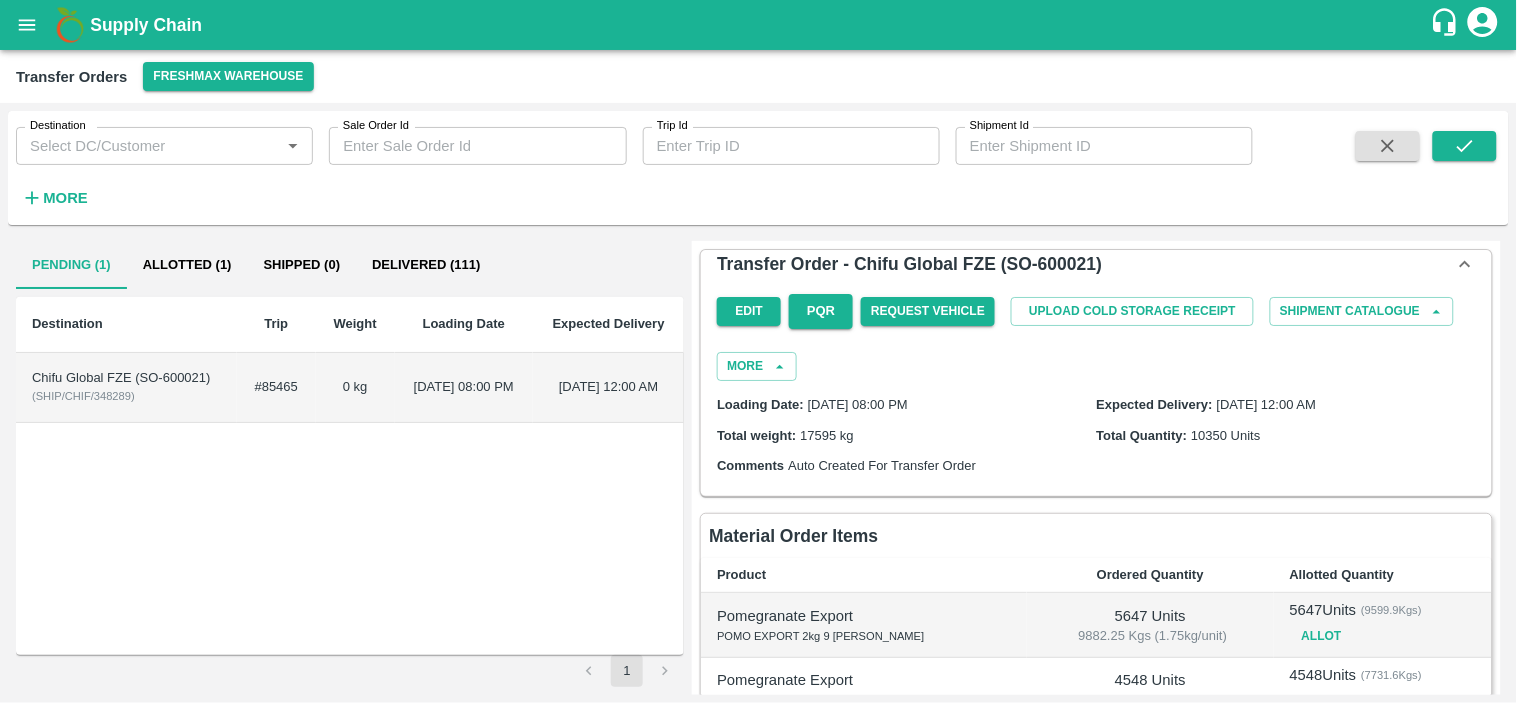 click on "Destination Trip Weight Loading Date Expected Delivery Chifu Global FZE (SO-600021) ( SHIP/CHIF/348289 ) #85465 0 kg 18 Jul 2025, 08:00 PM 19 Jul 2025, 12:00 AM" at bounding box center (350, 476) 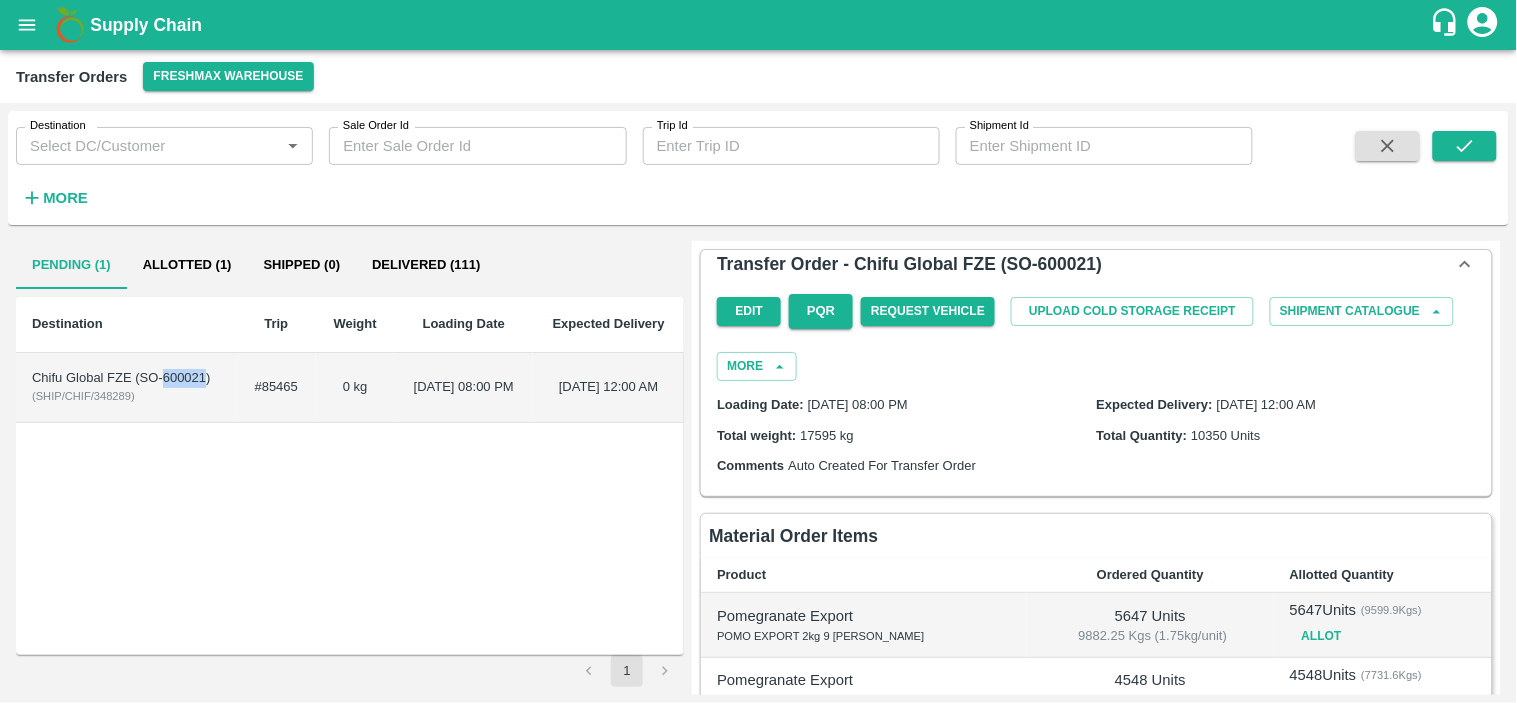 click on "Chifu Global FZE (SO-600021)" at bounding box center [126, 378] 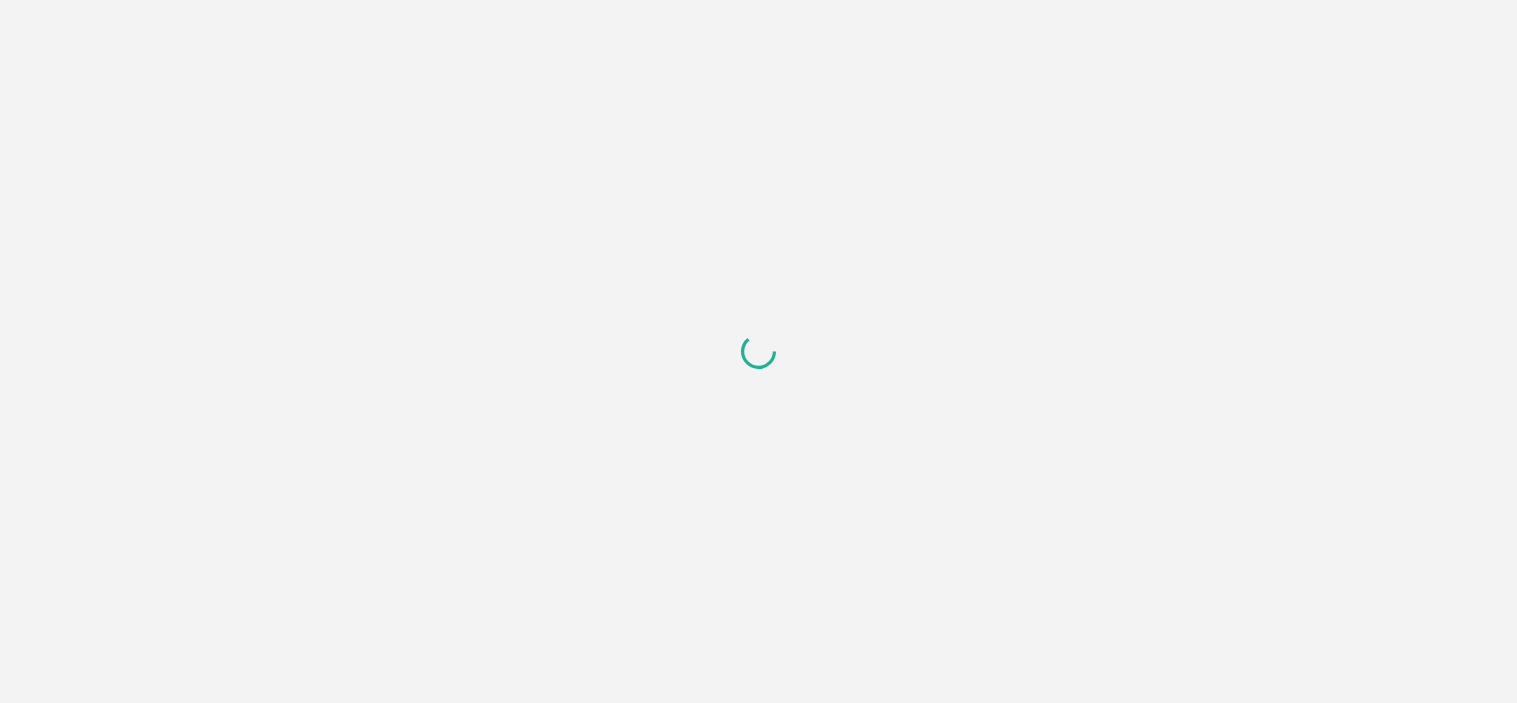 scroll, scrollTop: 0, scrollLeft: 0, axis: both 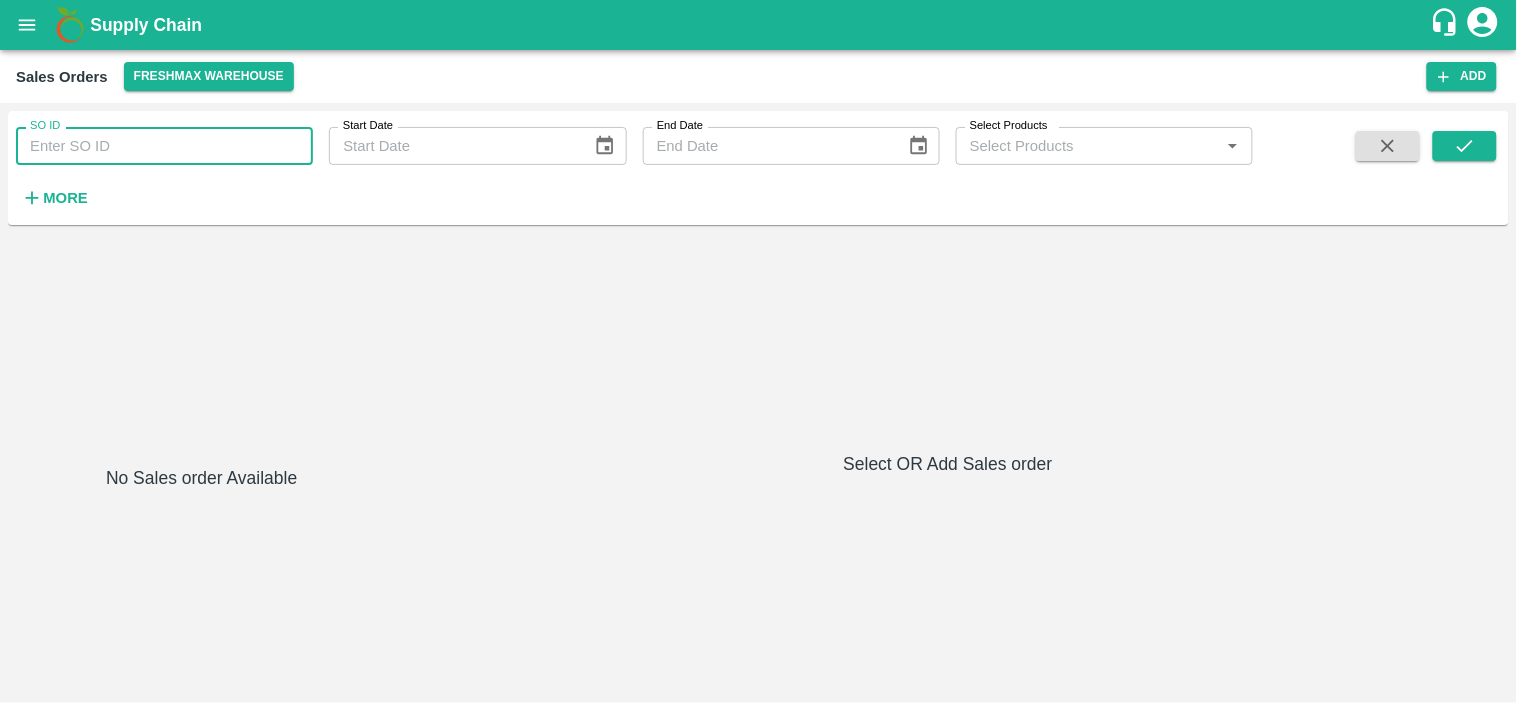 click on "SO ID" at bounding box center (164, 146) 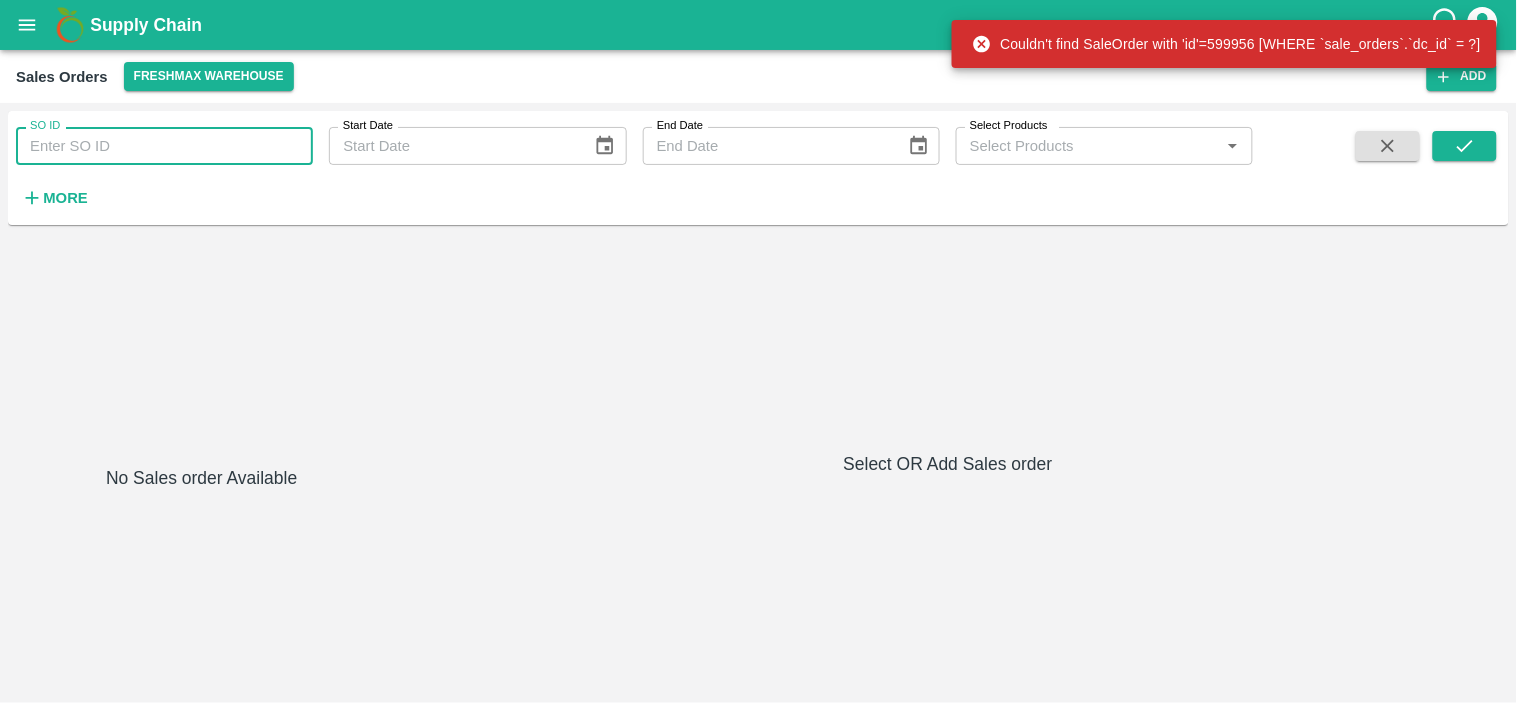 paste on "599956" 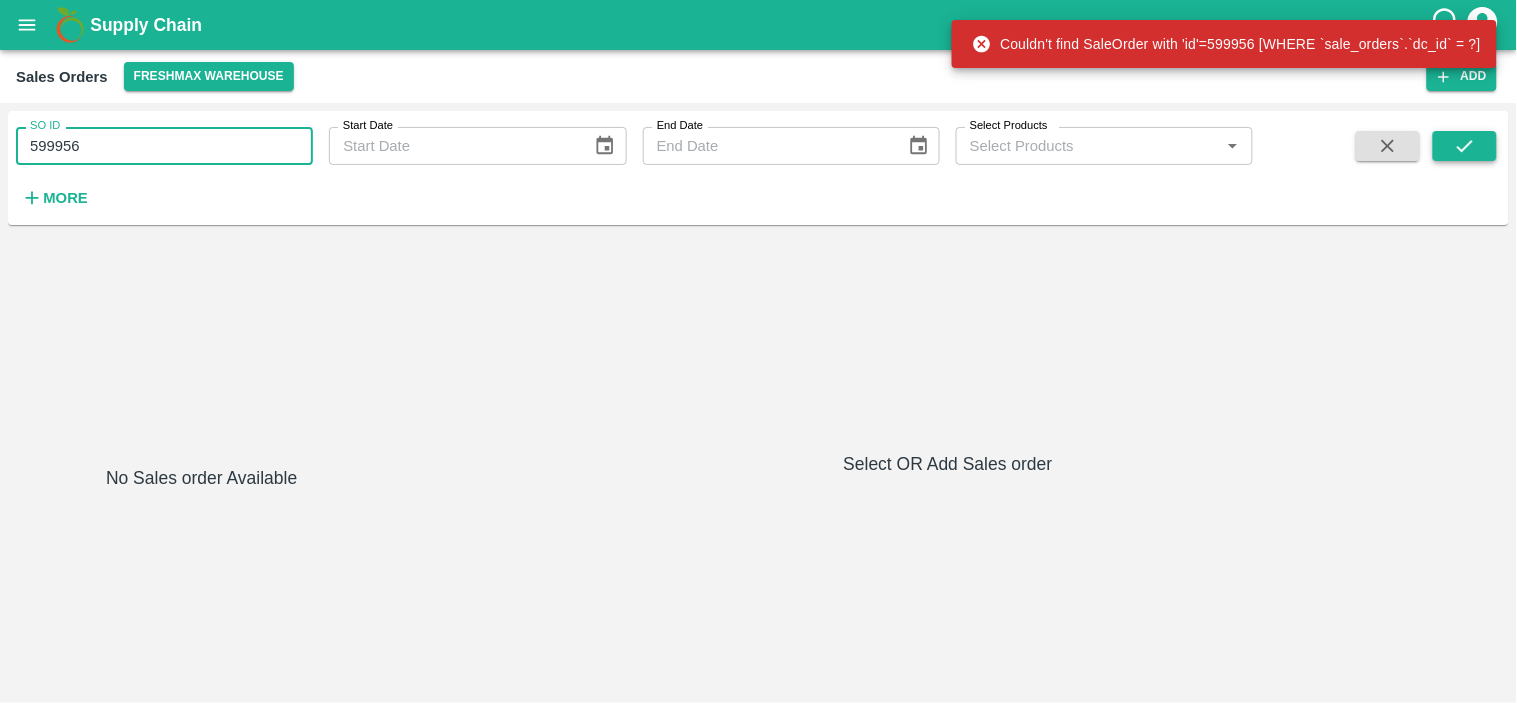 type on "599956" 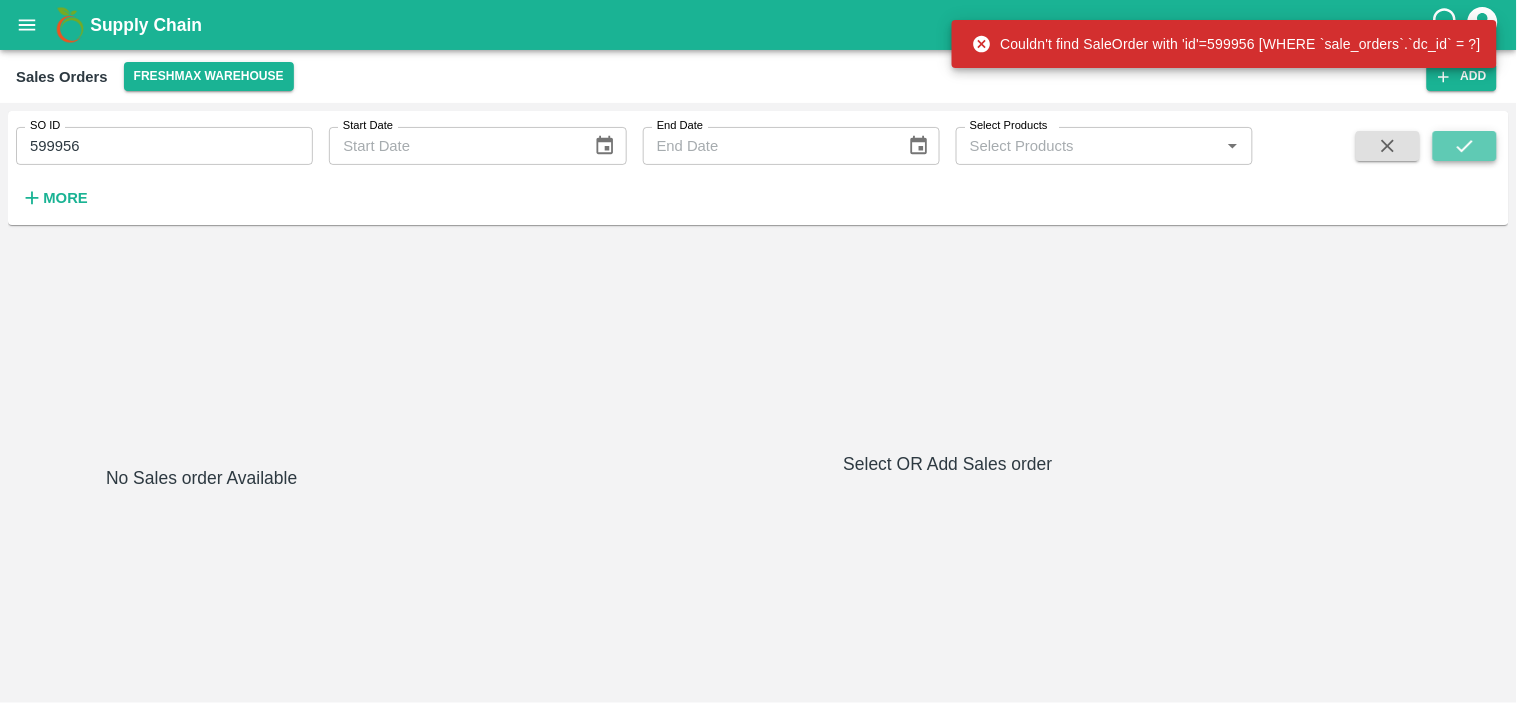 click 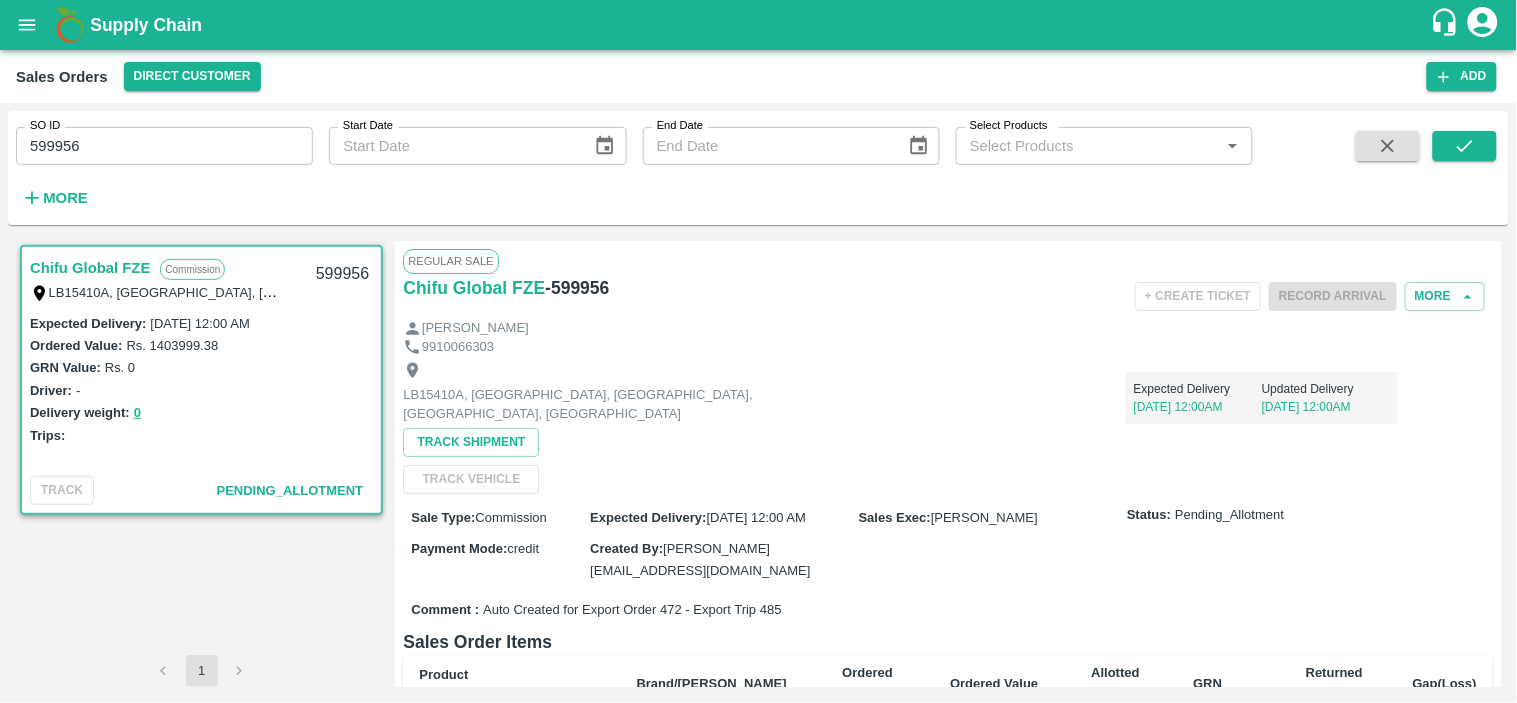 click on "LB15410A, [GEOGRAPHIC_DATA], [GEOGRAPHIC_DATA], [GEOGRAPHIC_DATA], [GEOGRAPHIC_DATA]" at bounding box center [628, 404] 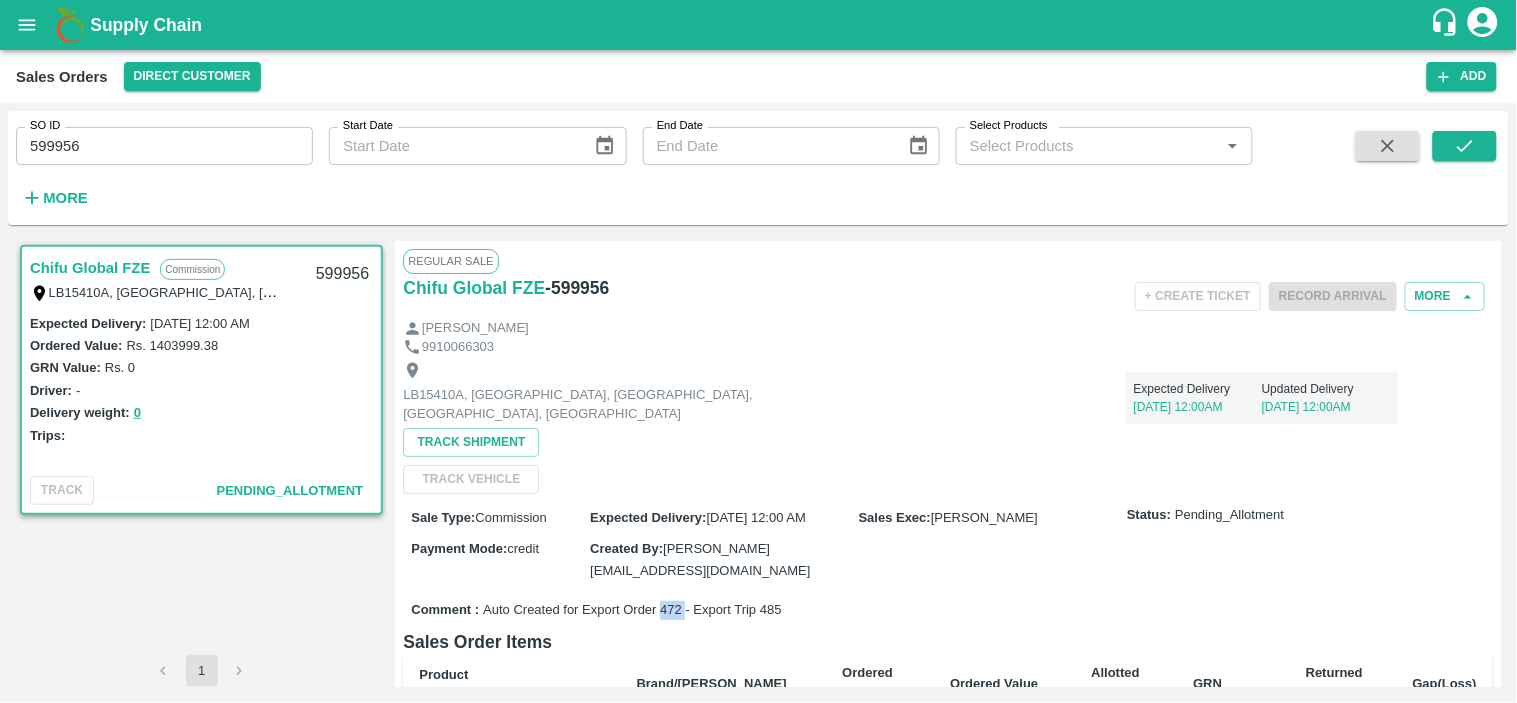 click on "Auto Created for Export Order 472 - Export Trip 485" at bounding box center [632, 610] 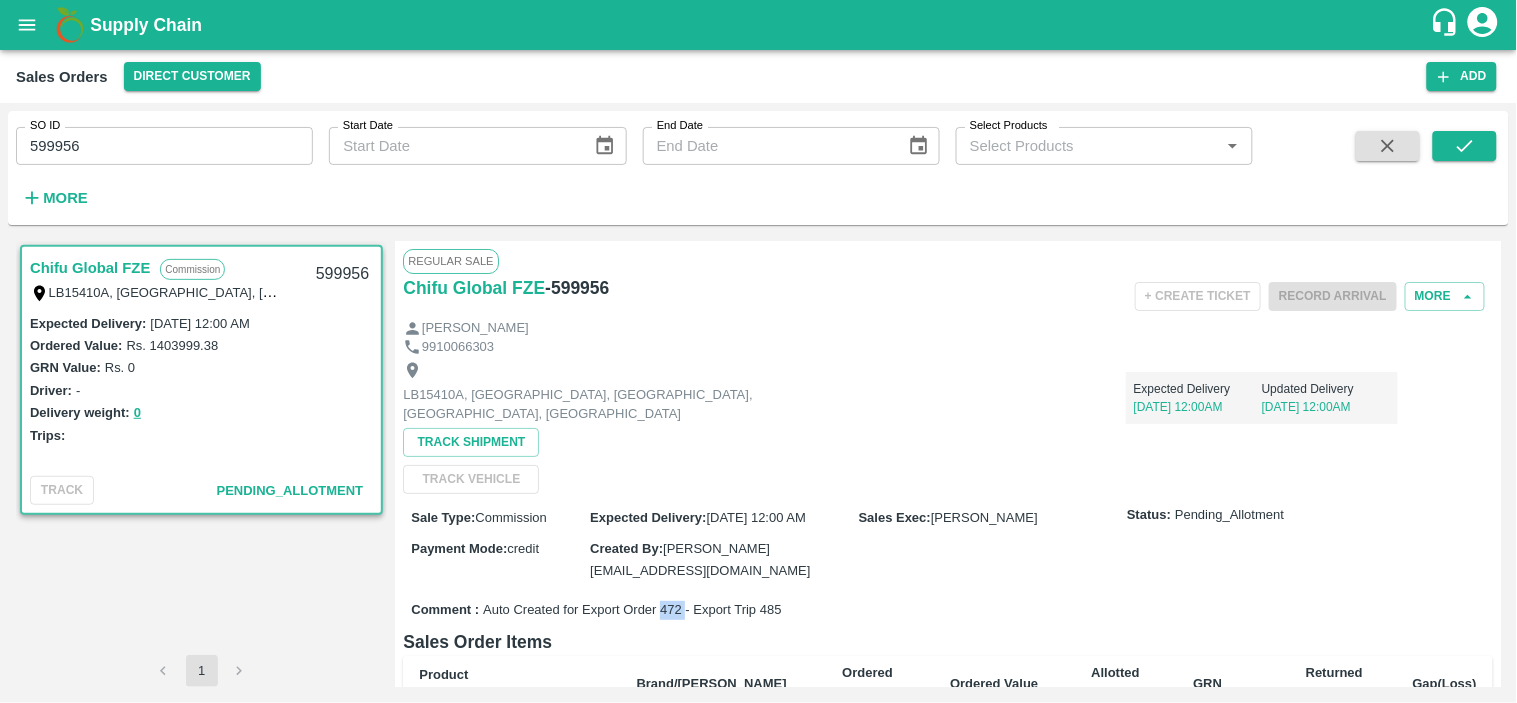 copy on "472" 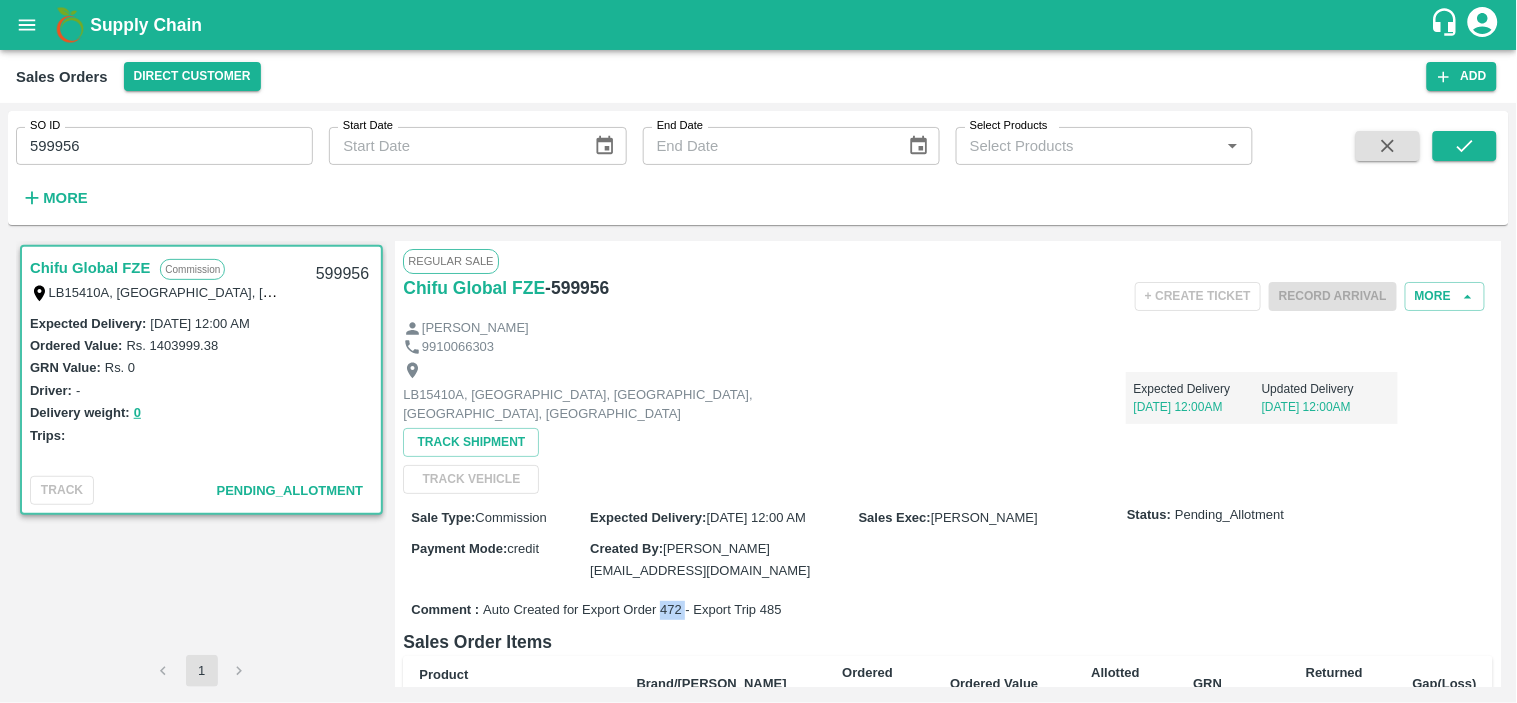 click at bounding box center (27, 25) 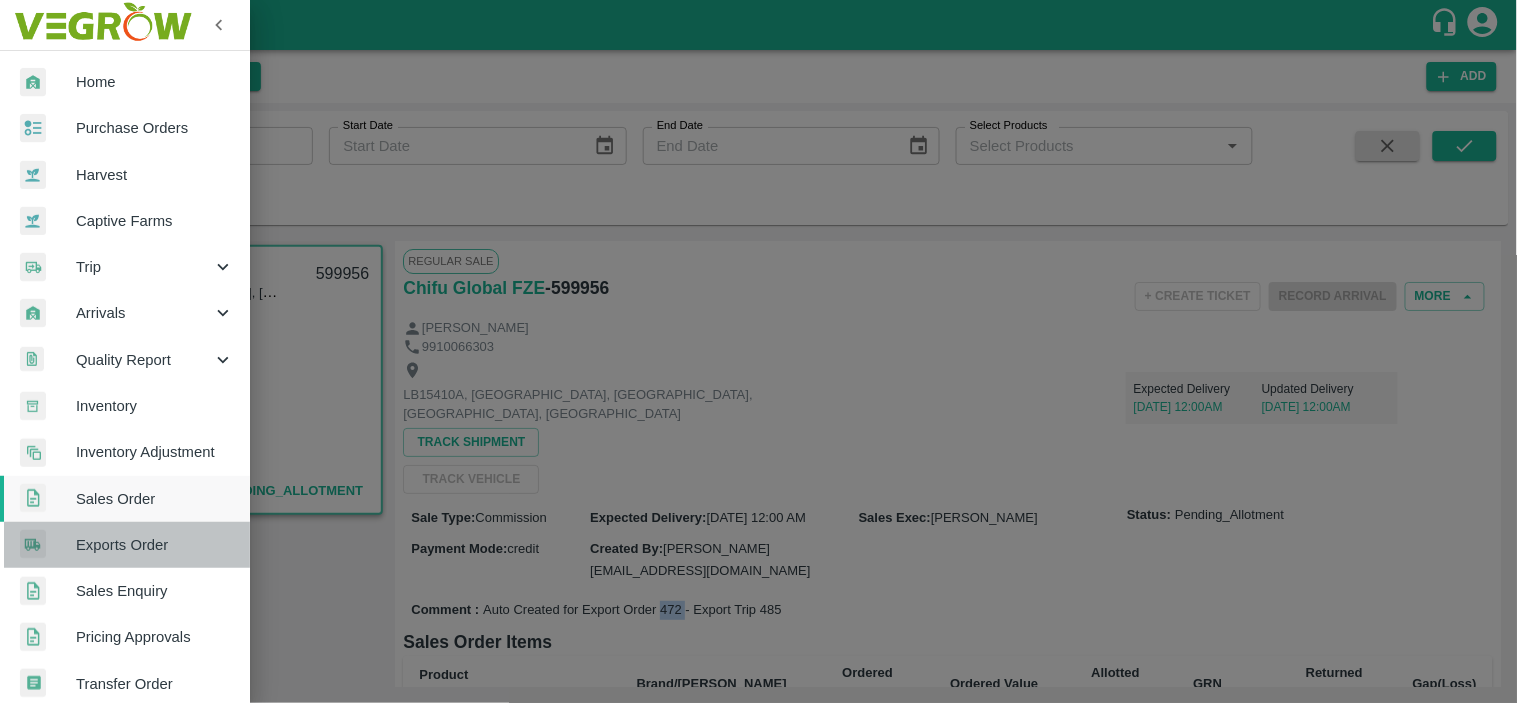 click on "Exports Order" at bounding box center (155, 545) 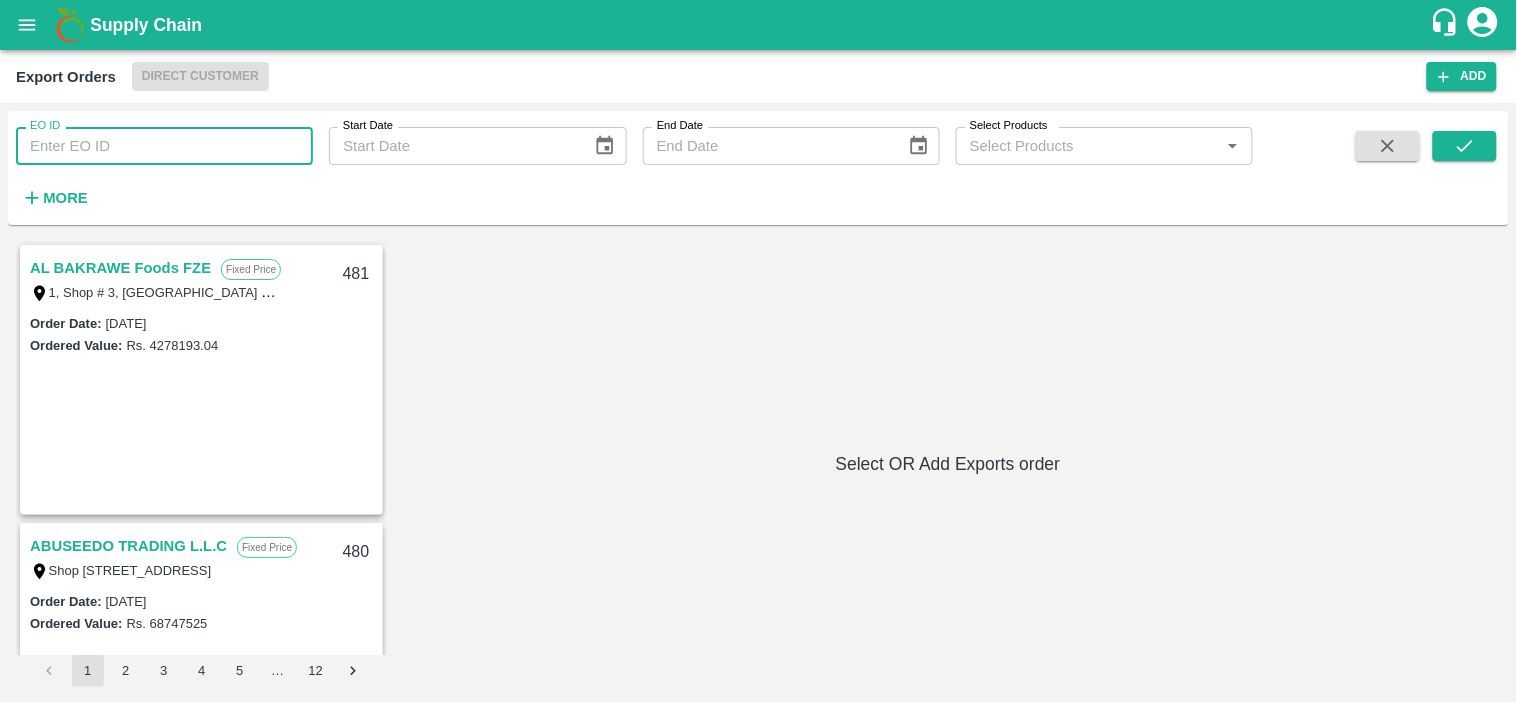 click on "EO ID" at bounding box center (164, 146) 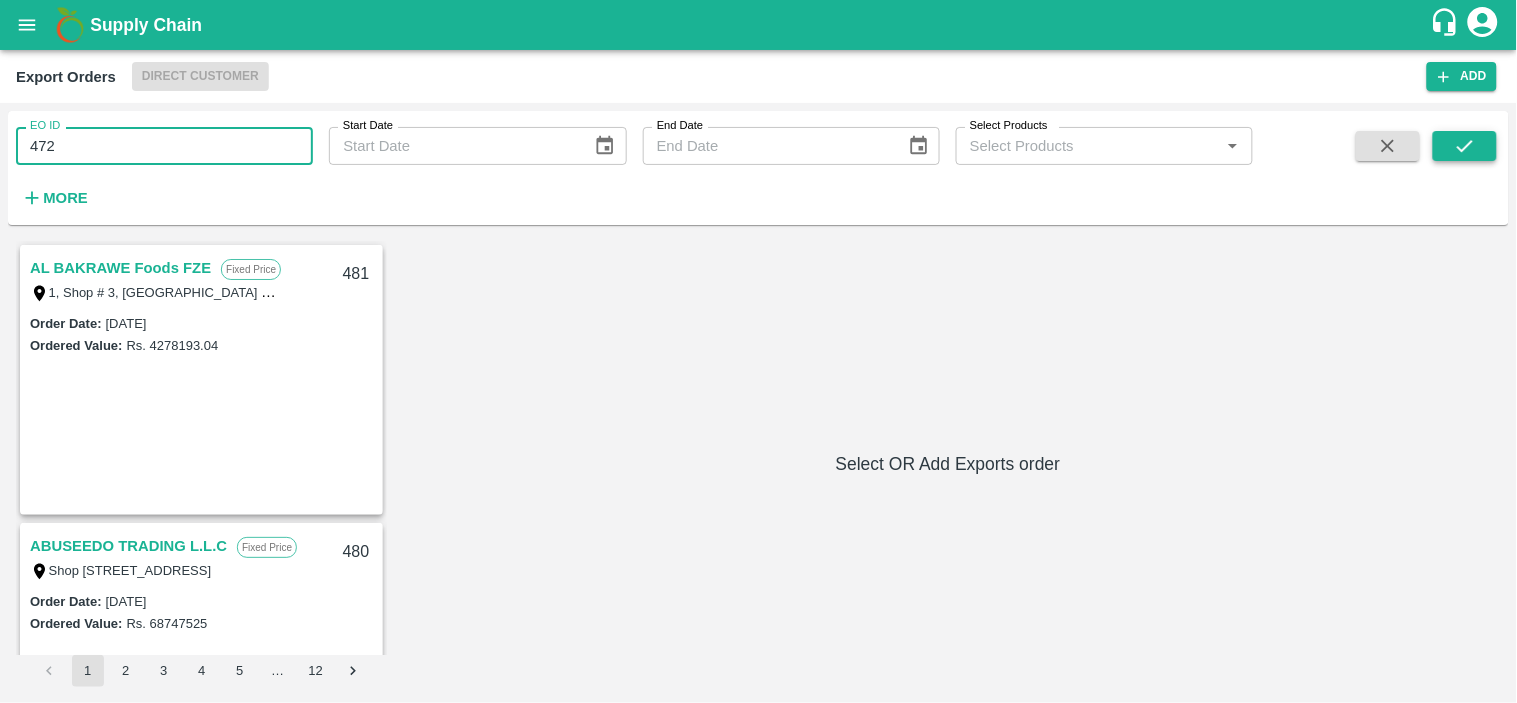 type on "472" 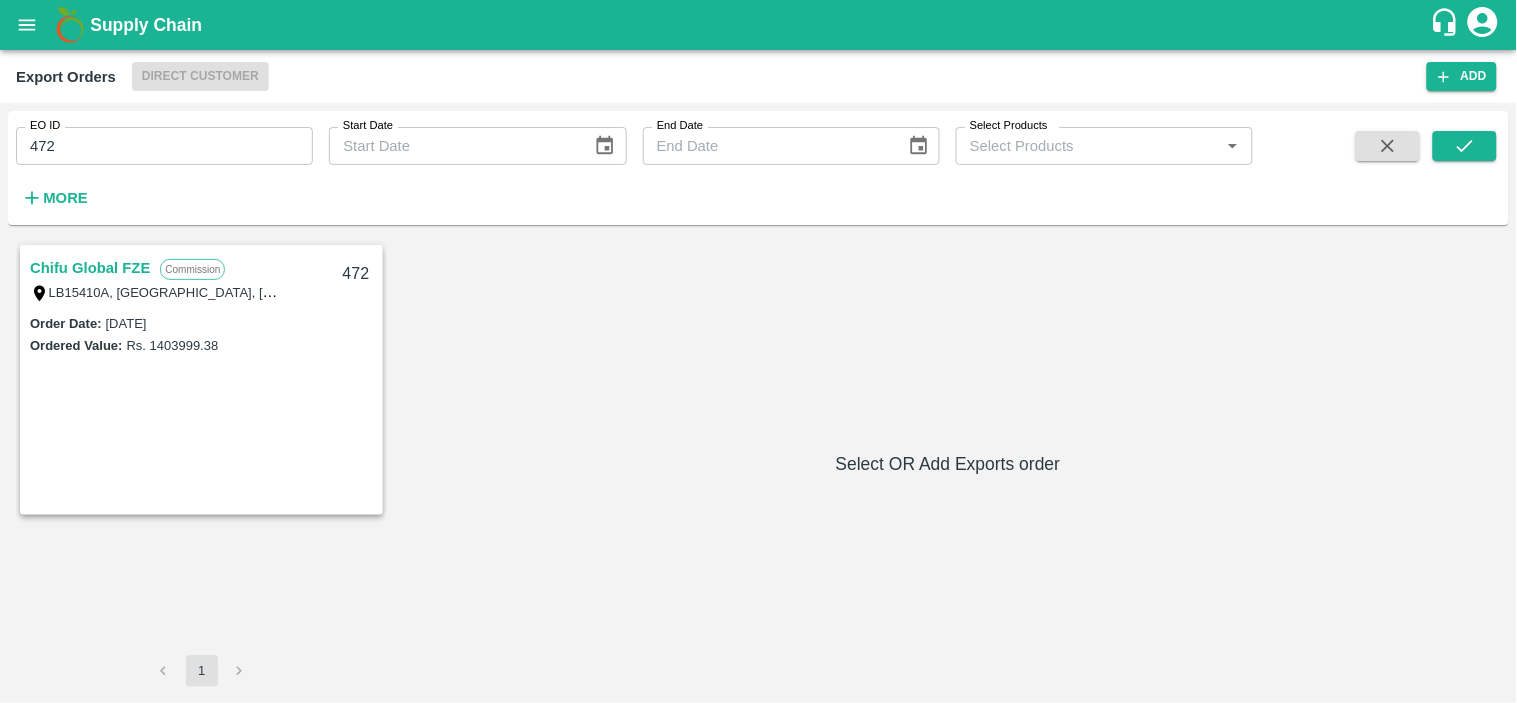 click on "Chifu Global FZE" at bounding box center [90, 268] 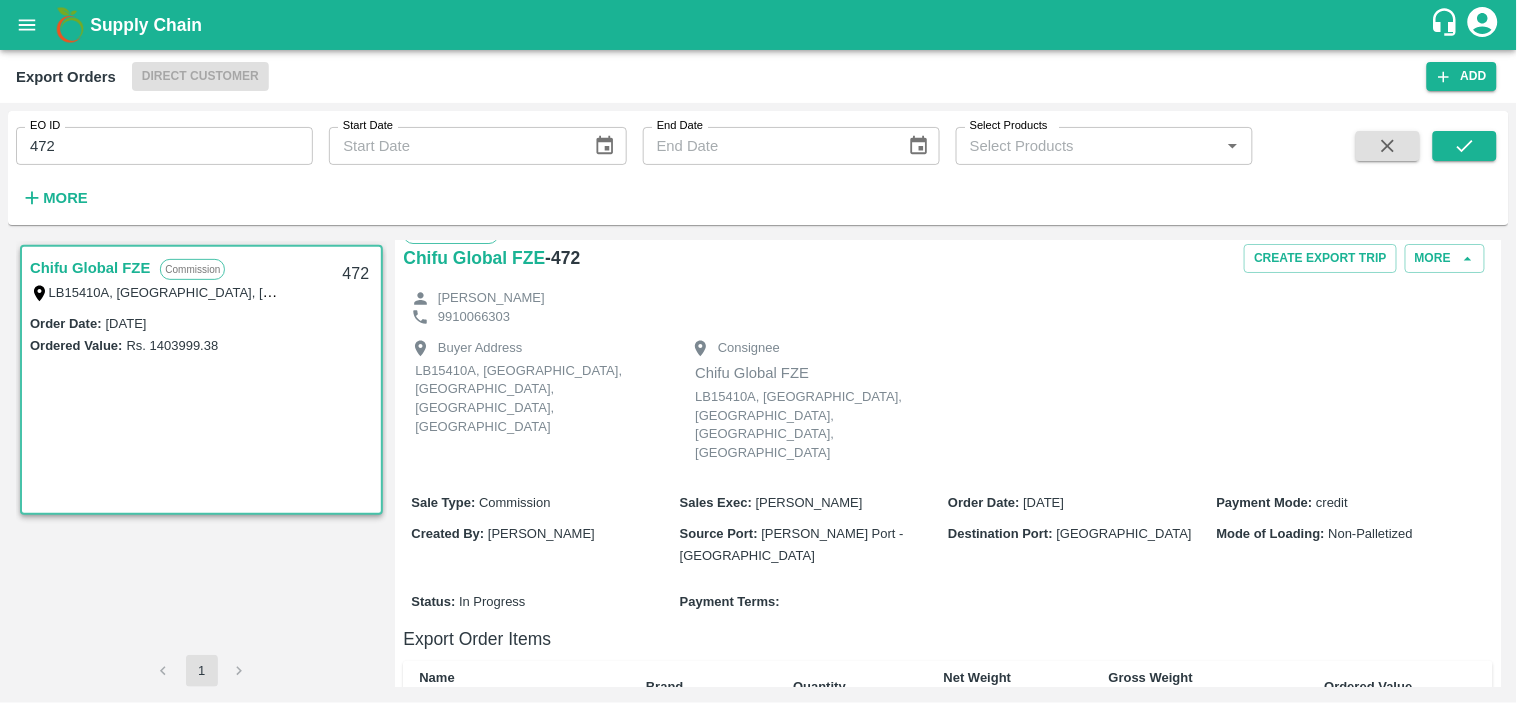 scroll, scrollTop: 0, scrollLeft: 0, axis: both 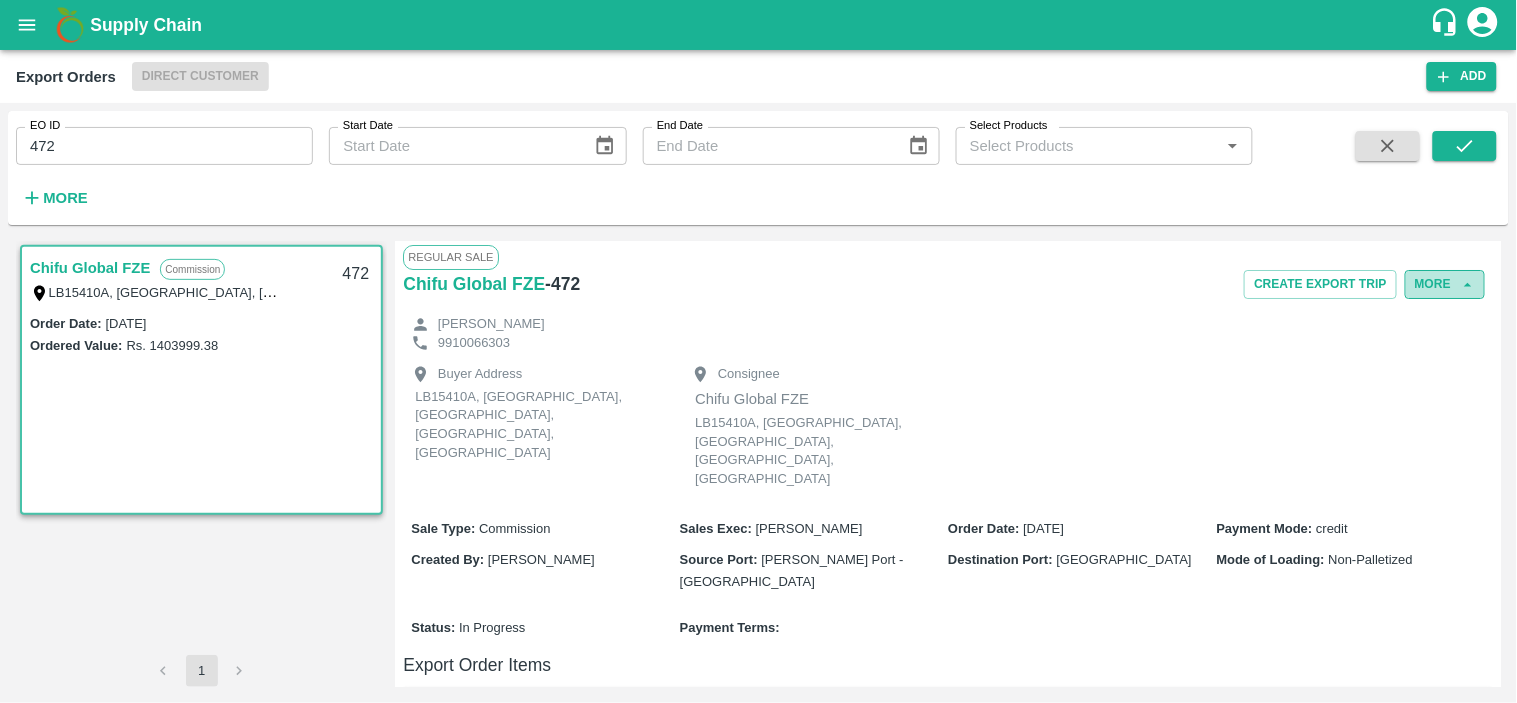 click 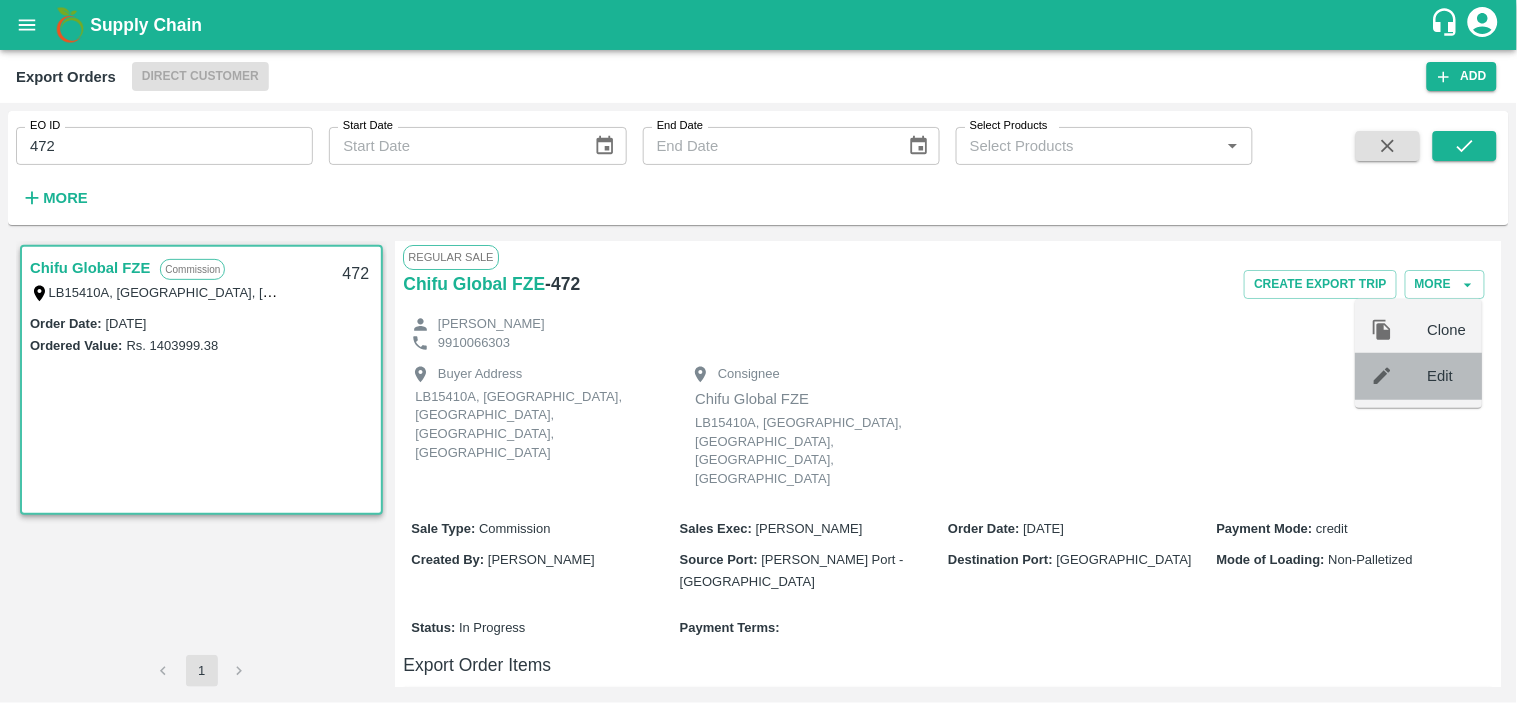 click on "Edit" at bounding box center (1447, 376) 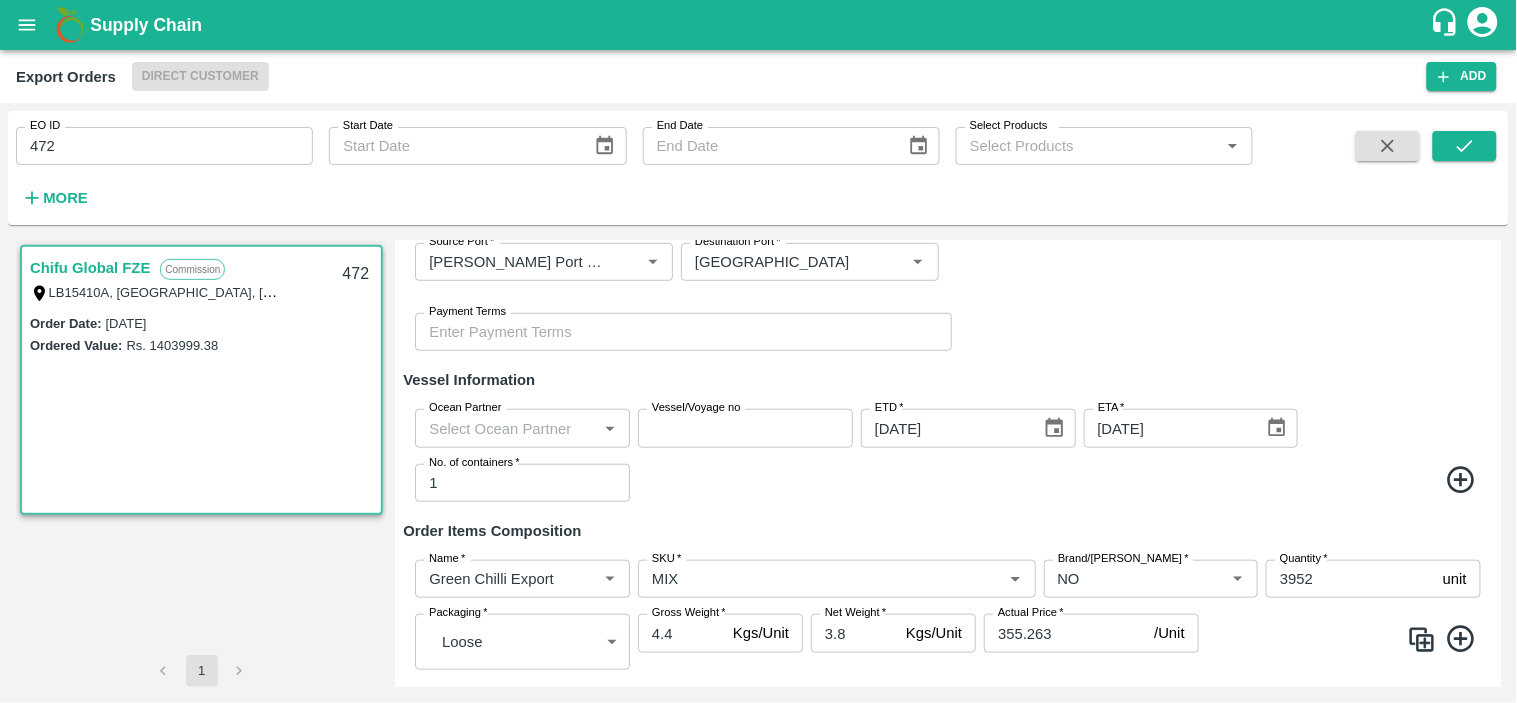 scroll, scrollTop: 413, scrollLeft: 0, axis: vertical 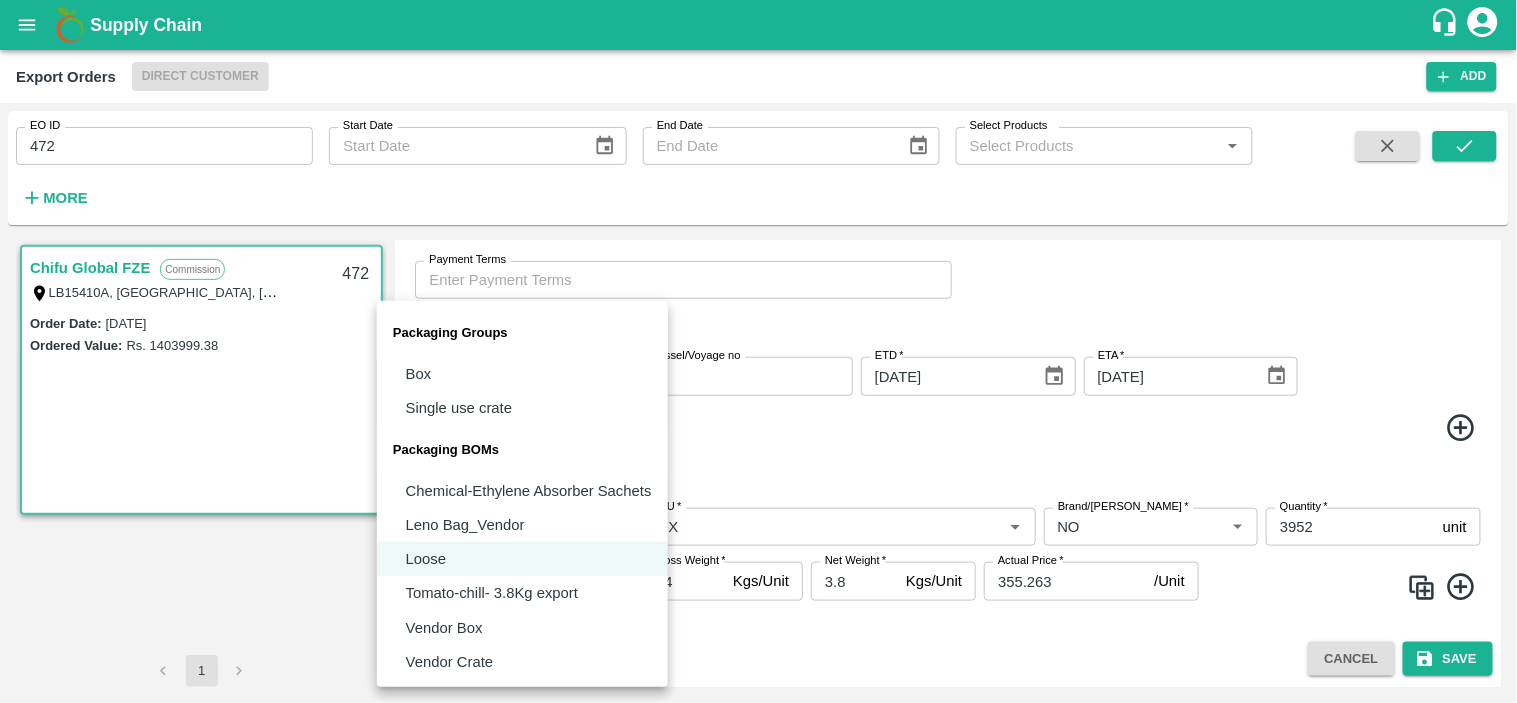 click on "Supply Chain Export Orders Direct Customer Add EO ID 472 EO ID Start Date Start Date End Date End Date Select Products Select Products   * More Chifu Global FZE Commission LB15410A, [GEOGRAPHIC_DATA] 472 Order Date : [DATE] Ordered Value: Rs.   1403999.38 1 Edit Exports Order DC   * Direct Customer 6 DC Sale Type   * Commission 2 Sale Type Order Date [DATE] Order Date KAM   * KAM   * Customer   * Customer   * Buyer Address   * Buyer Address   * Payment Mode   * Credit (Pay Later) credit Payment Mode Consignee   * Consignee   * Consignee Address   * Consignee Address   * Notify Incoterms   * CIF 1 Incoterms Currency   * USD (USD) 25 Currency Mode of loading   * Non-Palletized Non-Palletized Mode of loading Conversion Rate   * 86.02 INR/ USD Conversion Rate Source Port   * Source Port   * Destination Port   * Destination Port   * Payment Terms Payment Terms  Vessel Information Ocean Partner Ocean Partner *" at bounding box center [758, 351] 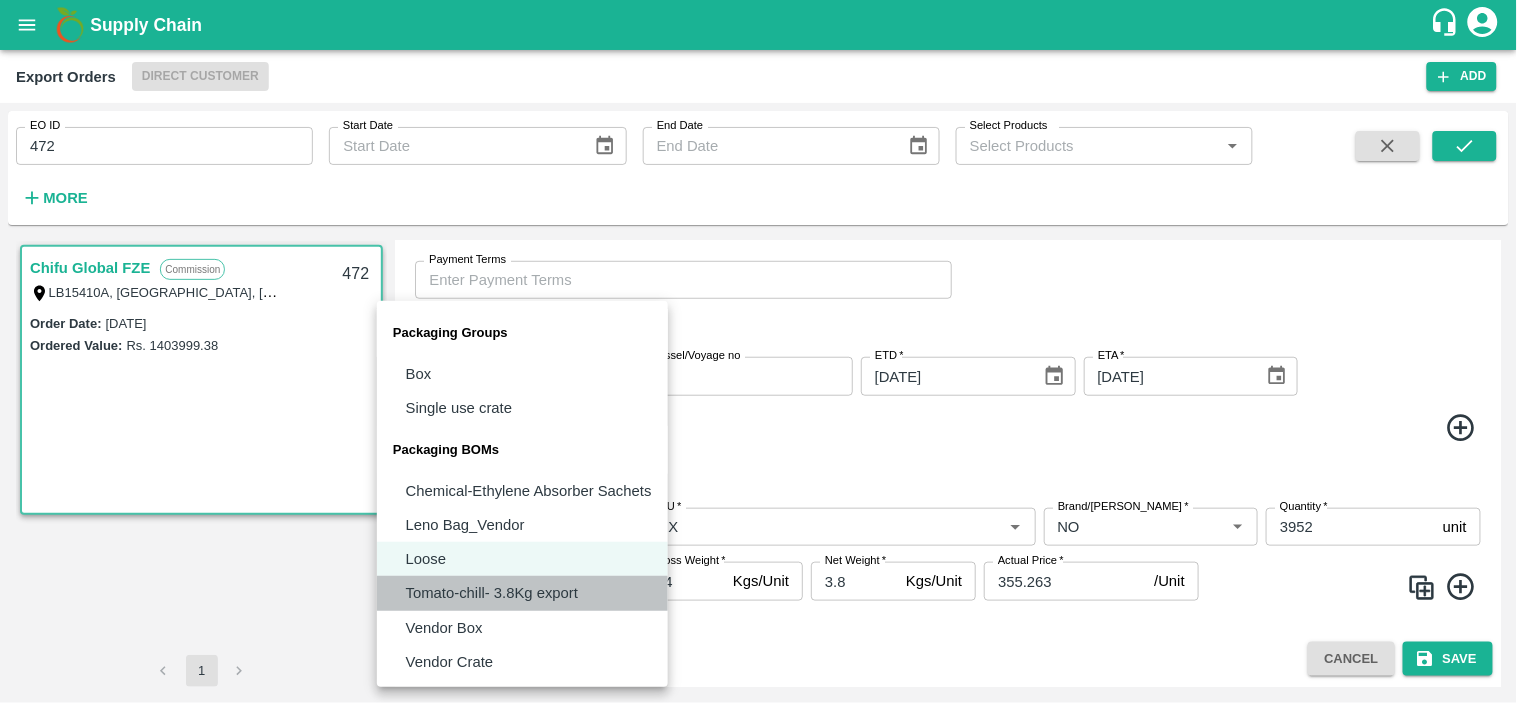 click on "Tomato-chill- 3.8Kg export" at bounding box center (492, 593) 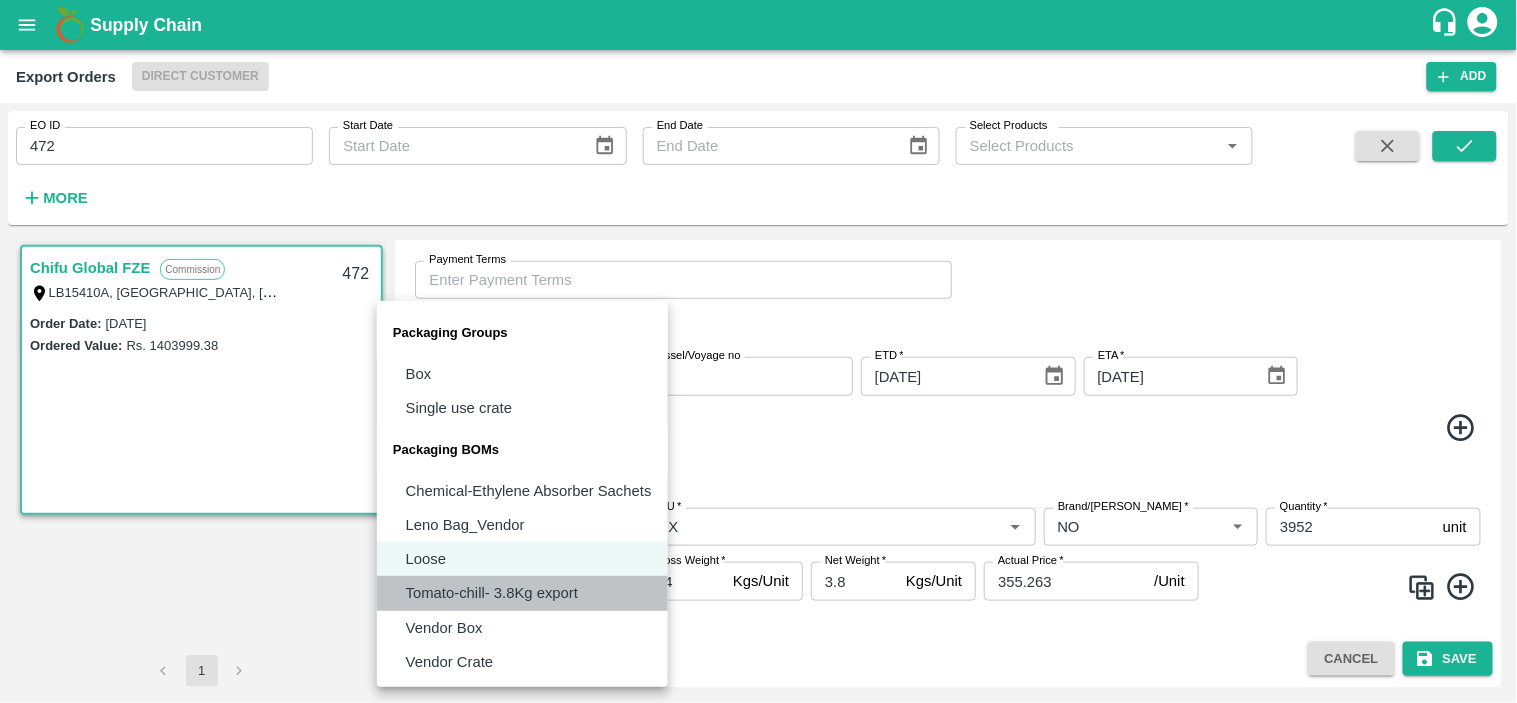 type on "BOM/475" 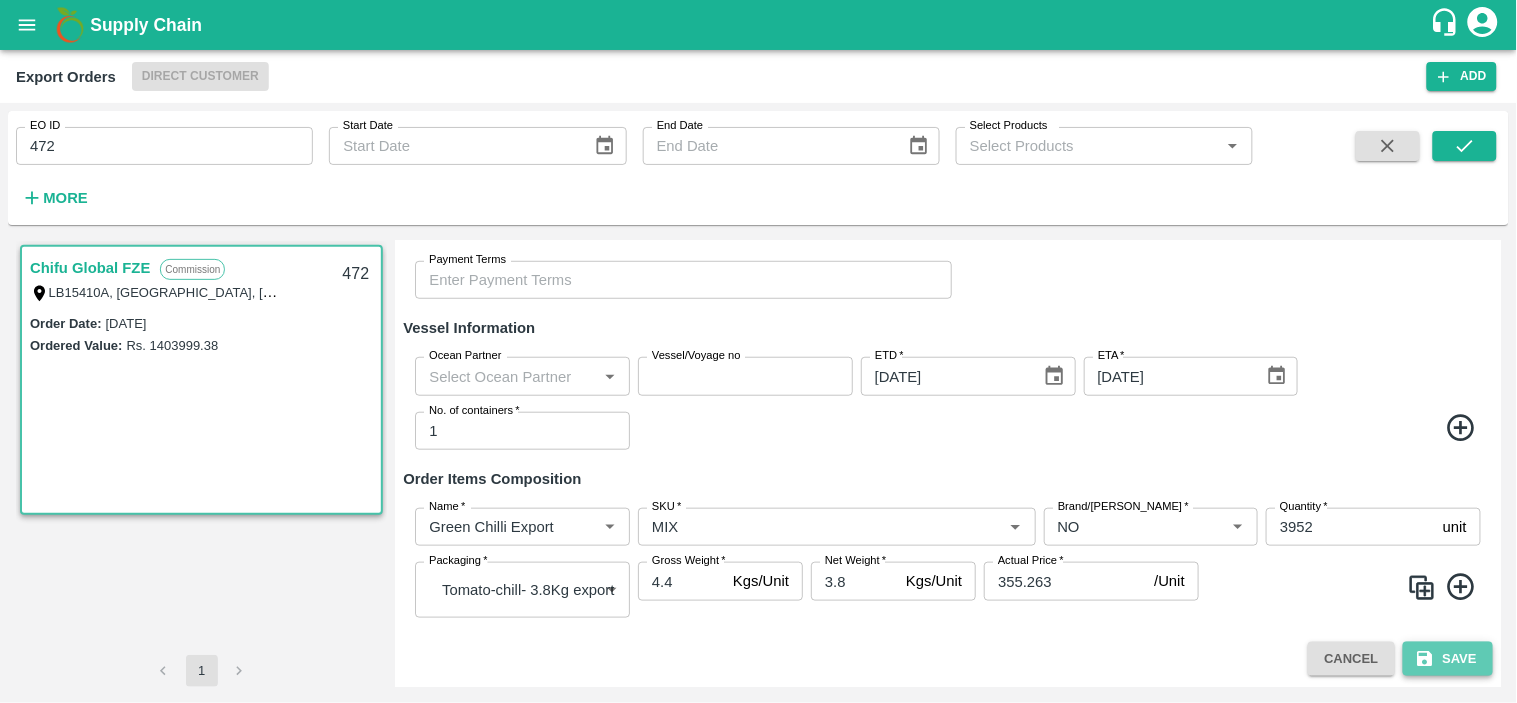 click on "Save" at bounding box center [1448, 659] 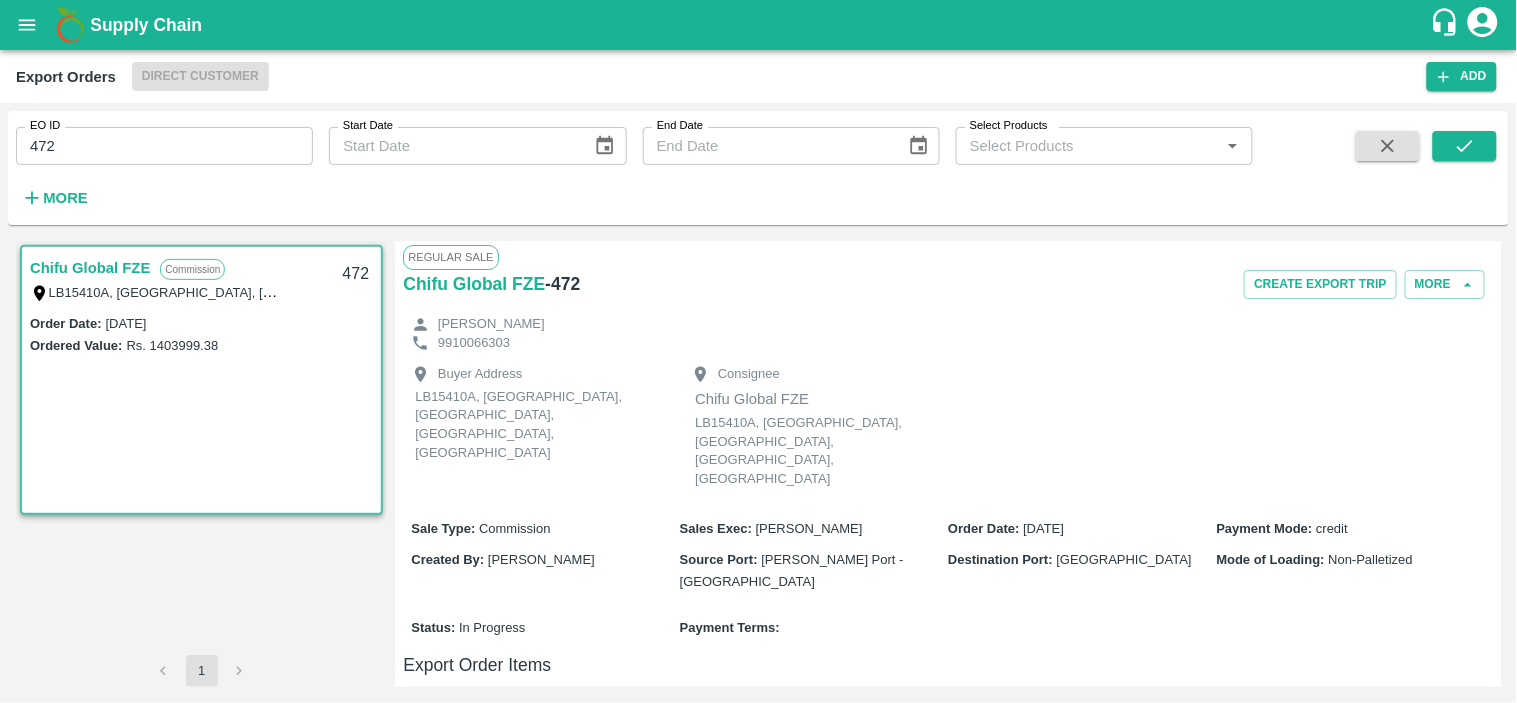 scroll, scrollTop: 398, scrollLeft: 0, axis: vertical 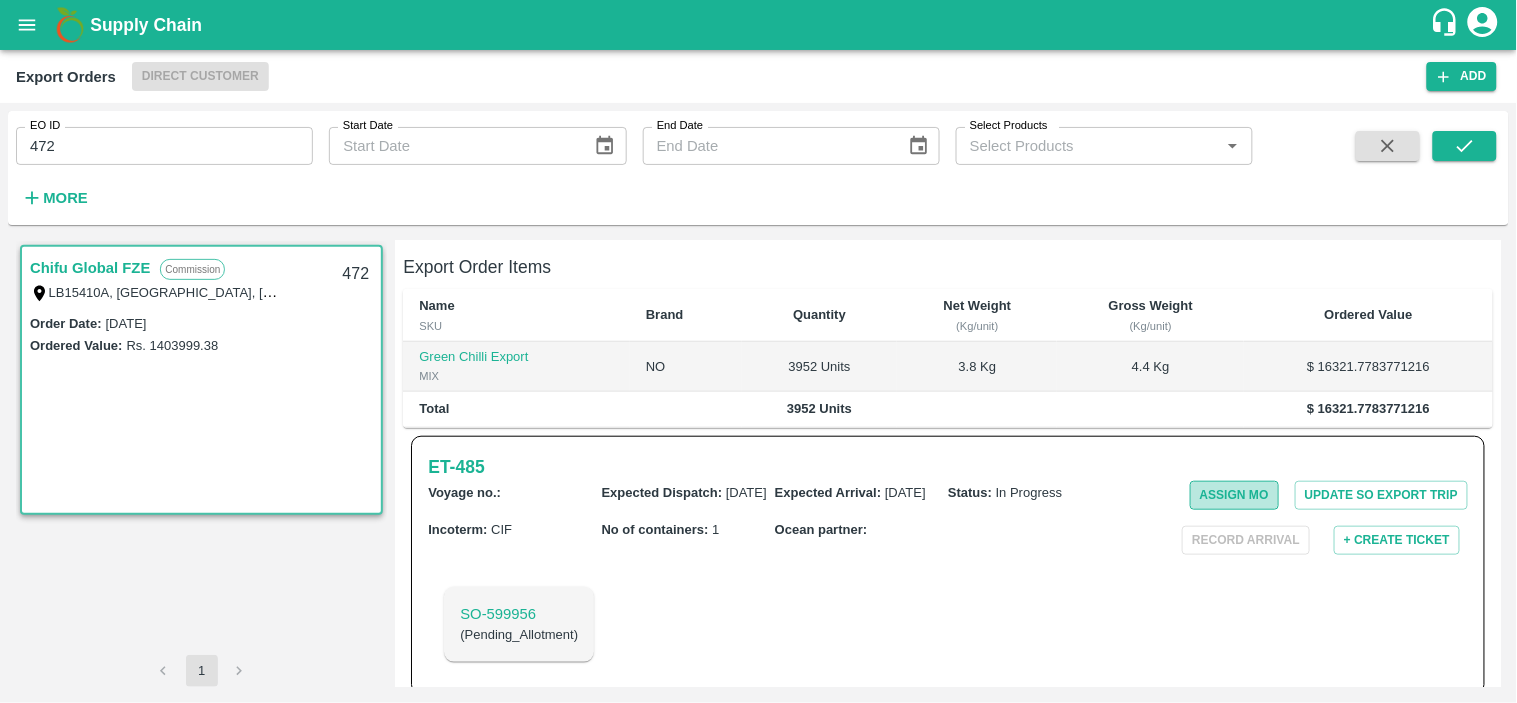 click on "Assign MO" at bounding box center [1234, 495] 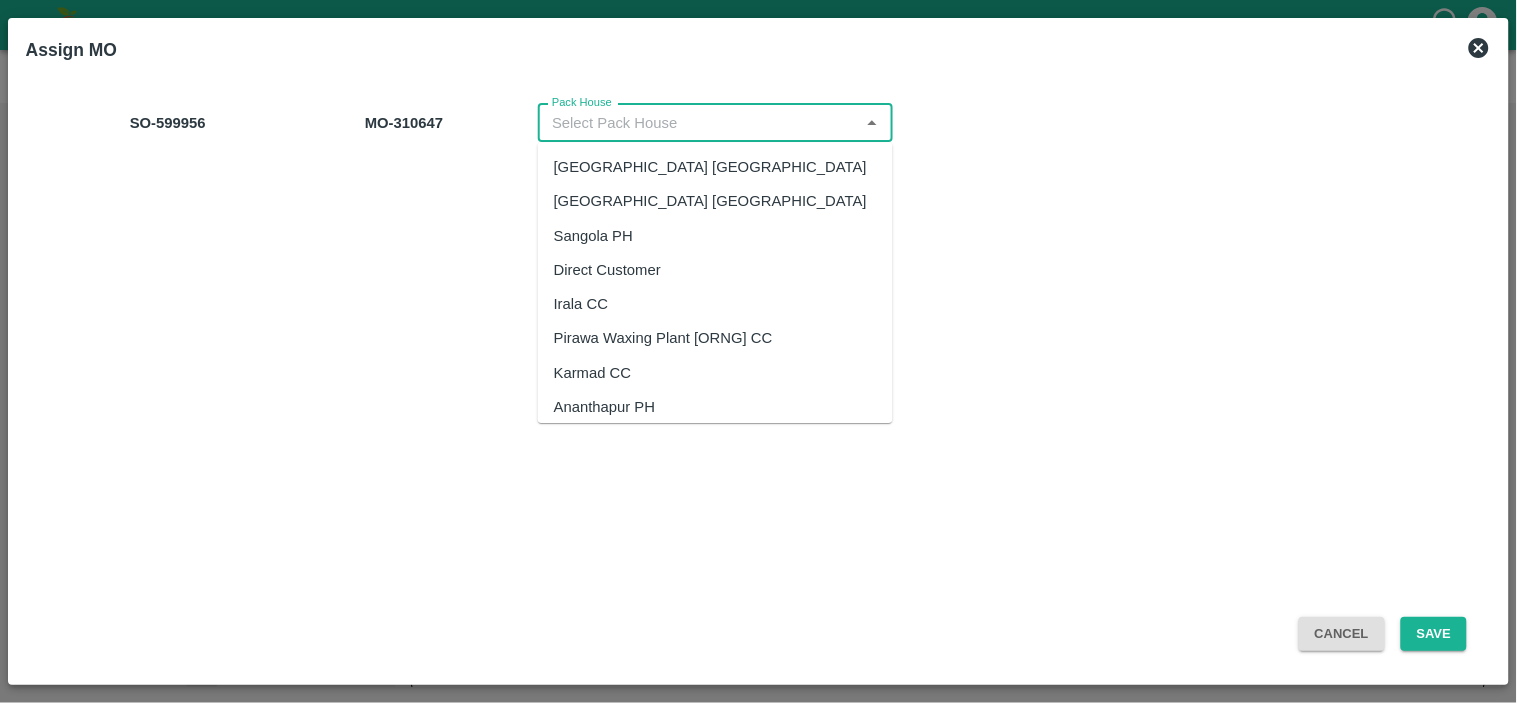 click on "Pack House" at bounding box center (698, 123) 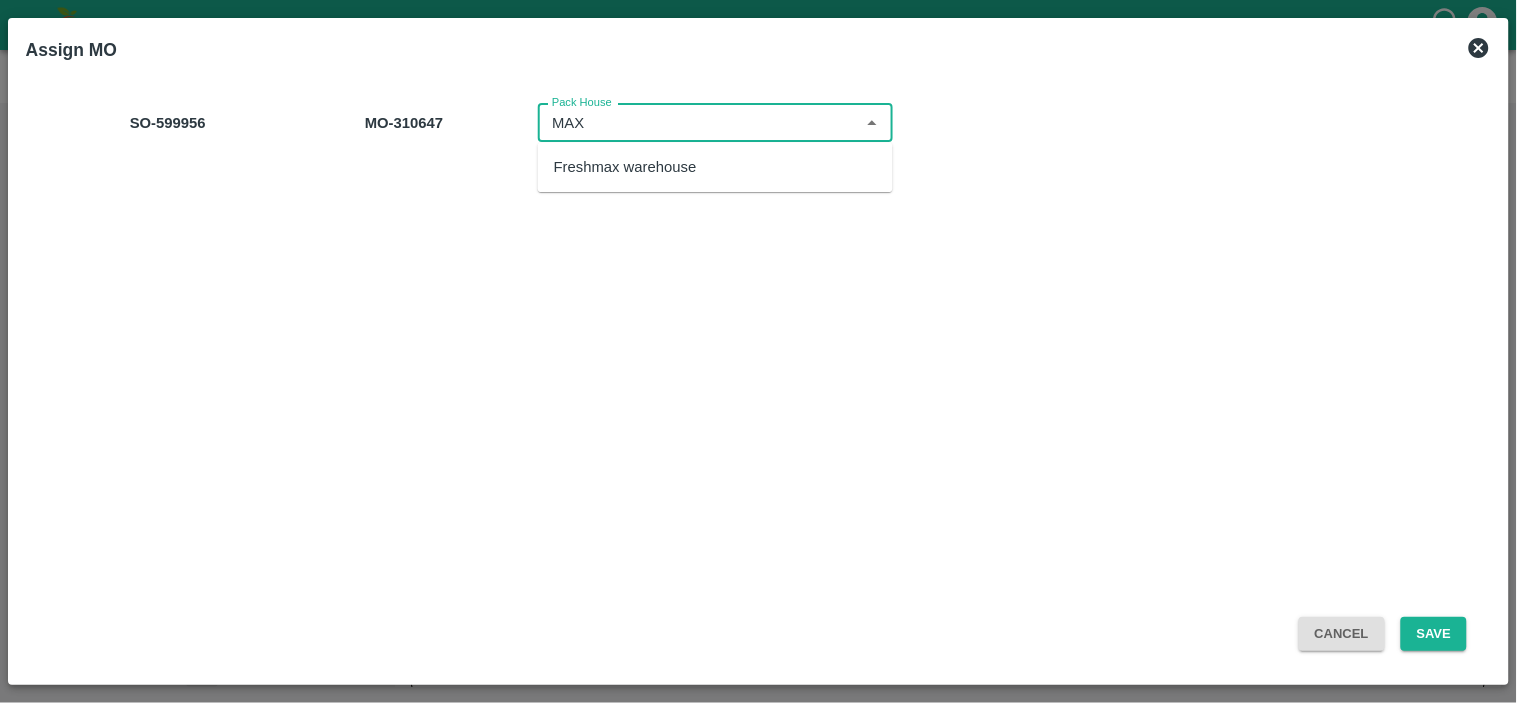 click on "Freshmax warehouse" at bounding box center (625, 167) 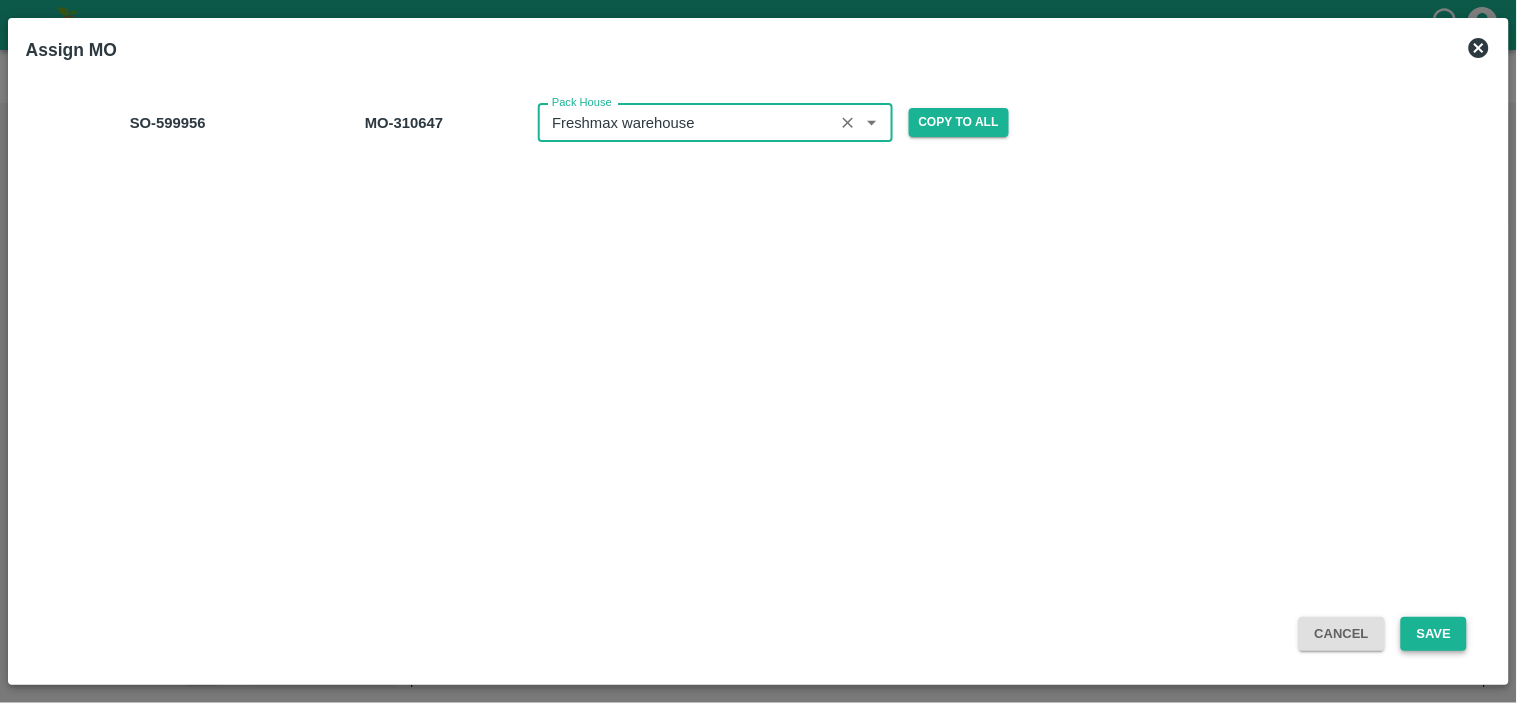 type on "Freshmax warehouse" 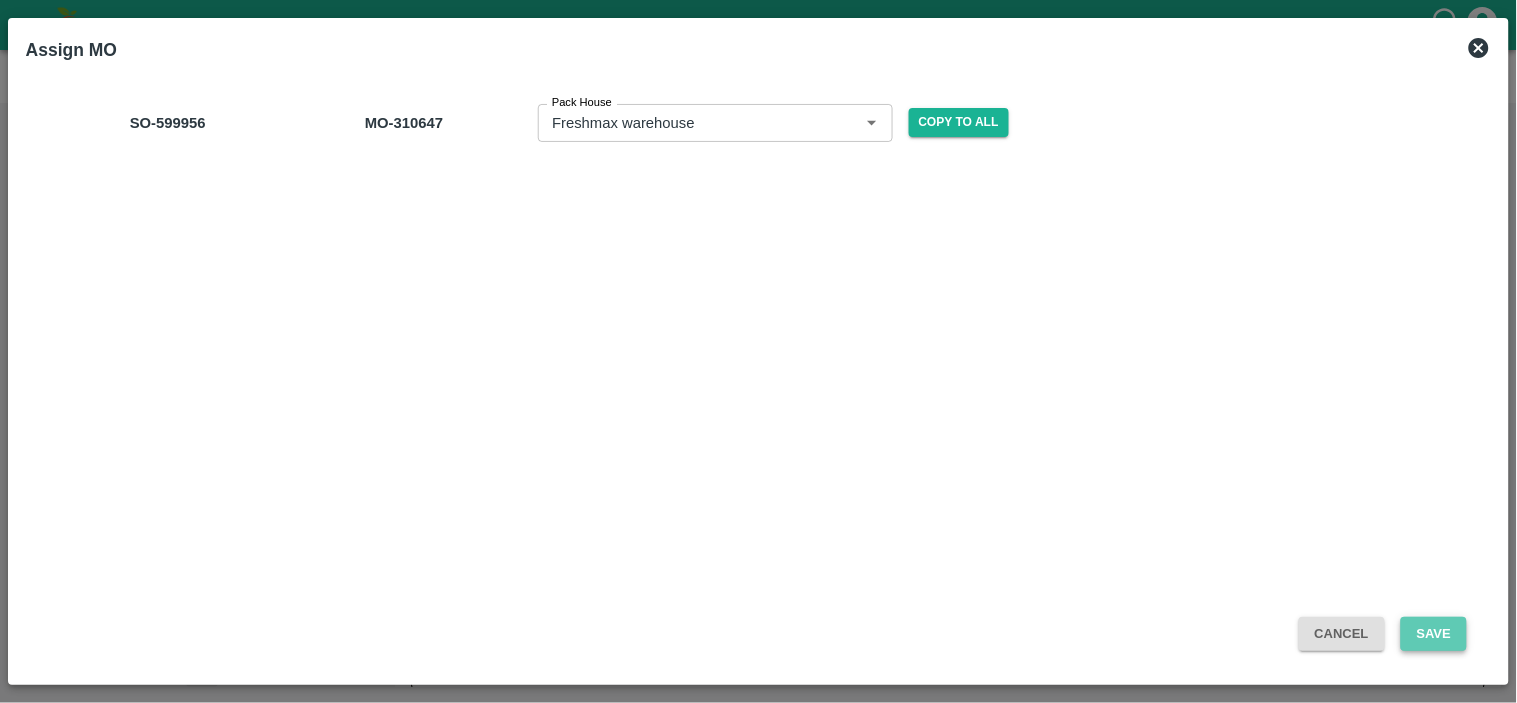 click on "Save" at bounding box center (1434, 634) 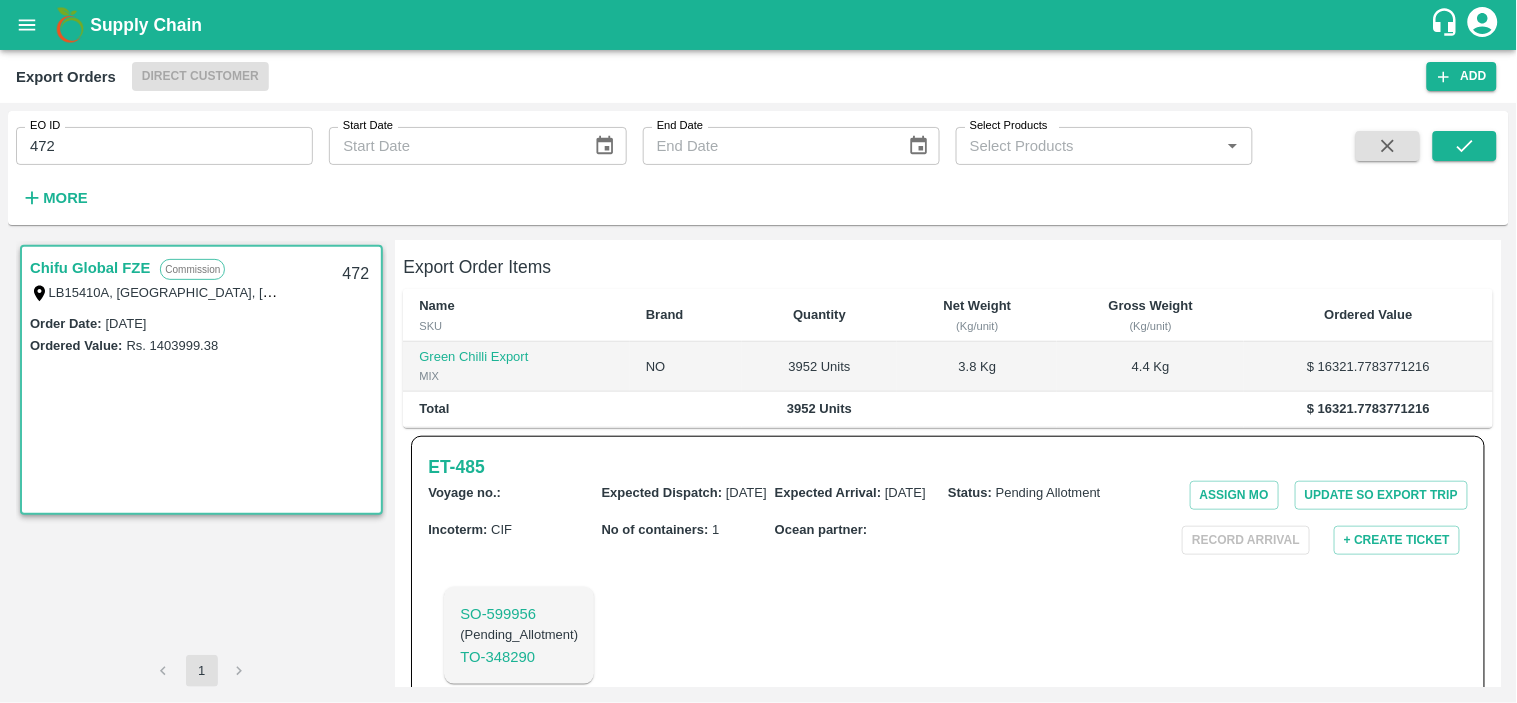 type 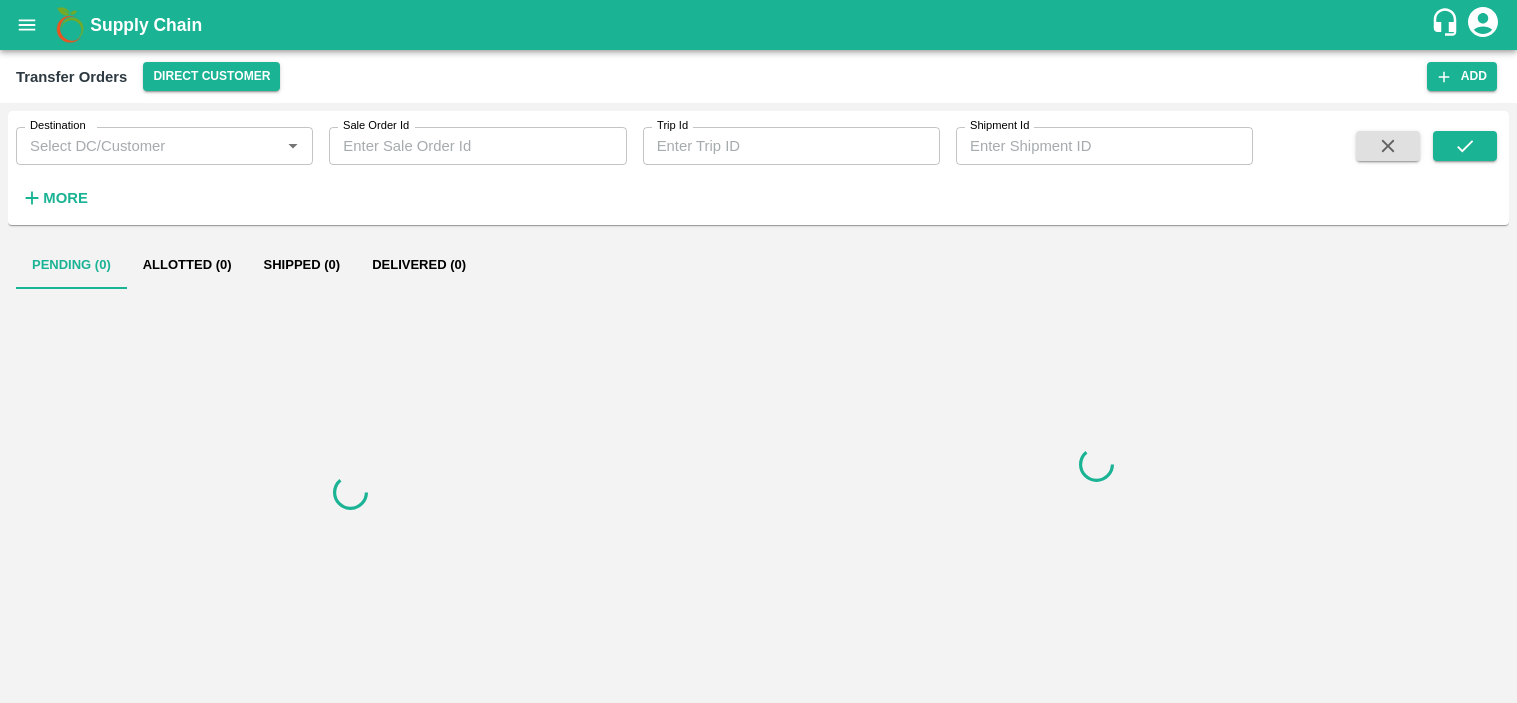 scroll, scrollTop: 0, scrollLeft: 0, axis: both 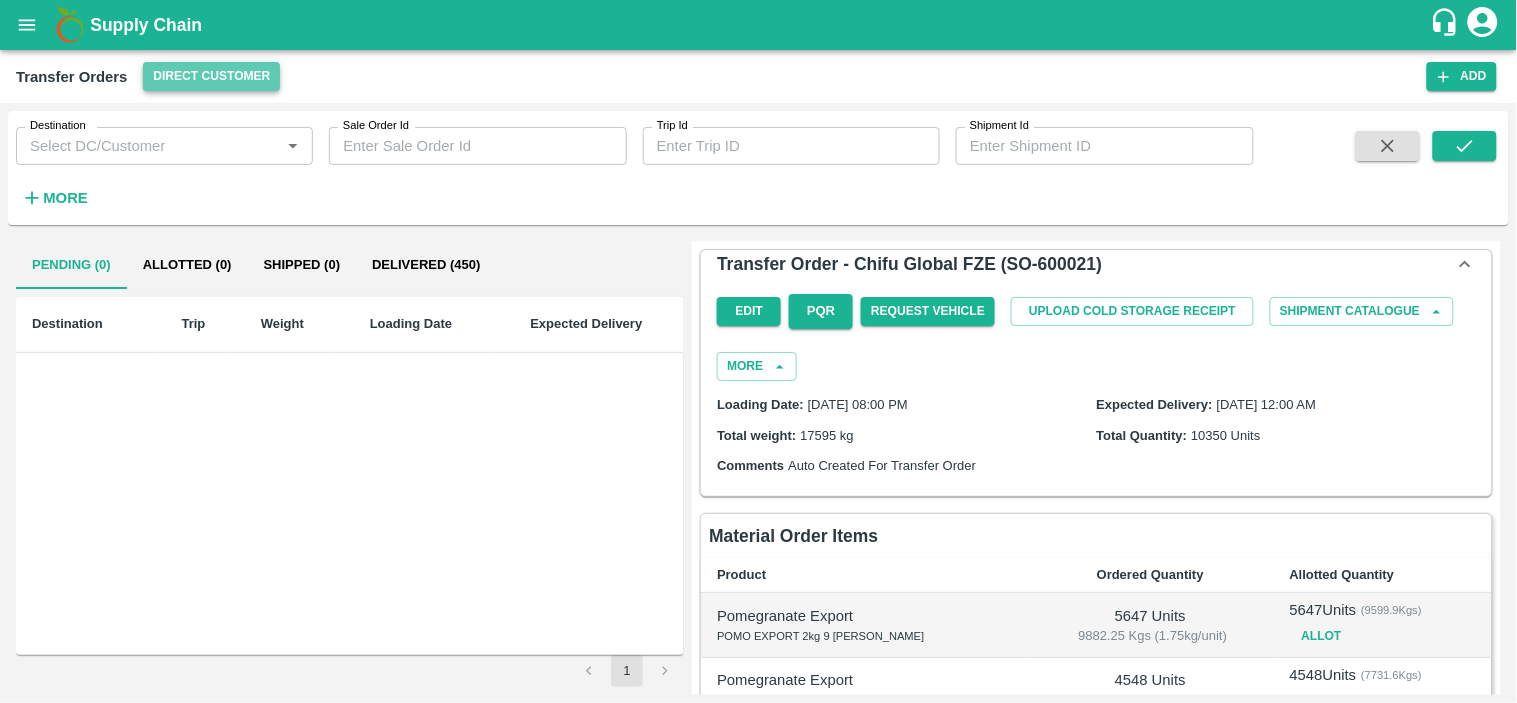 click on "Direct Customer" at bounding box center (211, 76) 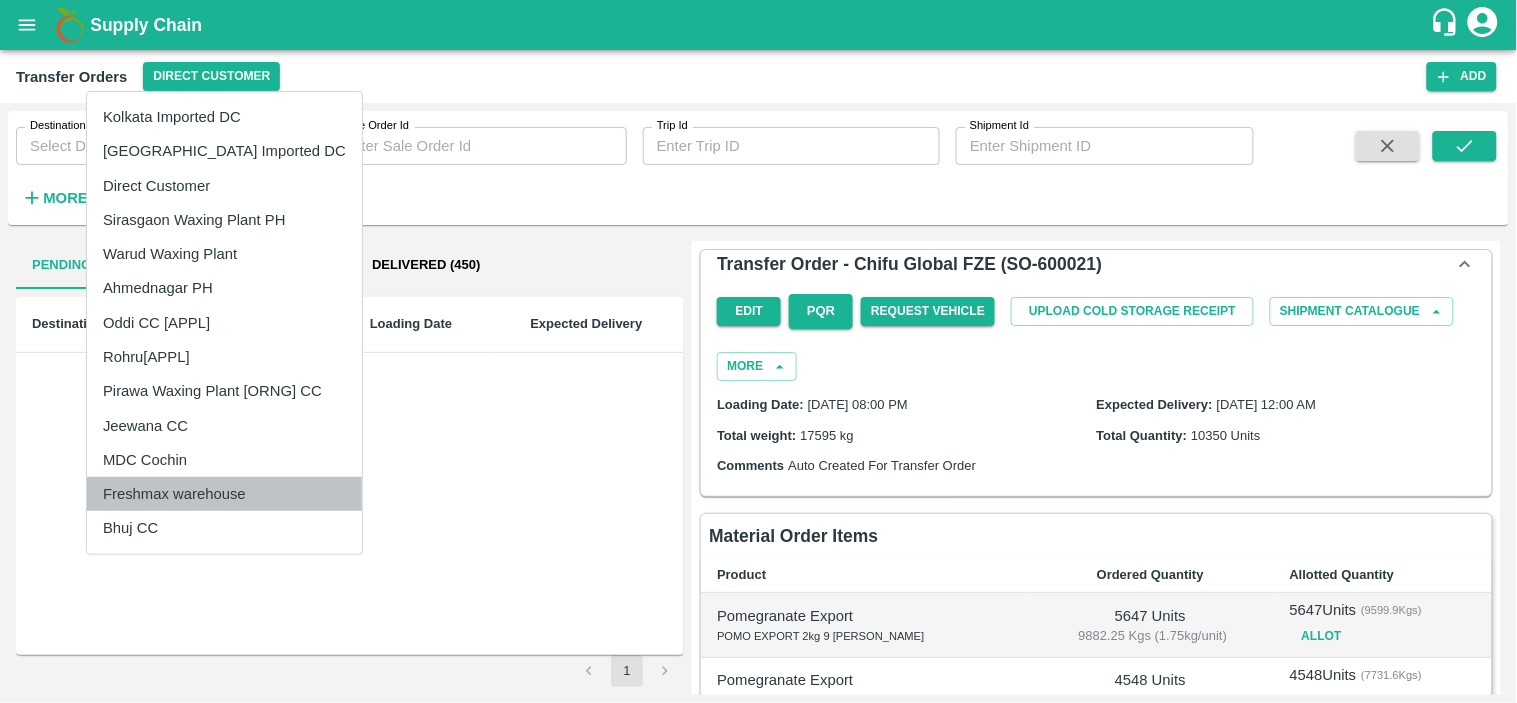 click on "Freshmax warehouse" at bounding box center (224, 494) 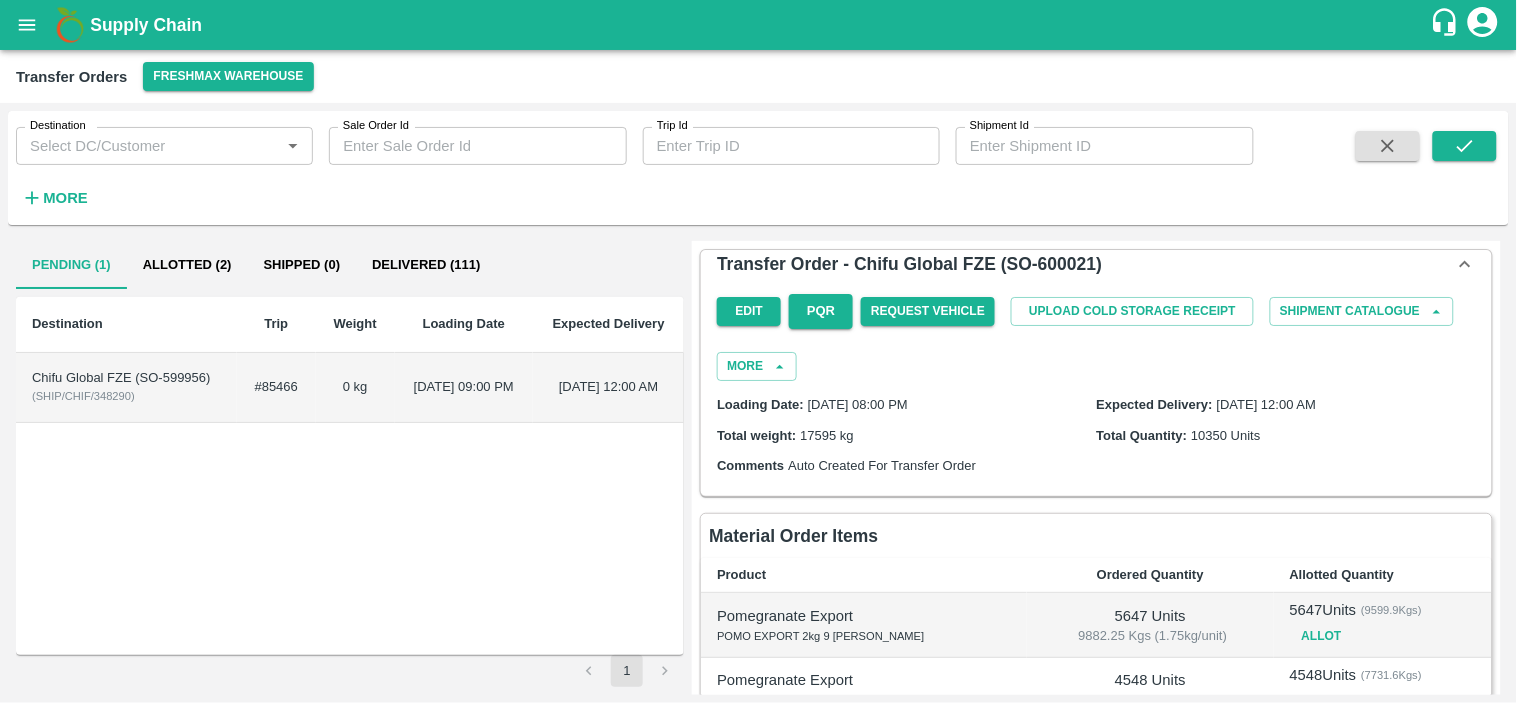 click on "Chifu Global FZE (SO-599956)" at bounding box center (126, 378) 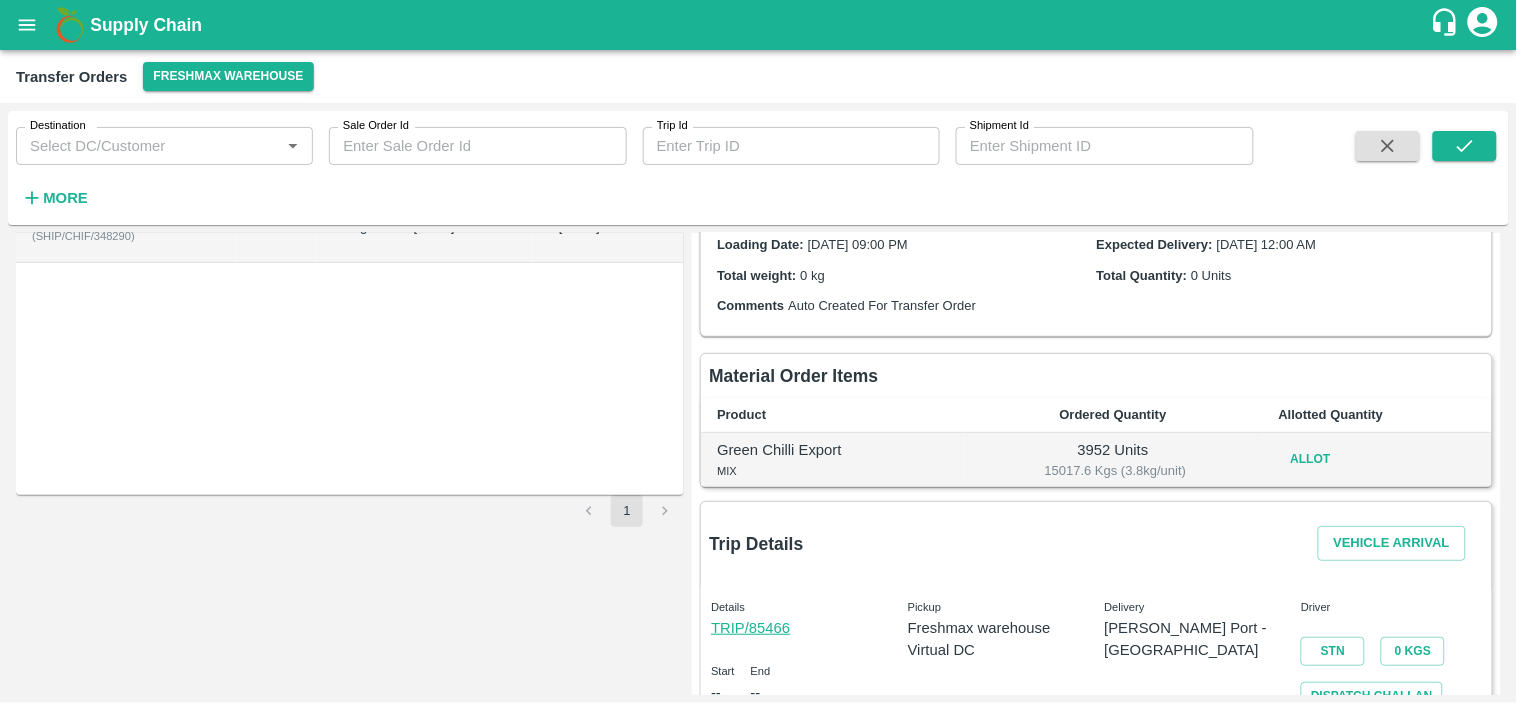 scroll, scrollTop: 166, scrollLeft: 0, axis: vertical 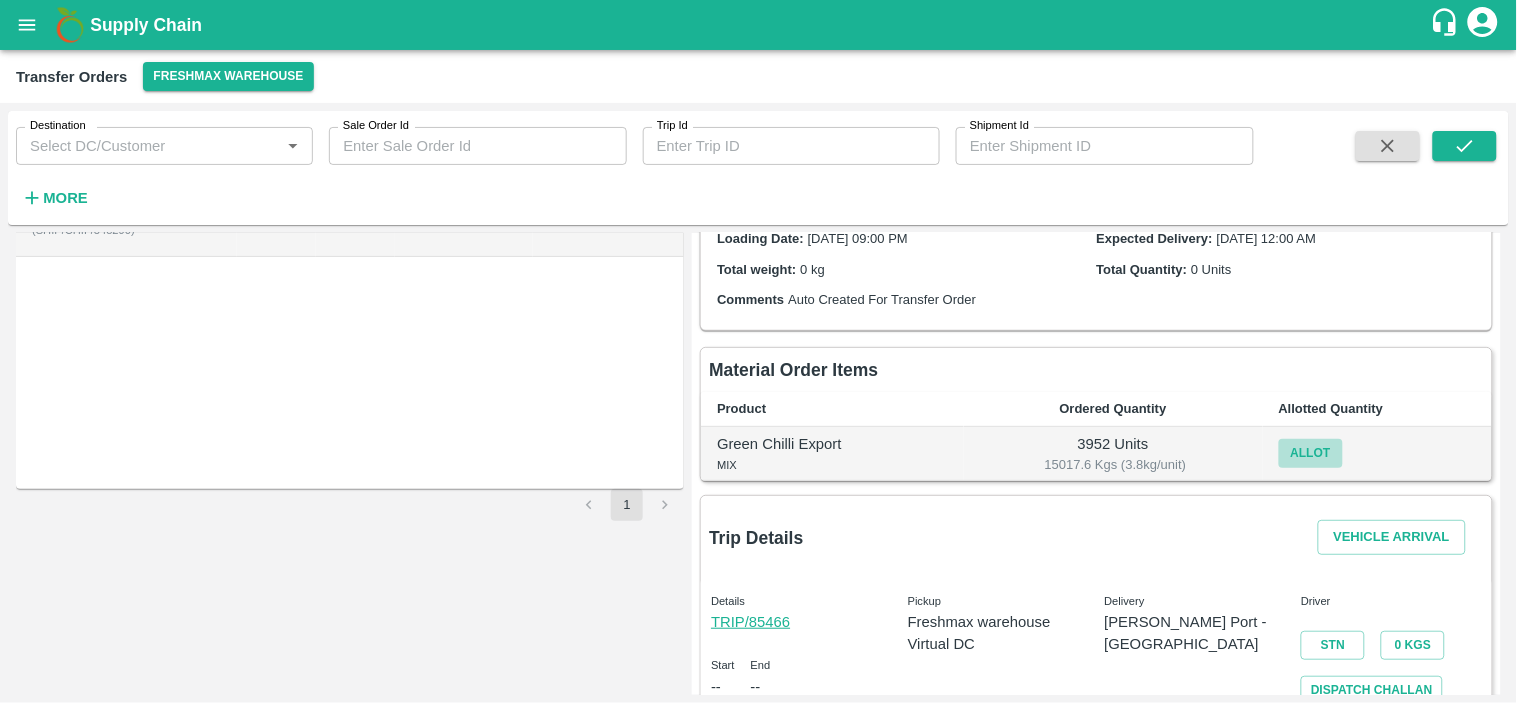 click on "Allot" at bounding box center (1311, 453) 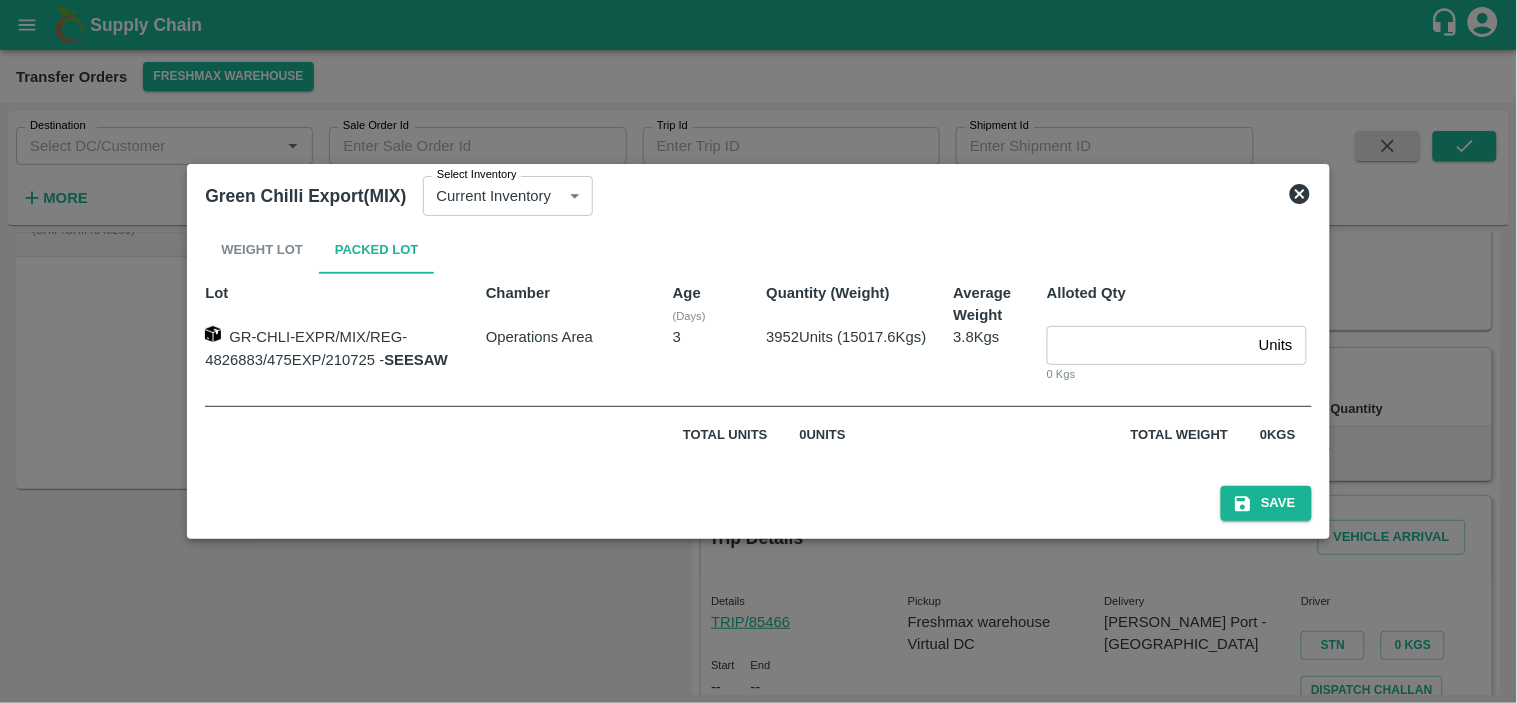 click on "3952  Units ( 15017.6  Kgs)" at bounding box center [846, 337] 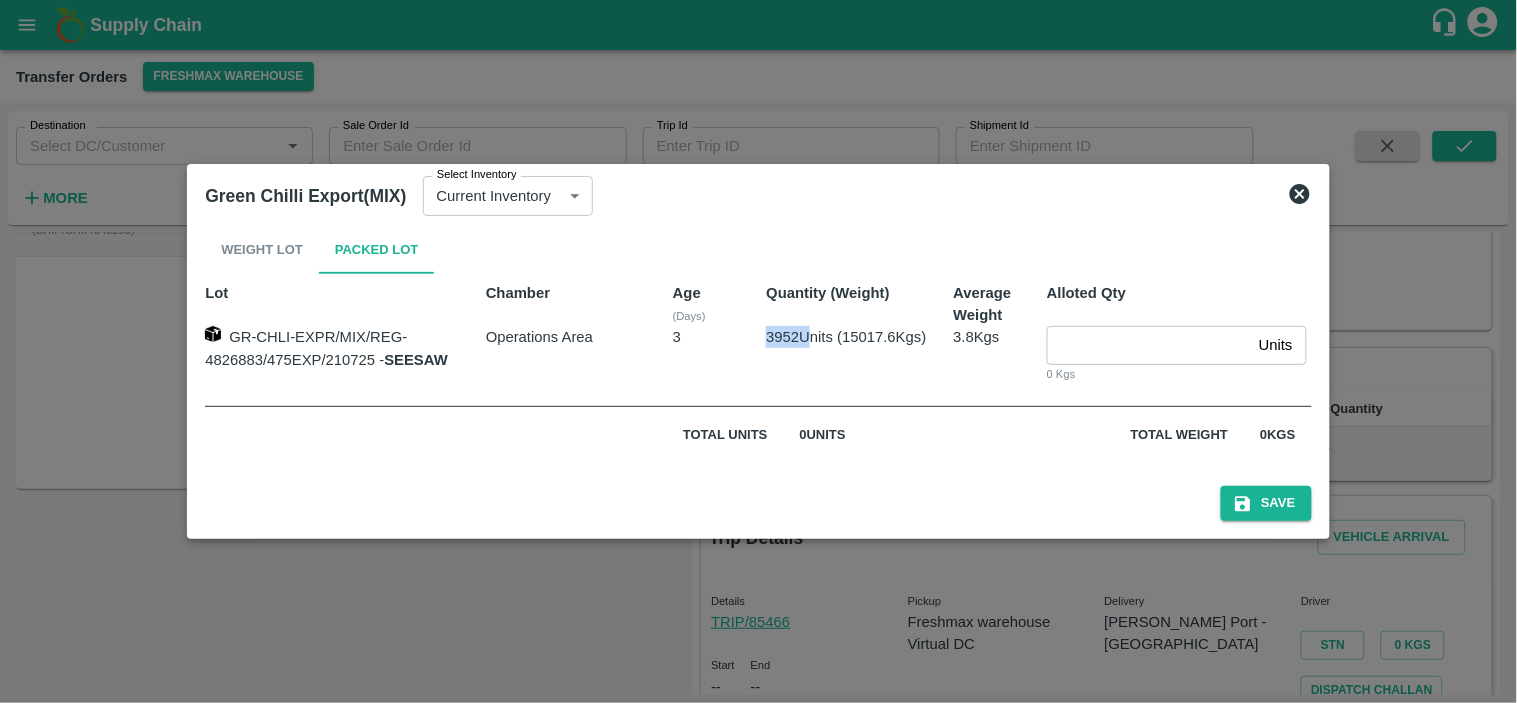 click on "3952  Units ( 15017.6  Kgs)" at bounding box center (846, 337) 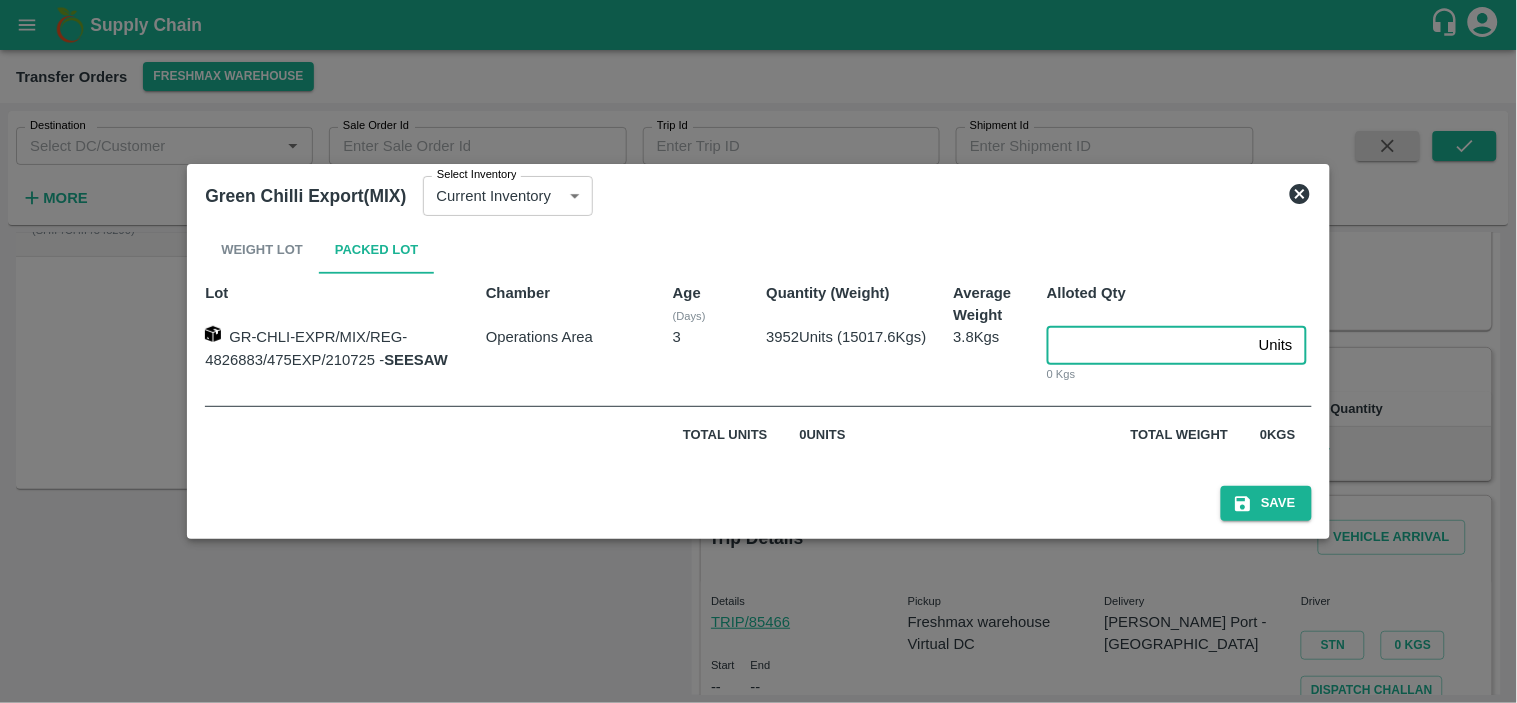 click at bounding box center [1149, 345] 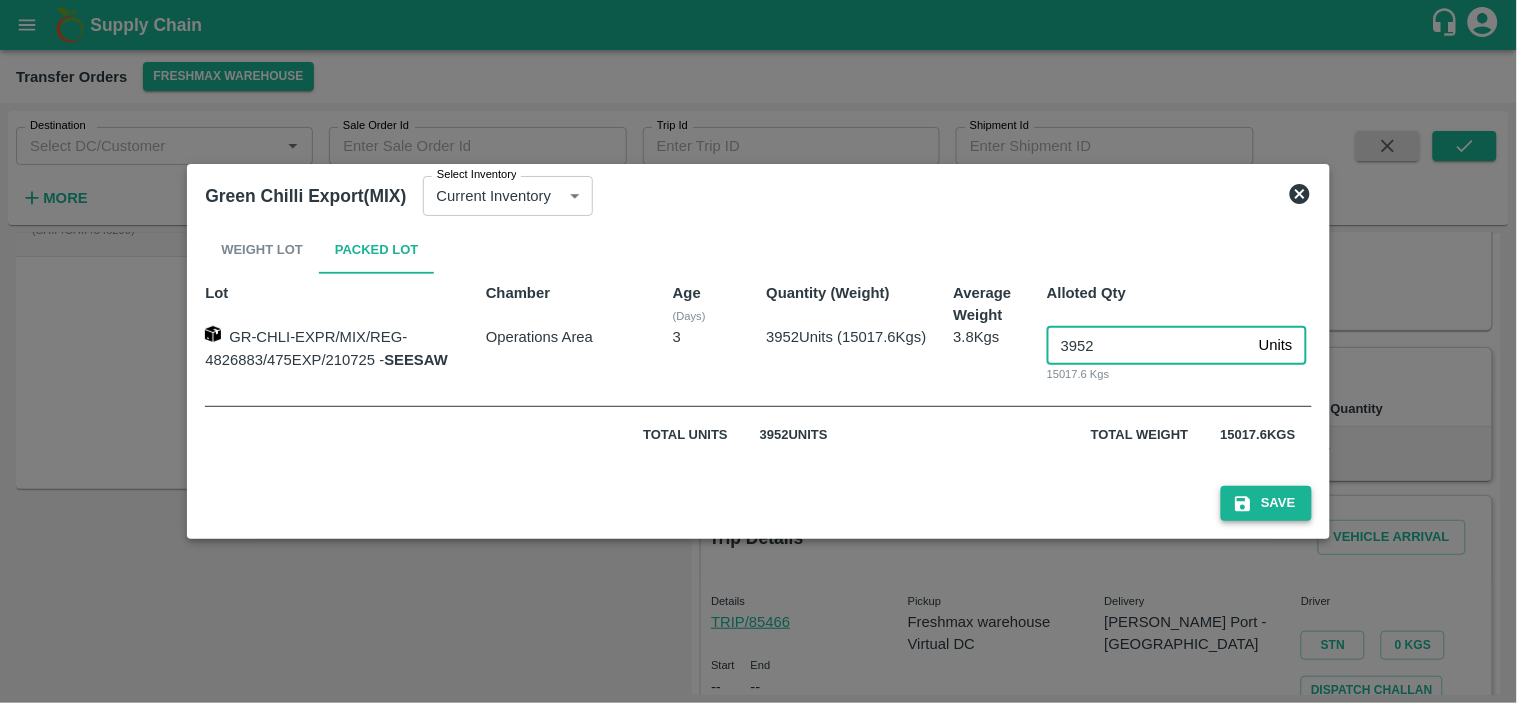 type on "3952" 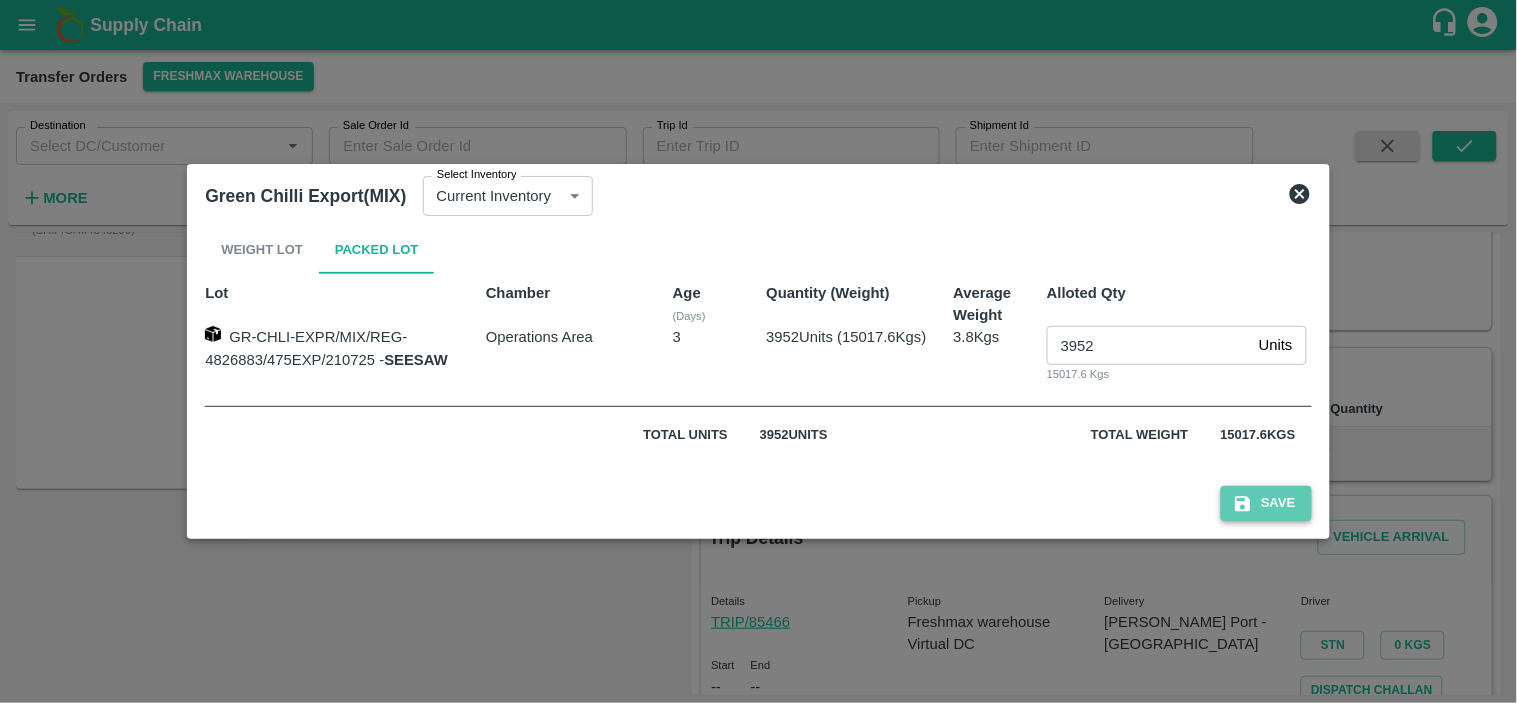 click on "Save" at bounding box center (1266, 503) 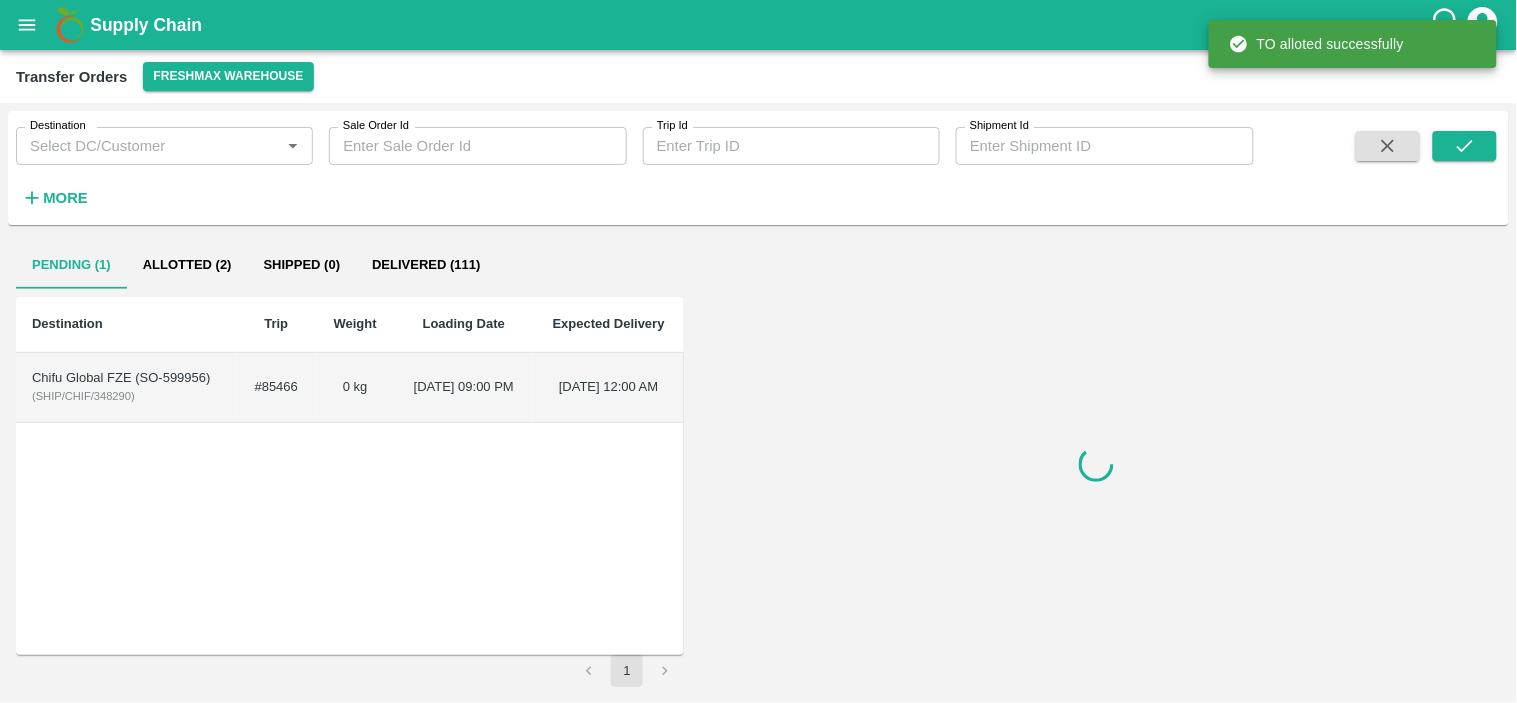 scroll, scrollTop: 0, scrollLeft: 0, axis: both 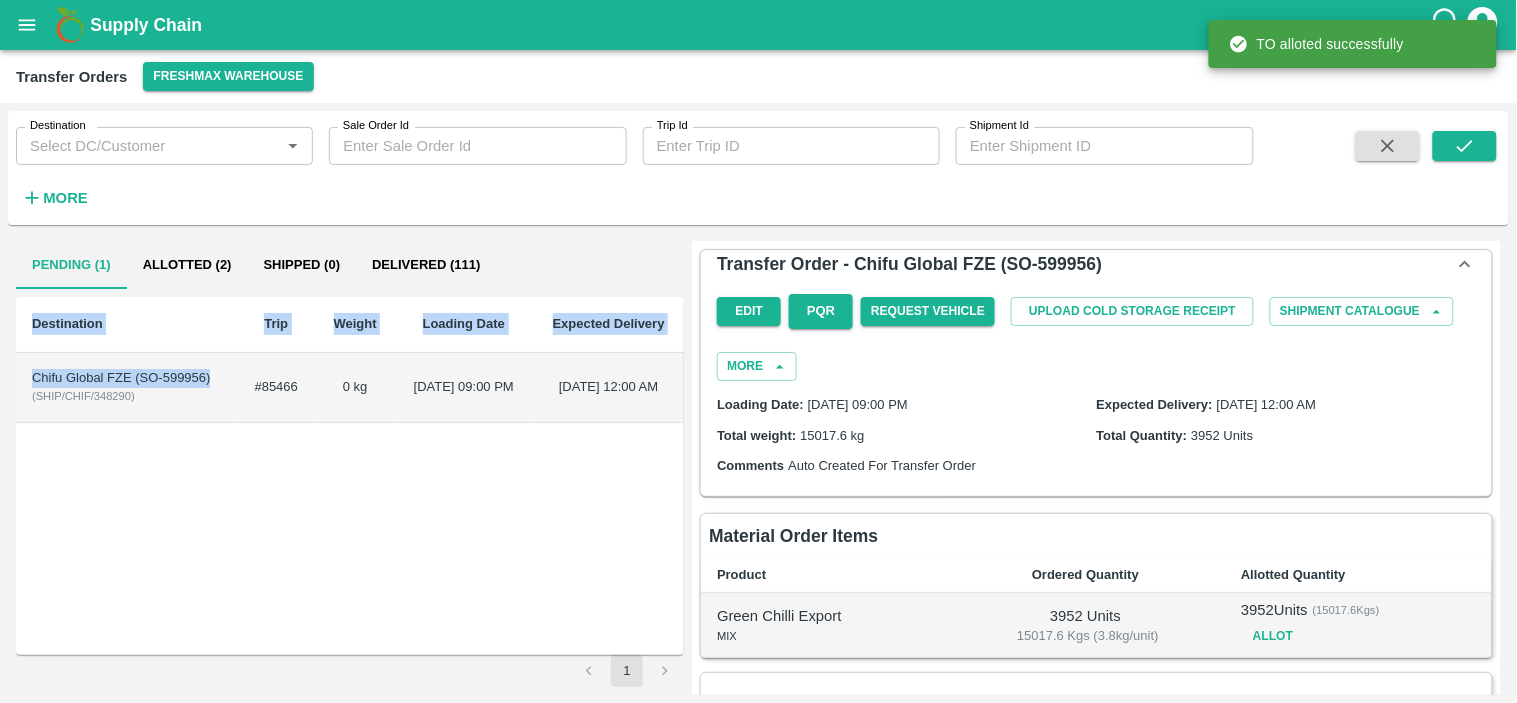 drag, startPoint x: 87, startPoint y: 400, endPoint x: 3, endPoint y: 375, distance: 87.64131 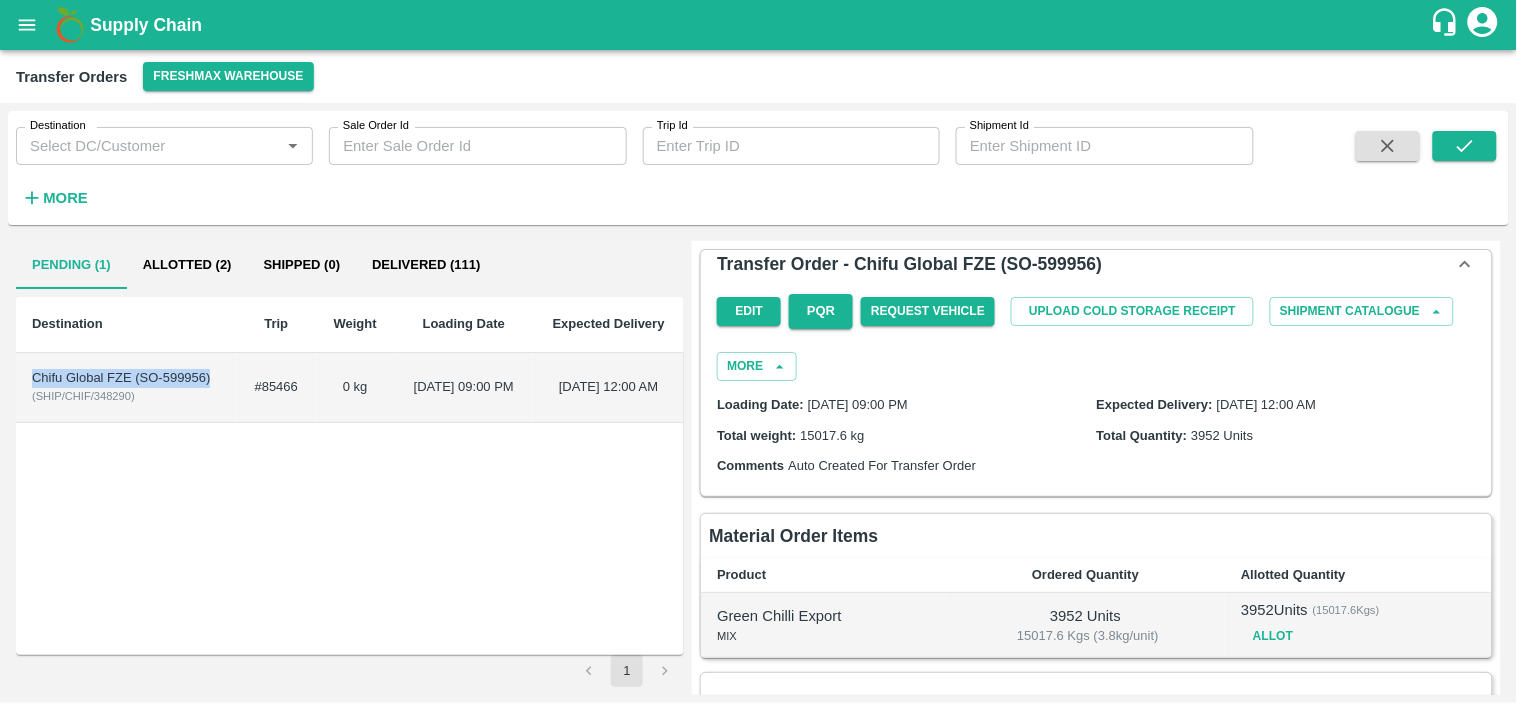 drag, startPoint x: 88, startPoint y: 396, endPoint x: 28, endPoint y: 383, distance: 61.39218 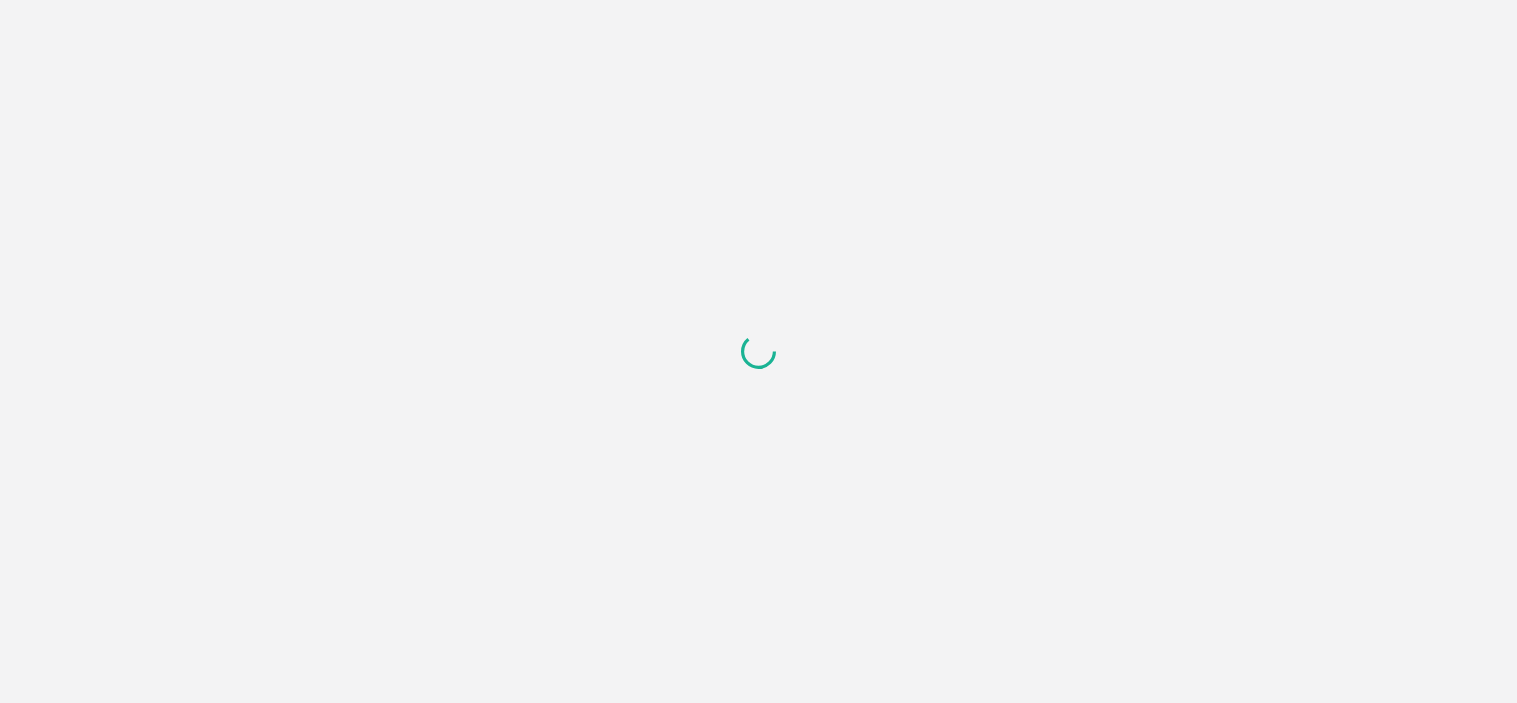 scroll, scrollTop: 0, scrollLeft: 0, axis: both 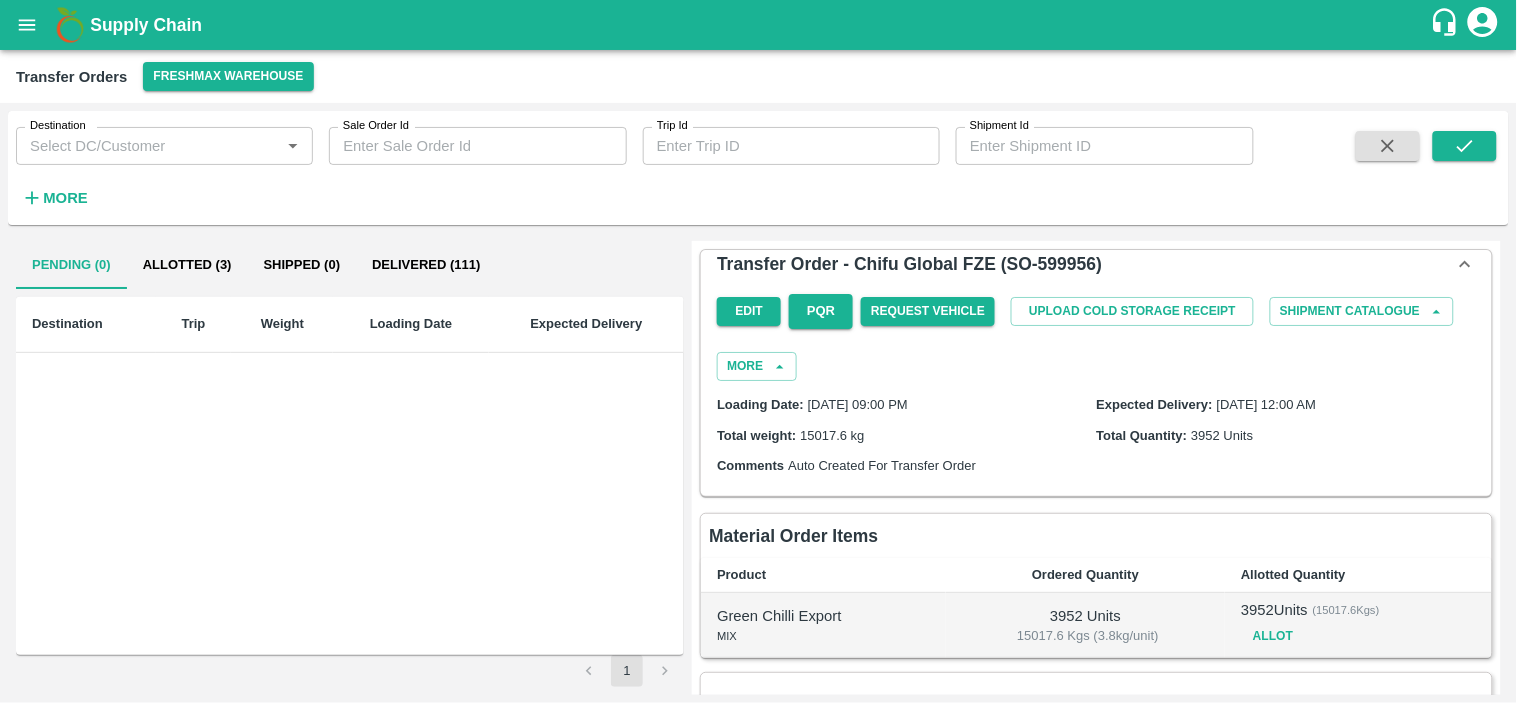 click 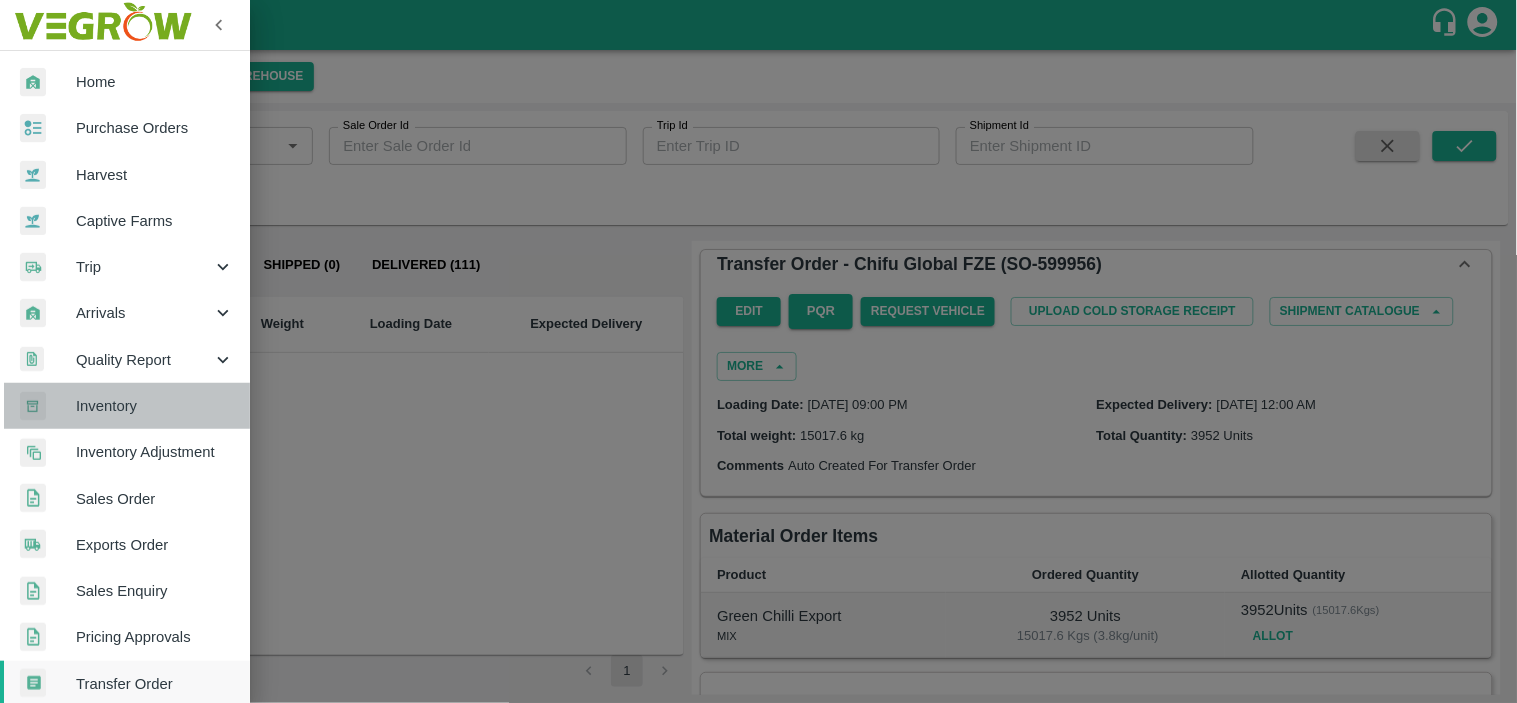 click on "Inventory" at bounding box center (155, 406) 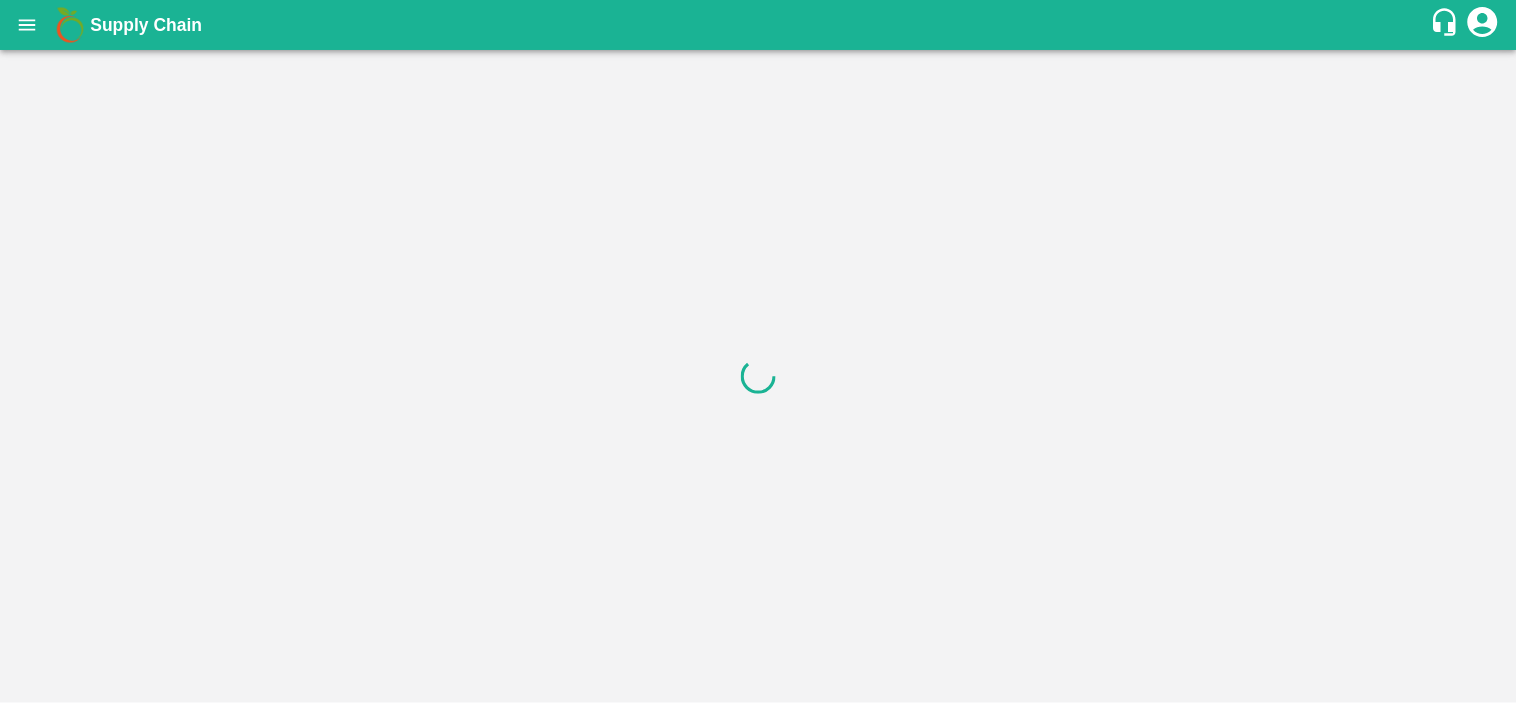 drag, startPoint x: 158, startPoint y: 328, endPoint x: 184, endPoint y: 308, distance: 32.80244 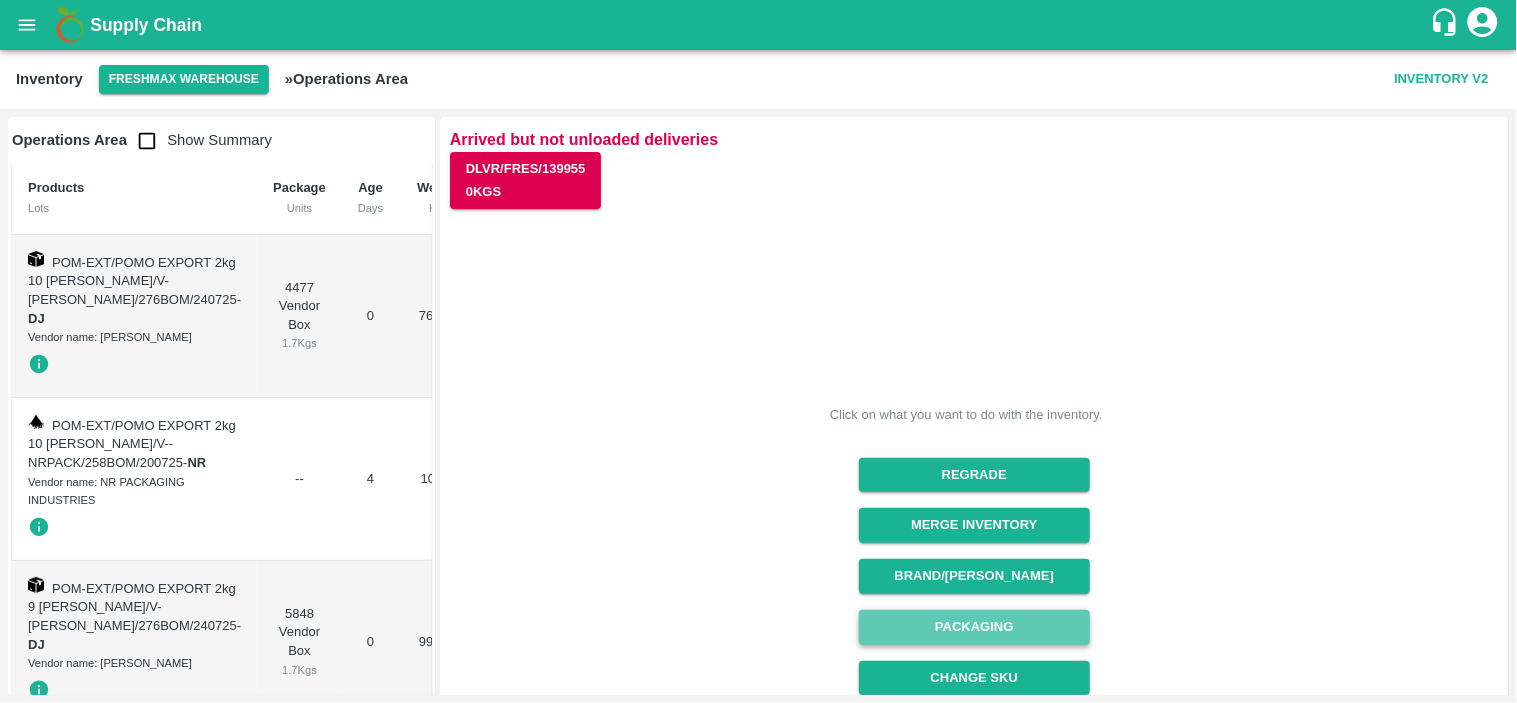 click on "Packaging" at bounding box center [974, 627] 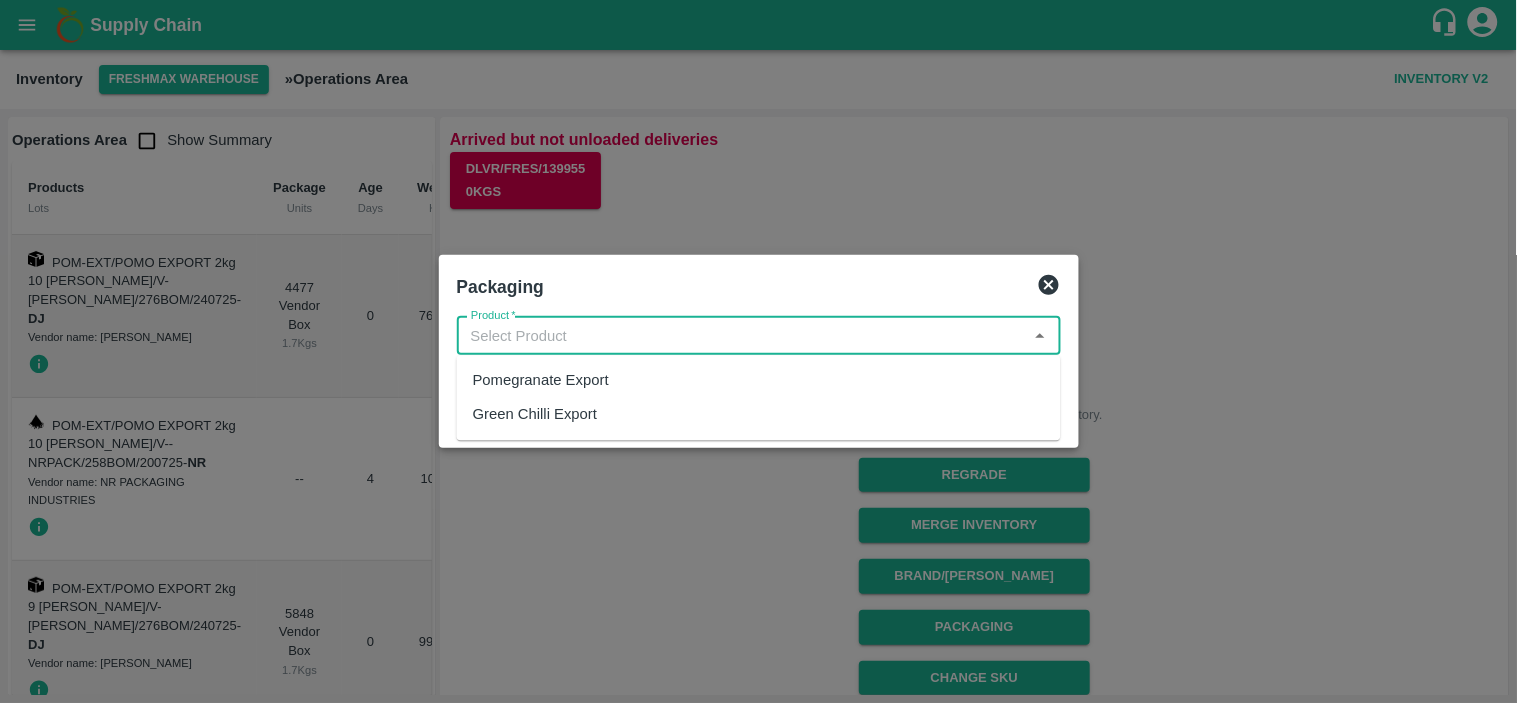 click on "Product   *" at bounding box center (742, 336) 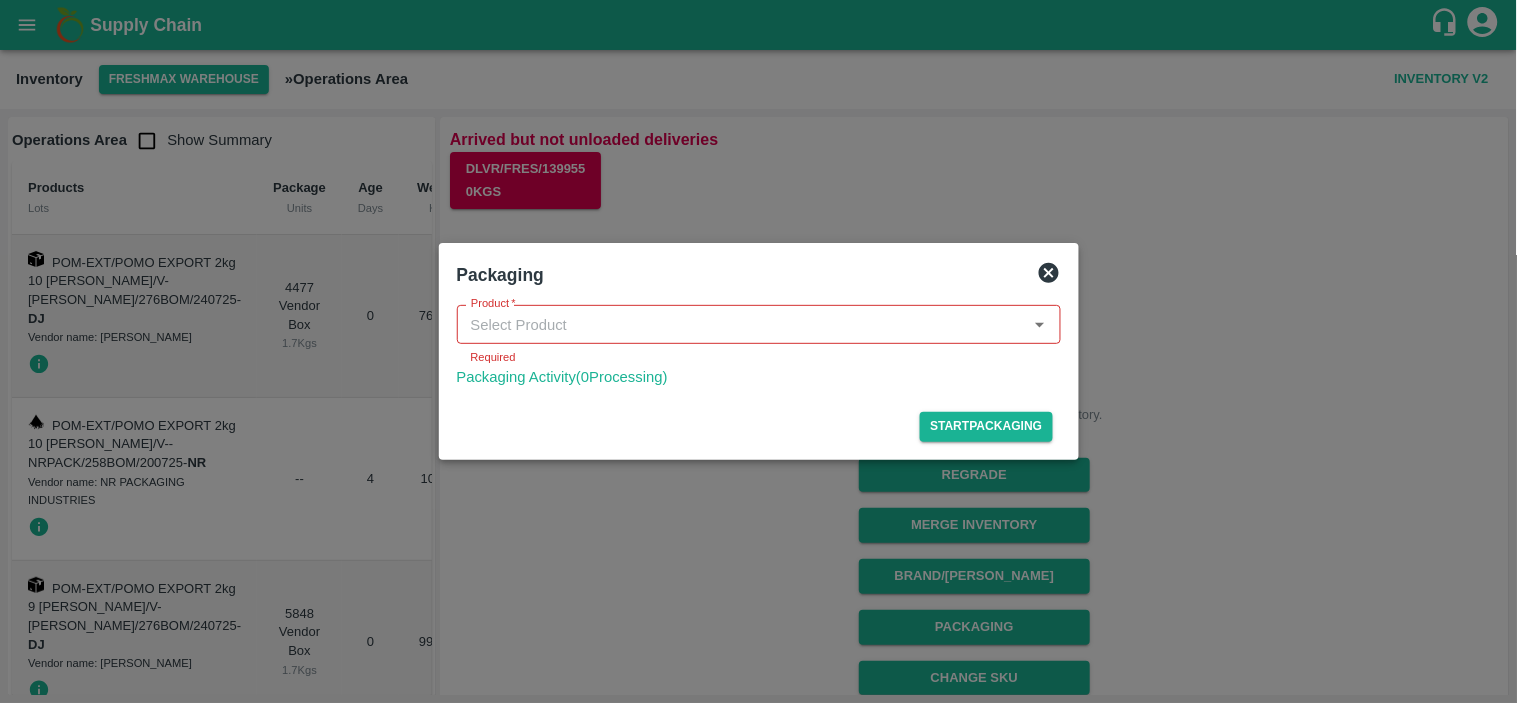 click at bounding box center [758, 351] 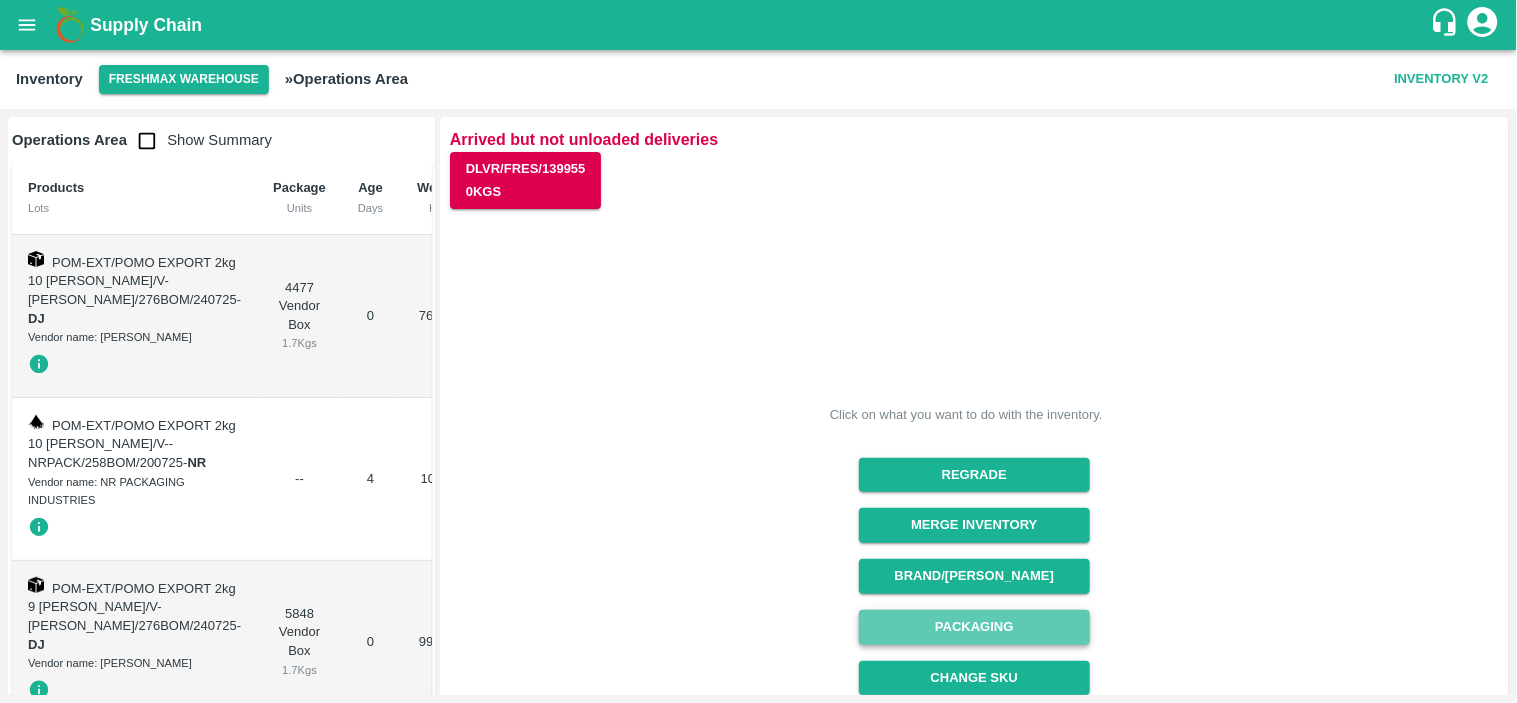 click on "Packaging" at bounding box center (974, 627) 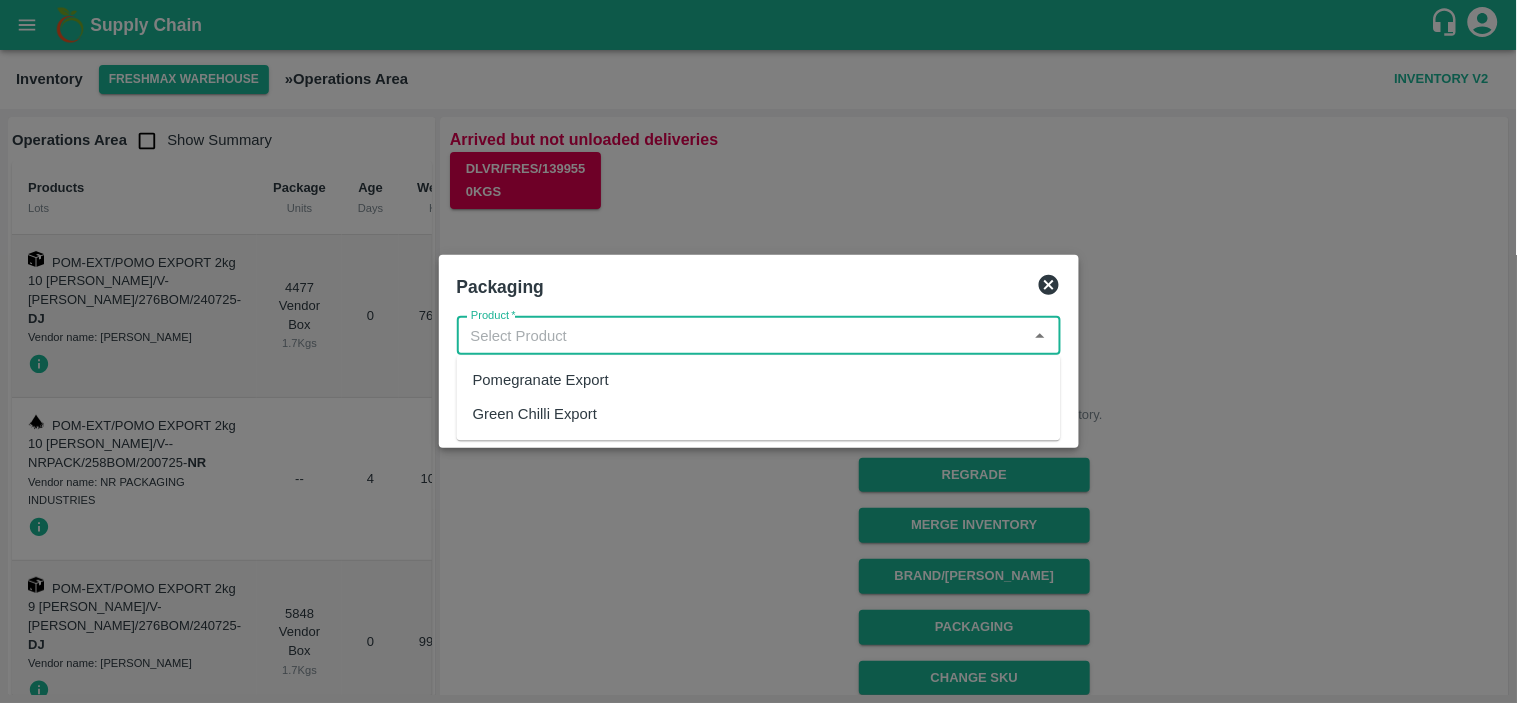 click on "Product   *" at bounding box center (742, 336) 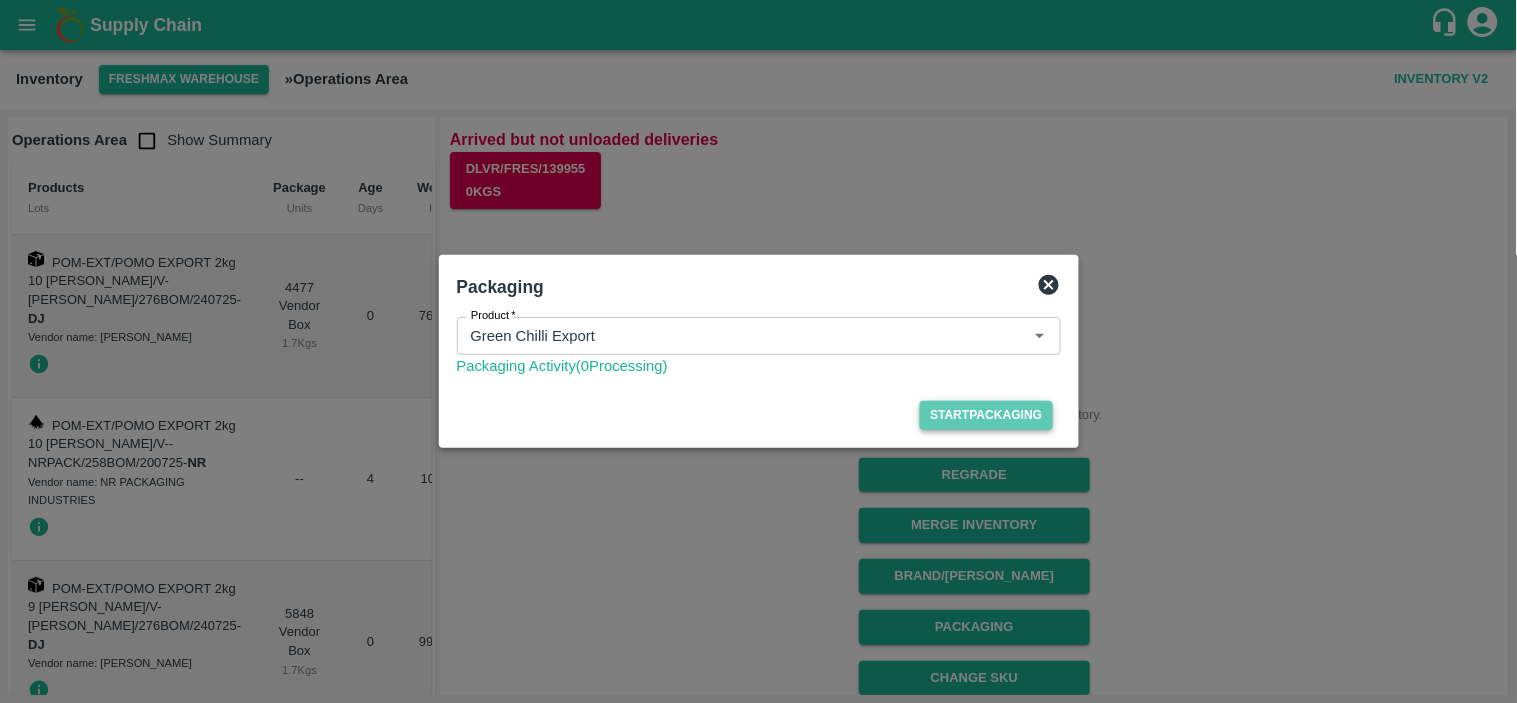 click on "Start  Packaging" at bounding box center (986, 415) 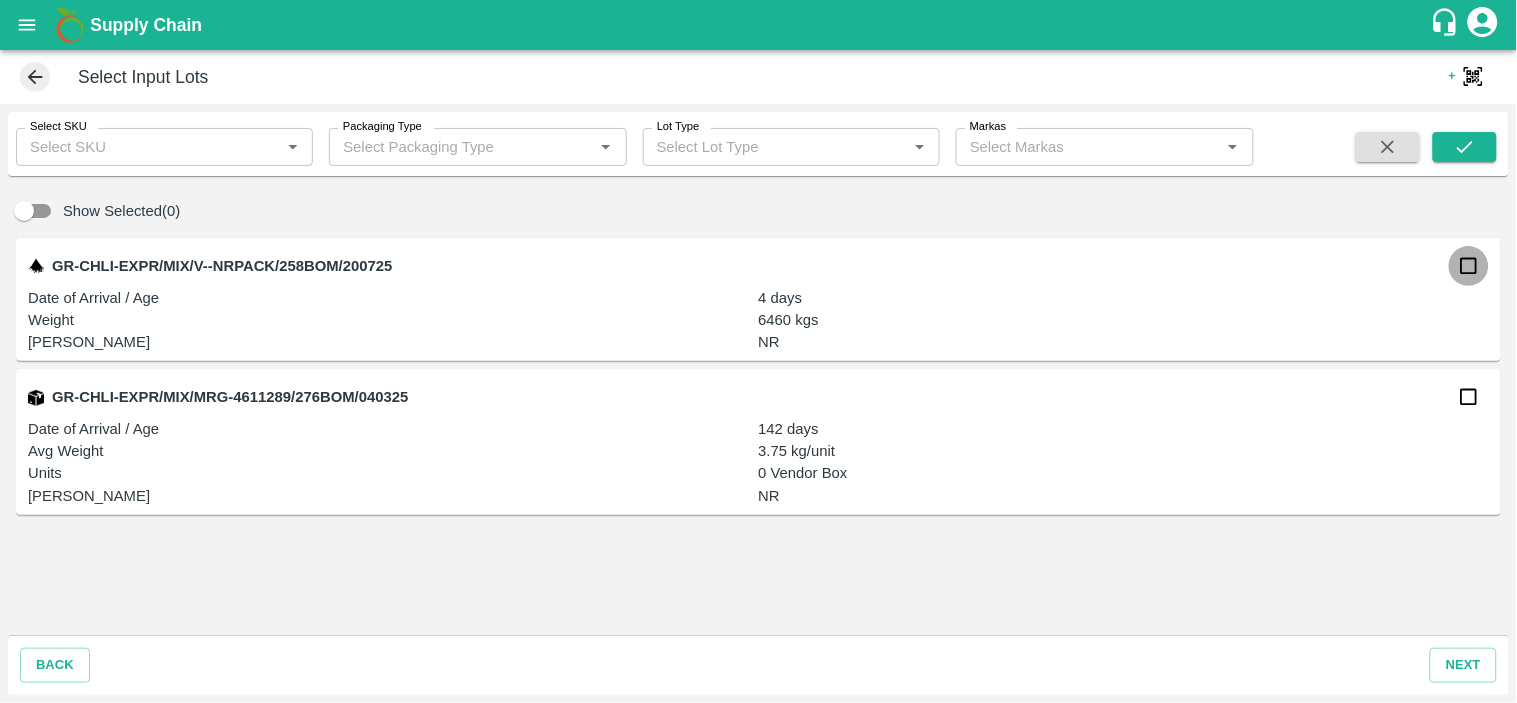 click at bounding box center (1469, 266) 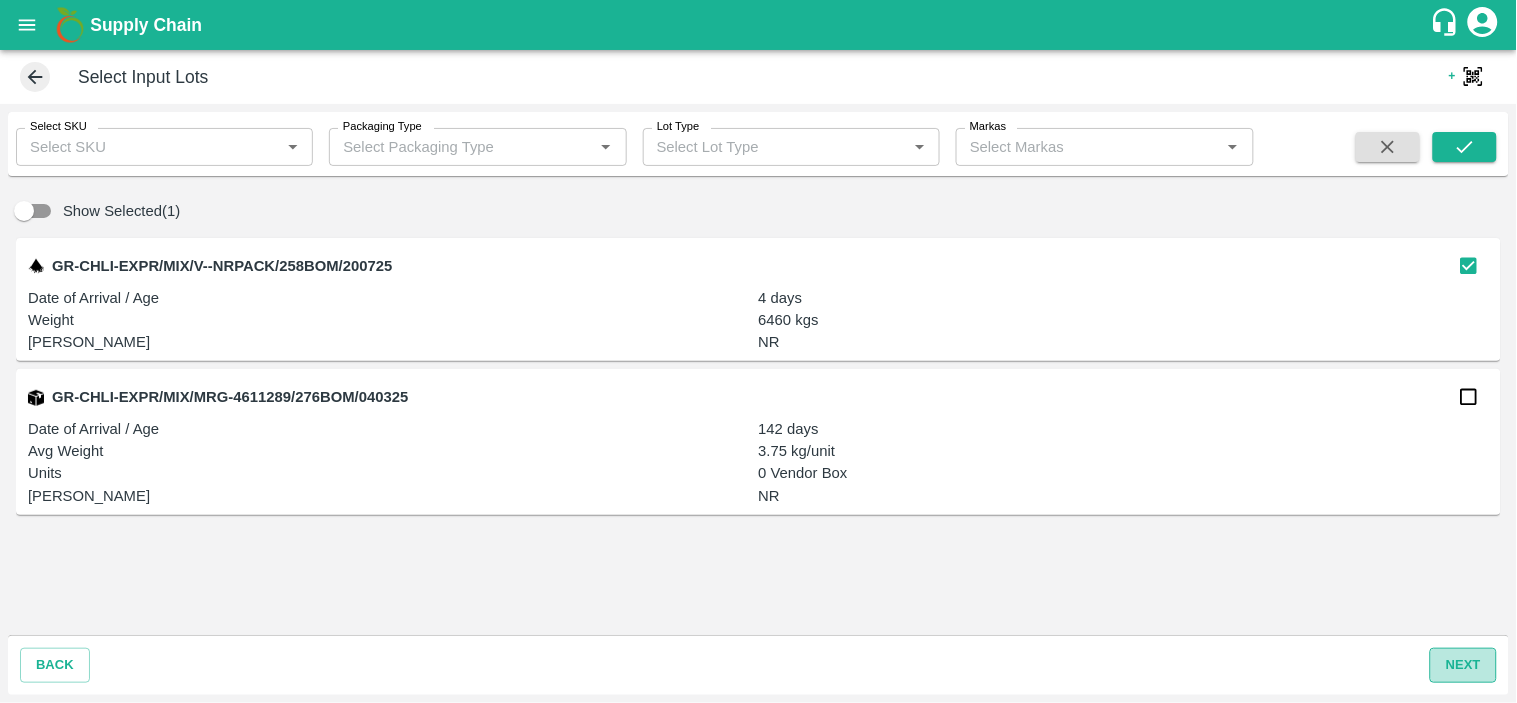 click on "next" at bounding box center [1463, 665] 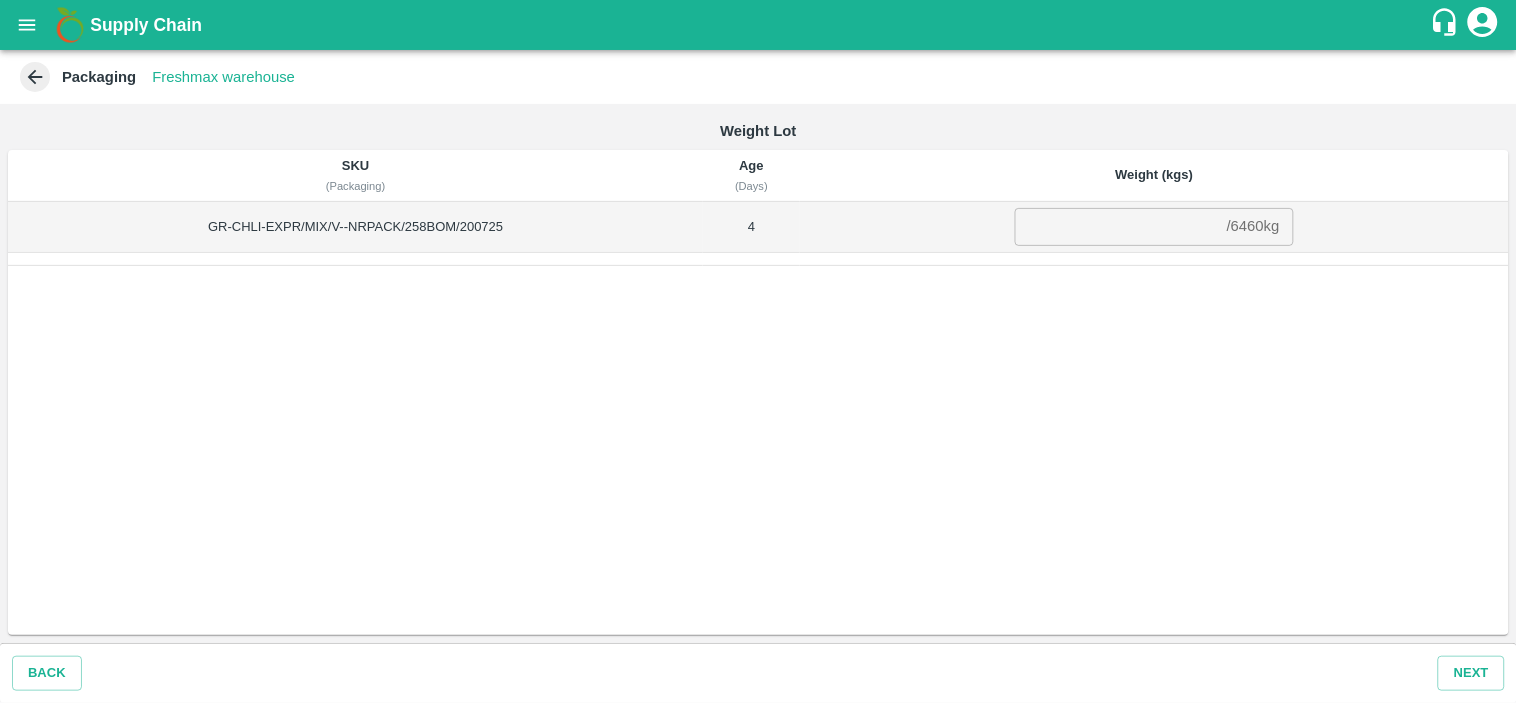 click on "/ 6460 kg" at bounding box center [1253, 227] 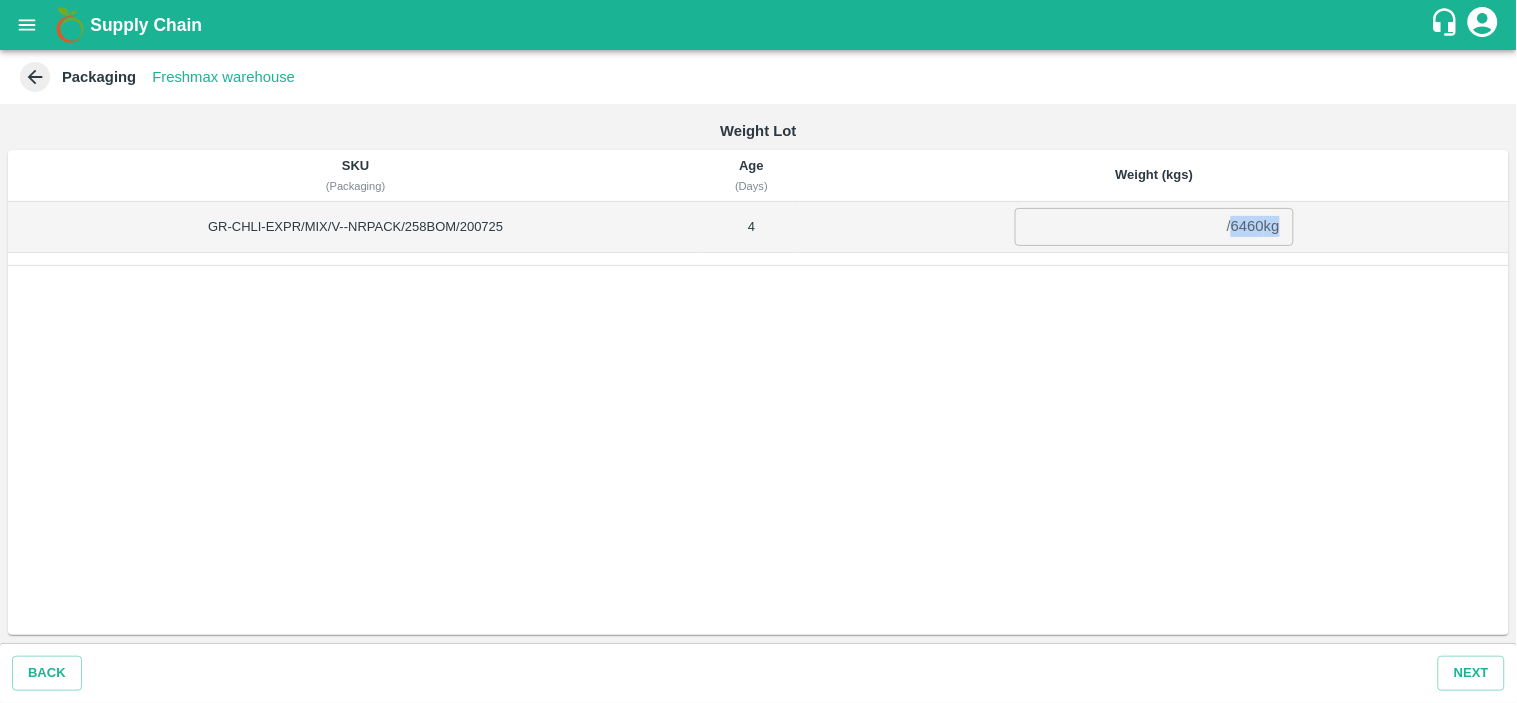 click on "/ 6460 kg" at bounding box center (1253, 227) 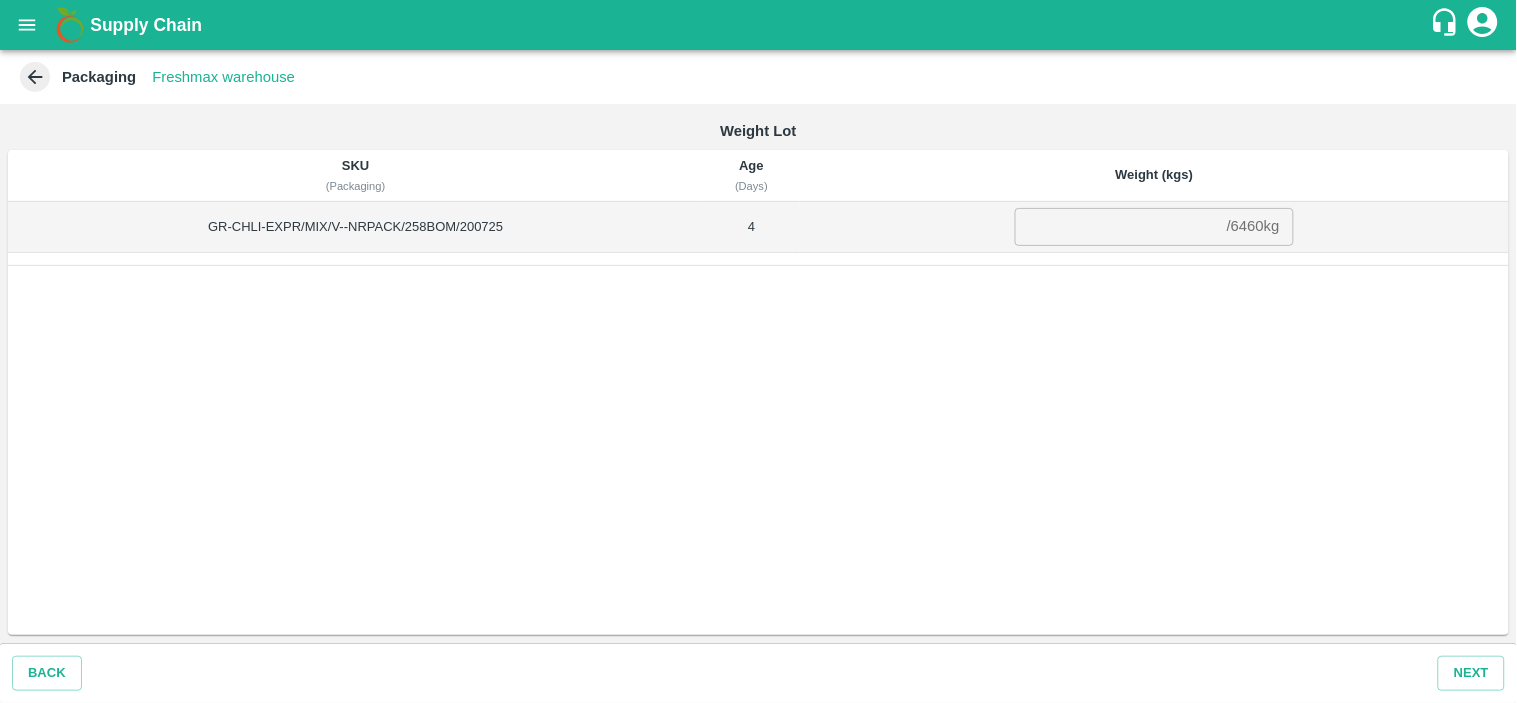 click at bounding box center [1117, 227] 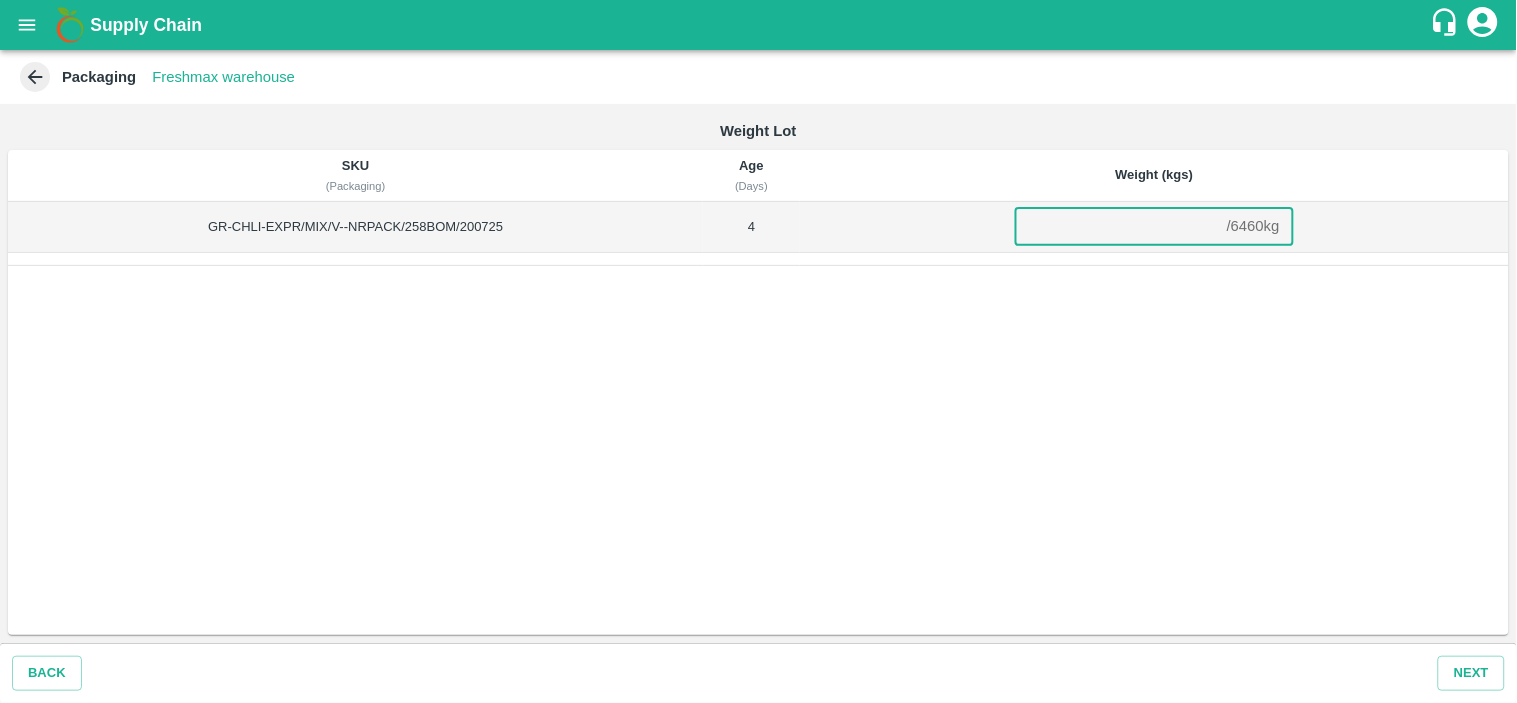 paste on "6460" 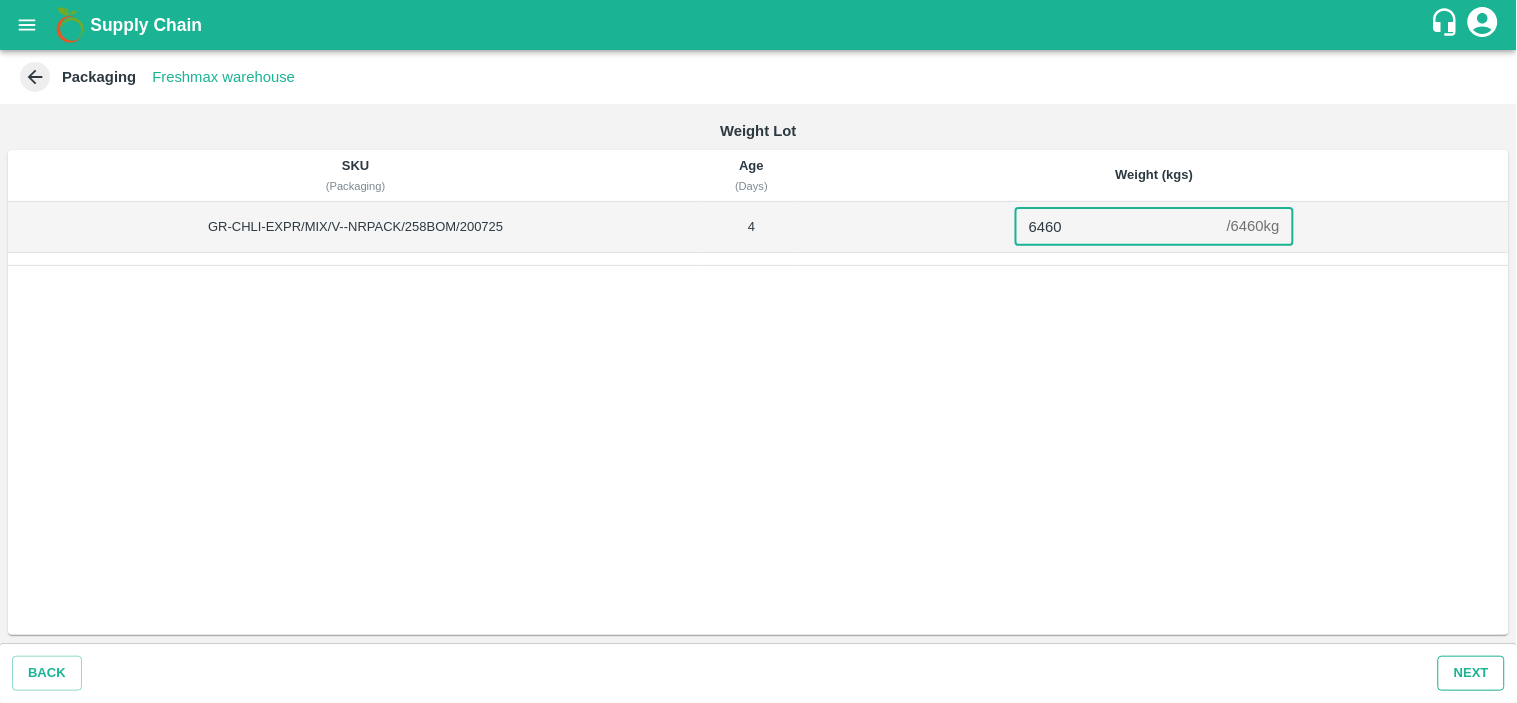 type on "6460" 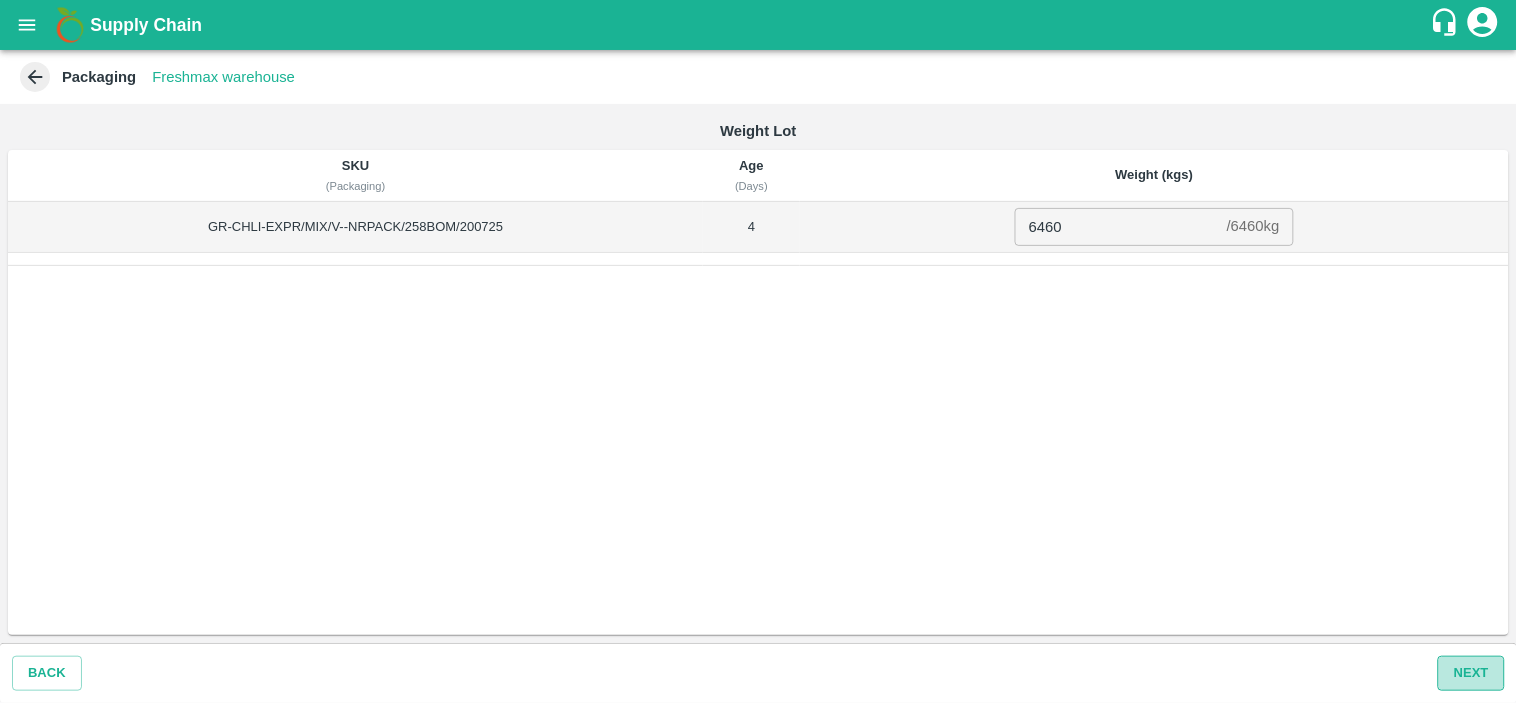 click on "Next" at bounding box center [1471, 673] 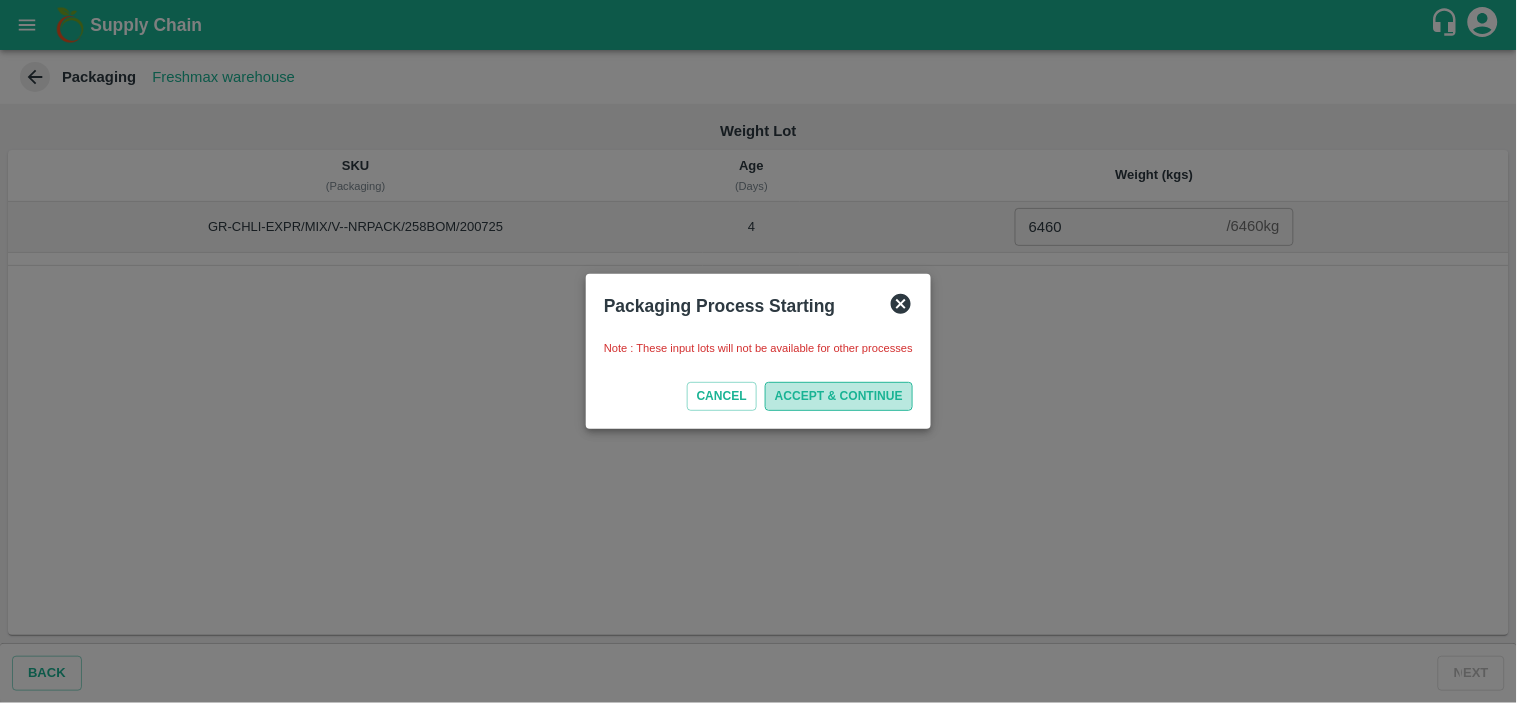 click on "ACCEPT & CONTINUE" at bounding box center [839, 396] 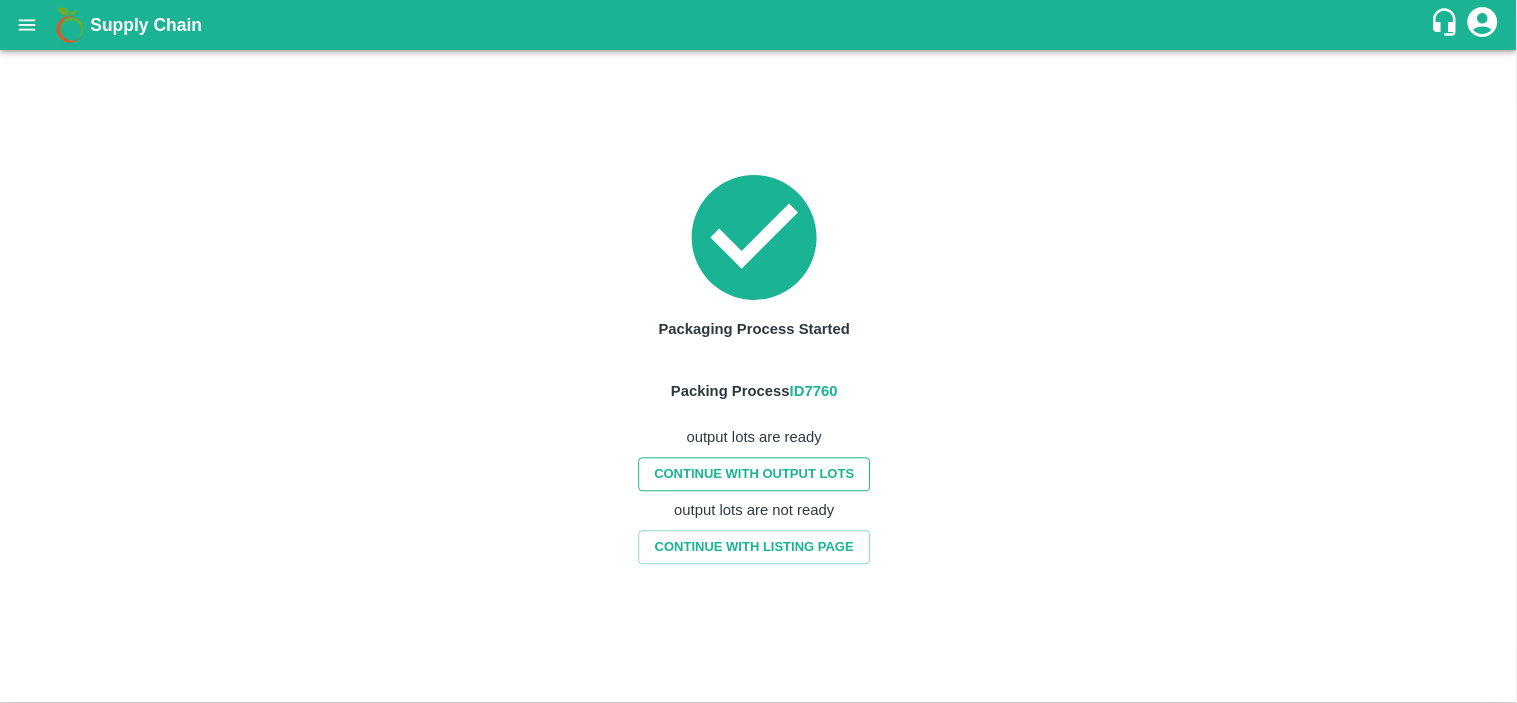 click on "CONTINUE WITH OUTPUT LOTS" at bounding box center (754, 474) 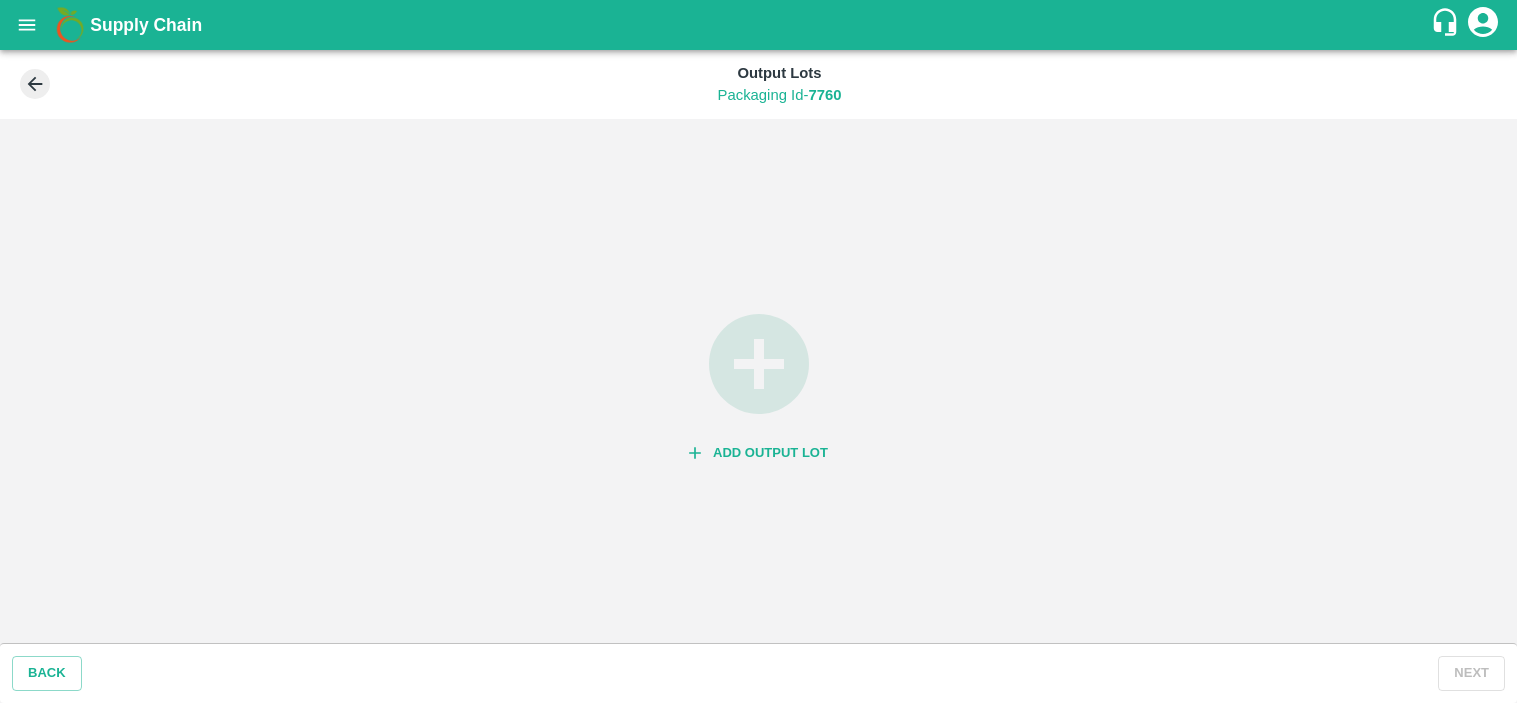 scroll, scrollTop: 0, scrollLeft: 0, axis: both 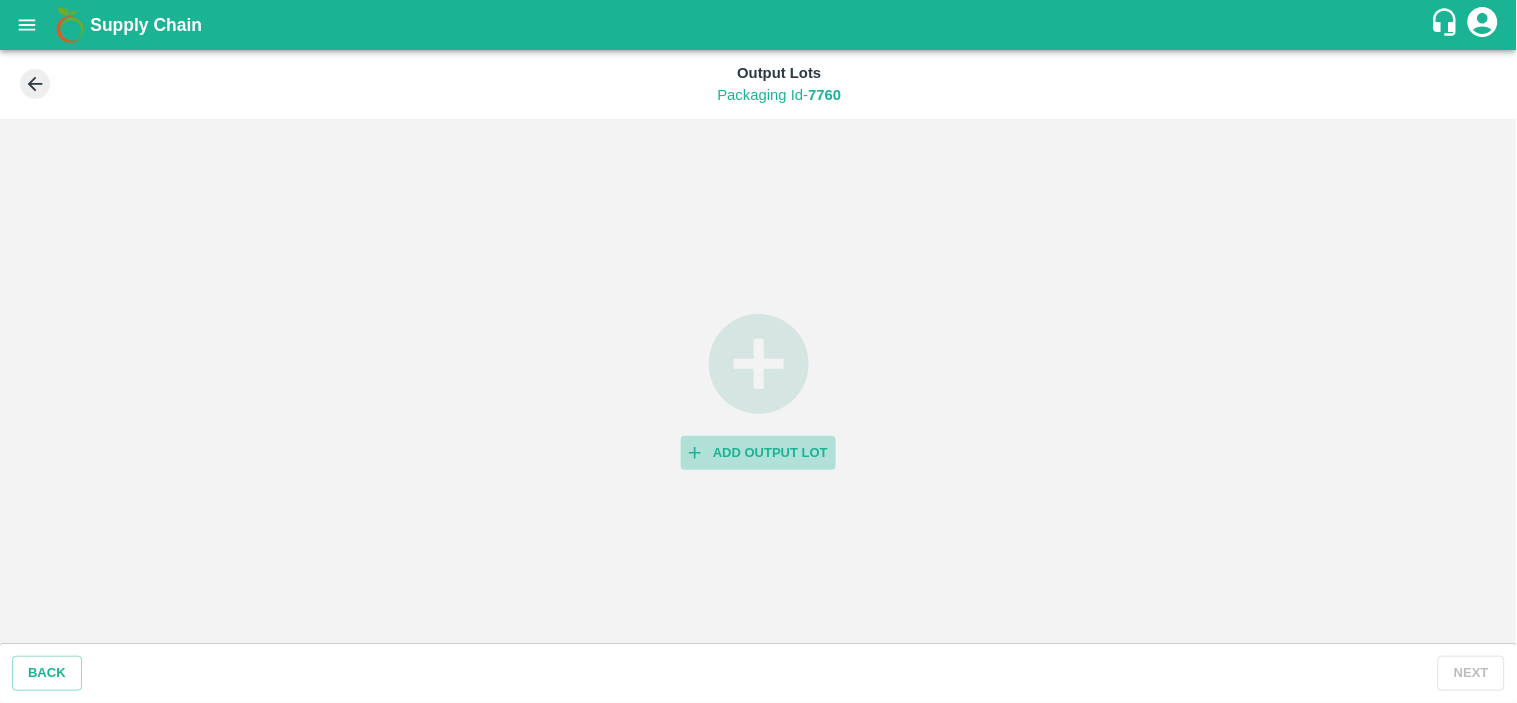 click on "Add Output Lot" at bounding box center [758, 453] 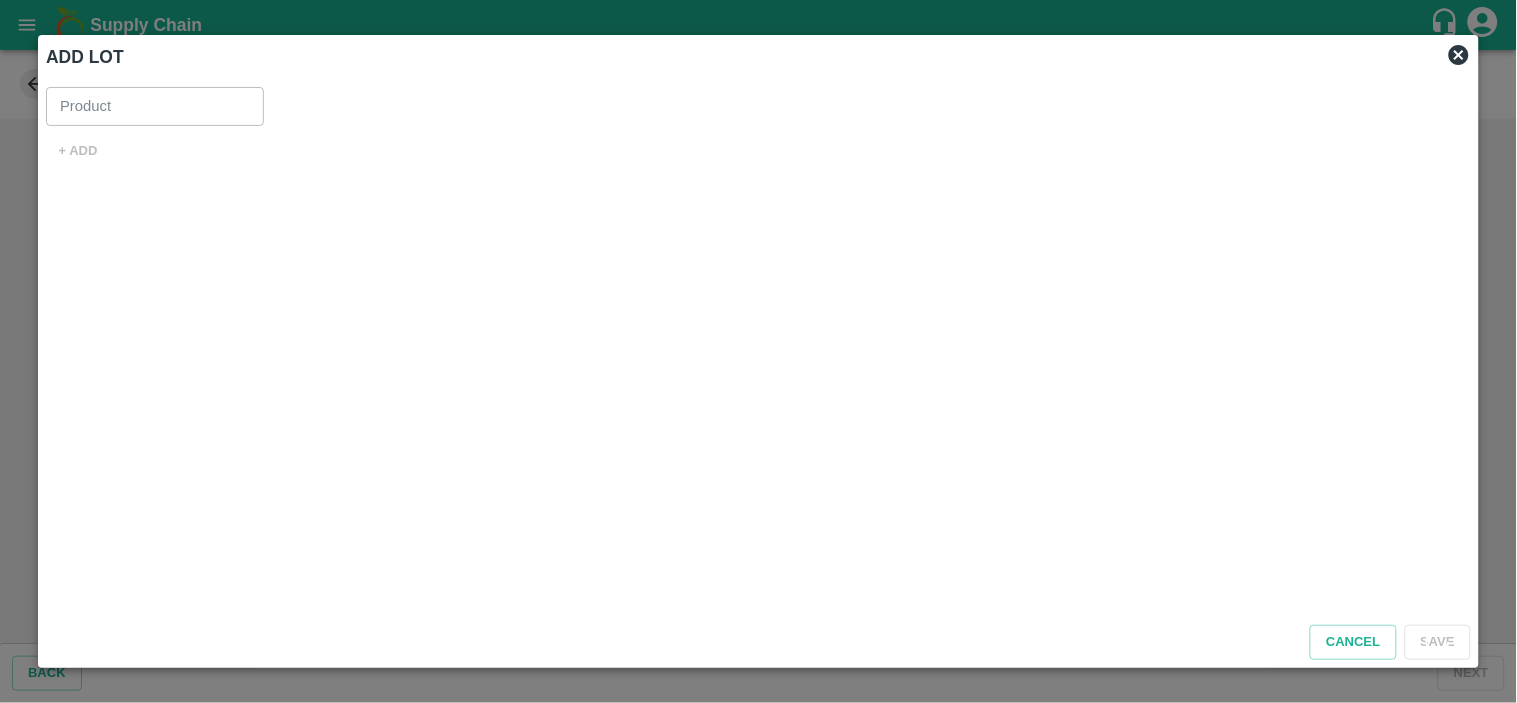 type on "Green Chilli Export" 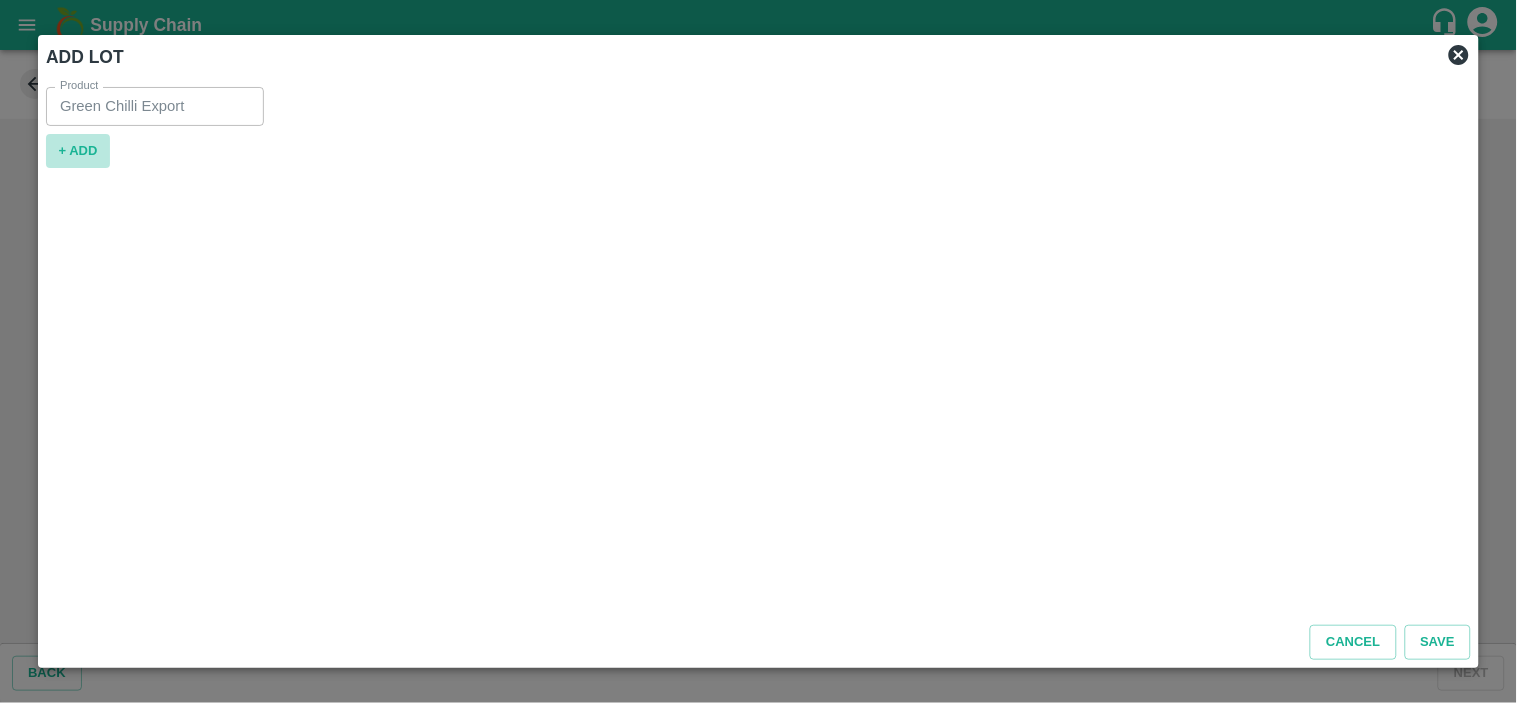 click on "+ ADD" at bounding box center [78, 151] 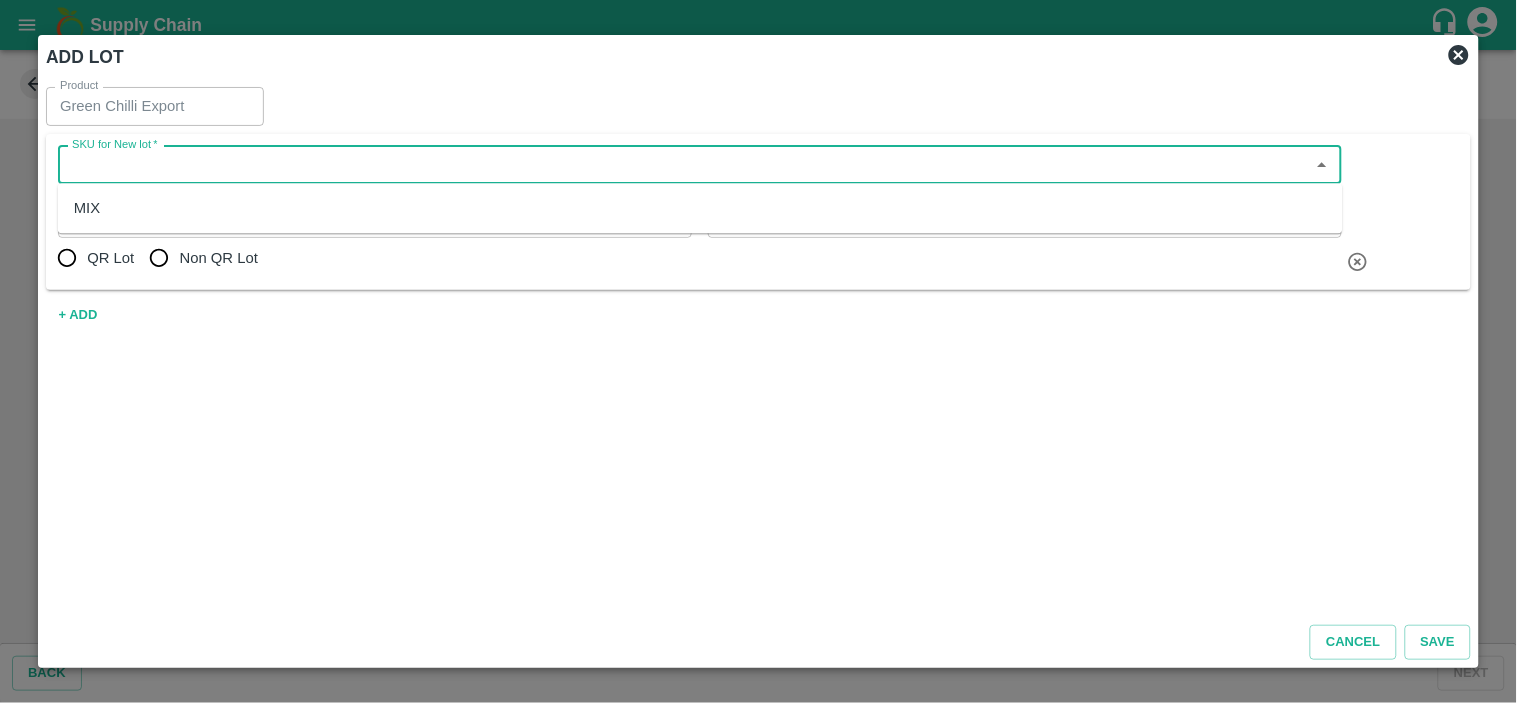 click on "SKU for New lot   *" at bounding box center (683, 165) 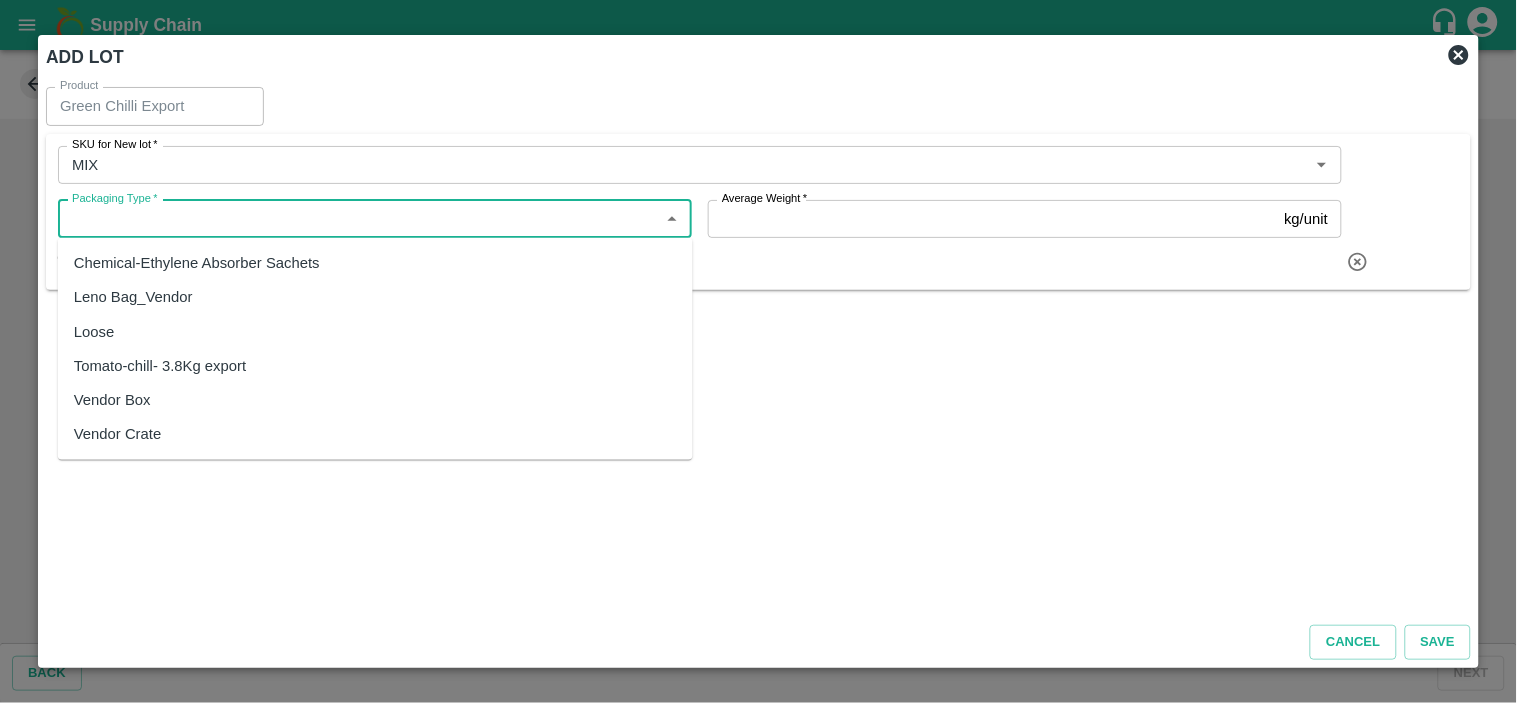 click on "Packaging Type   *" at bounding box center [358, 219] 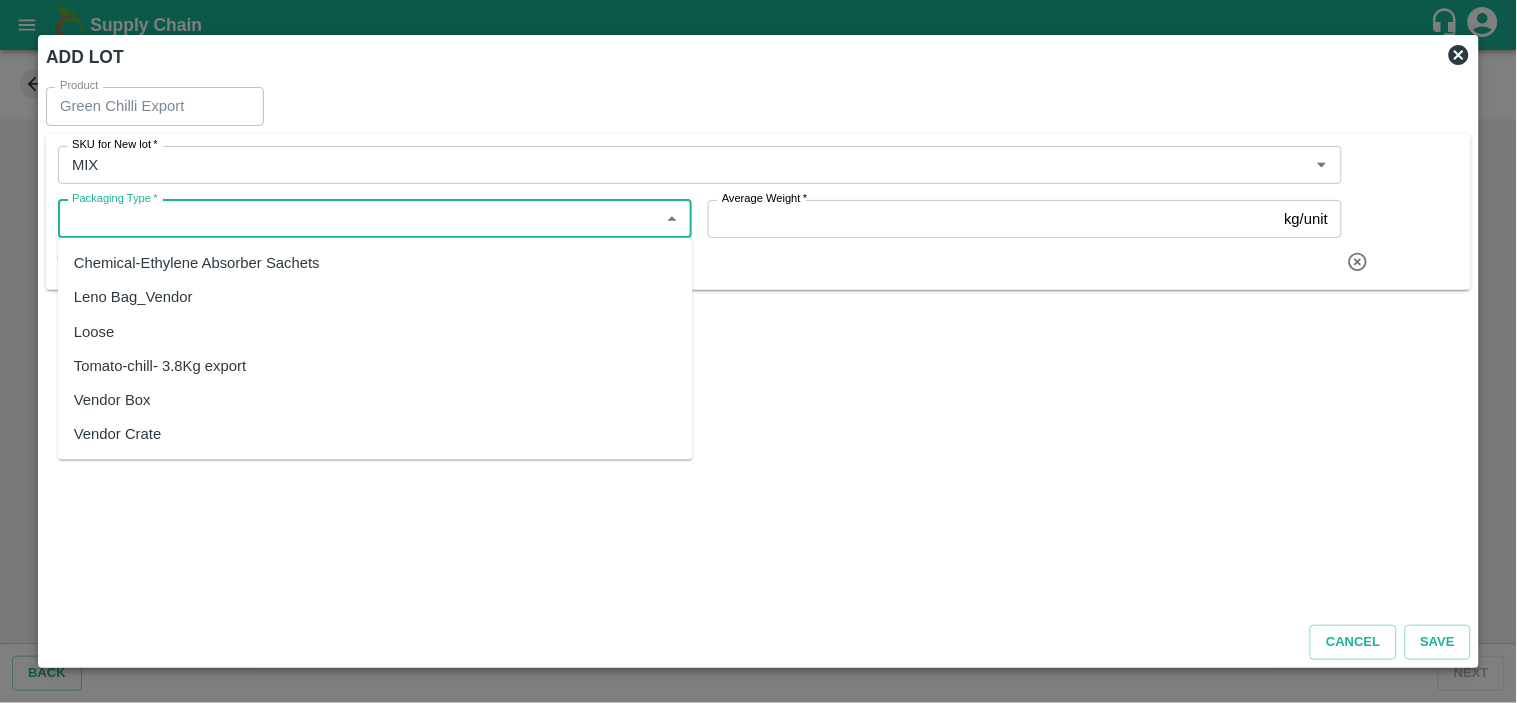 click on "Tomato-chill- 3.8Kg export" at bounding box center [160, 366] 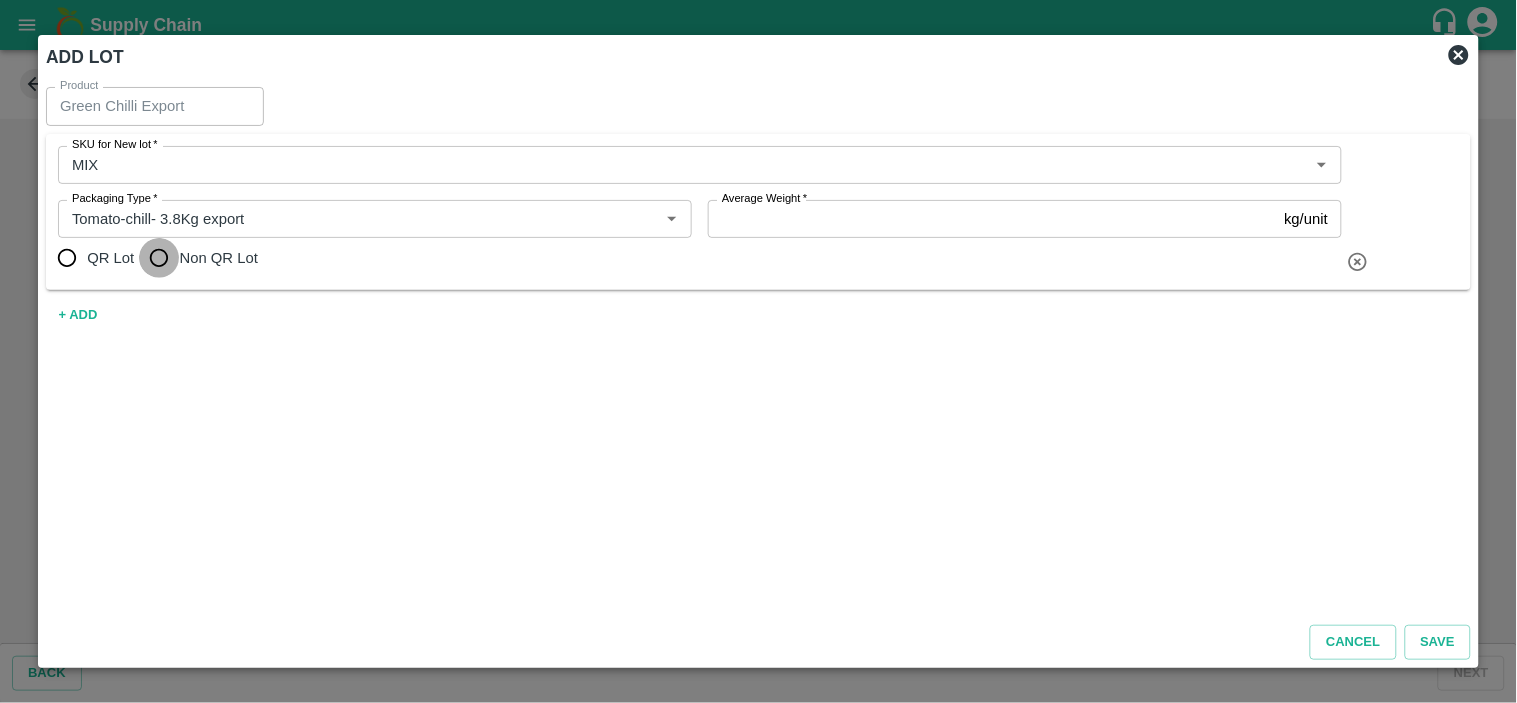 click on "Non QR Lot" at bounding box center [159, 258] 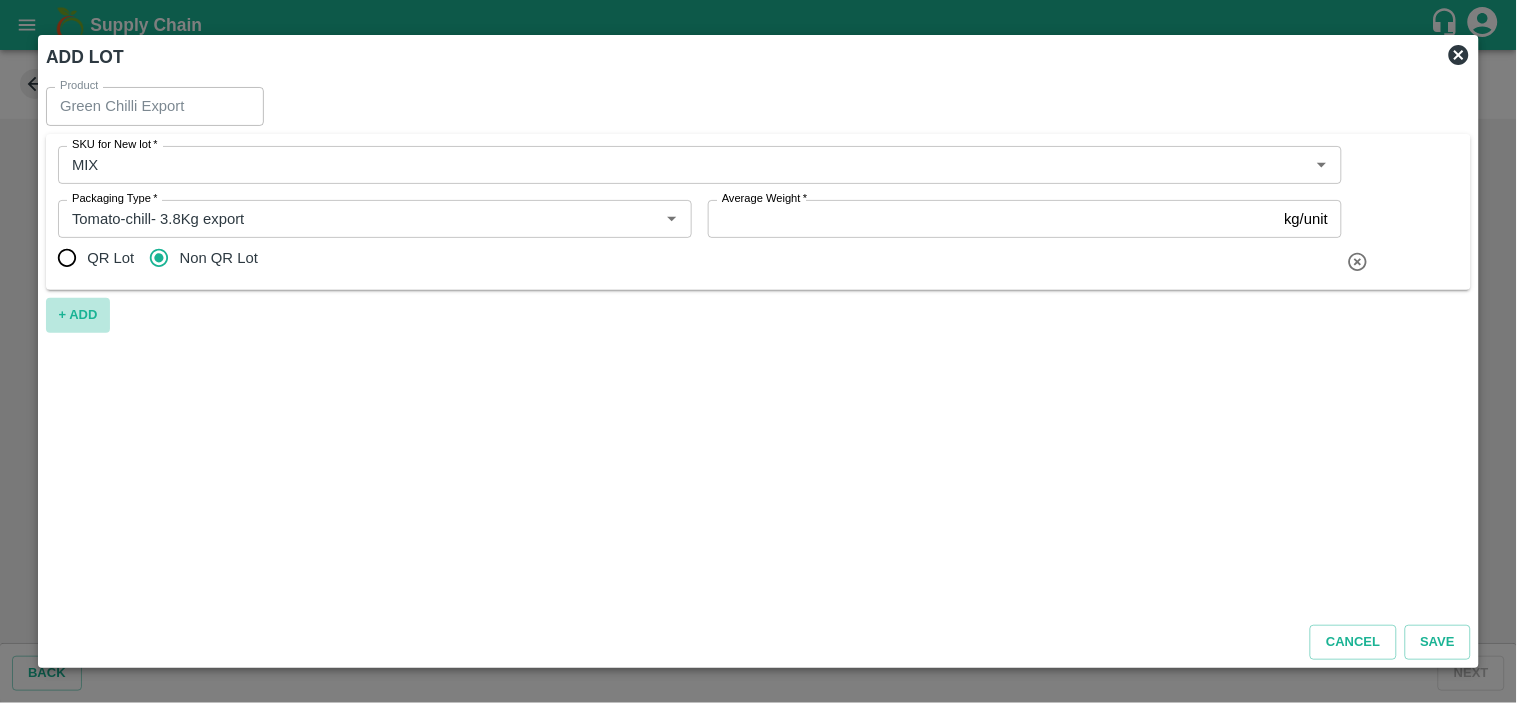 click on "+ ADD" at bounding box center (78, 315) 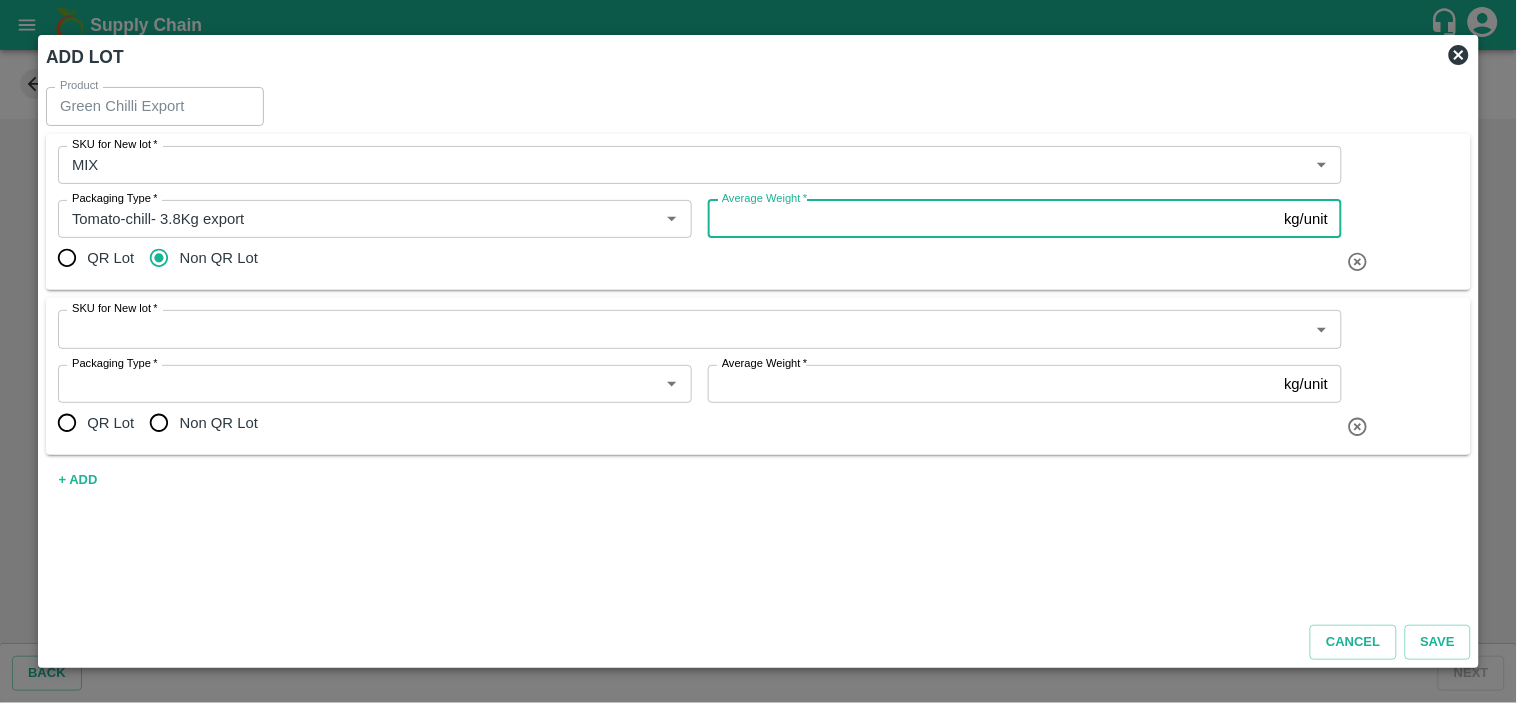 click on "Average Weight   *" at bounding box center (992, 219) 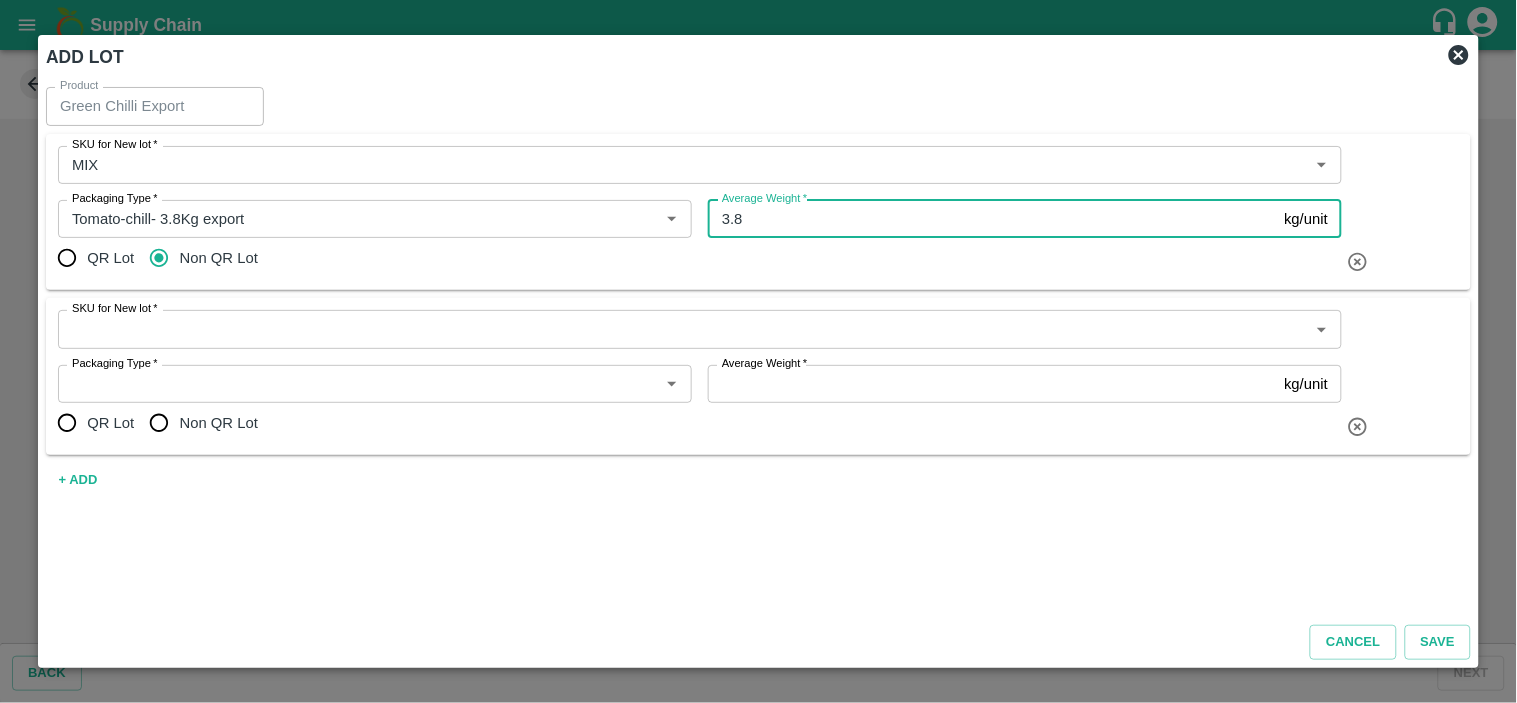 type on "3.8" 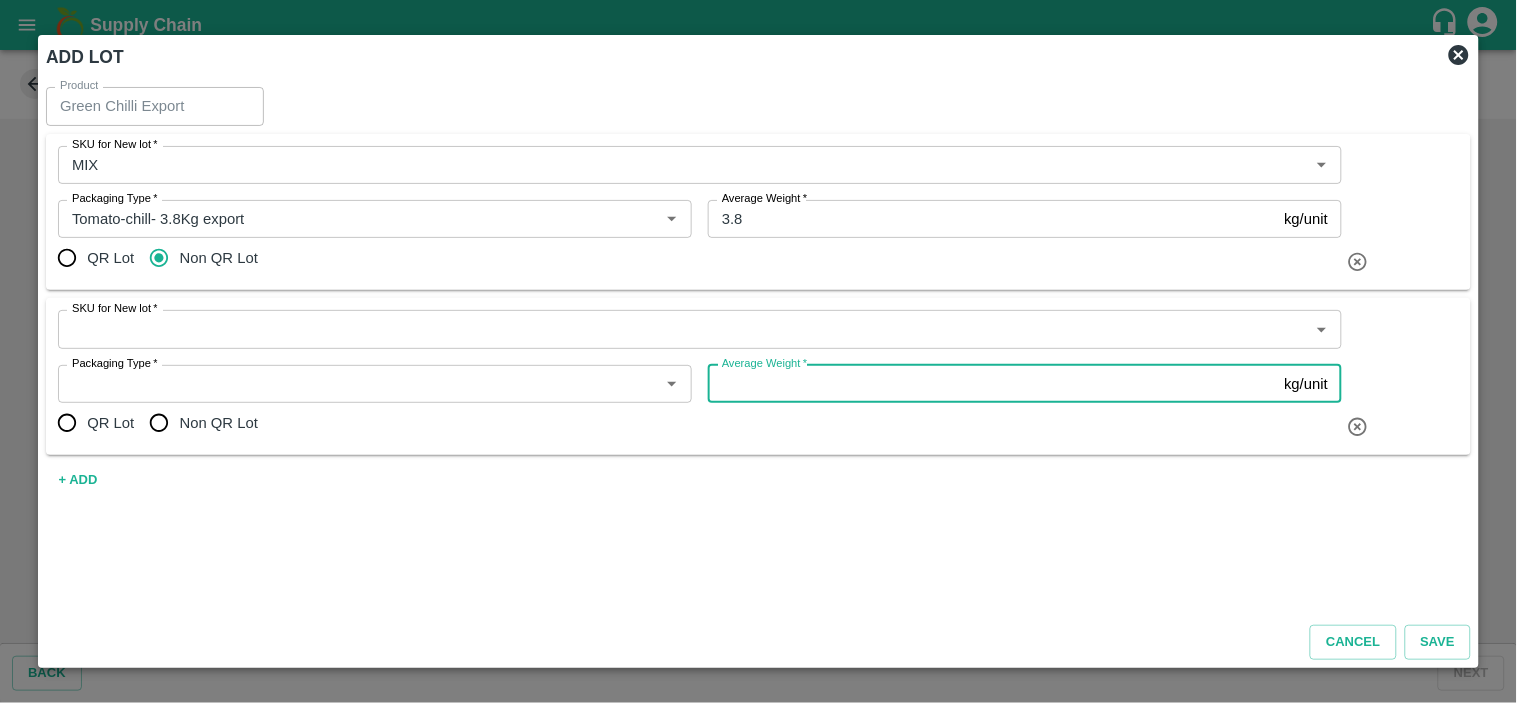 click on "Average Weight   *" at bounding box center (992, 384) 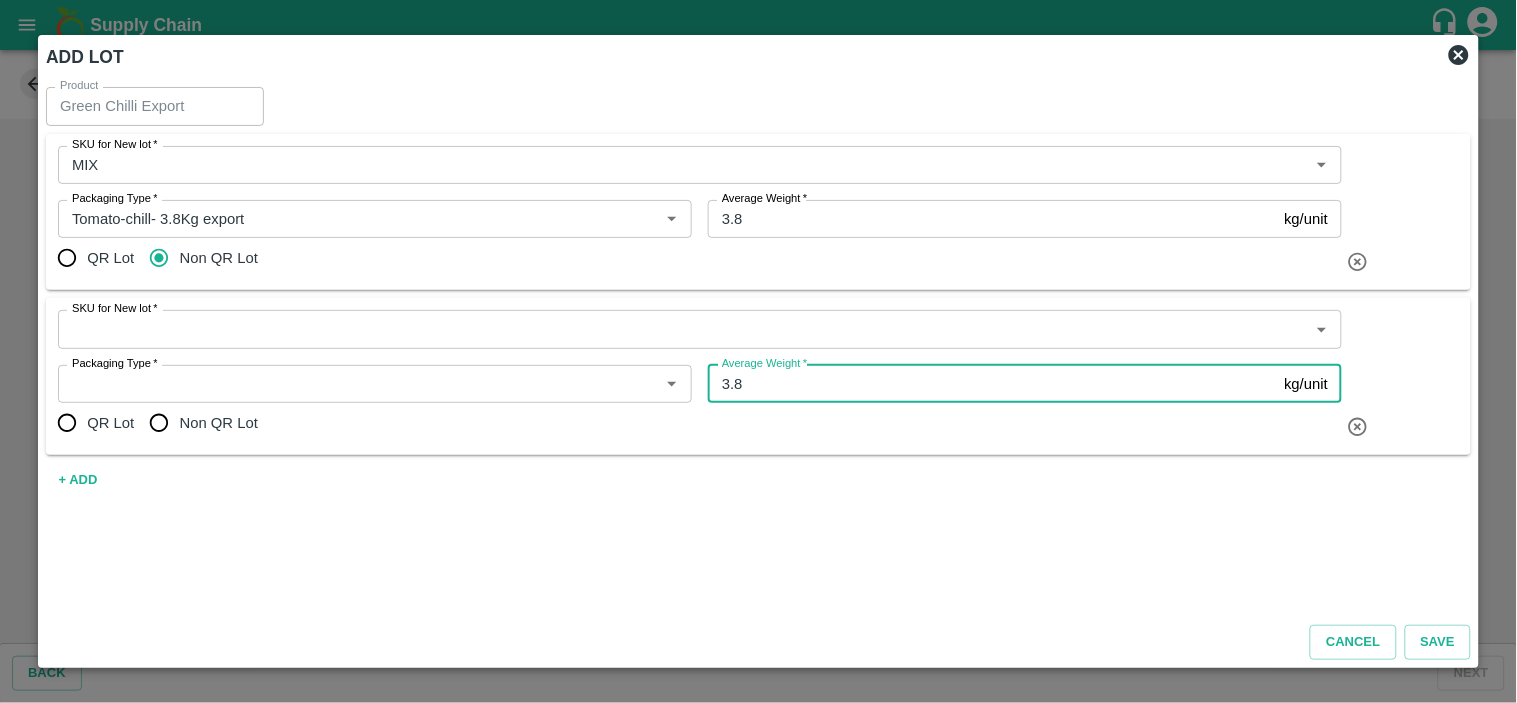 type on "3.8" 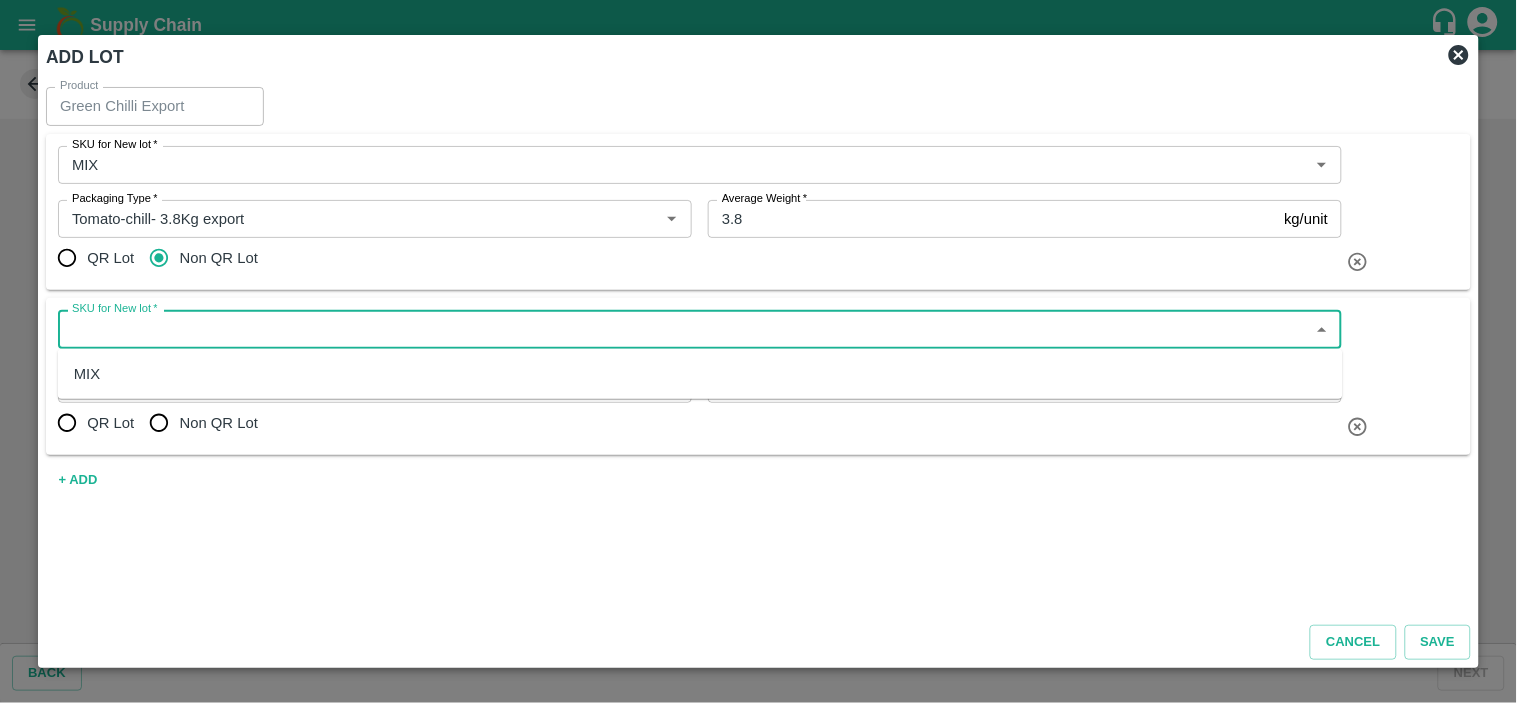 click on "SKU for New lot   *" at bounding box center (683, 329) 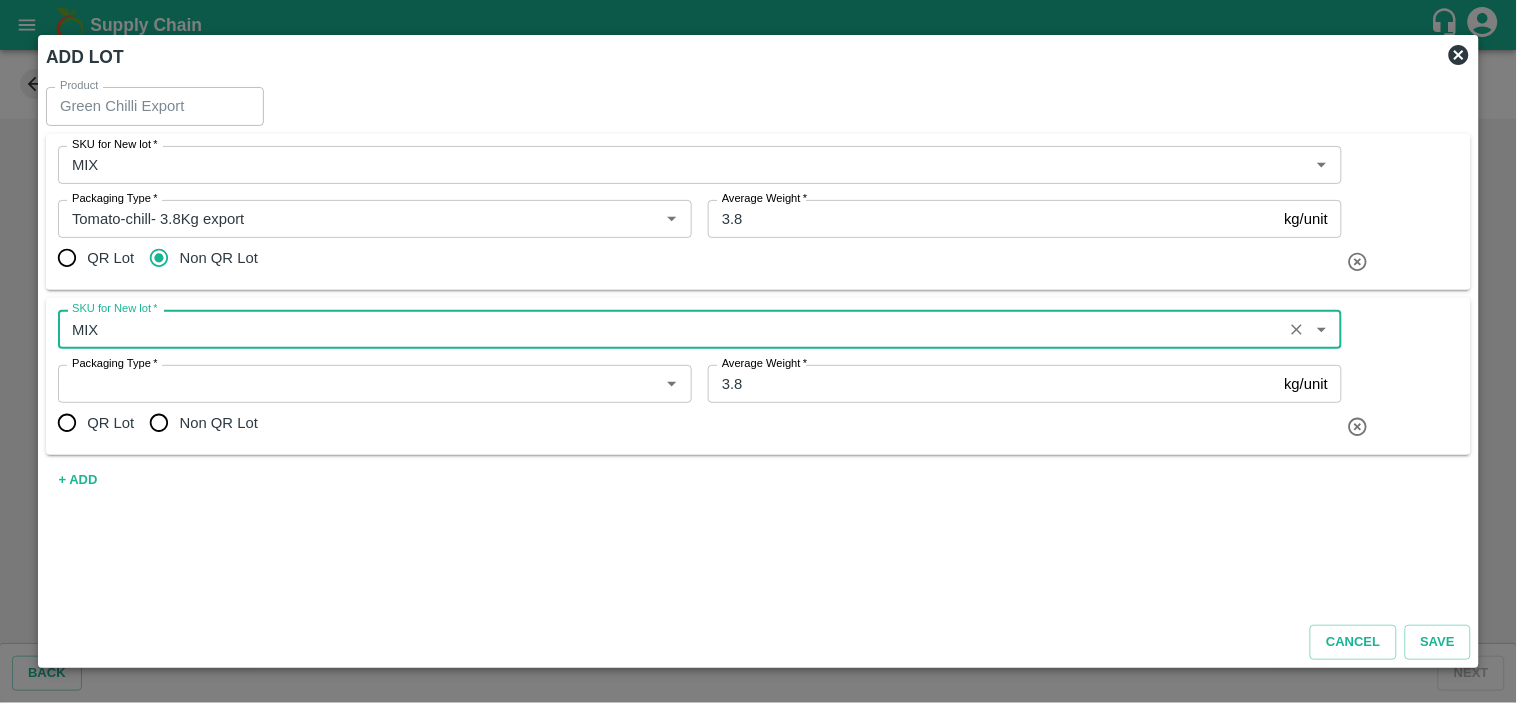 click on "Packaging Type   *" at bounding box center (375, 384) 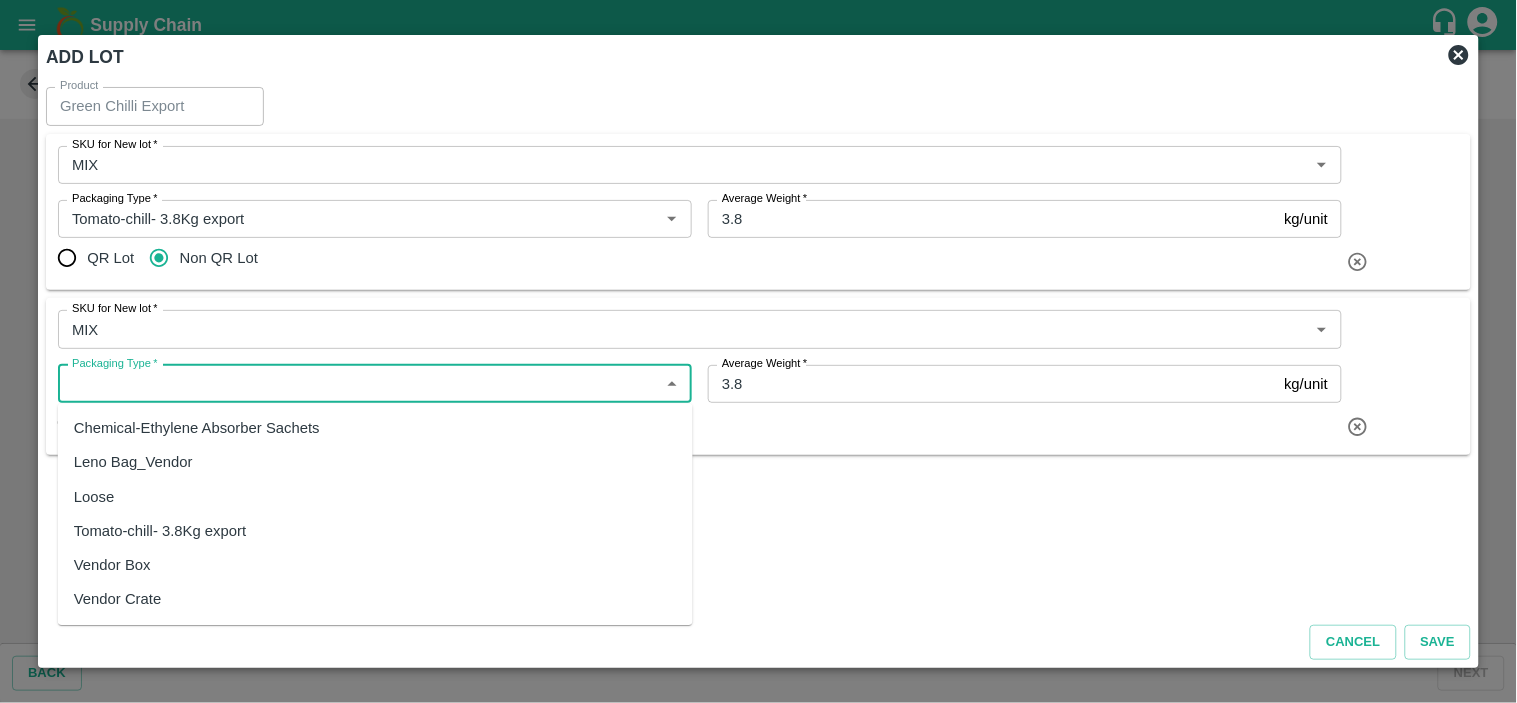 click on "Vendor Box" at bounding box center (375, 565) 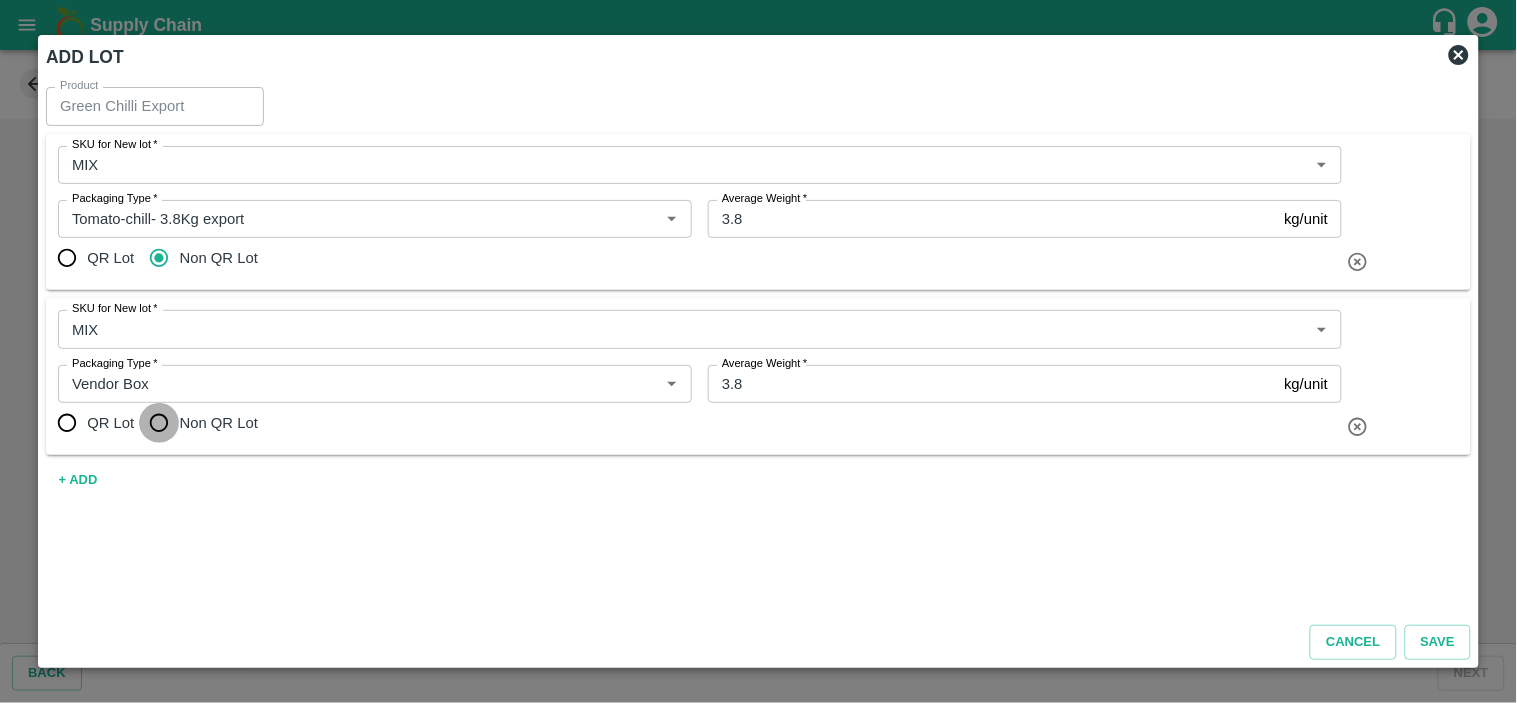 click on "Non QR Lot" at bounding box center [159, 423] 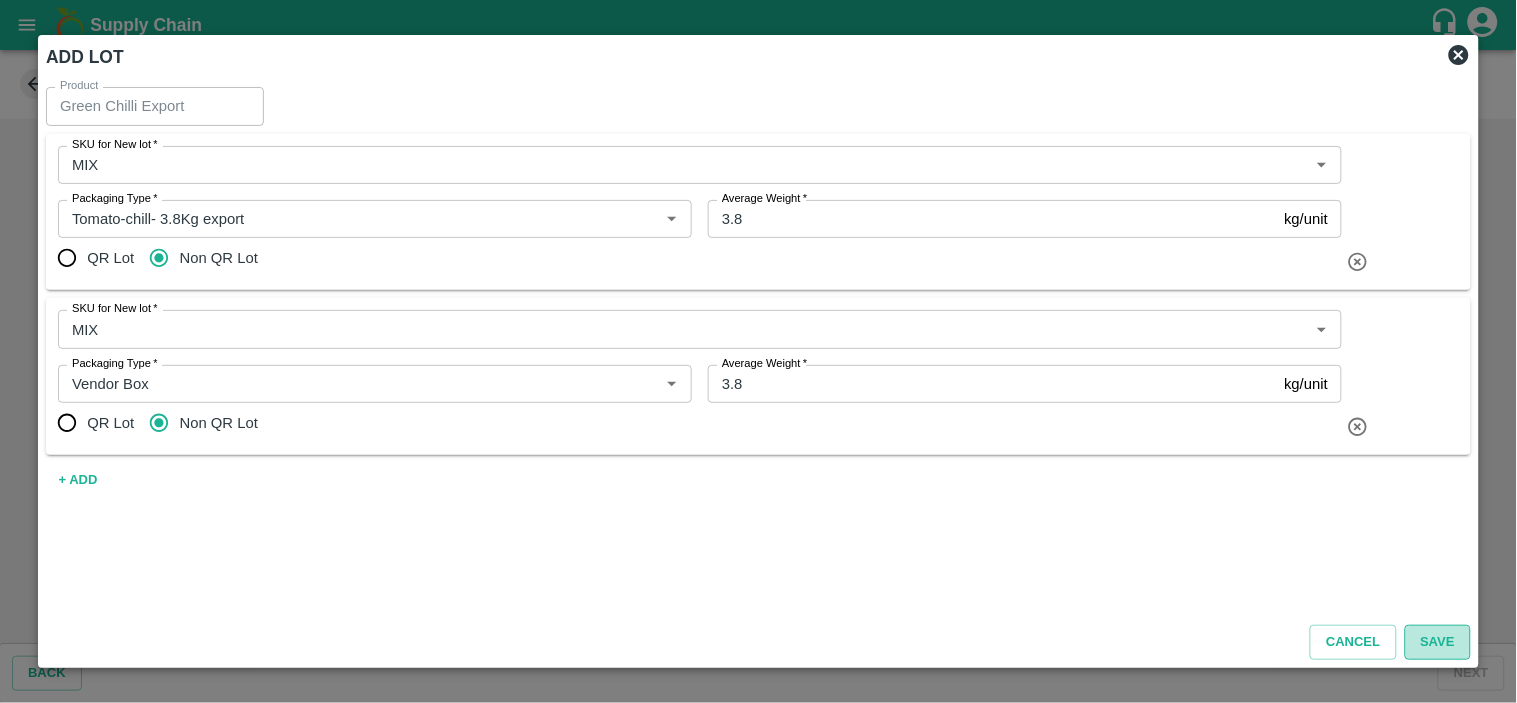 click on "Save" at bounding box center (1438, 642) 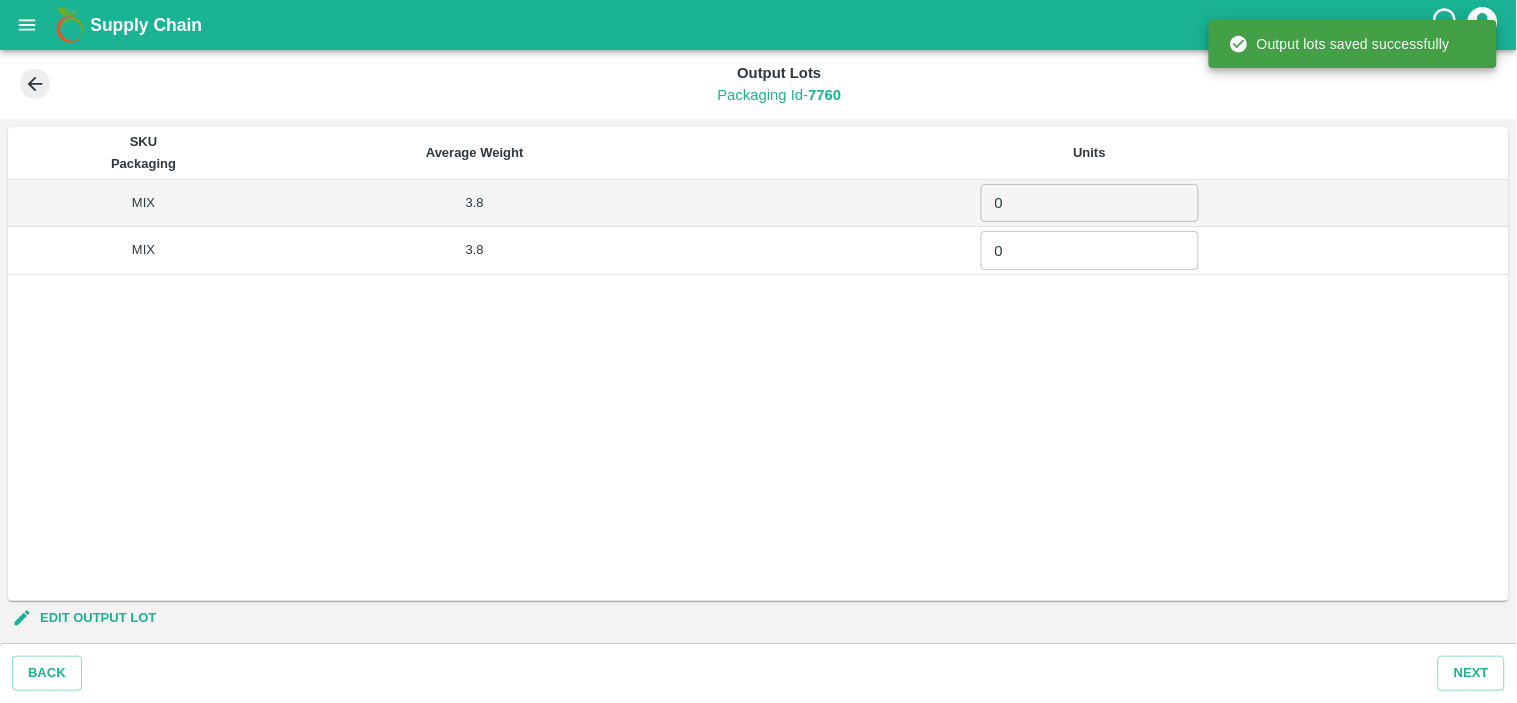 click on "0" at bounding box center (1090, 203) 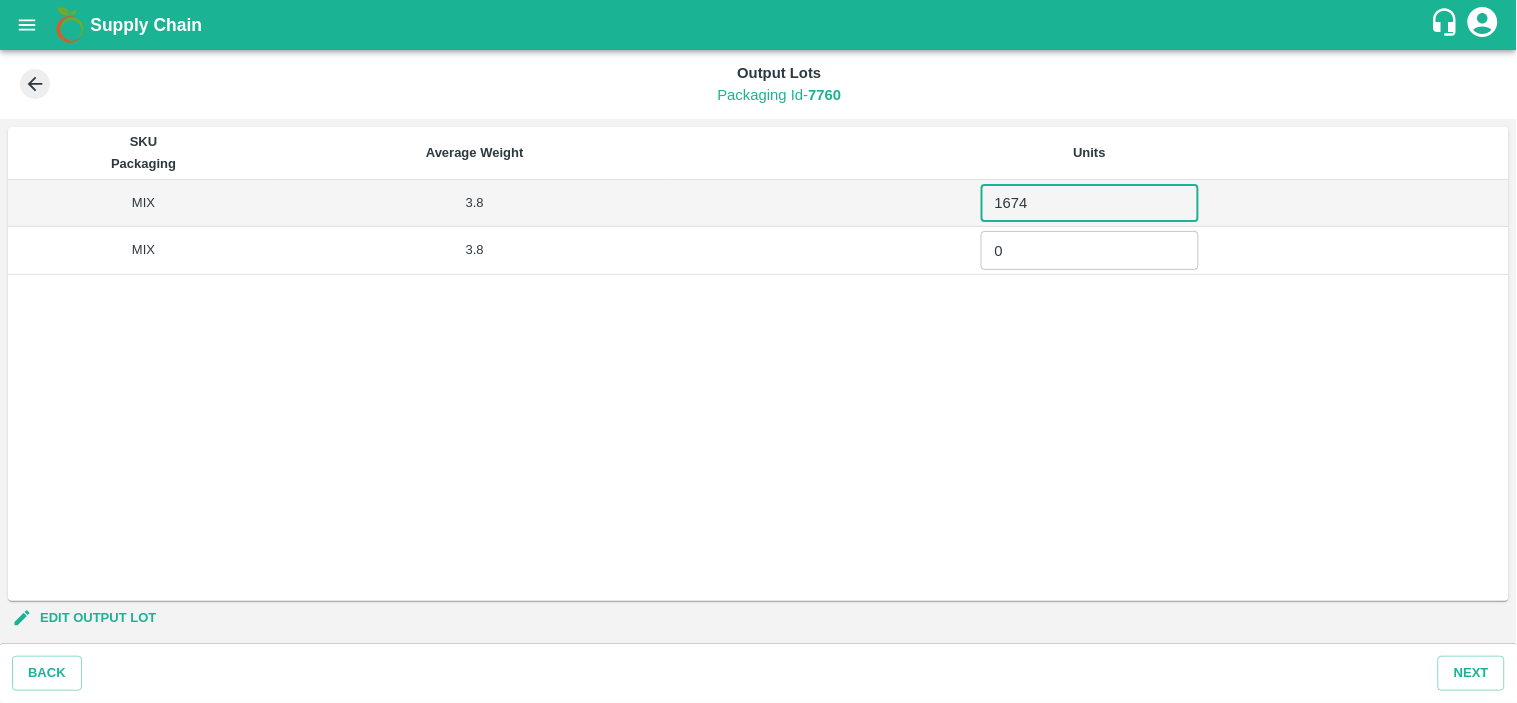 type on "1674" 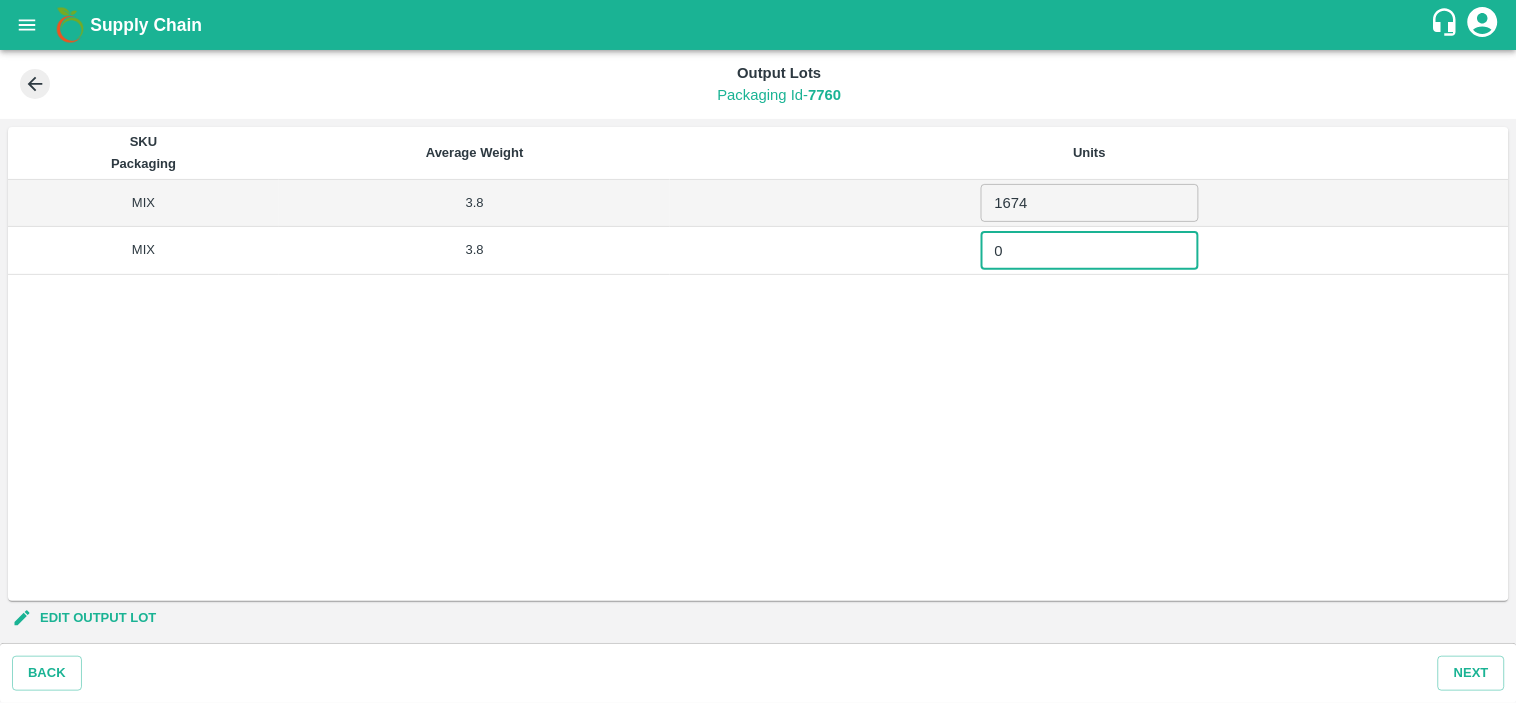 click on "0" at bounding box center [1090, 250] 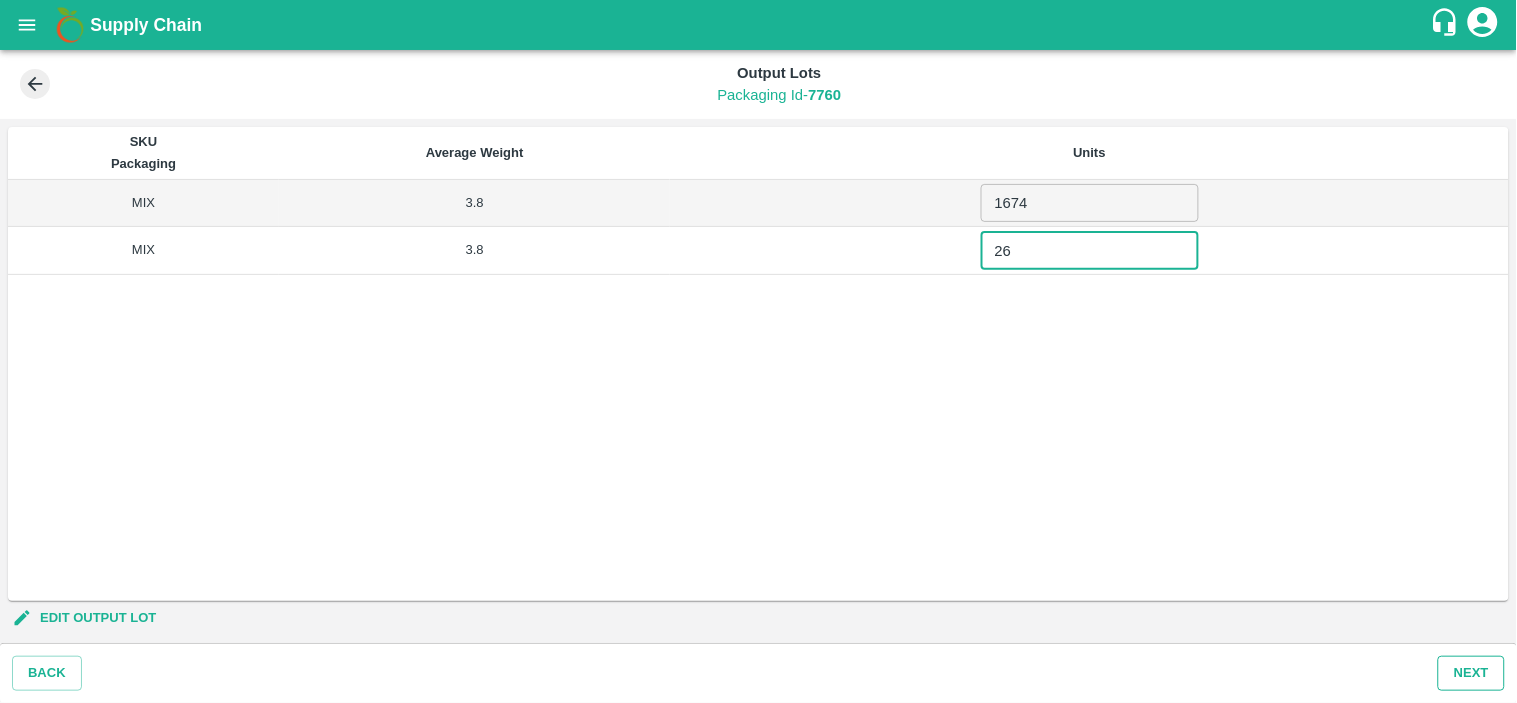 type on "26" 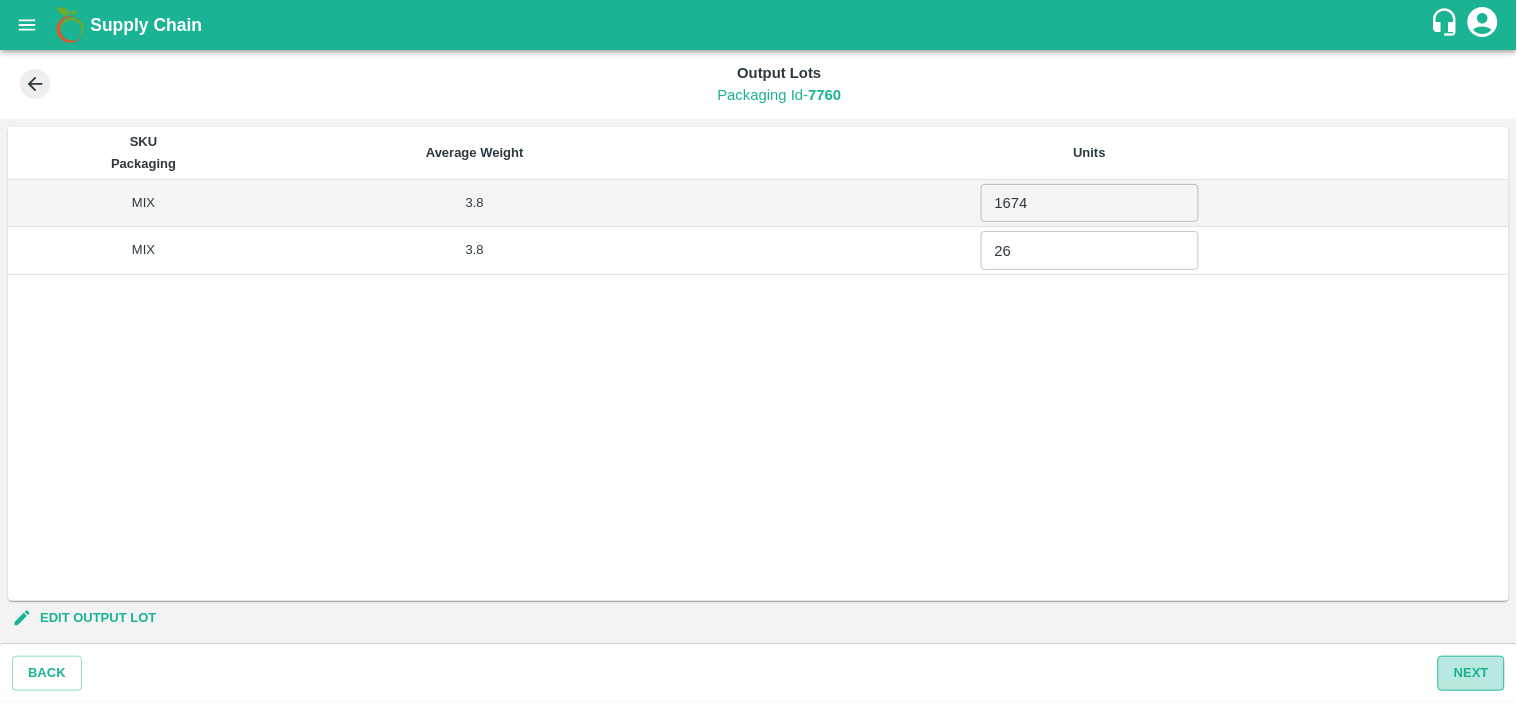 click on "Next" at bounding box center [1471, 673] 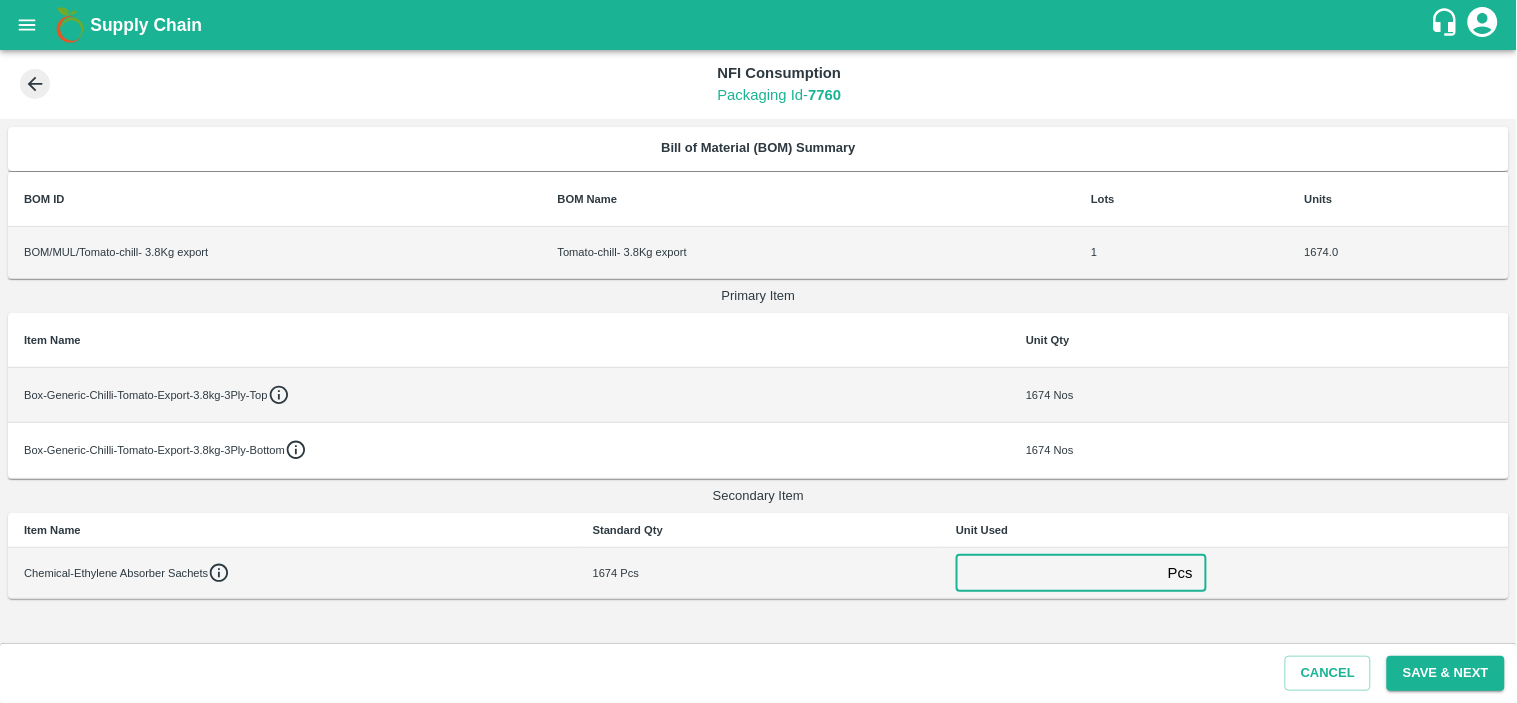 click at bounding box center [1058, 573] 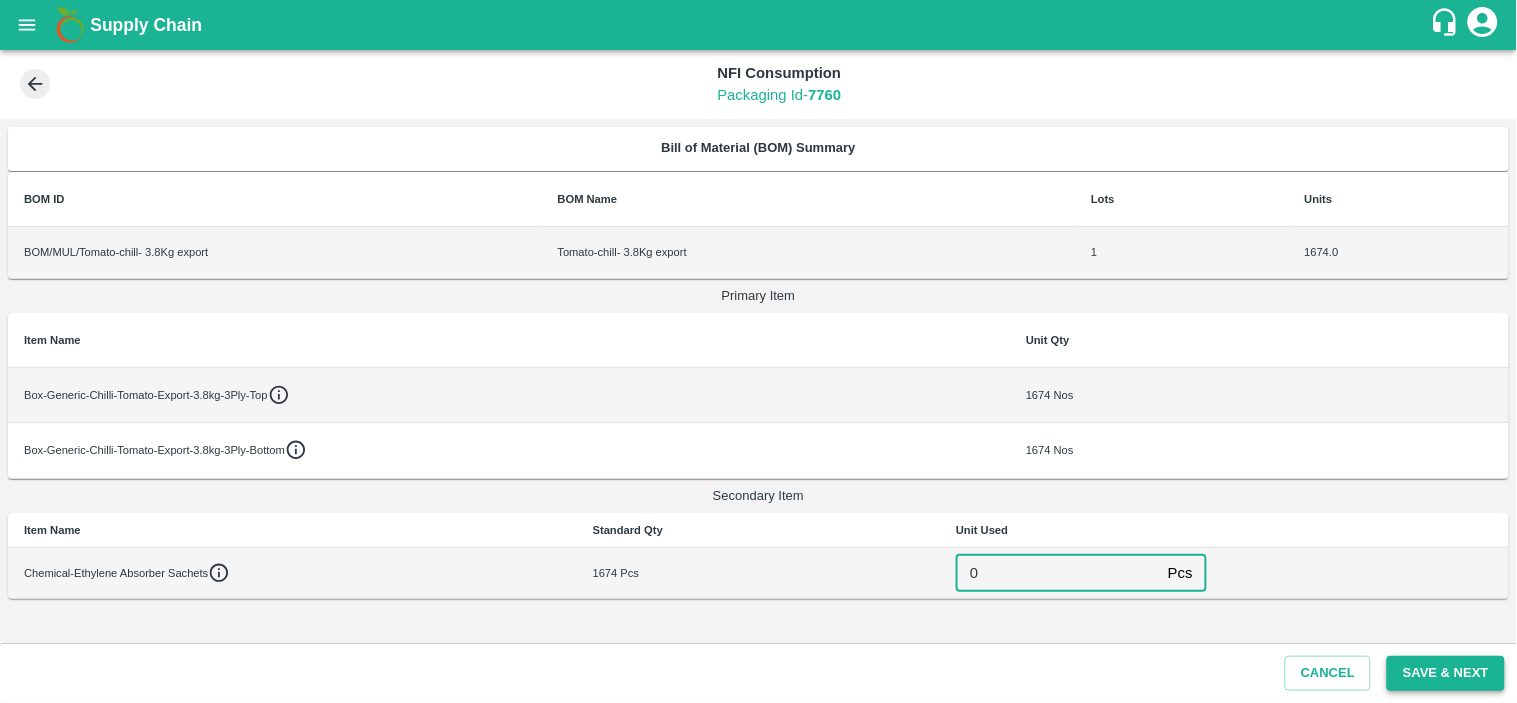 type on "0" 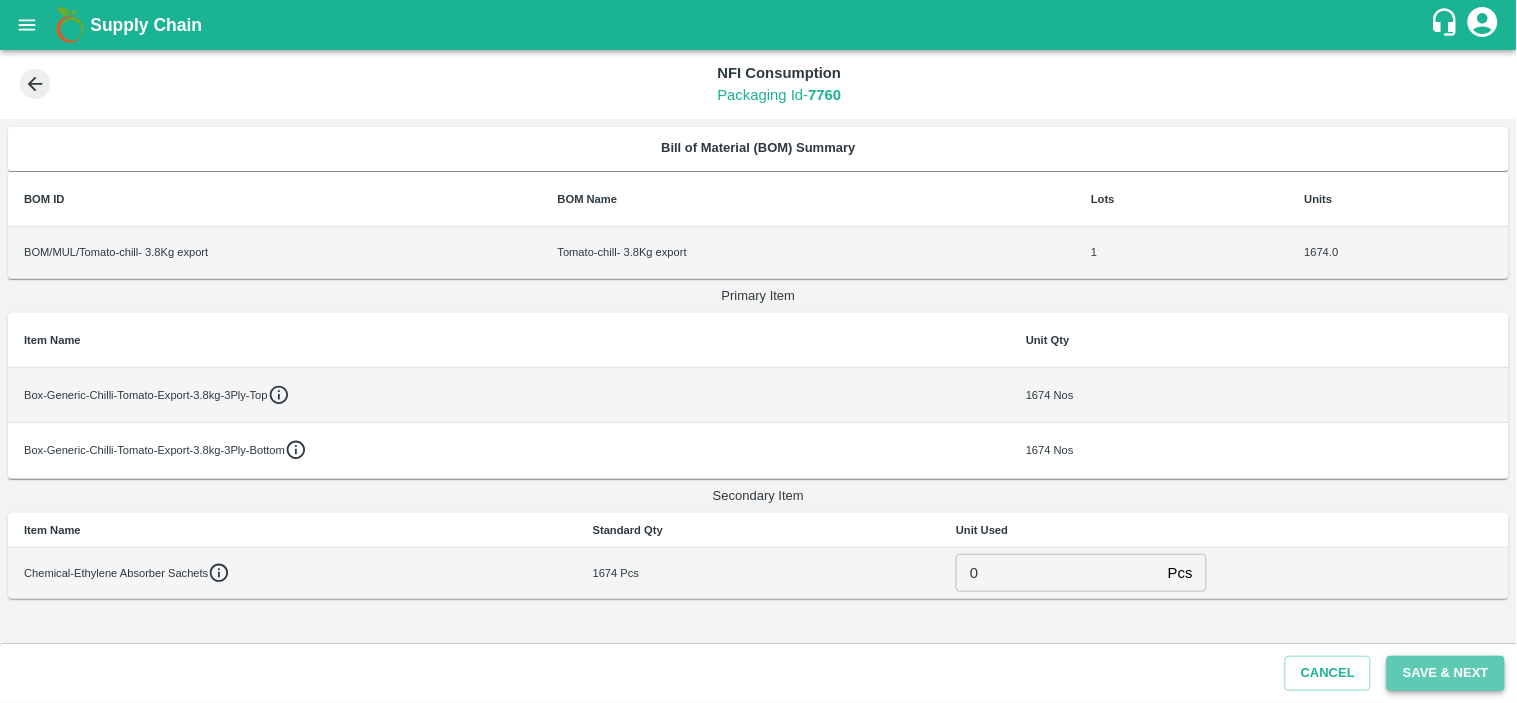 click on "Save & Next" at bounding box center (1446, 673) 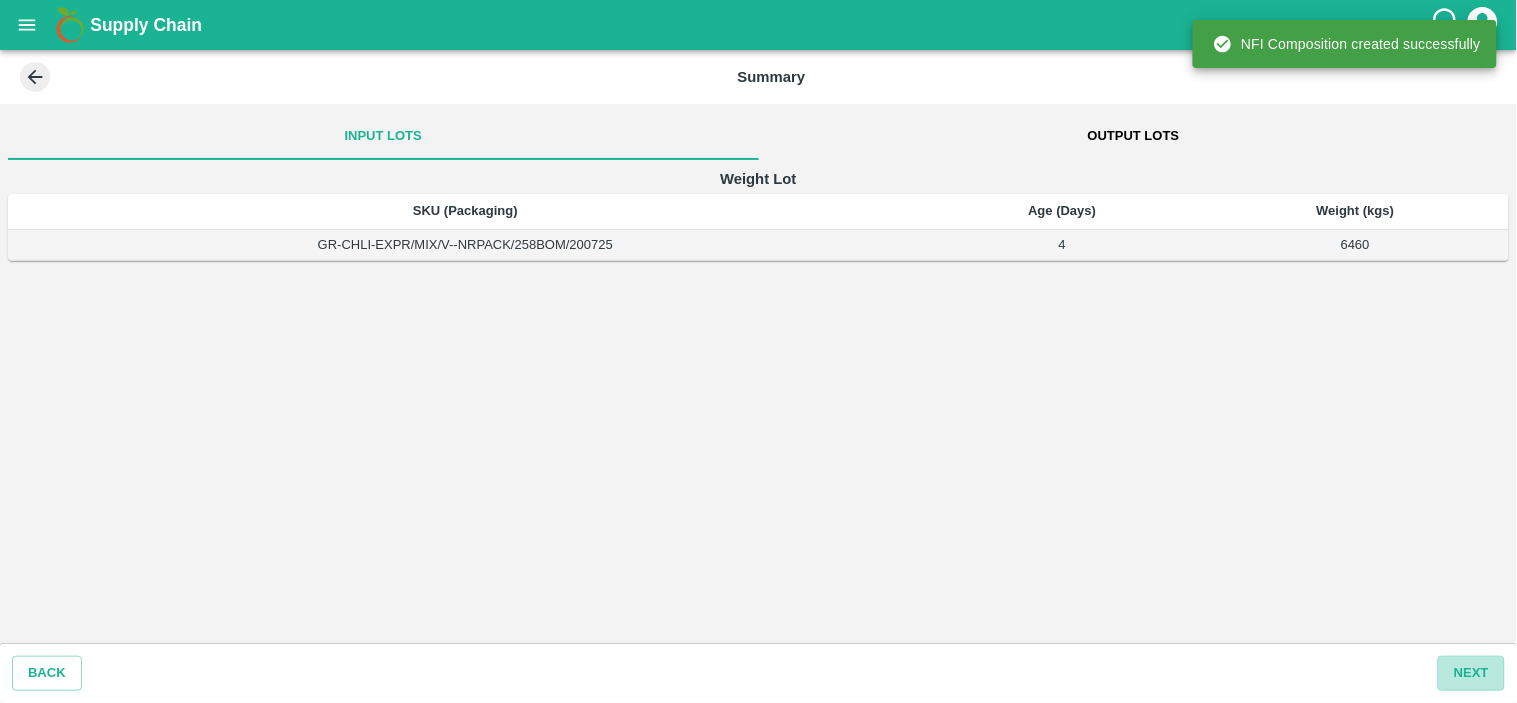 click on "Next" at bounding box center (1471, 673) 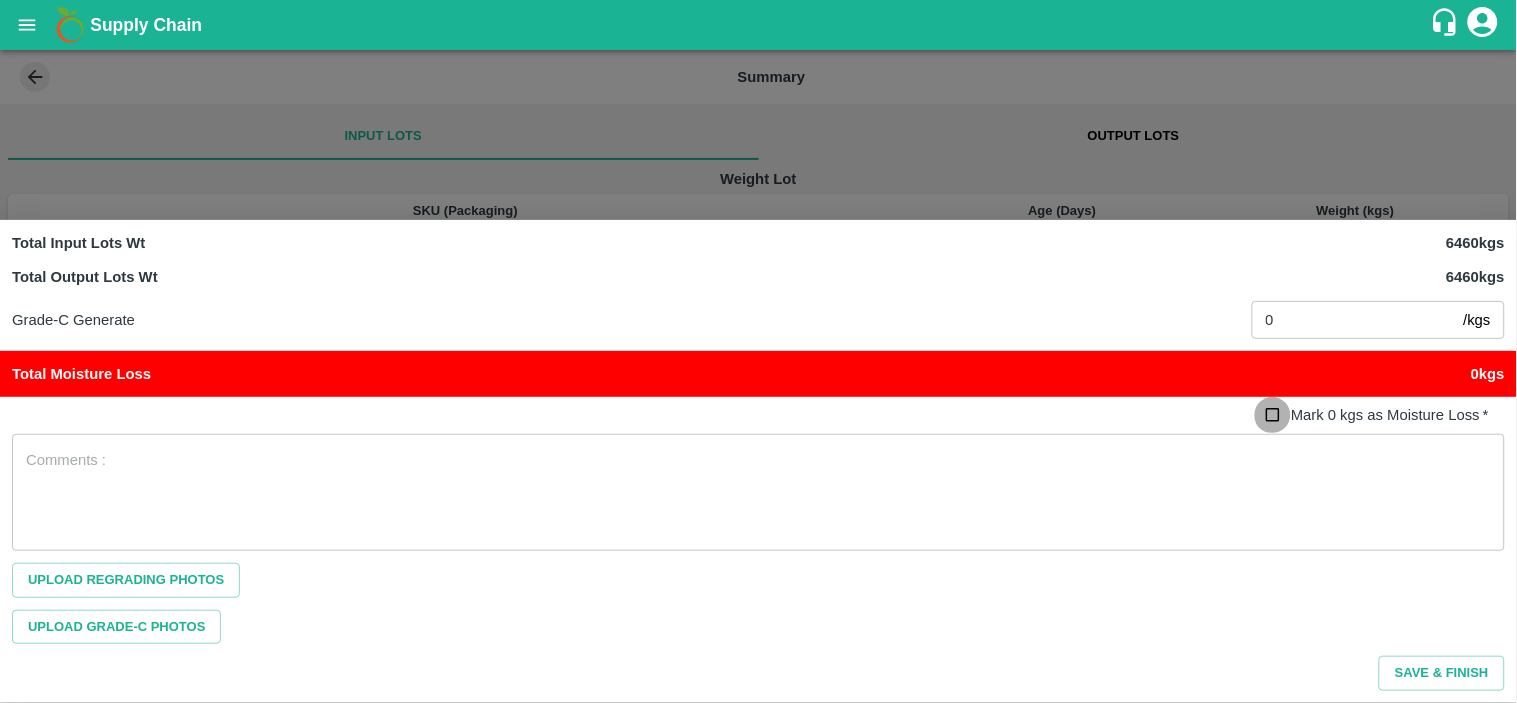click on "Mark 0 kgs as Moisture Loss   *" at bounding box center [1273, 415] 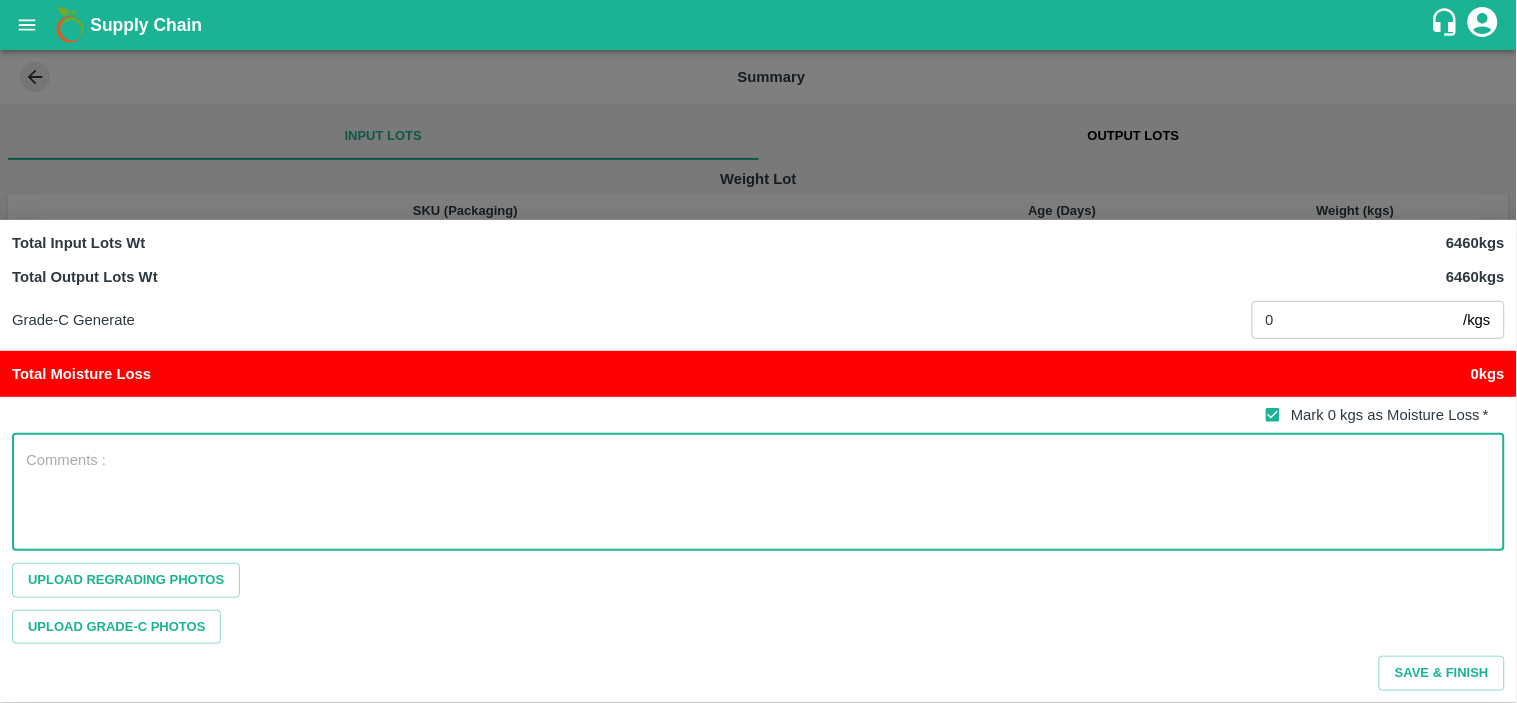 click at bounding box center (758, 492) 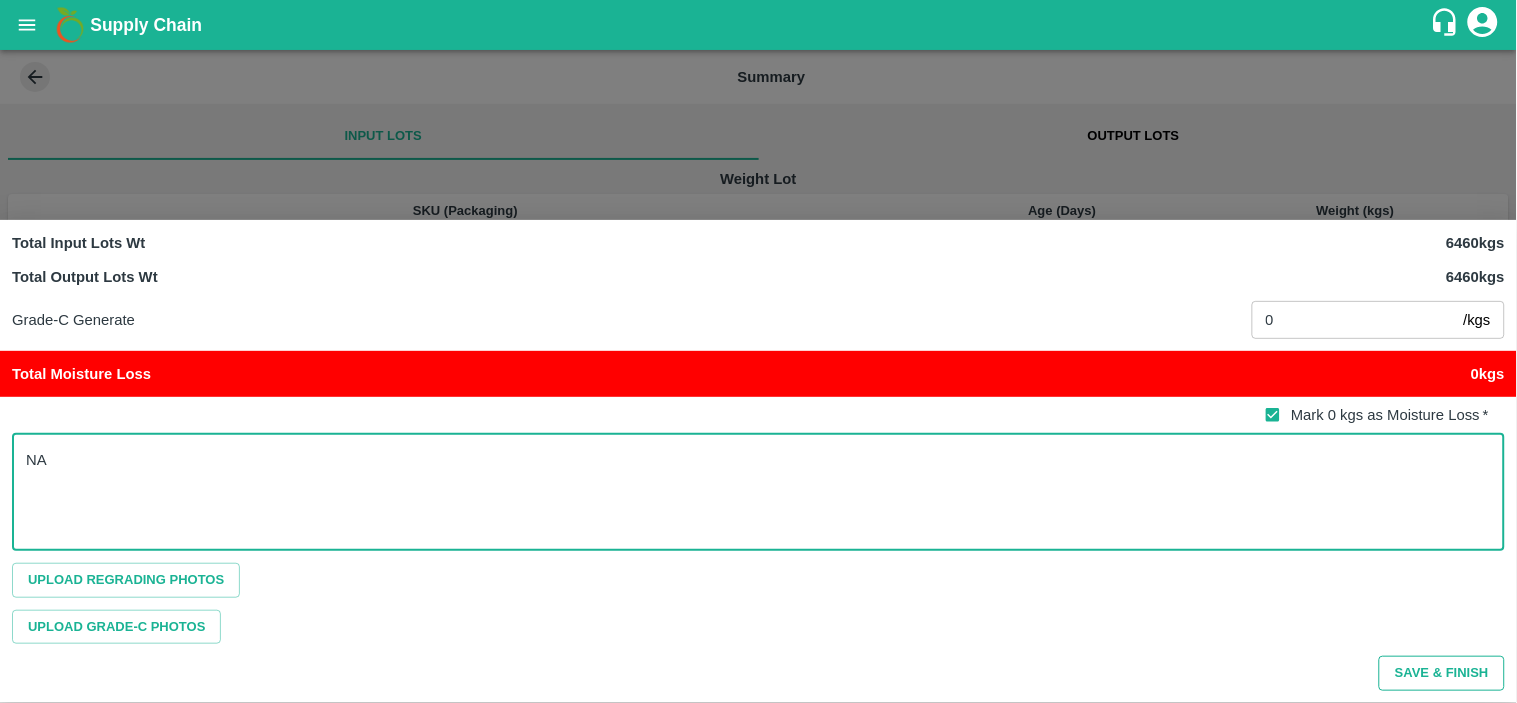 type on "NA" 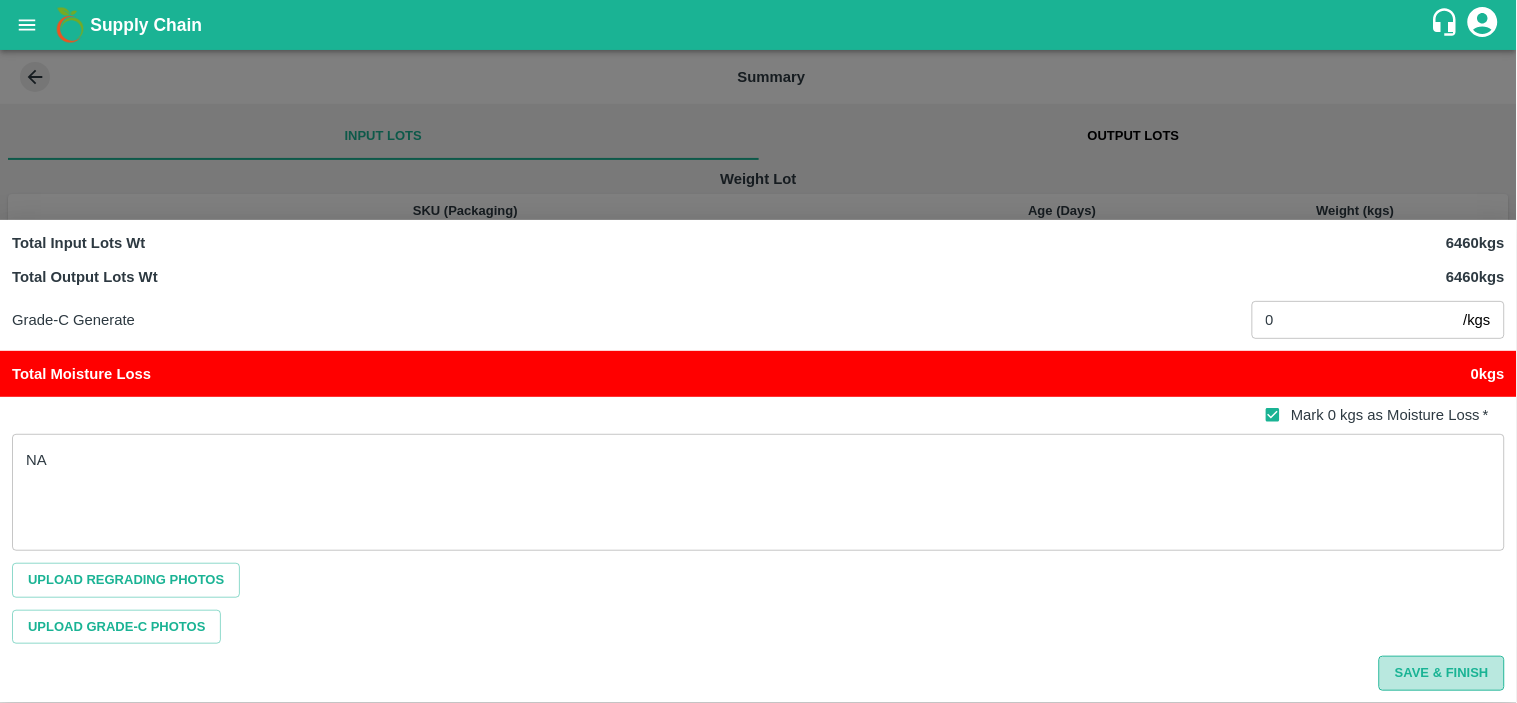 click on "Save & Finish" at bounding box center [1442, 673] 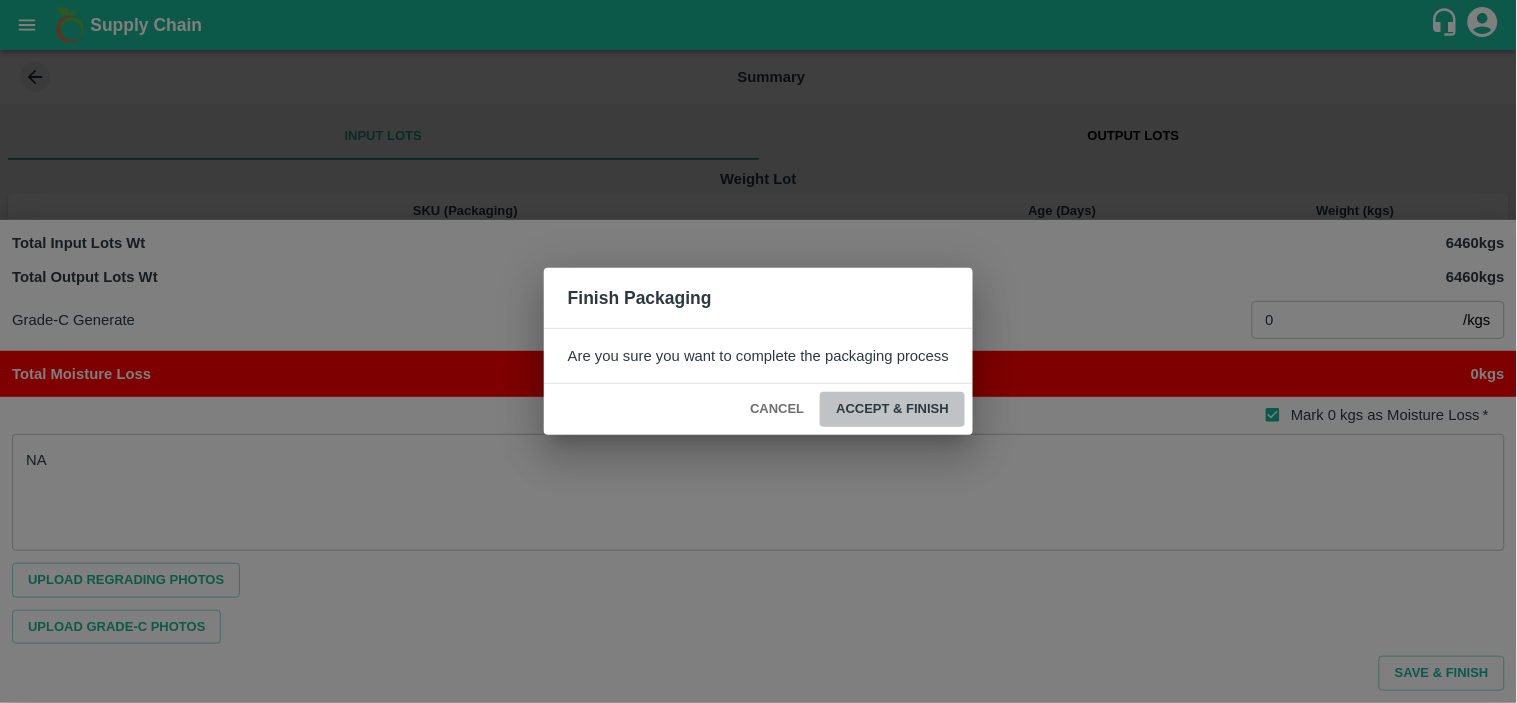 click on "ACCEPT & FINISH" at bounding box center [892, 409] 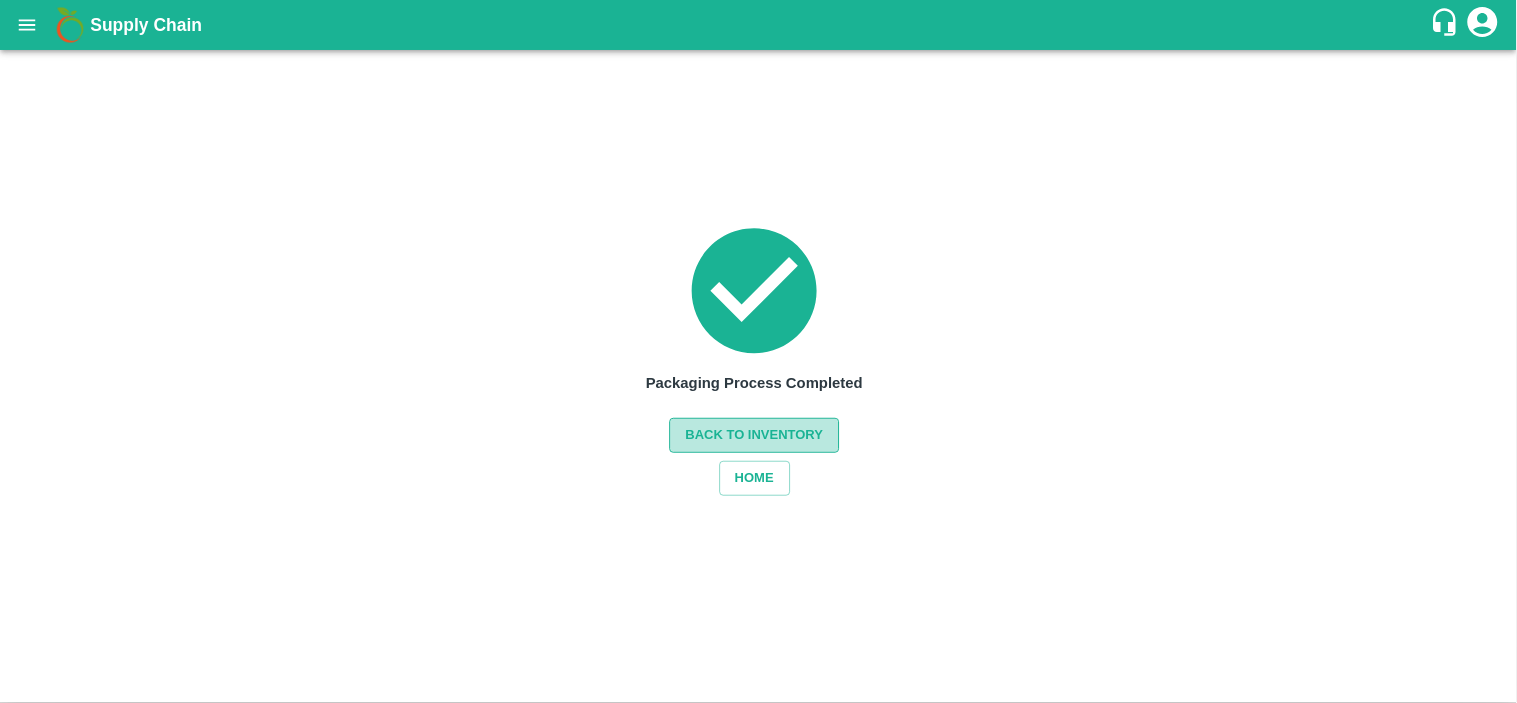 click on "Back to Inventory" at bounding box center (755, 435) 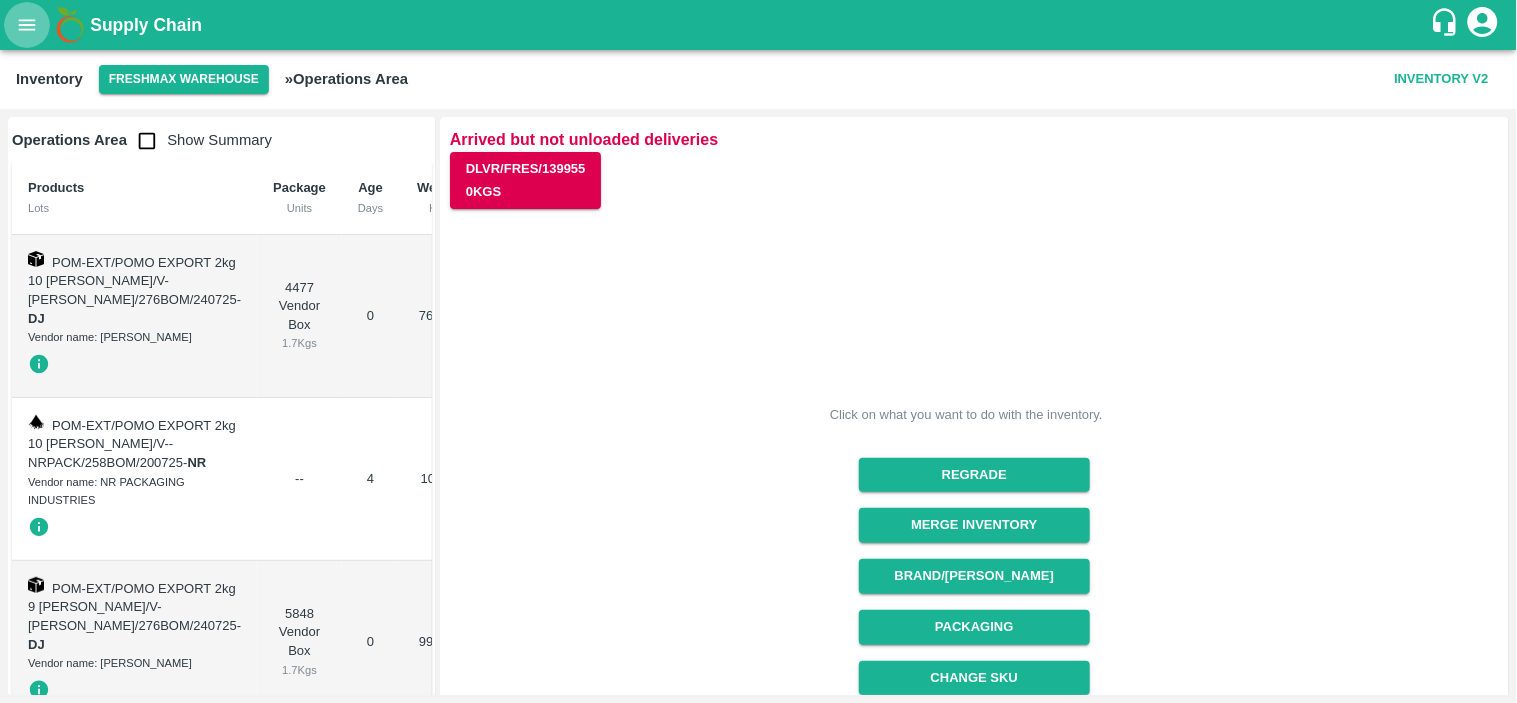 click 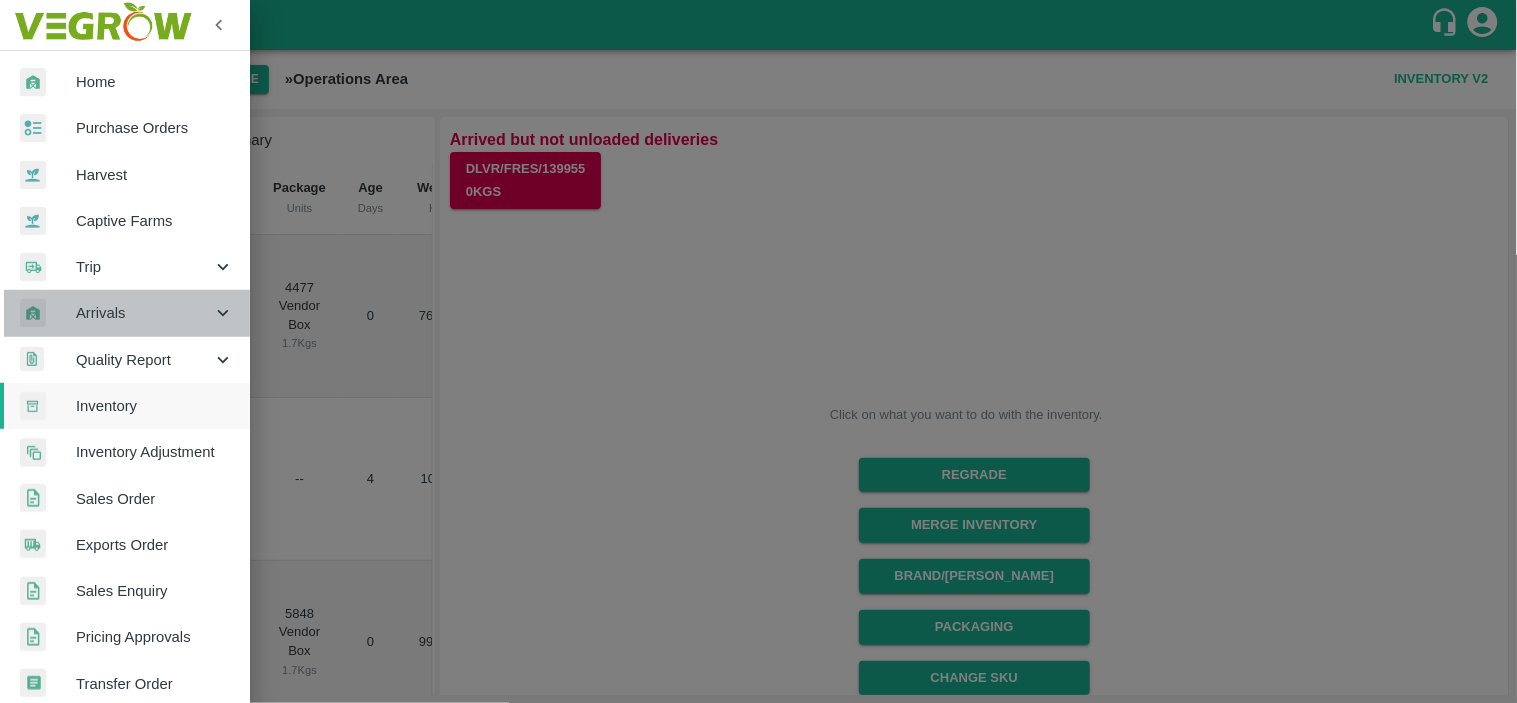 click 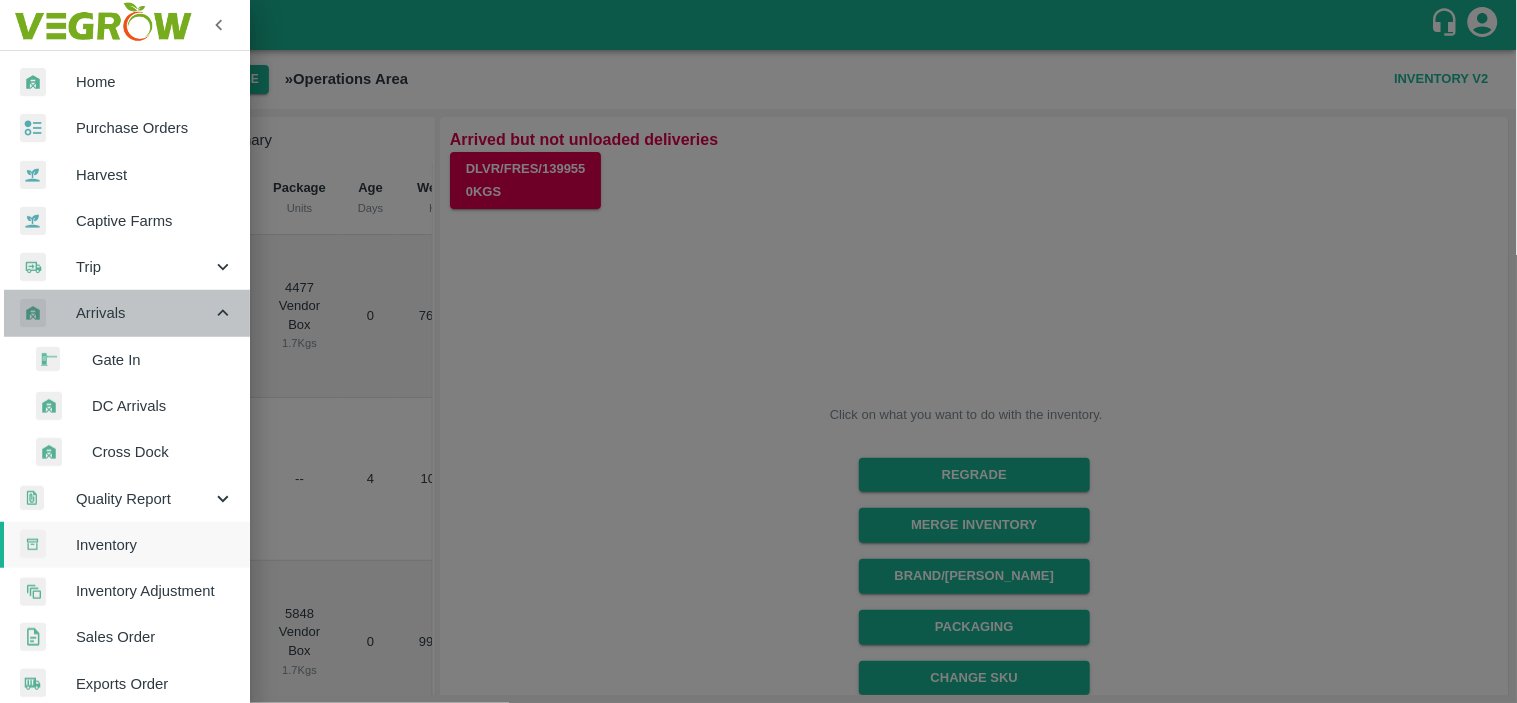 click 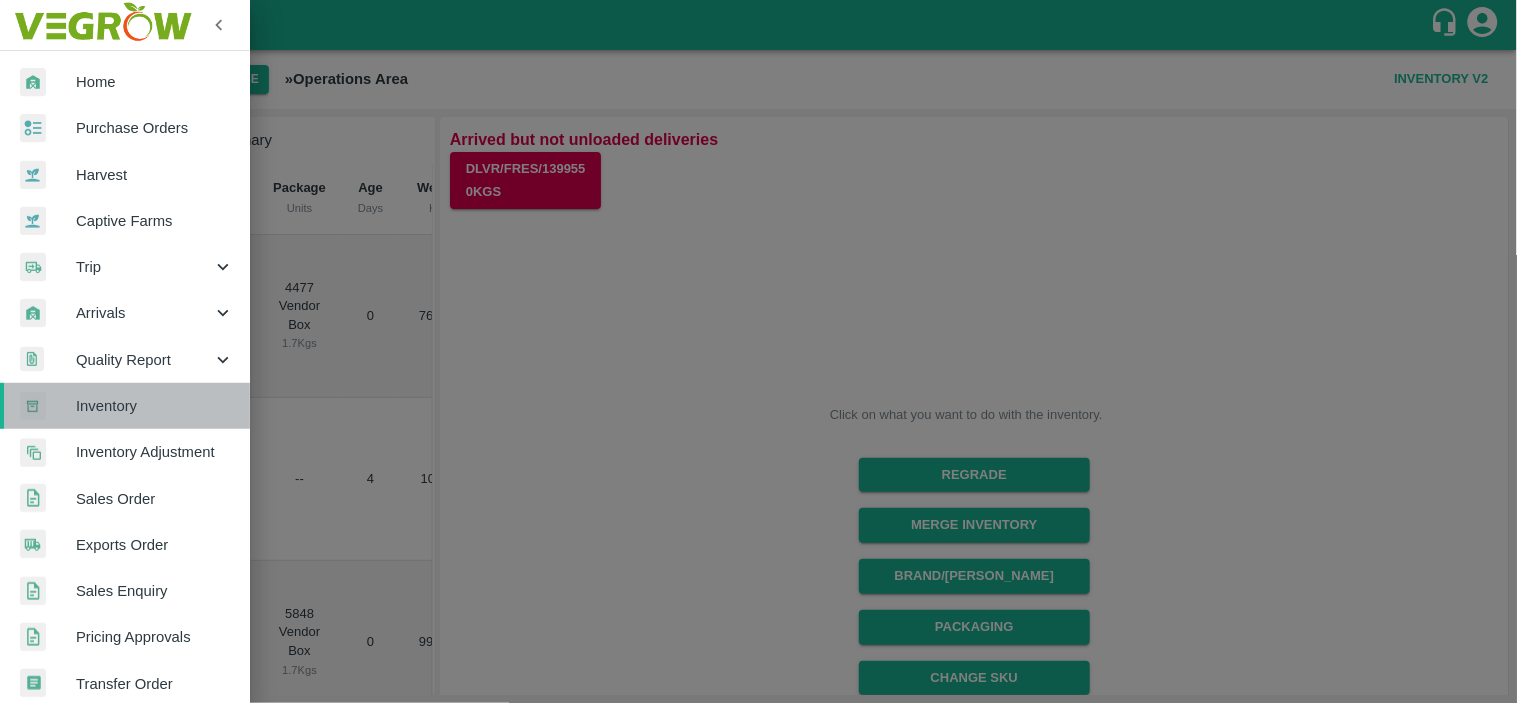 click on "Inventory" at bounding box center [155, 406] 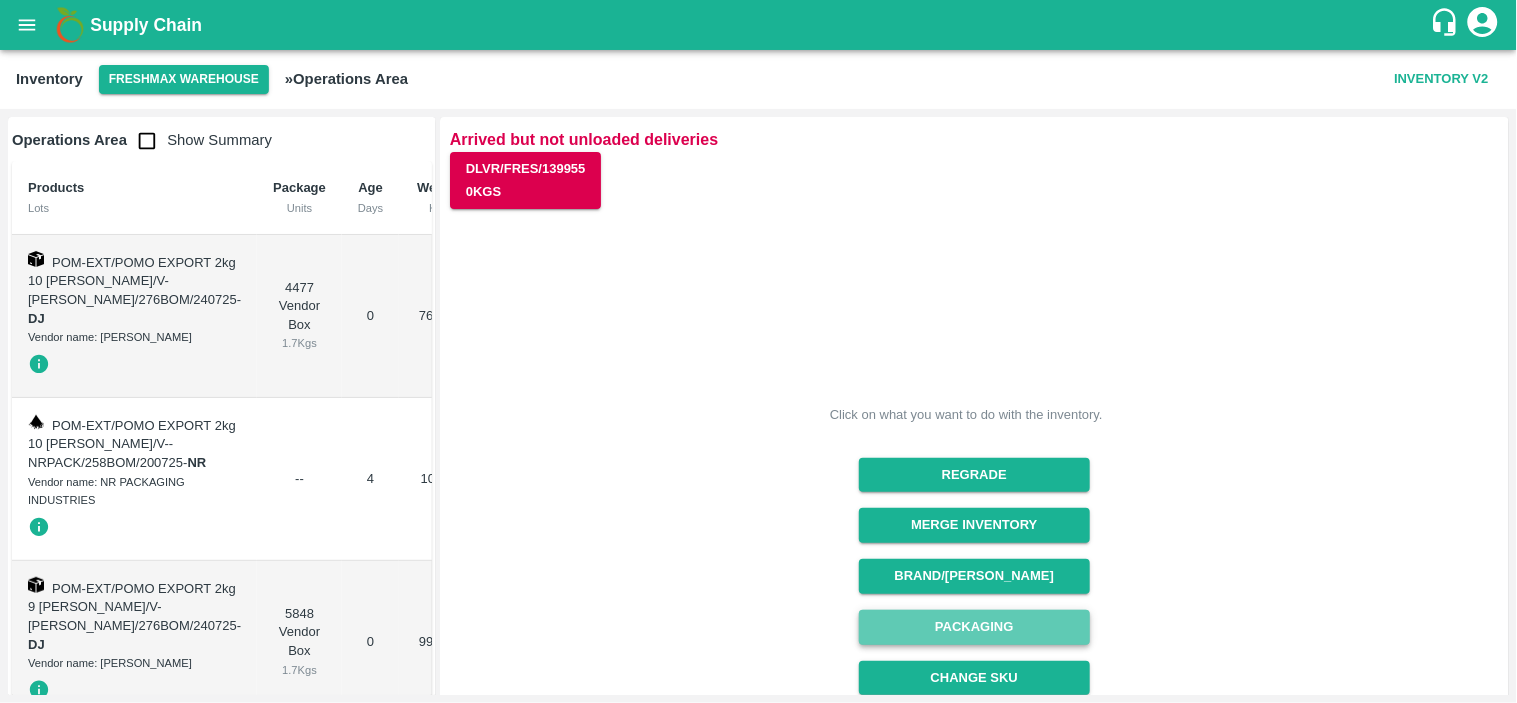 click on "Packaging" at bounding box center [974, 627] 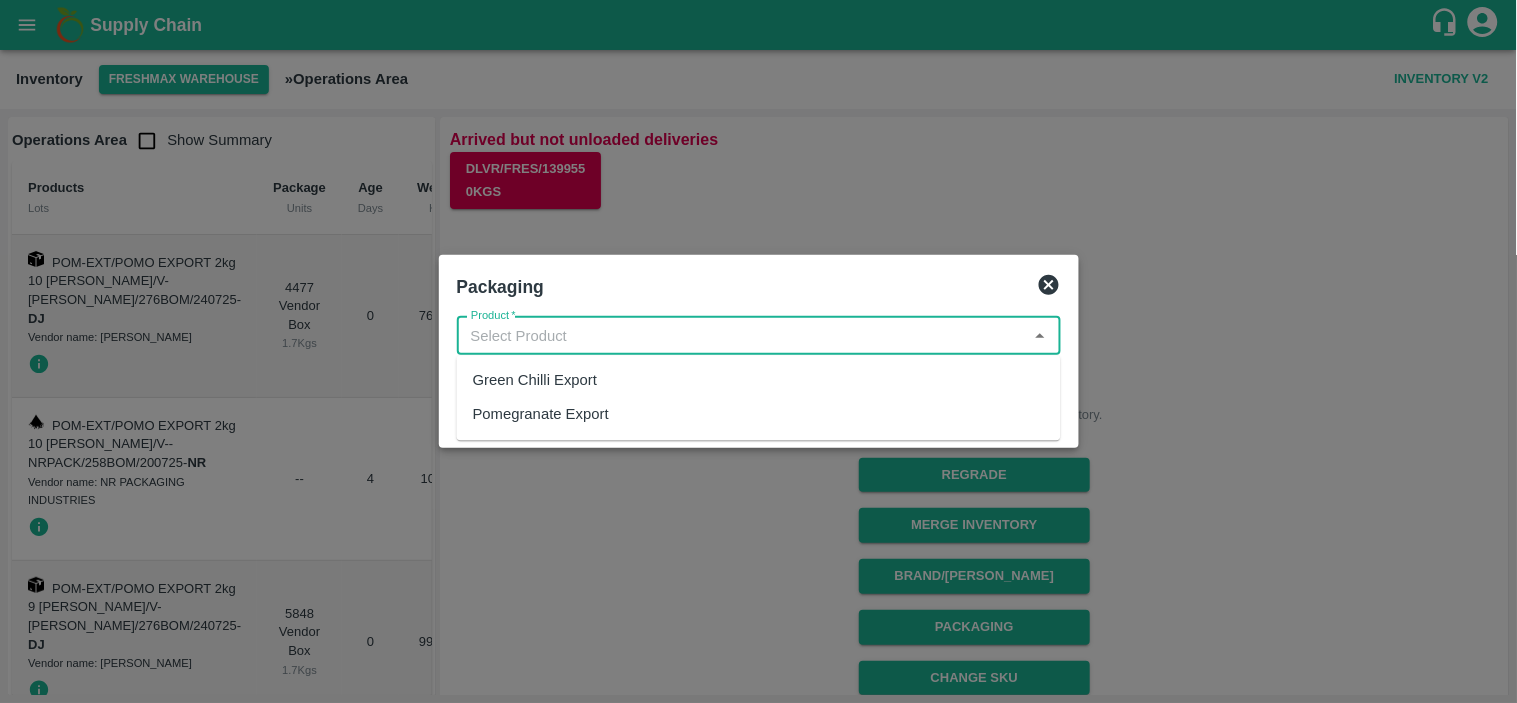 click on "Product   *" at bounding box center [742, 336] 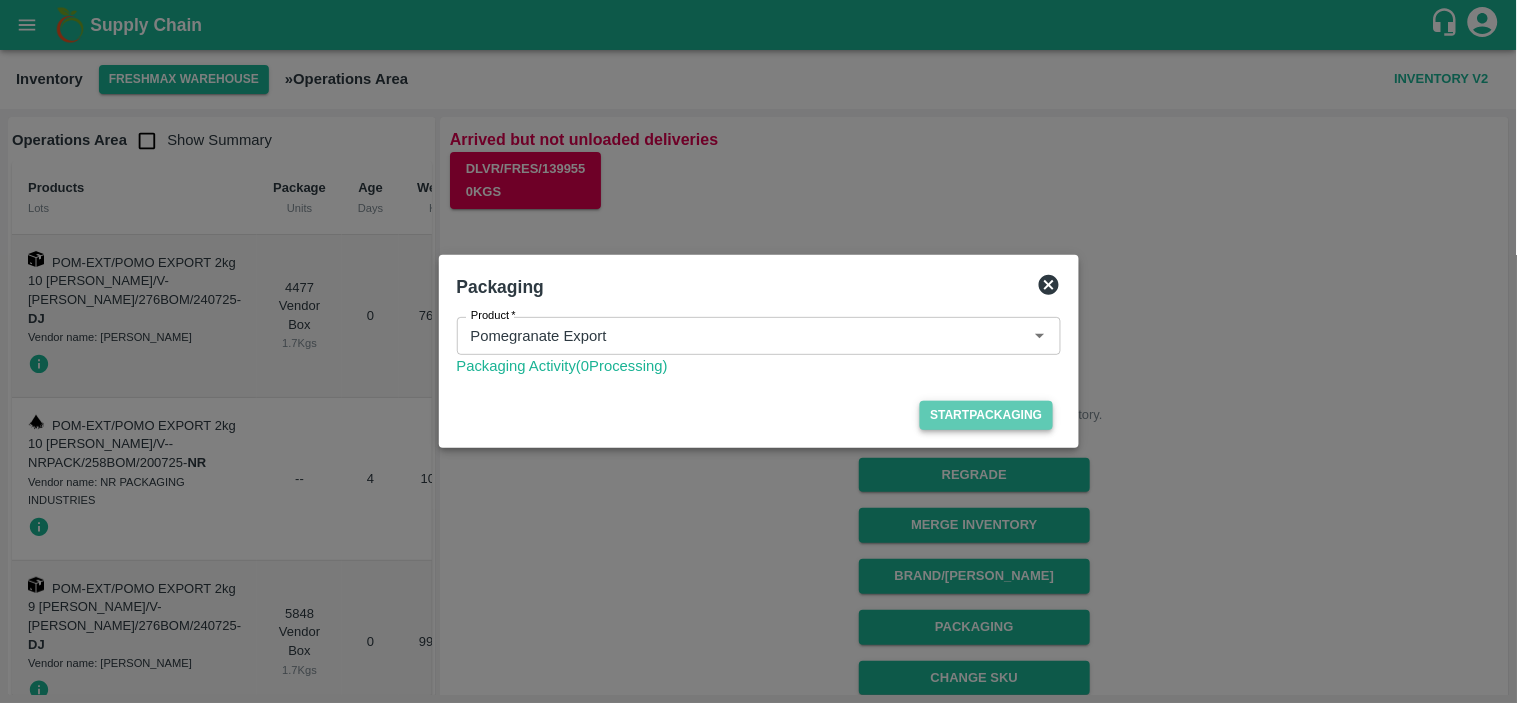 click on "Start  Packaging" at bounding box center (986, 415) 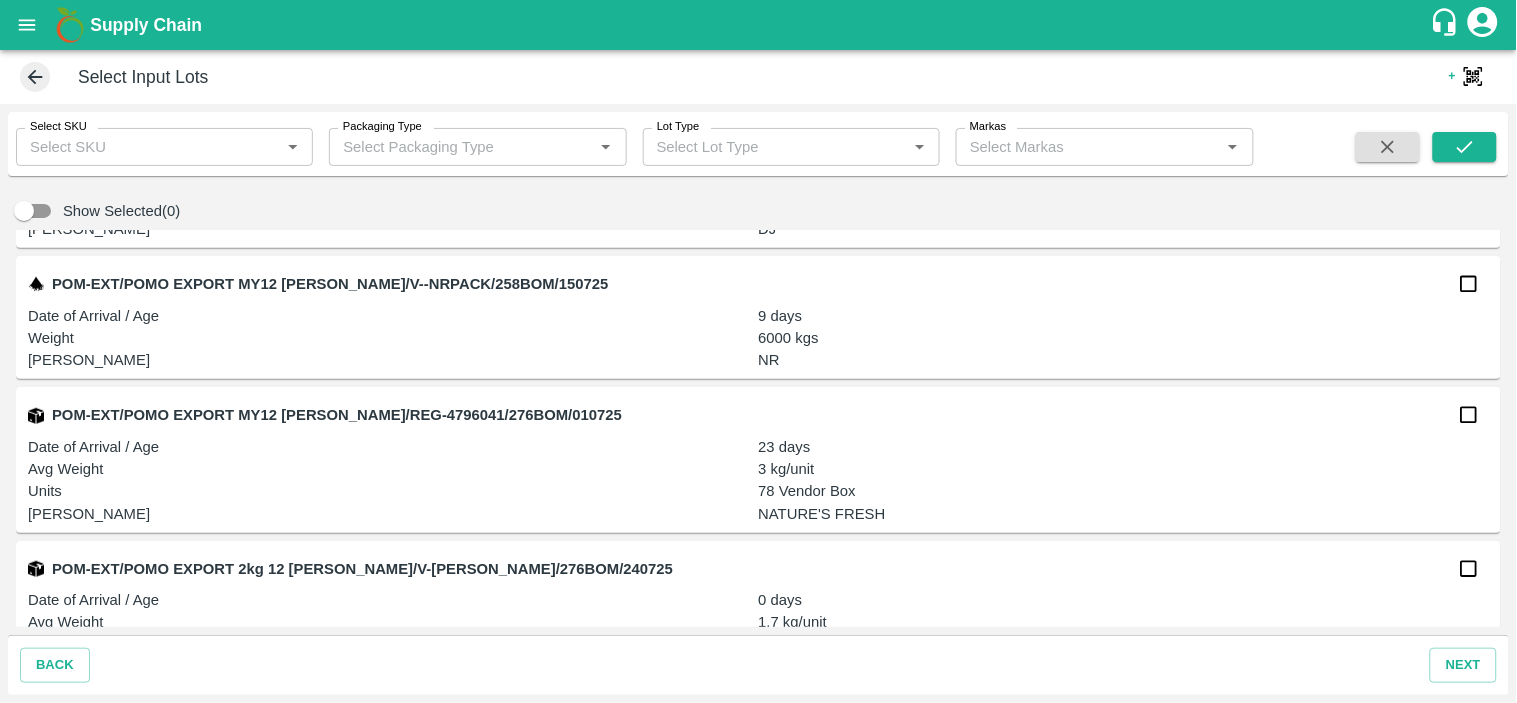 scroll, scrollTop: 486, scrollLeft: 0, axis: vertical 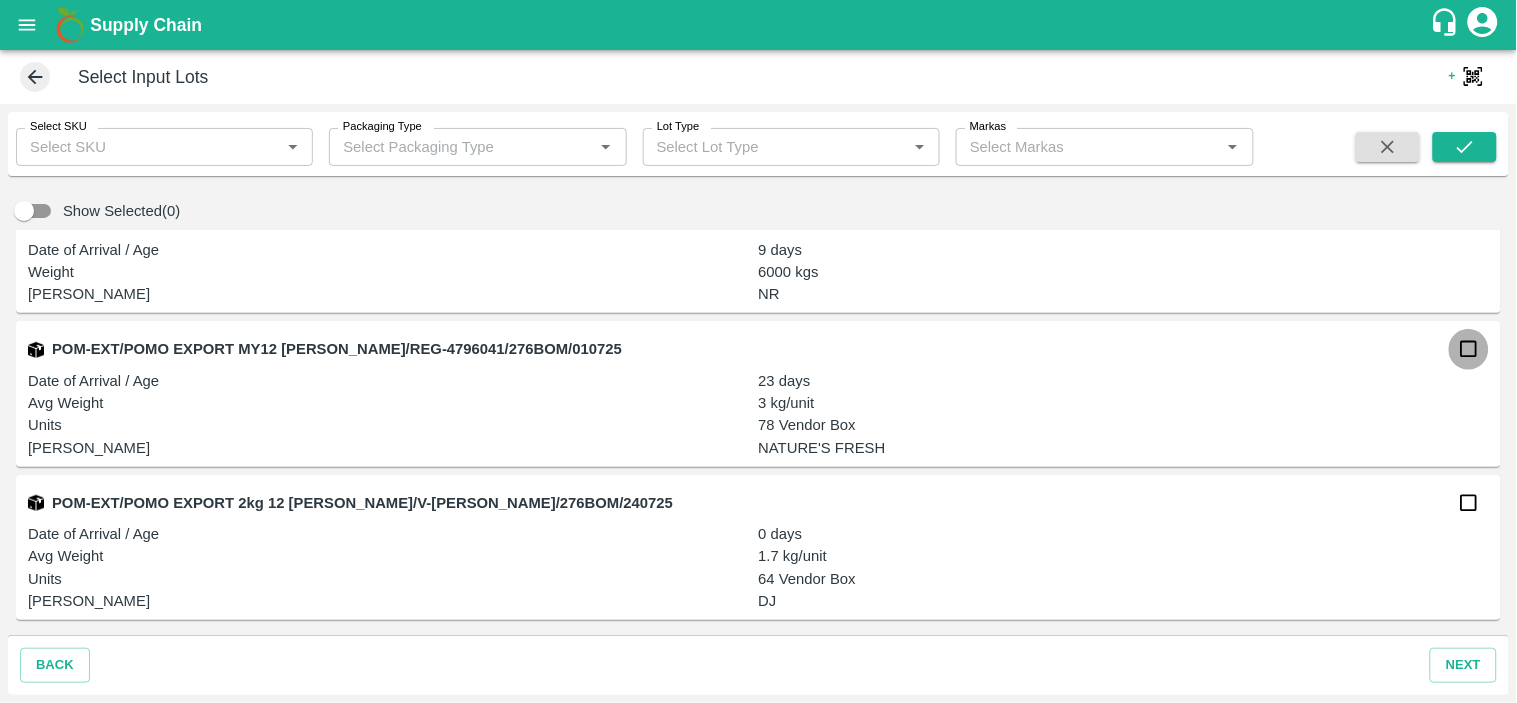 click at bounding box center (1469, 349) 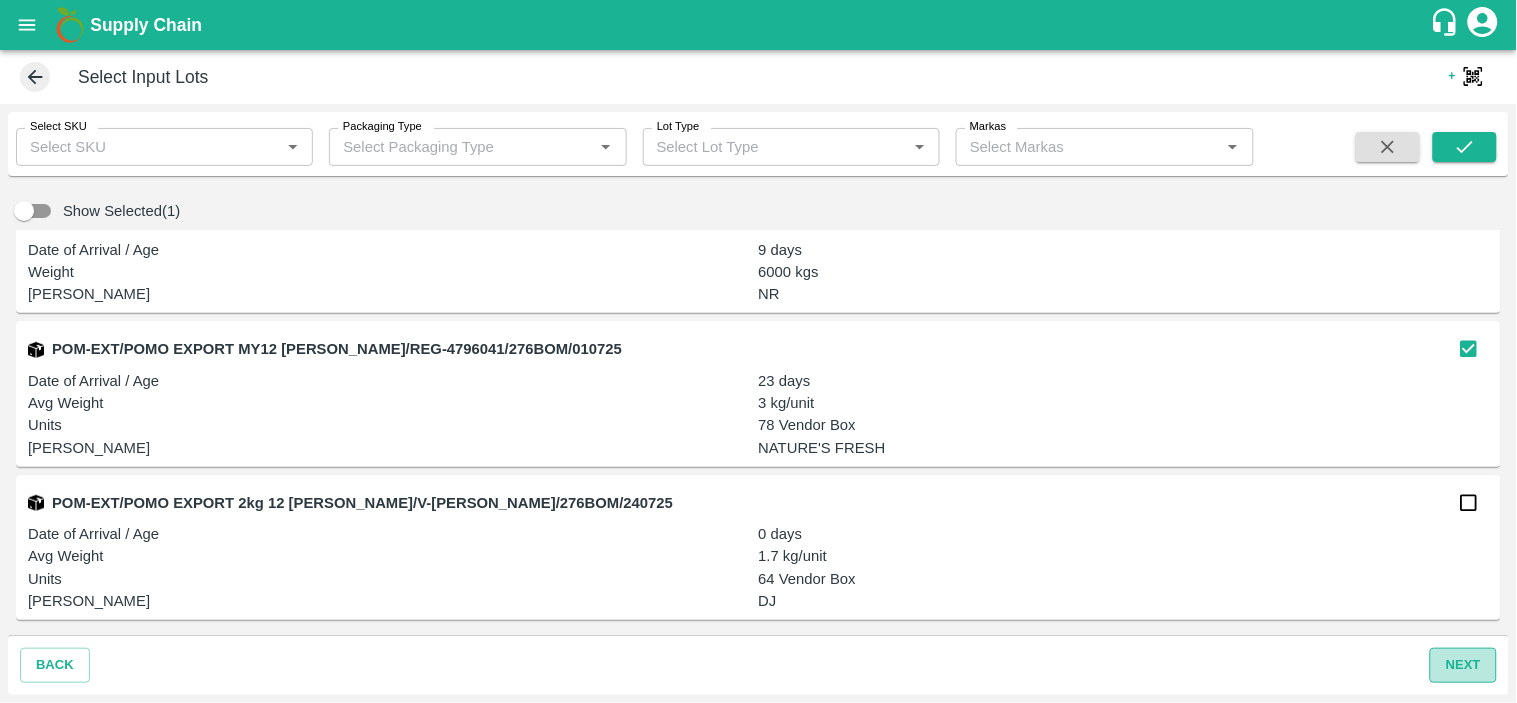 click on "next" at bounding box center (1463, 665) 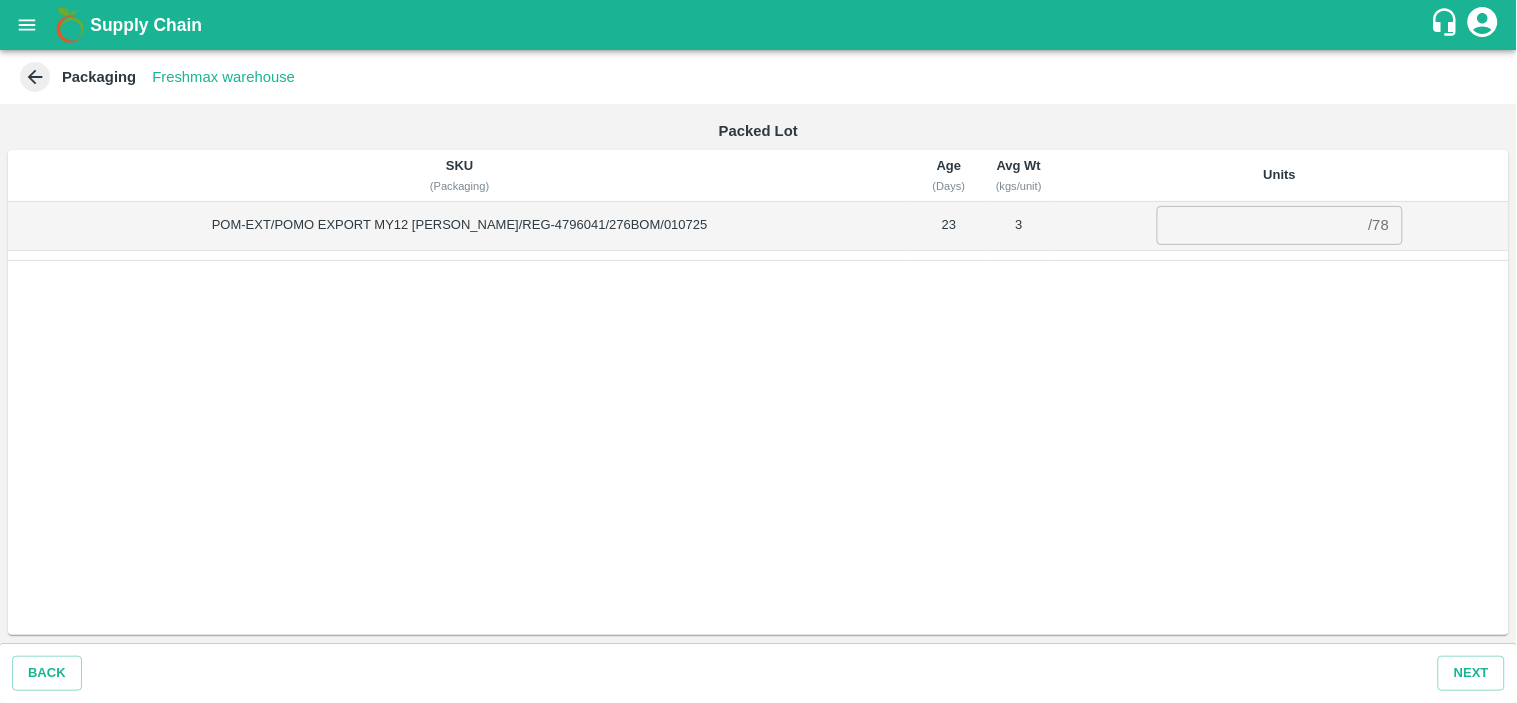 click on "/ 78" at bounding box center [1379, 226] 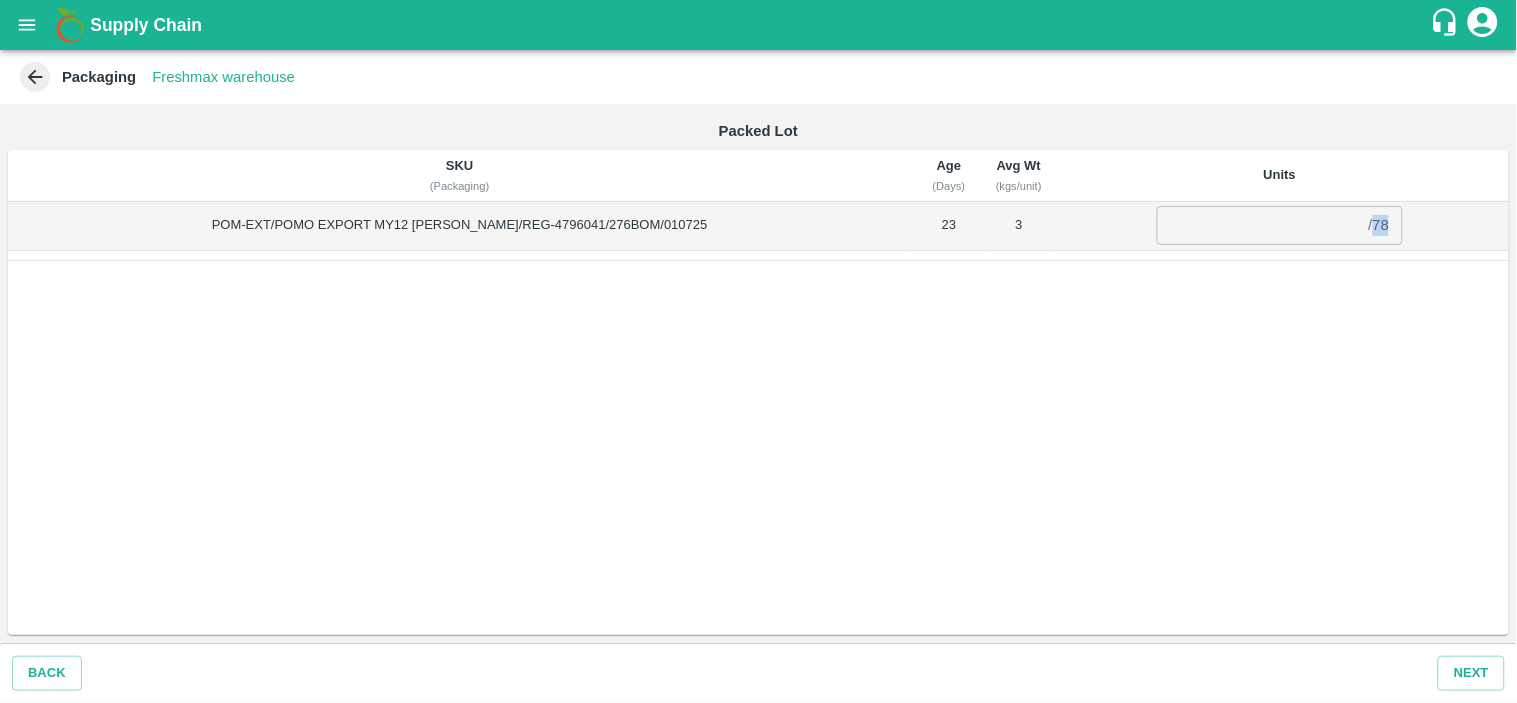 click on "/ 78" at bounding box center (1379, 226) 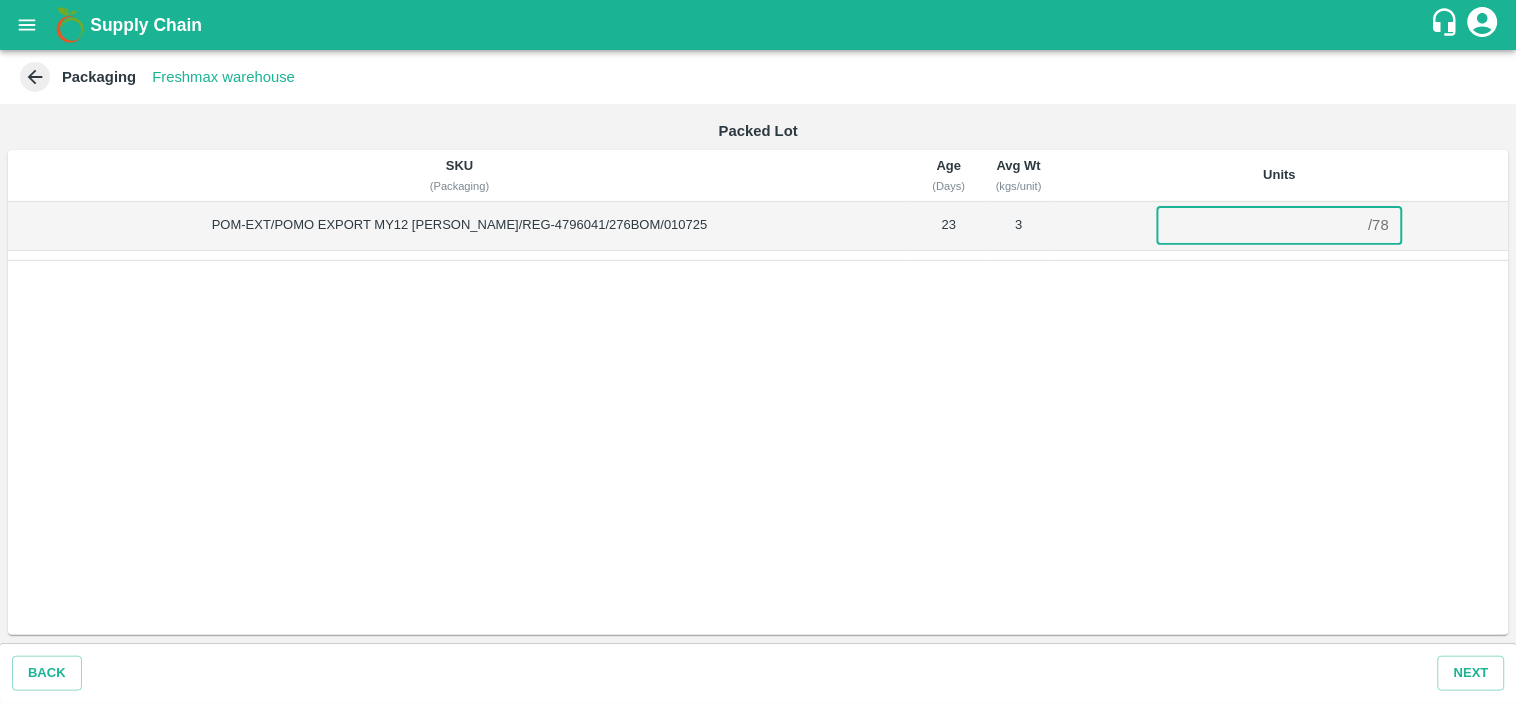 click at bounding box center (1259, 225) 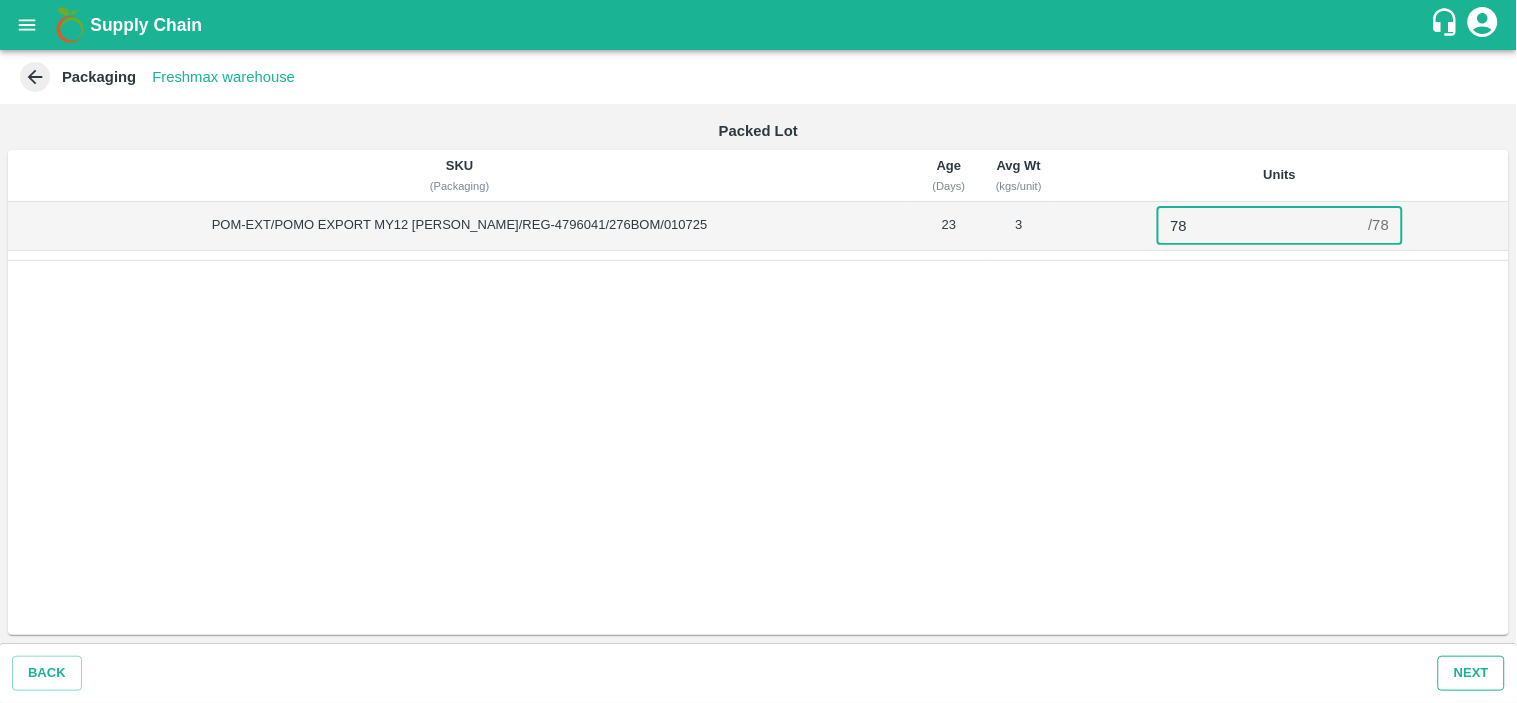 type on "78" 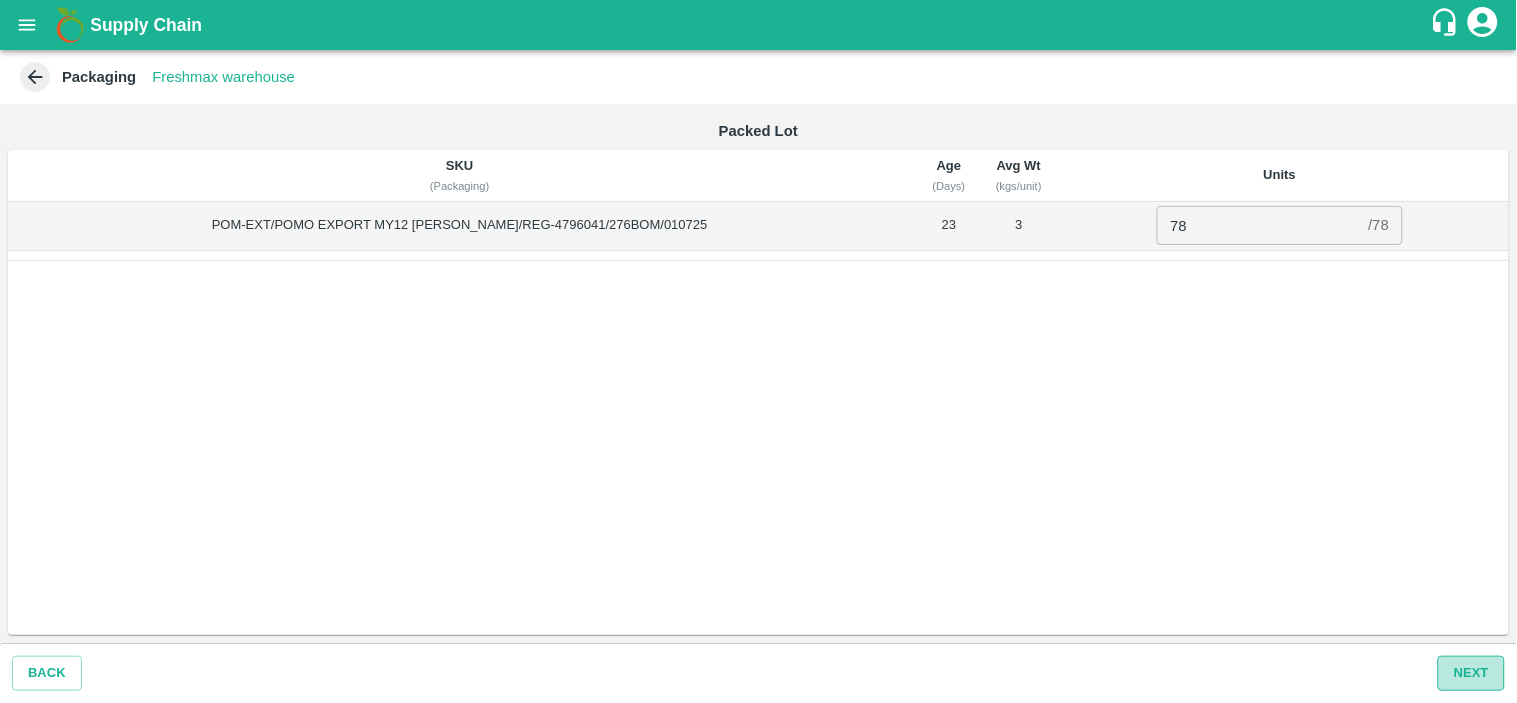 click on "Next" at bounding box center (1471, 673) 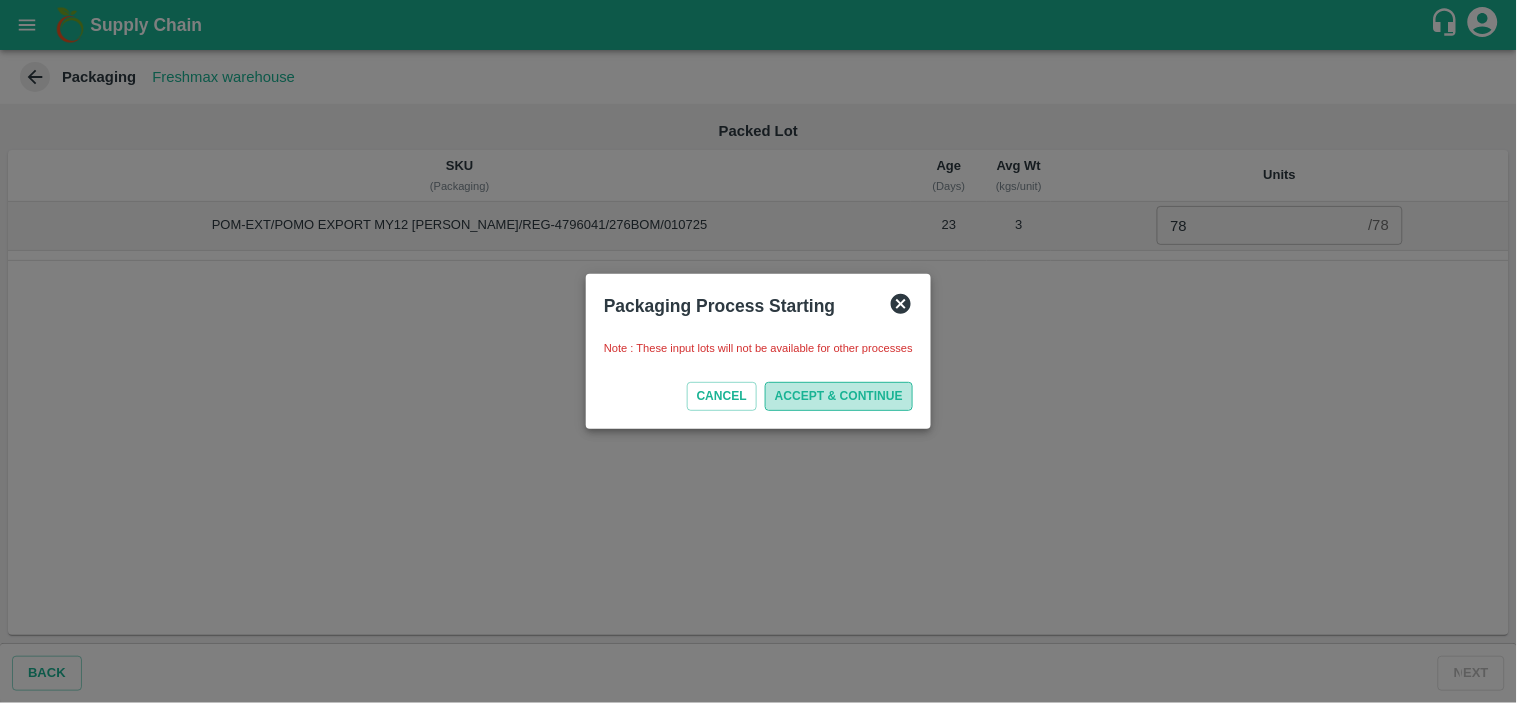 click on "ACCEPT & CONTINUE" at bounding box center [839, 396] 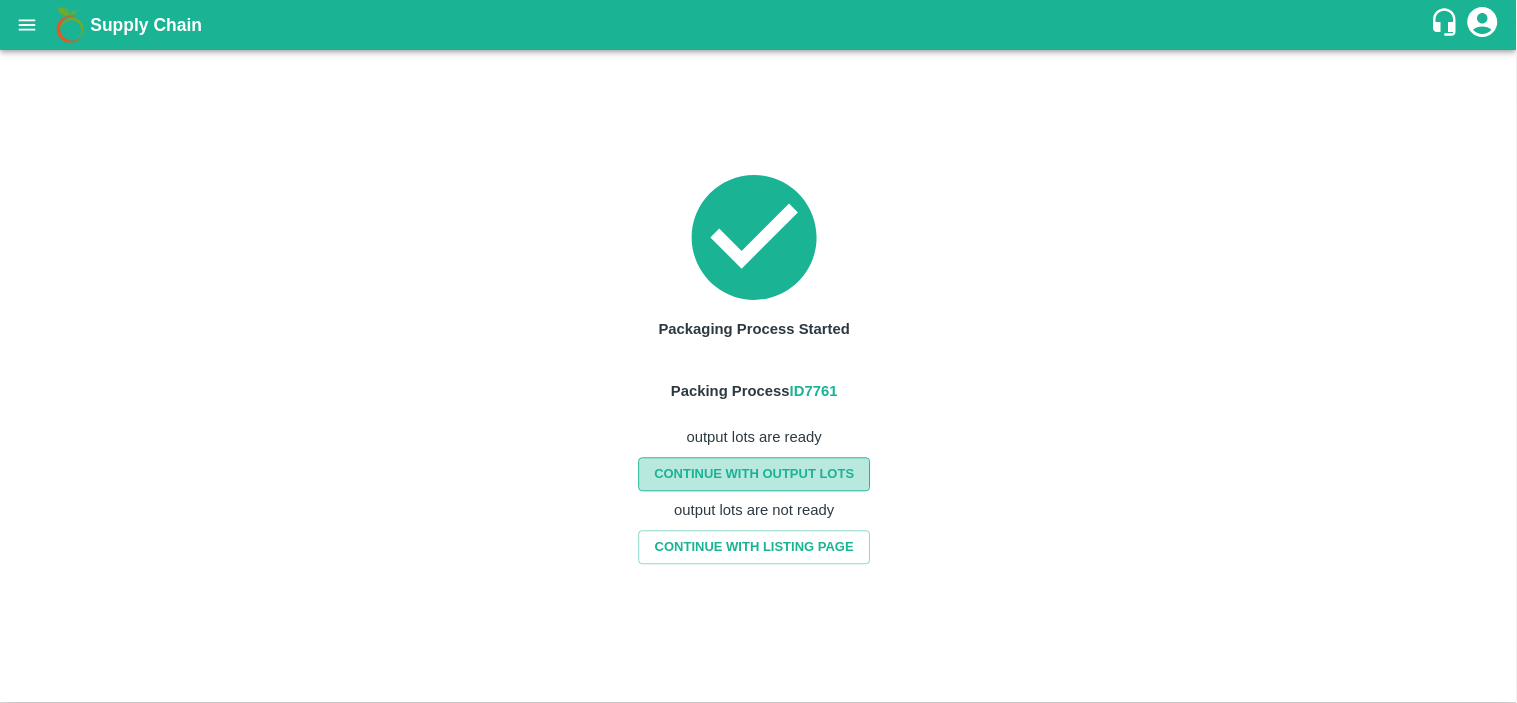 click on "CONTINUE WITH OUTPUT LOTS" at bounding box center [754, 474] 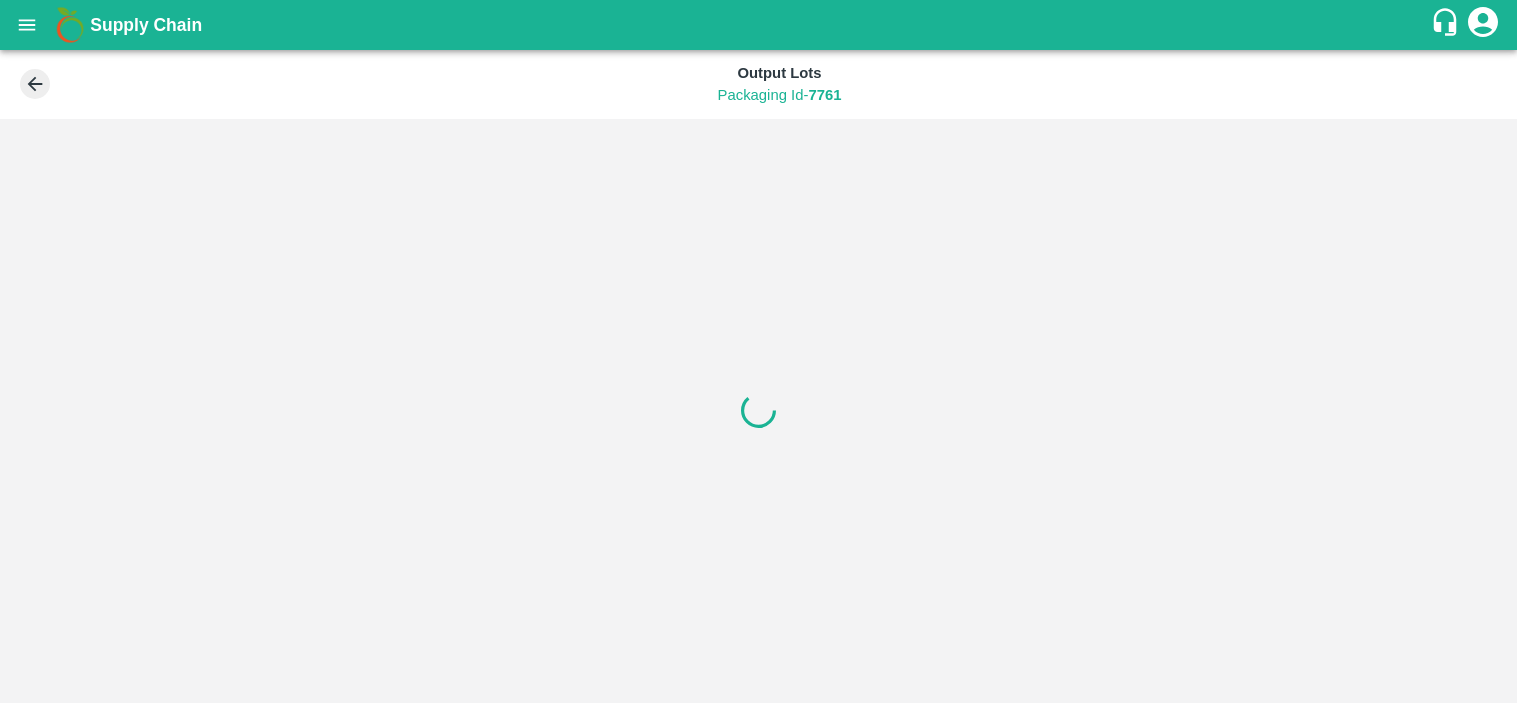 scroll, scrollTop: 0, scrollLeft: 0, axis: both 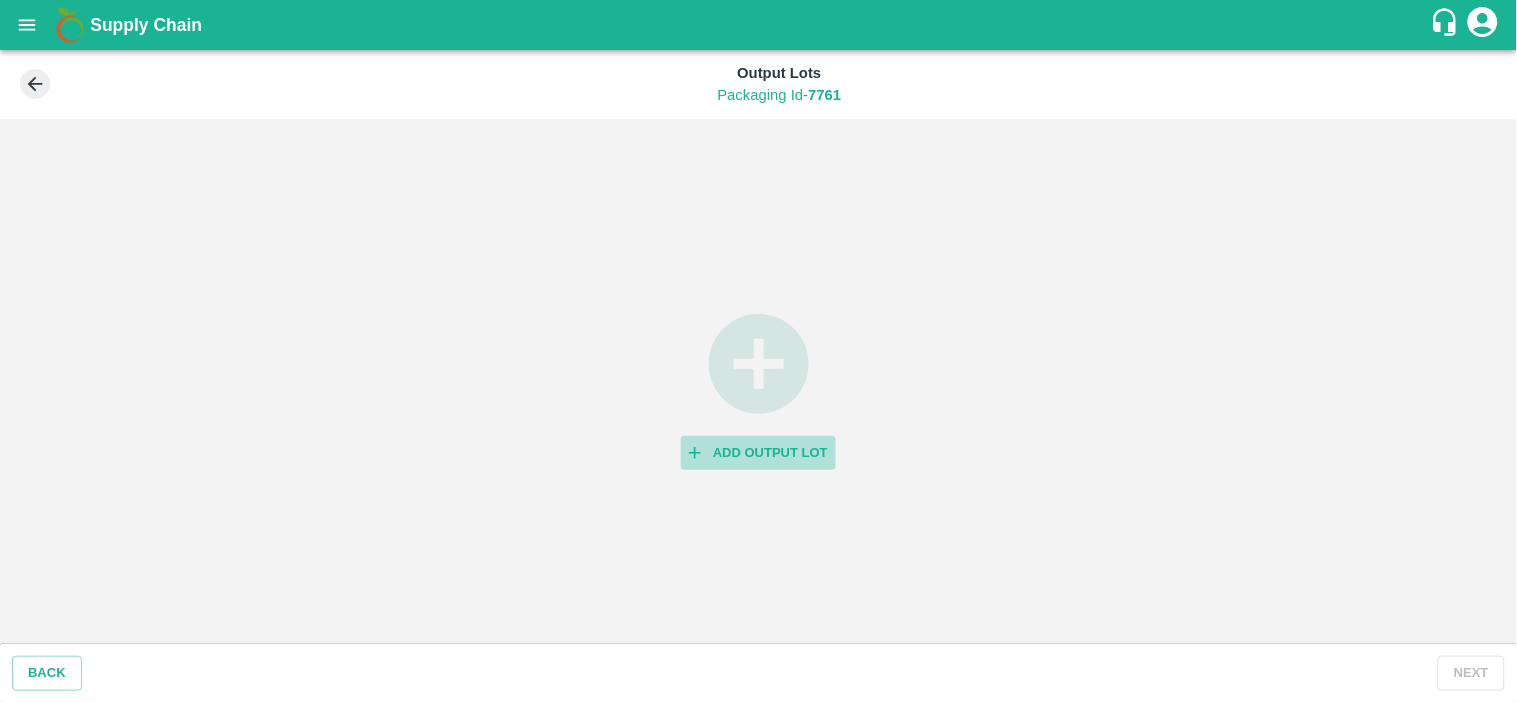 click on "Add Output Lot" at bounding box center [758, 453] 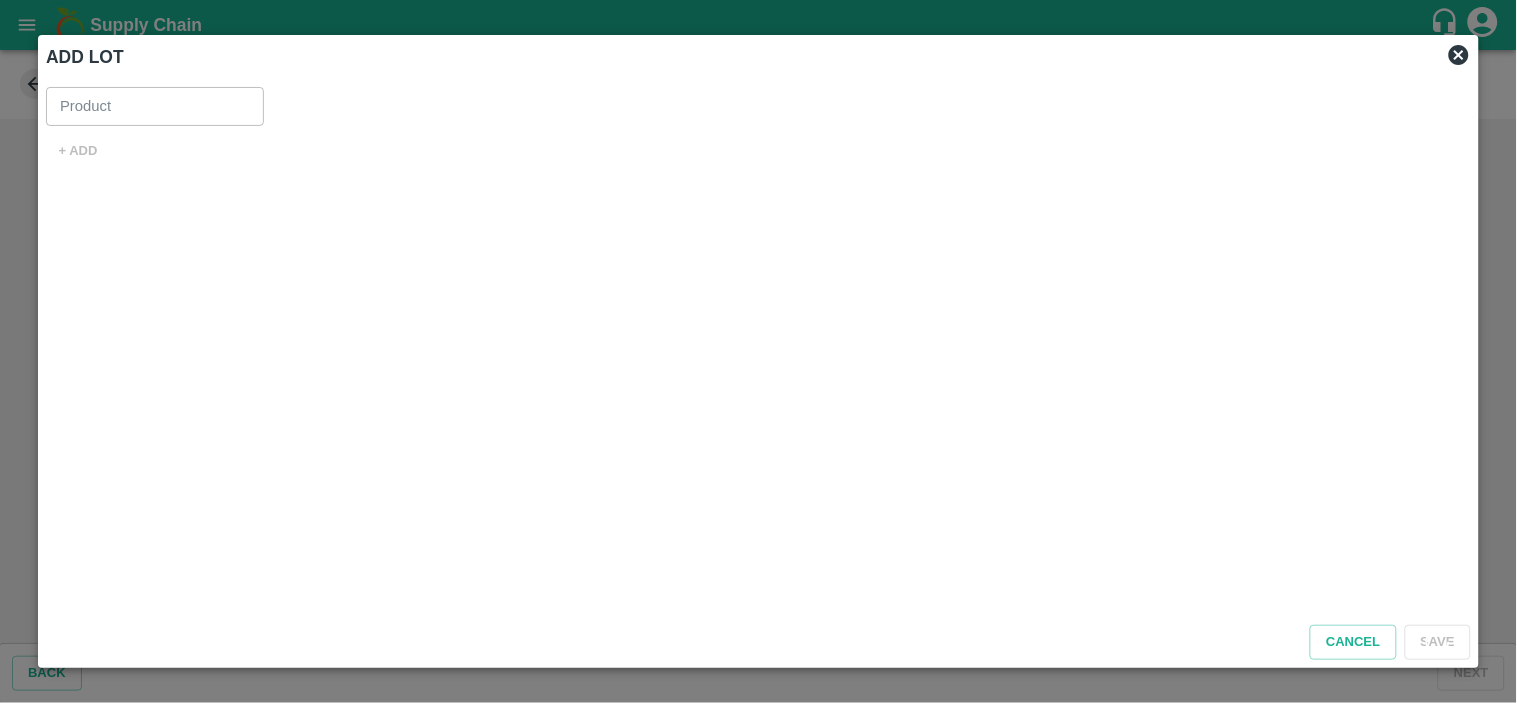type on "Pomegranate Export" 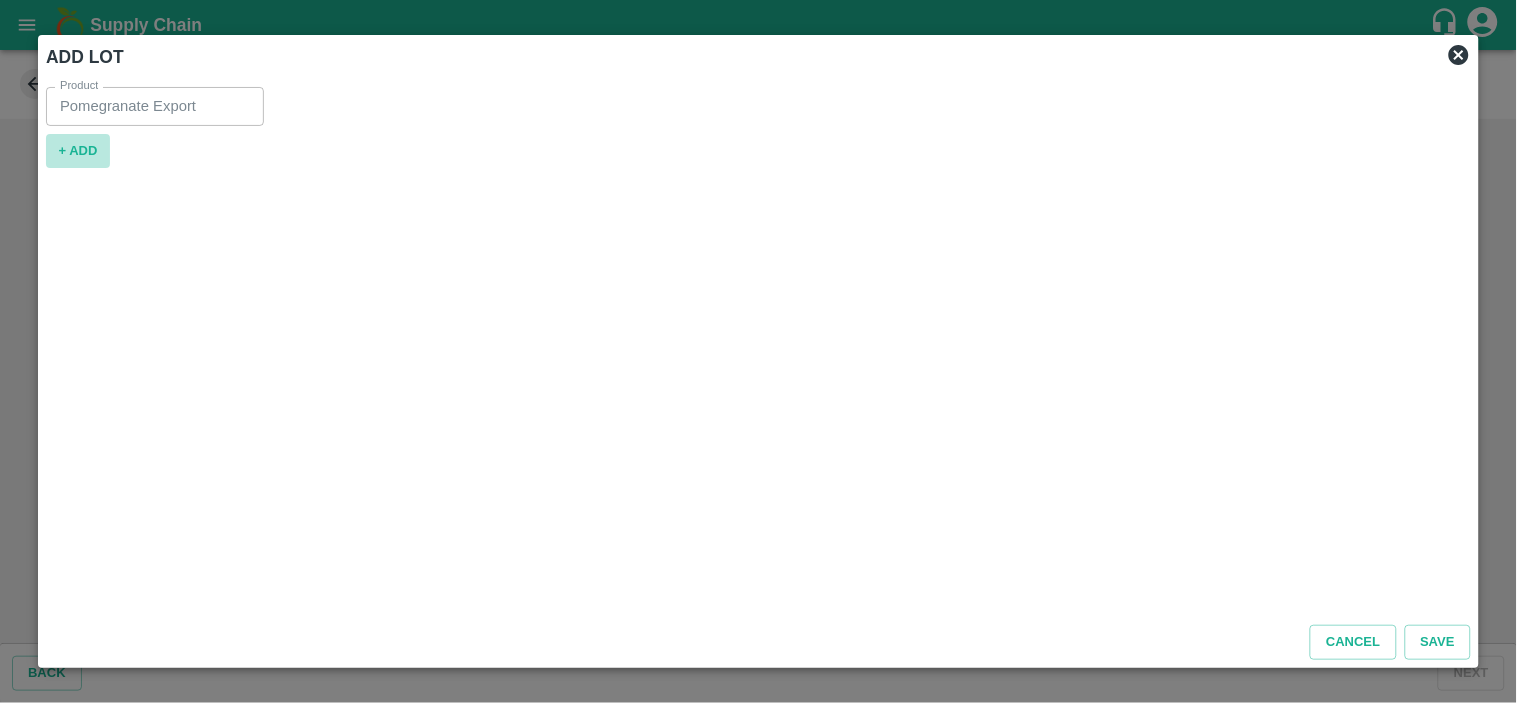 click on "+ ADD" at bounding box center [78, 151] 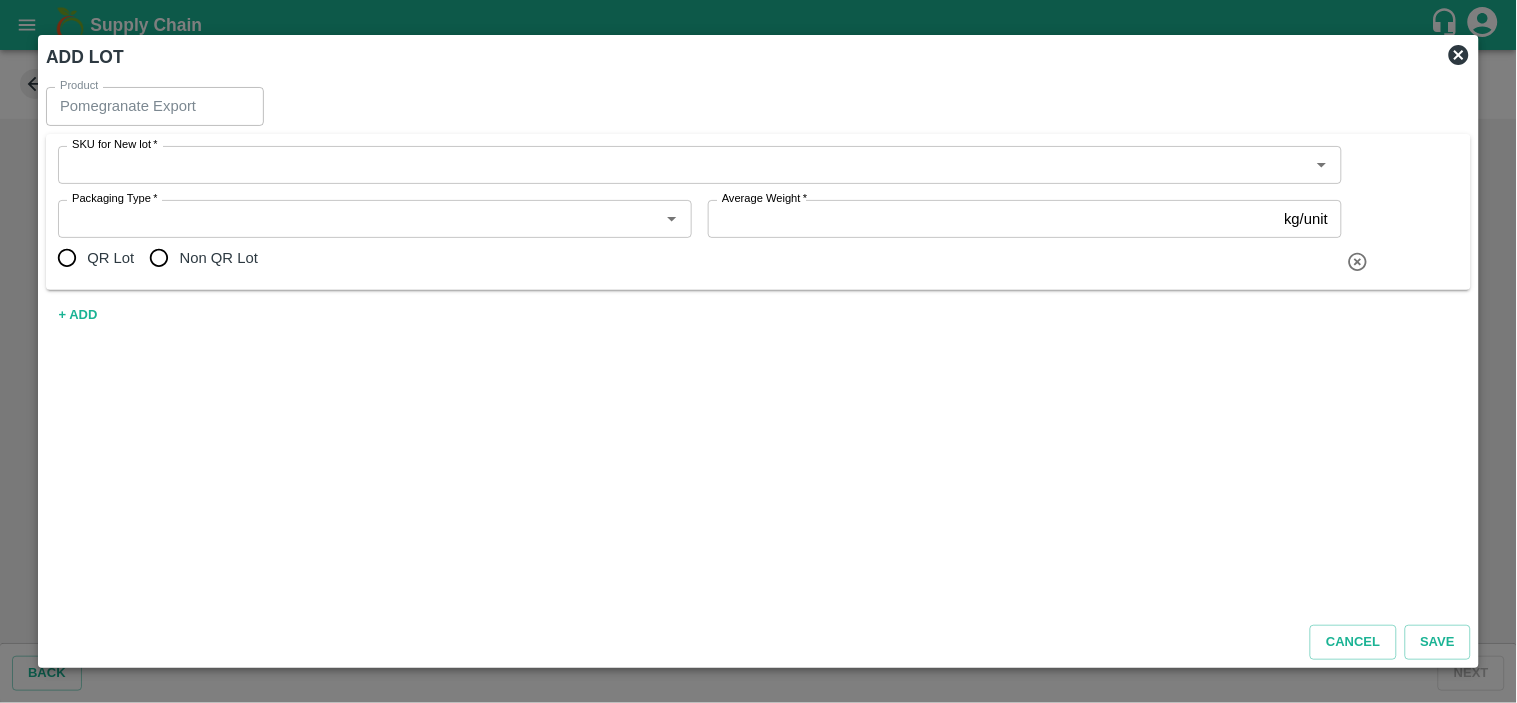 click on "SKU for New lot   *" at bounding box center (700, 165) 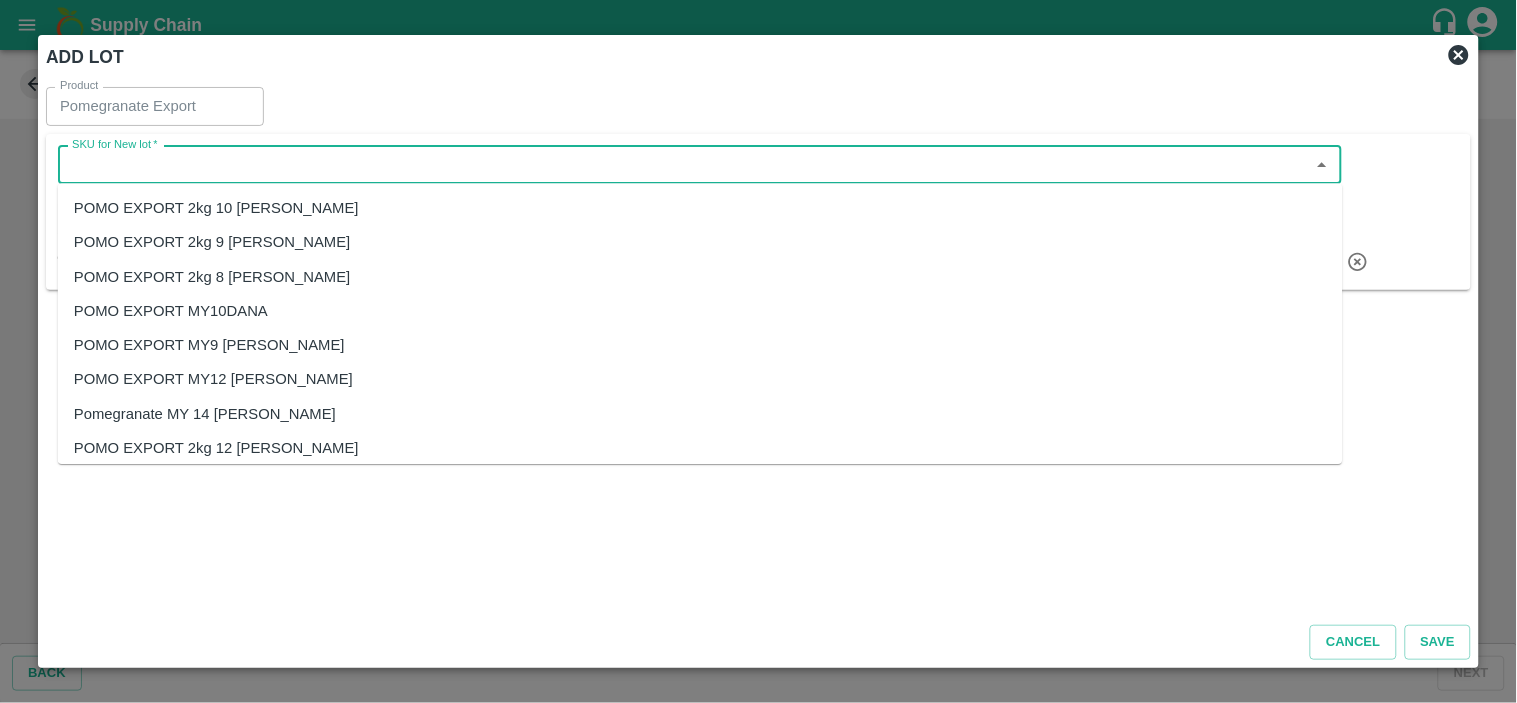 click on "POMO EXPORT MY12 [PERSON_NAME]" at bounding box center [213, 380] 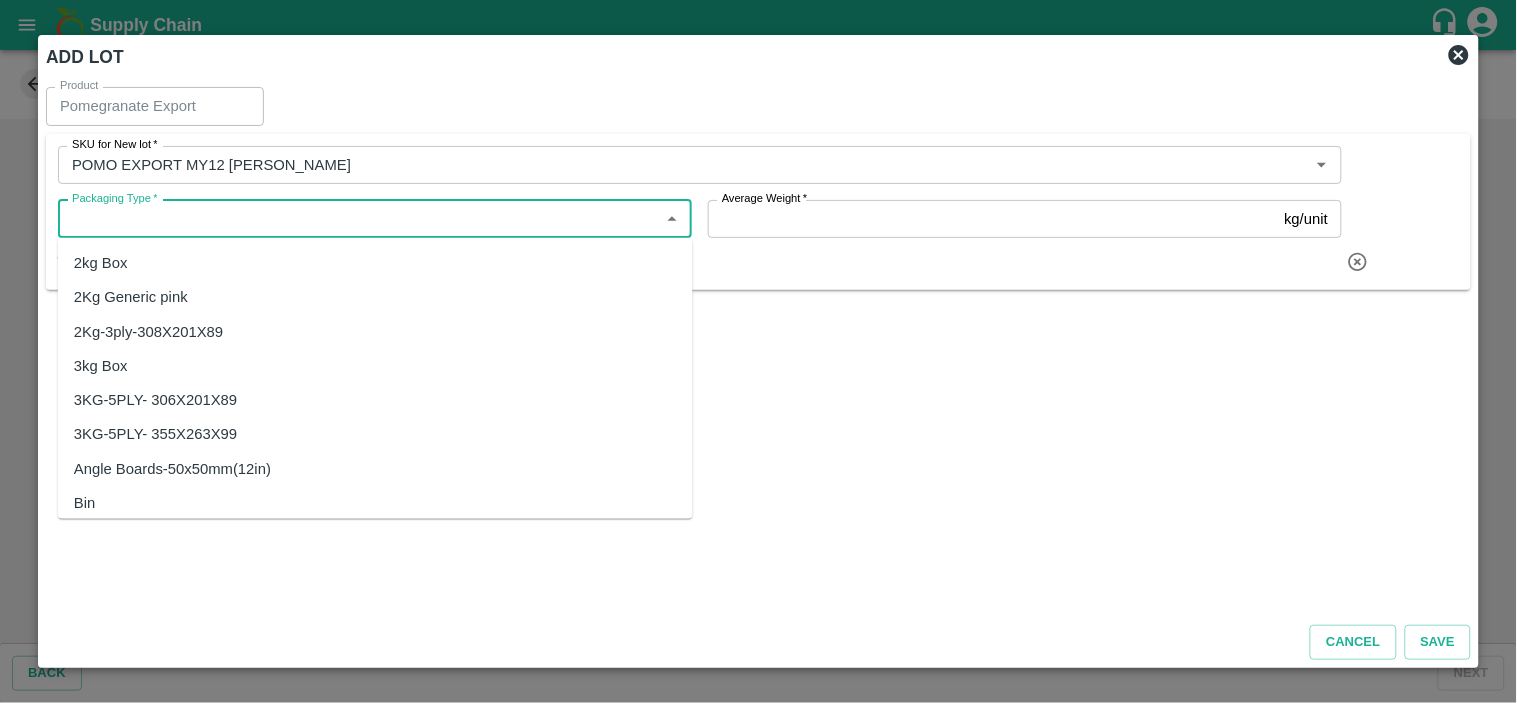 click on "Packaging Type   *" at bounding box center (358, 219) 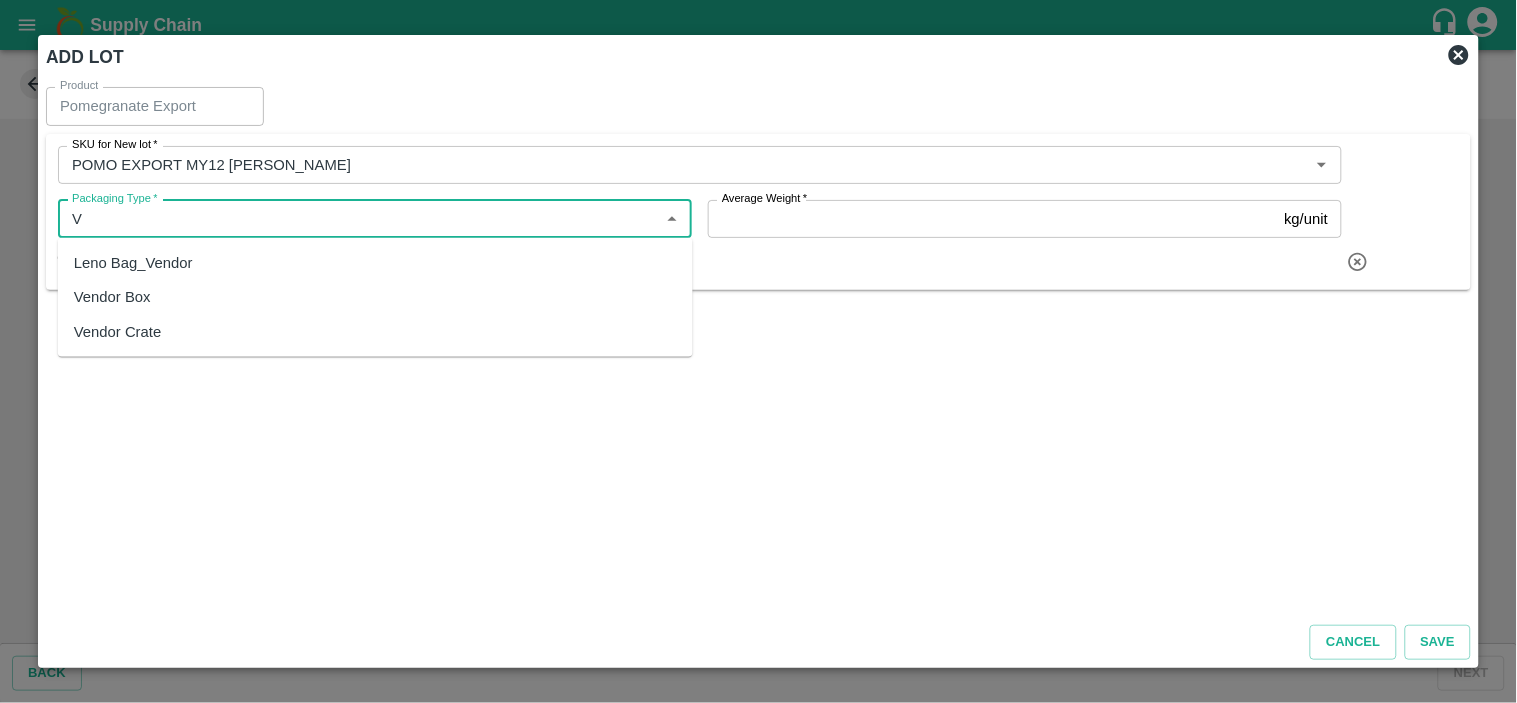 click on "Vendor Box" at bounding box center (112, 297) 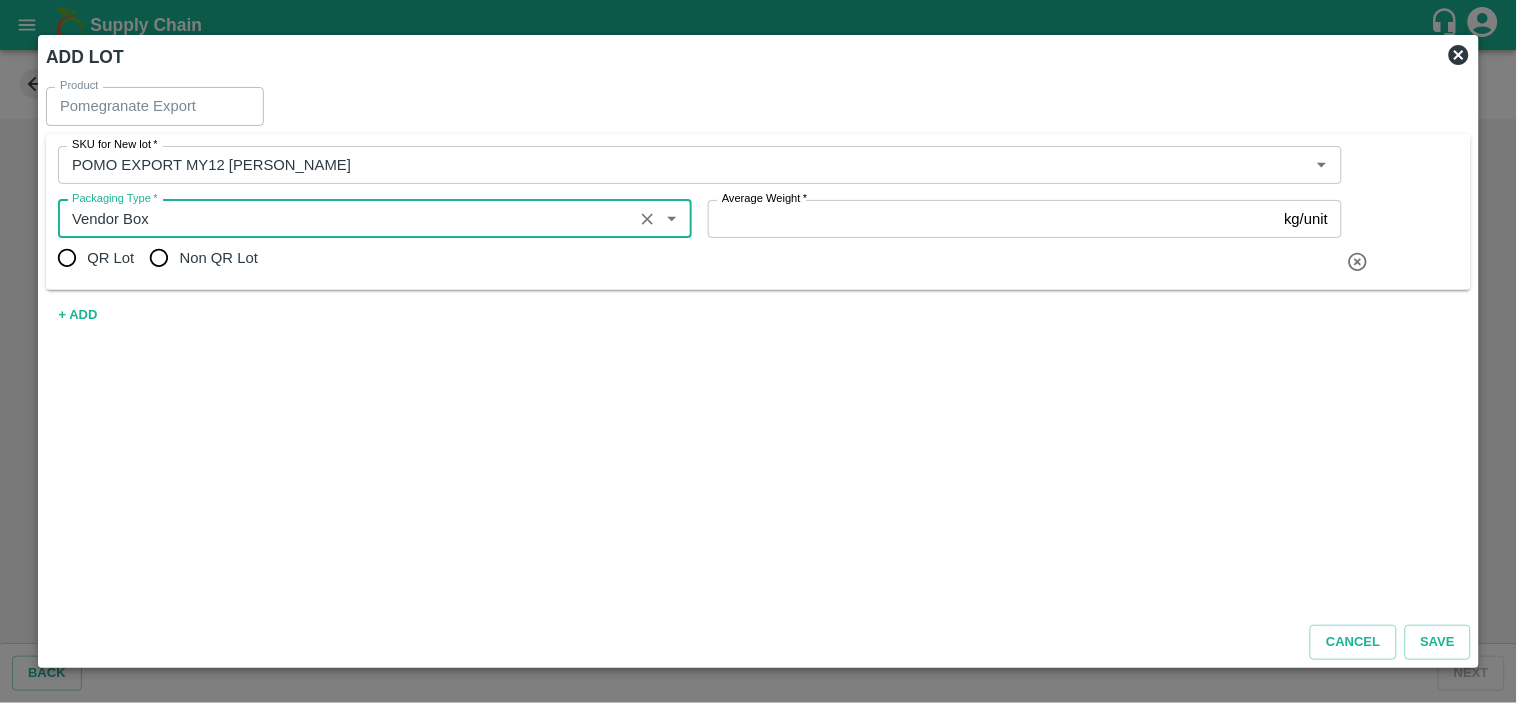 type on "Vendor Box" 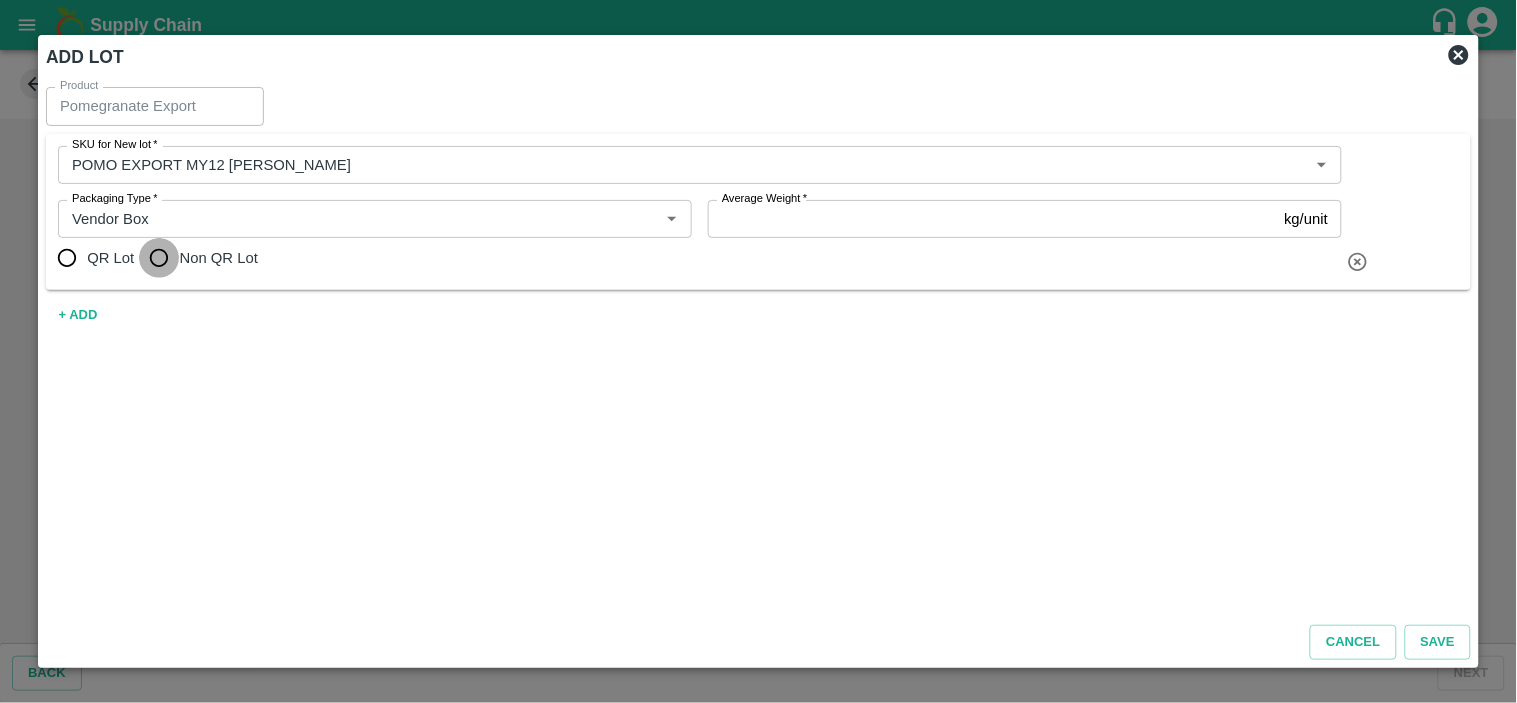 click on "Non QR Lot" at bounding box center (159, 258) 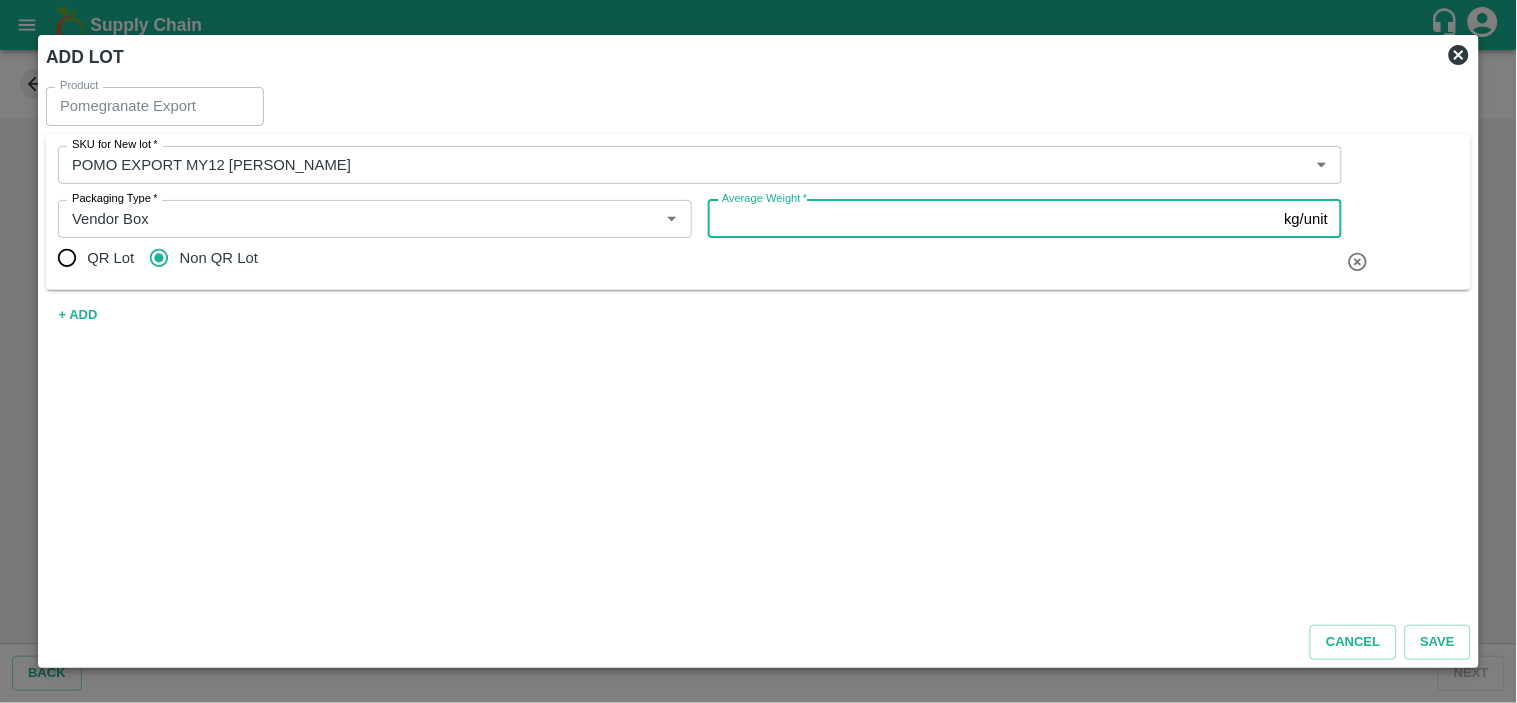 click on "Average Weight   *" at bounding box center [992, 219] 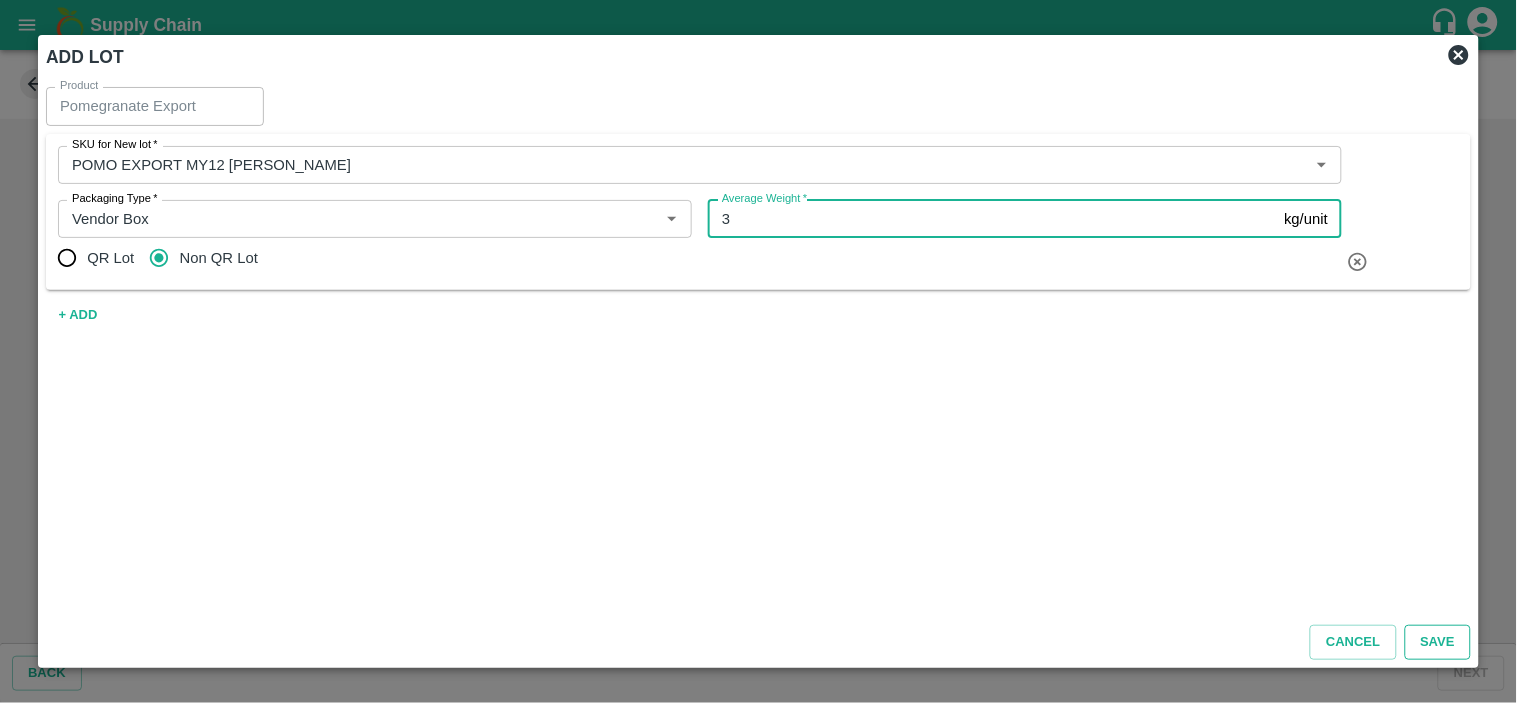 type on "3" 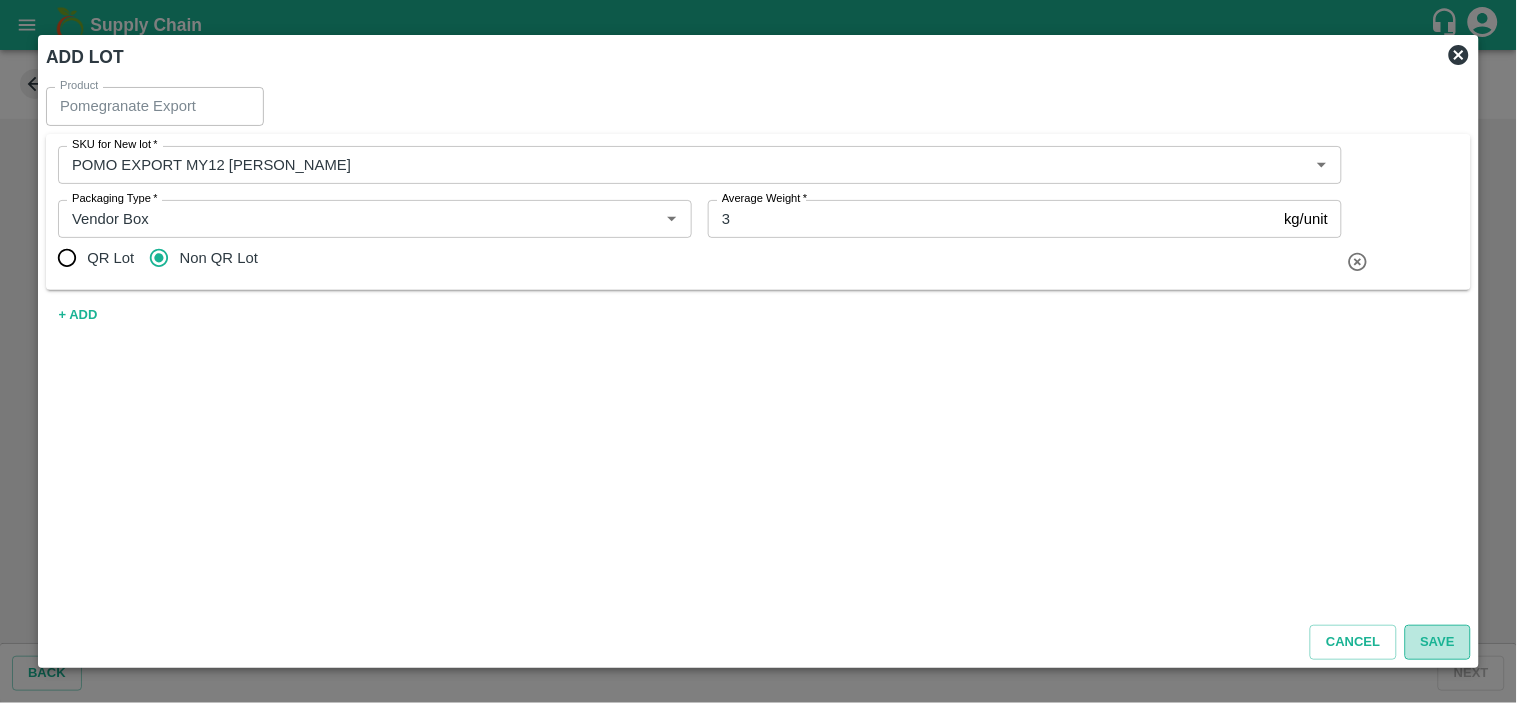 click on "Save" at bounding box center (1438, 642) 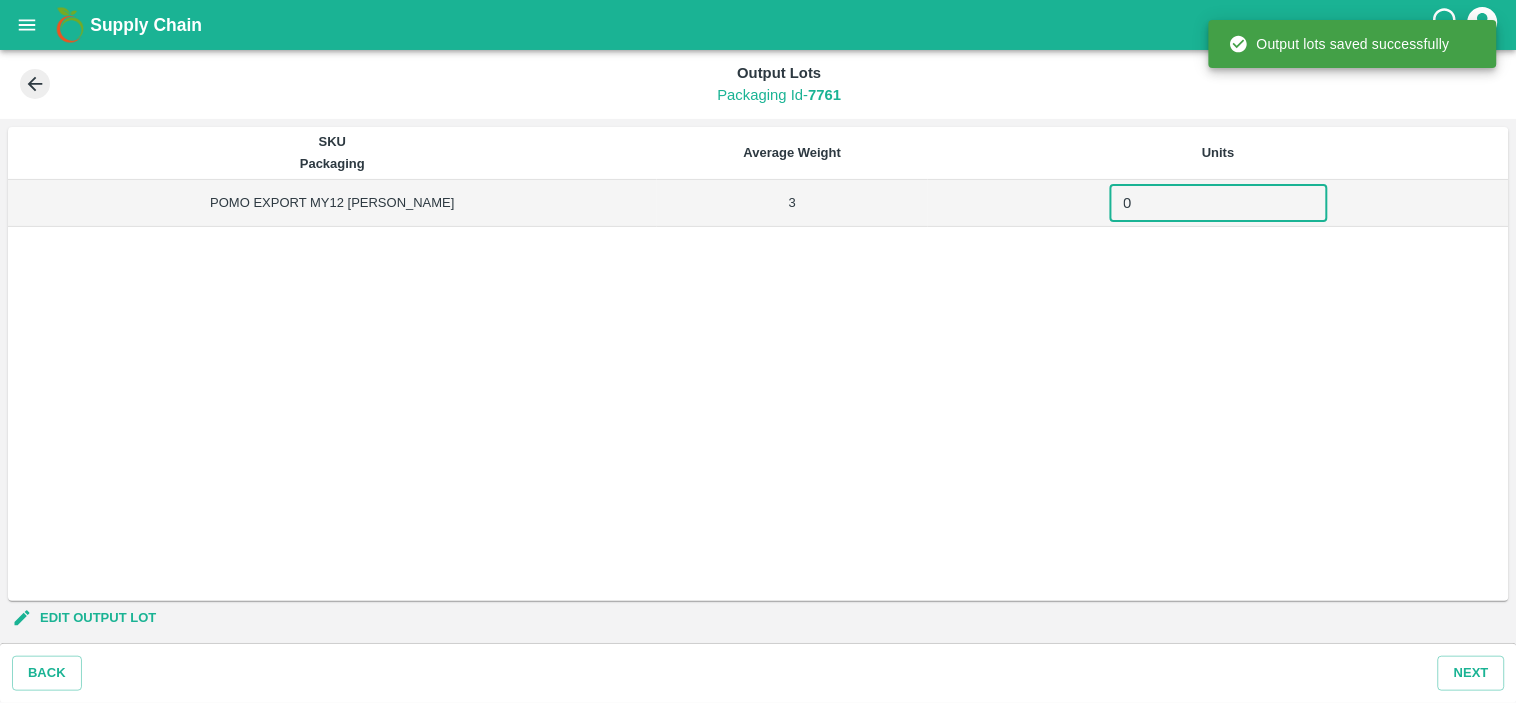 click on "0" at bounding box center (1219, 203) 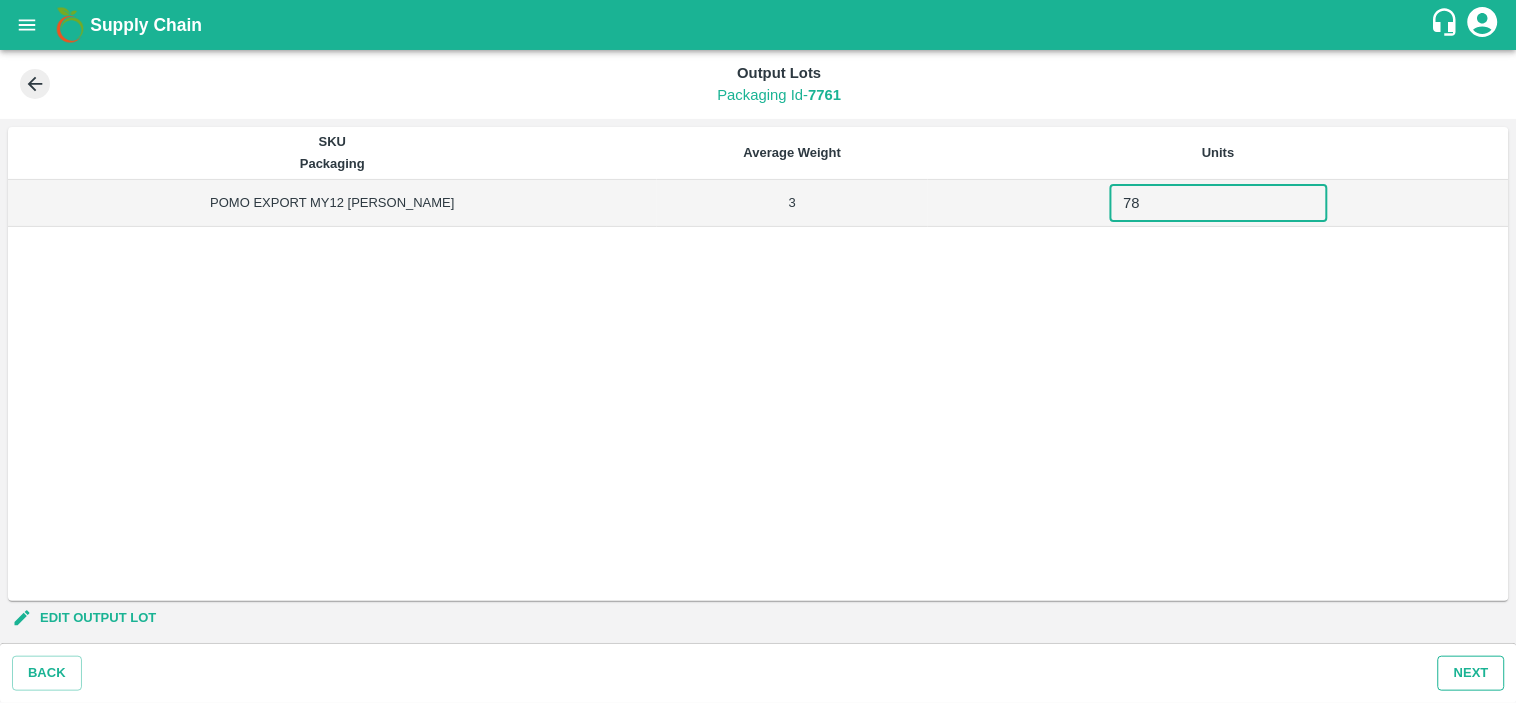 type on "78" 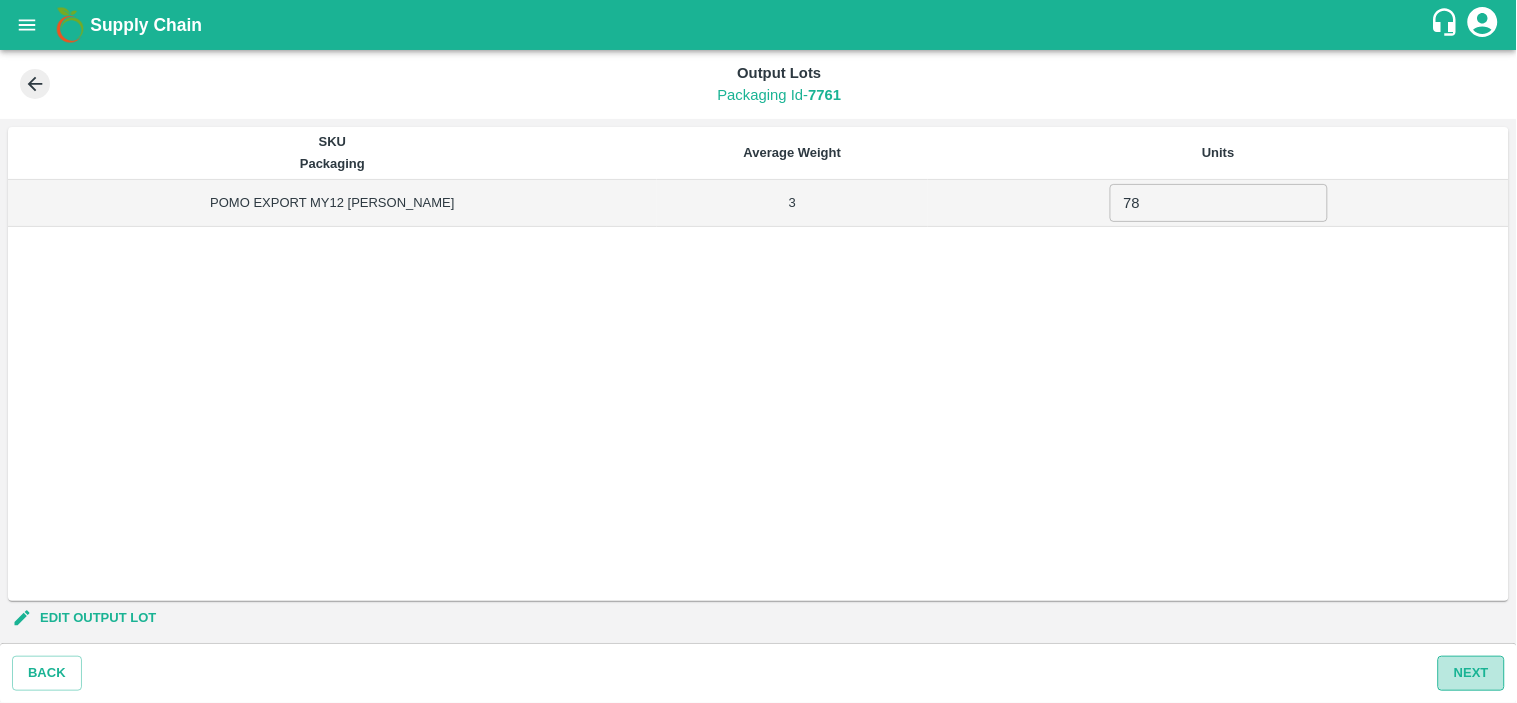 click on "Next" at bounding box center [1471, 673] 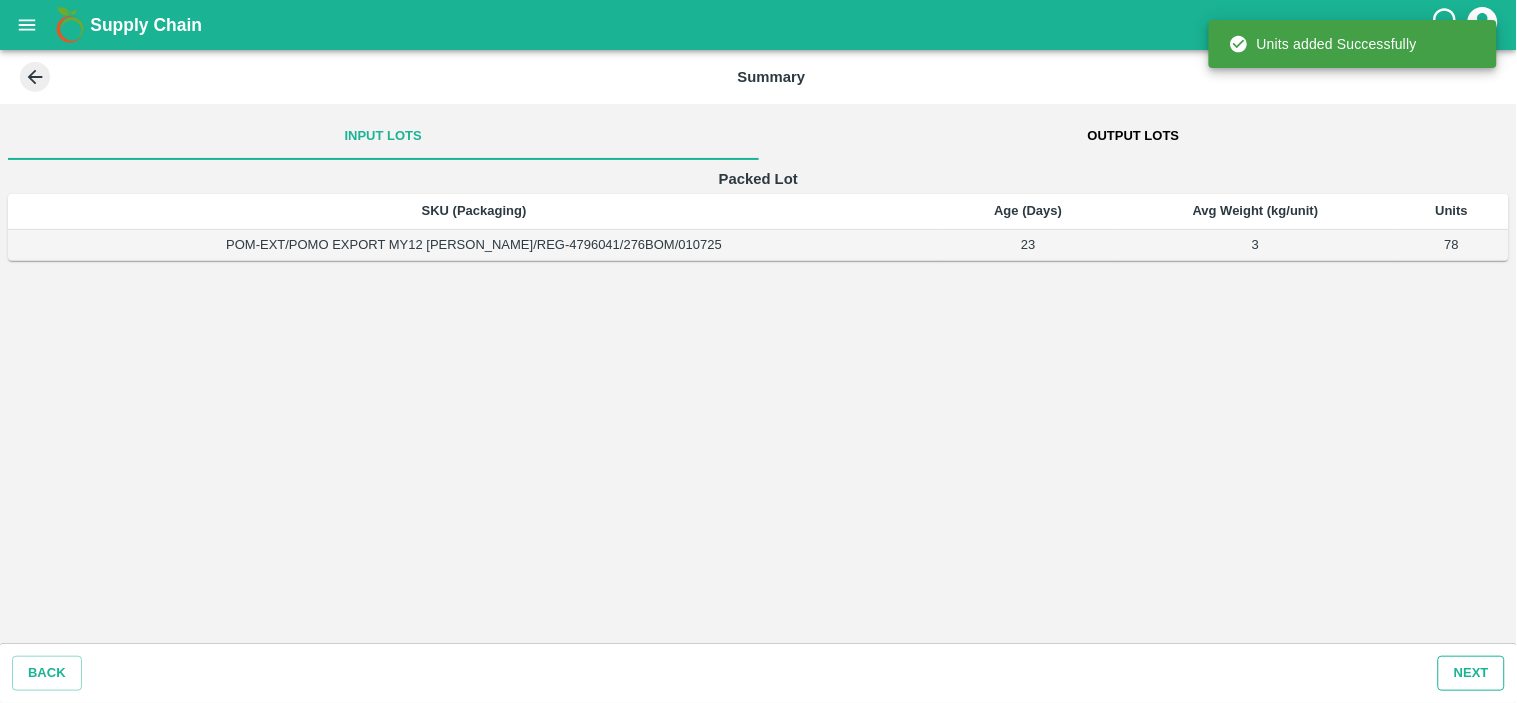 click on "Next" at bounding box center (1471, 673) 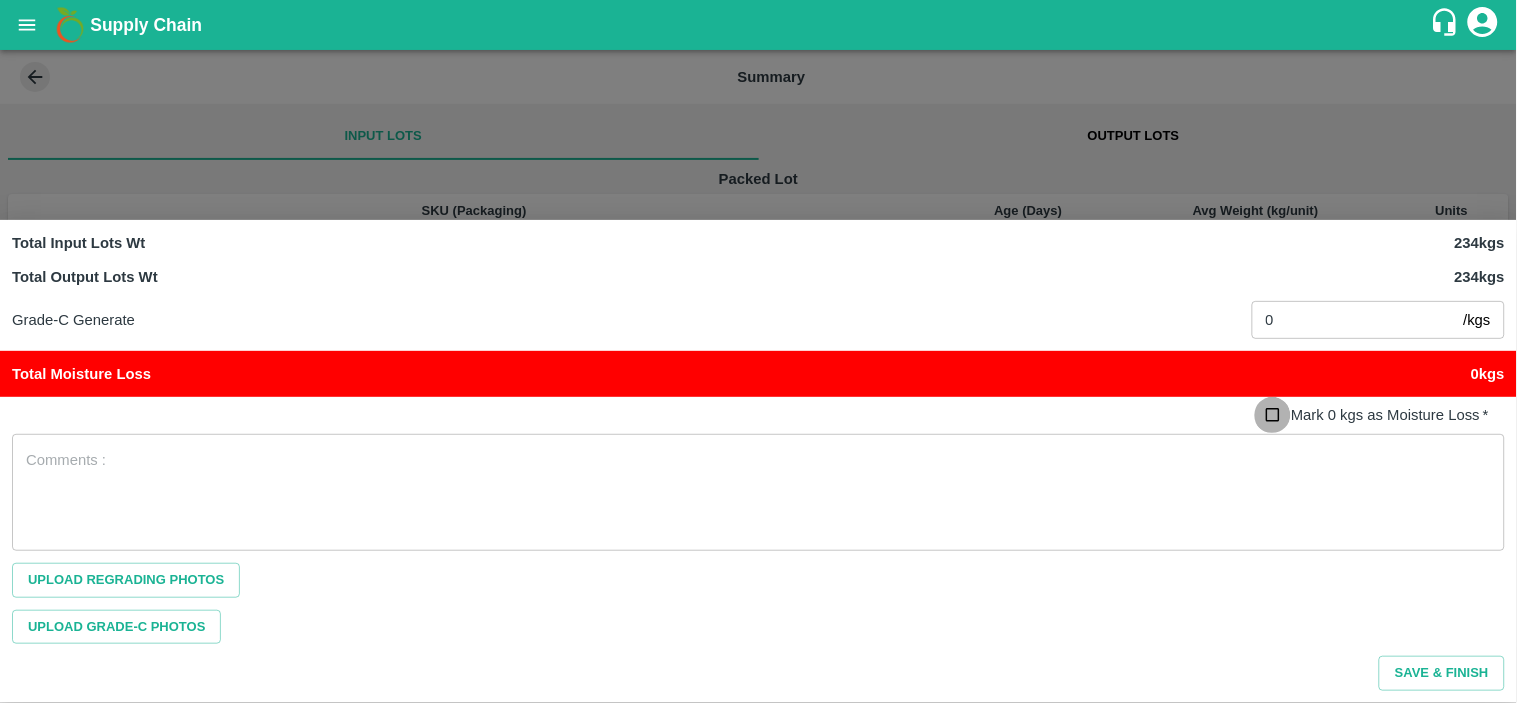 click on "Mark 0 kgs as Moisture Loss   *" at bounding box center [1273, 415] 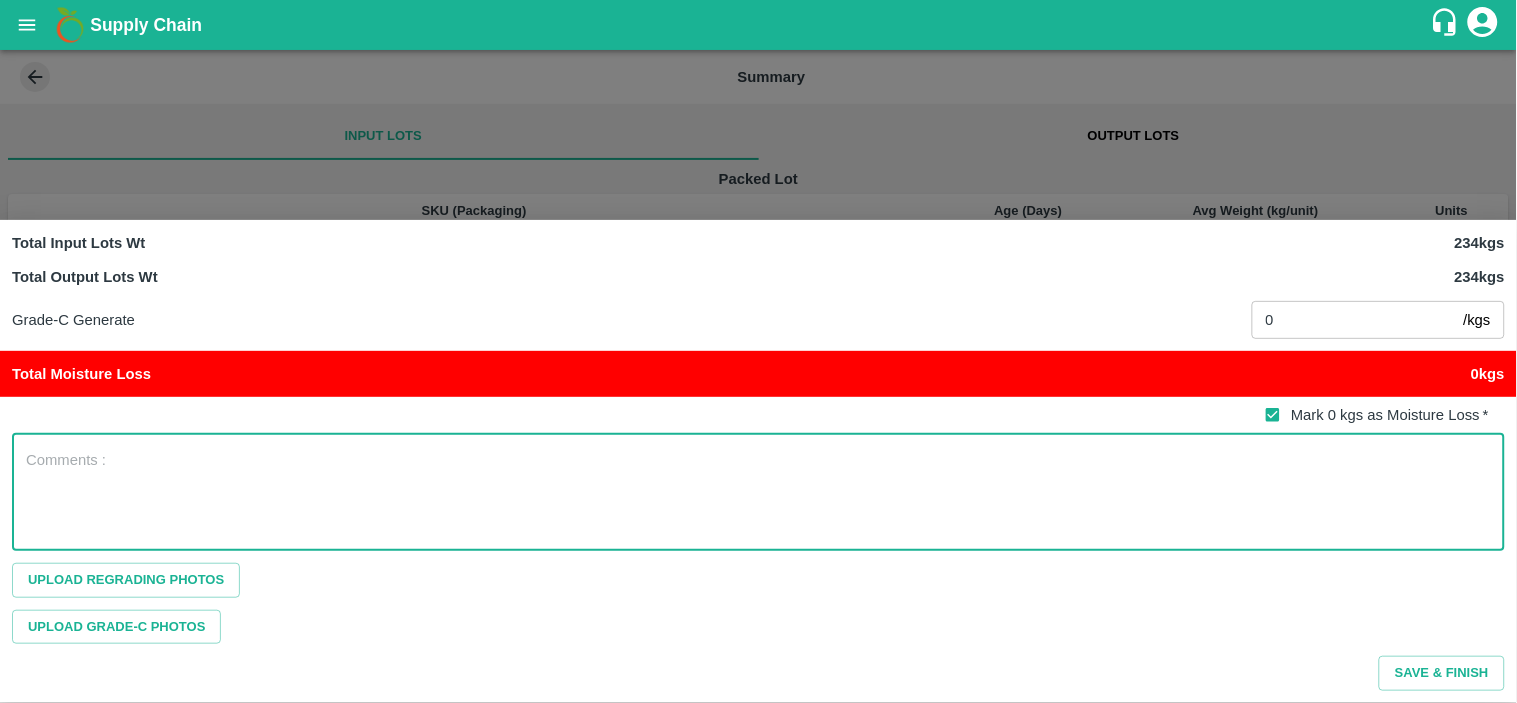 click at bounding box center (758, 492) 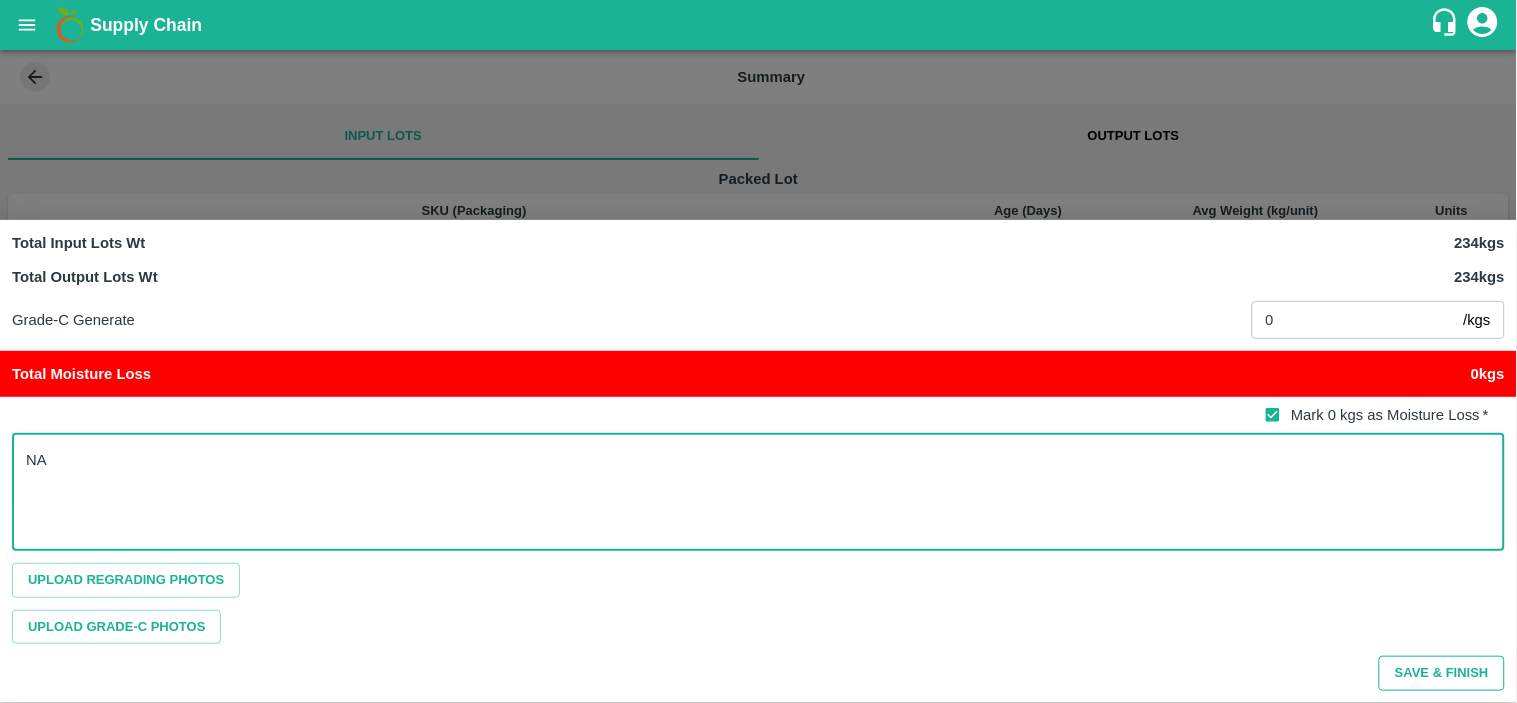 type on "NA" 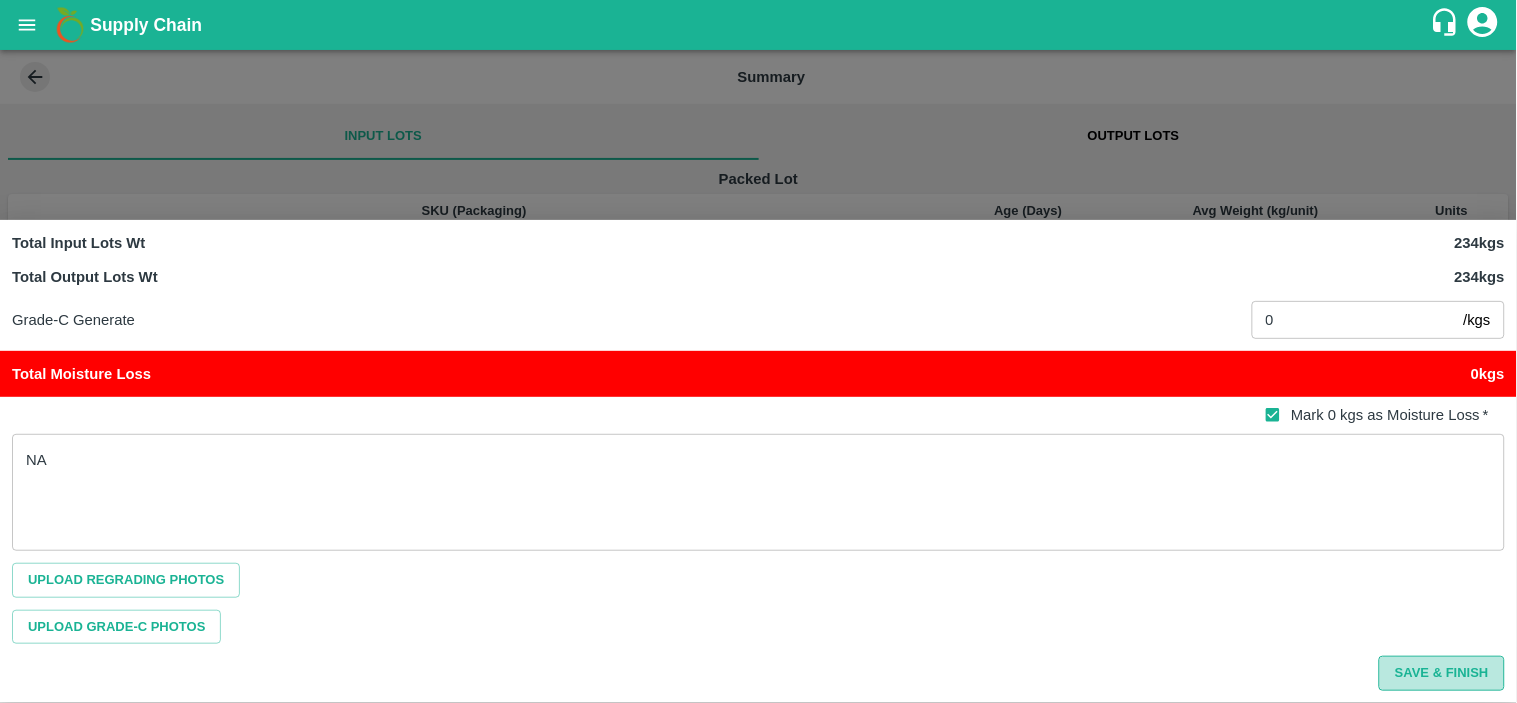 click on "Save & Finish" at bounding box center (1442, 673) 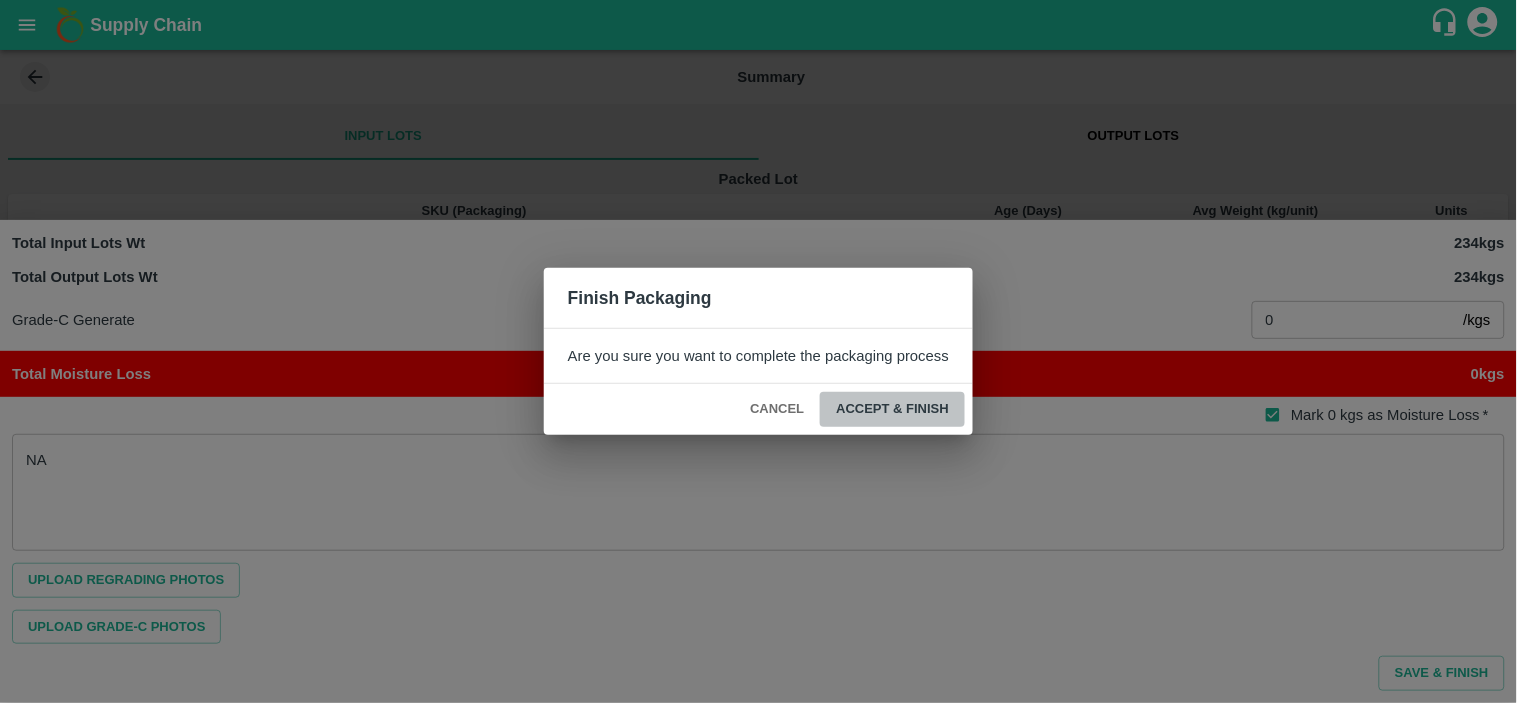 click on "ACCEPT & FINISH" at bounding box center [892, 409] 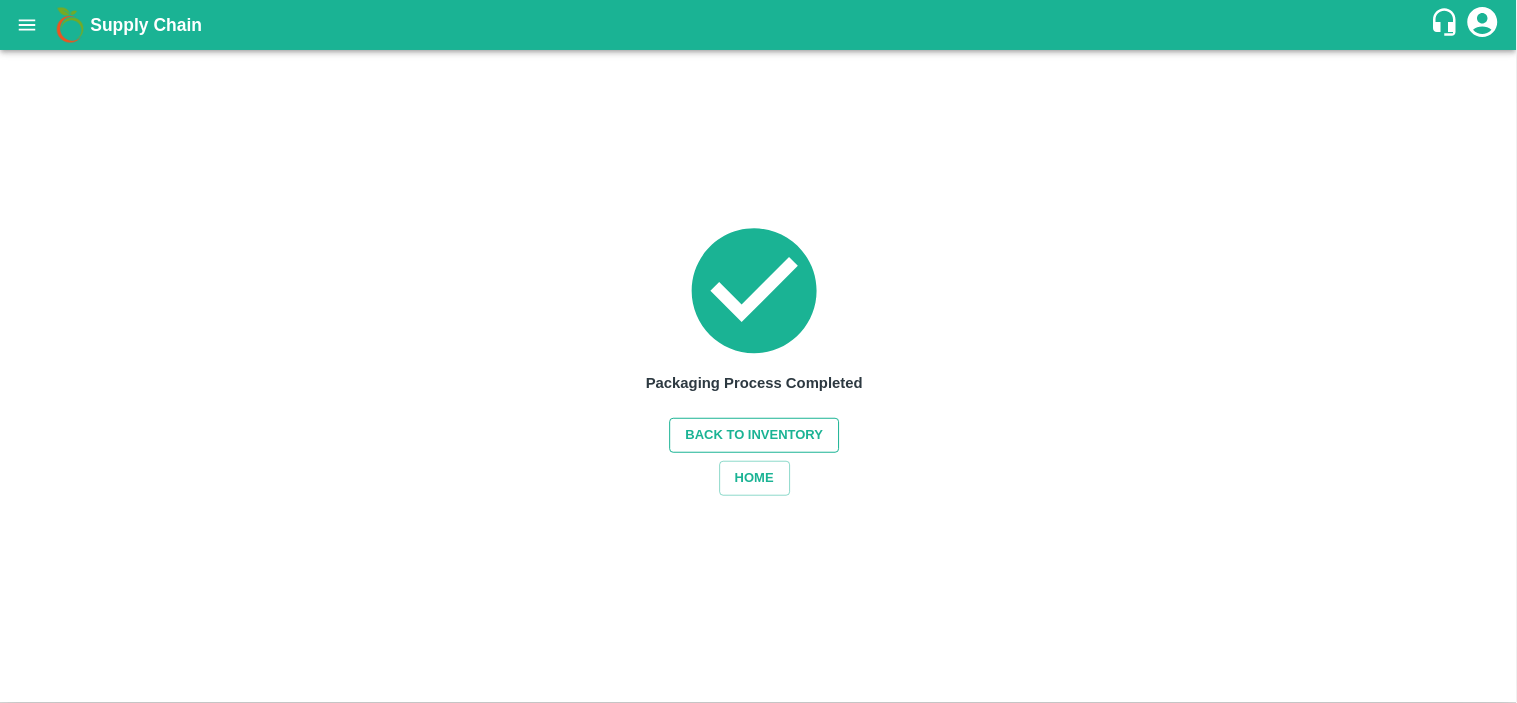 click on "Back to Inventory" at bounding box center (755, 435) 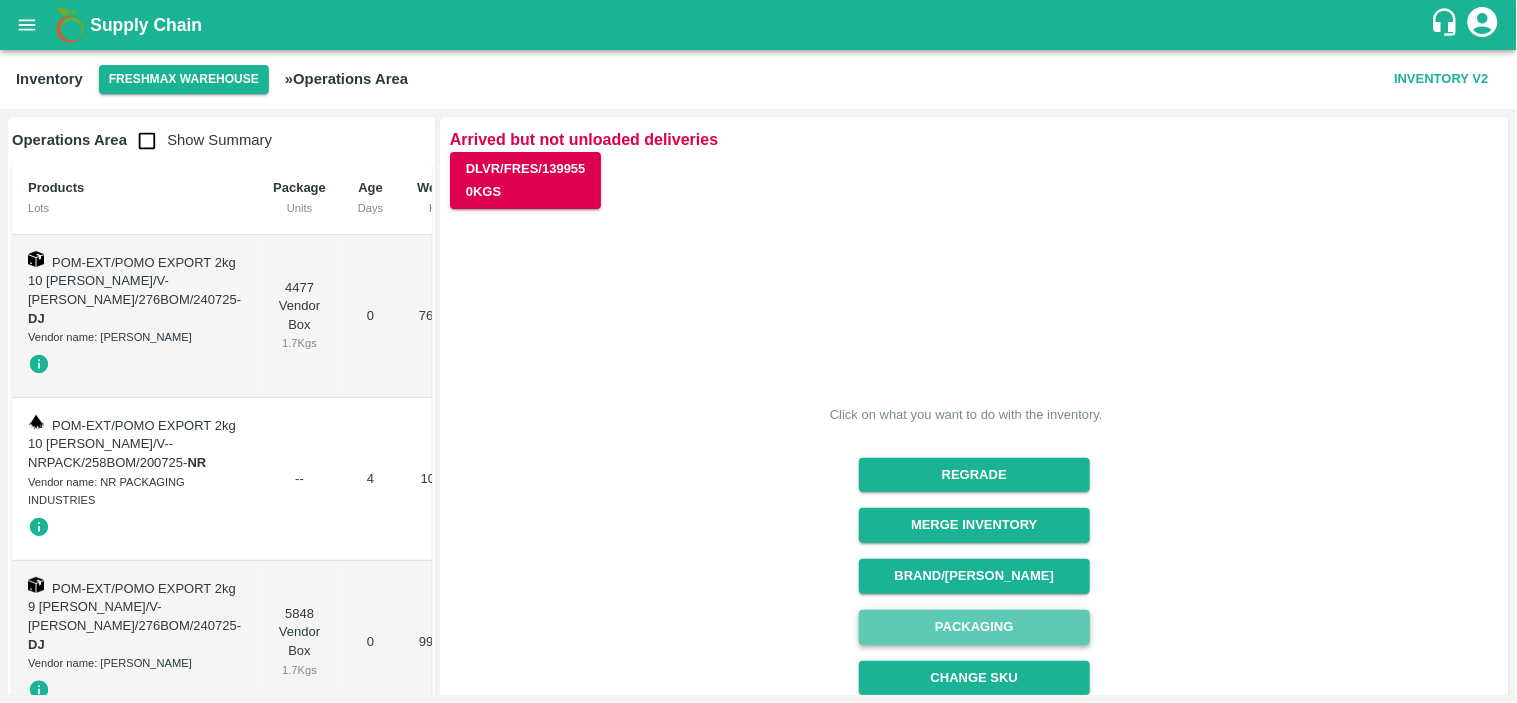 click on "Packaging" at bounding box center (974, 627) 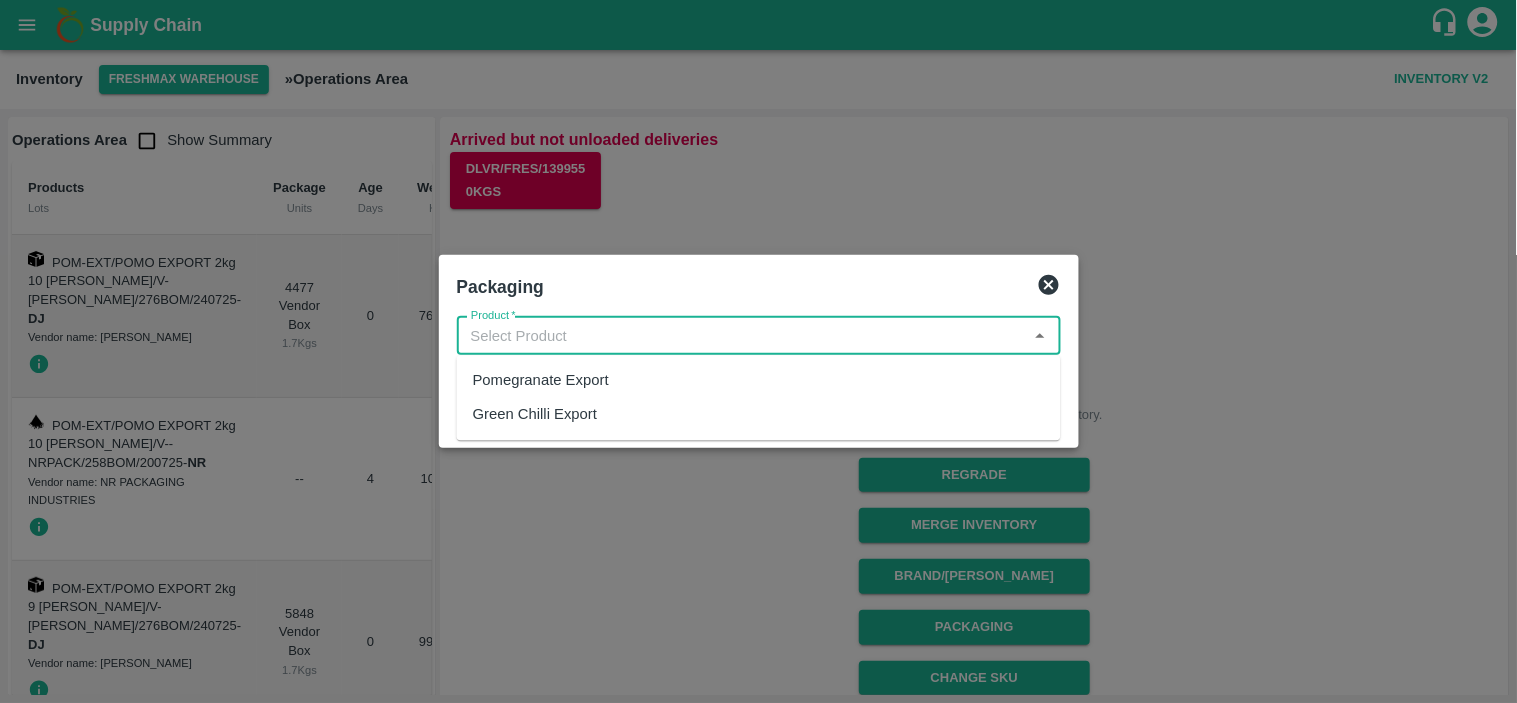 click on "Product   *" at bounding box center (742, 336) 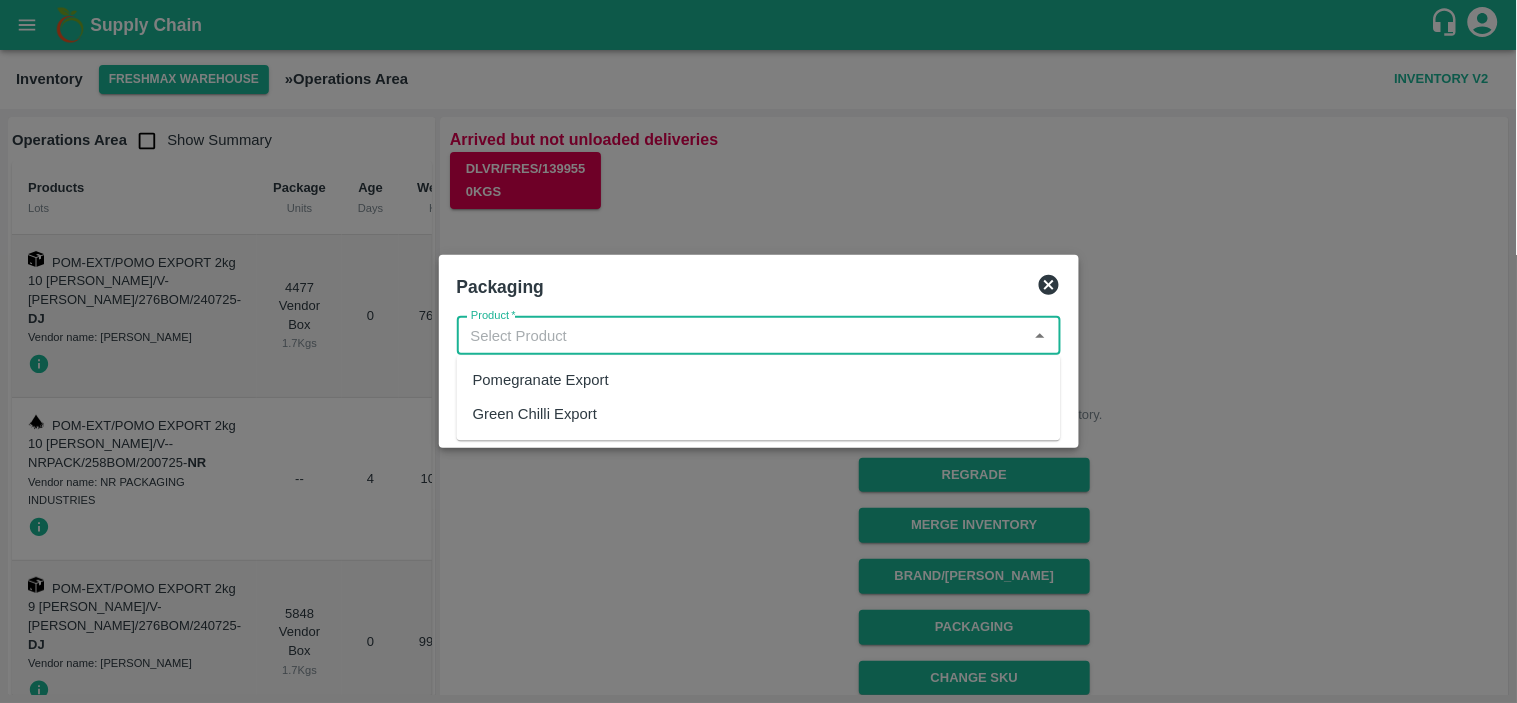 type on "Pomegranate Export" 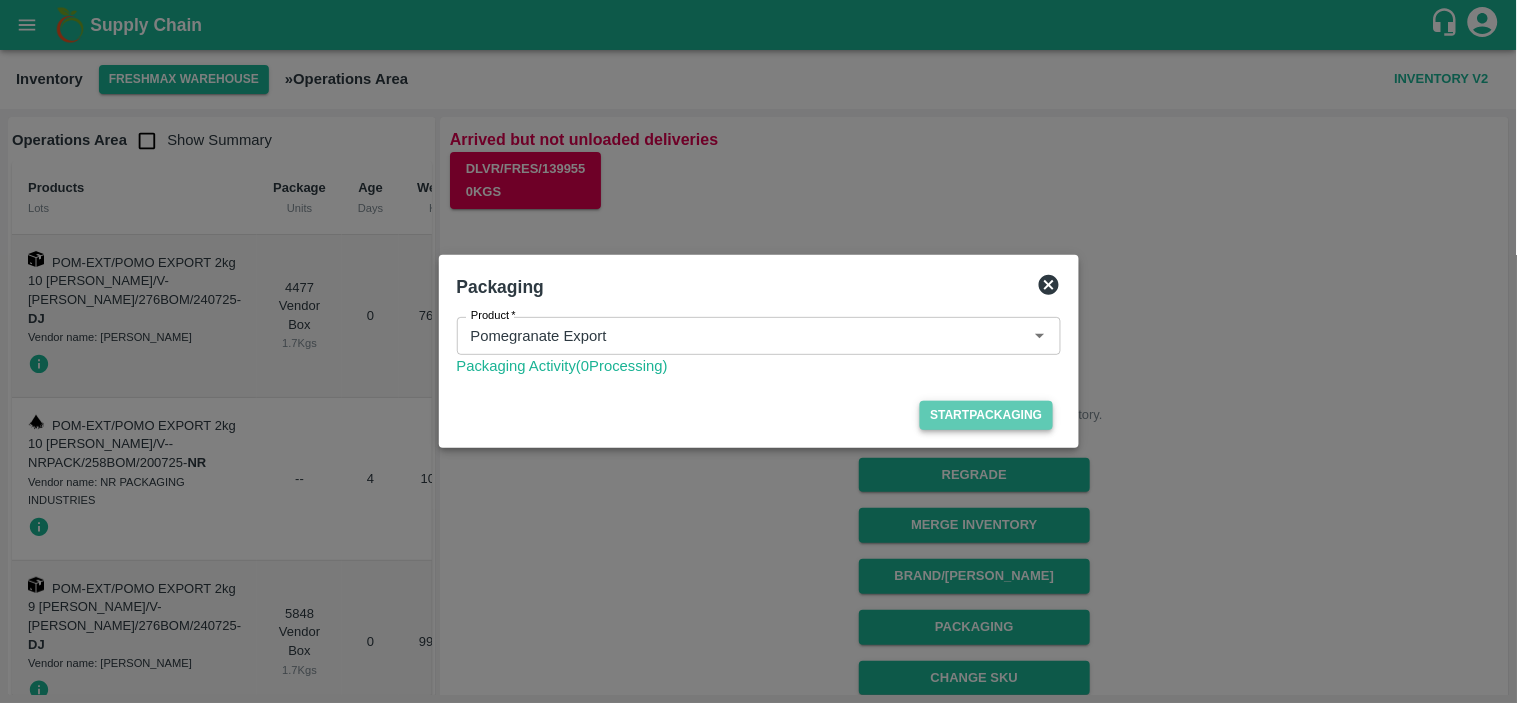 click on "Start  Packaging" at bounding box center [986, 415] 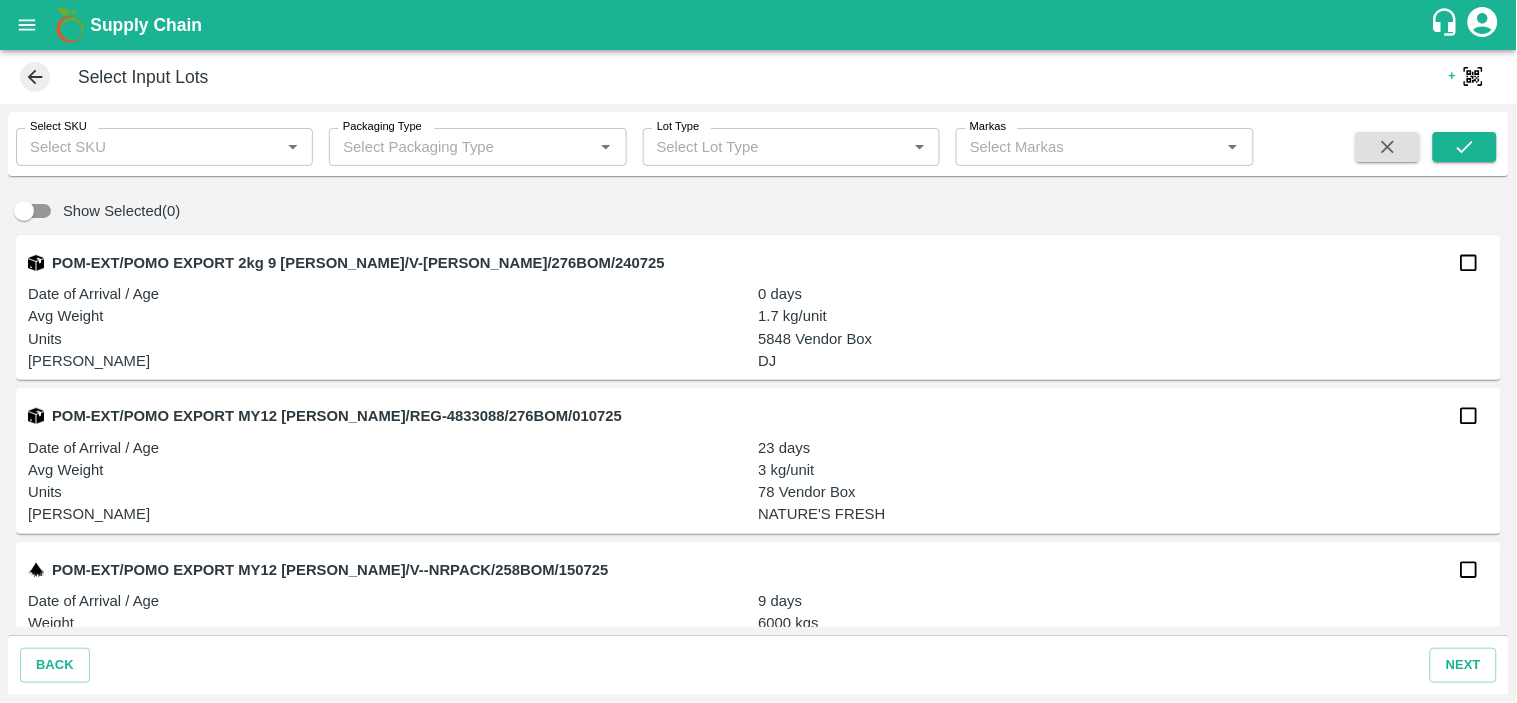 scroll, scrollTop: 294, scrollLeft: 0, axis: vertical 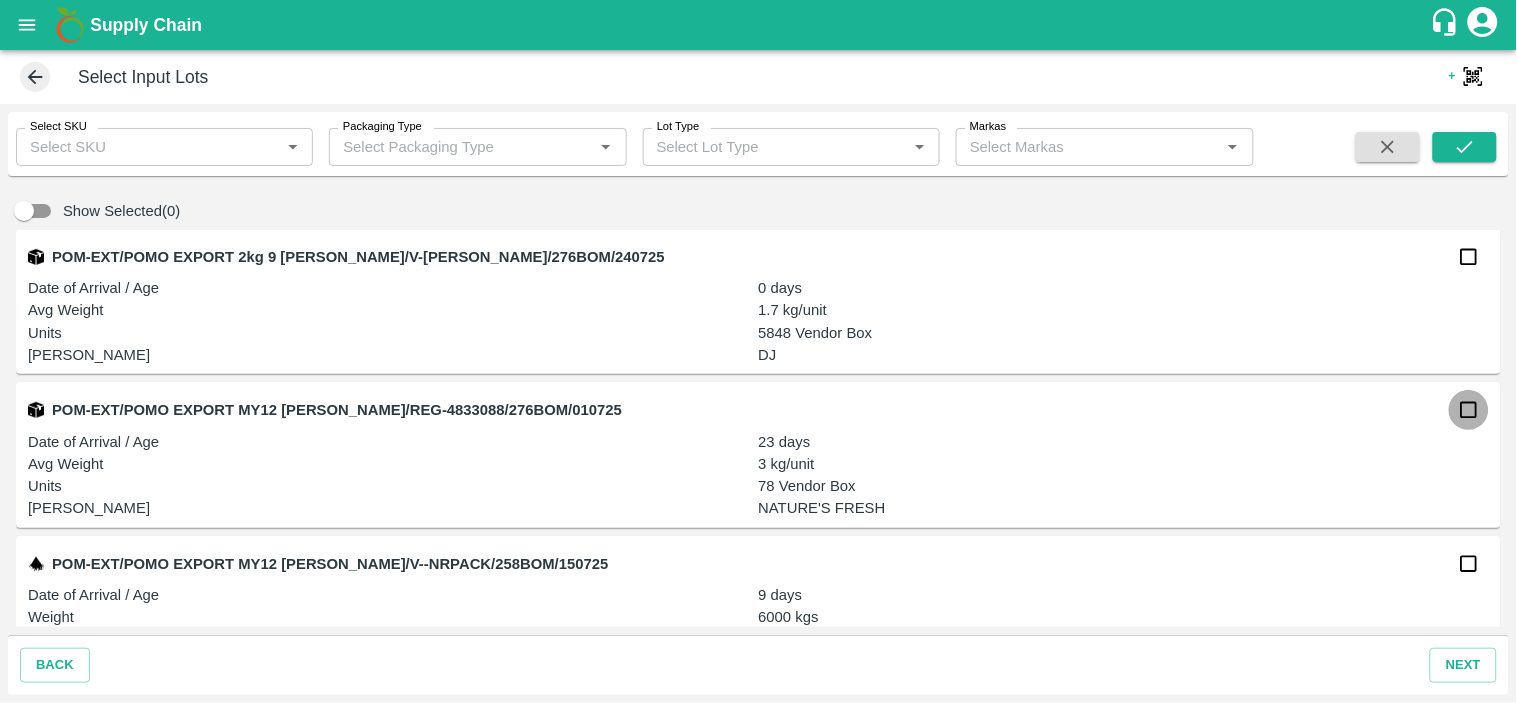 click at bounding box center (1469, 410) 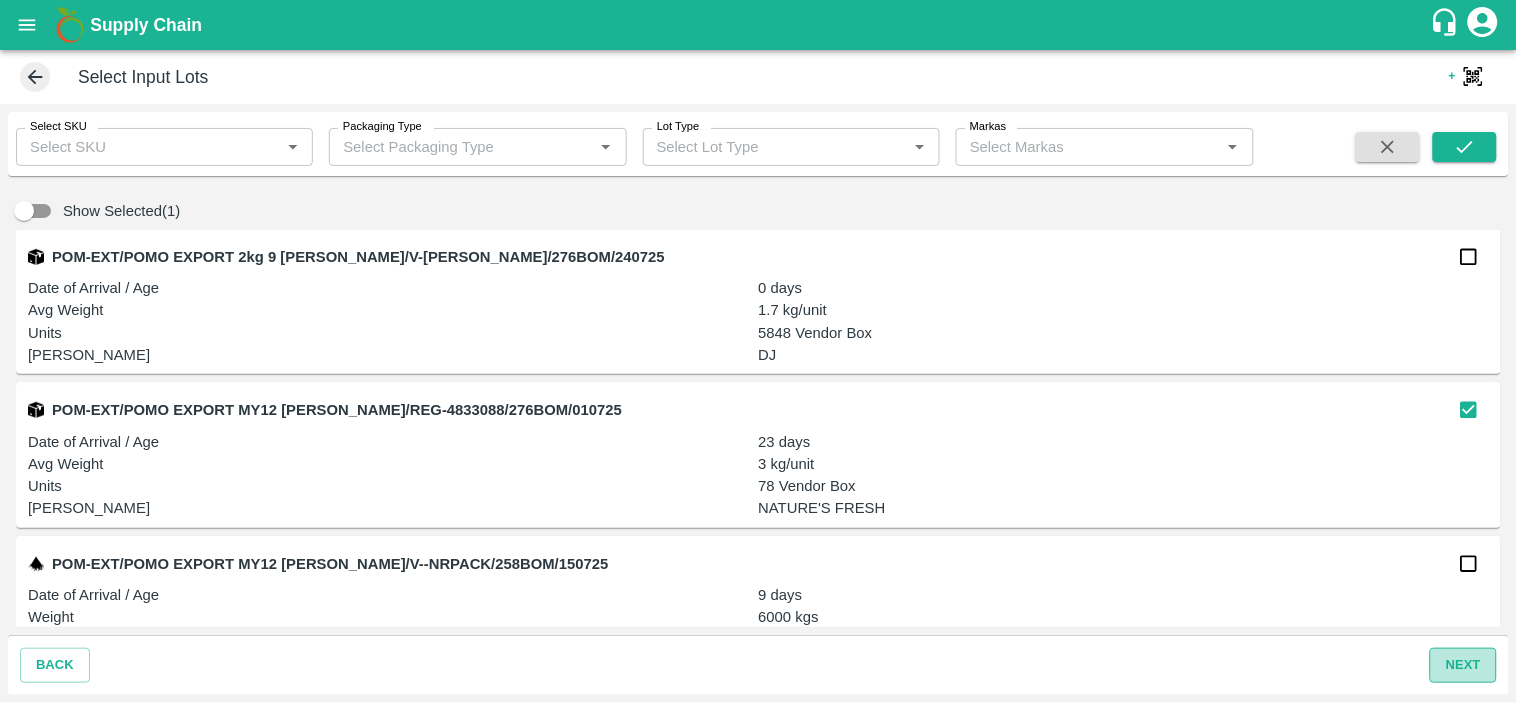 click on "next" at bounding box center (1463, 665) 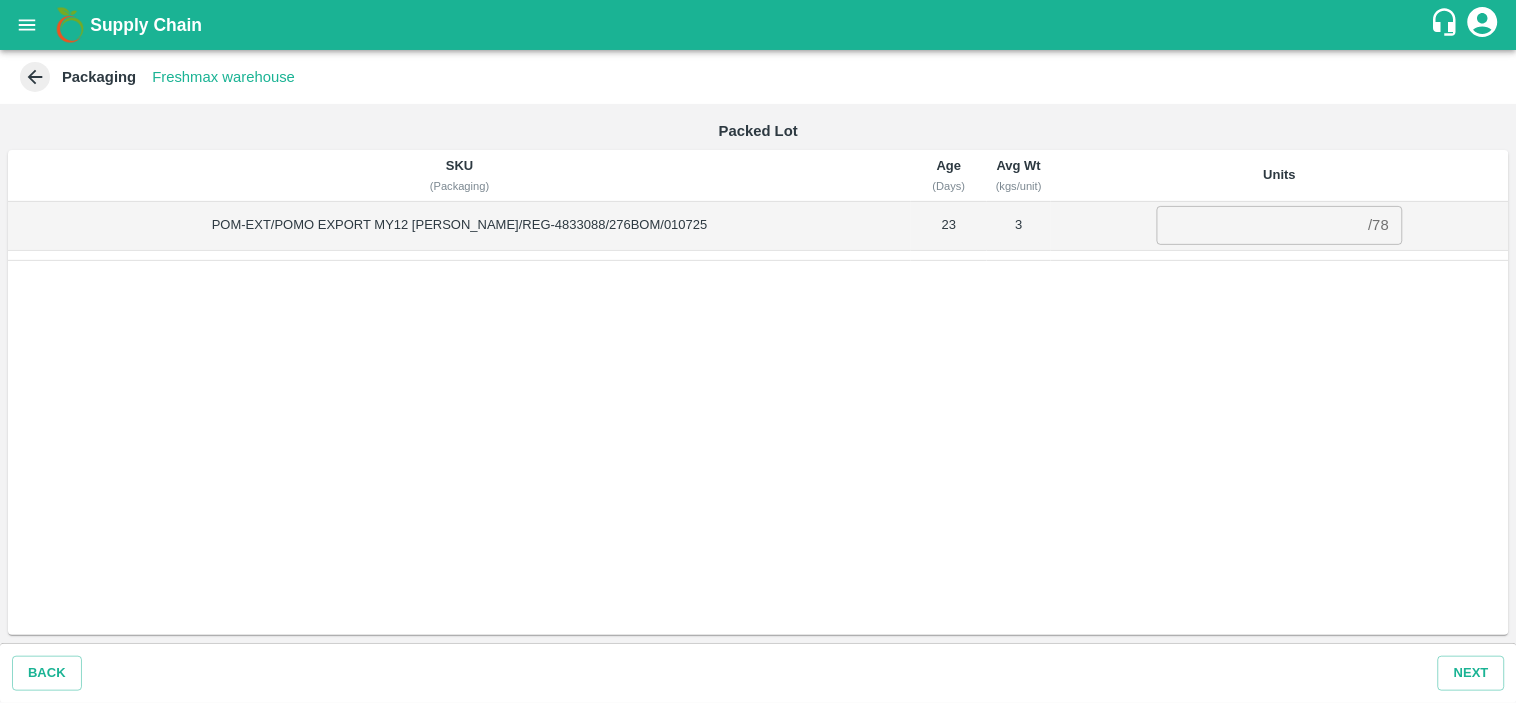 click on "/ 78" at bounding box center [1379, 226] 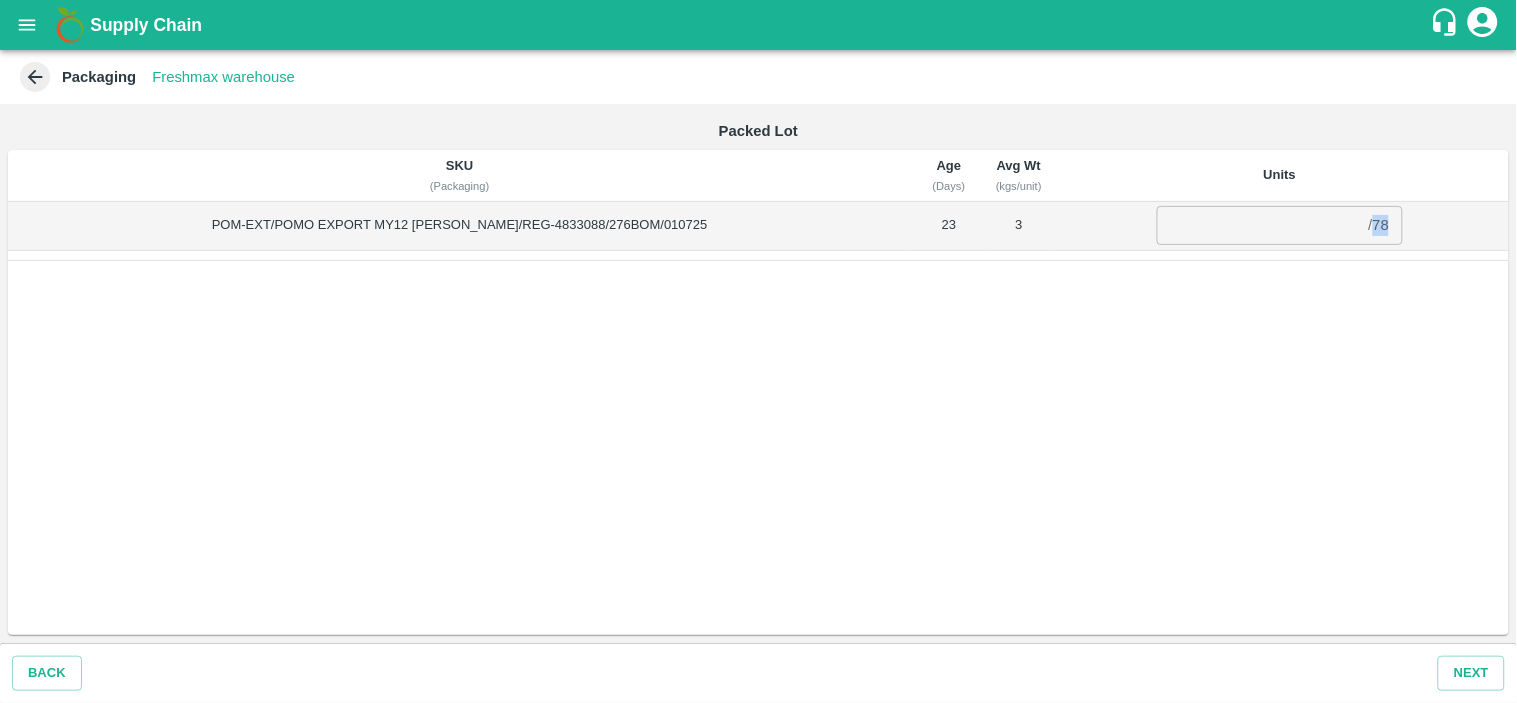 click on "/ 78" at bounding box center (1379, 226) 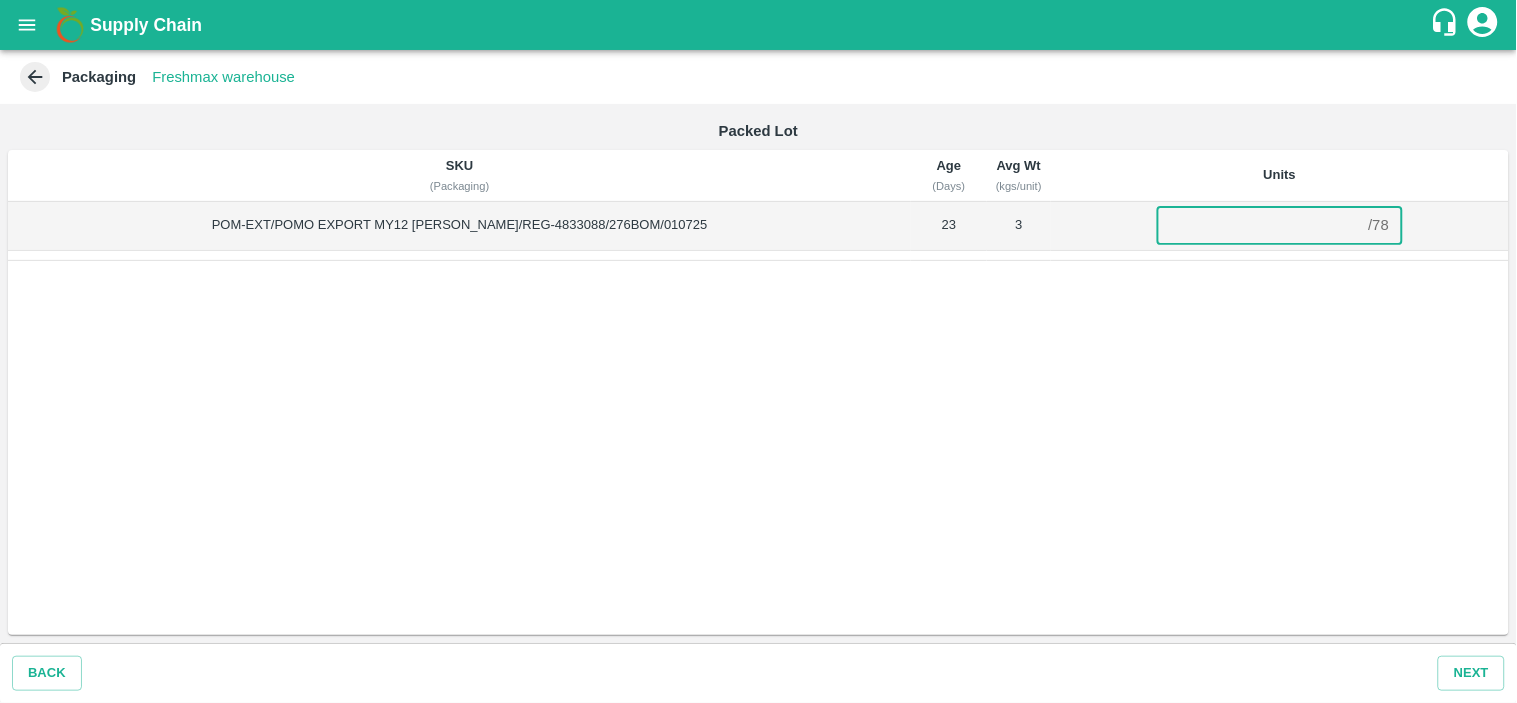 click at bounding box center (1259, 225) 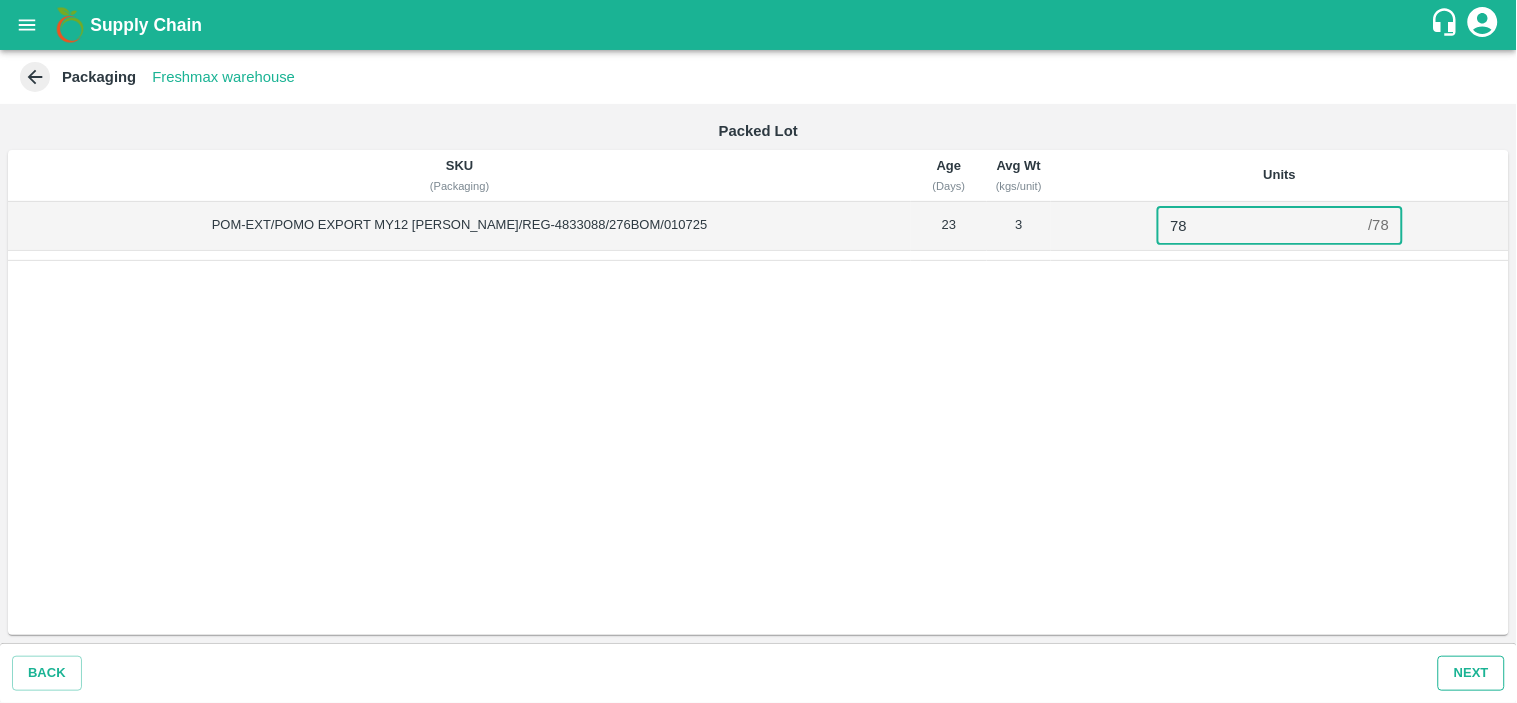 type on "78" 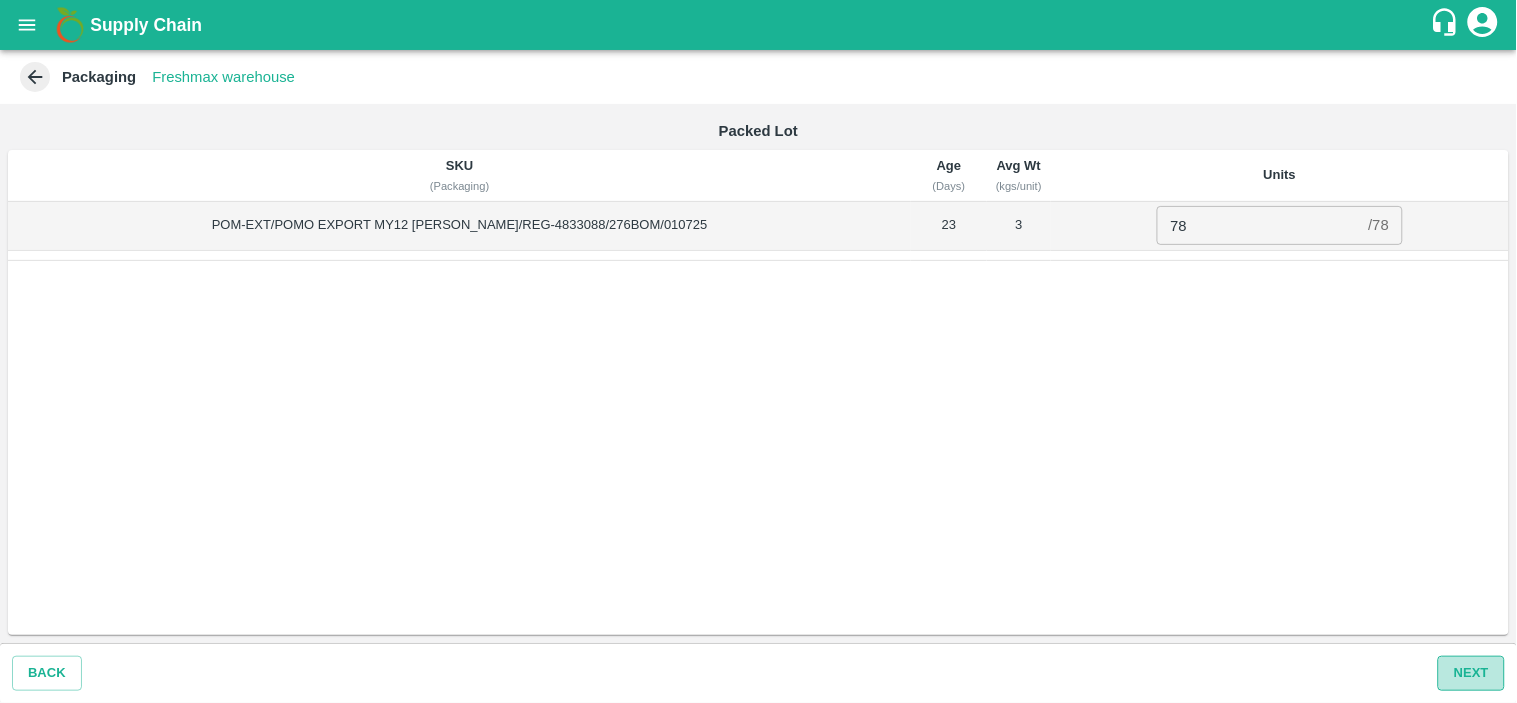 click on "Next" at bounding box center (1471, 673) 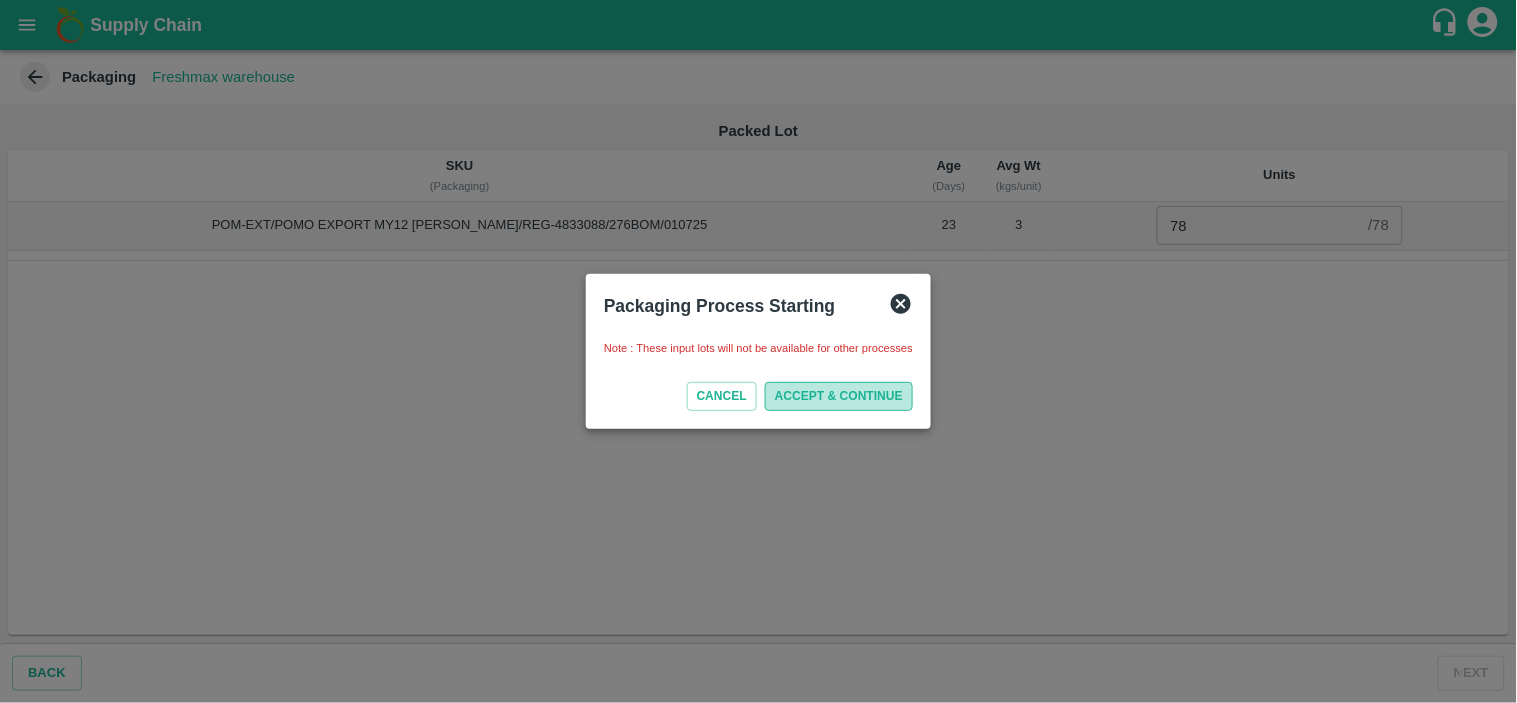 click on "ACCEPT & CONTINUE" at bounding box center (839, 396) 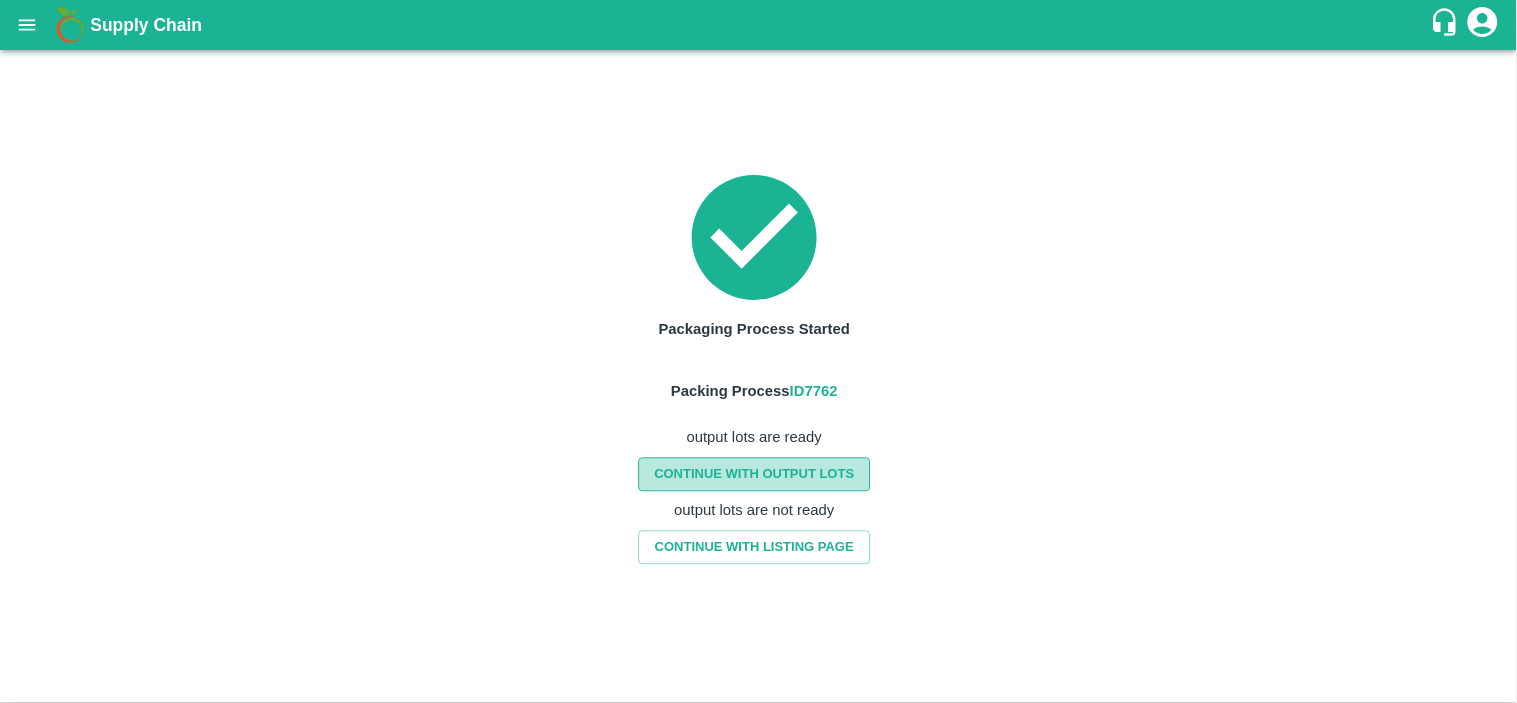 click on "CONTINUE WITH OUTPUT LOTS" at bounding box center [754, 474] 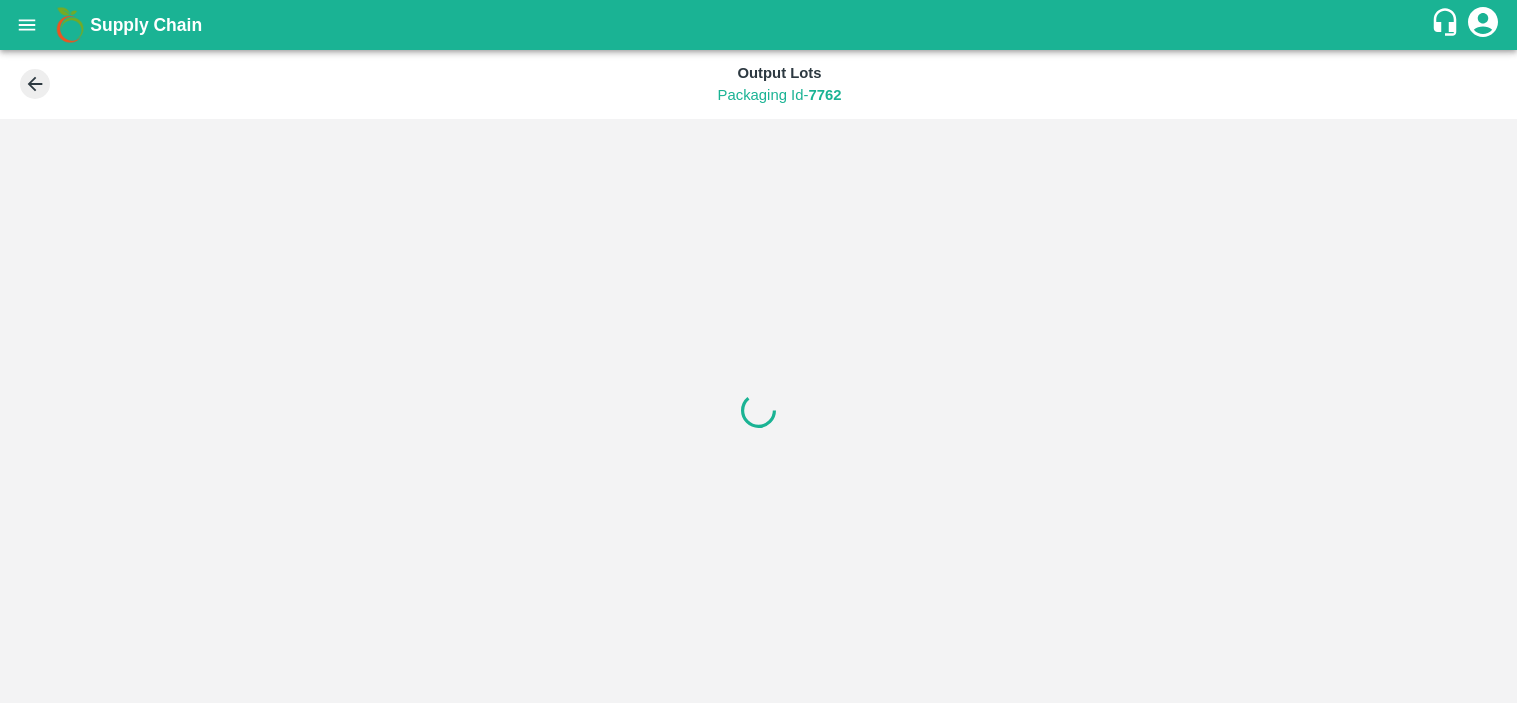 scroll, scrollTop: 0, scrollLeft: 0, axis: both 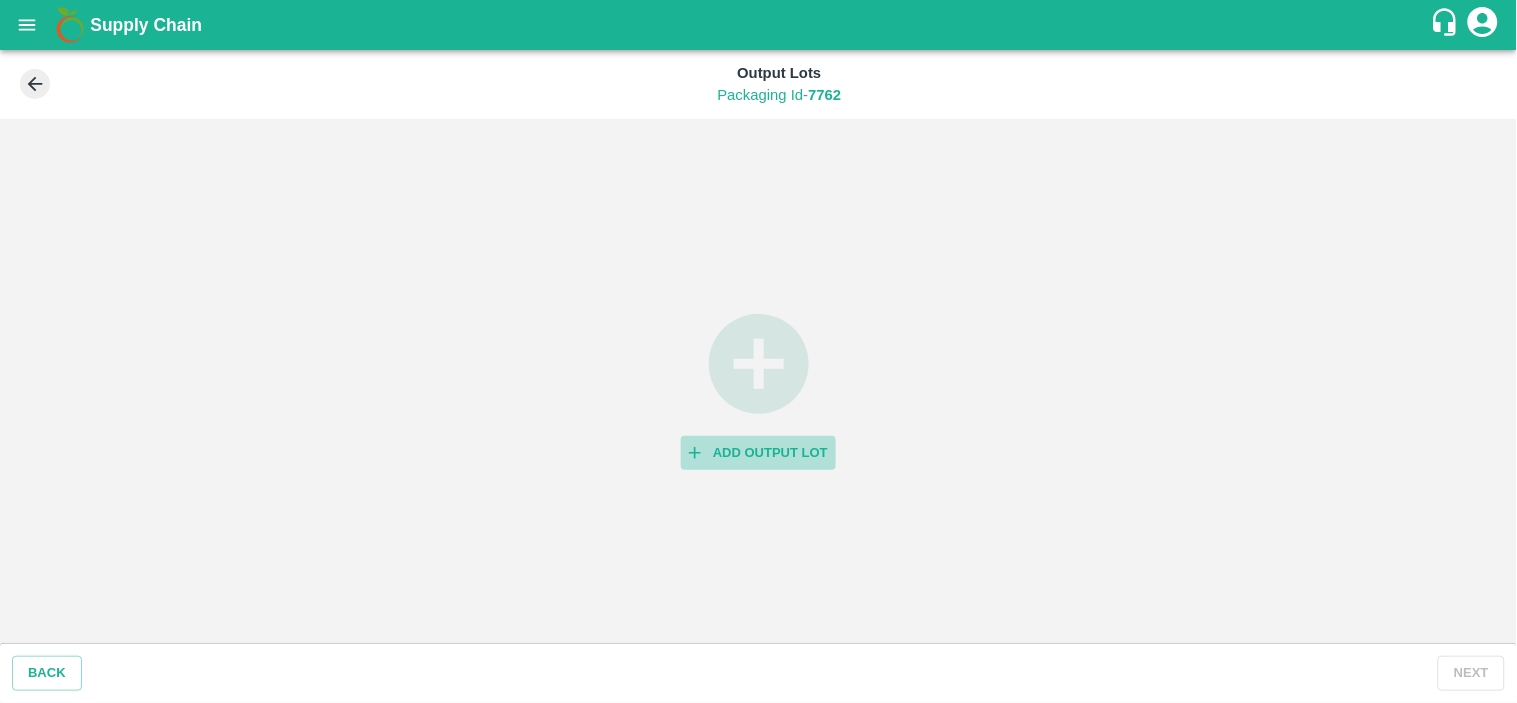 click on "Add Output Lot" at bounding box center [758, 453] 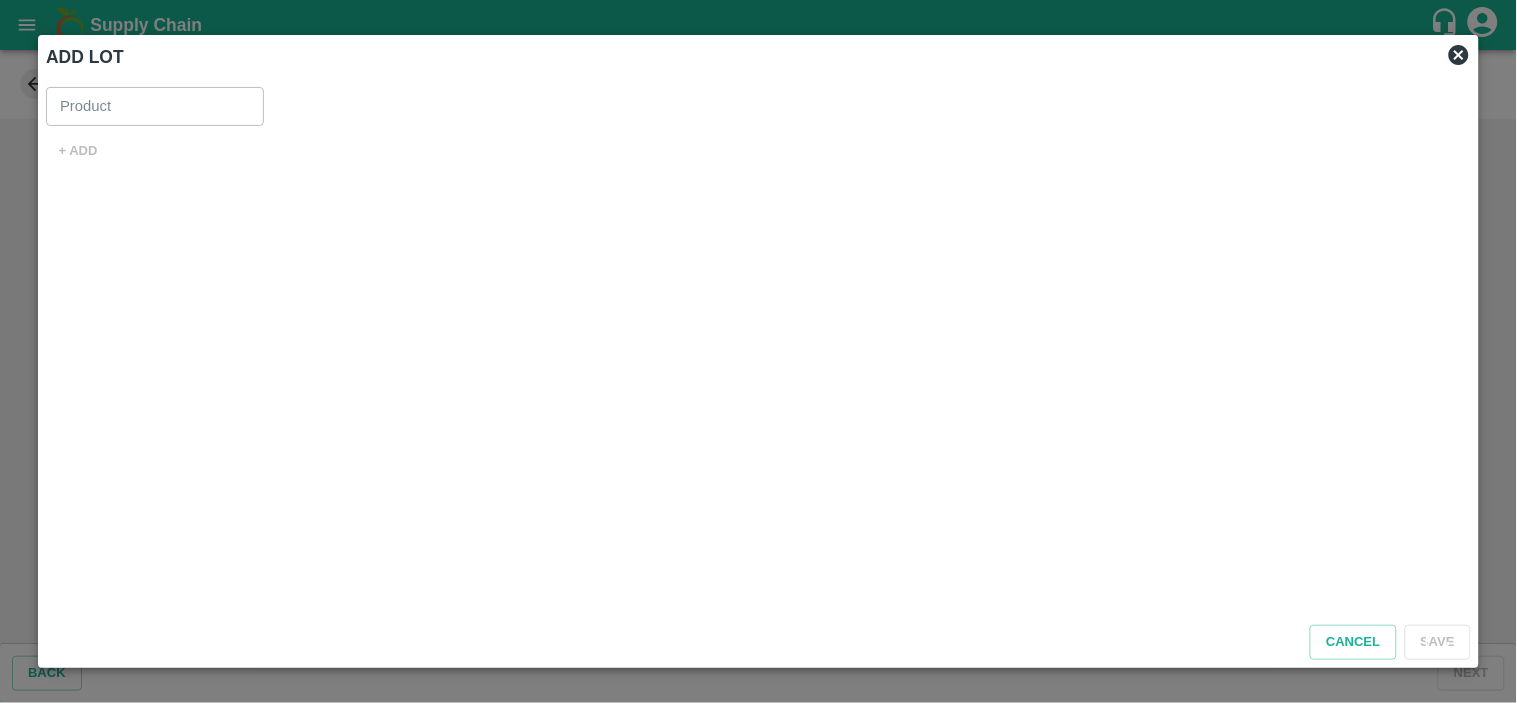 type on "Pomegranate Export" 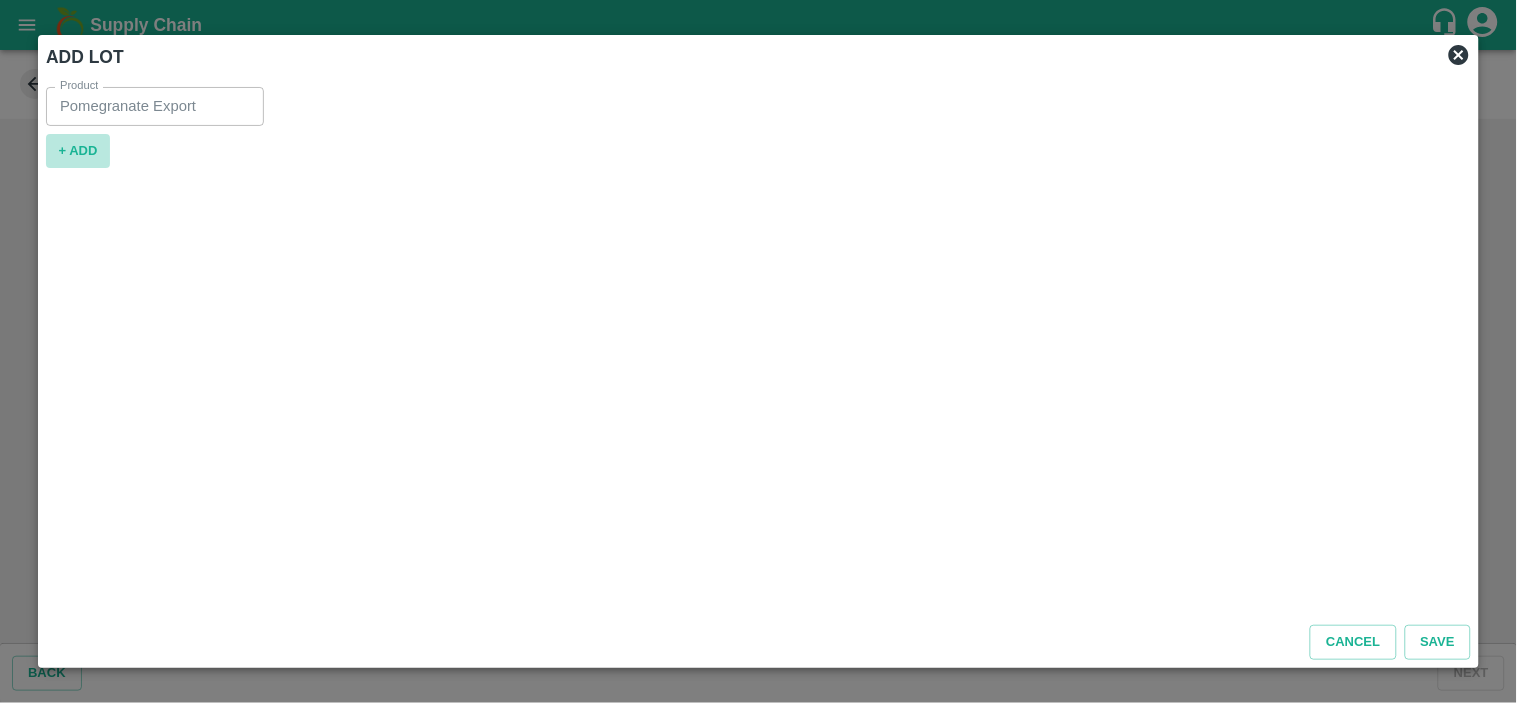 click on "+ ADD" at bounding box center [78, 151] 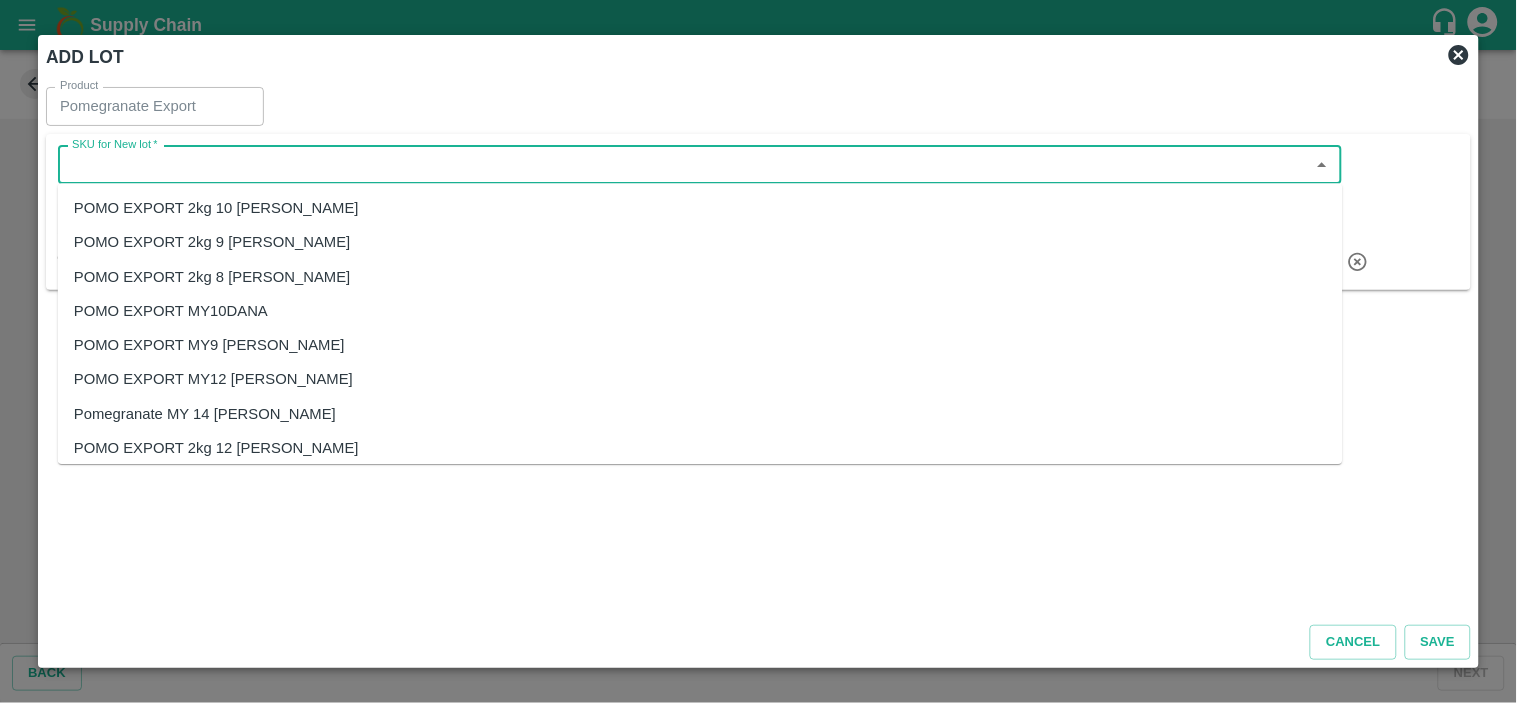 click on "SKU for New lot   *" at bounding box center (683, 165) 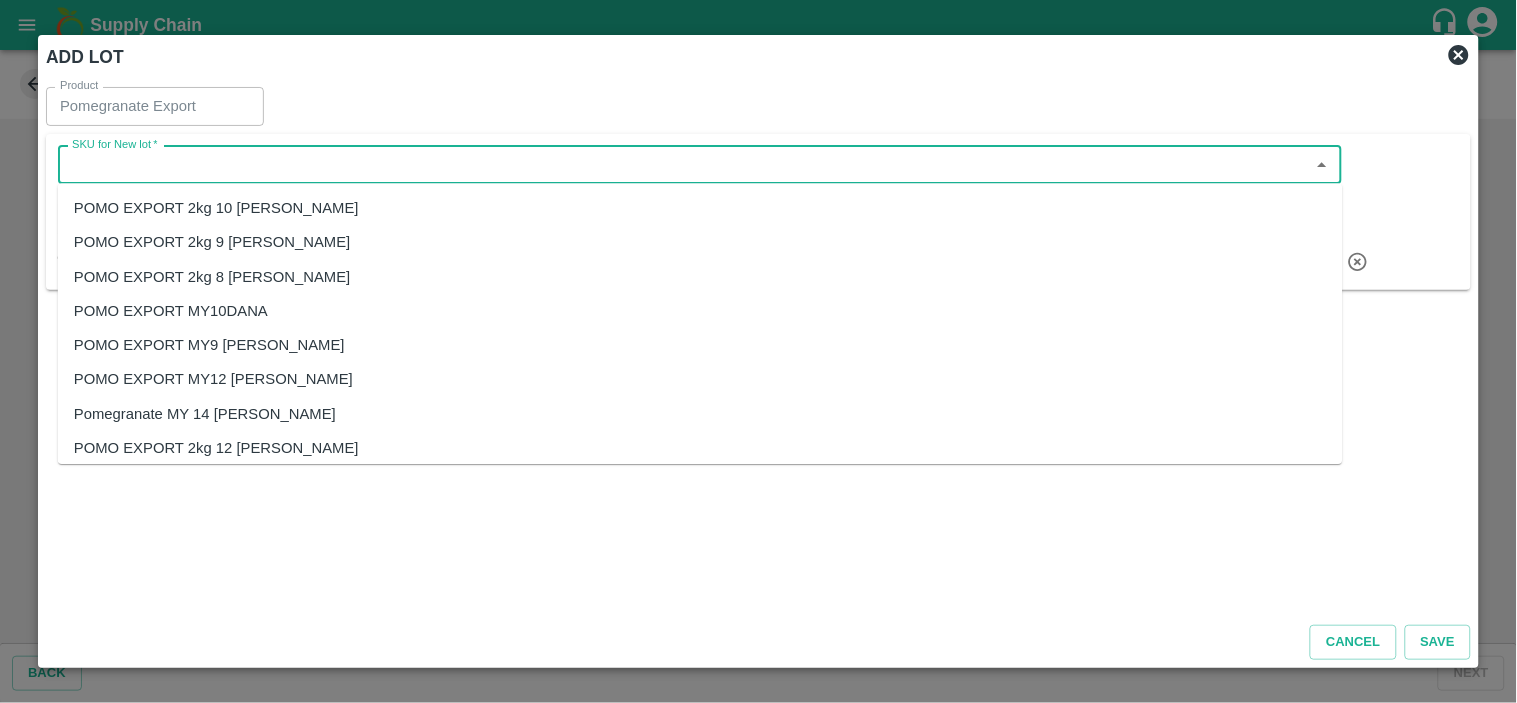click on "POMO EXPORT MY12 [PERSON_NAME]" at bounding box center [213, 380] 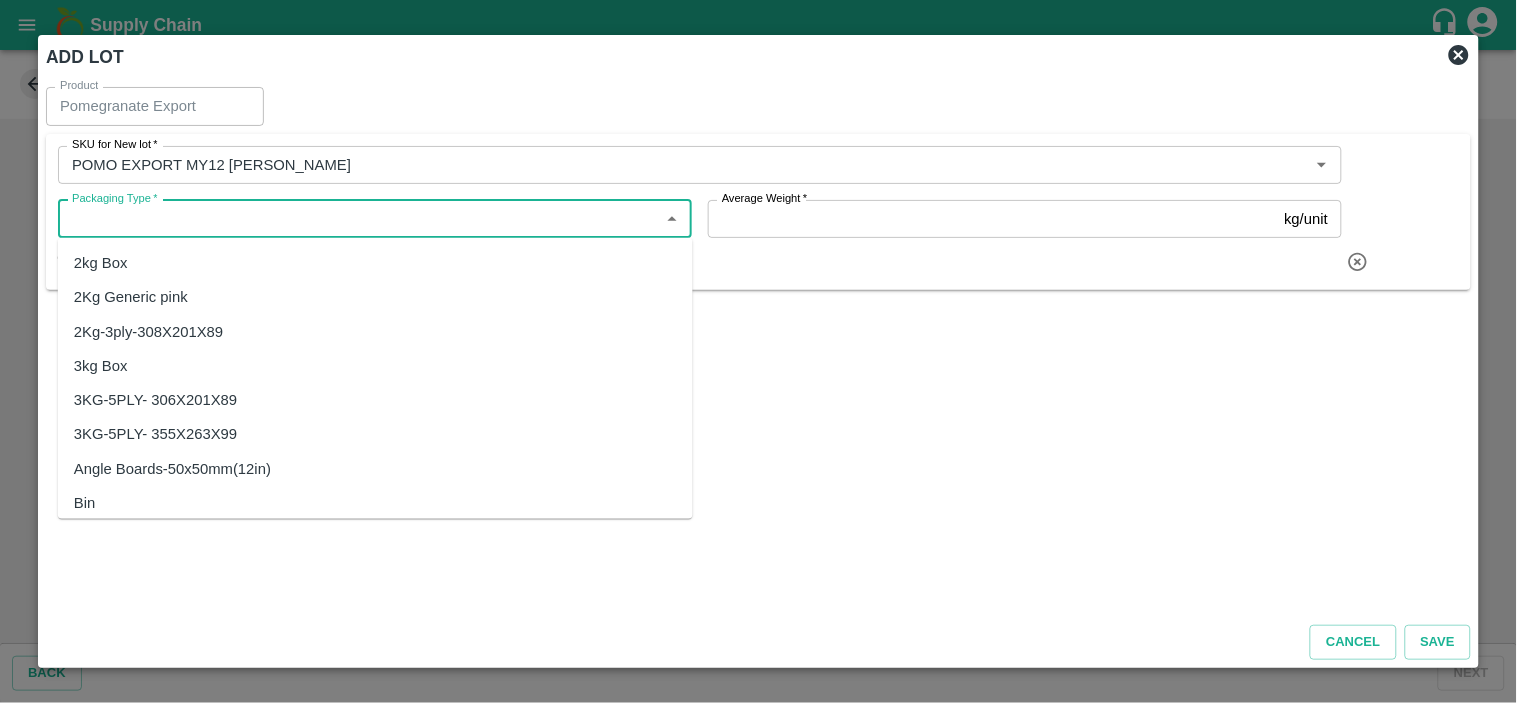 click on "Packaging Type   *" at bounding box center (358, 219) 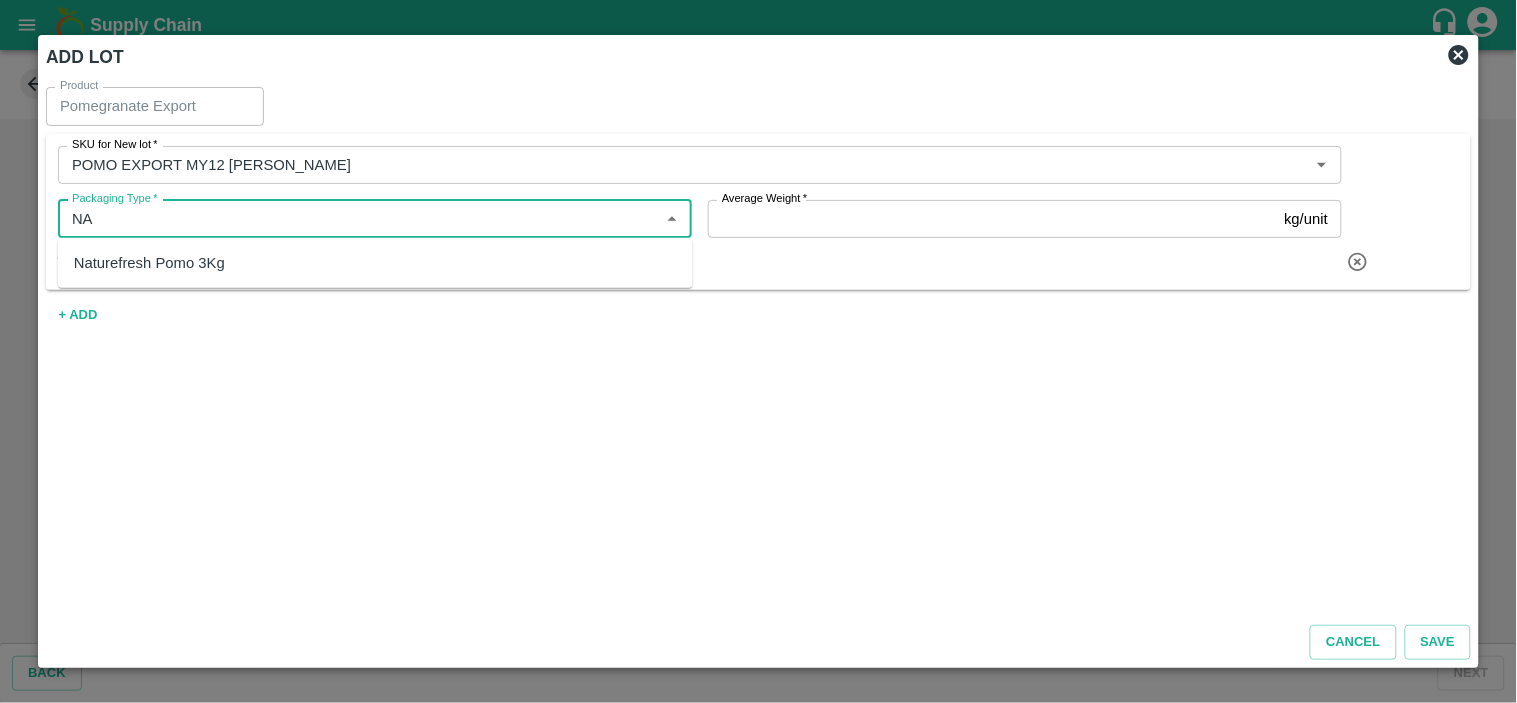 click on "Naturefresh Pomo 3Kg" at bounding box center (375, 263) 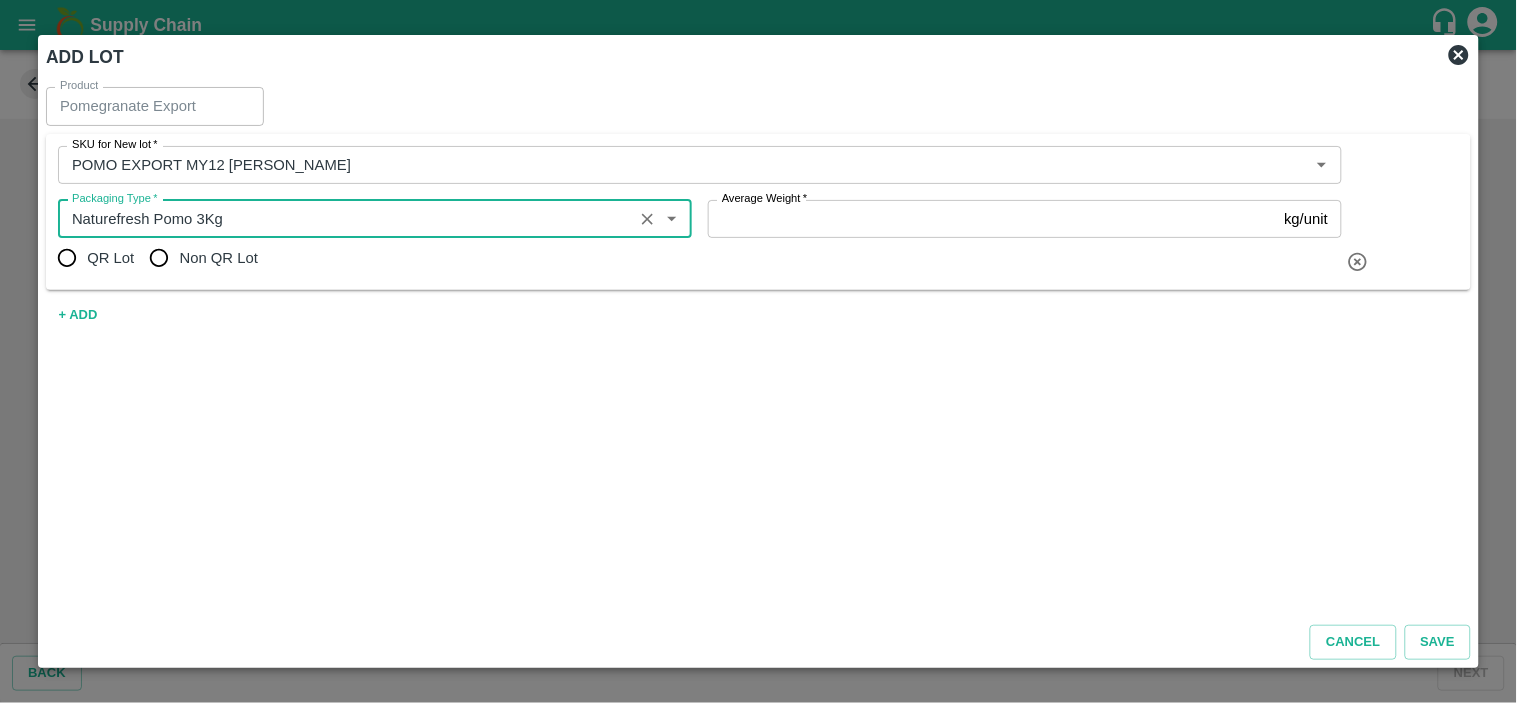 type on "Naturefresh Pomo 3Kg" 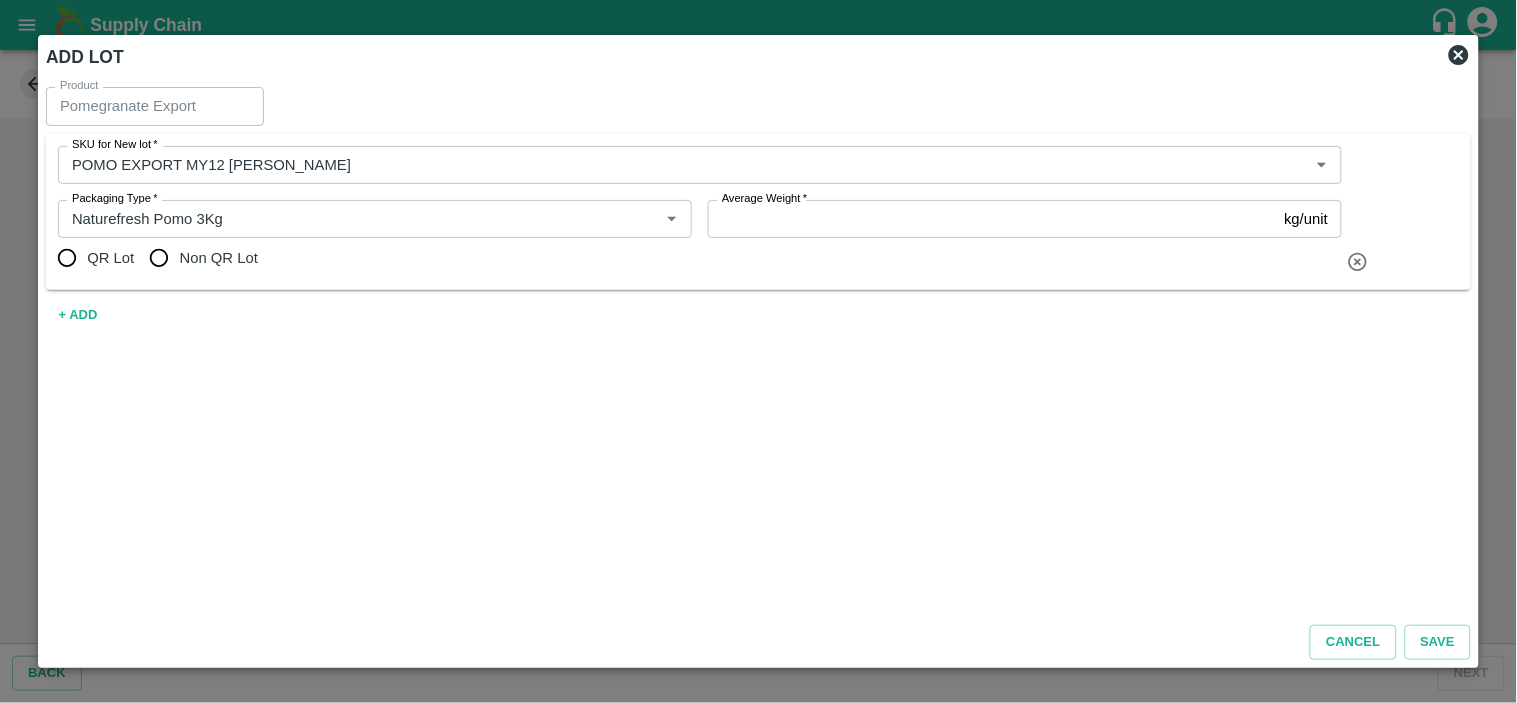 click on "Non QR Lot" at bounding box center [219, 258] 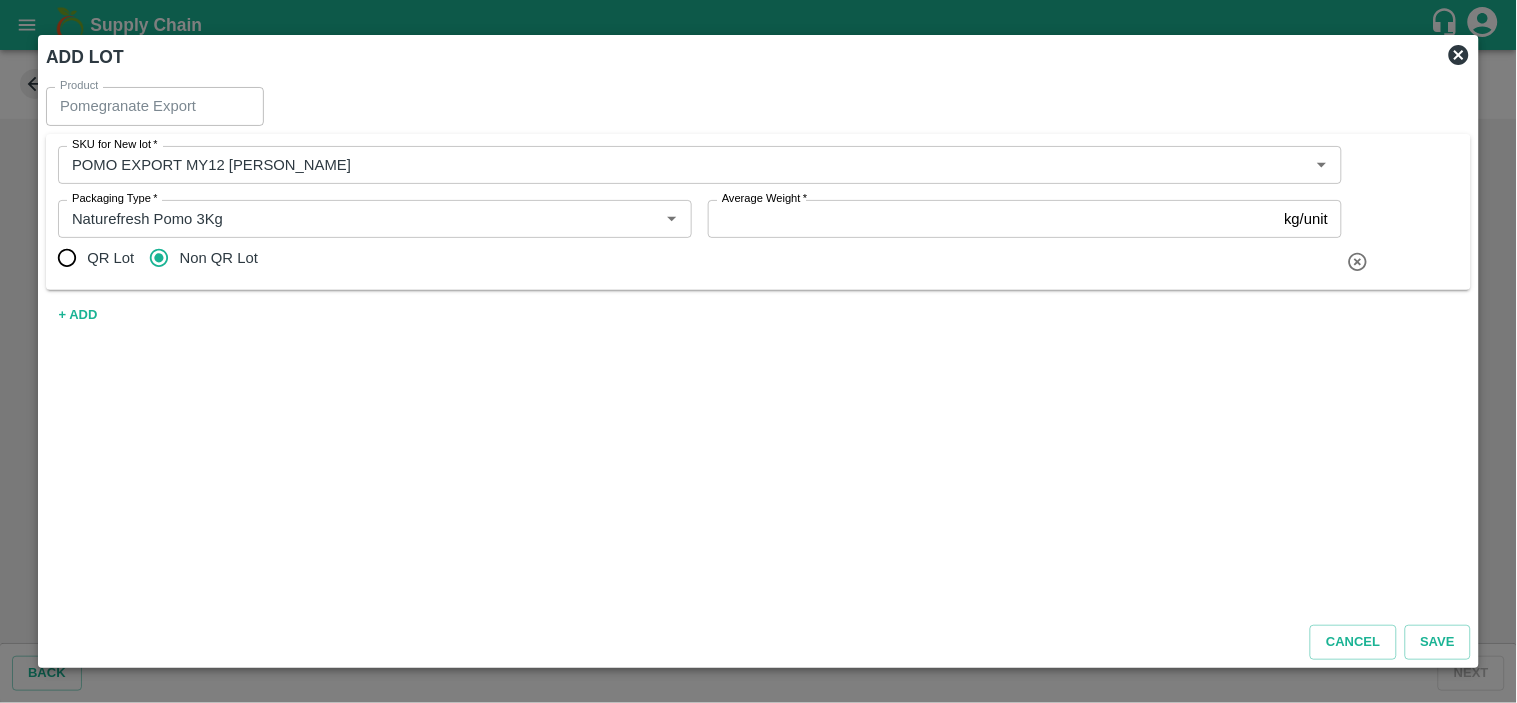 click on "Average Weight   *" at bounding box center [992, 219] 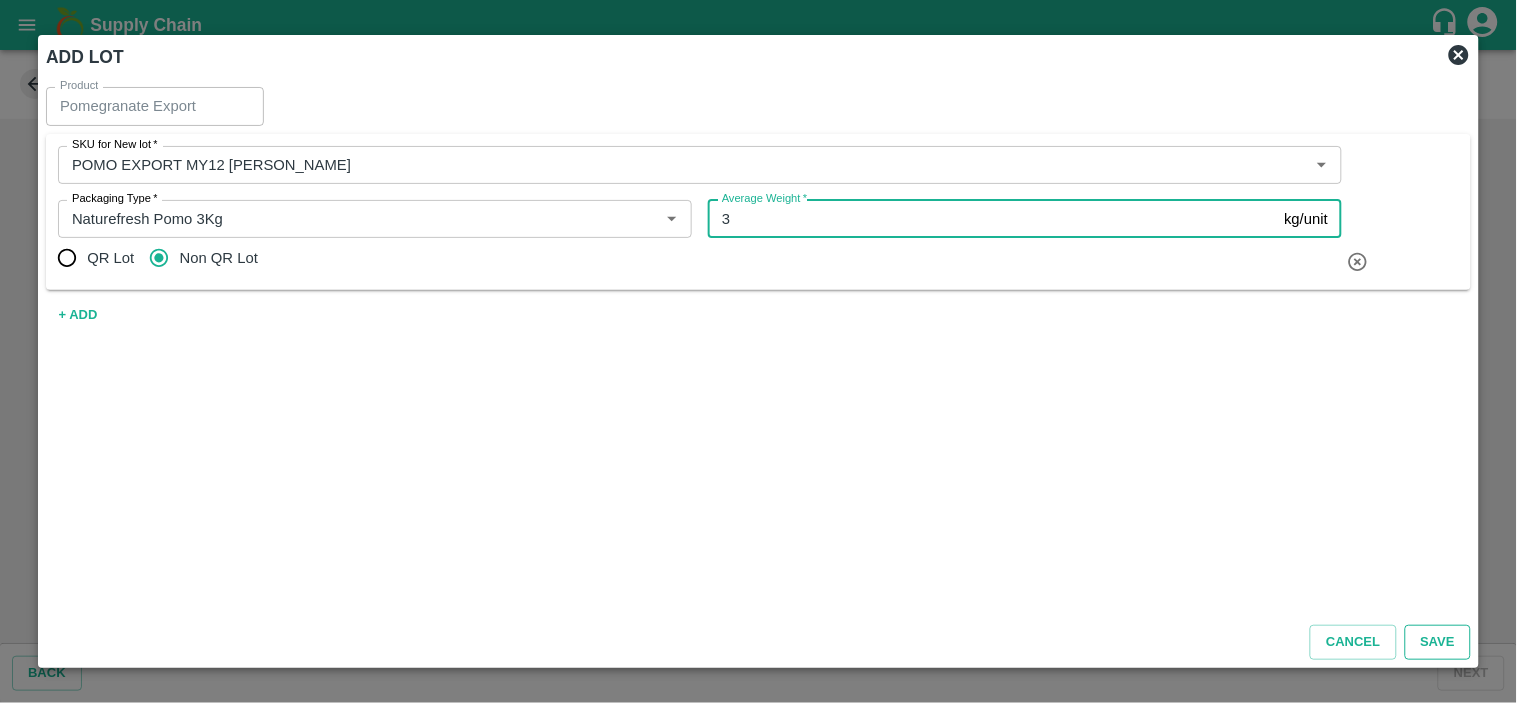 type on "3" 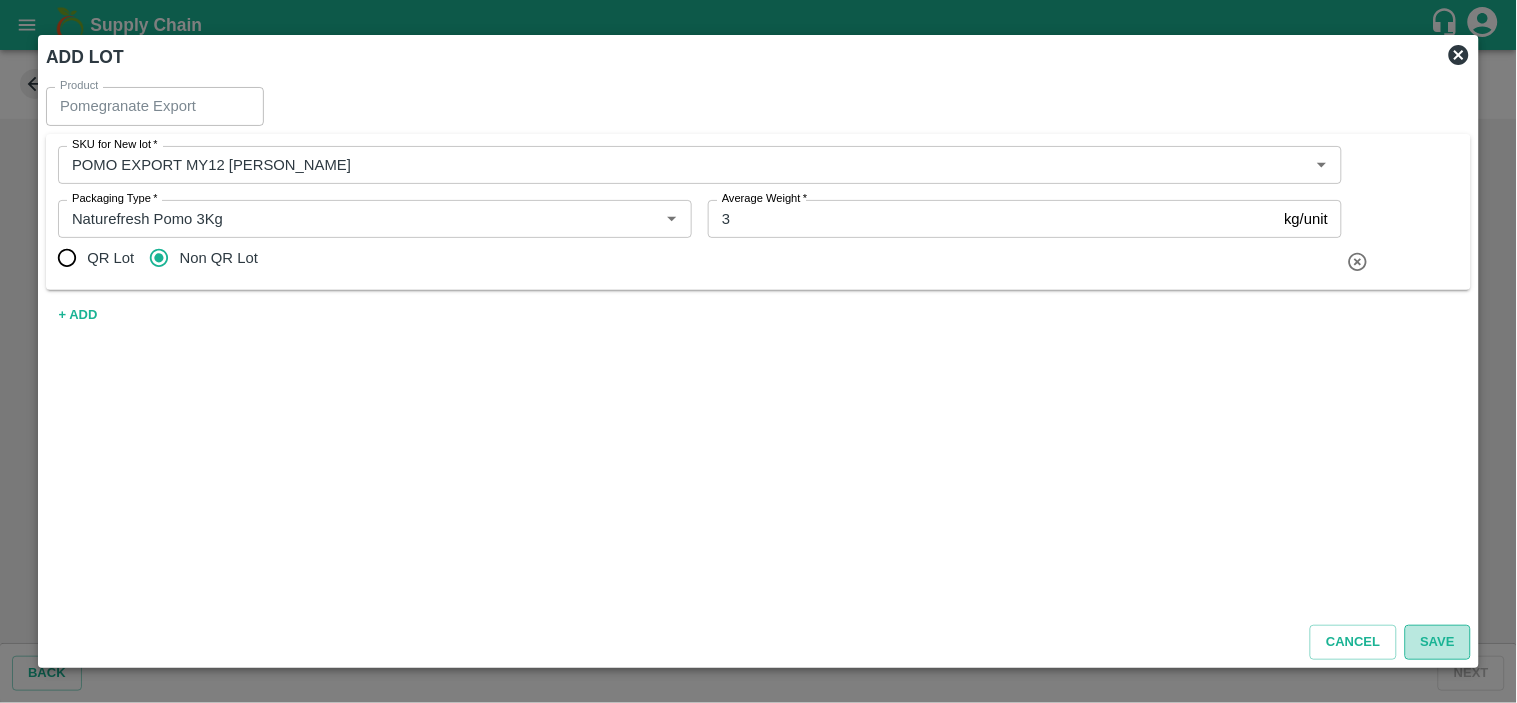 click on "Save" at bounding box center [1438, 642] 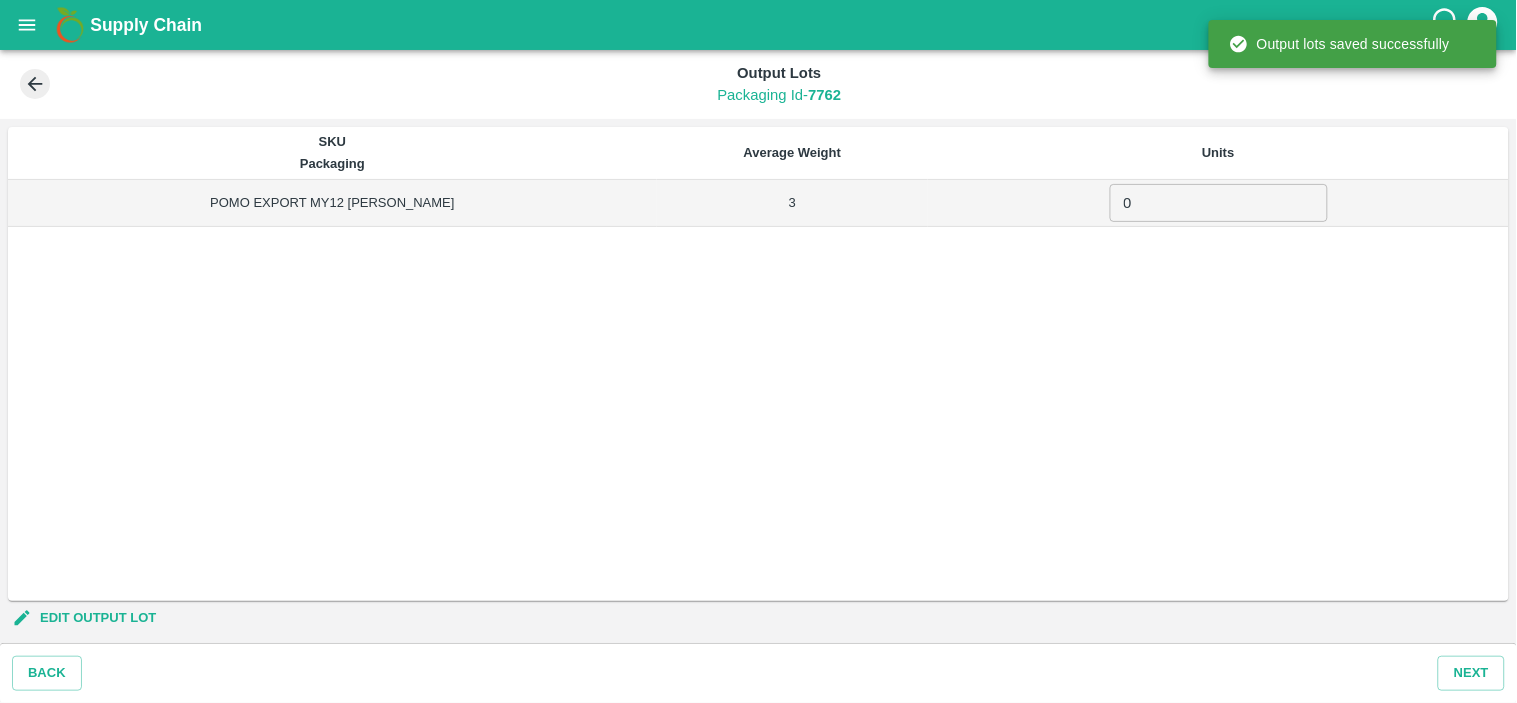 click on "0 ​" at bounding box center [1218, 203] 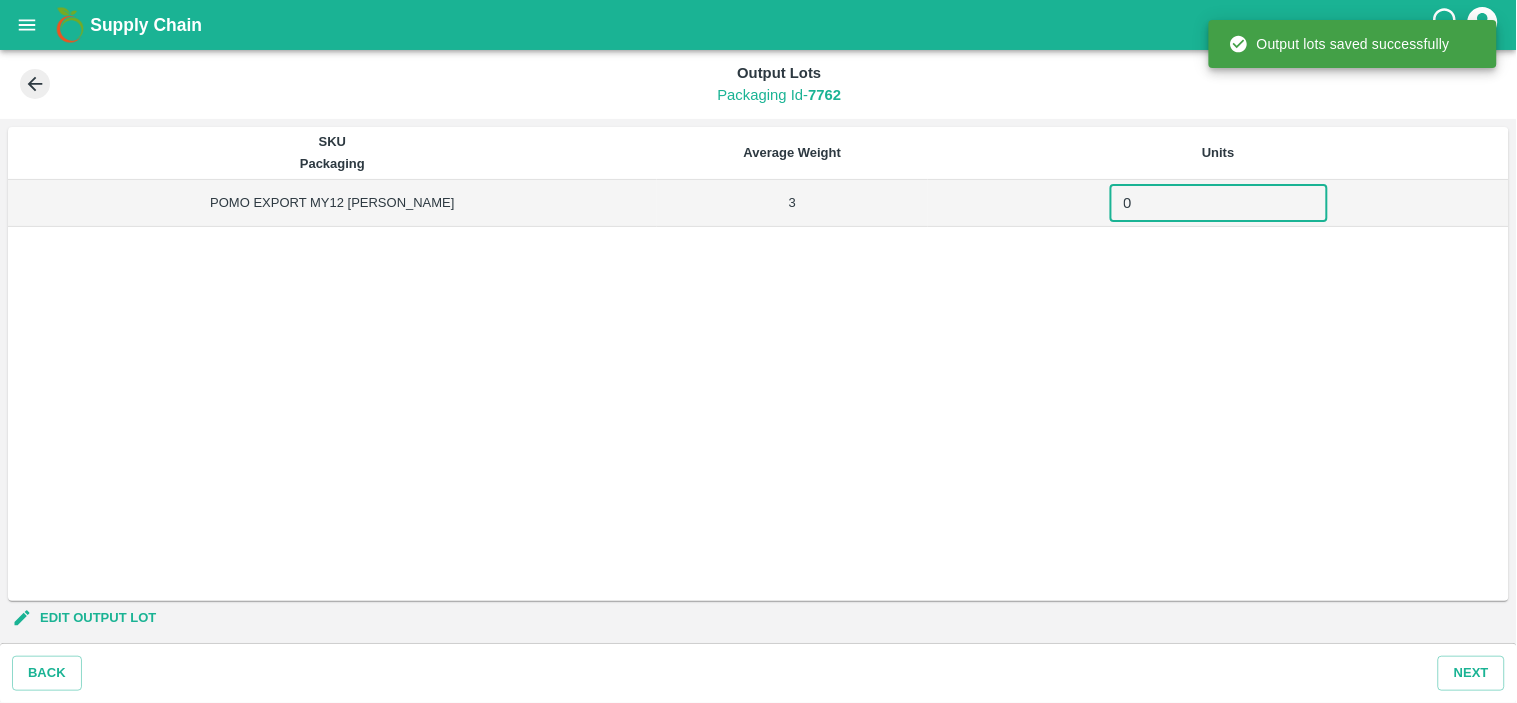 click on "0" at bounding box center (1219, 203) 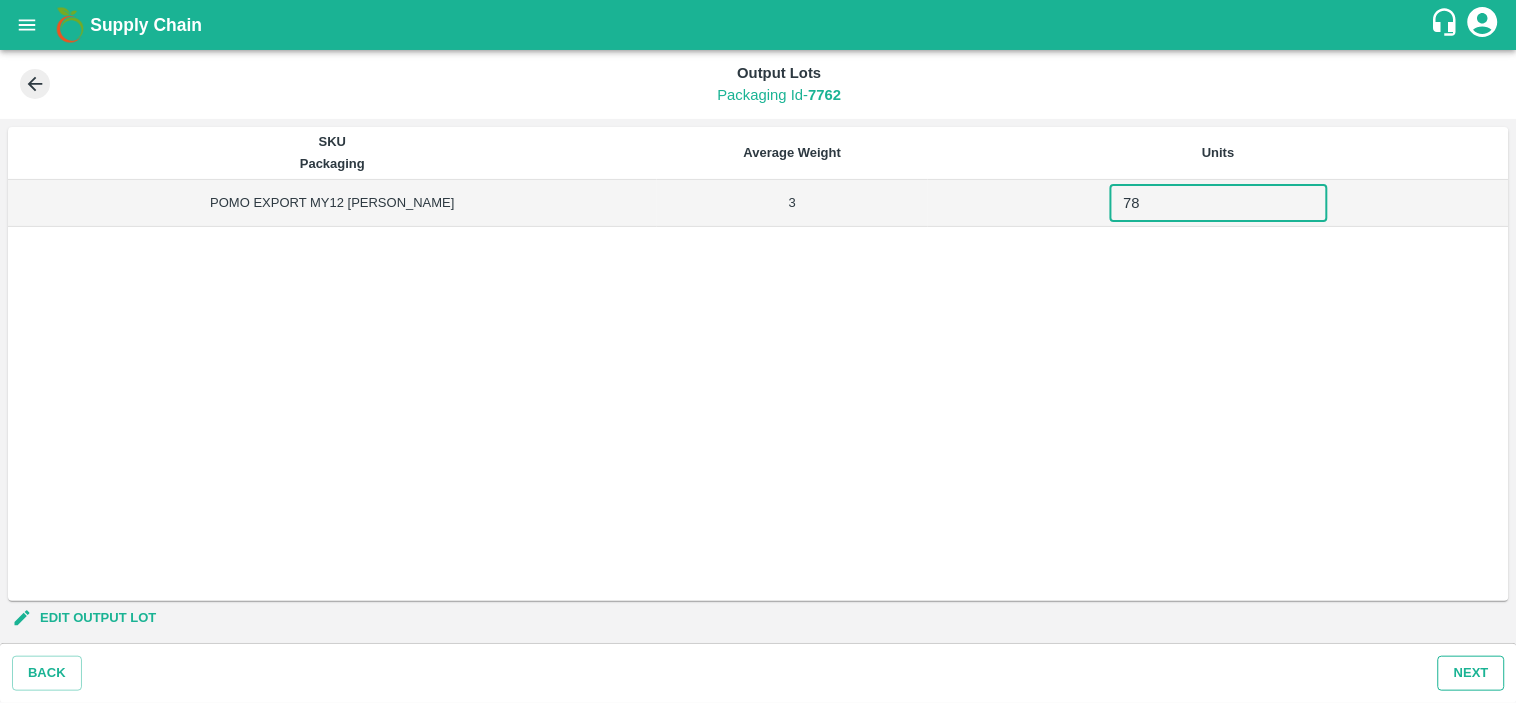 type on "78" 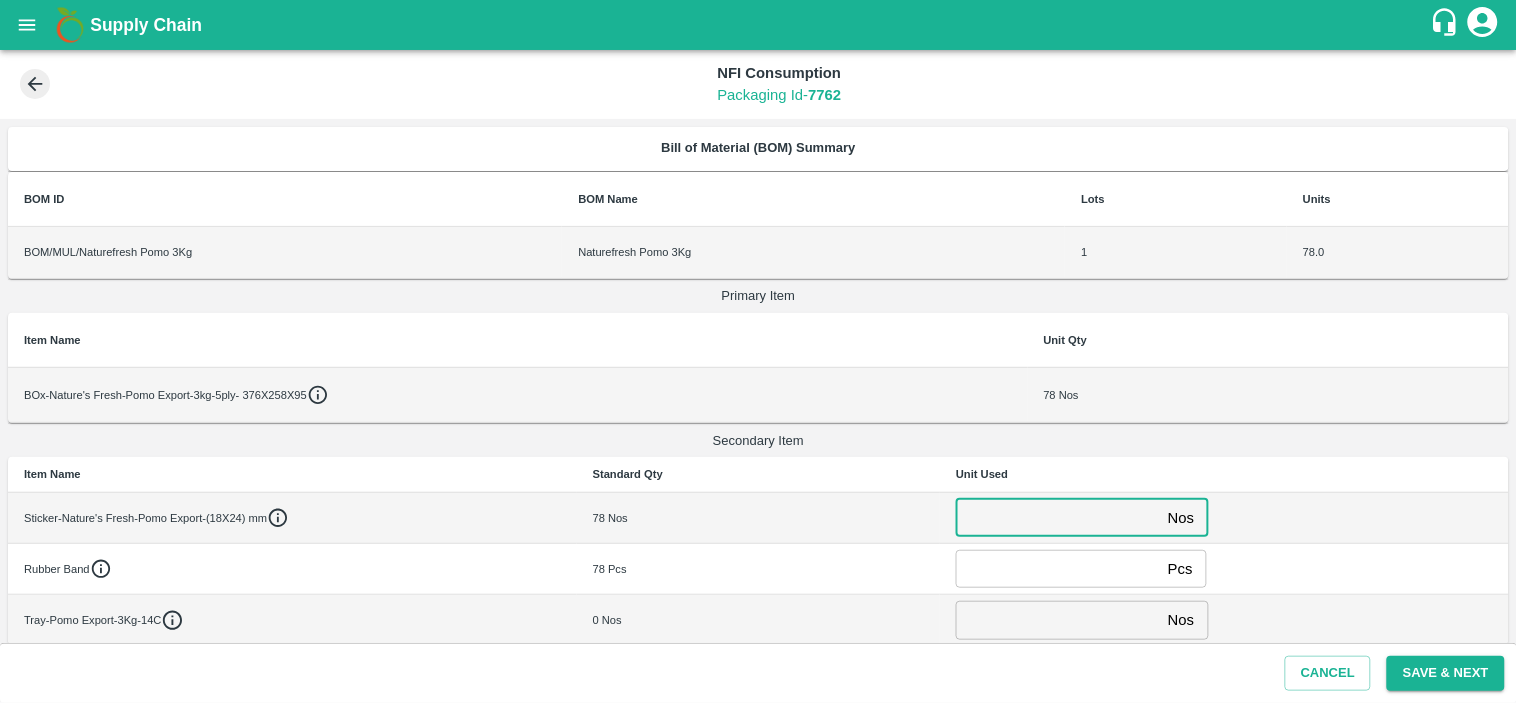 click at bounding box center [1058, 518] 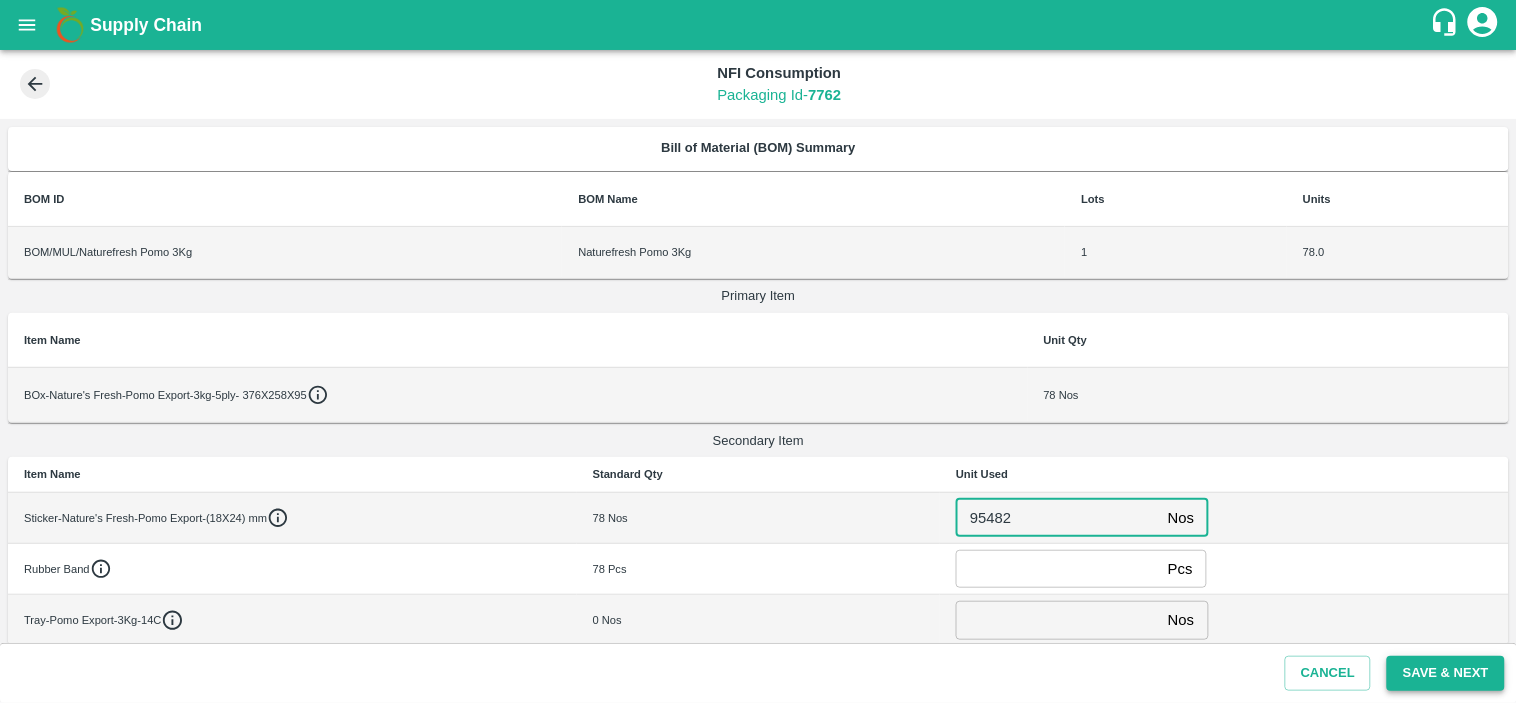 type on "95482" 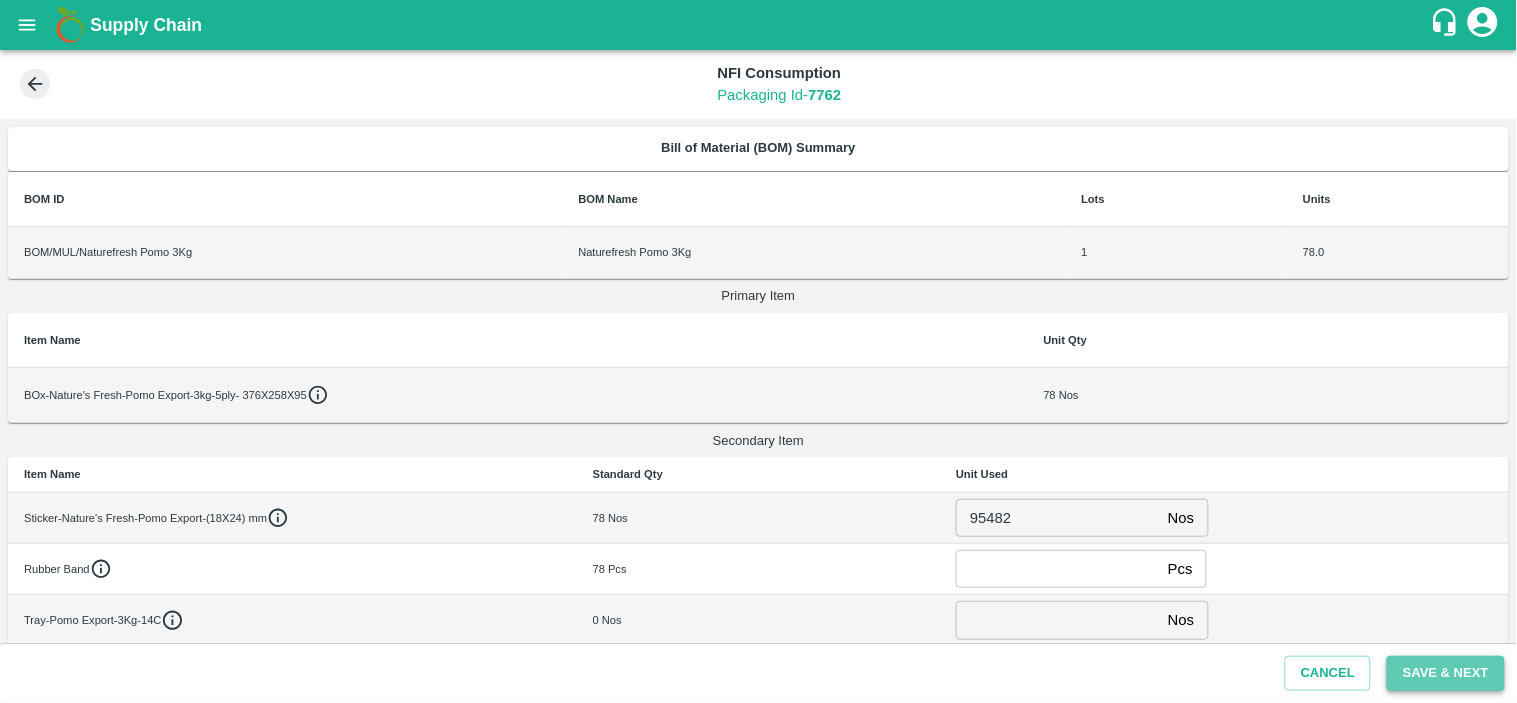 click on "Save & Next" at bounding box center (1446, 673) 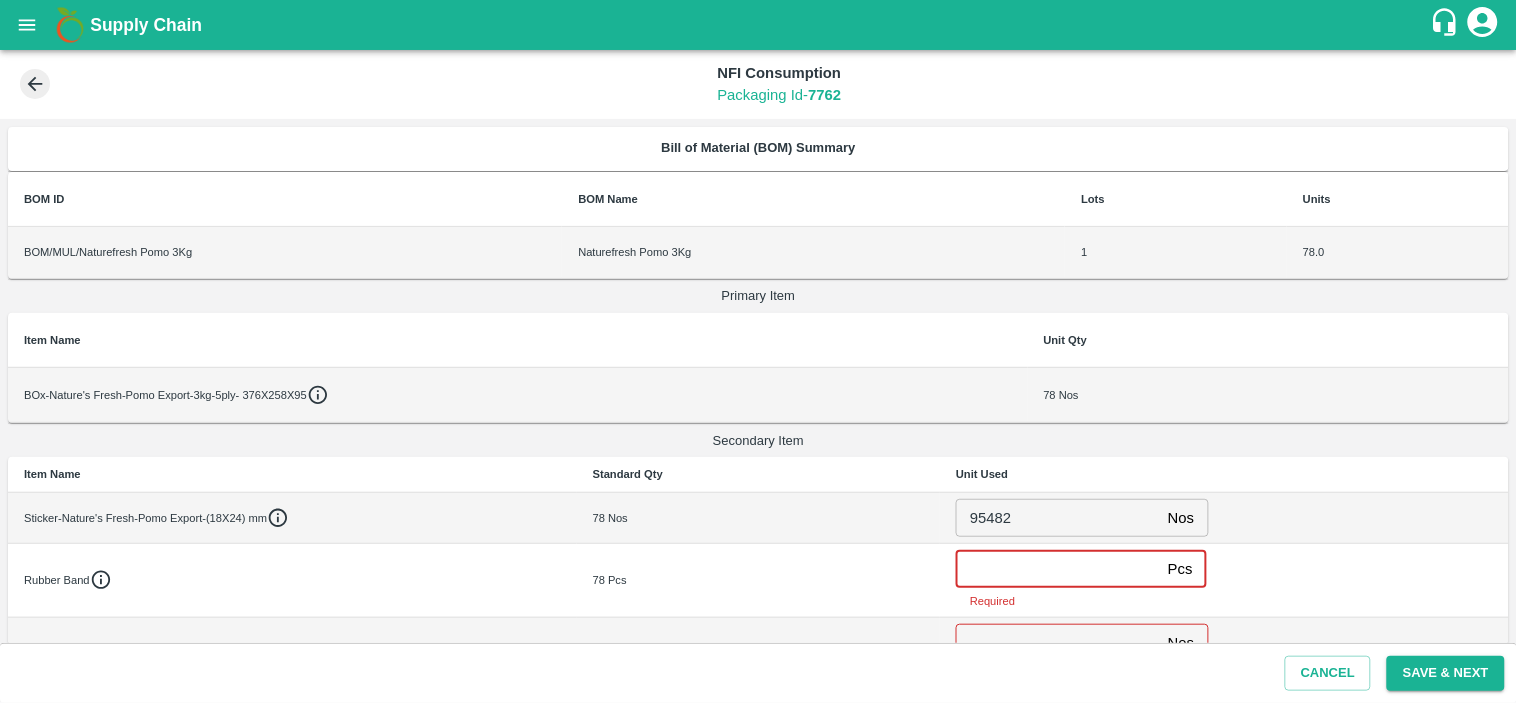 click at bounding box center [1058, 569] 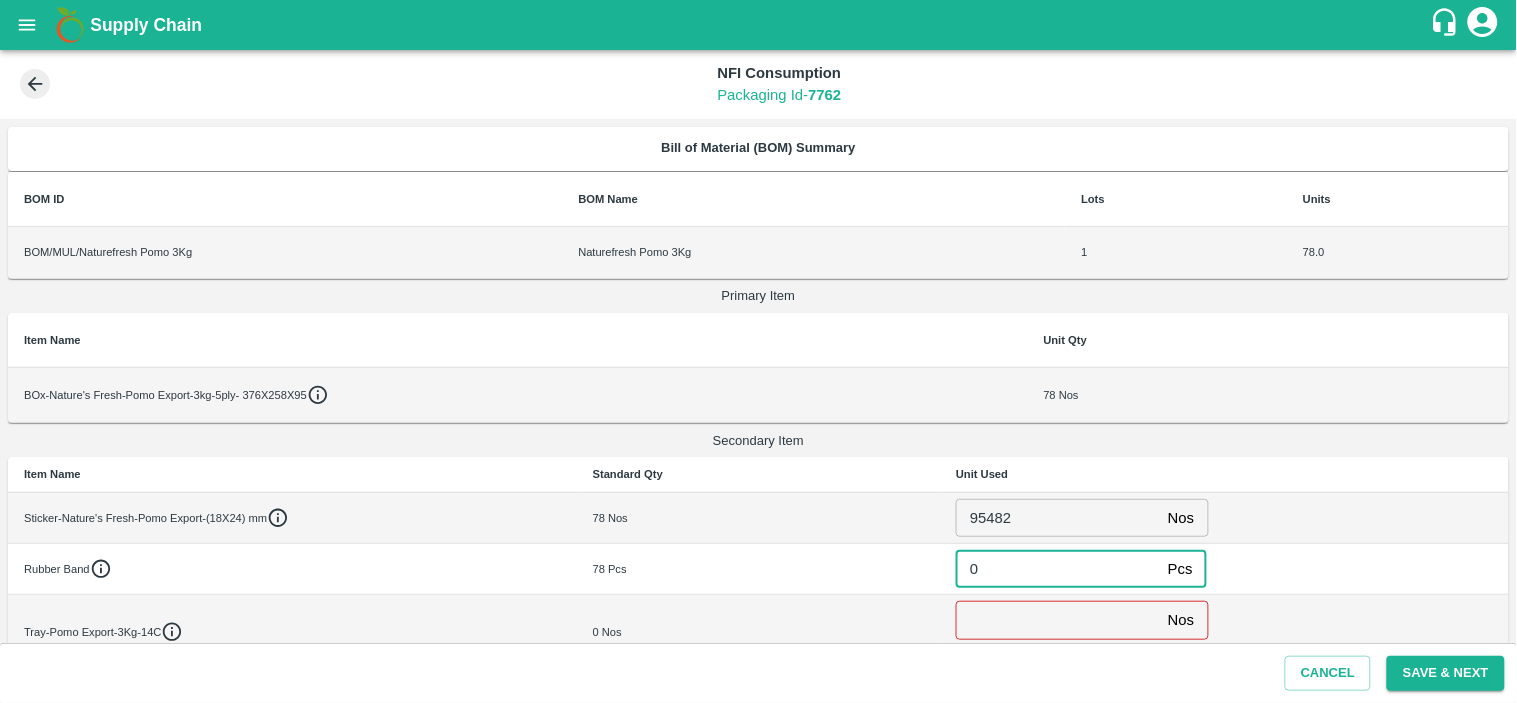 type on "0" 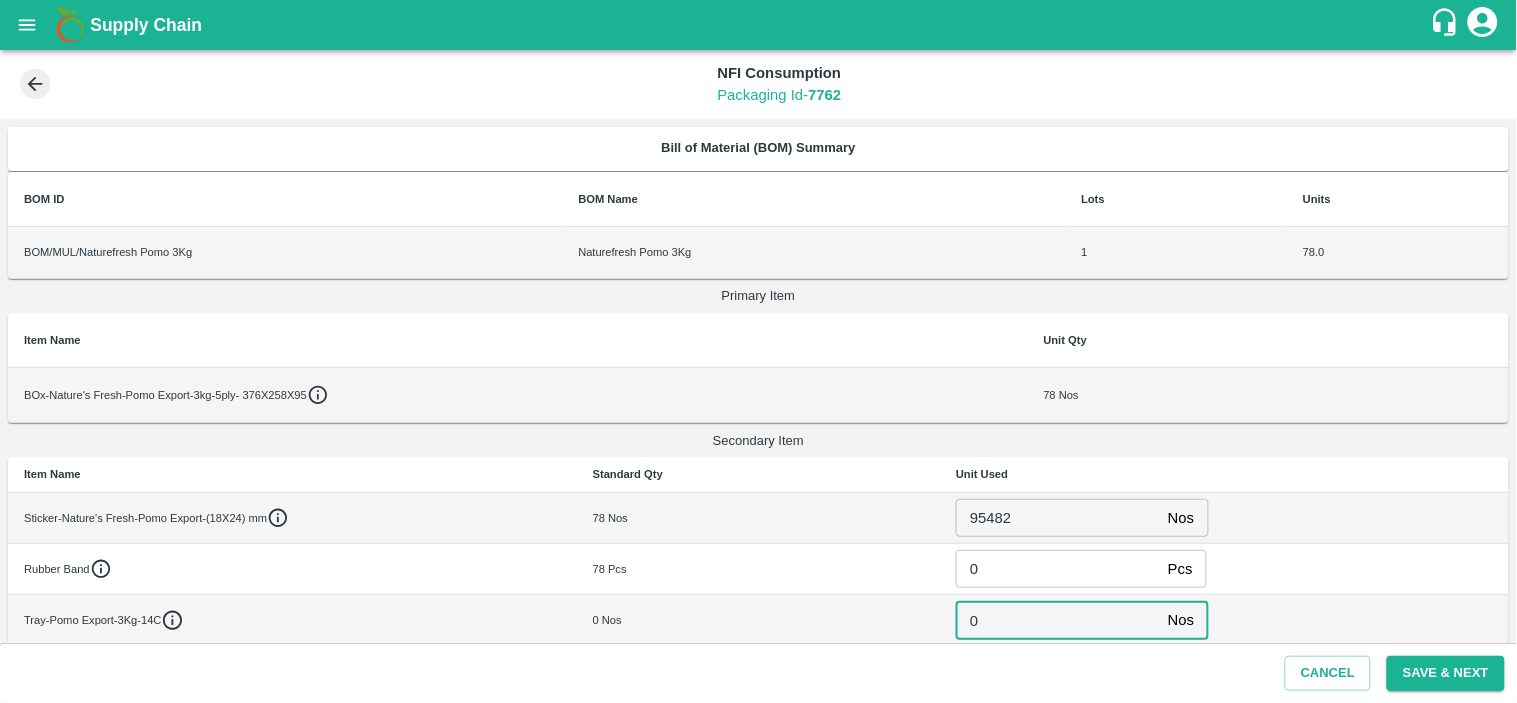 type on "0" 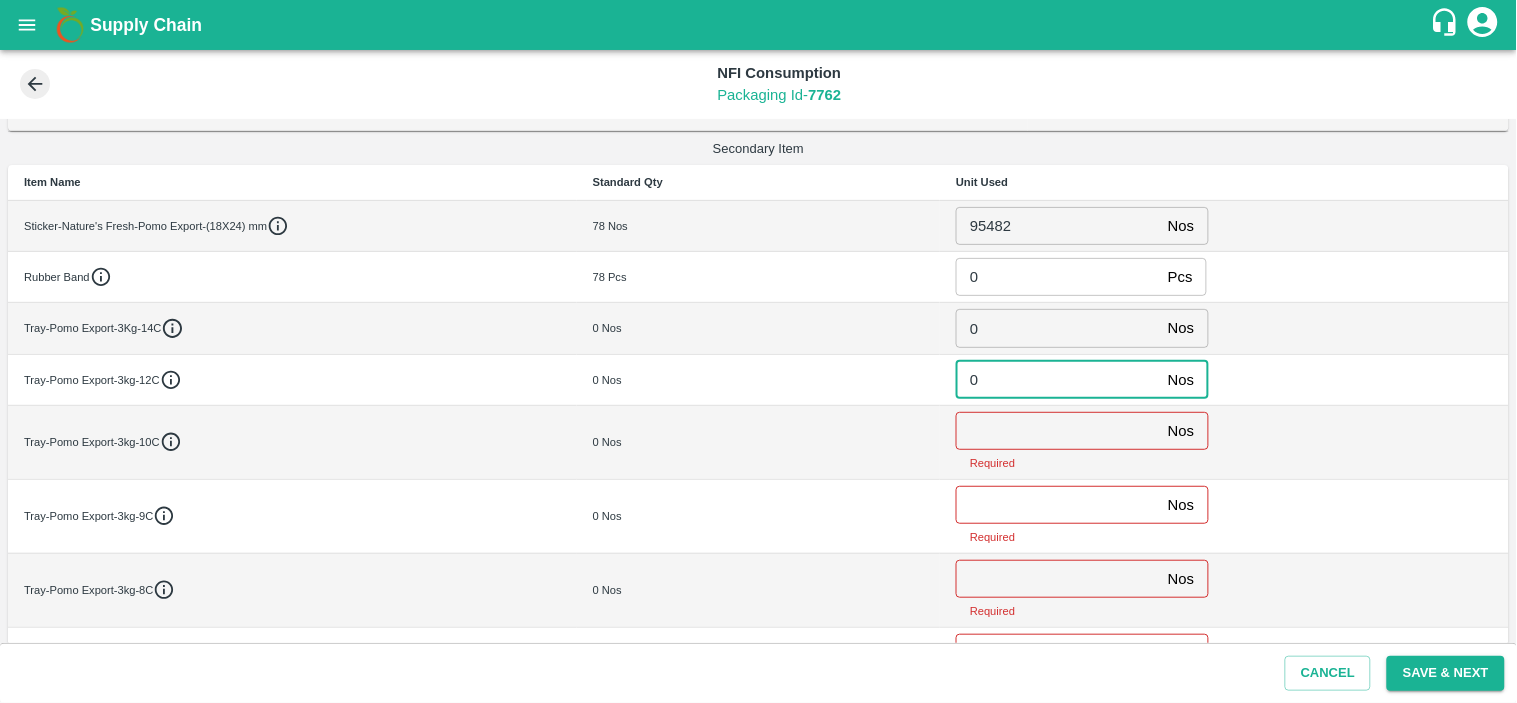 type on "0" 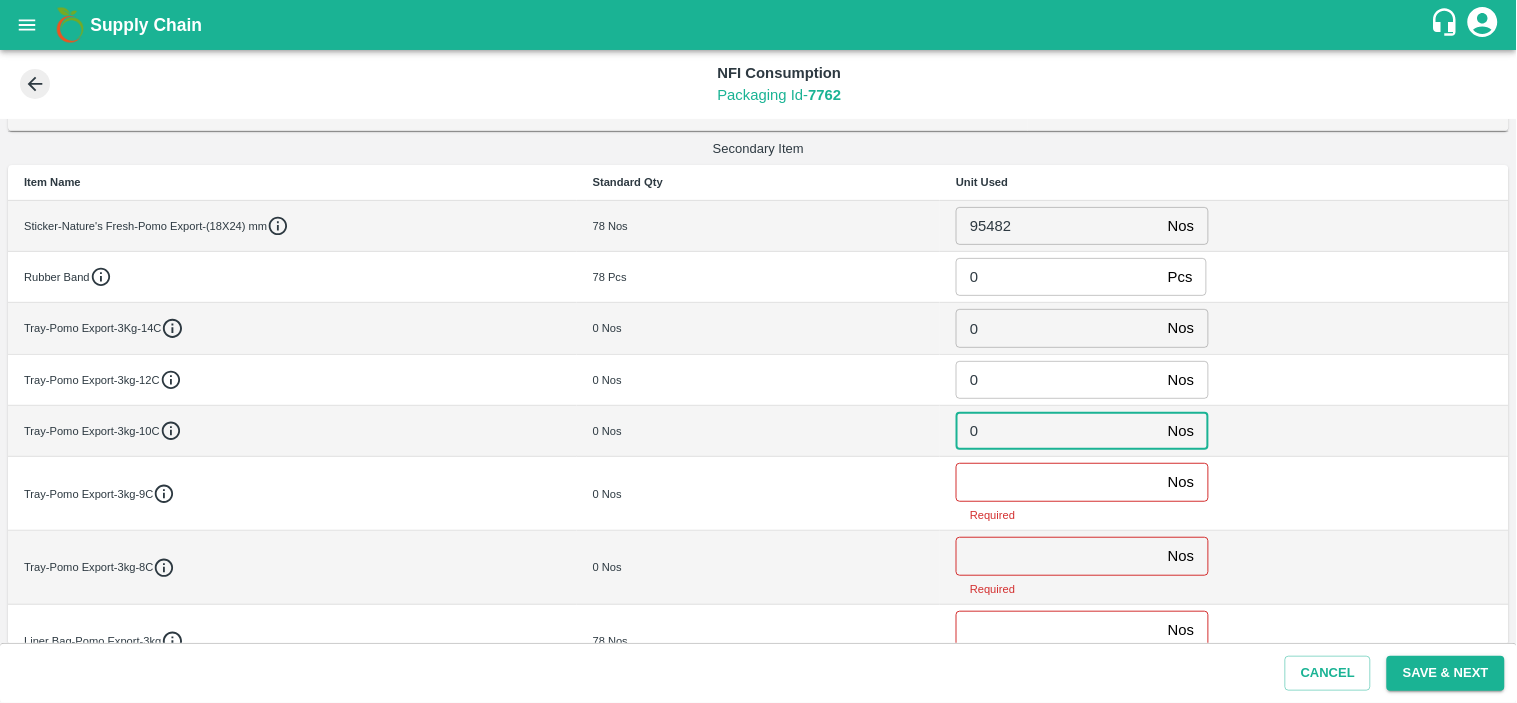 type on "0" 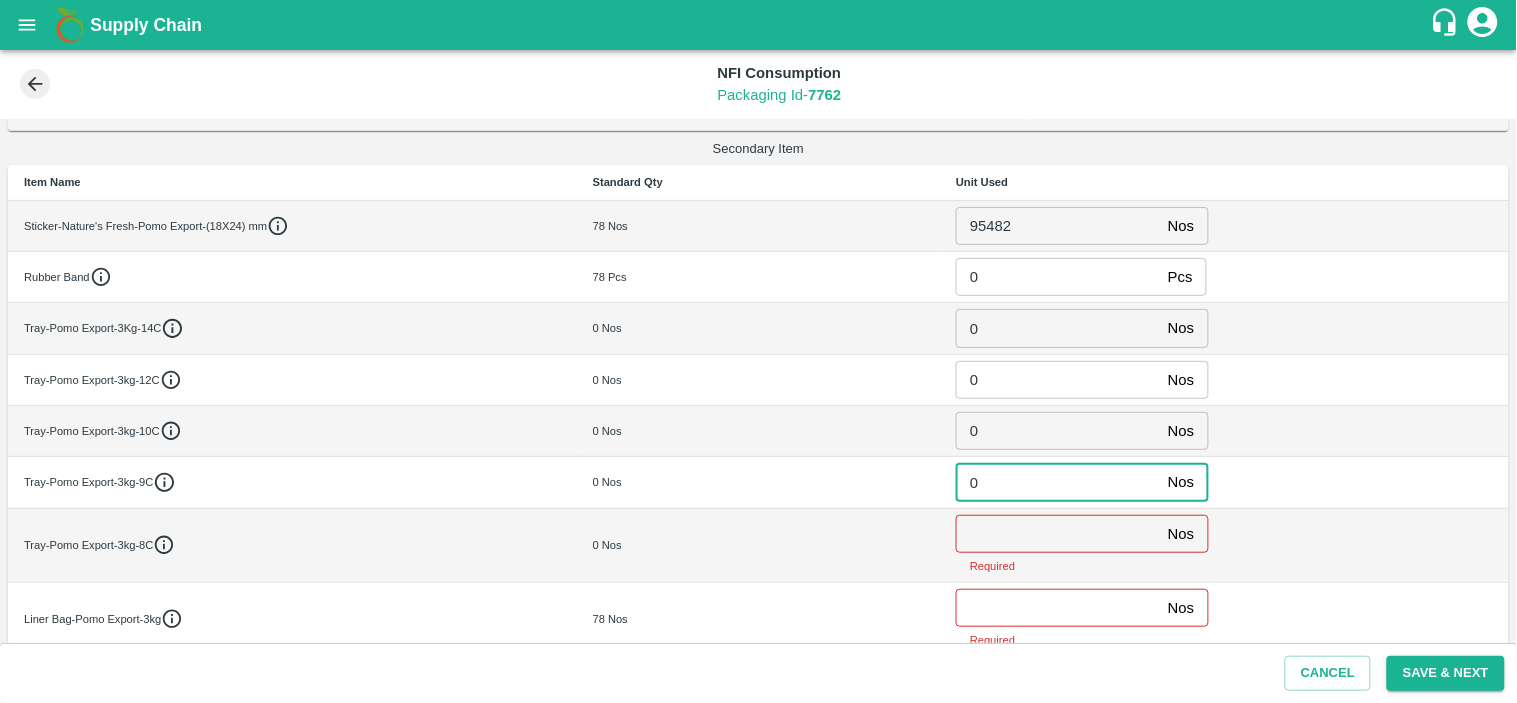 type on "0" 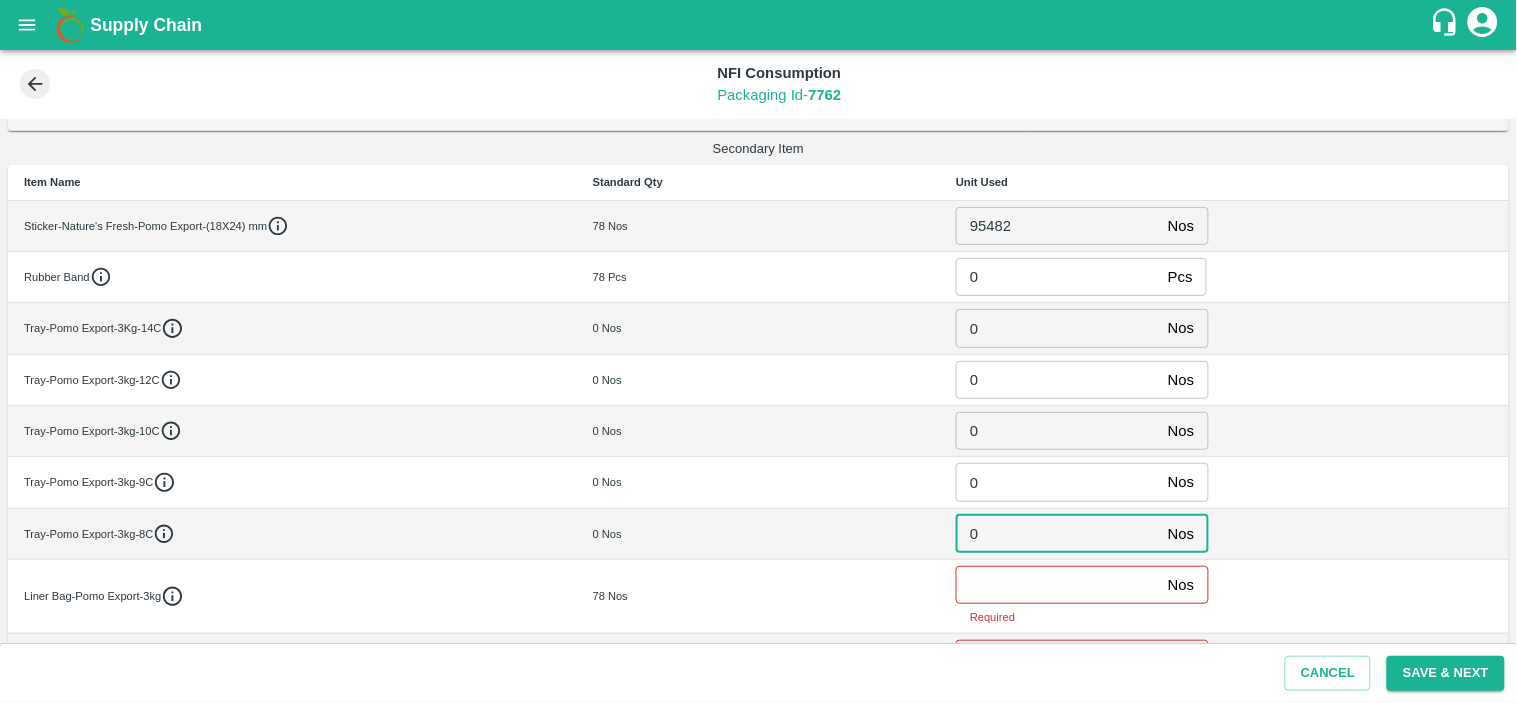 type on "0" 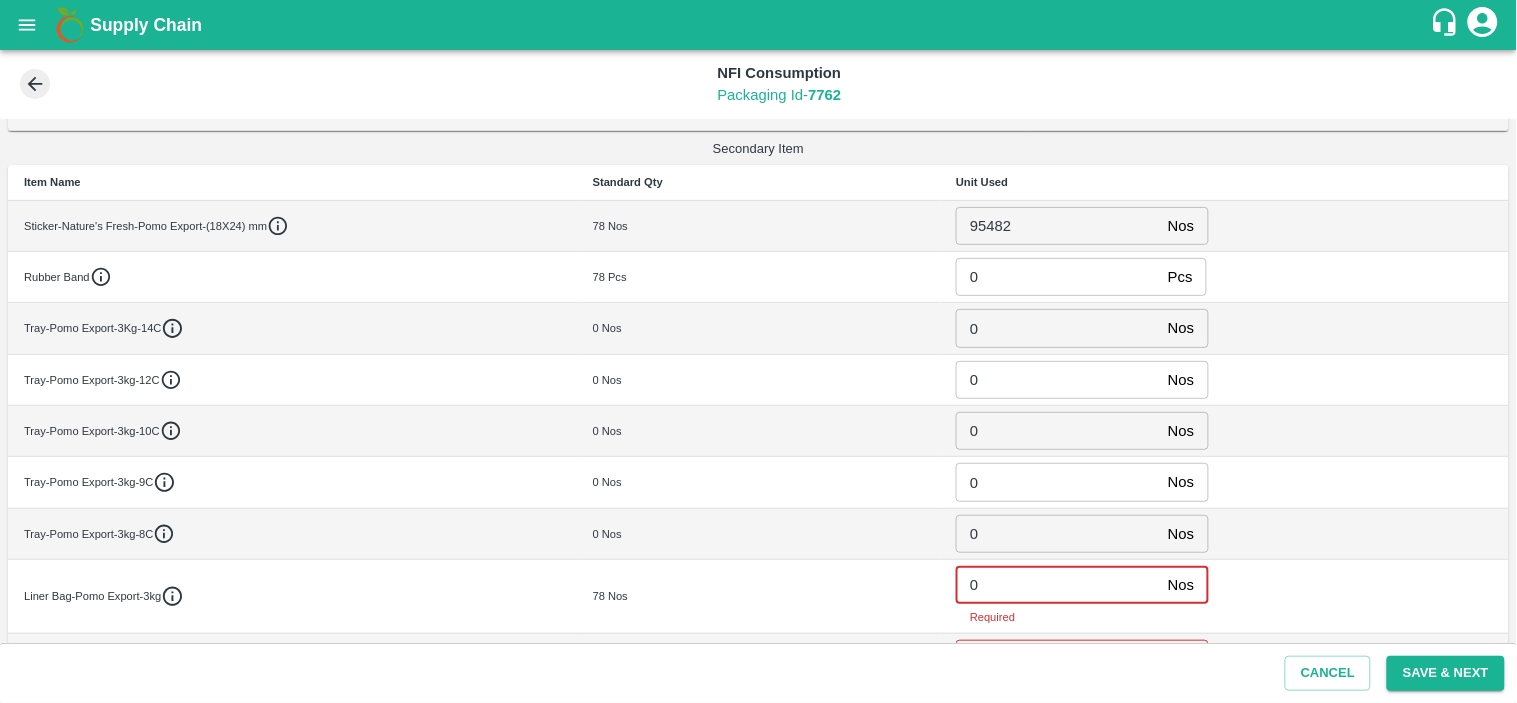 type on "0" 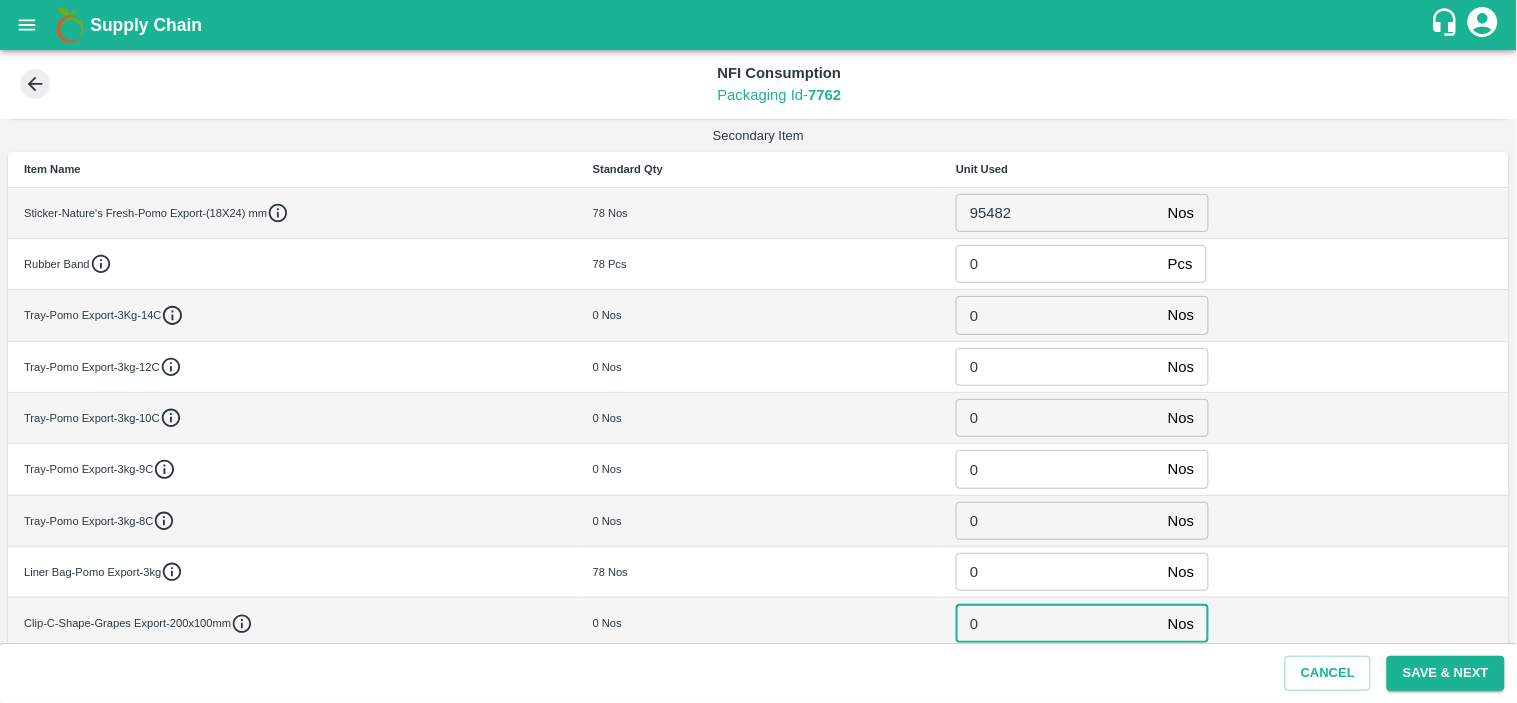 type on "0" 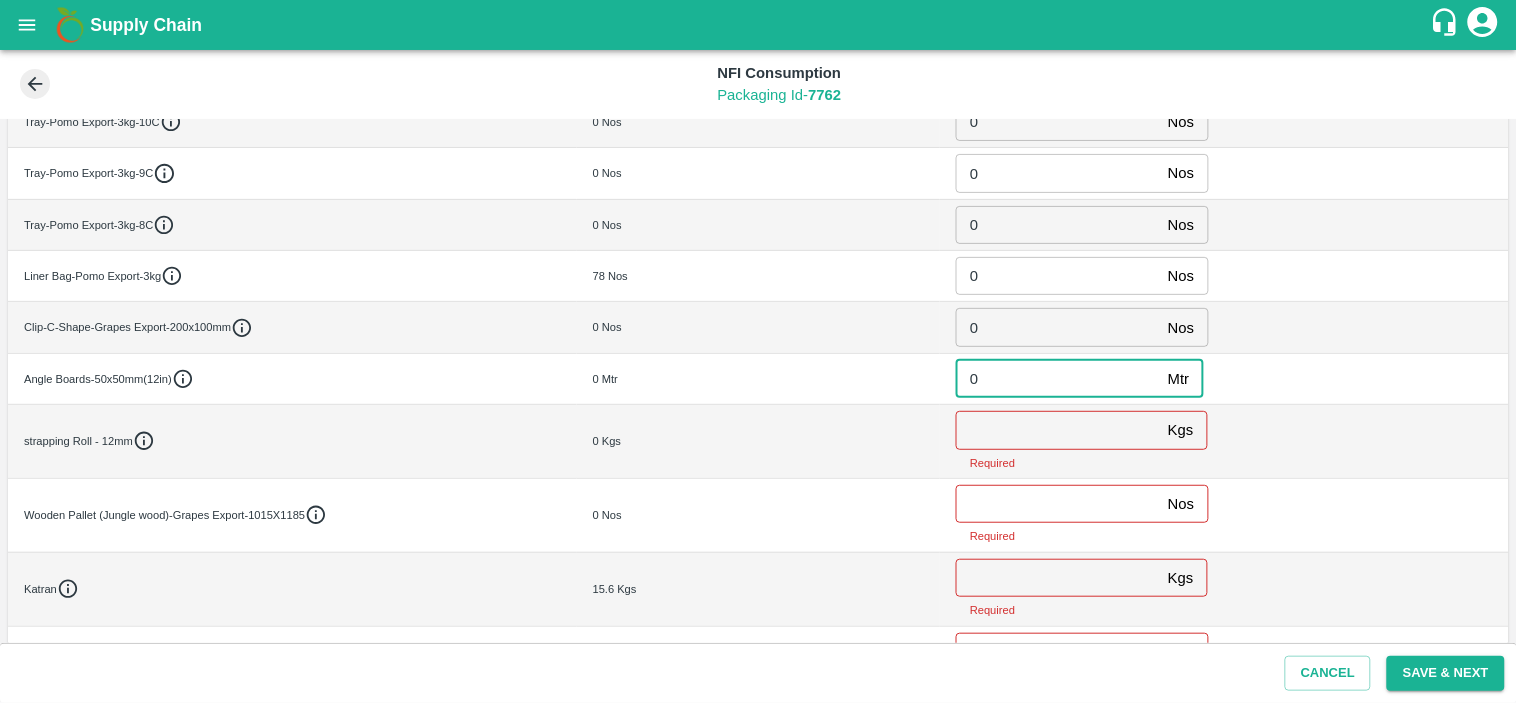 type on "0" 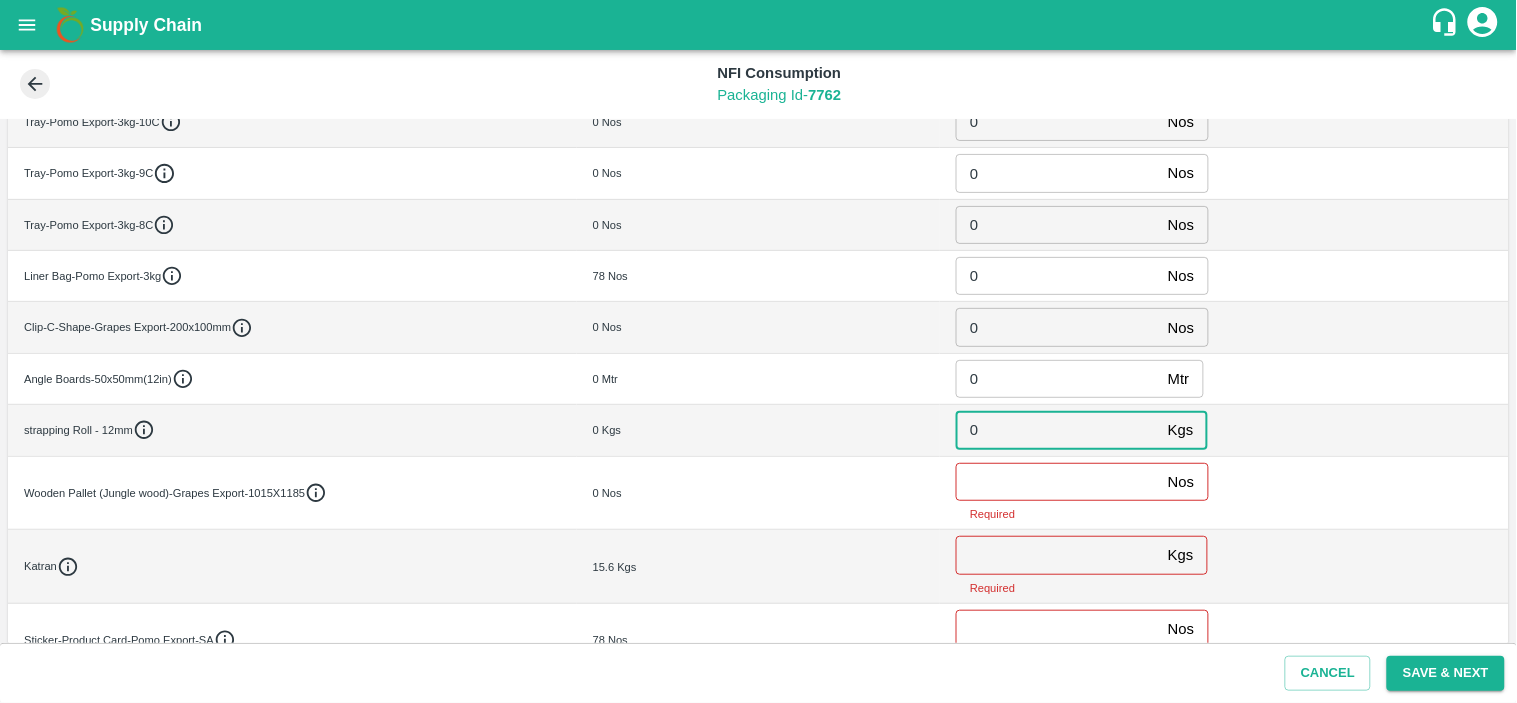 type on "0" 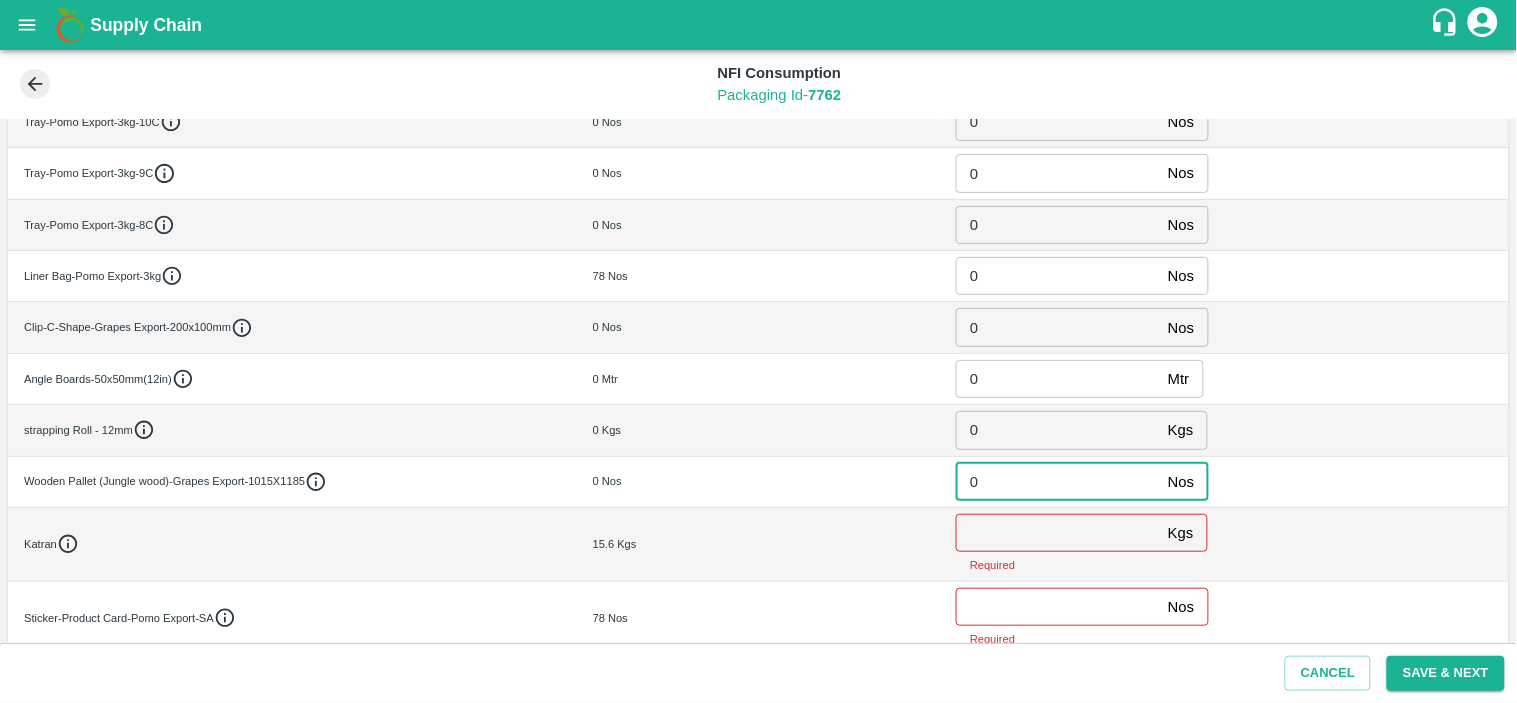 type on "0" 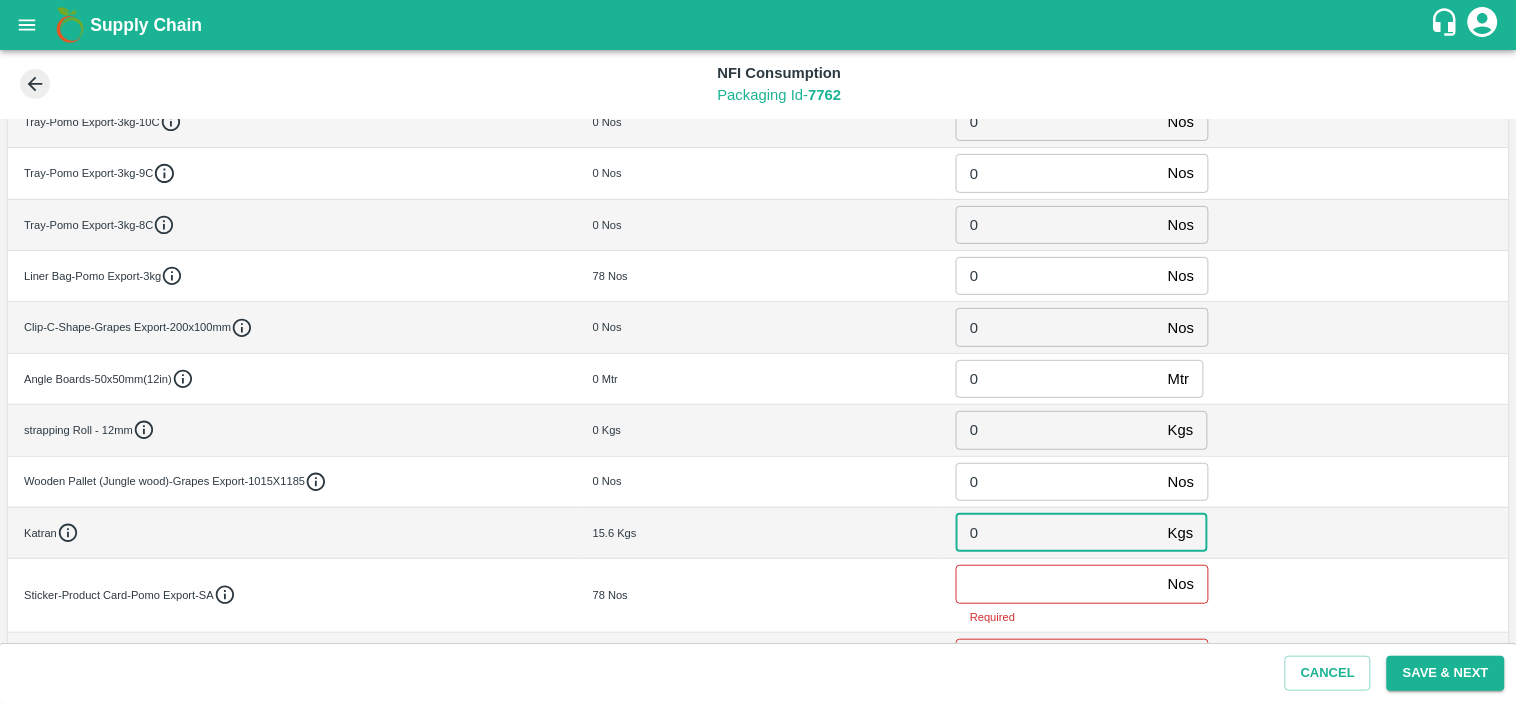 type on "0" 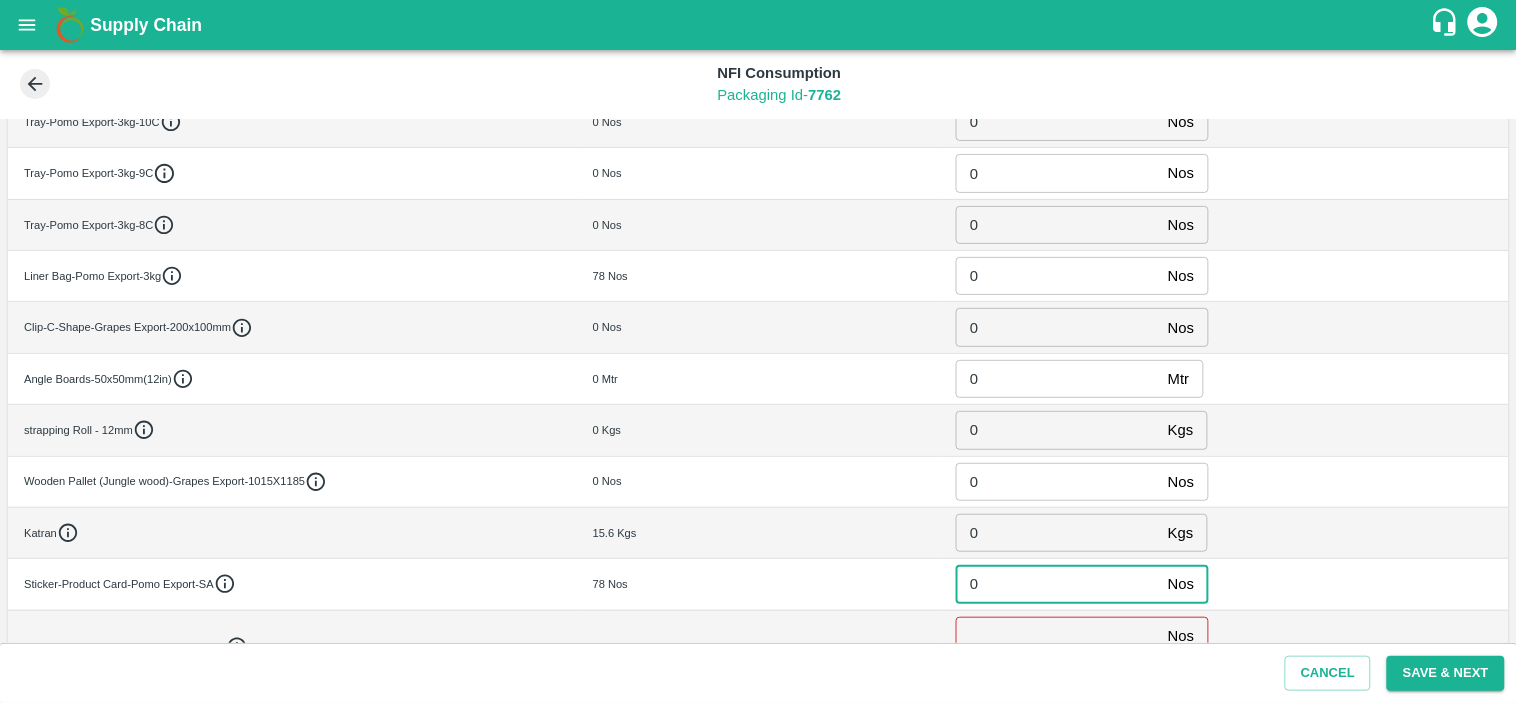 type on "0" 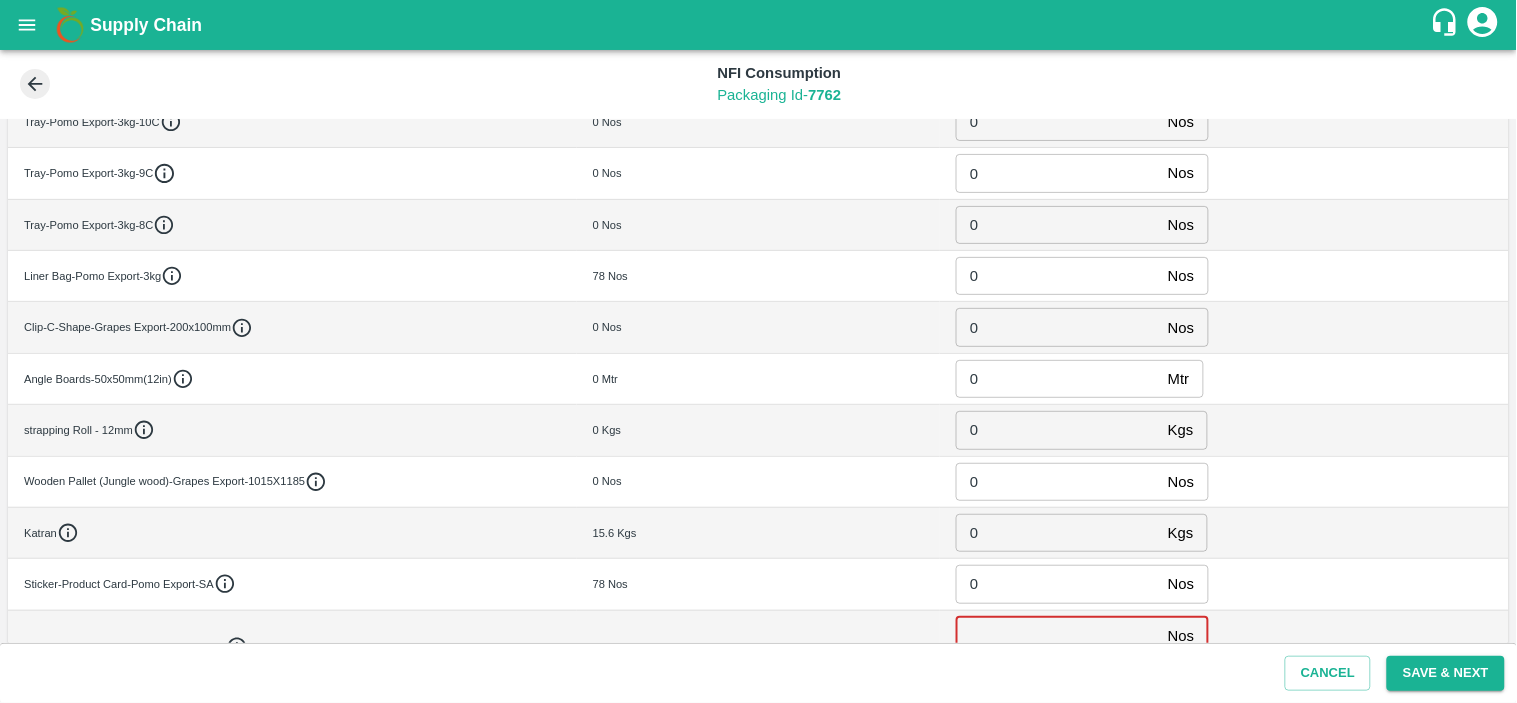 scroll, scrollTop: 614, scrollLeft: 0, axis: vertical 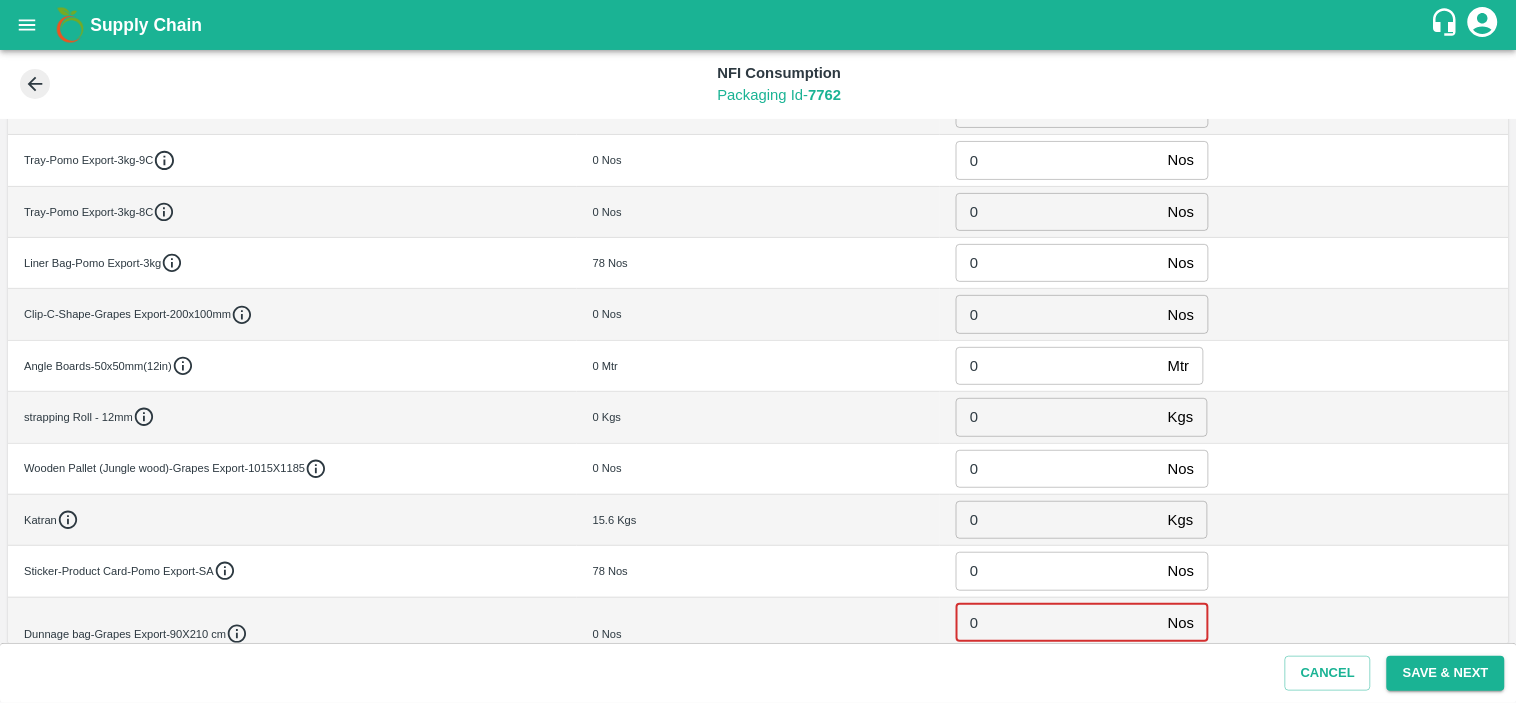 type on "0" 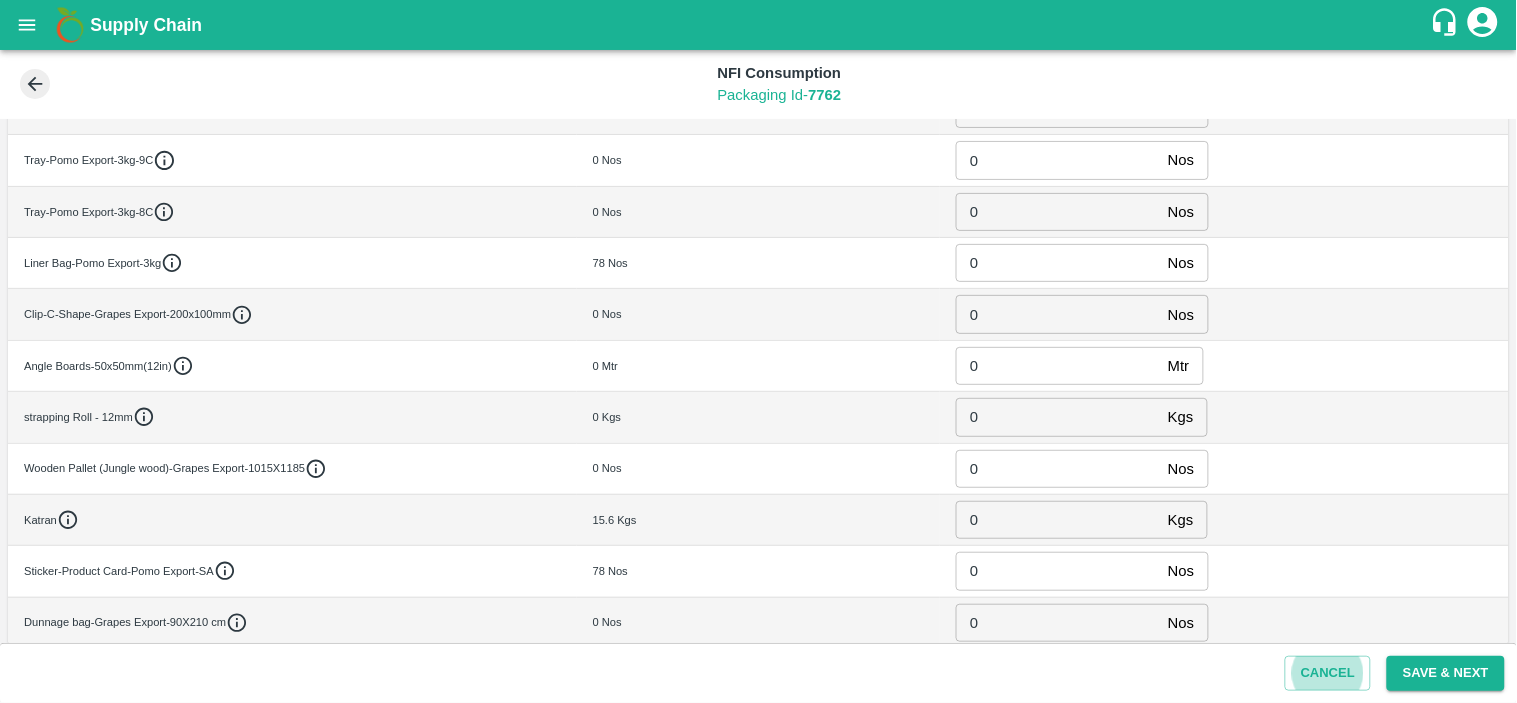 type 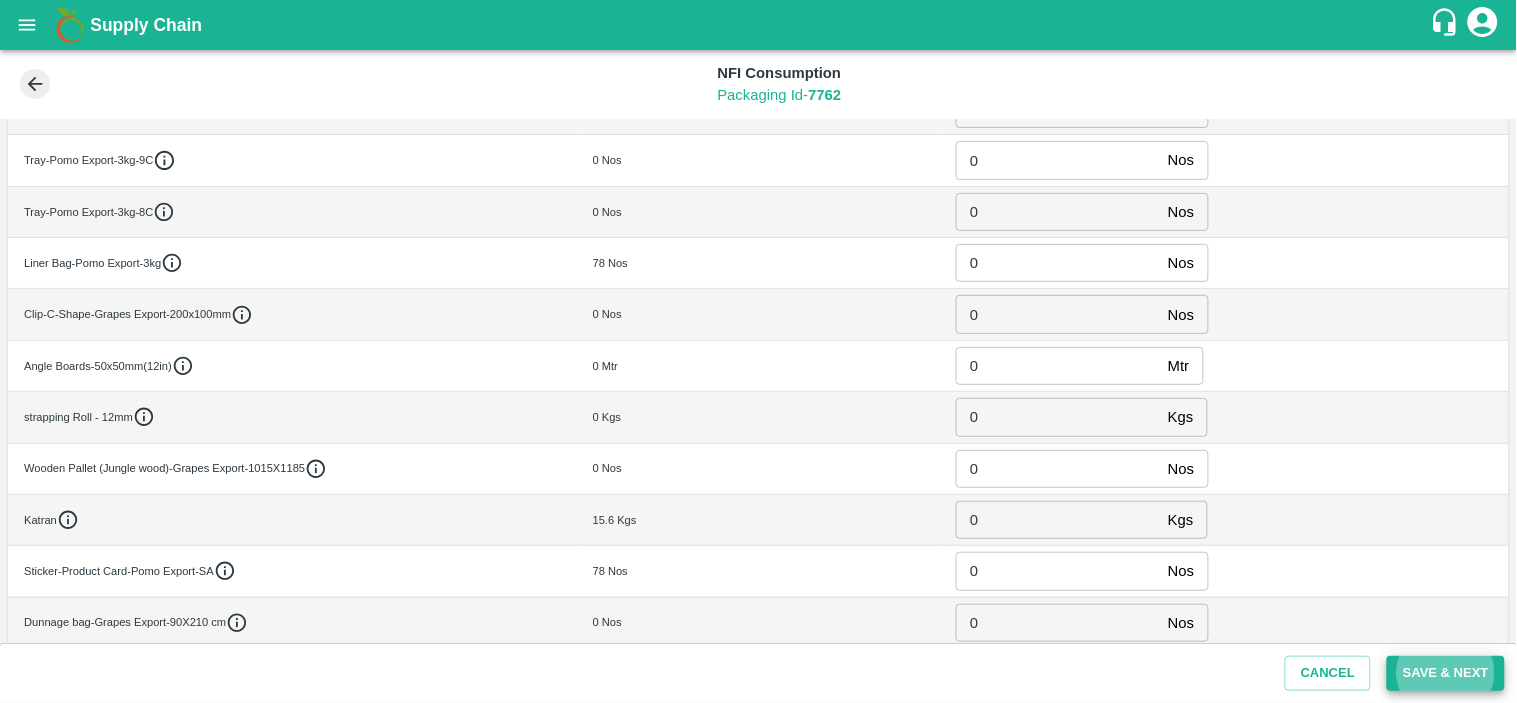 type 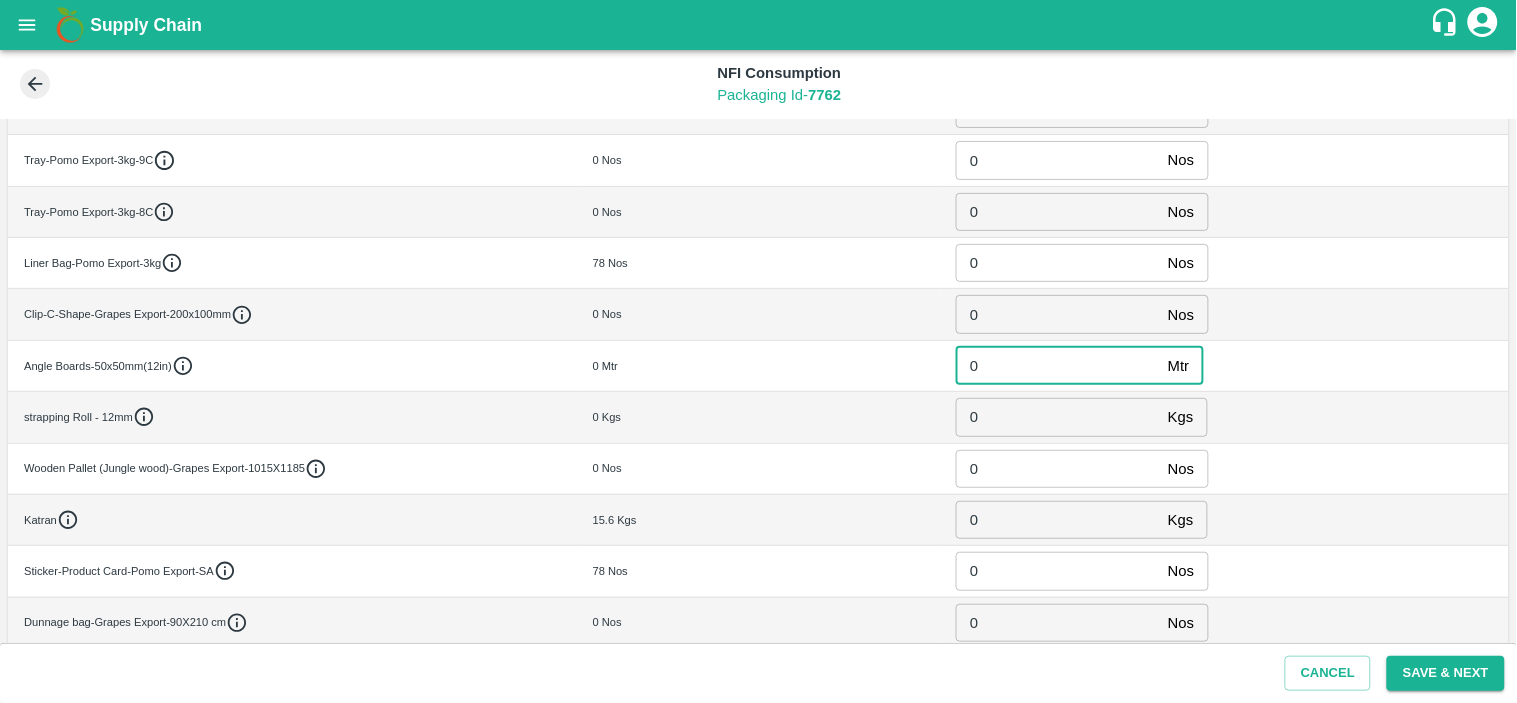 click on "0" at bounding box center [1058, 366] 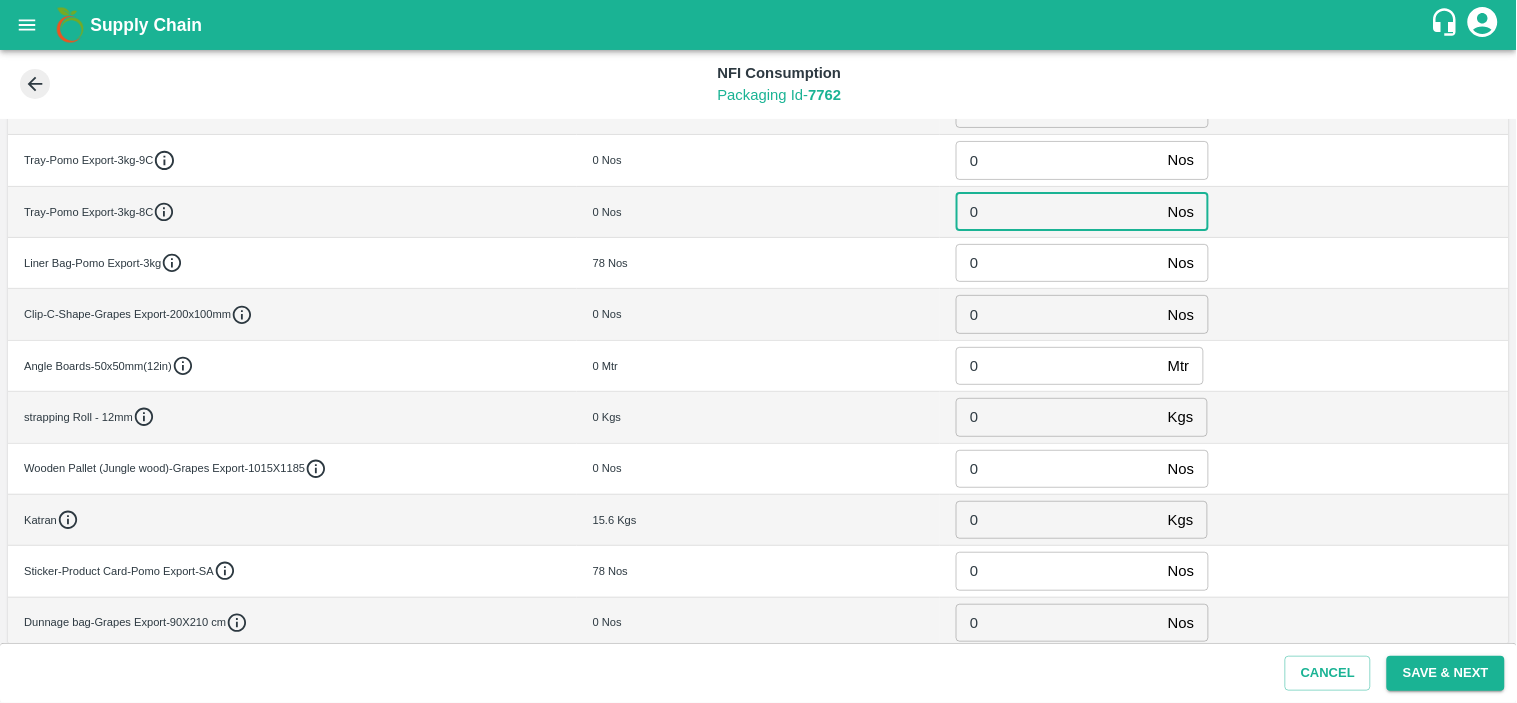 click on "0" at bounding box center (1058, 212) 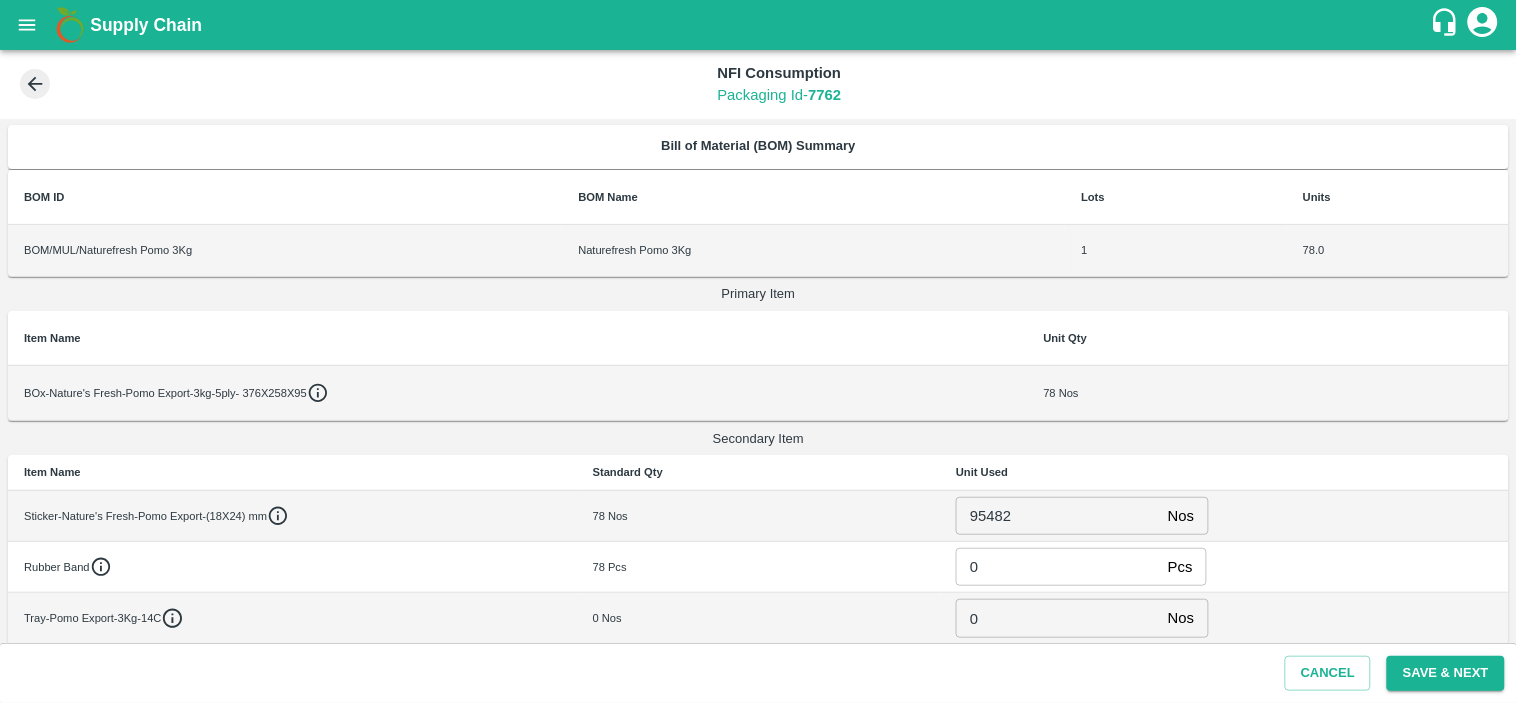 scroll, scrollTop: 0, scrollLeft: 0, axis: both 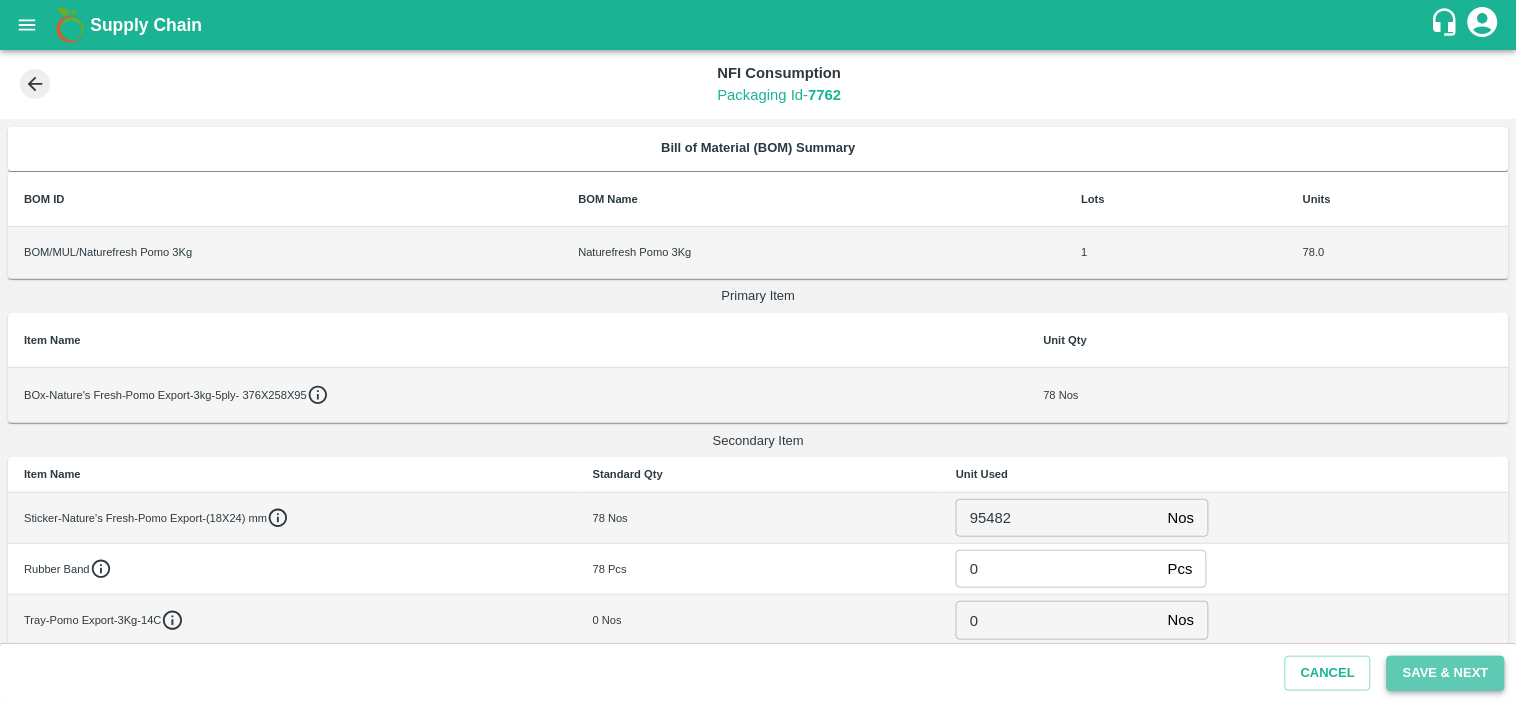 click on "Save & Next" at bounding box center [1446, 673] 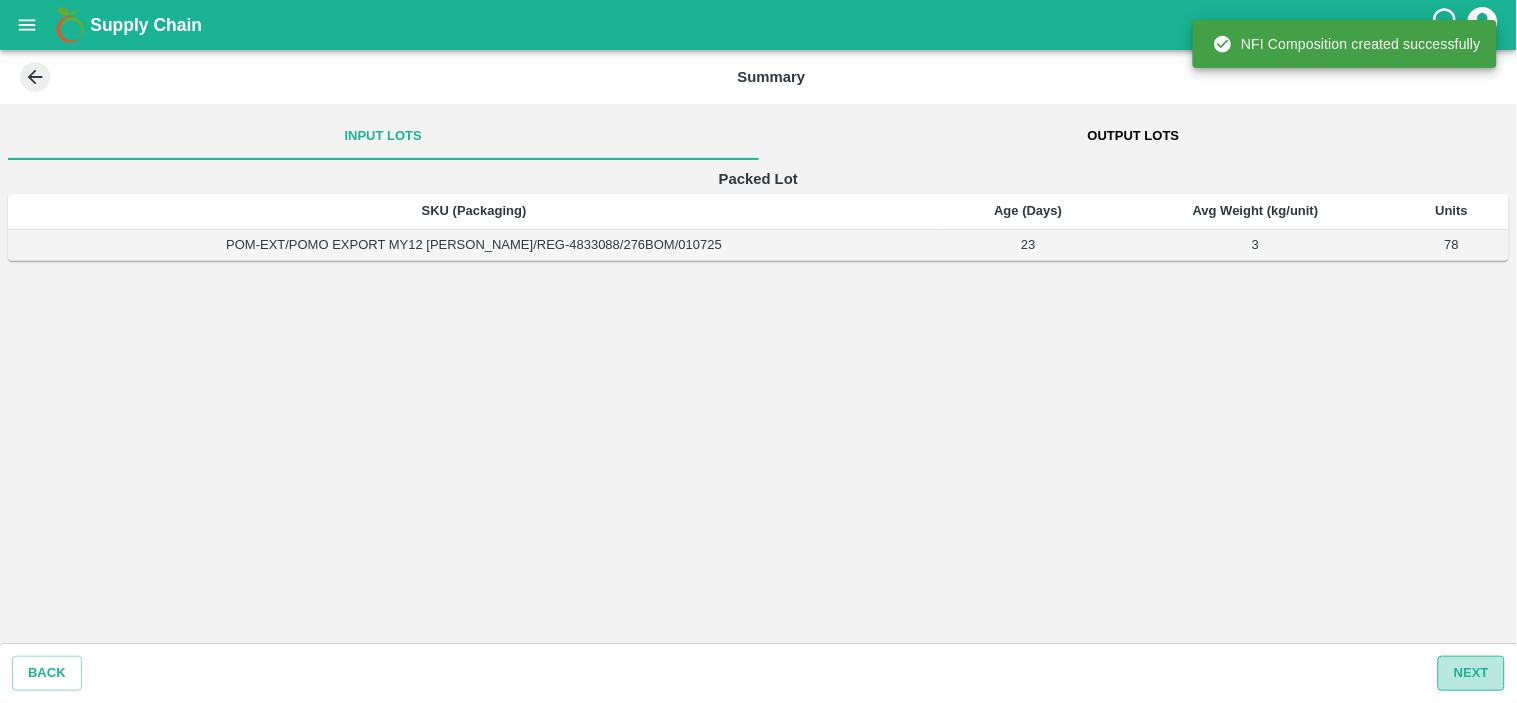 click on "Next" at bounding box center (1471, 673) 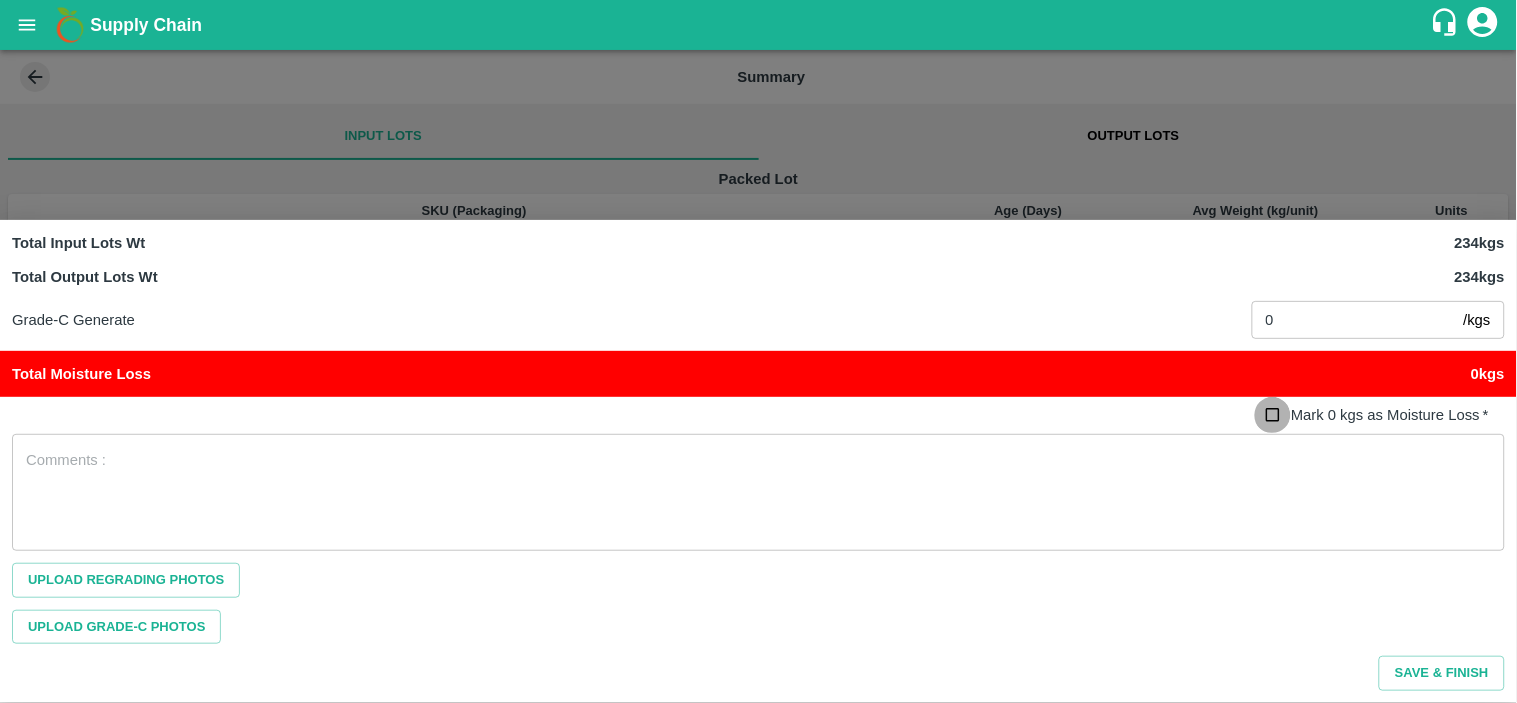 click on "Mark 0 kgs as Moisture Loss   *" at bounding box center [1273, 415] 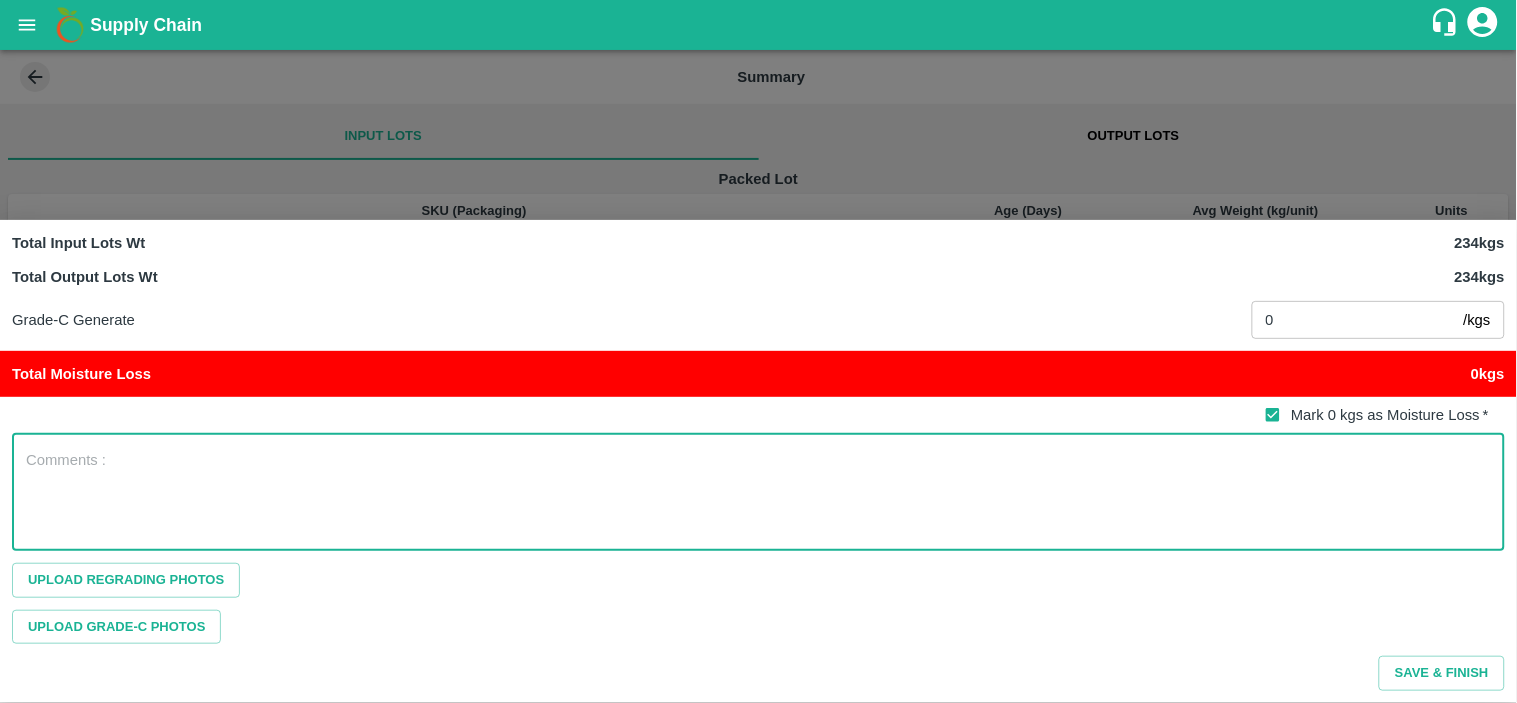 click at bounding box center [758, 492] 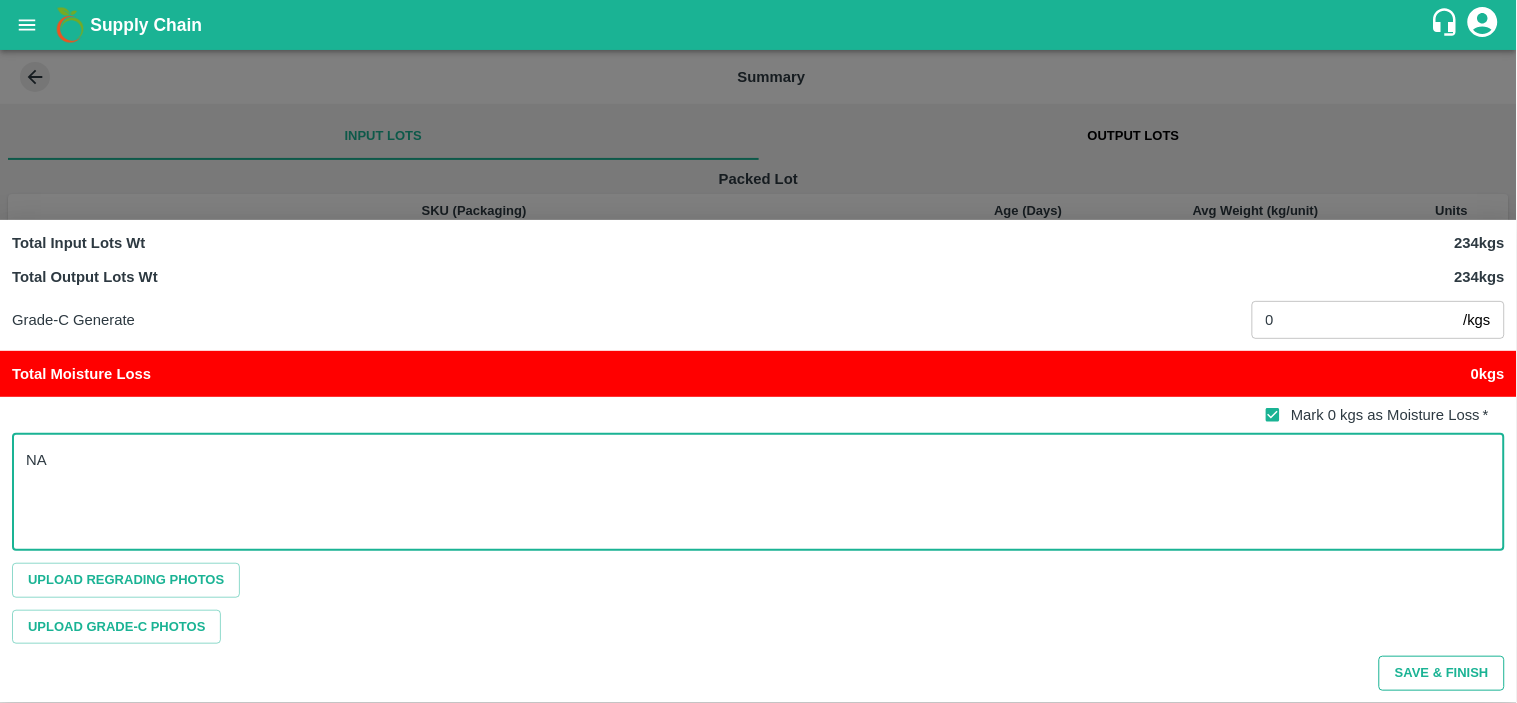type on "NA" 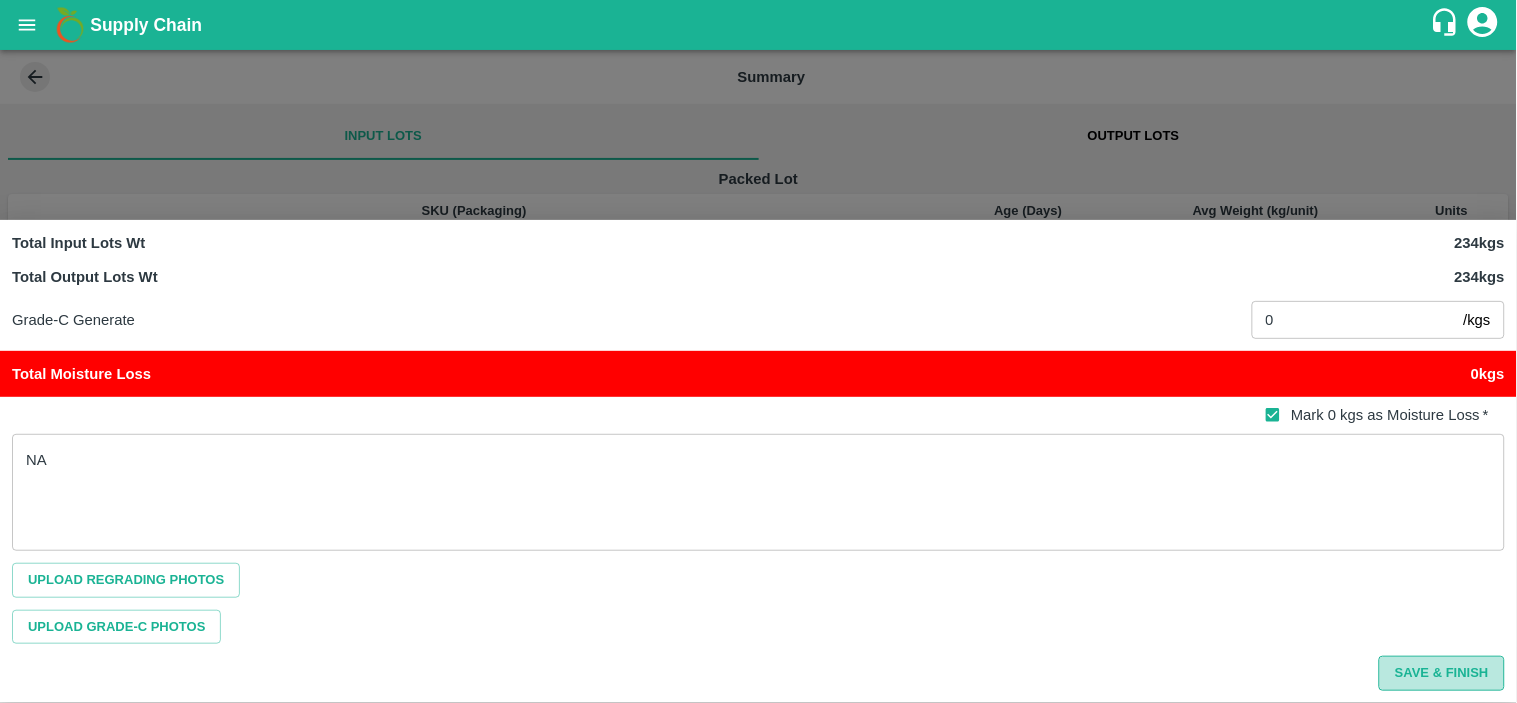 click on "Save & Finish" at bounding box center [1442, 673] 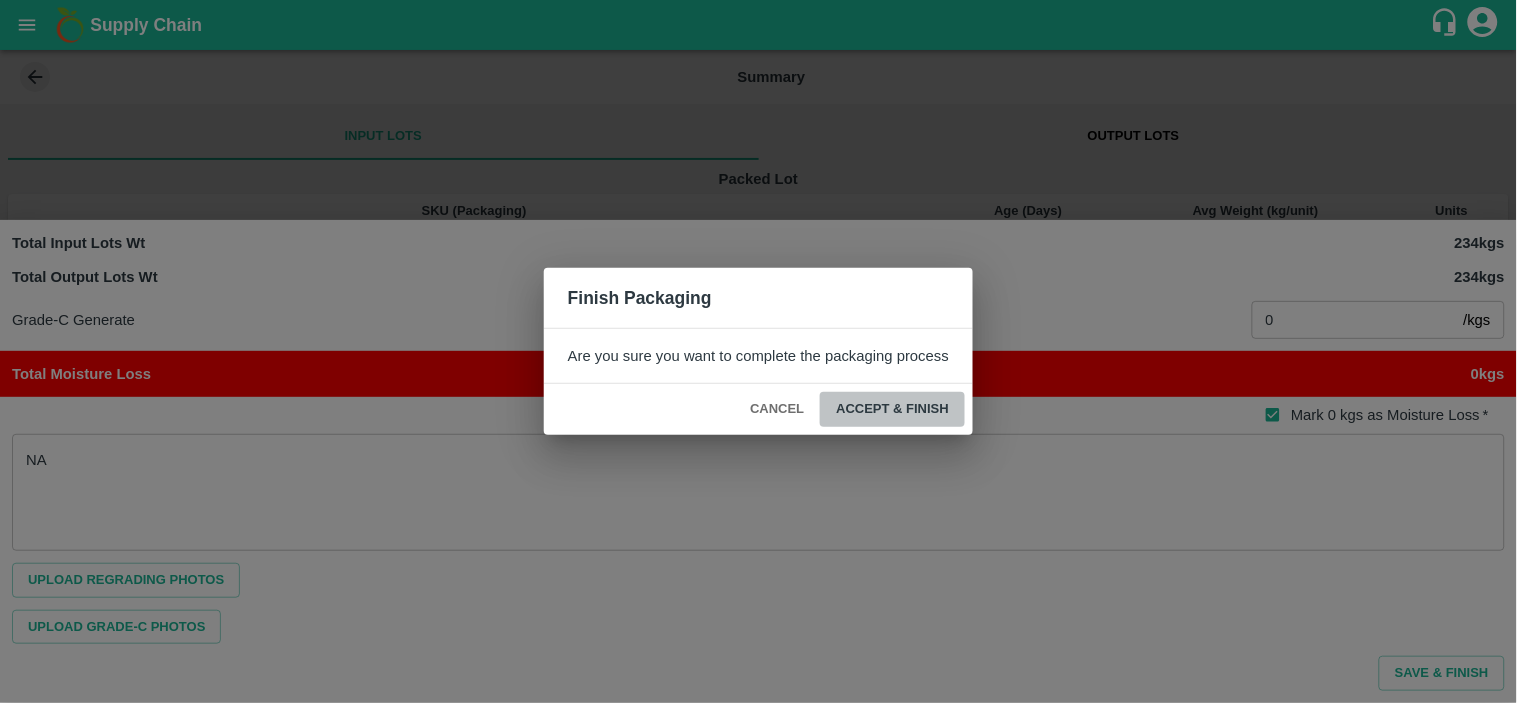 click on "ACCEPT & FINISH" at bounding box center [892, 409] 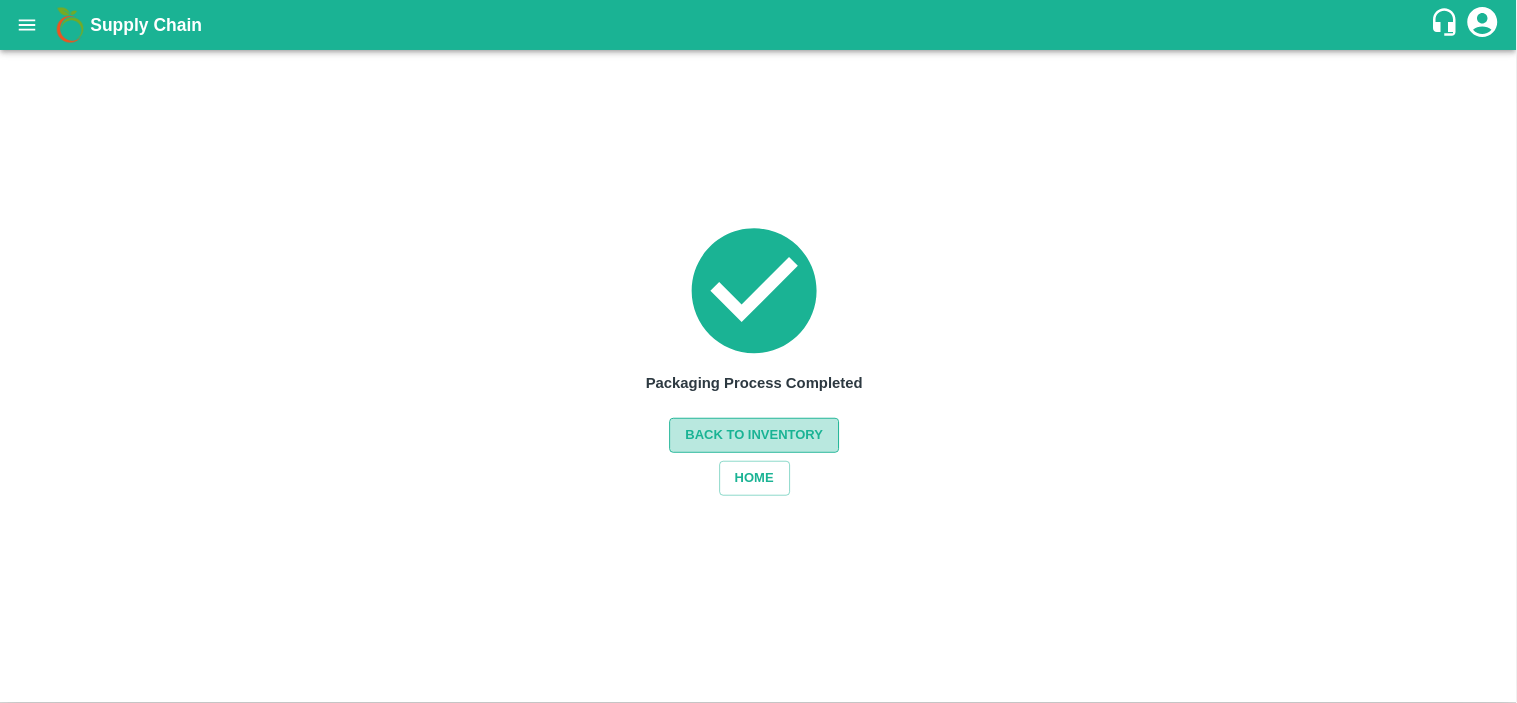 click on "Back to Inventory" at bounding box center [755, 435] 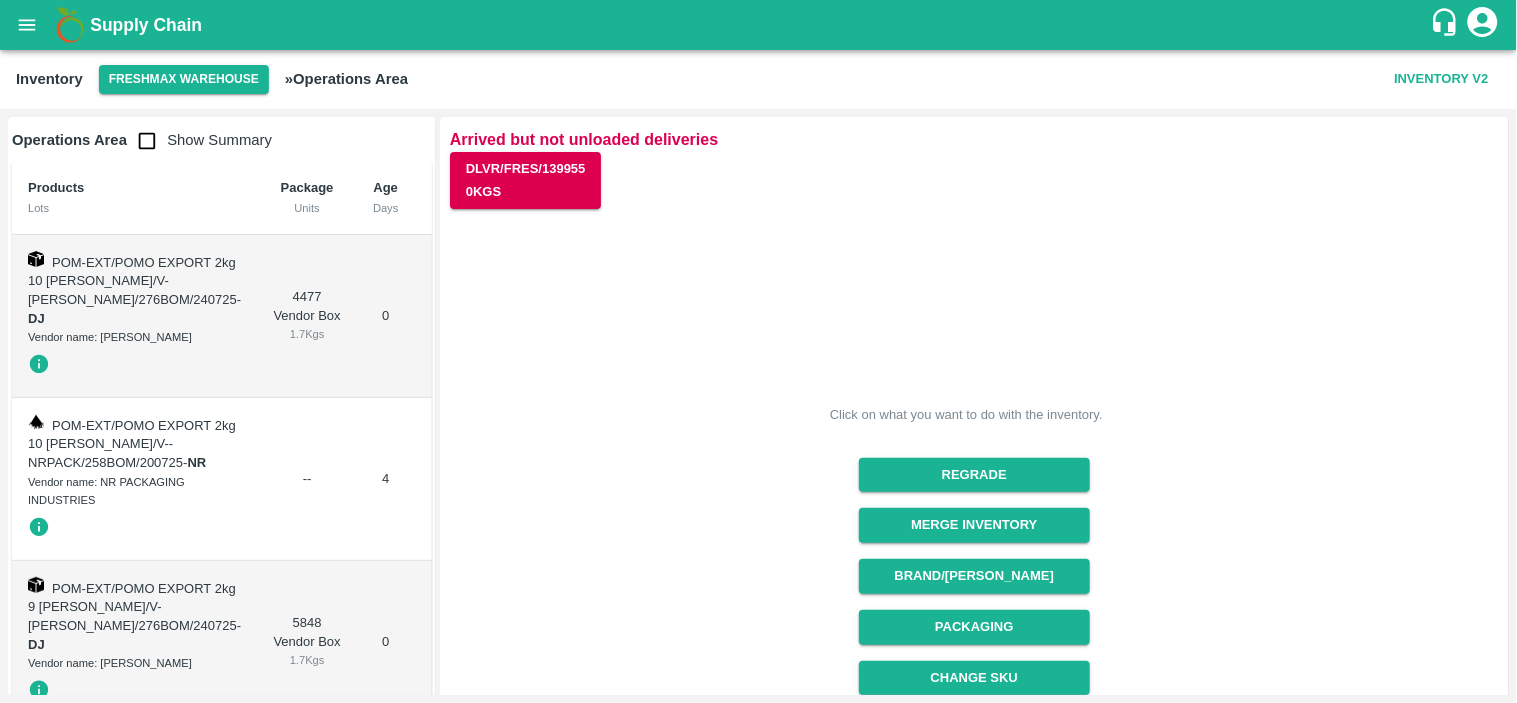 click on "Change SKU" at bounding box center (966, 670) 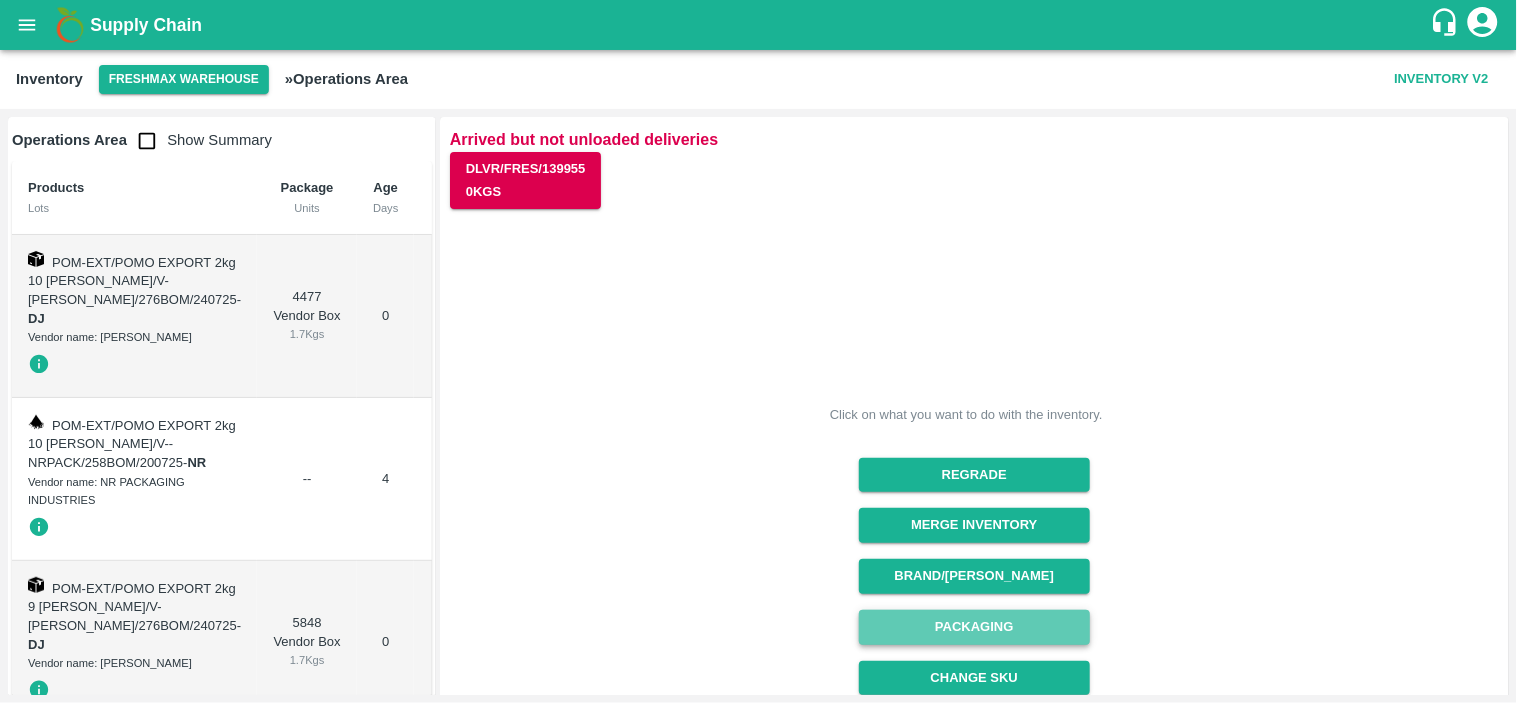 click on "Packaging" at bounding box center (974, 627) 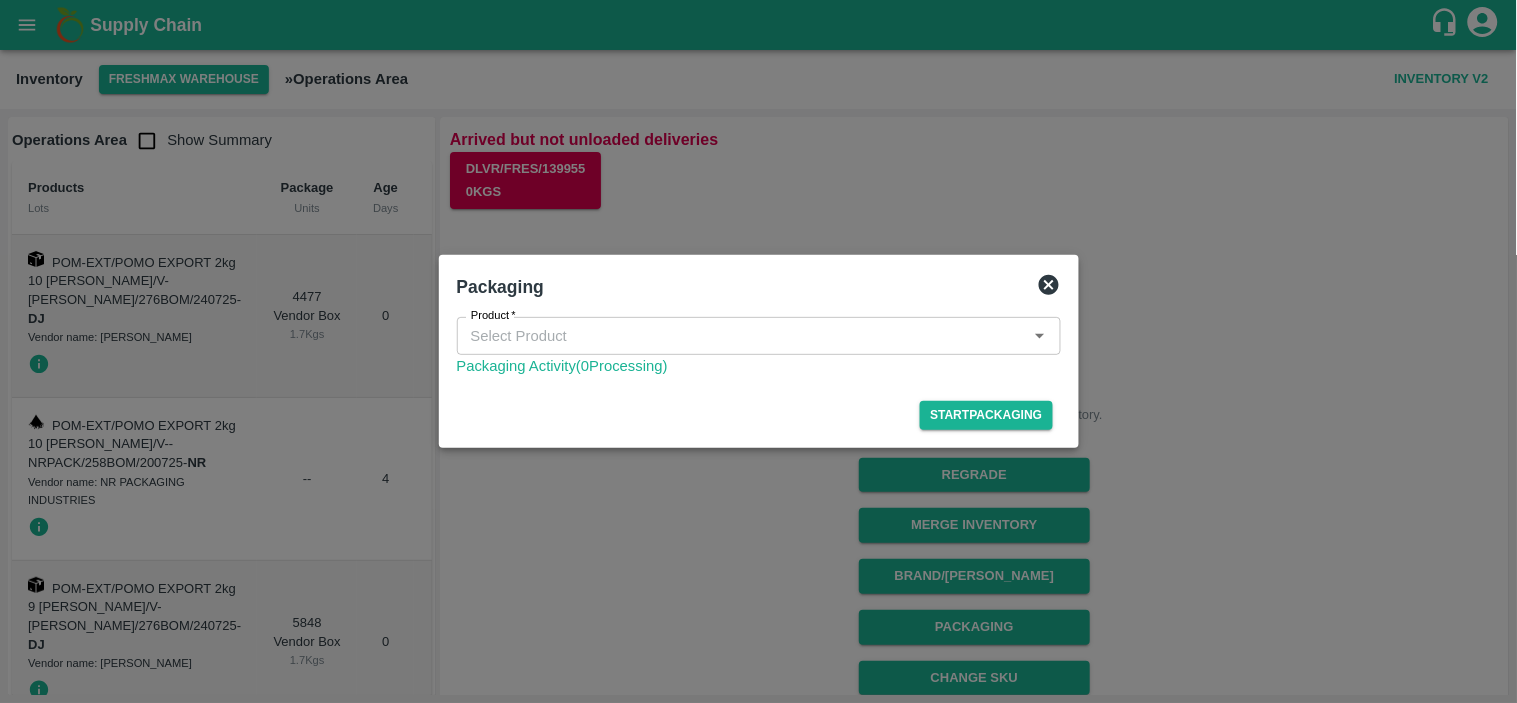 click 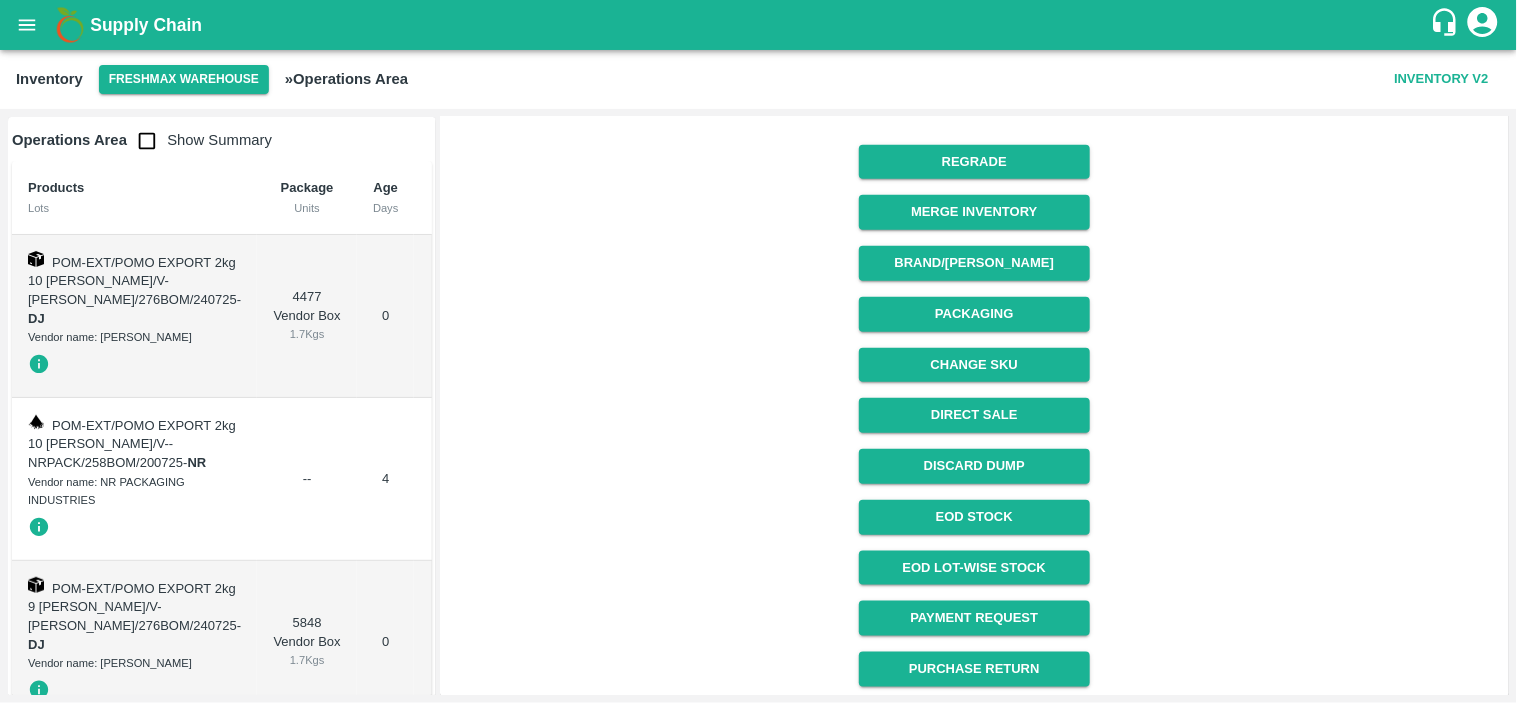 scroll, scrollTop: 0, scrollLeft: 0, axis: both 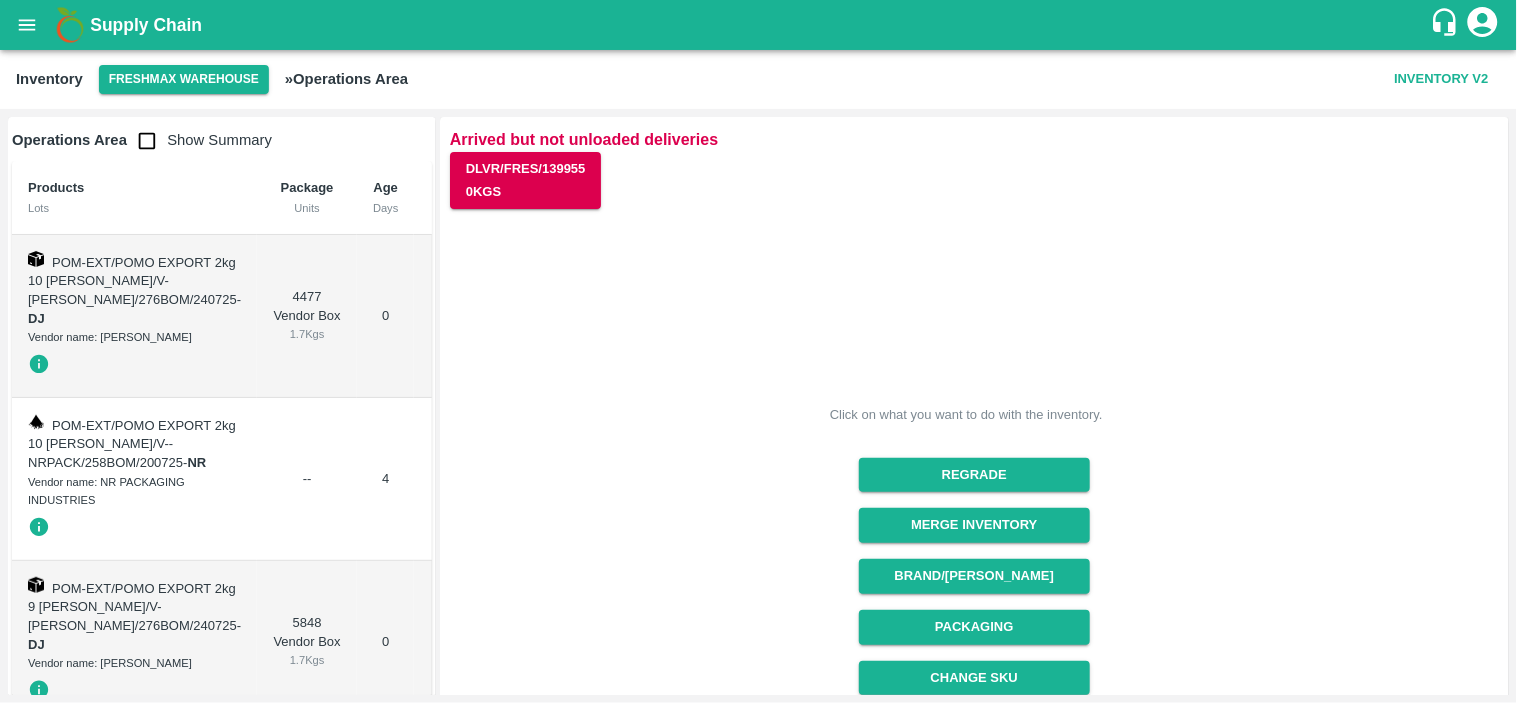 type 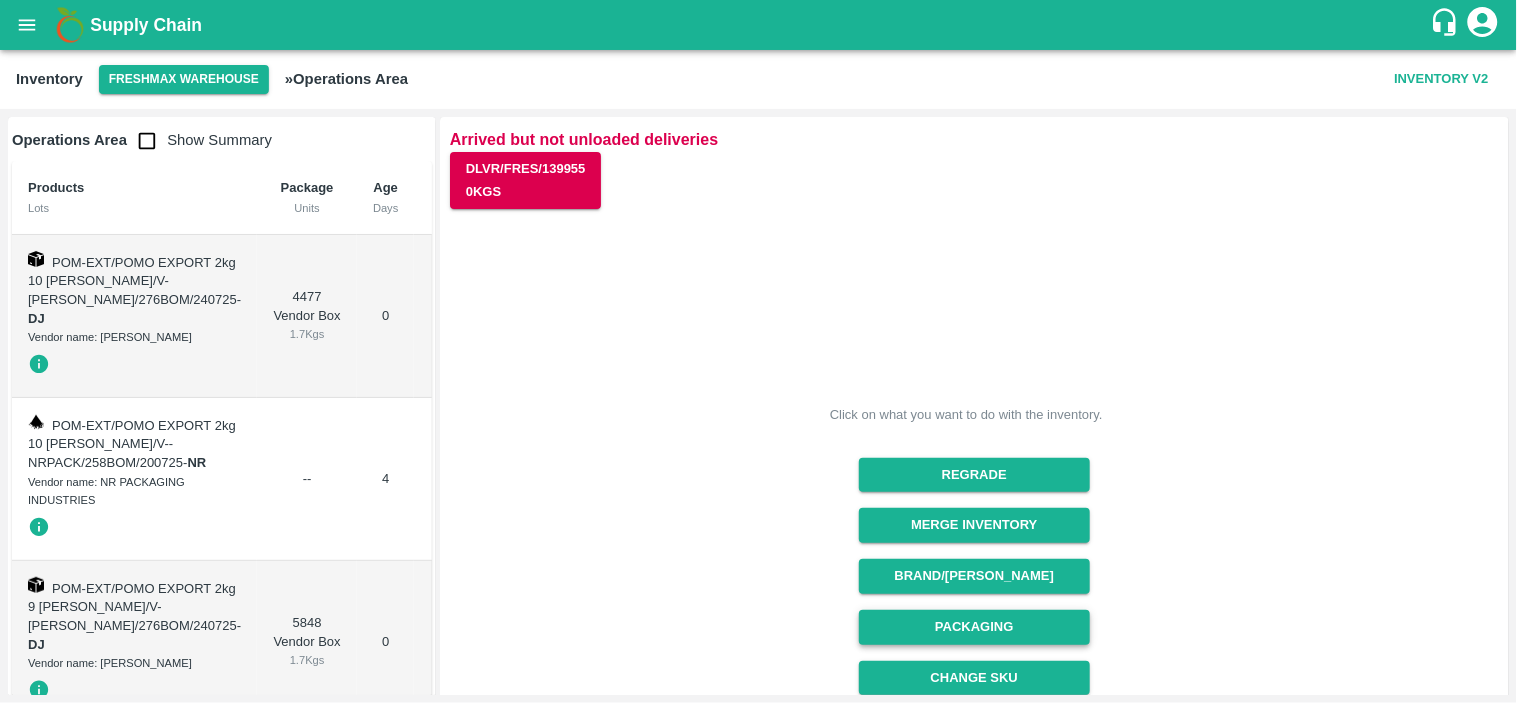click on "Packaging" at bounding box center [974, 627] 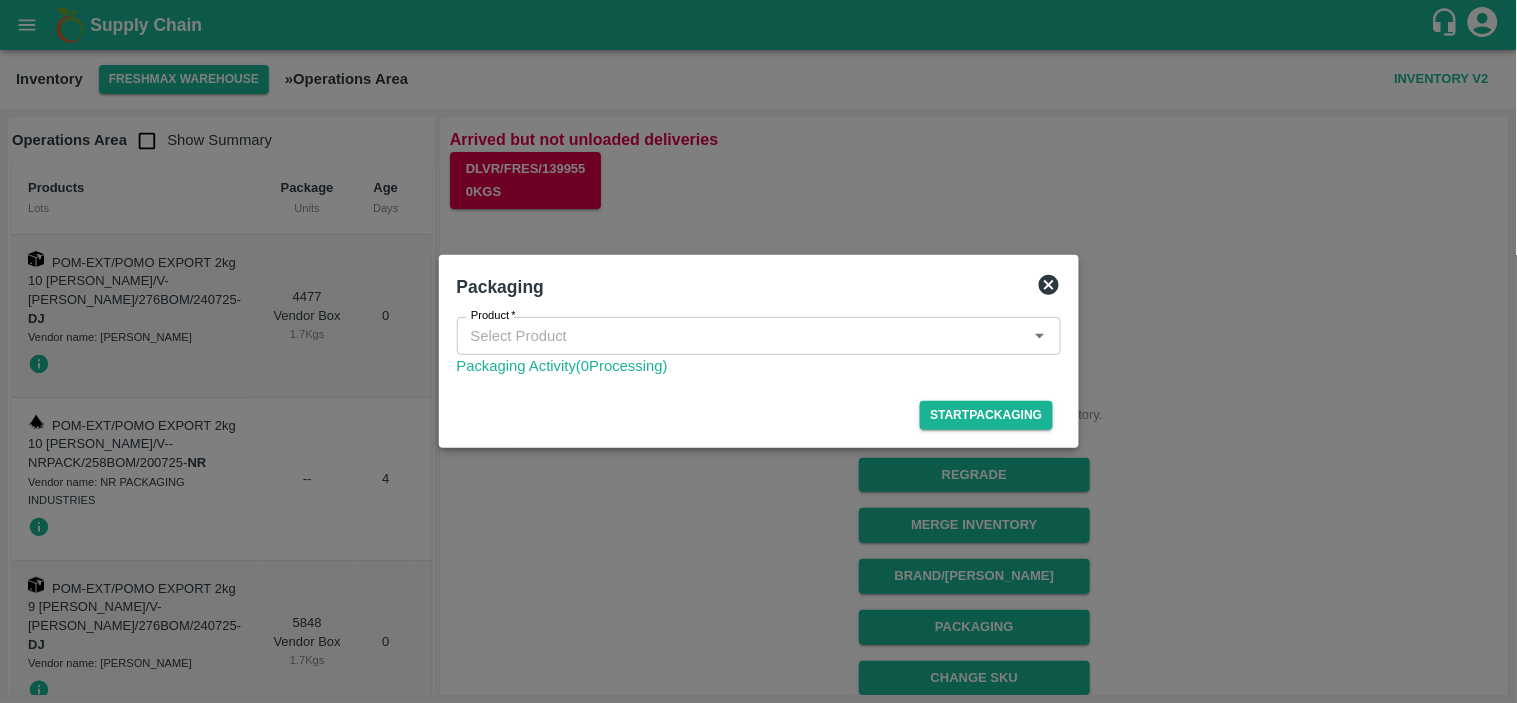 click on "Product" at bounding box center (759, 336) 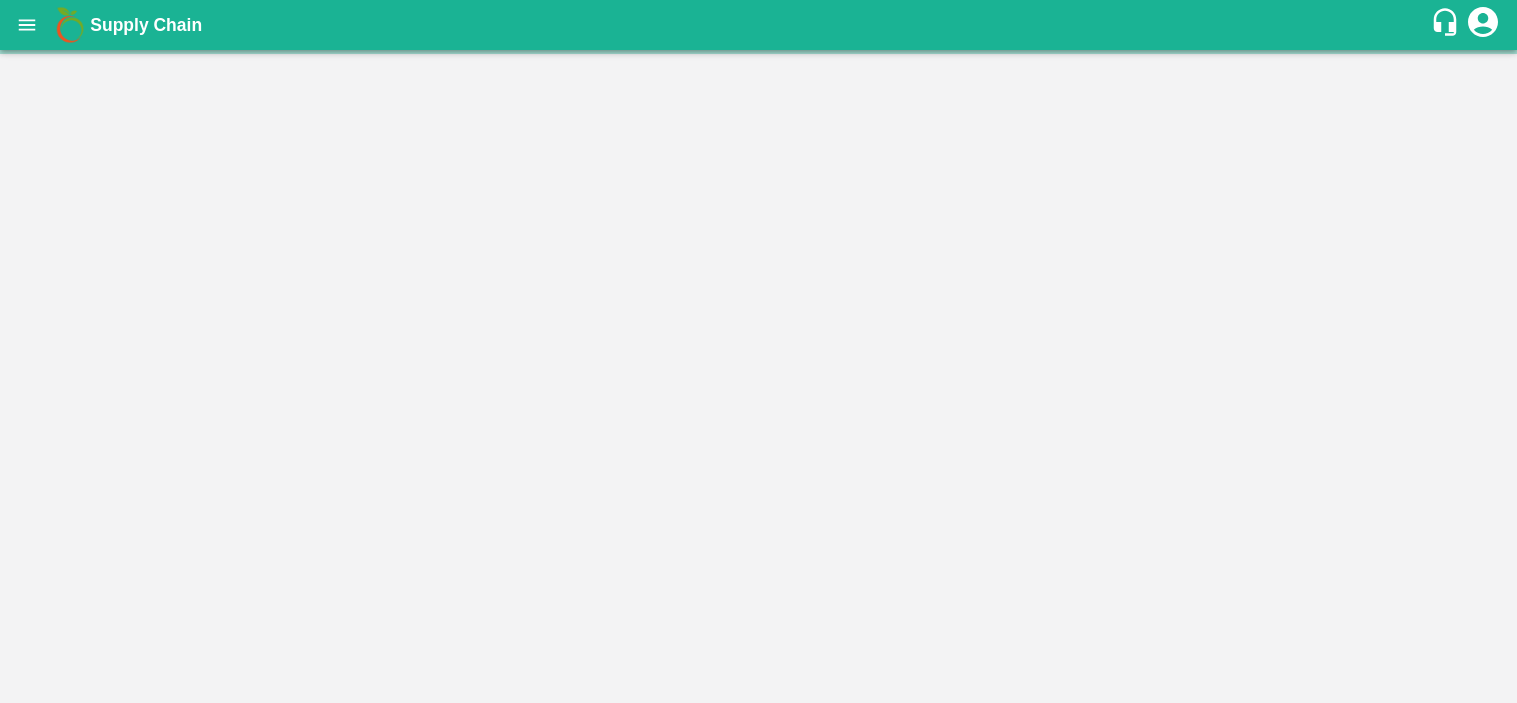 scroll, scrollTop: 0, scrollLeft: 0, axis: both 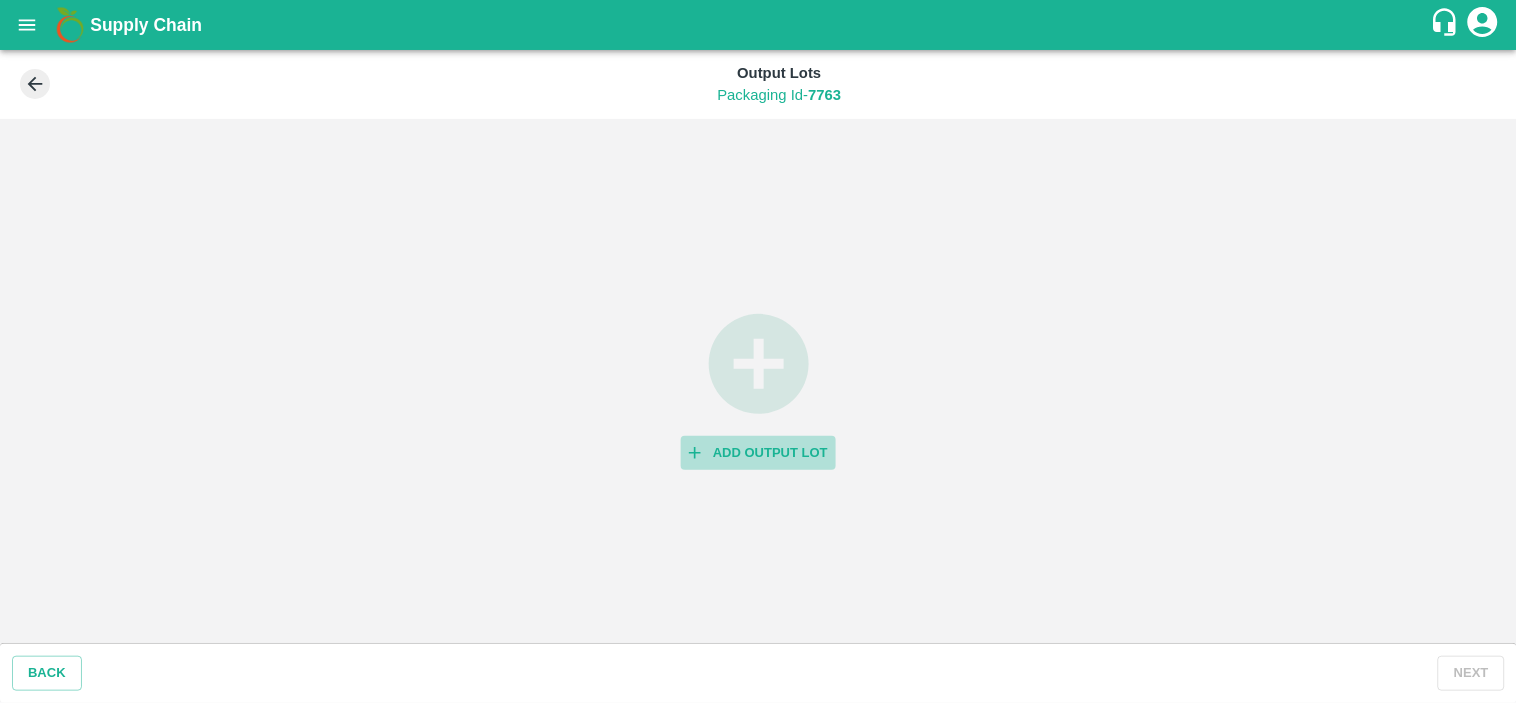 click on "Add Output Lot" at bounding box center [758, 453] 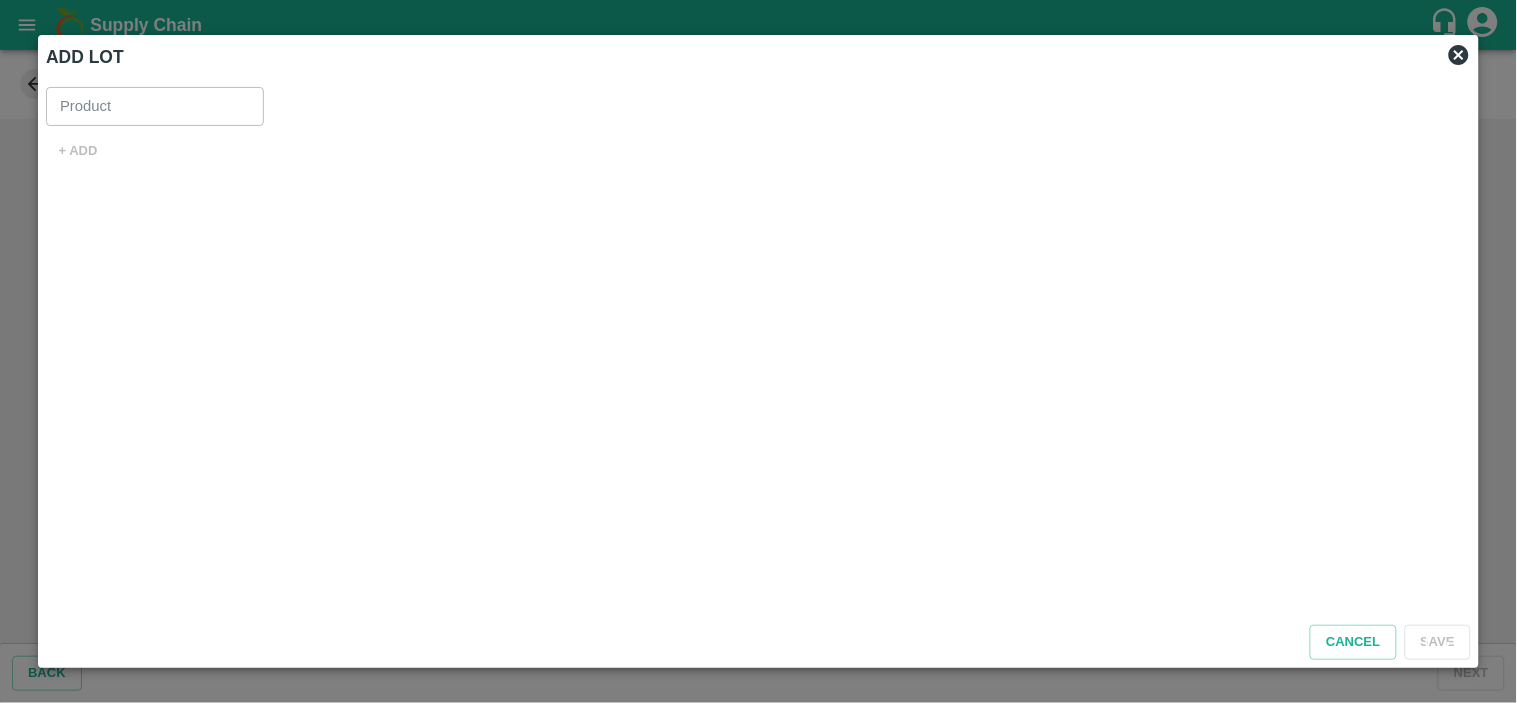 type on "Pomegranate Export" 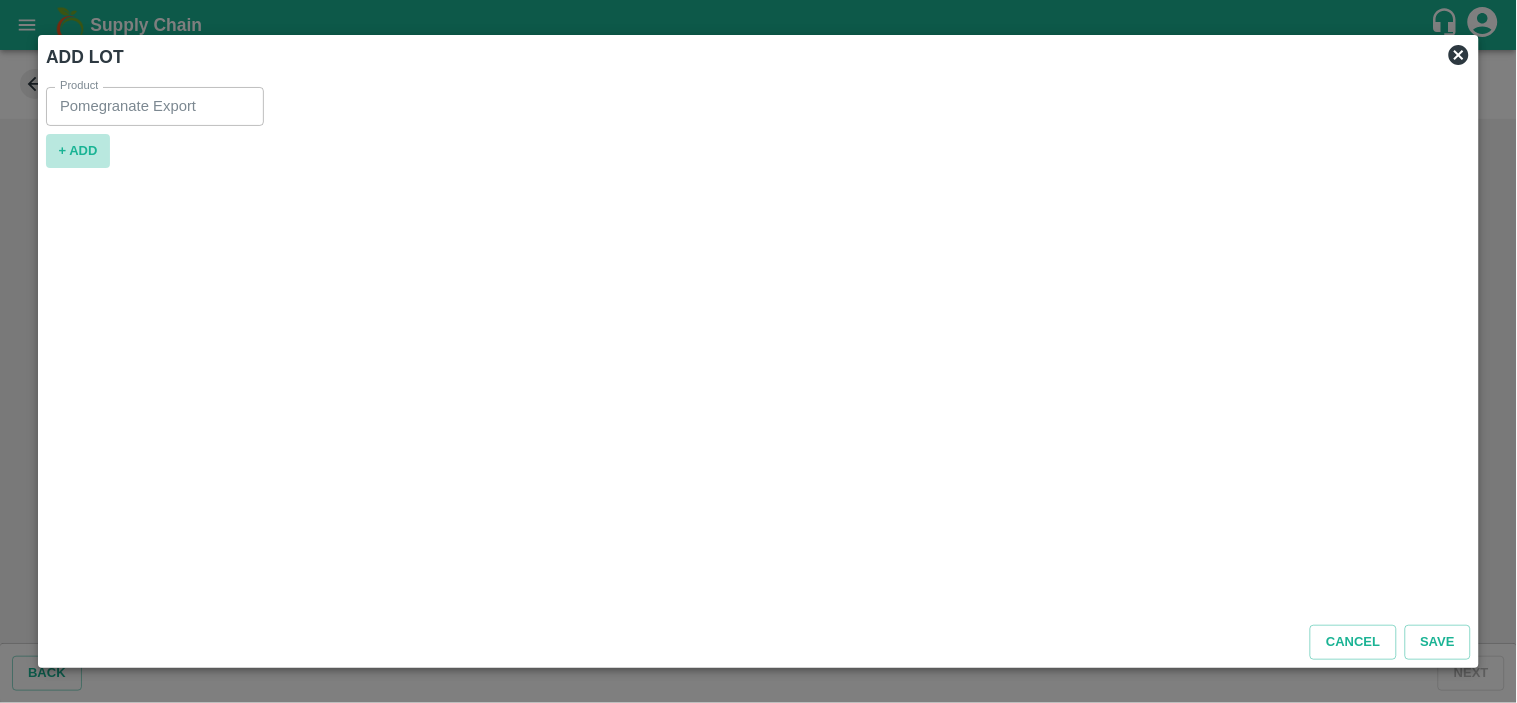 click on "+ ADD" at bounding box center (78, 151) 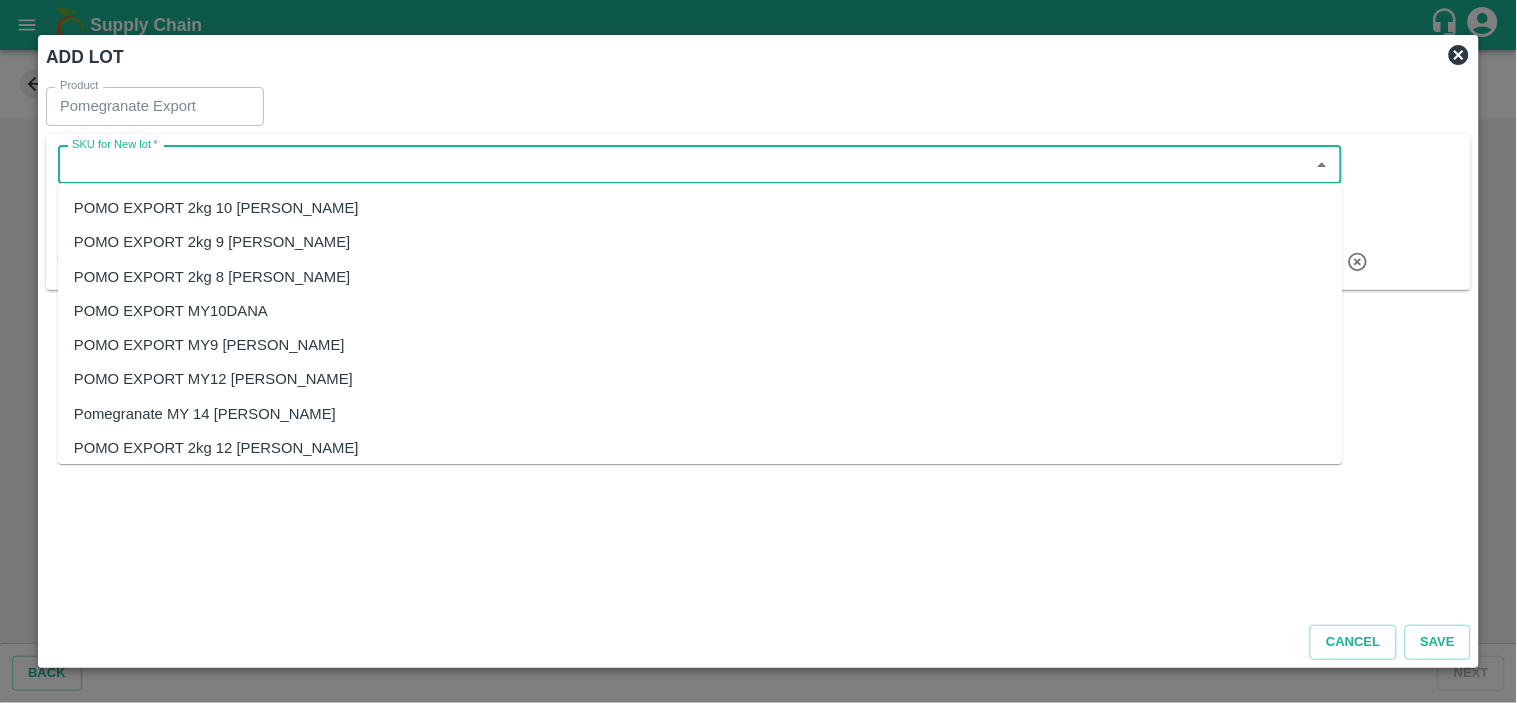 click on "SKU for New lot   *" at bounding box center [683, 165] 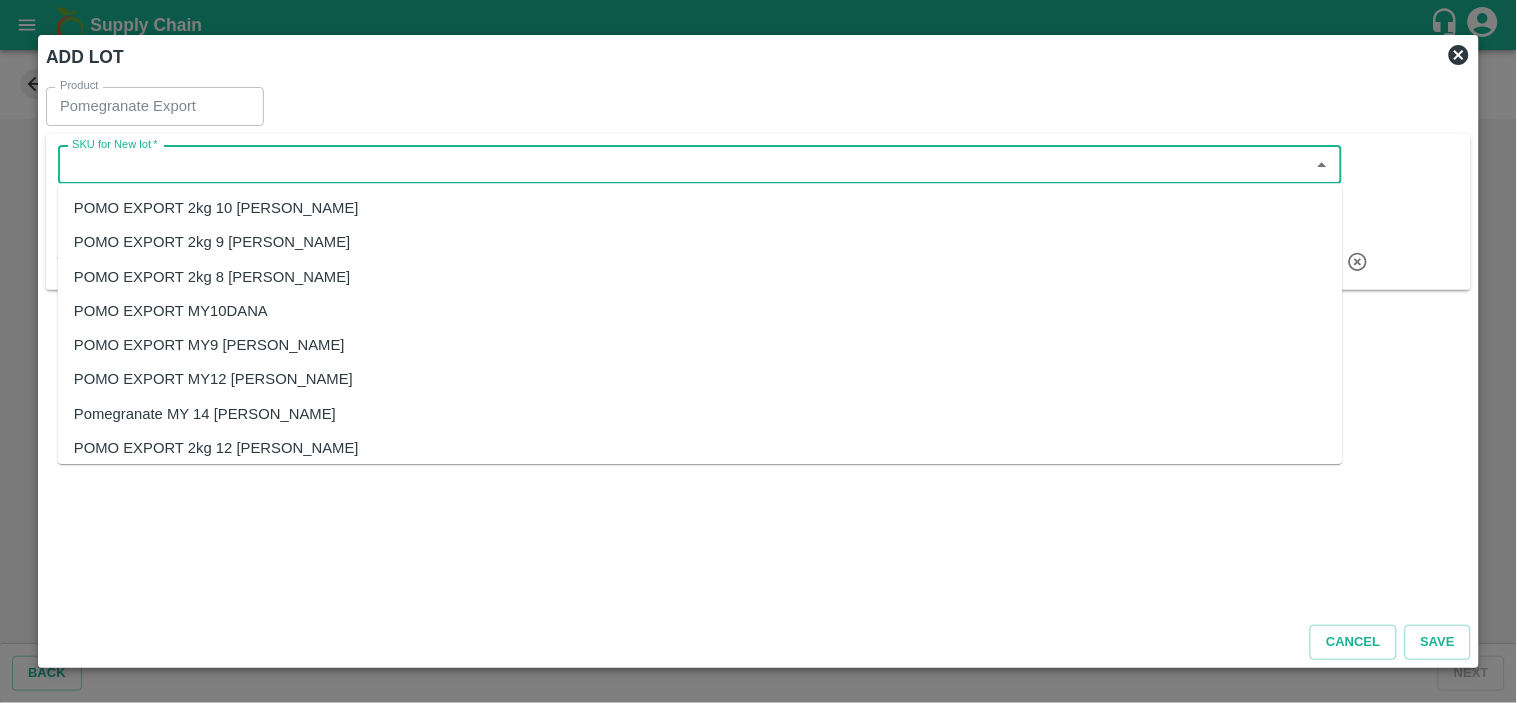 click on "POMO EXPORT MY12 DANA" at bounding box center [213, 380] 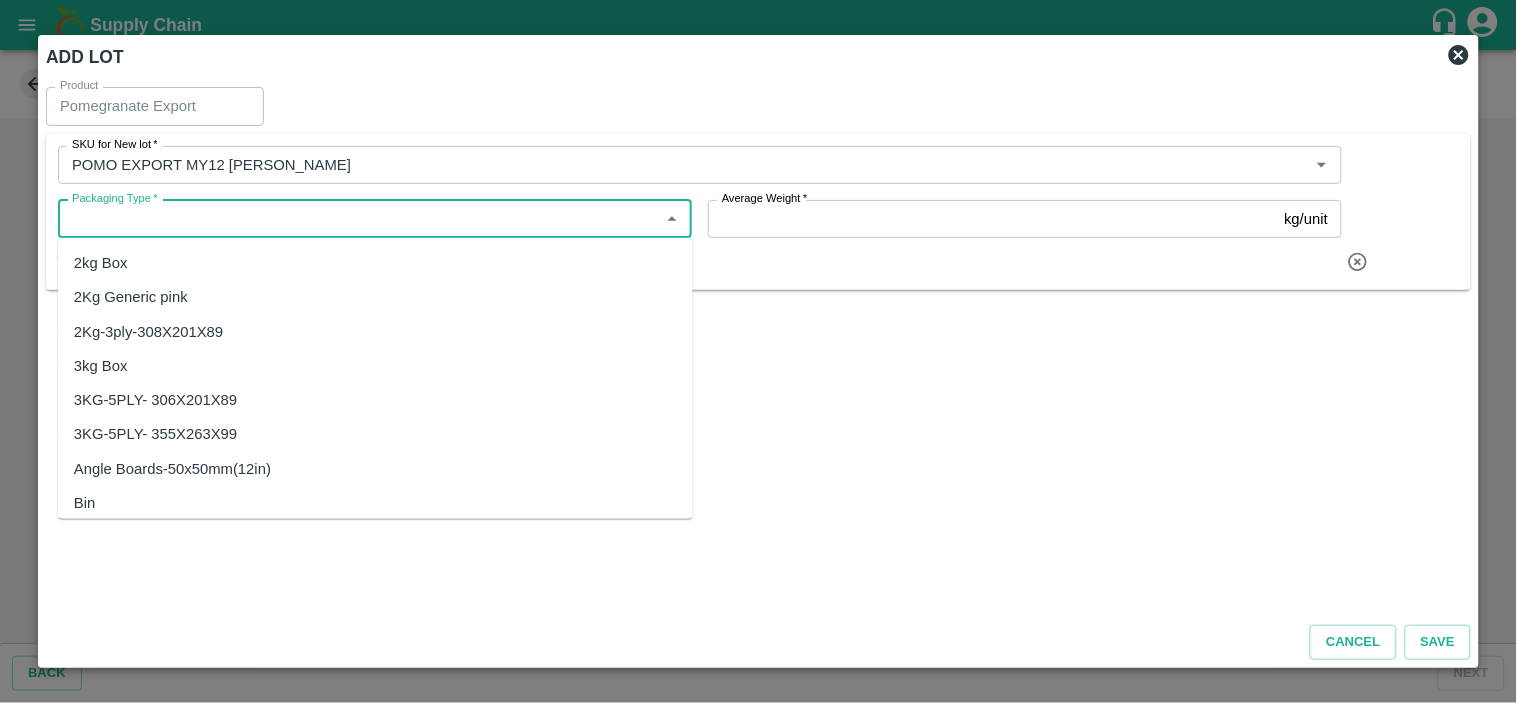 click on "Packaging Type   *" at bounding box center (358, 219) 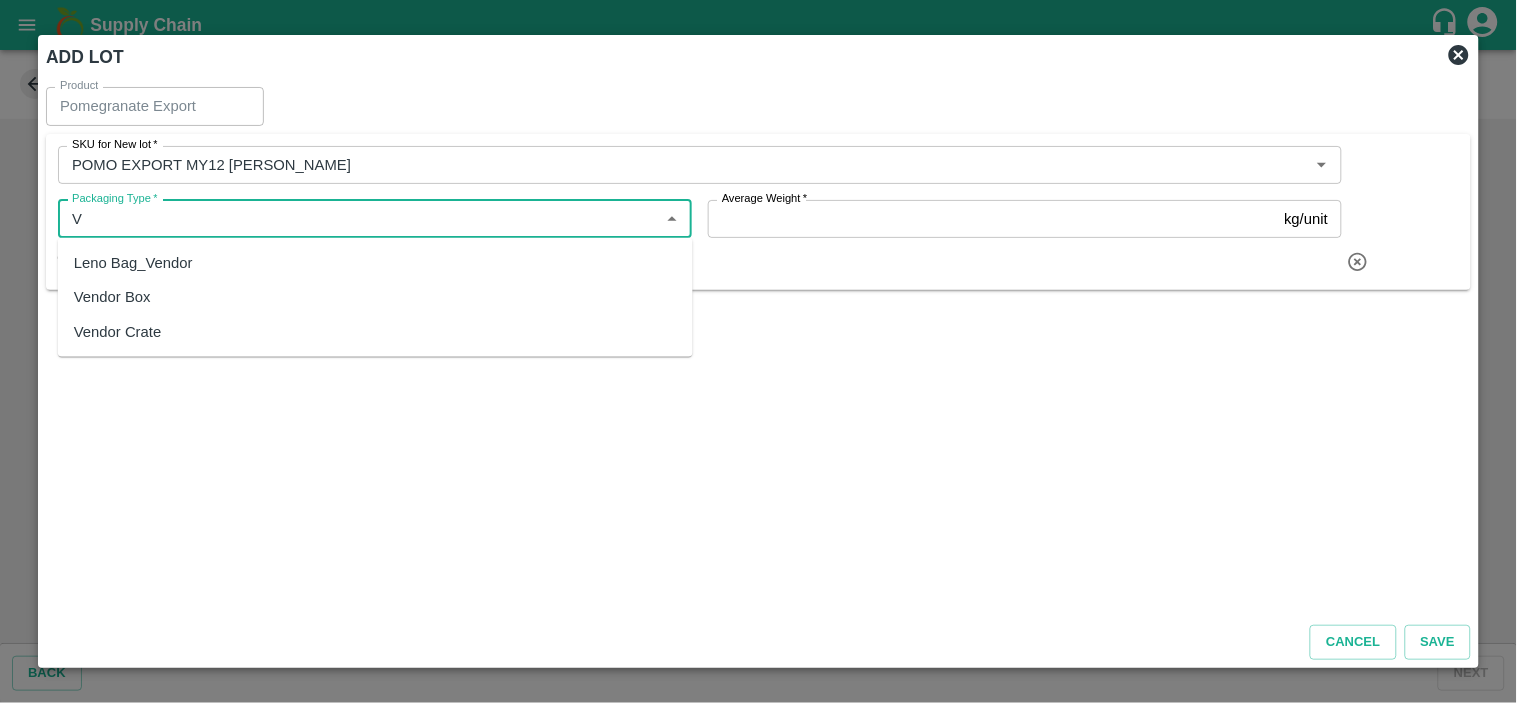 click on "Vendor Box" at bounding box center (375, 297) 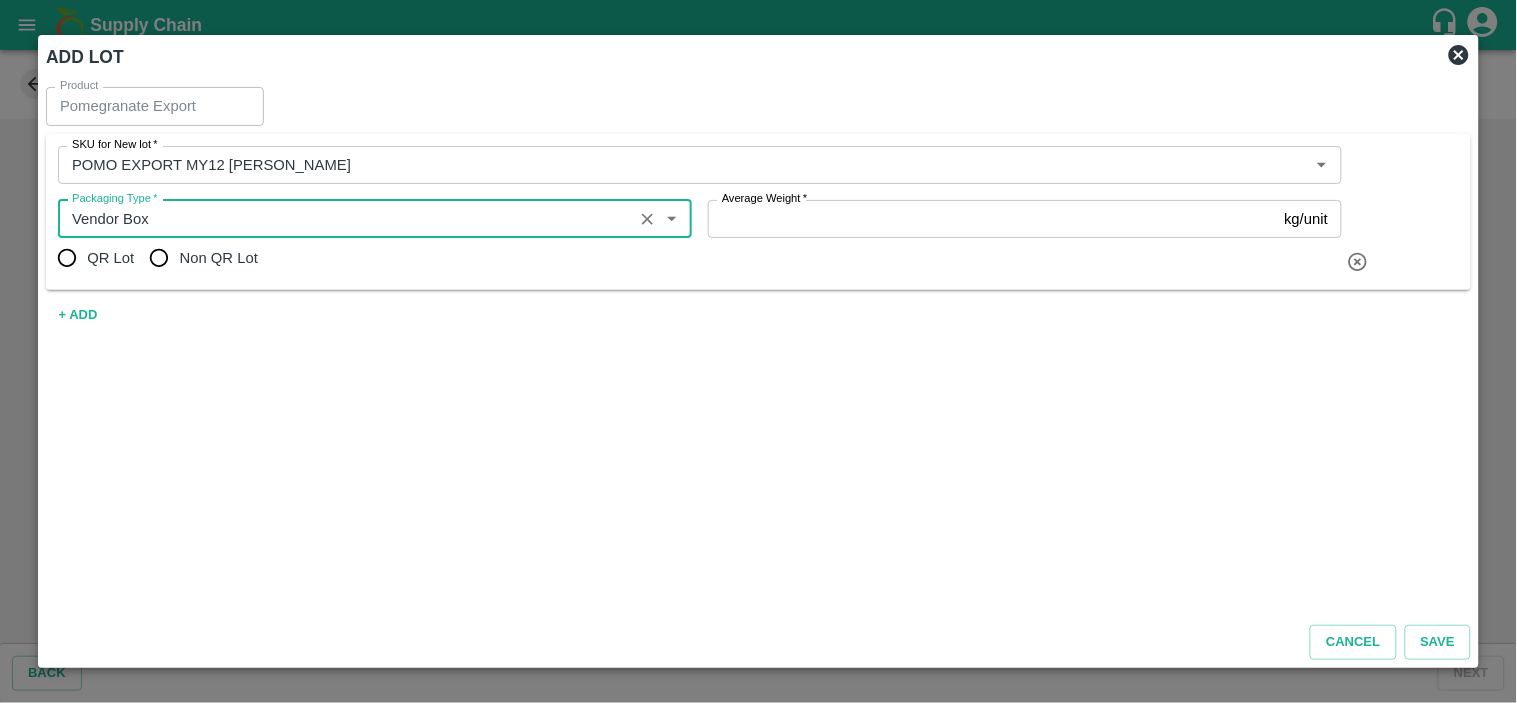 type on "Vendor Box" 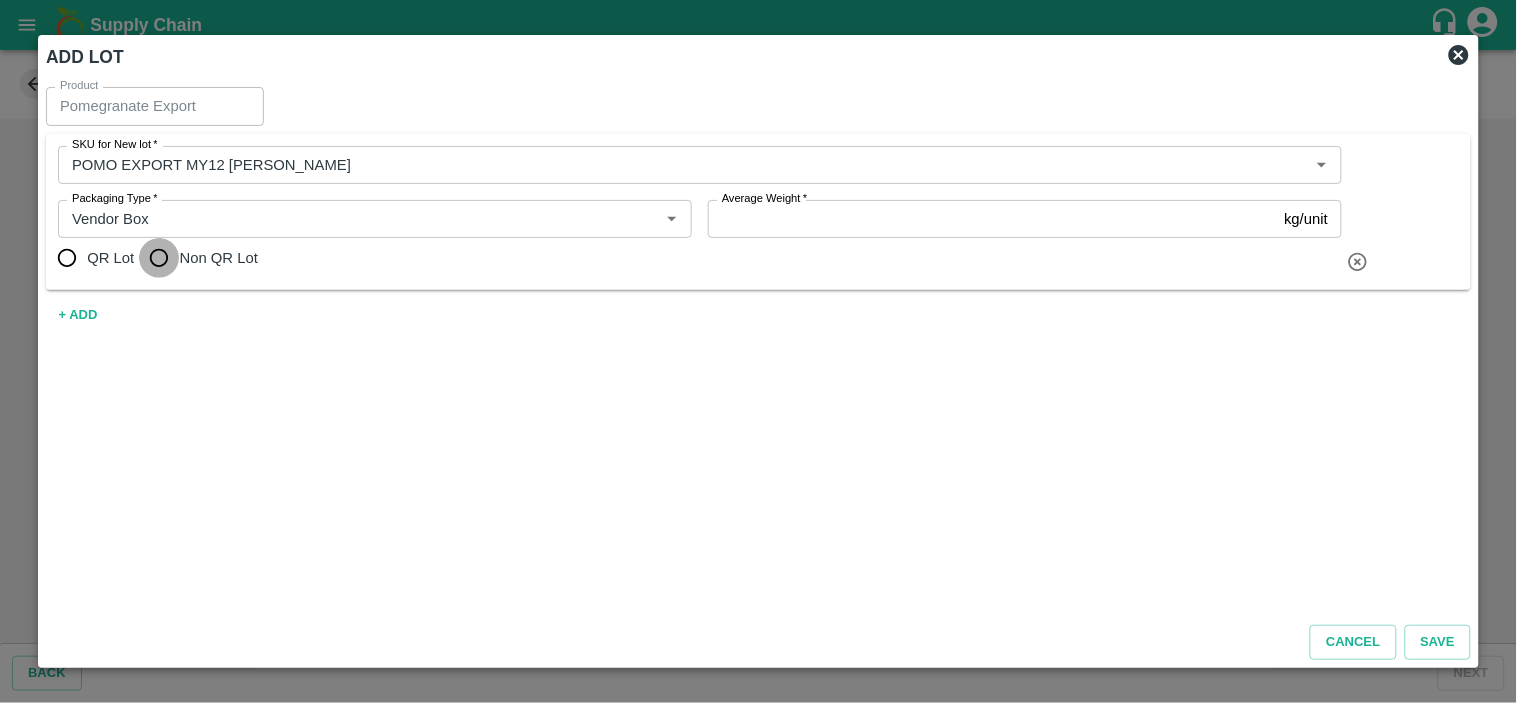 click on "Non QR Lot" at bounding box center (159, 258) 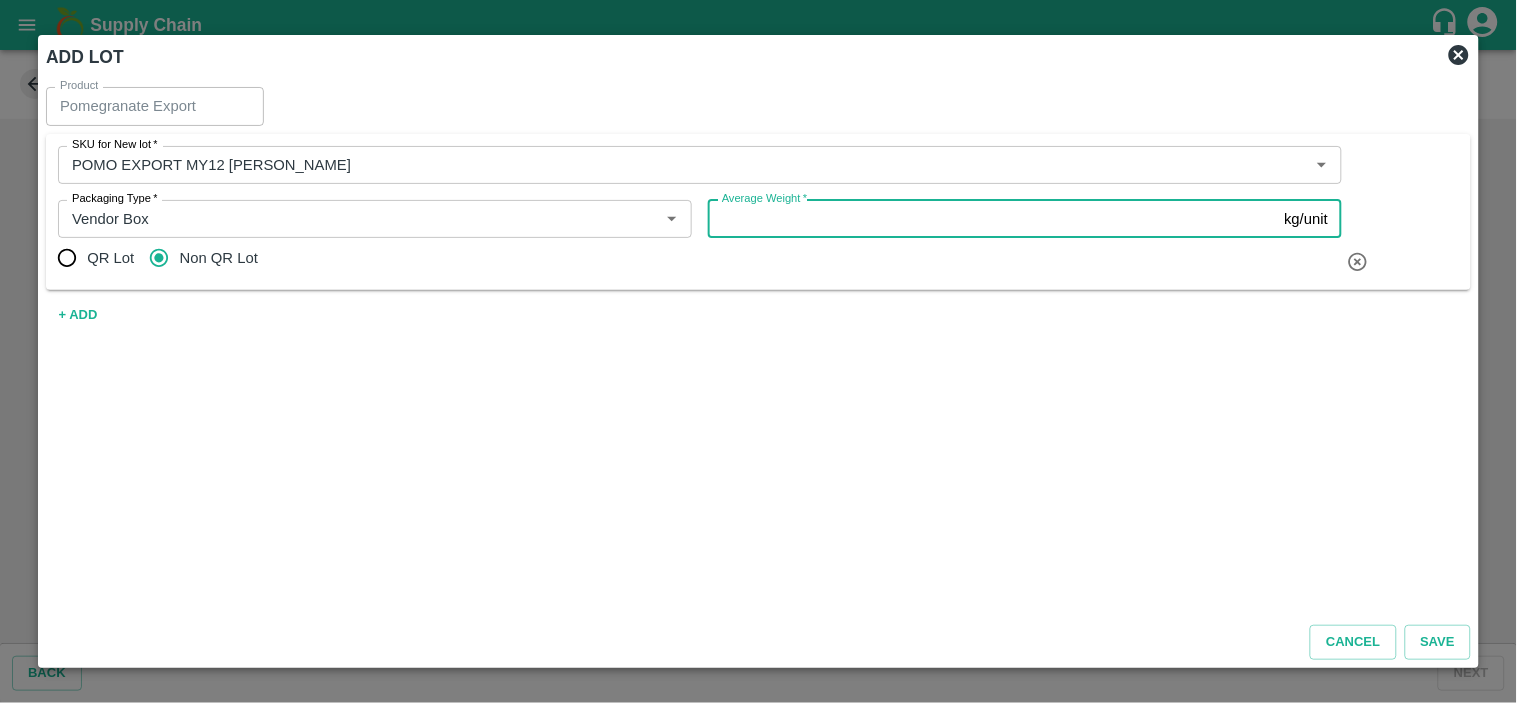 click on "Average Weight   *" at bounding box center [992, 219] 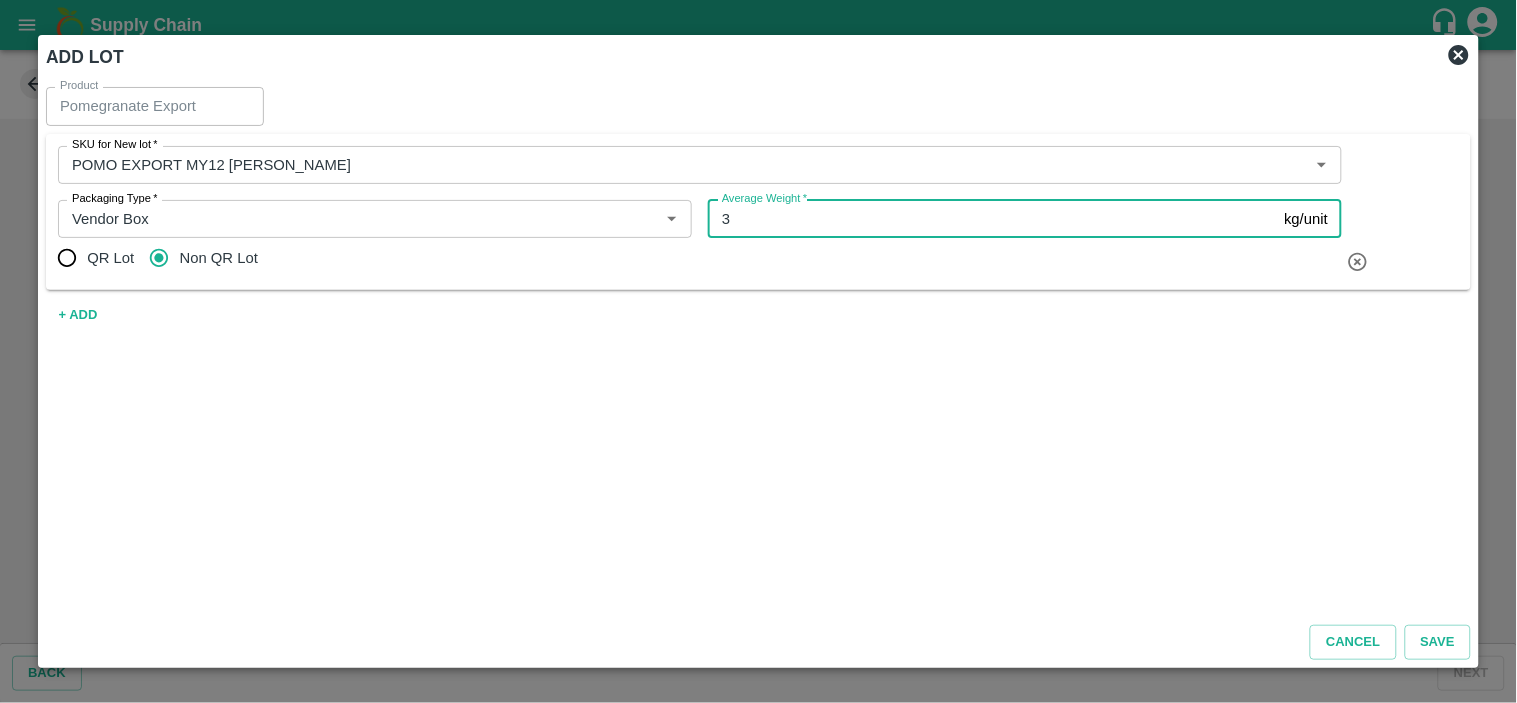 type on "3" 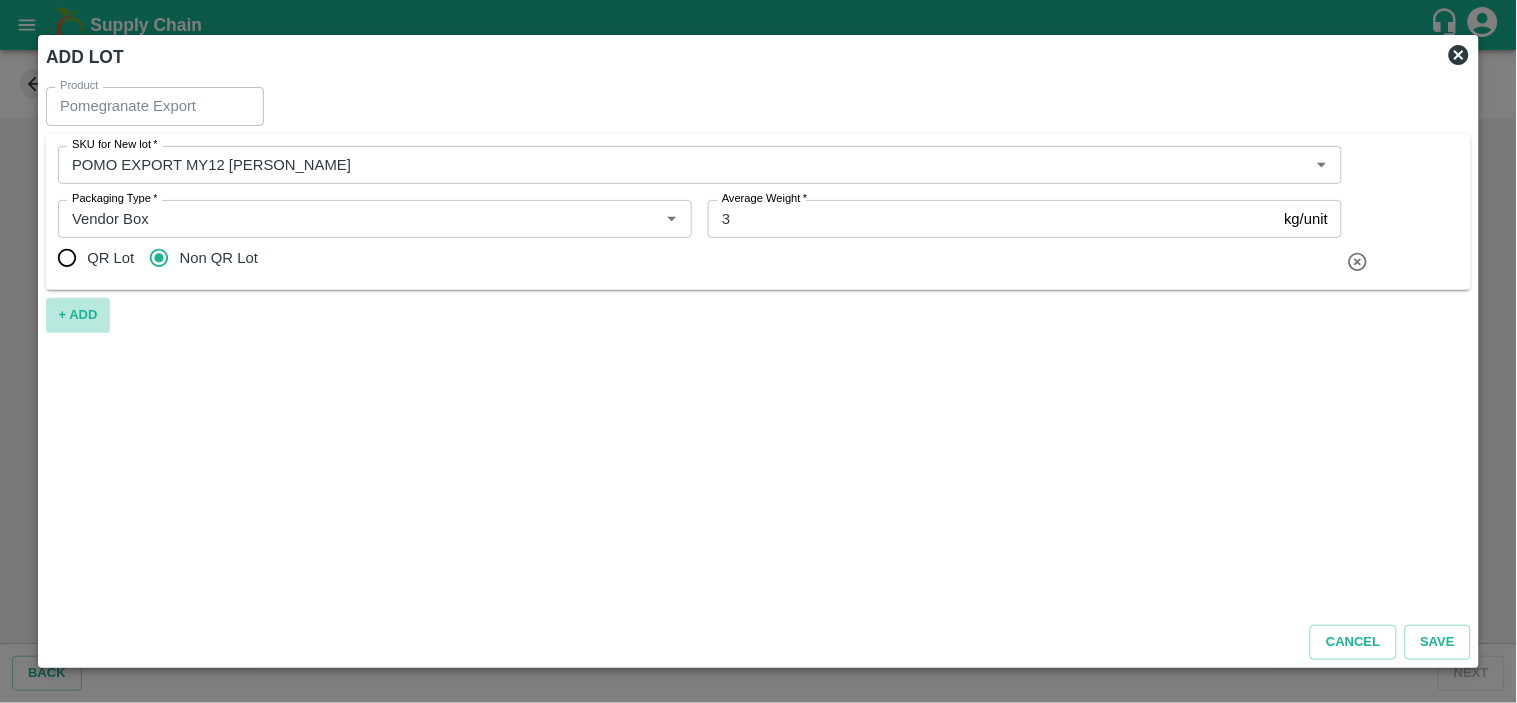 click on "+ ADD" at bounding box center (78, 315) 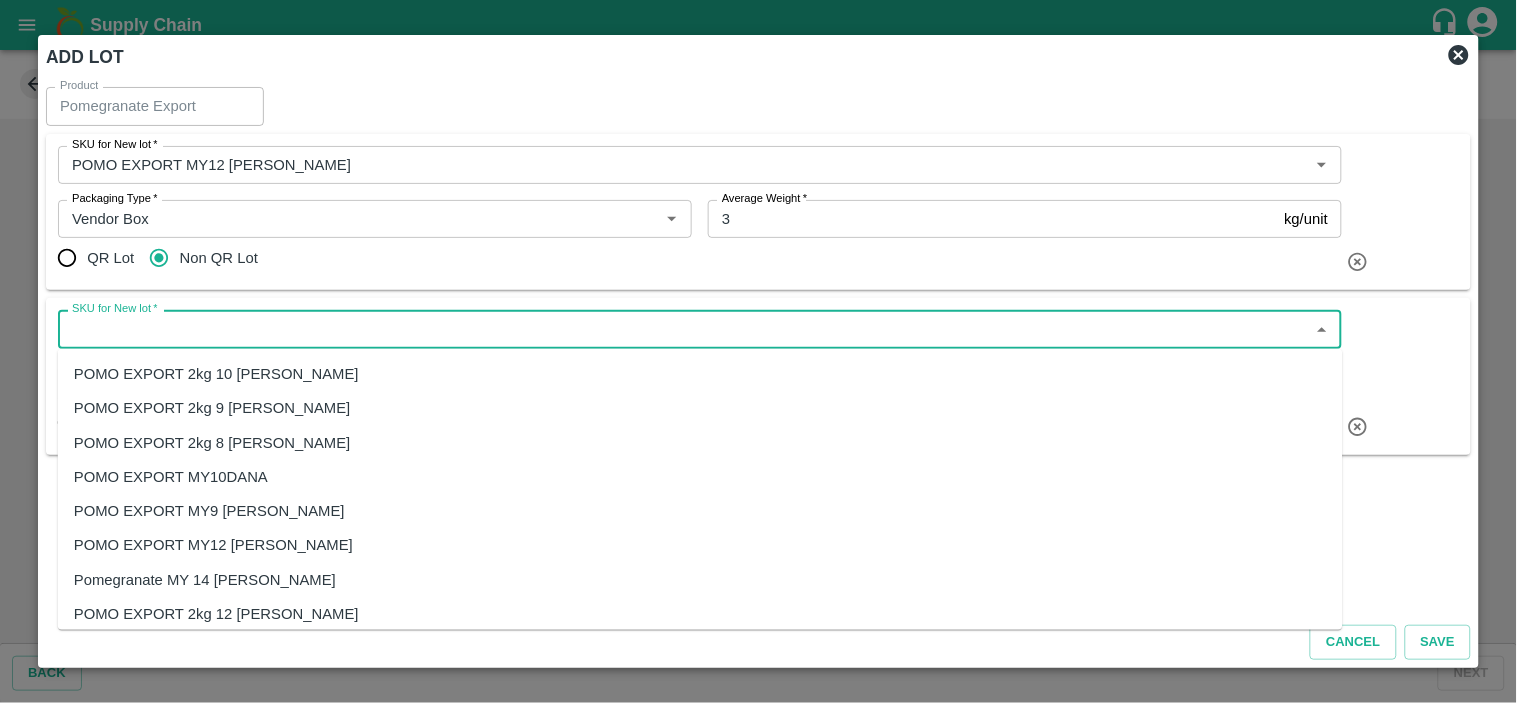 click on "SKU for New lot   *" at bounding box center (683, 329) 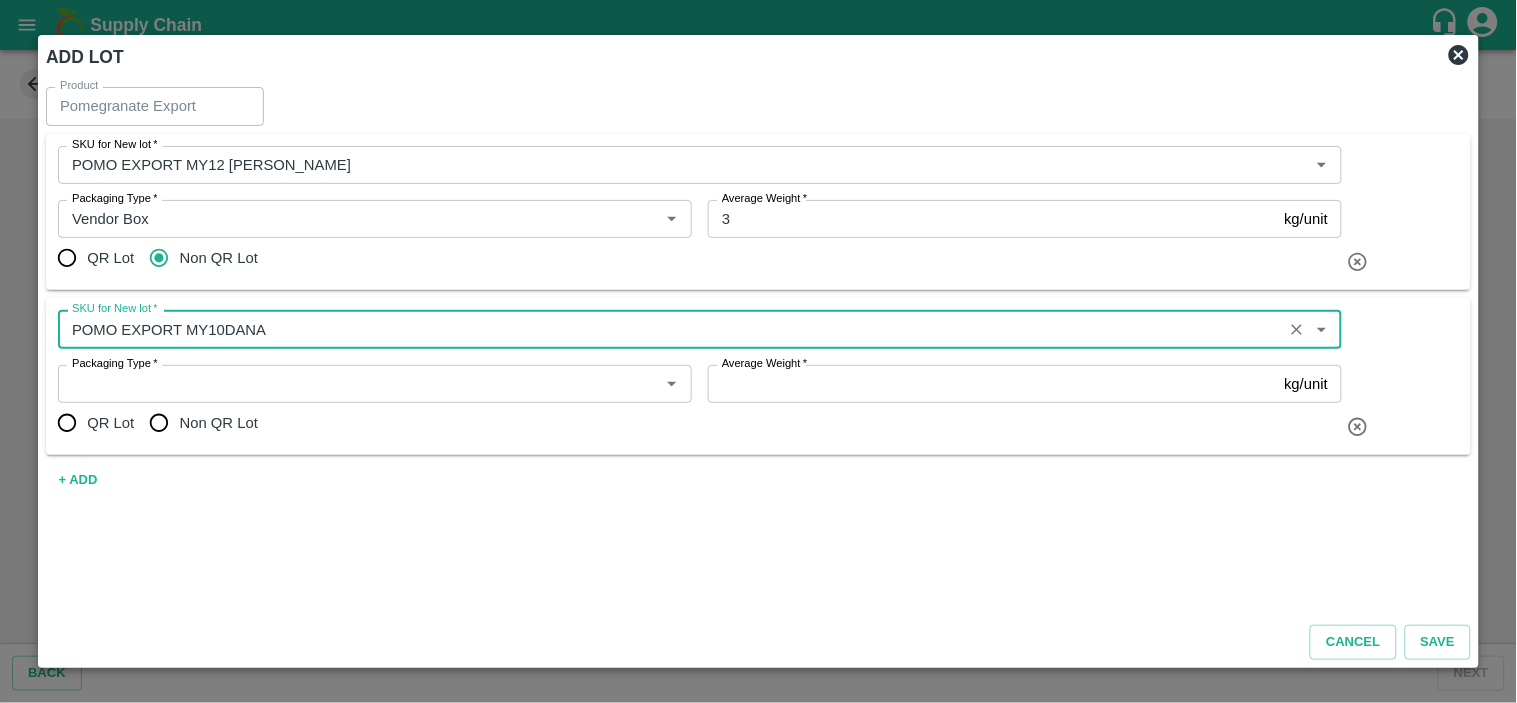 click on "Non QR Lot" at bounding box center [159, 423] 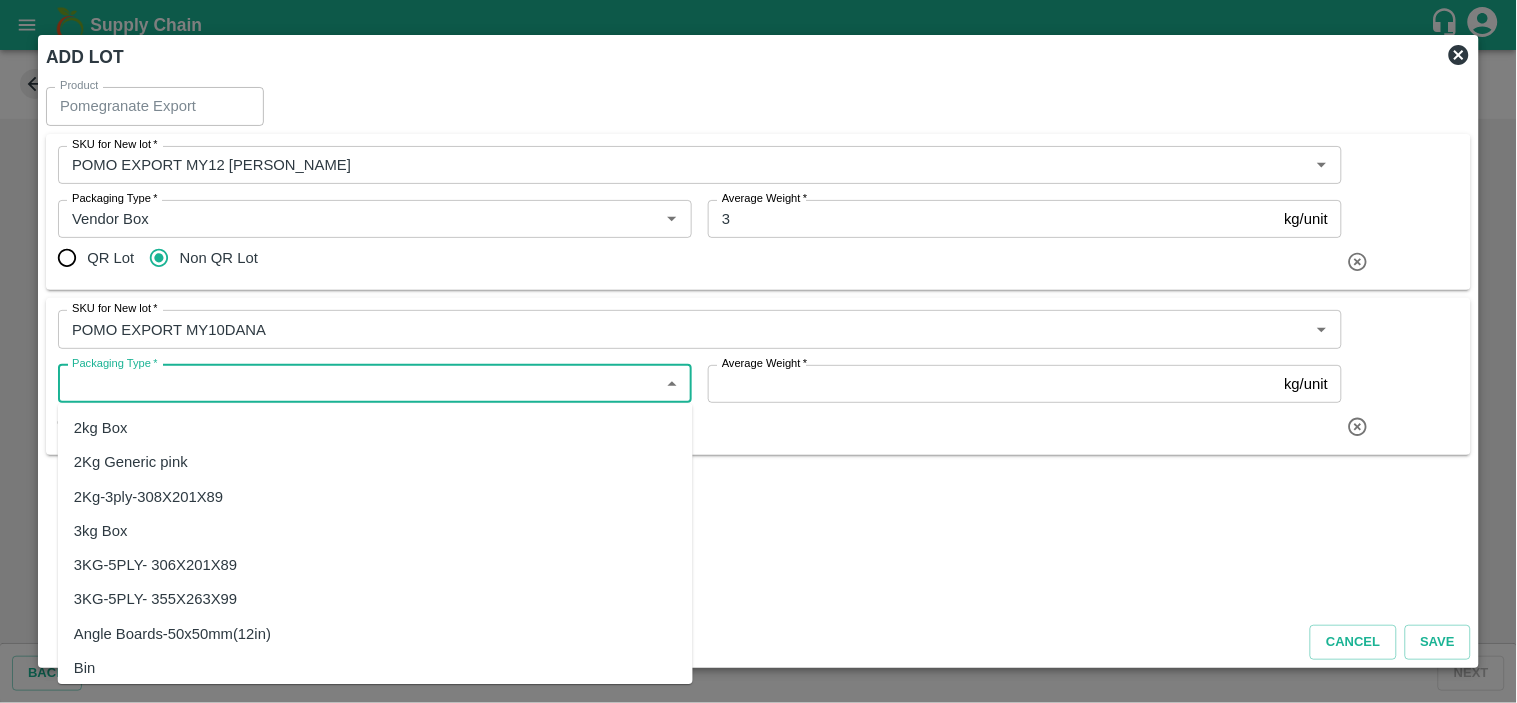 click on "Packaging Type   *" at bounding box center (358, 384) 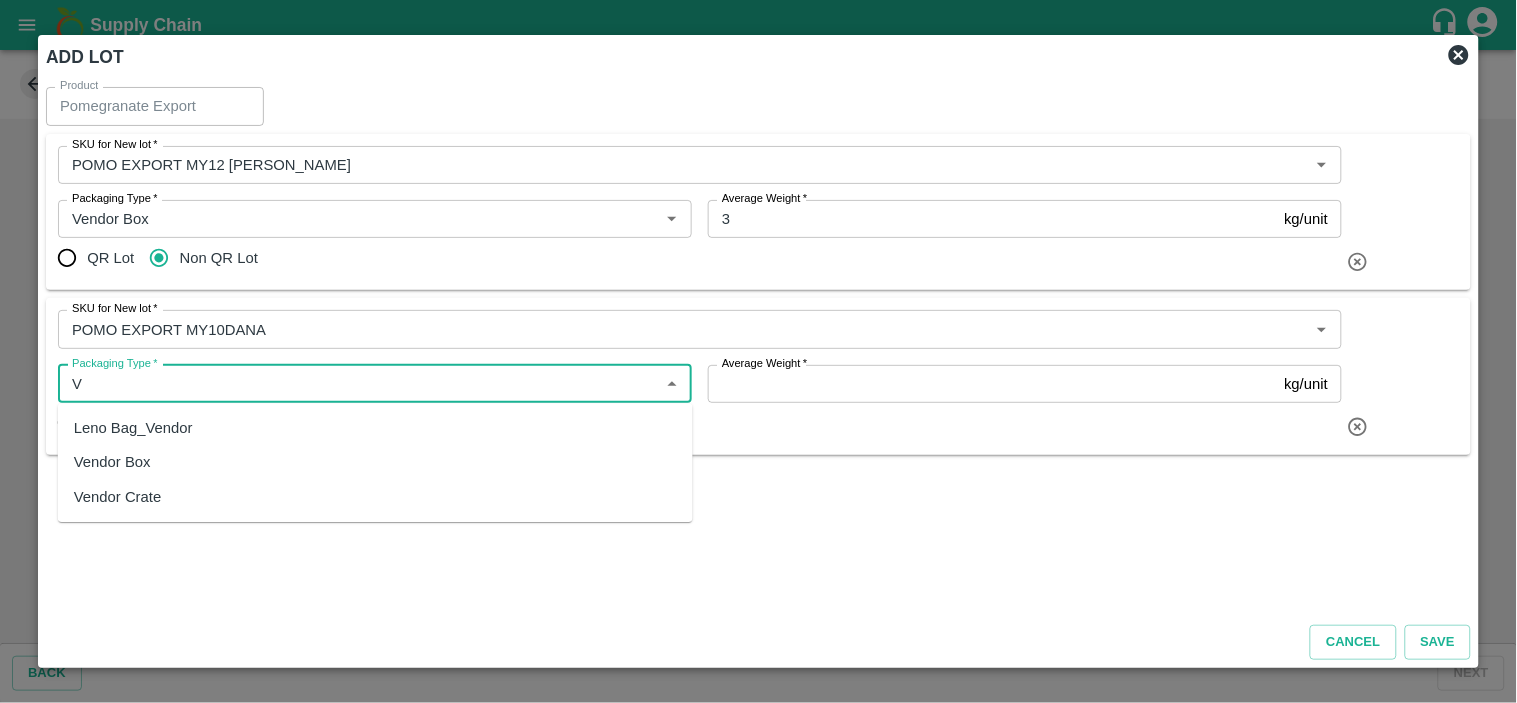 click on "Vendor Box" at bounding box center (112, 463) 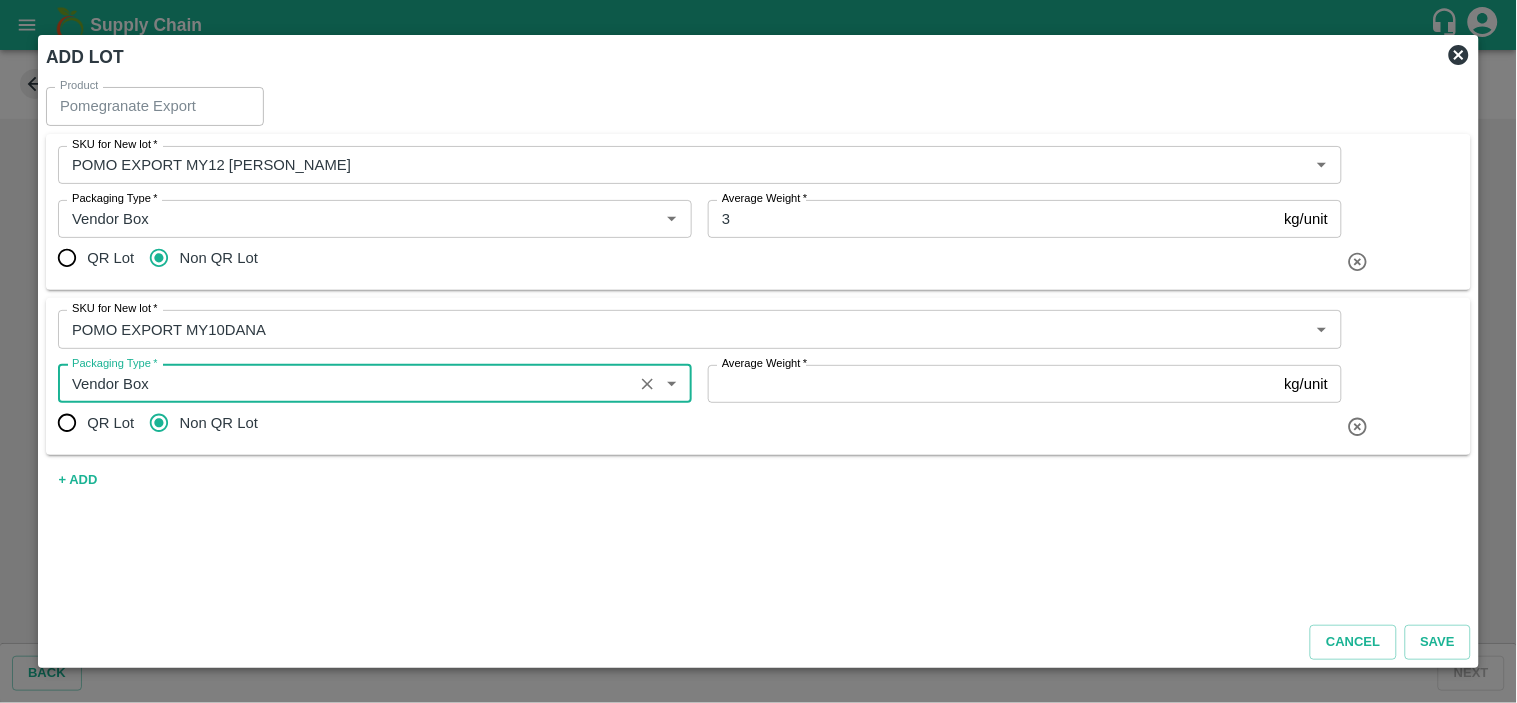type on "Vendor Box" 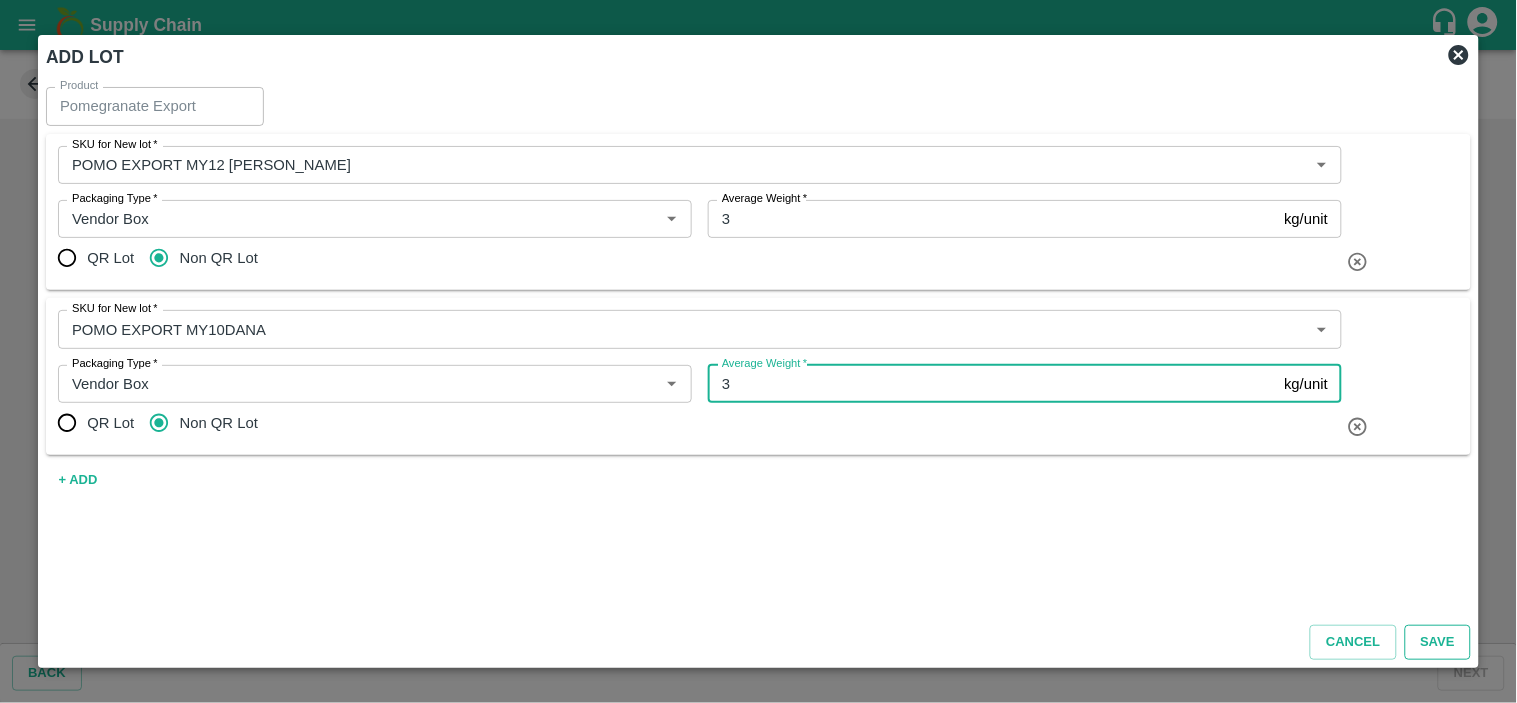 type on "3" 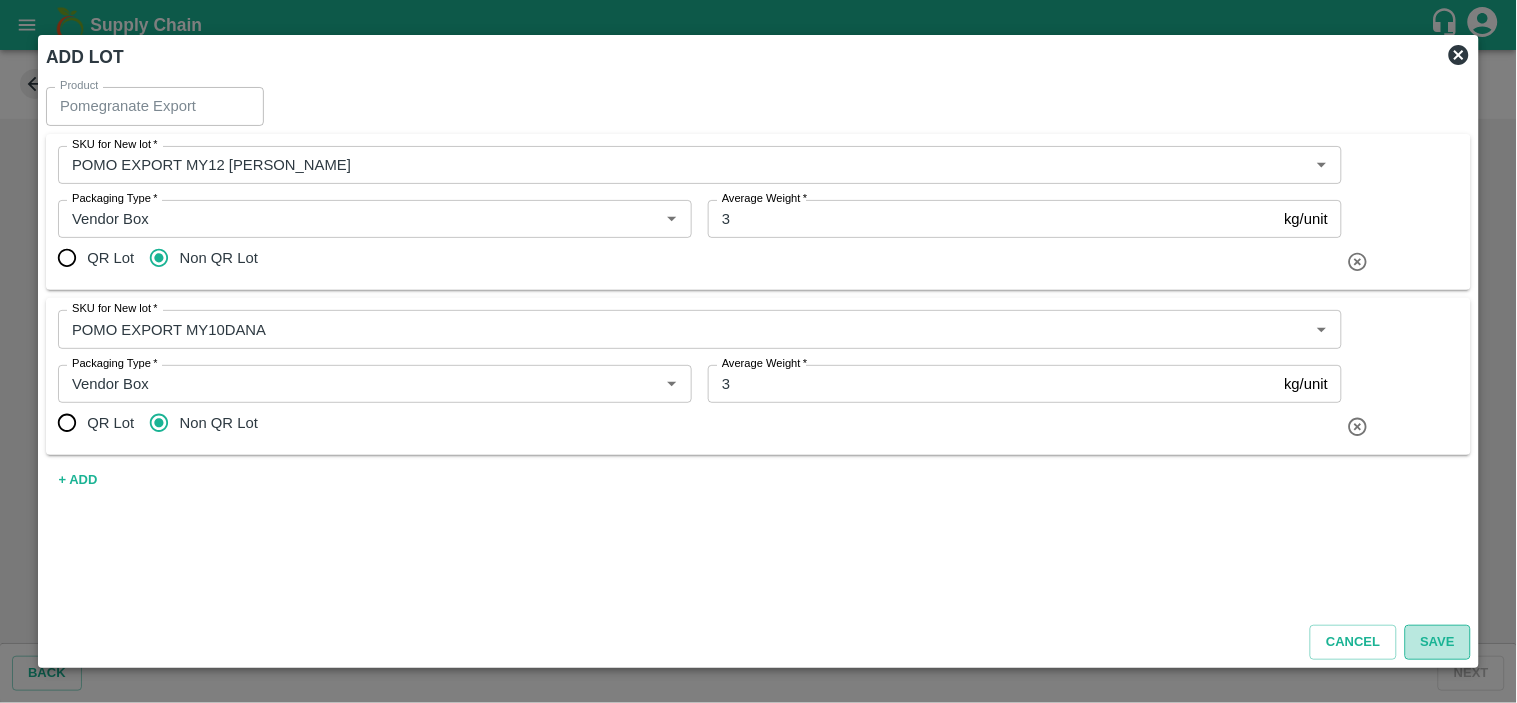 click on "Save" at bounding box center (1438, 642) 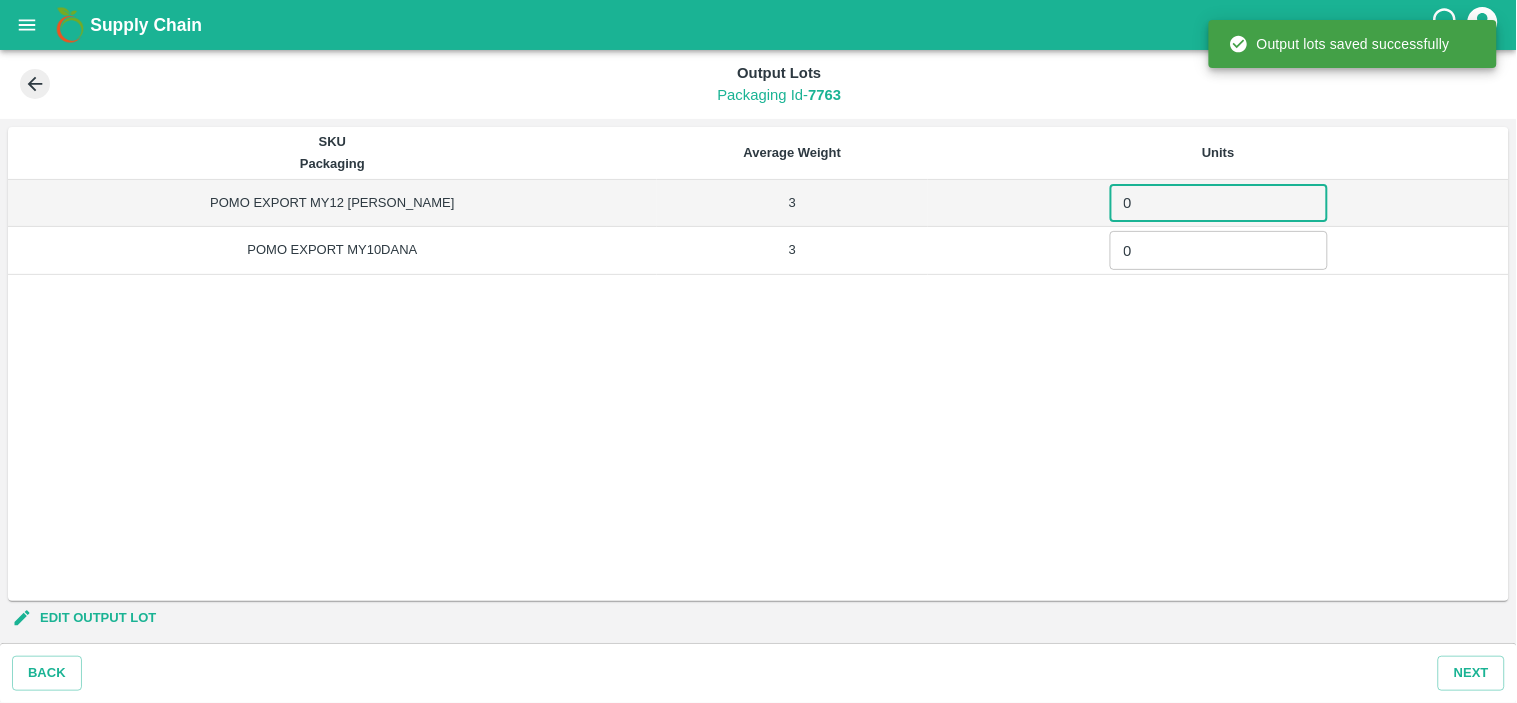 click on "0" at bounding box center [1219, 203] 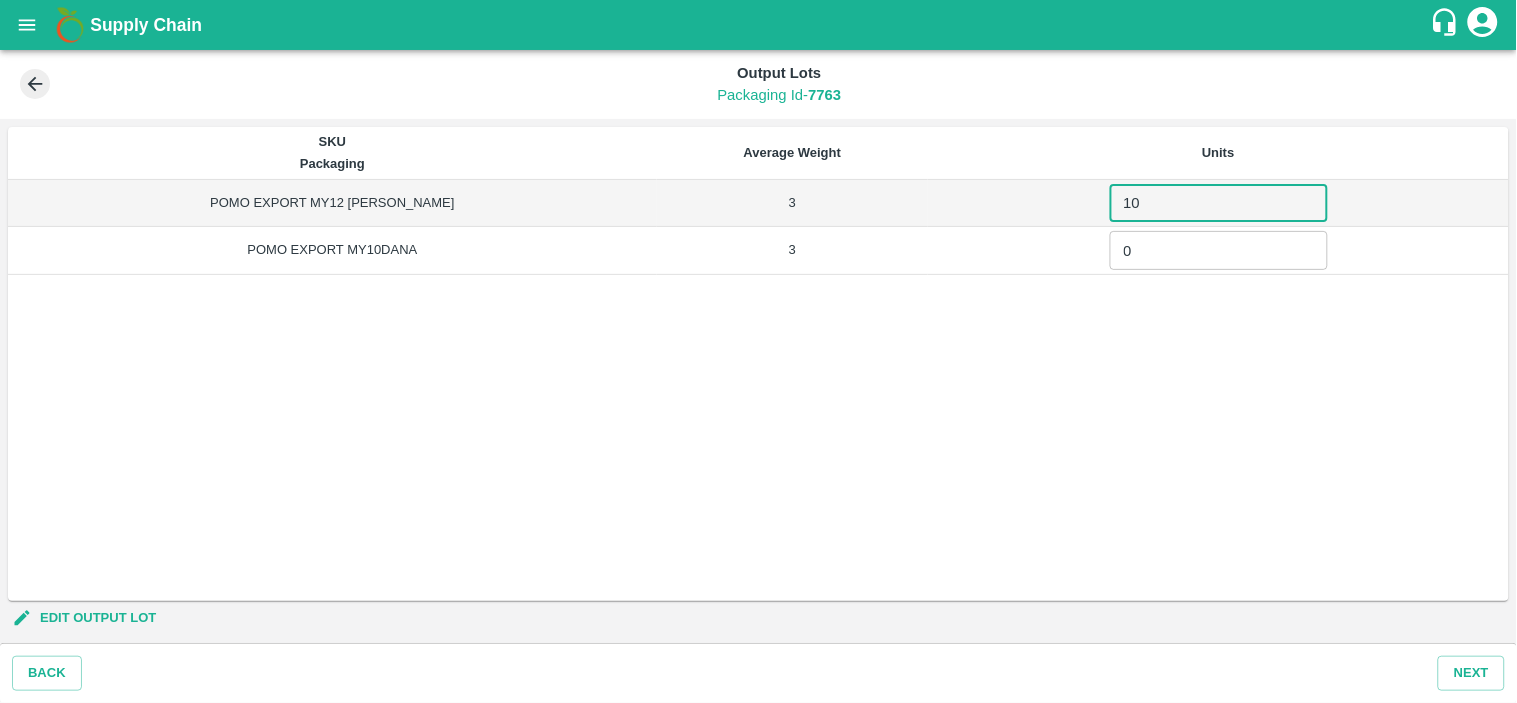 type on "1" 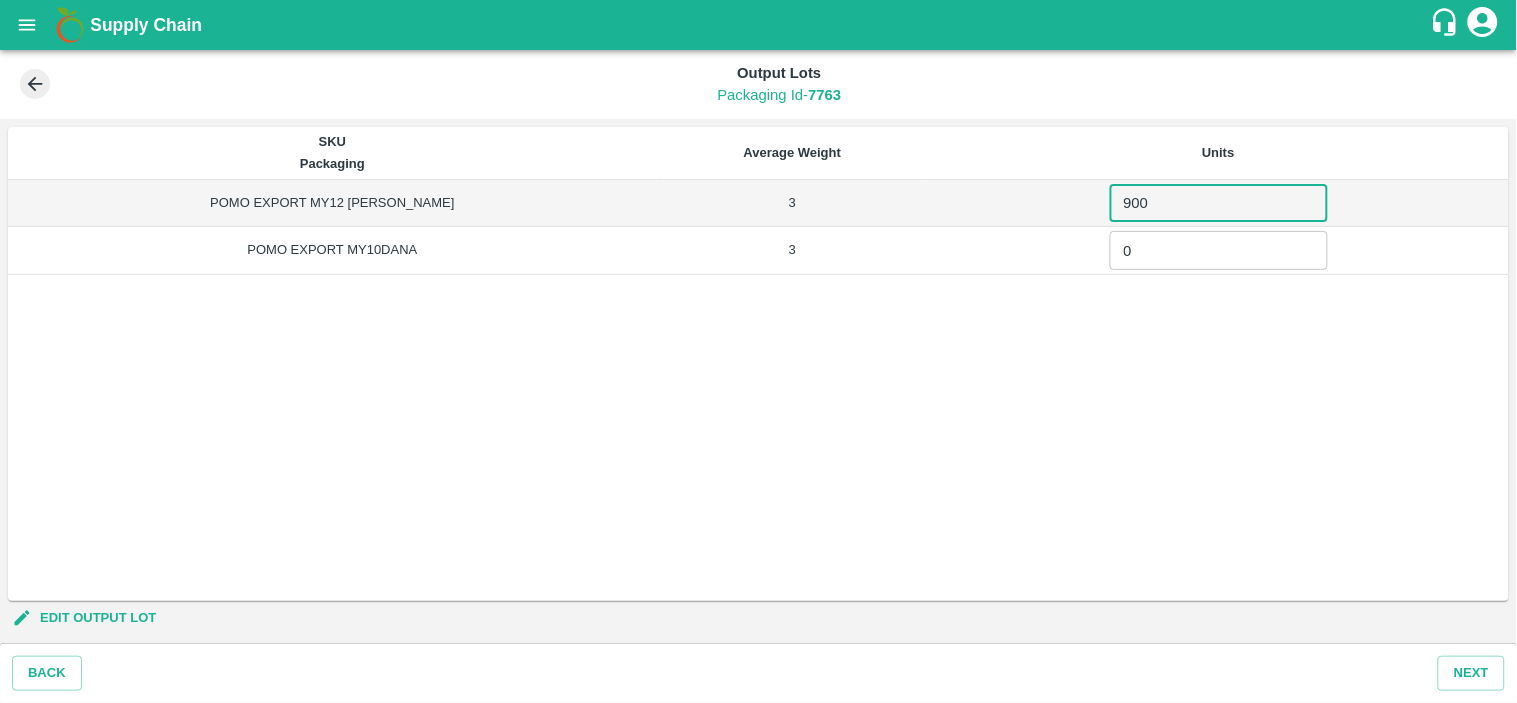 type on "900" 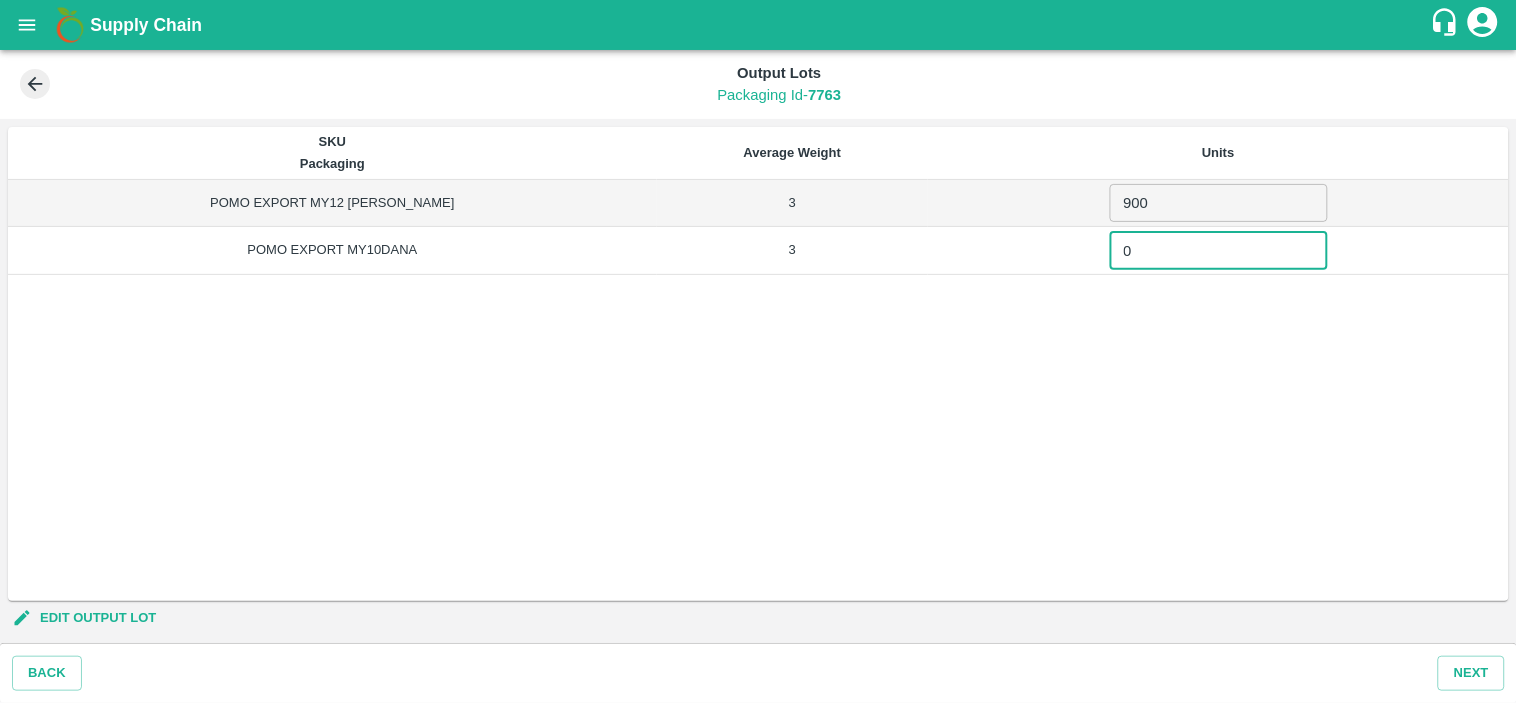 click on "0" at bounding box center [1219, 250] 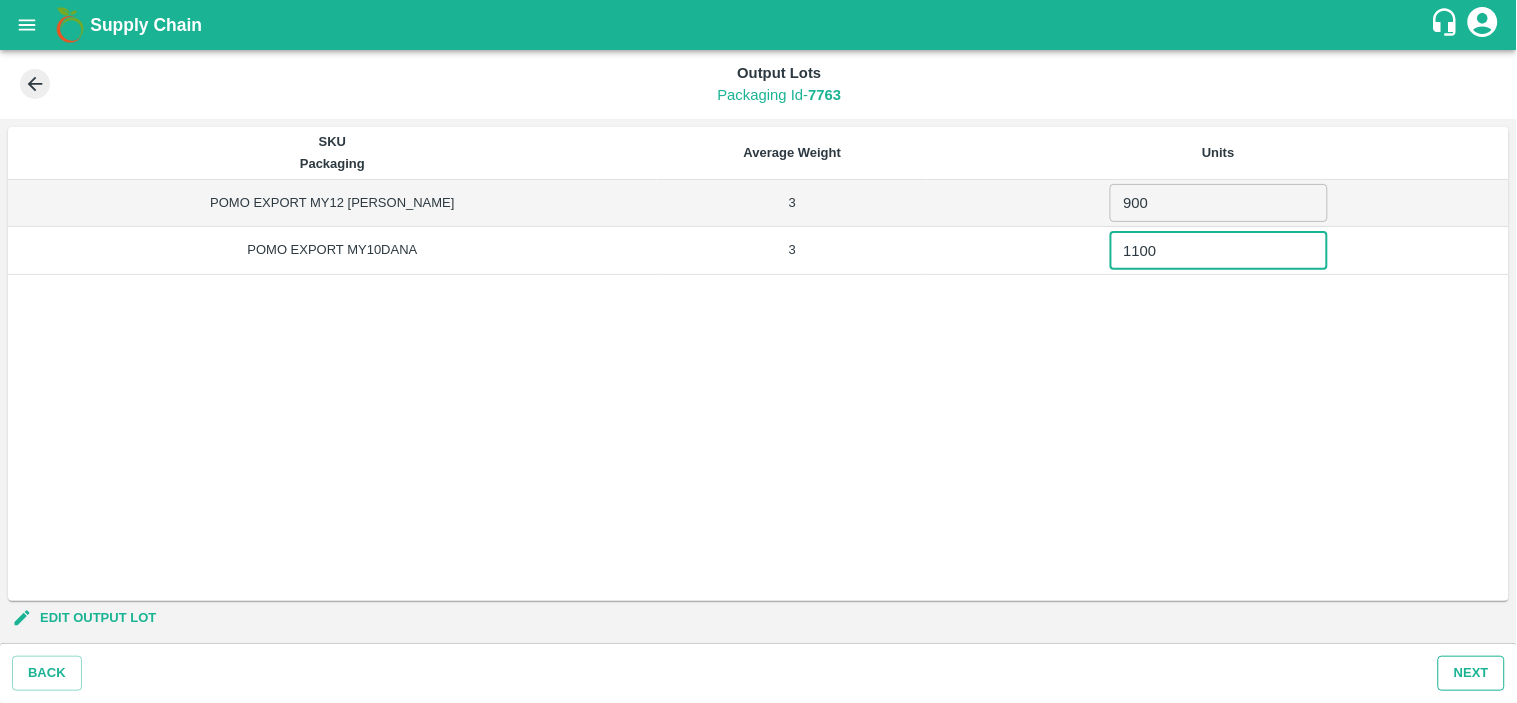type on "1100" 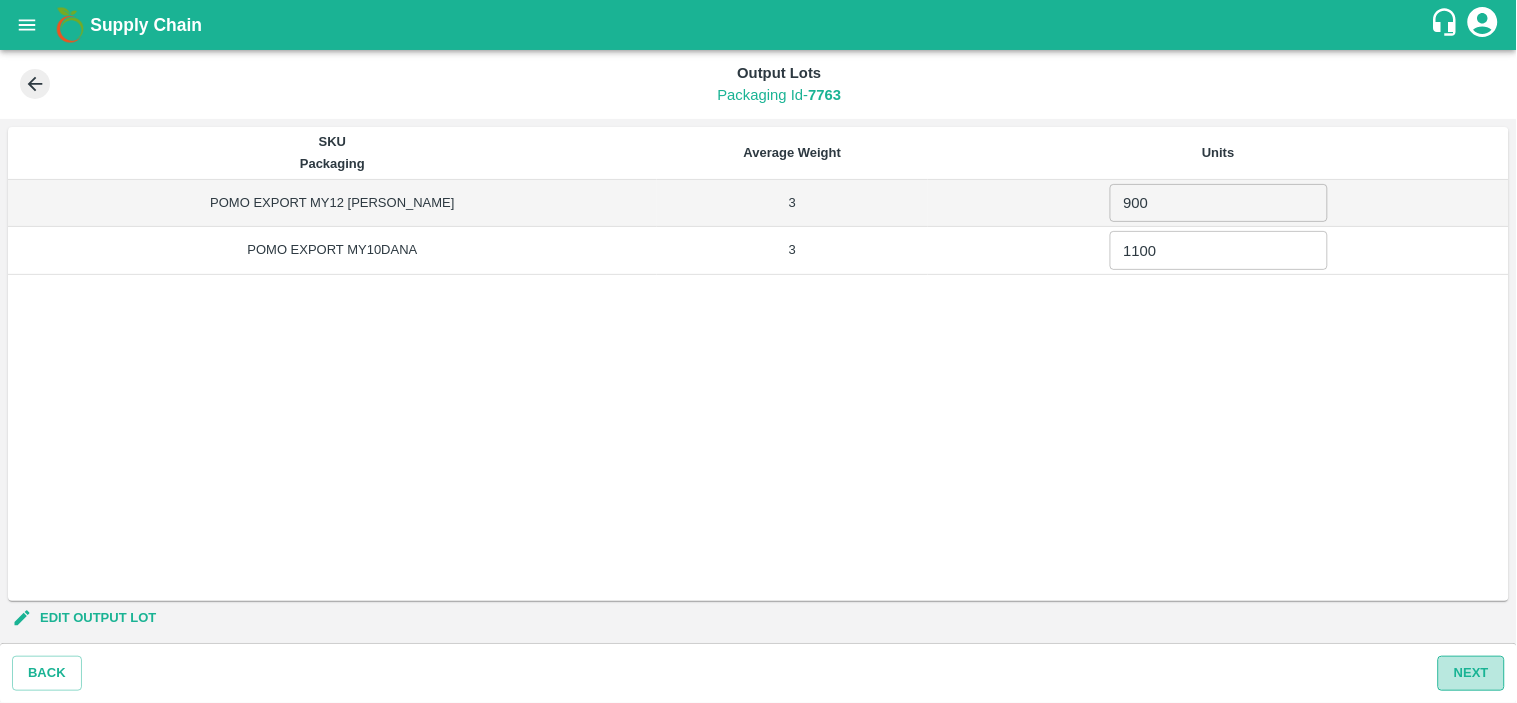 click on "Next" at bounding box center [1471, 673] 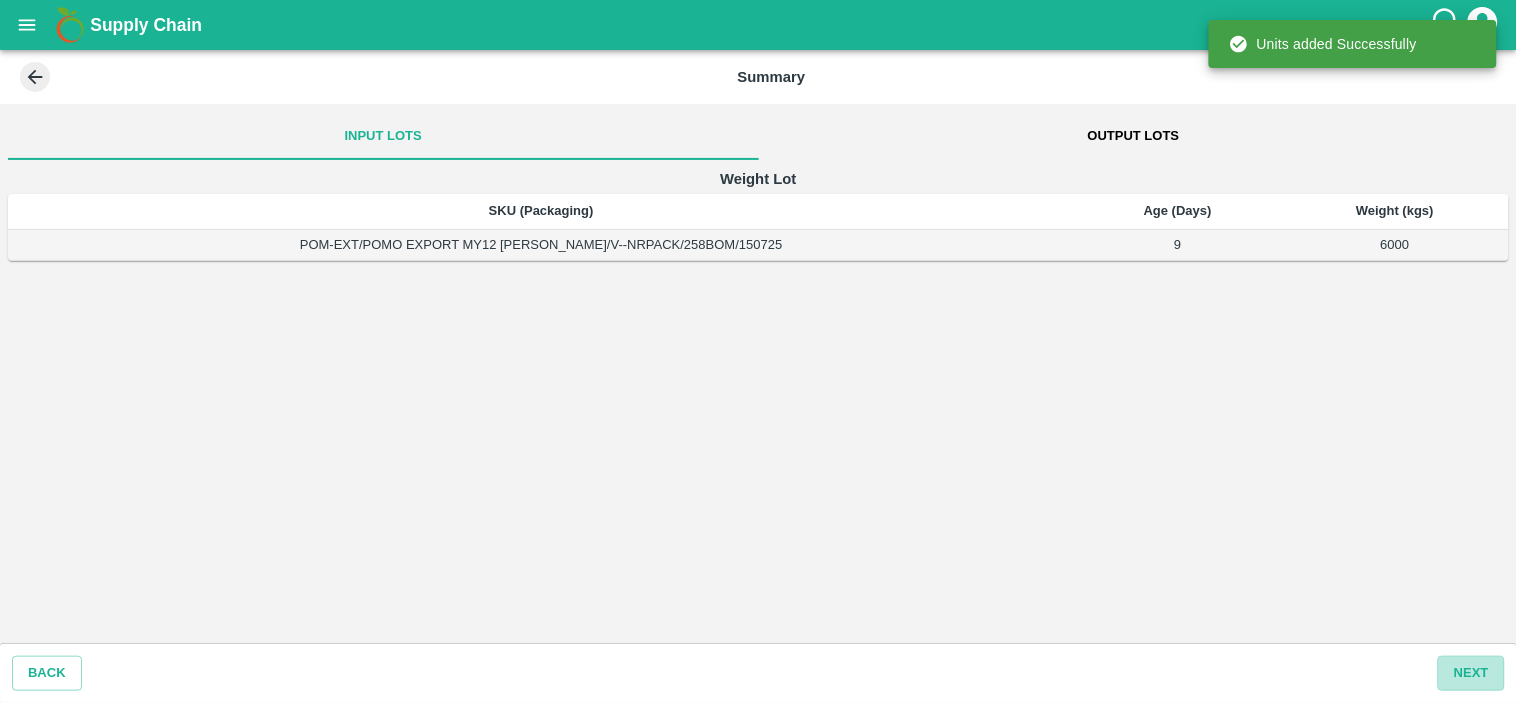 click on "Next" at bounding box center (1471, 673) 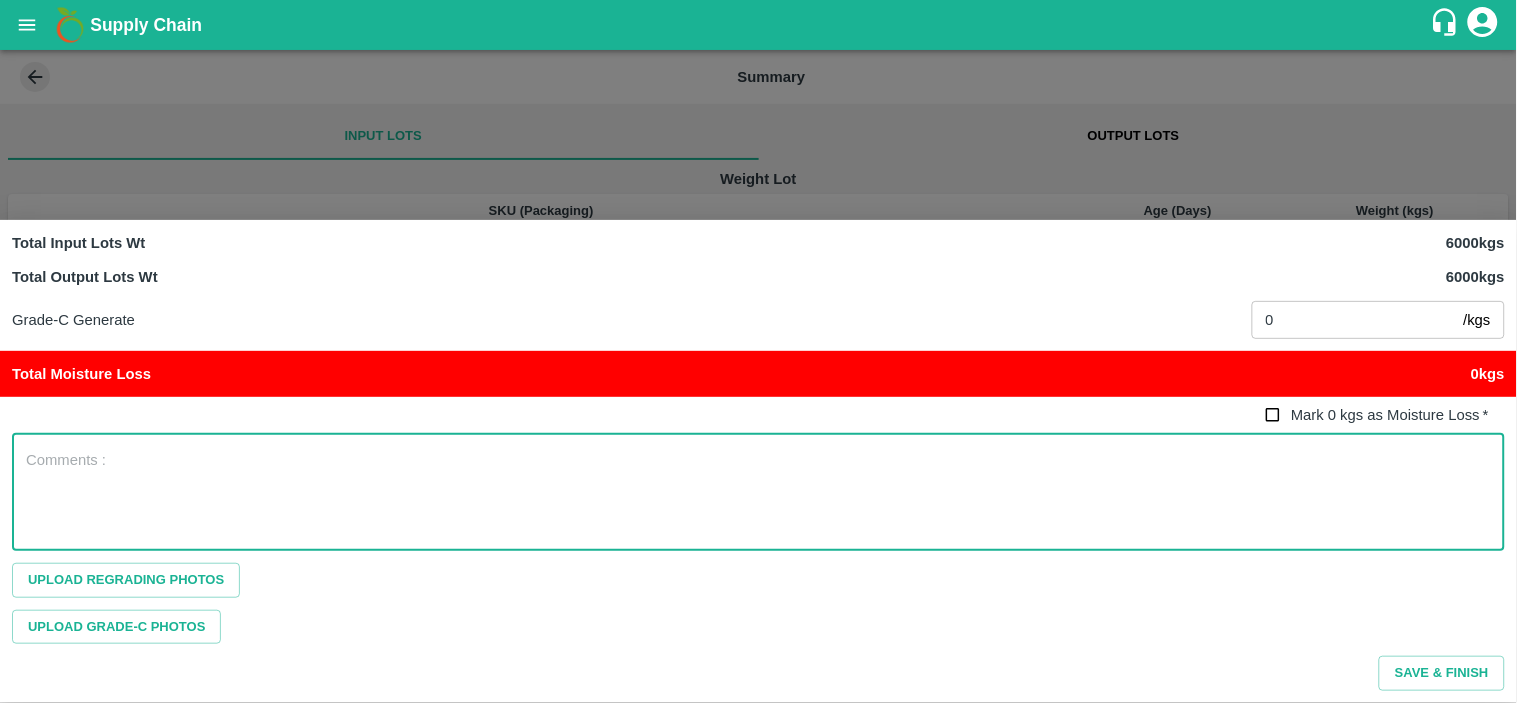 click at bounding box center [758, 492] 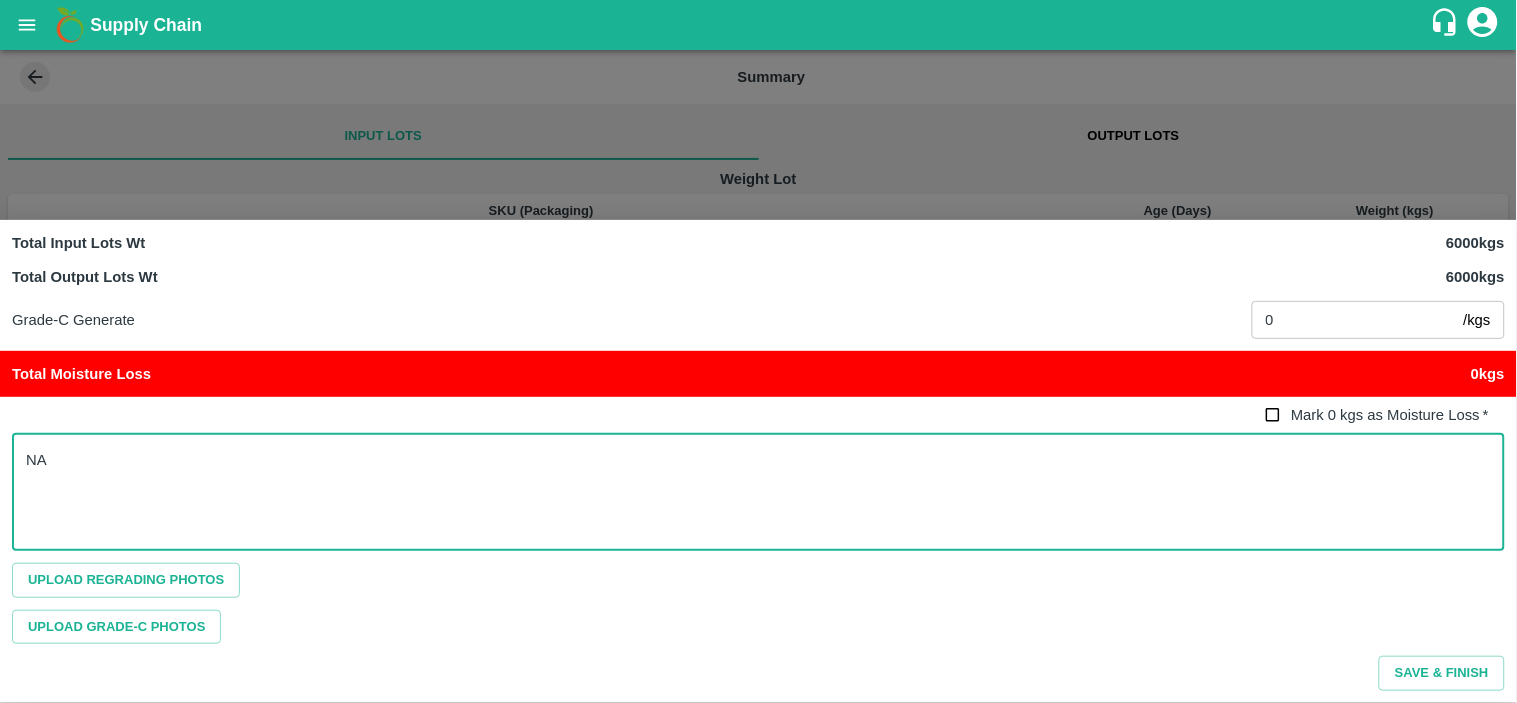type on "N" 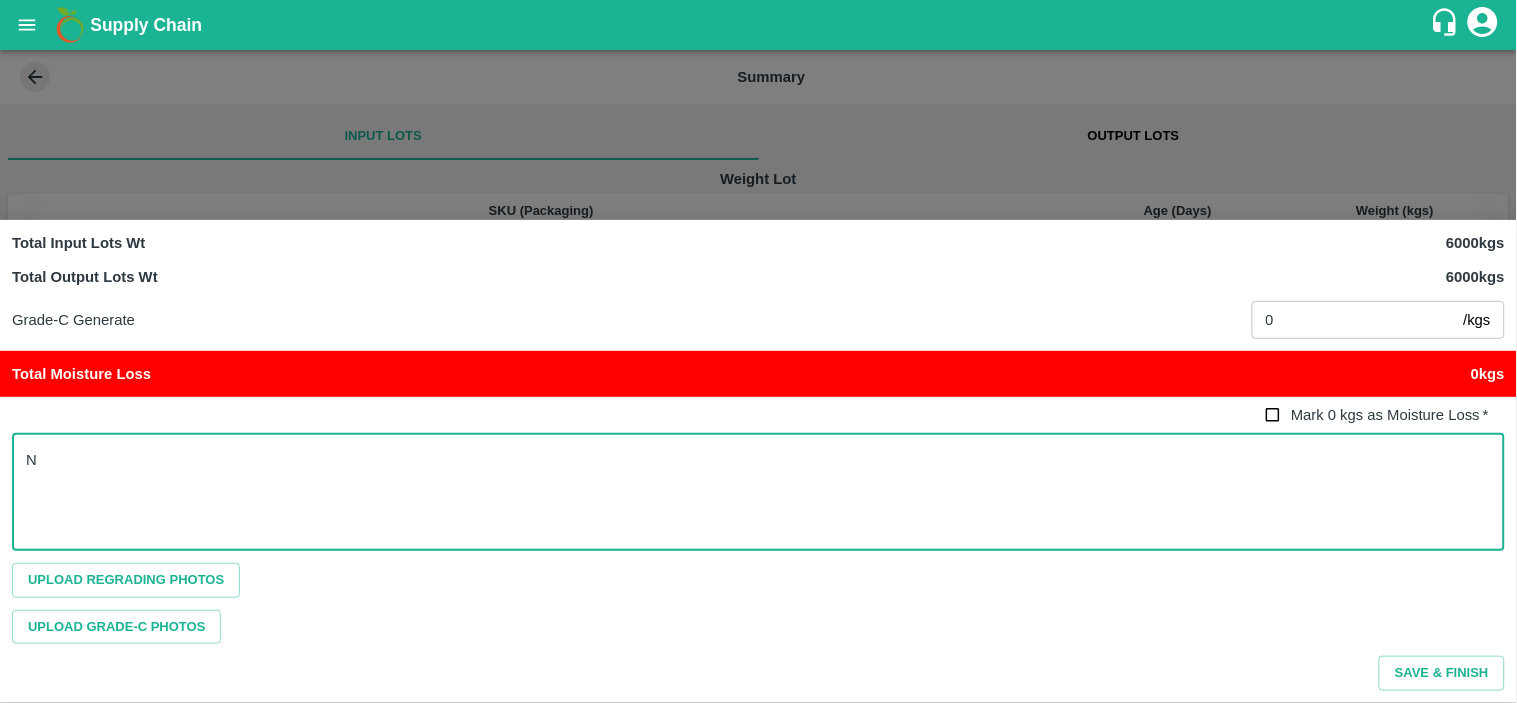 type 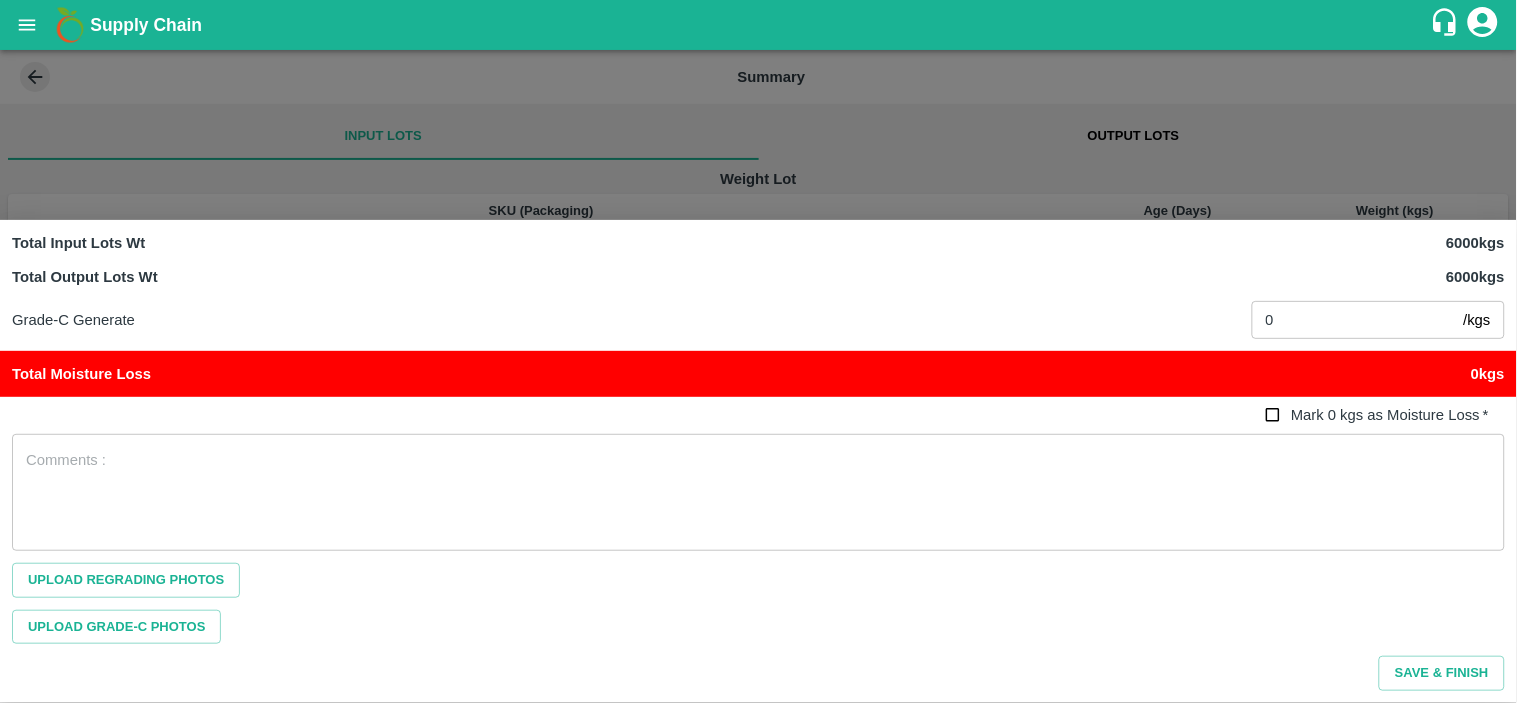 click at bounding box center [758, 351] 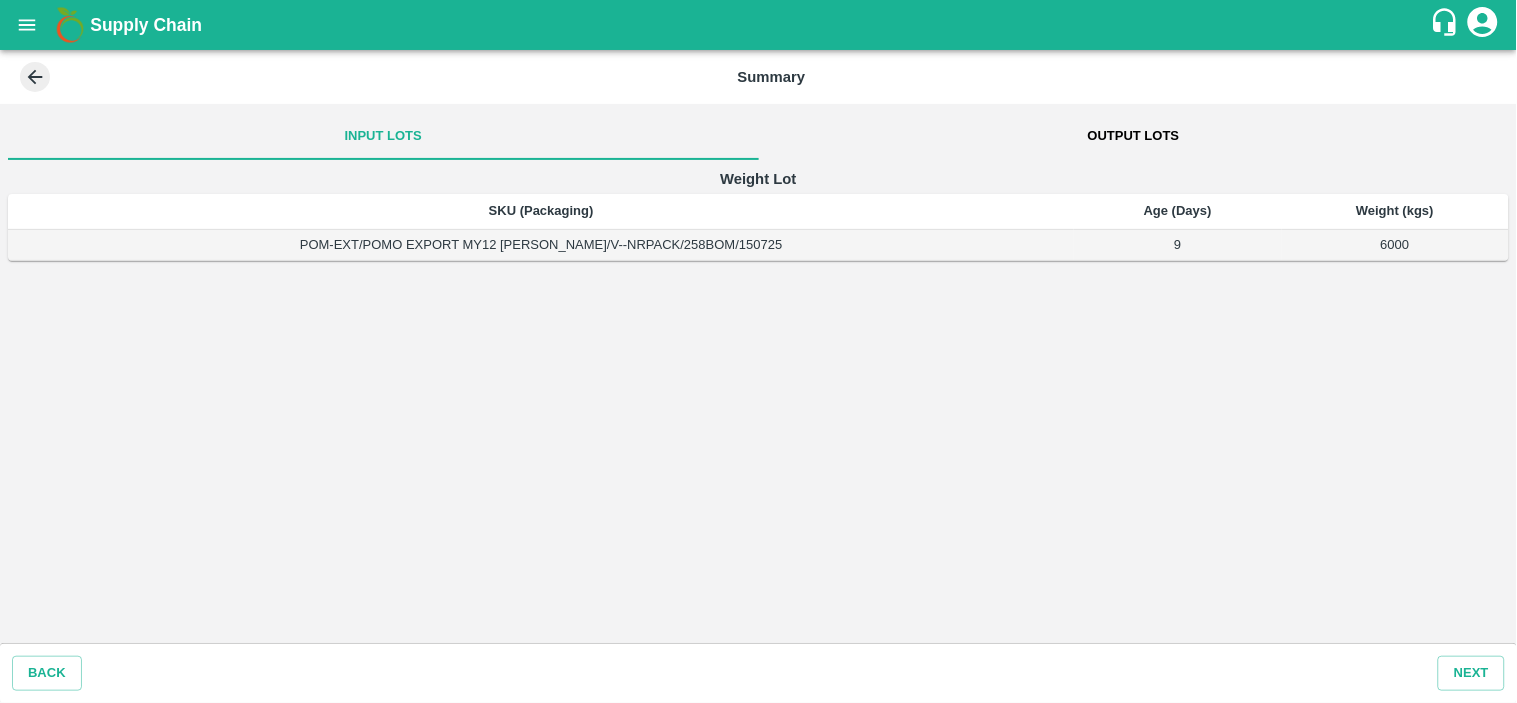 click 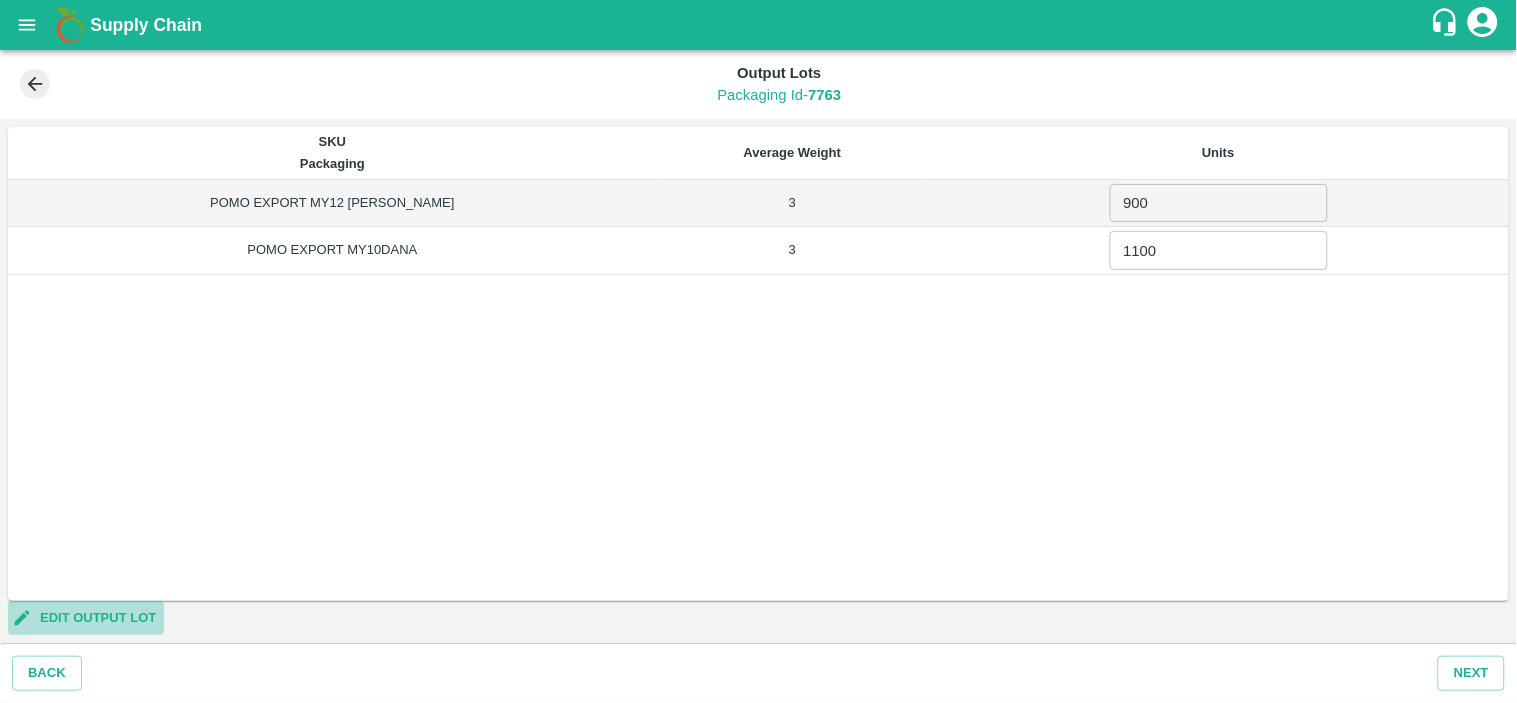 click on "EDIT OUTPUT LOT" at bounding box center [86, 618] 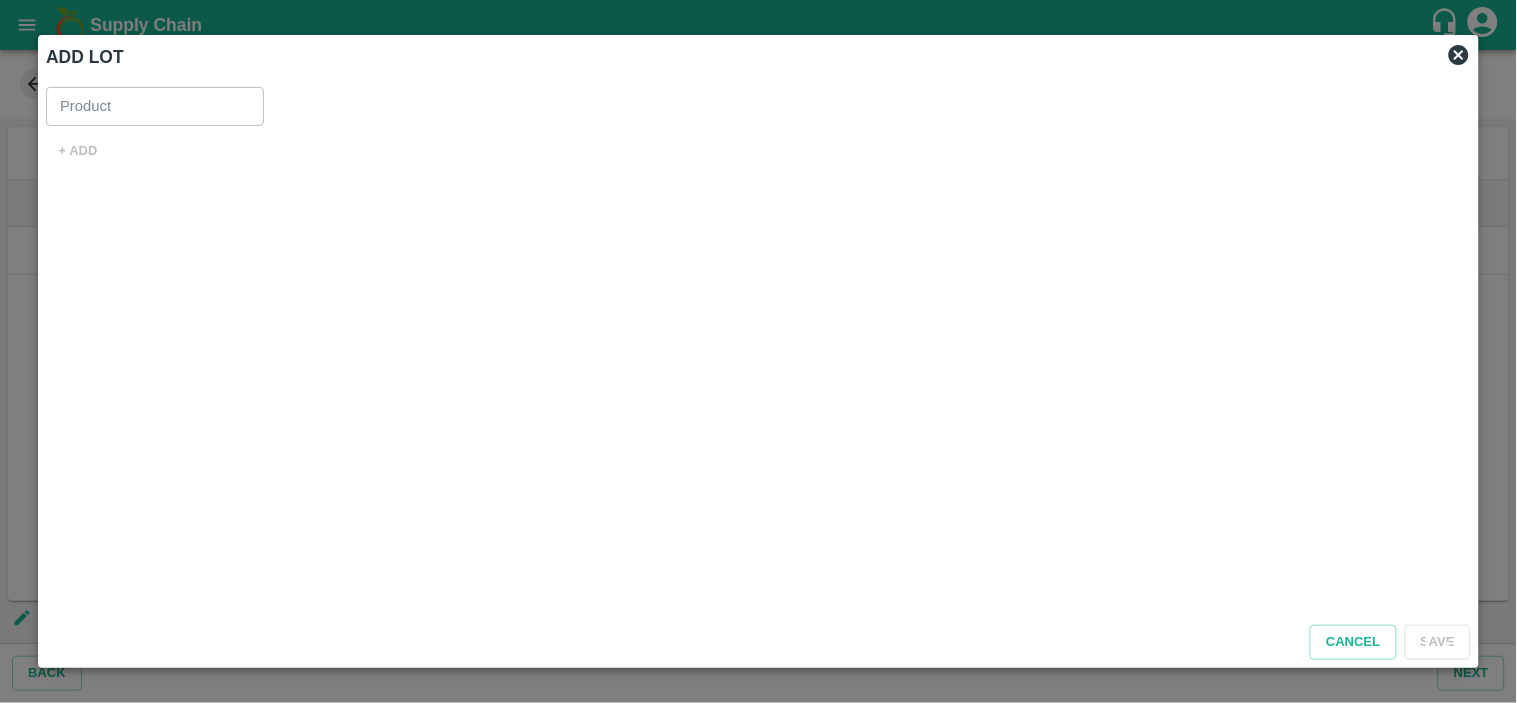 type on "Pomegranate Export" 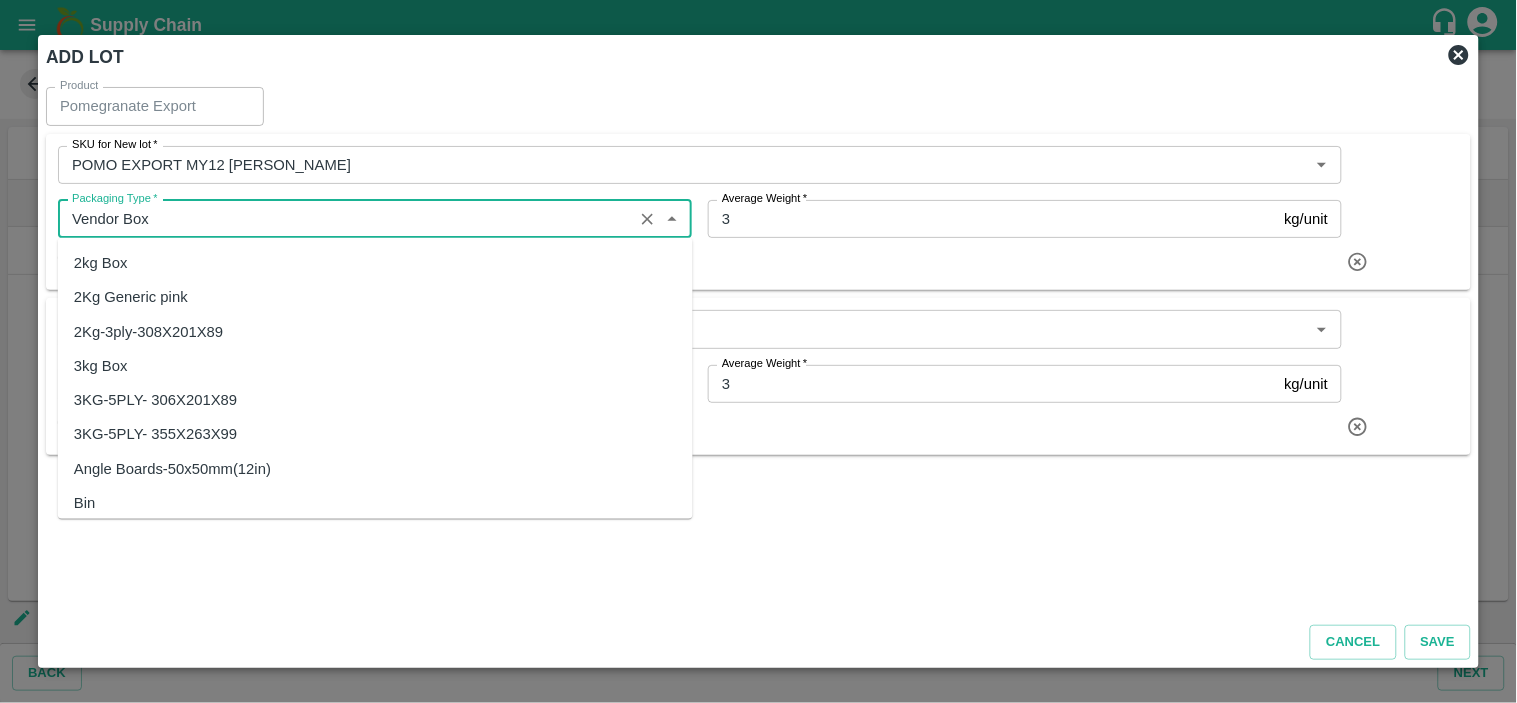 scroll, scrollTop: 481, scrollLeft: 0, axis: vertical 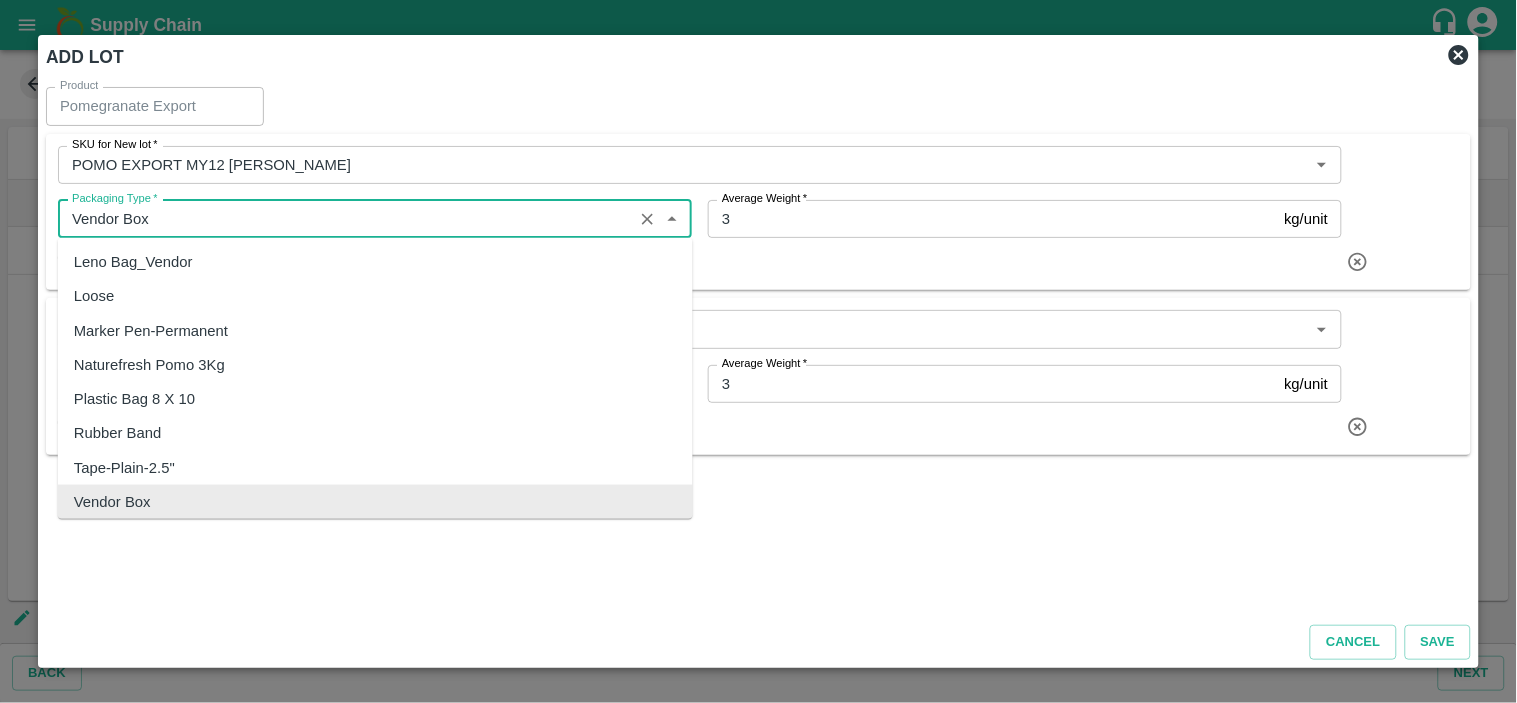click on "Packaging Type   *" at bounding box center [345, 219] 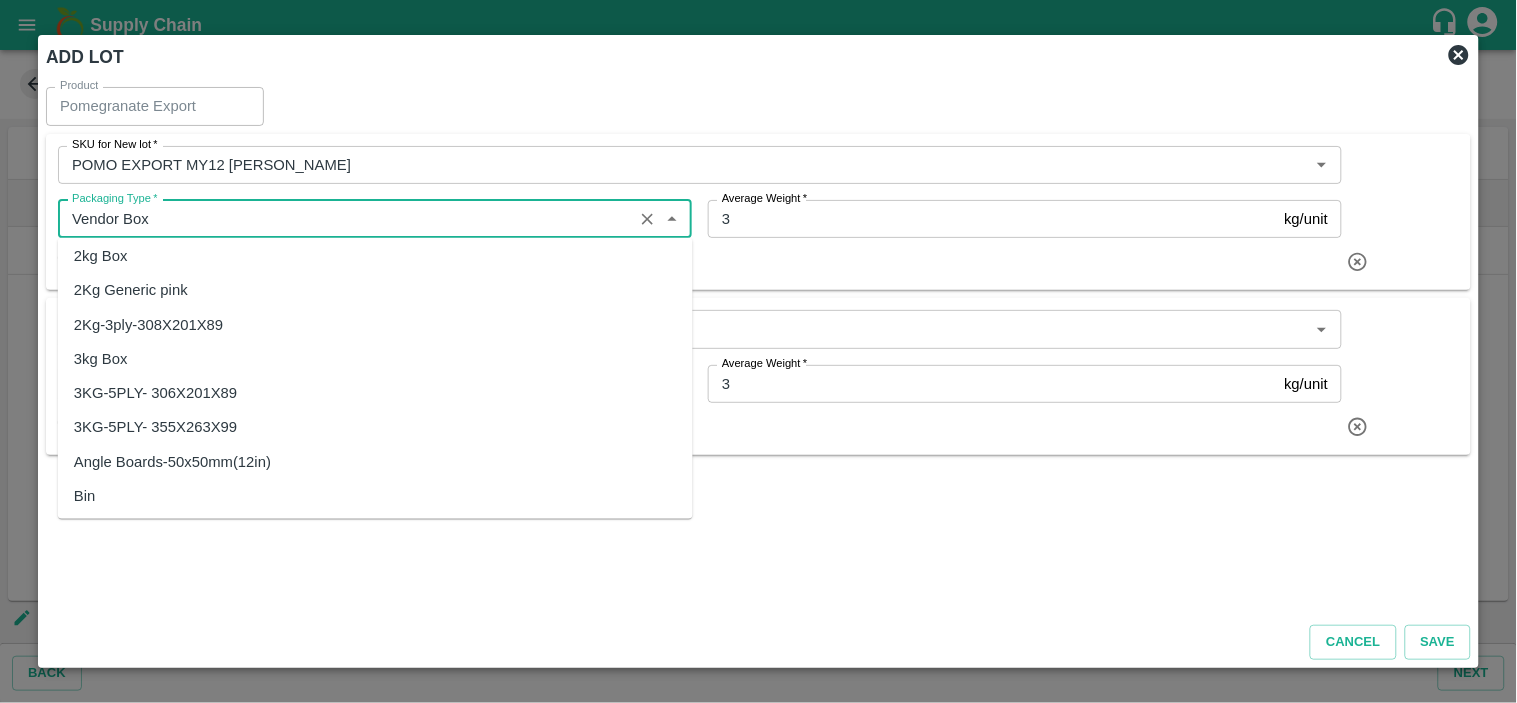 scroll, scrollTop: 137, scrollLeft: 0, axis: vertical 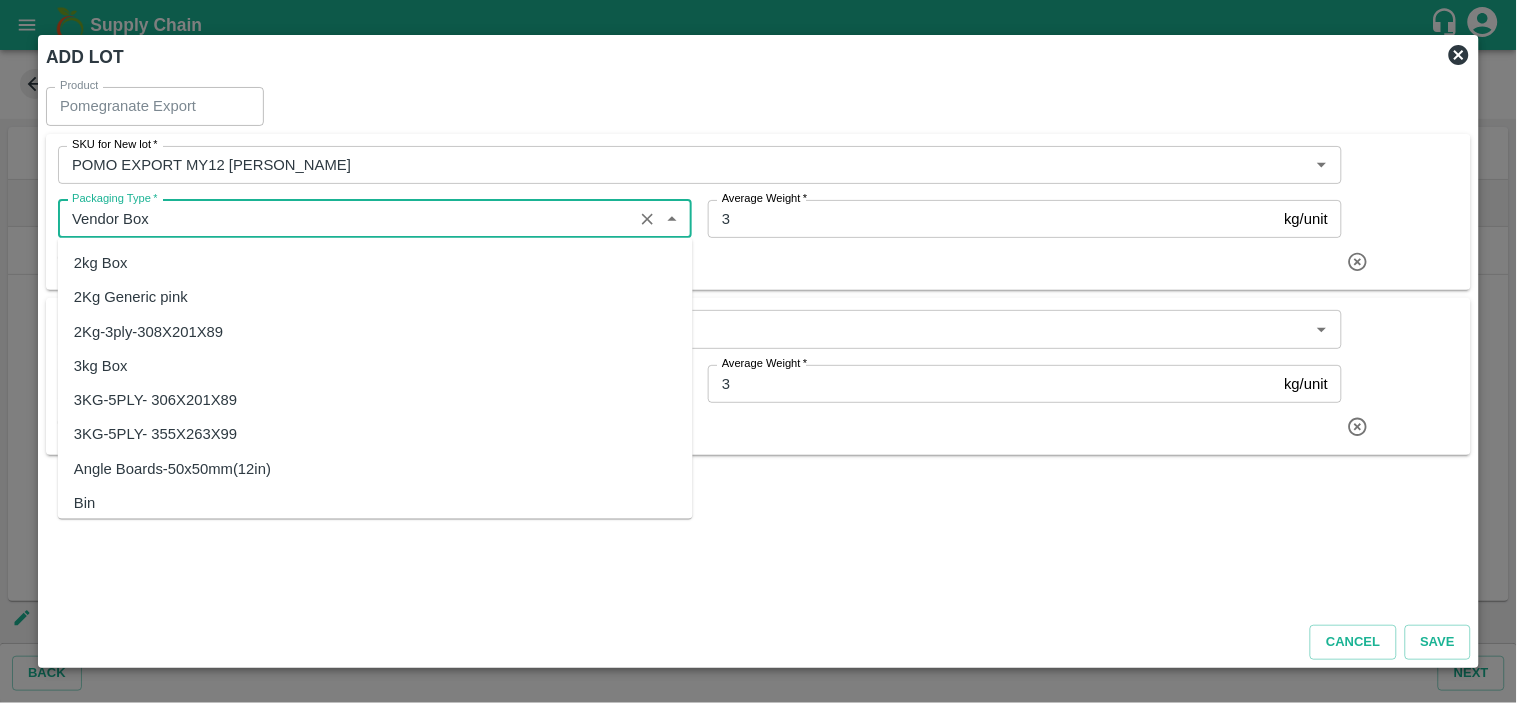 click on "Packaging Type   *" at bounding box center (345, 219) 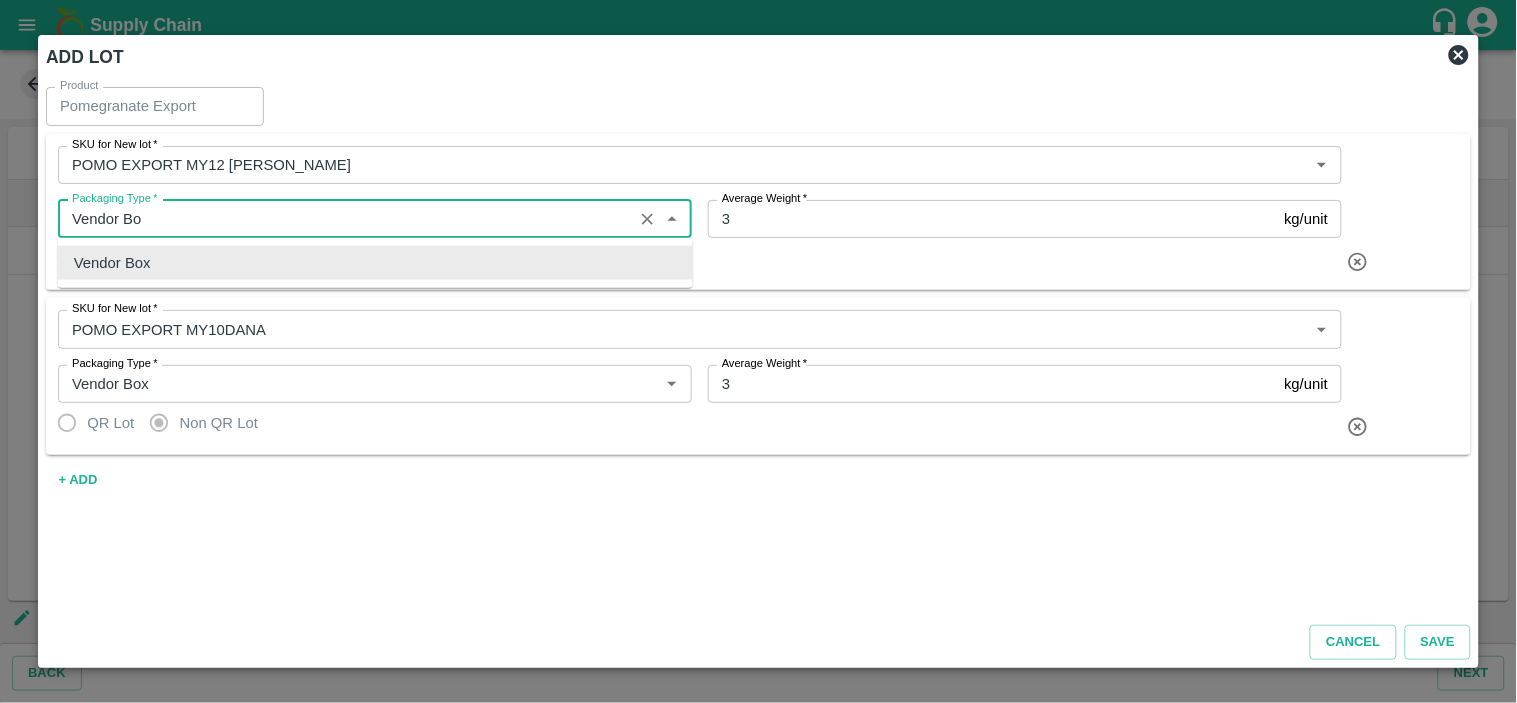 scroll, scrollTop: 0, scrollLeft: 0, axis: both 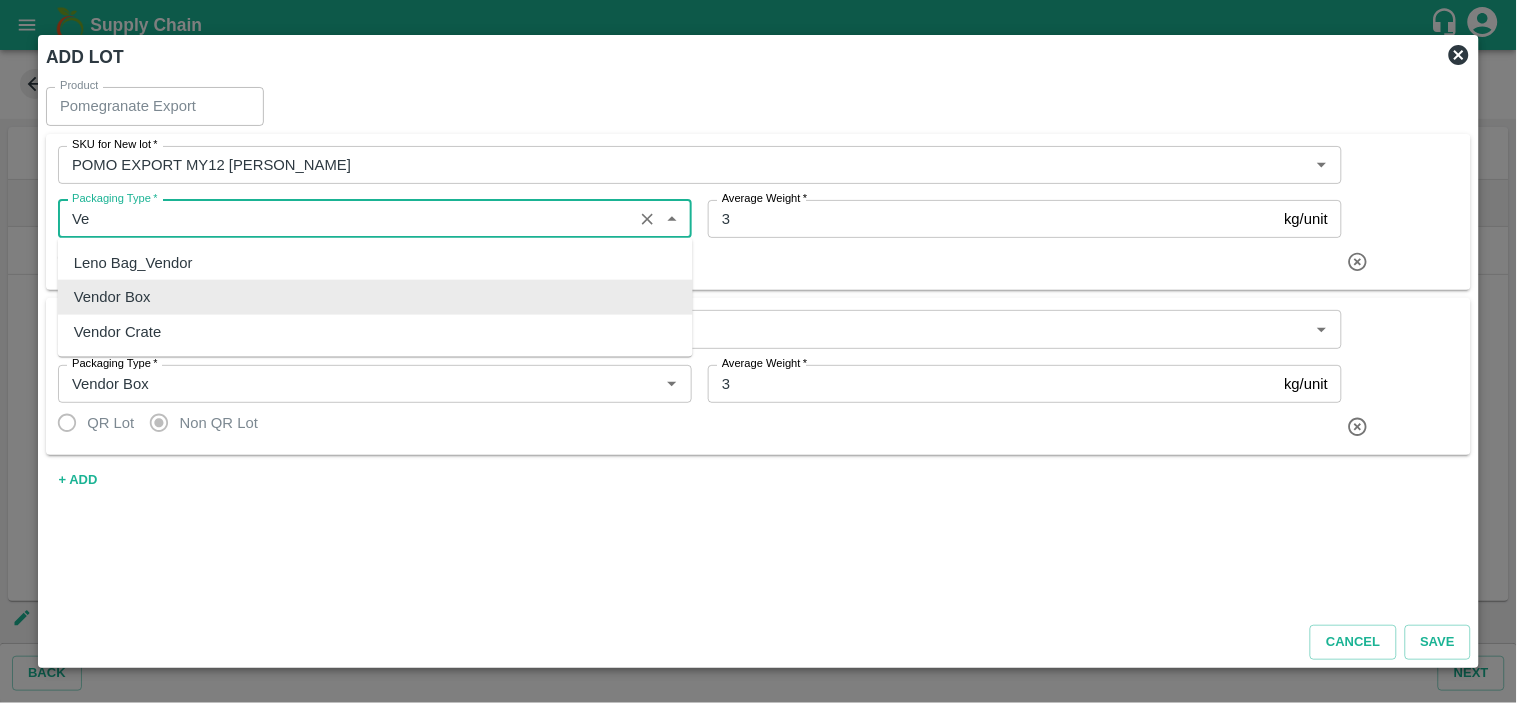 type on "V" 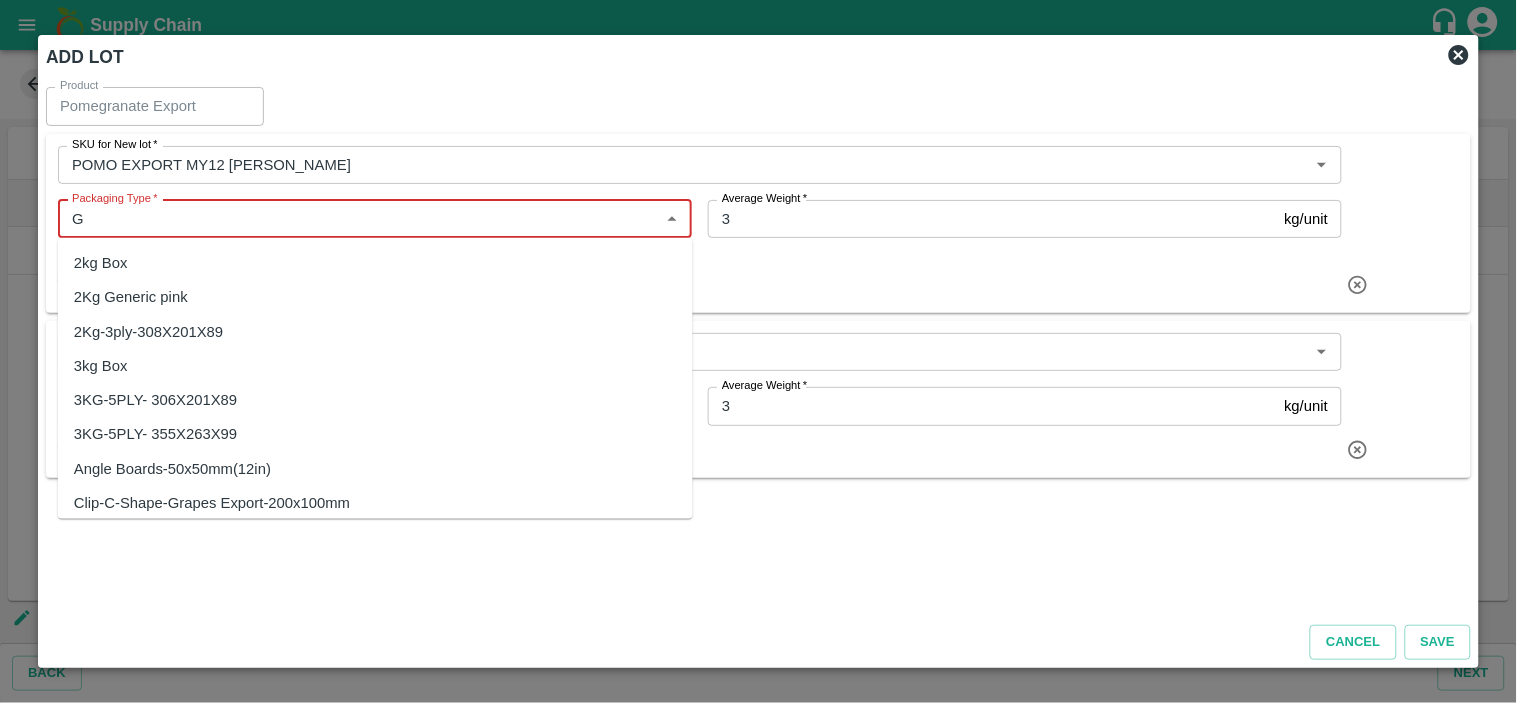 click on "3KG-5PLY- 306X201X89" at bounding box center (155, 400) 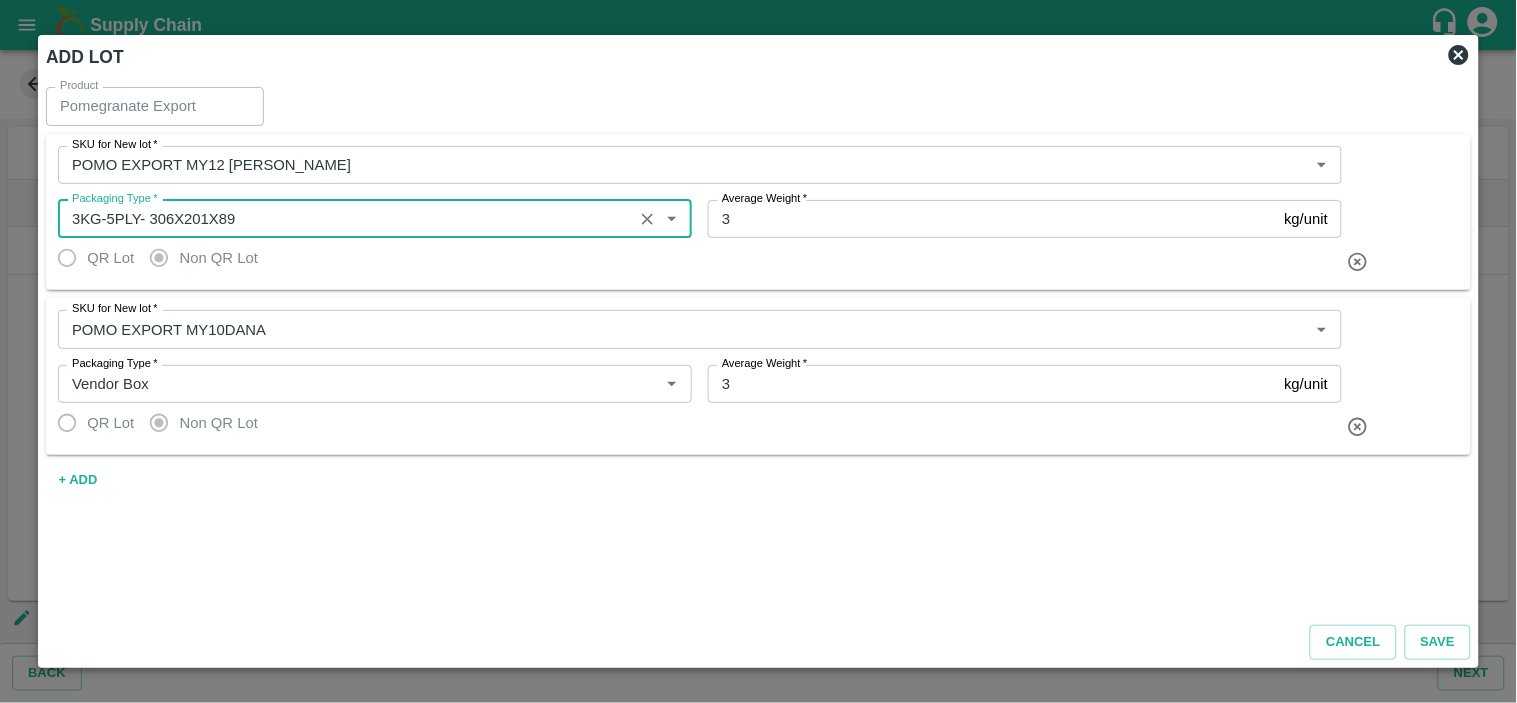 type on "3KG-5PLY- 306X201X89" 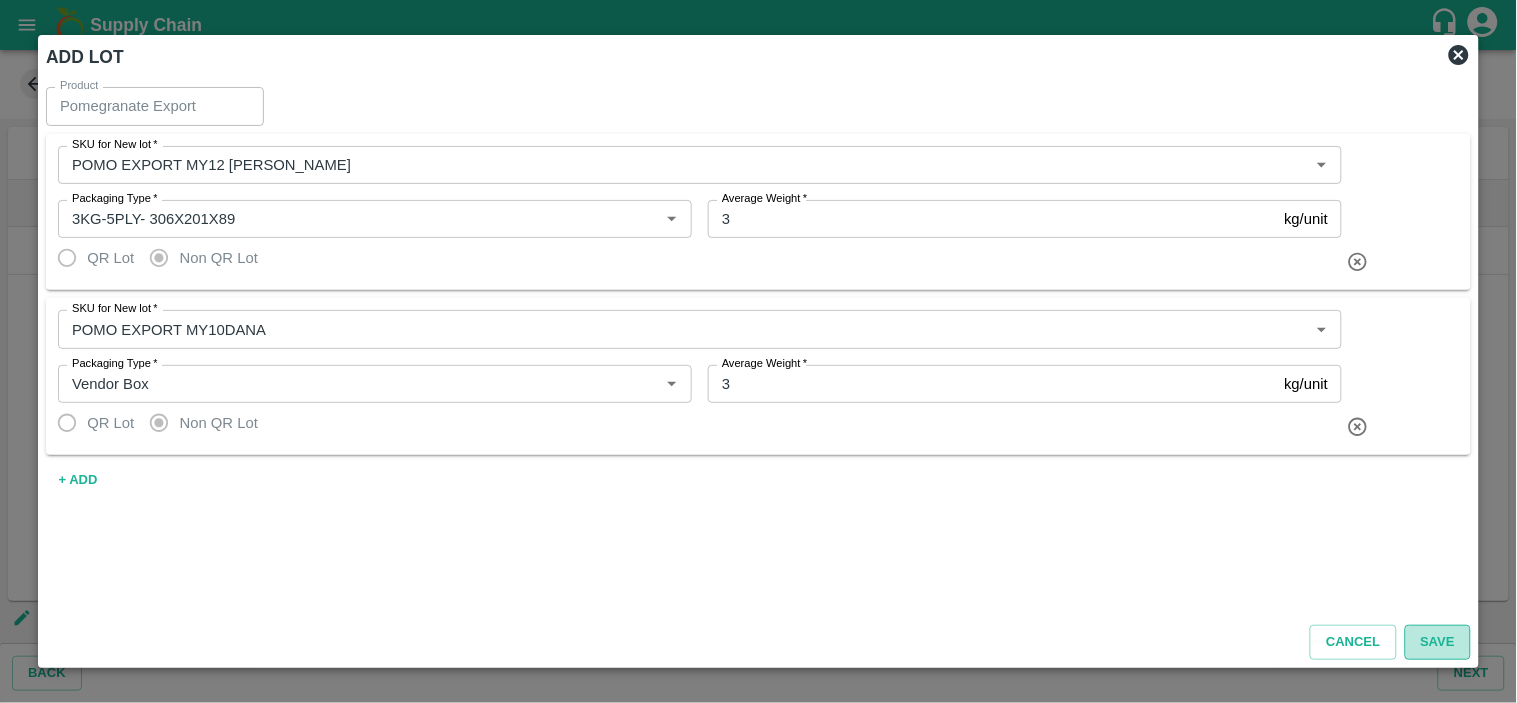 click on "Save" at bounding box center (1438, 642) 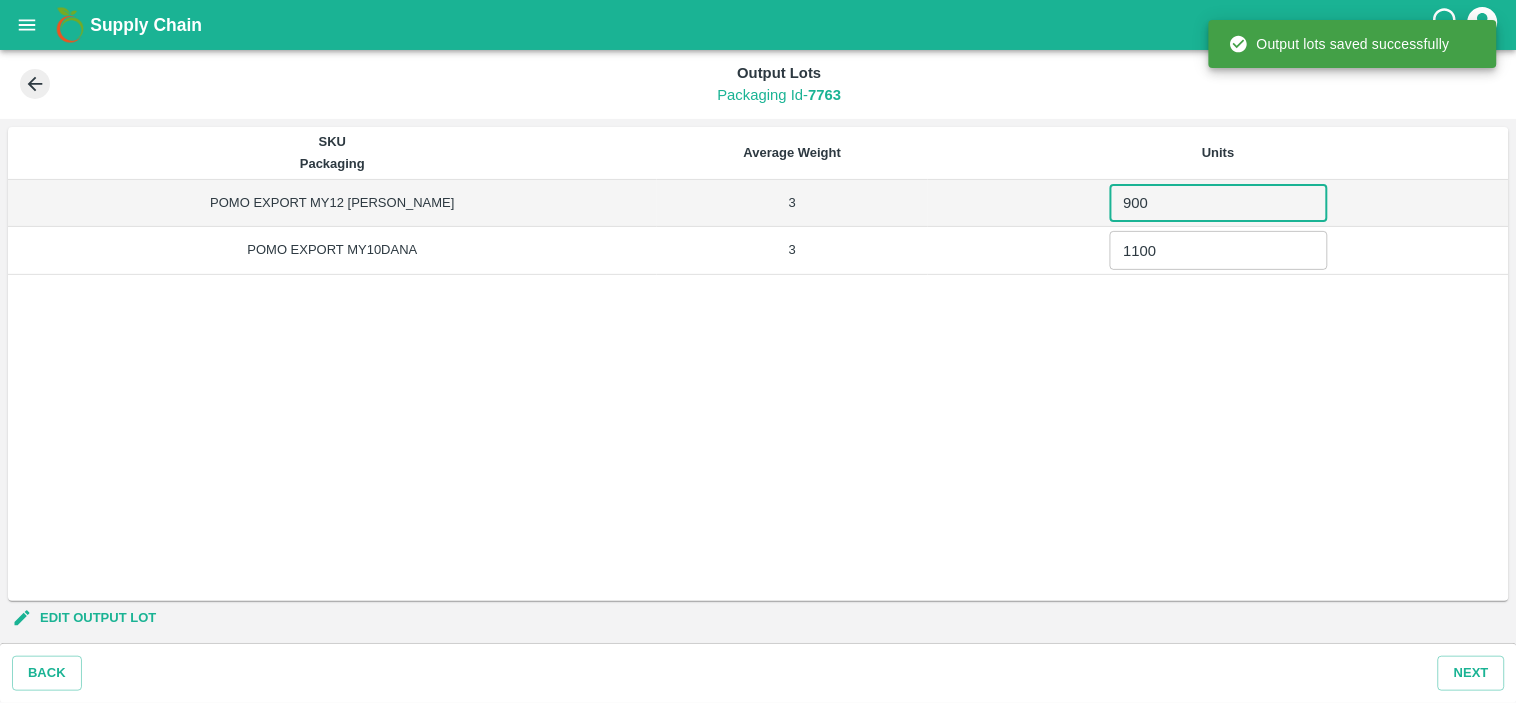 click on "900" at bounding box center (1219, 203) 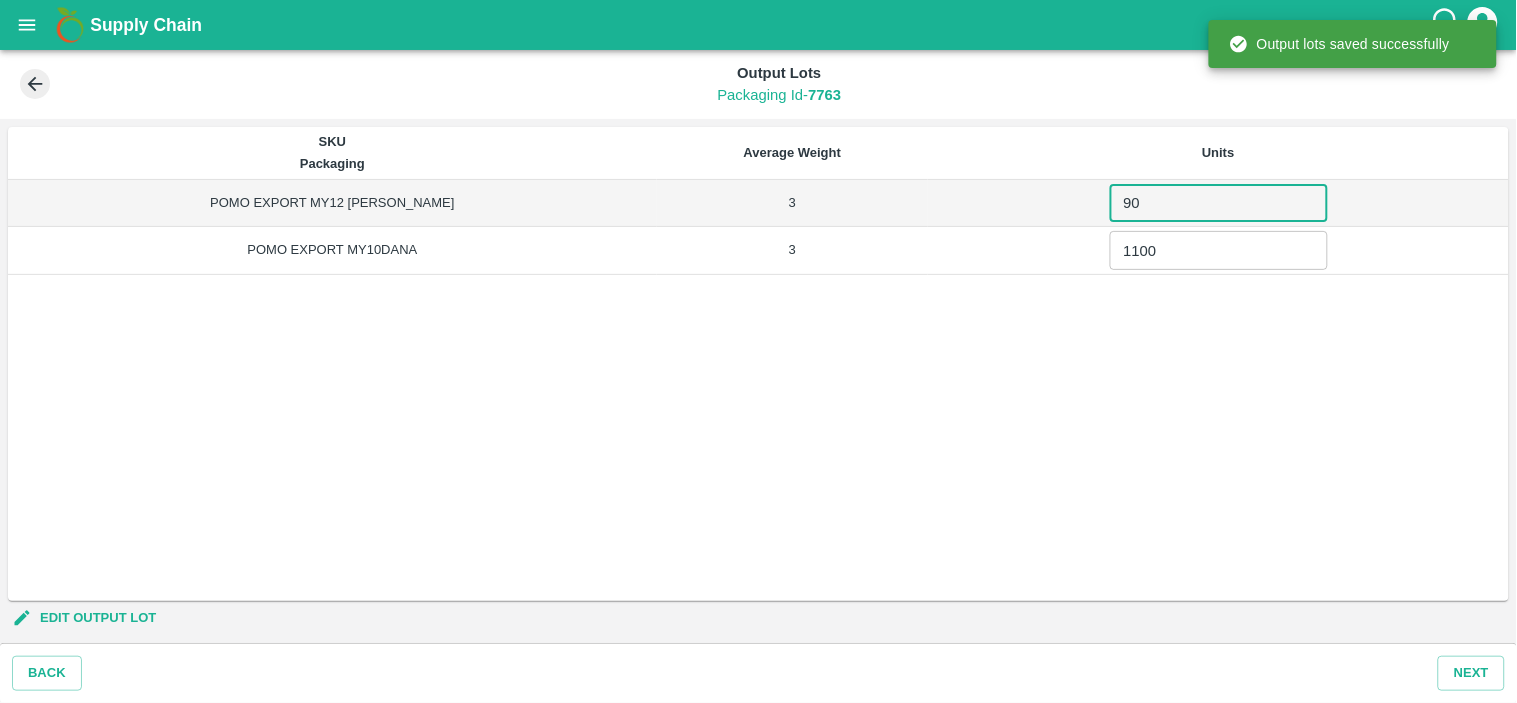 type on "9" 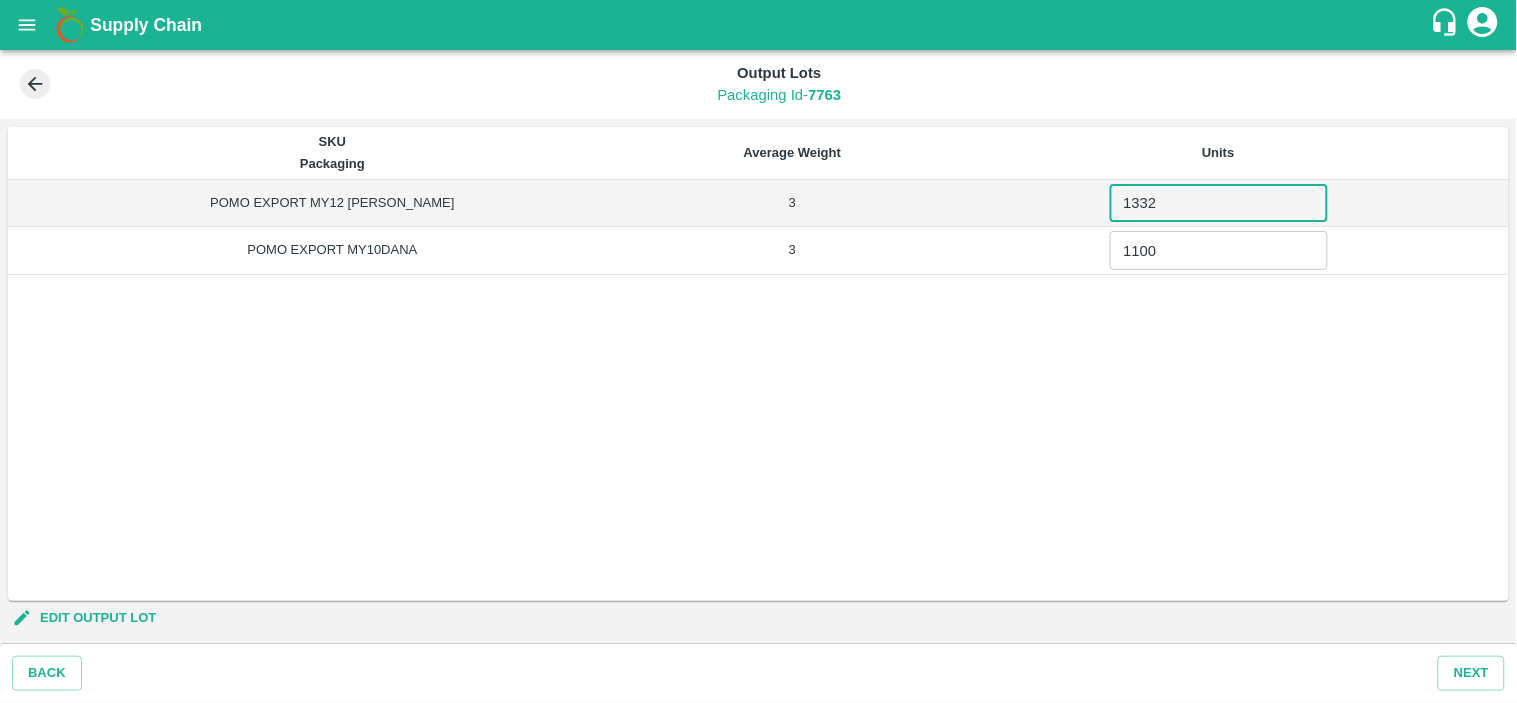 type on "1332" 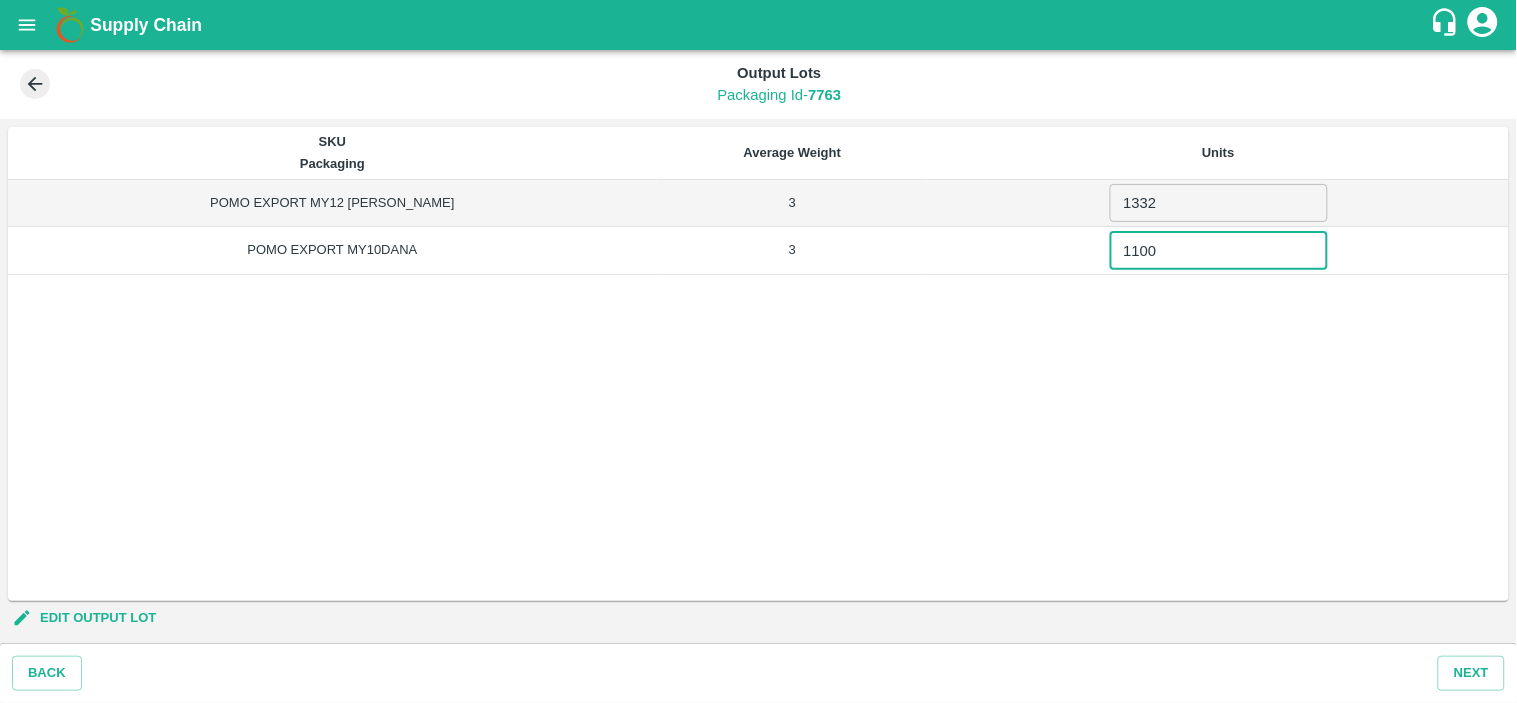 click on "1100" at bounding box center [1219, 250] 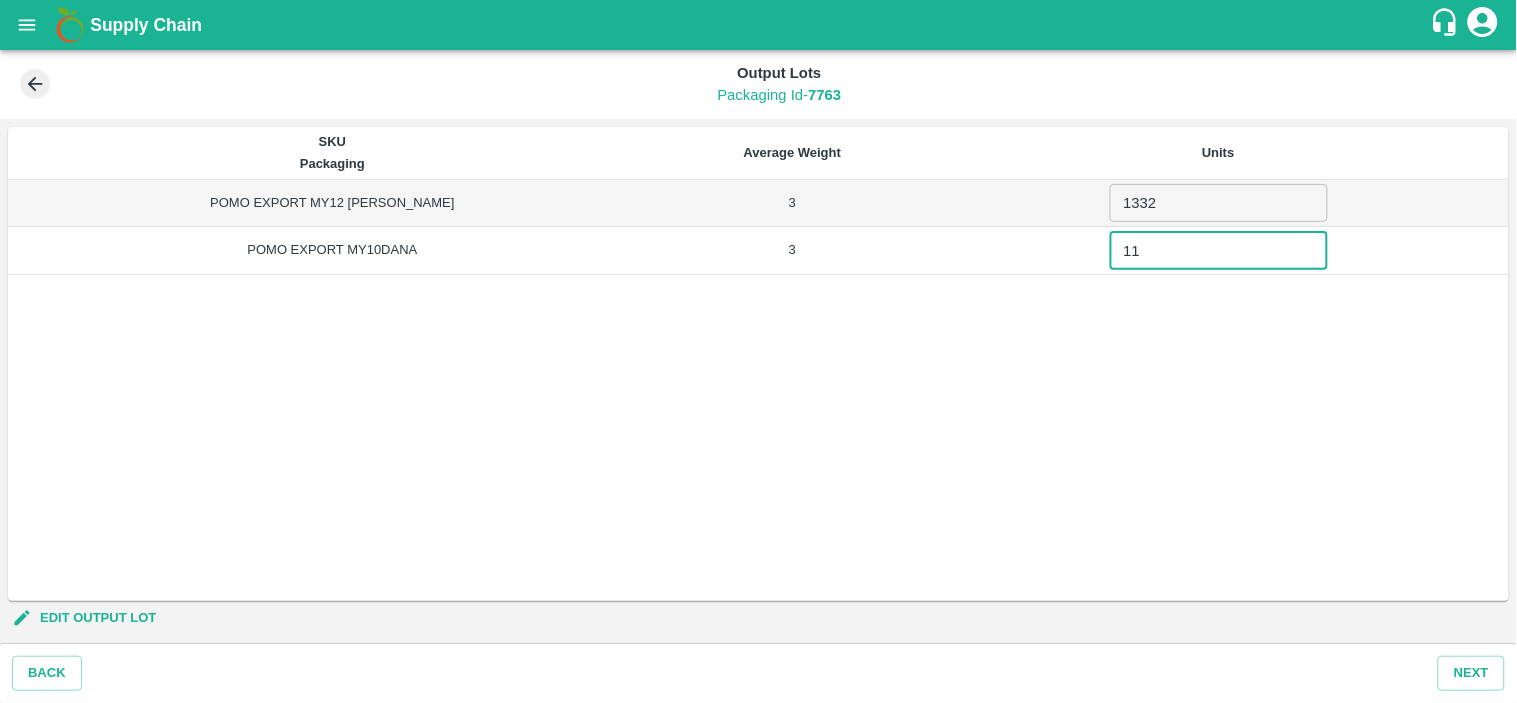 type on "1" 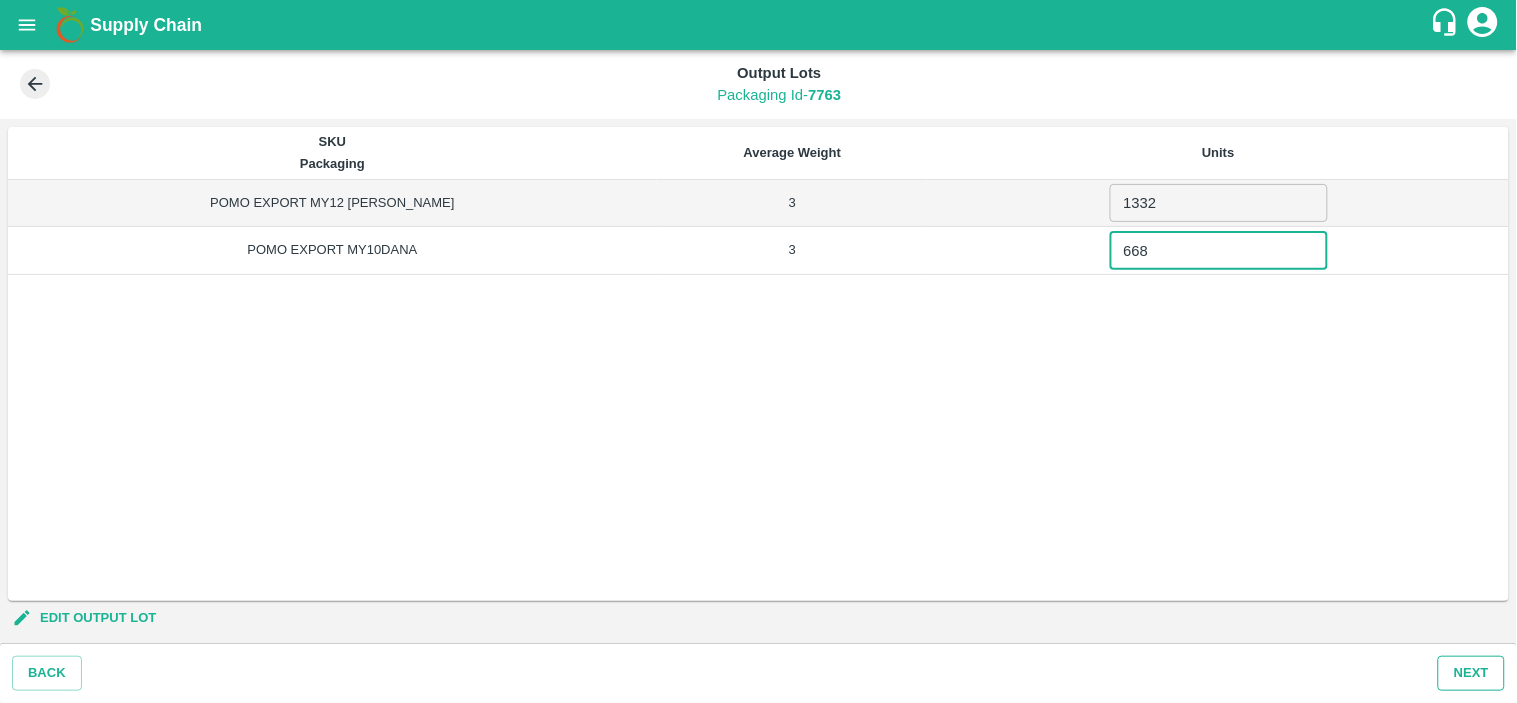 type on "668" 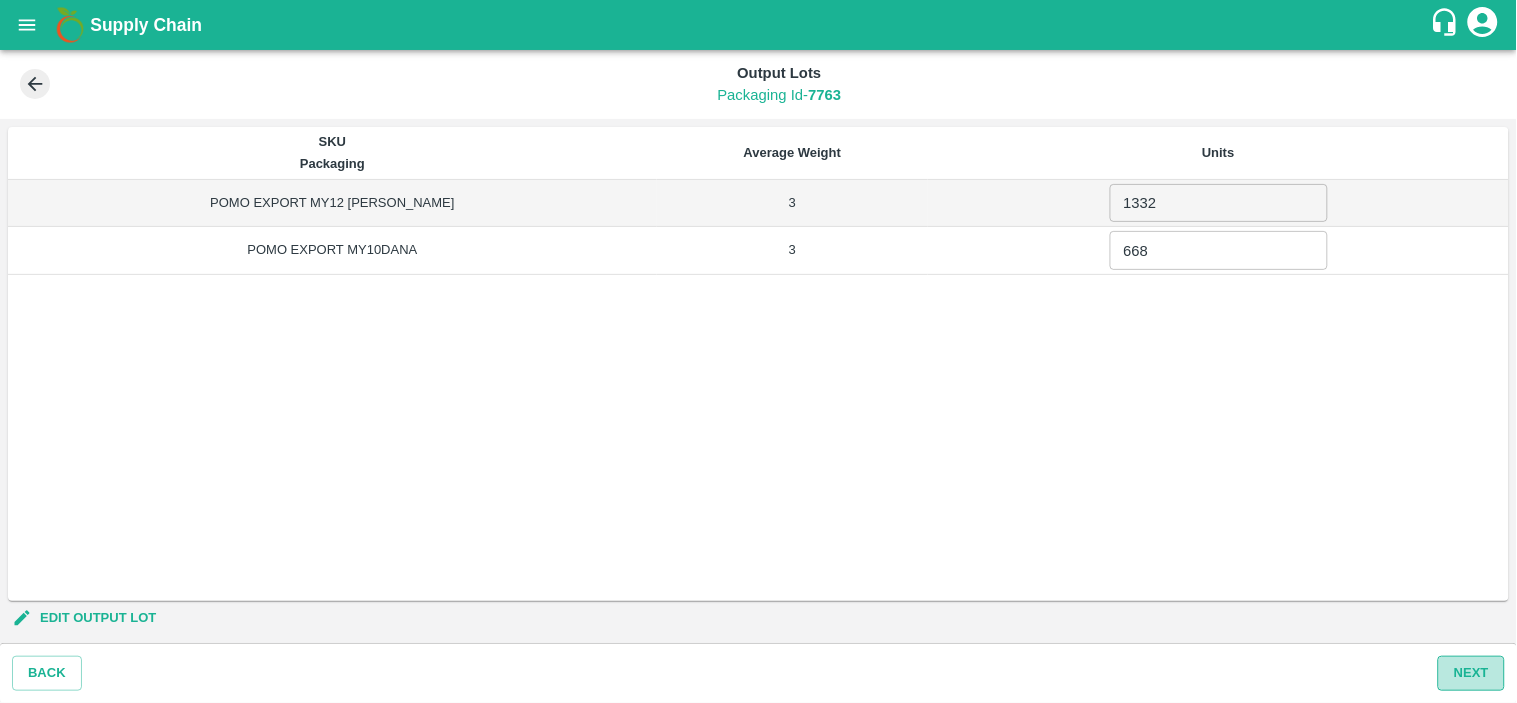 click on "Next" at bounding box center (1471, 673) 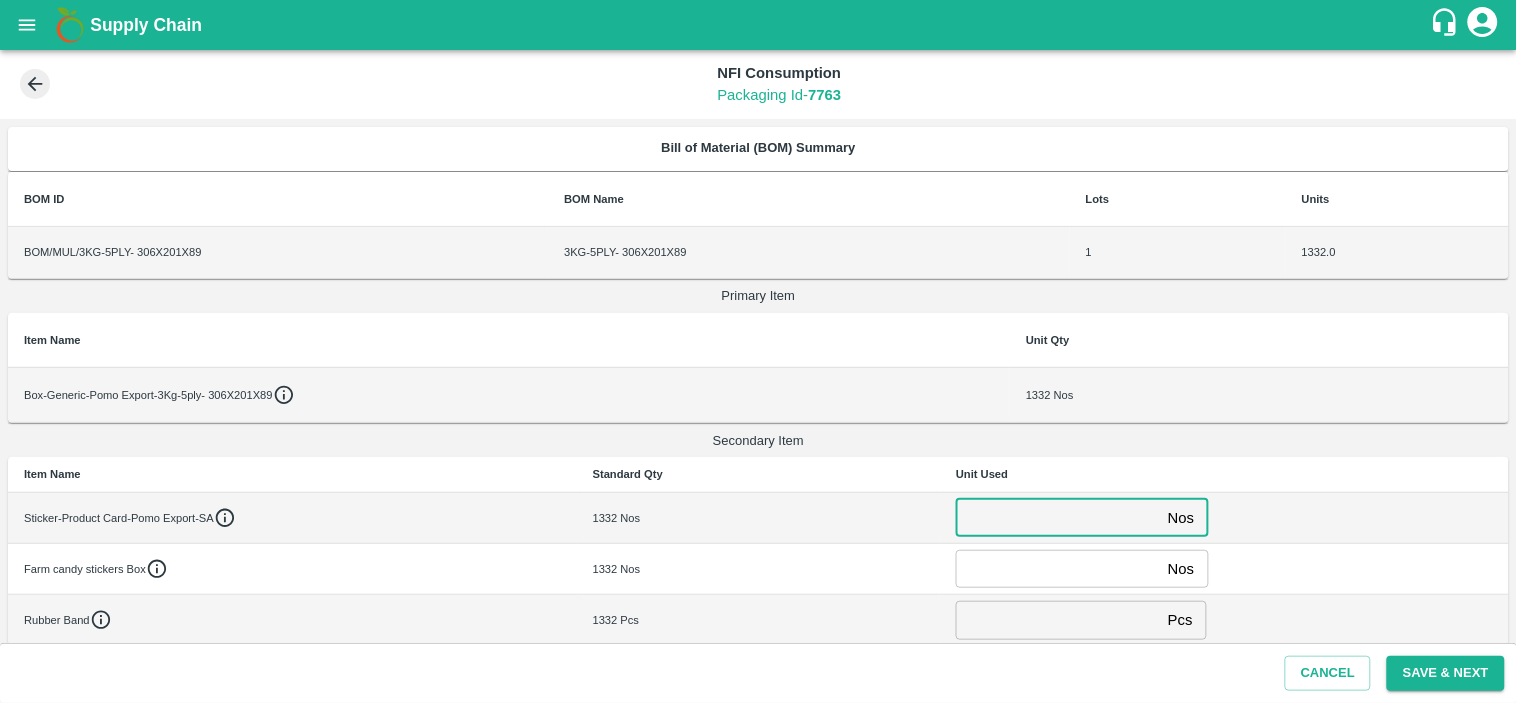 click at bounding box center [1058, 518] 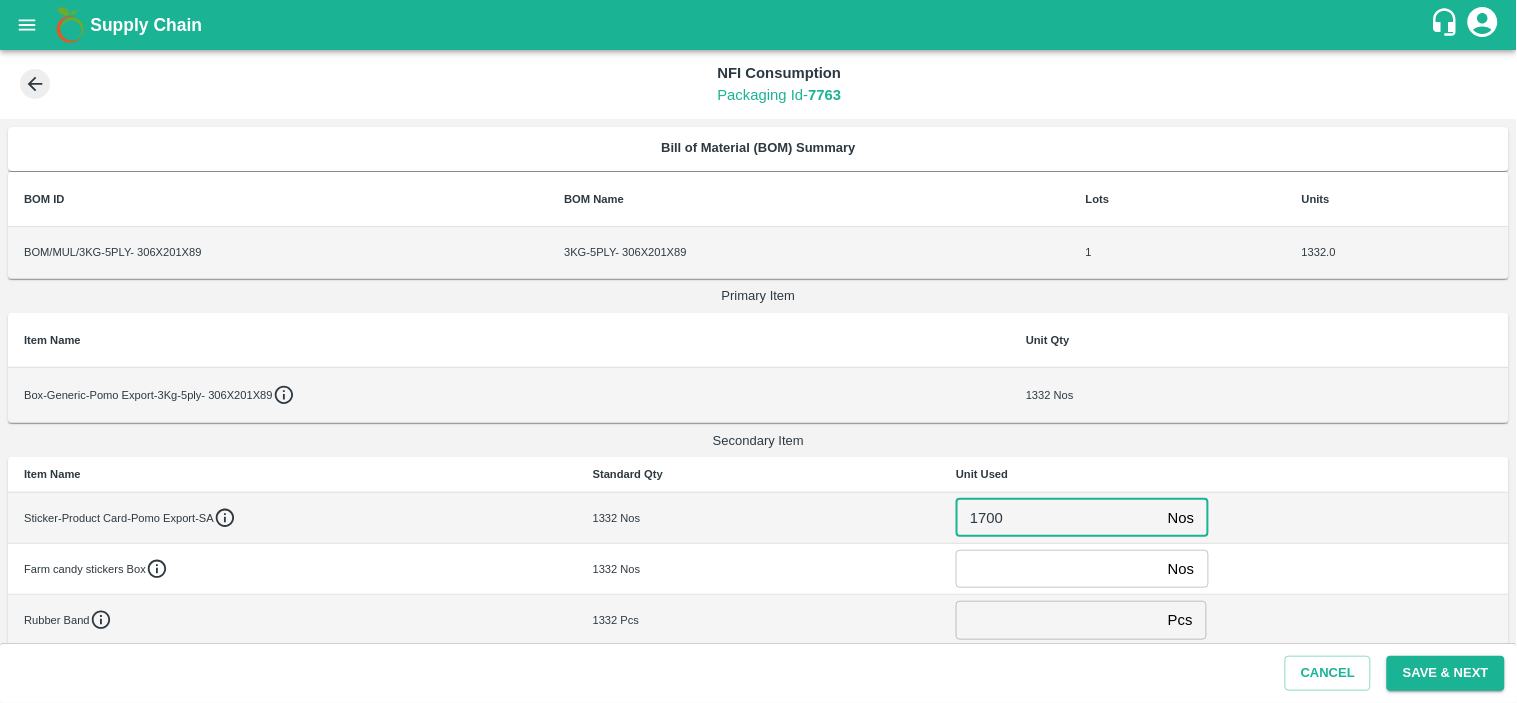 type on "1700" 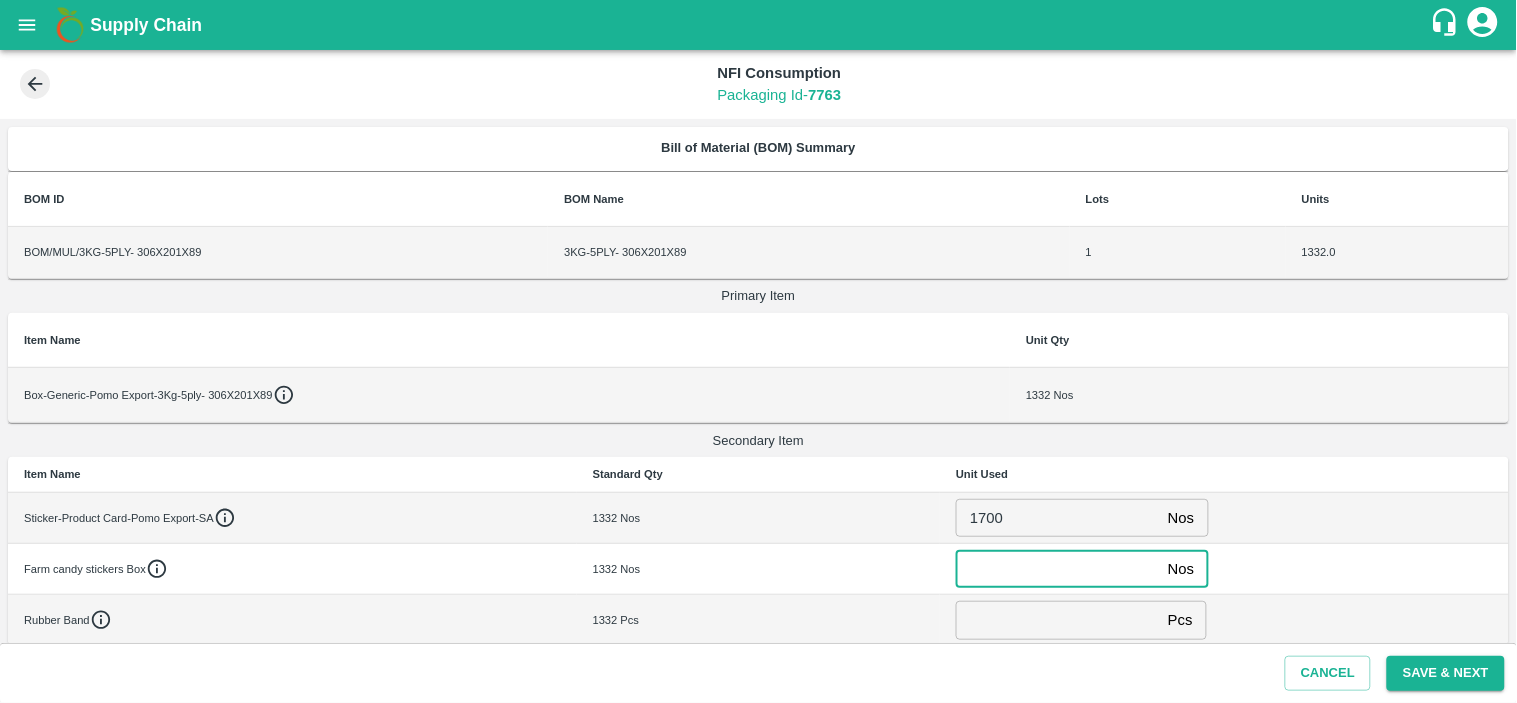 click at bounding box center (1058, 569) 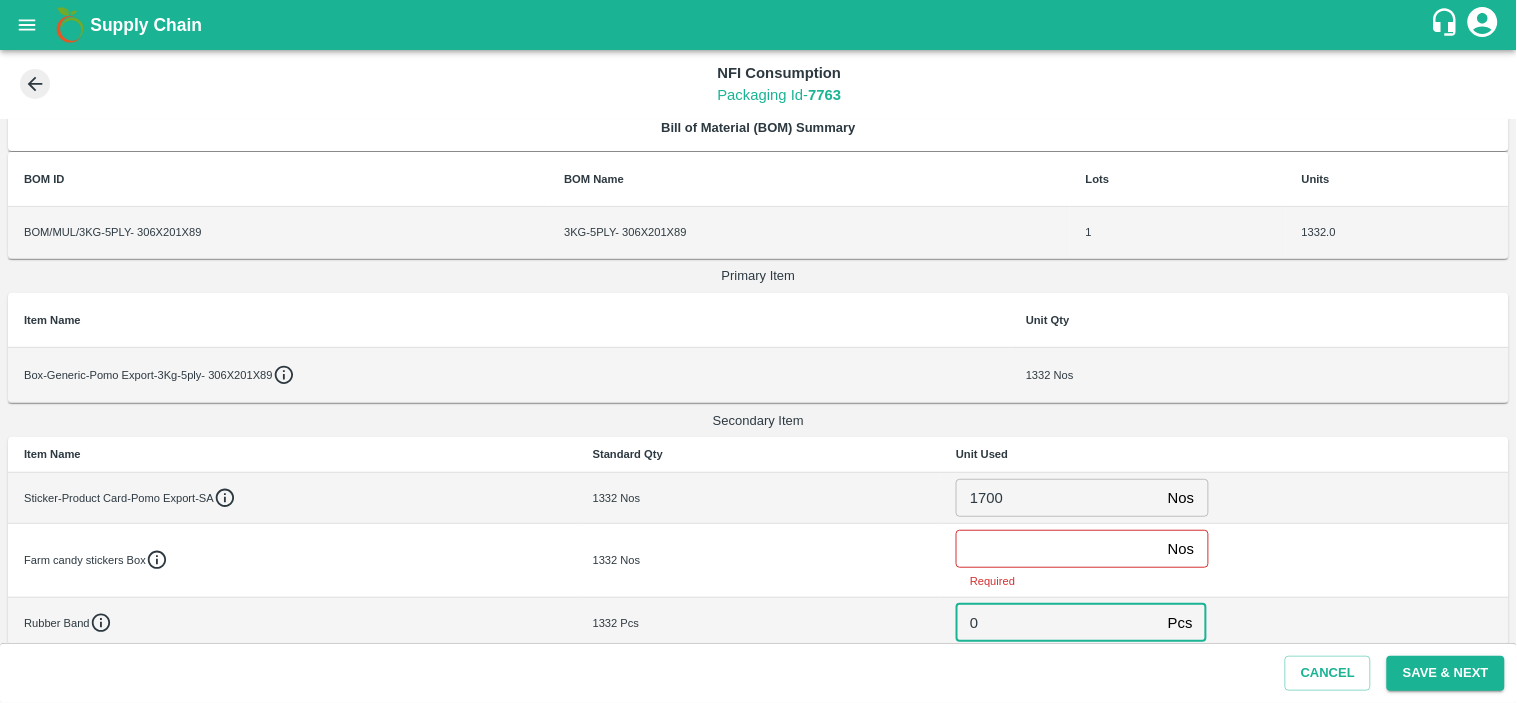 type on "0" 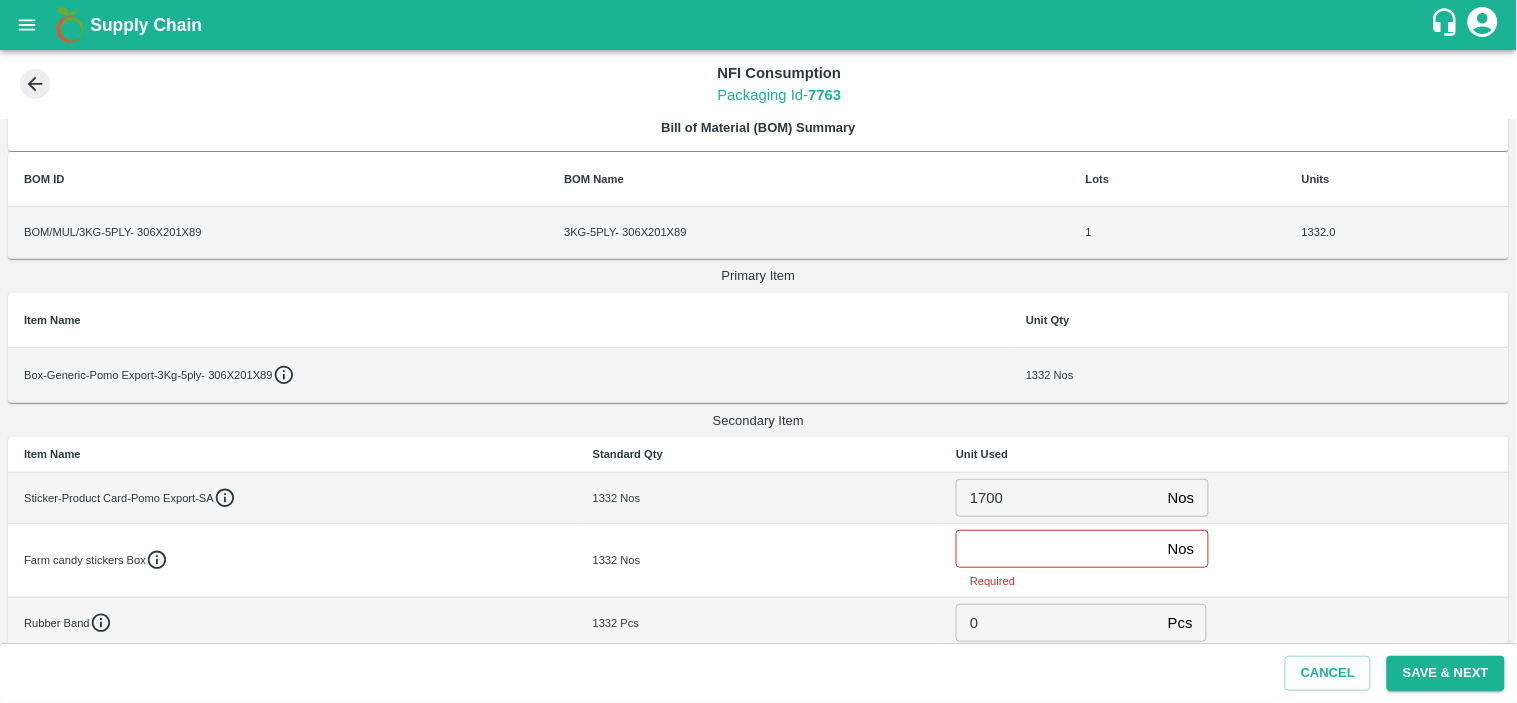 scroll, scrollTop: 314, scrollLeft: 0, axis: vertical 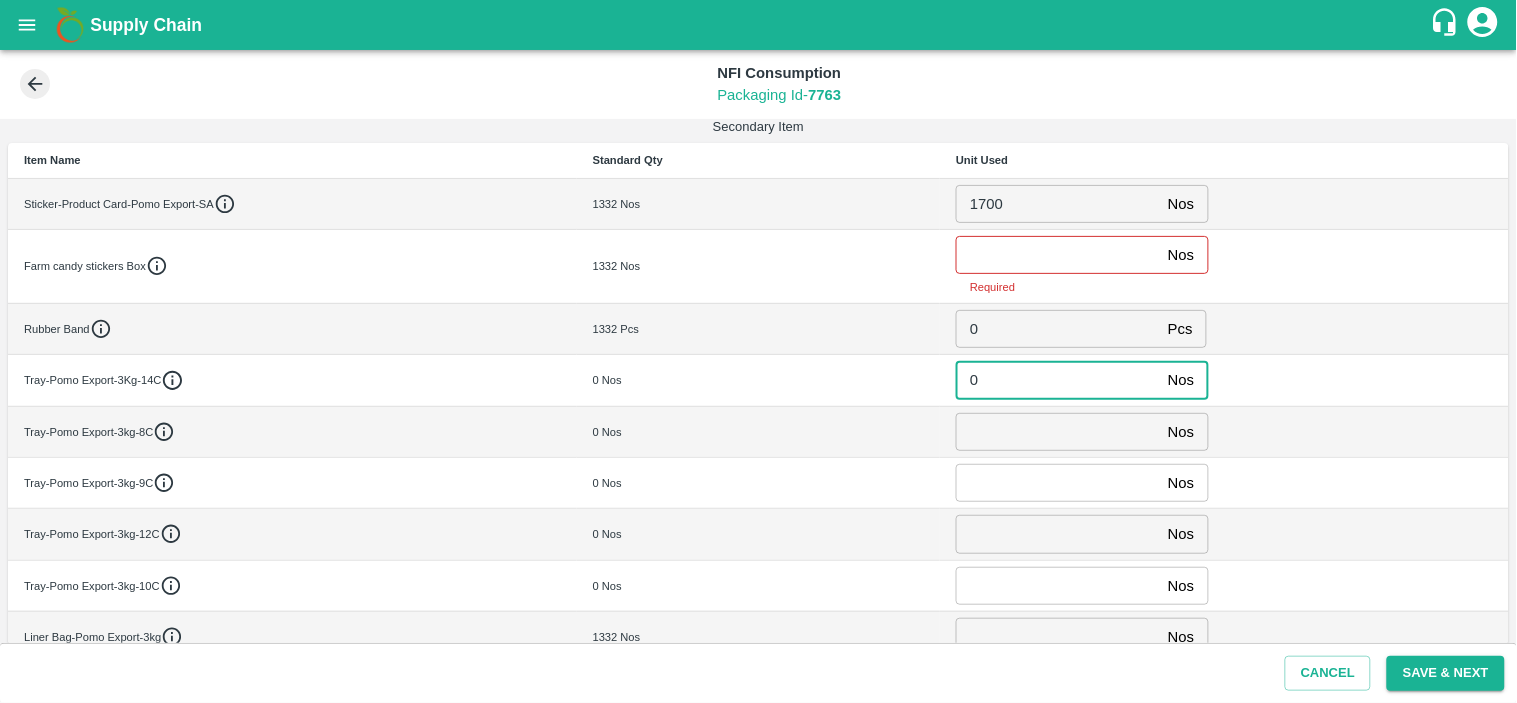 type on "0" 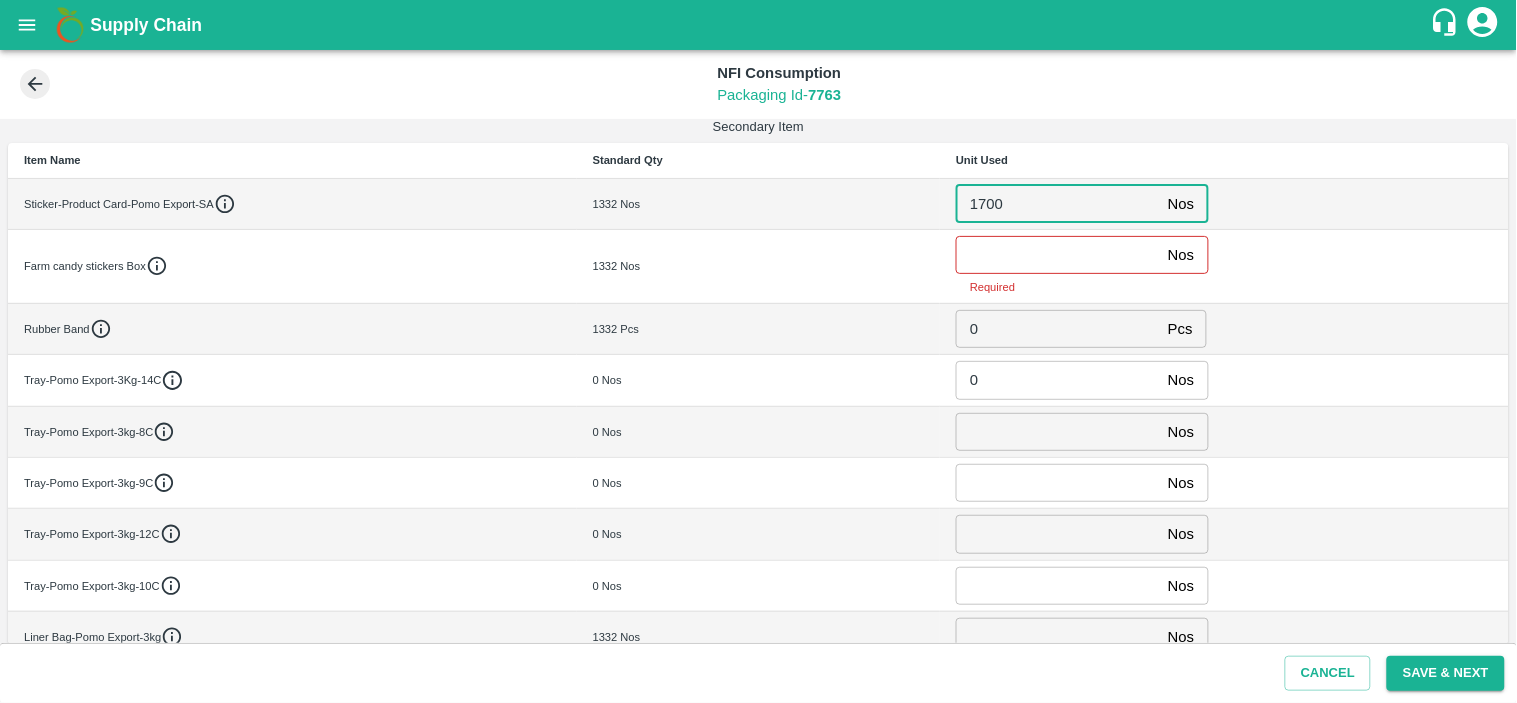 click on "1700" at bounding box center [1058, 204] 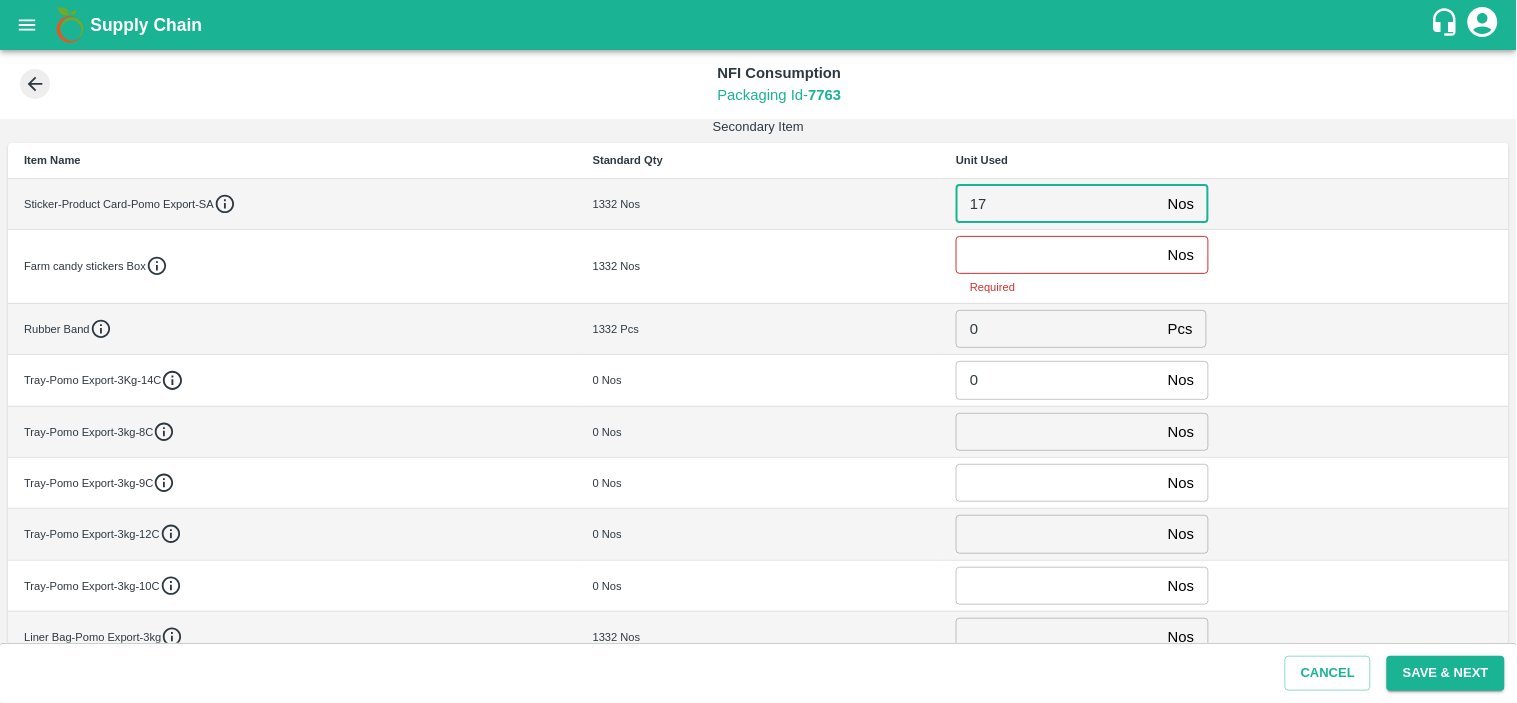 type on "1" 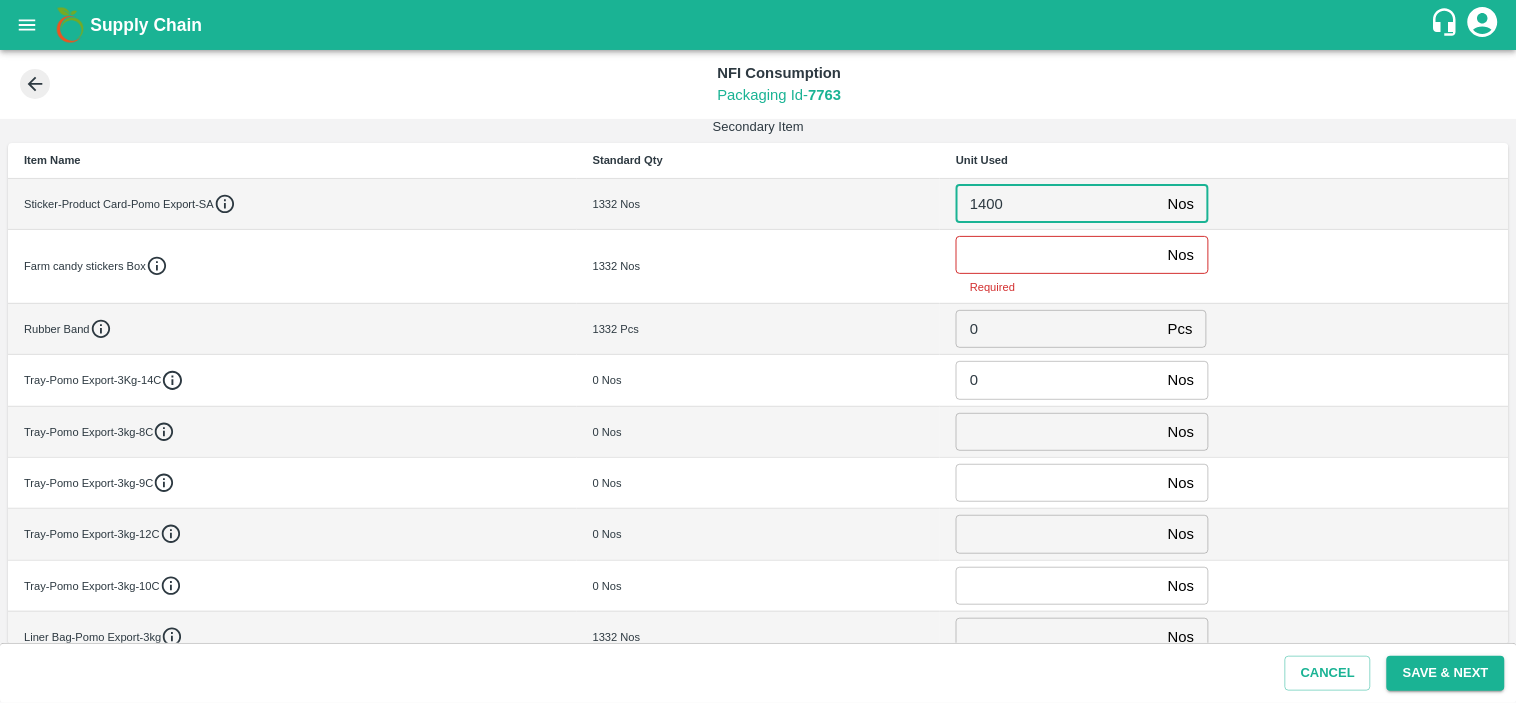 type on "1400" 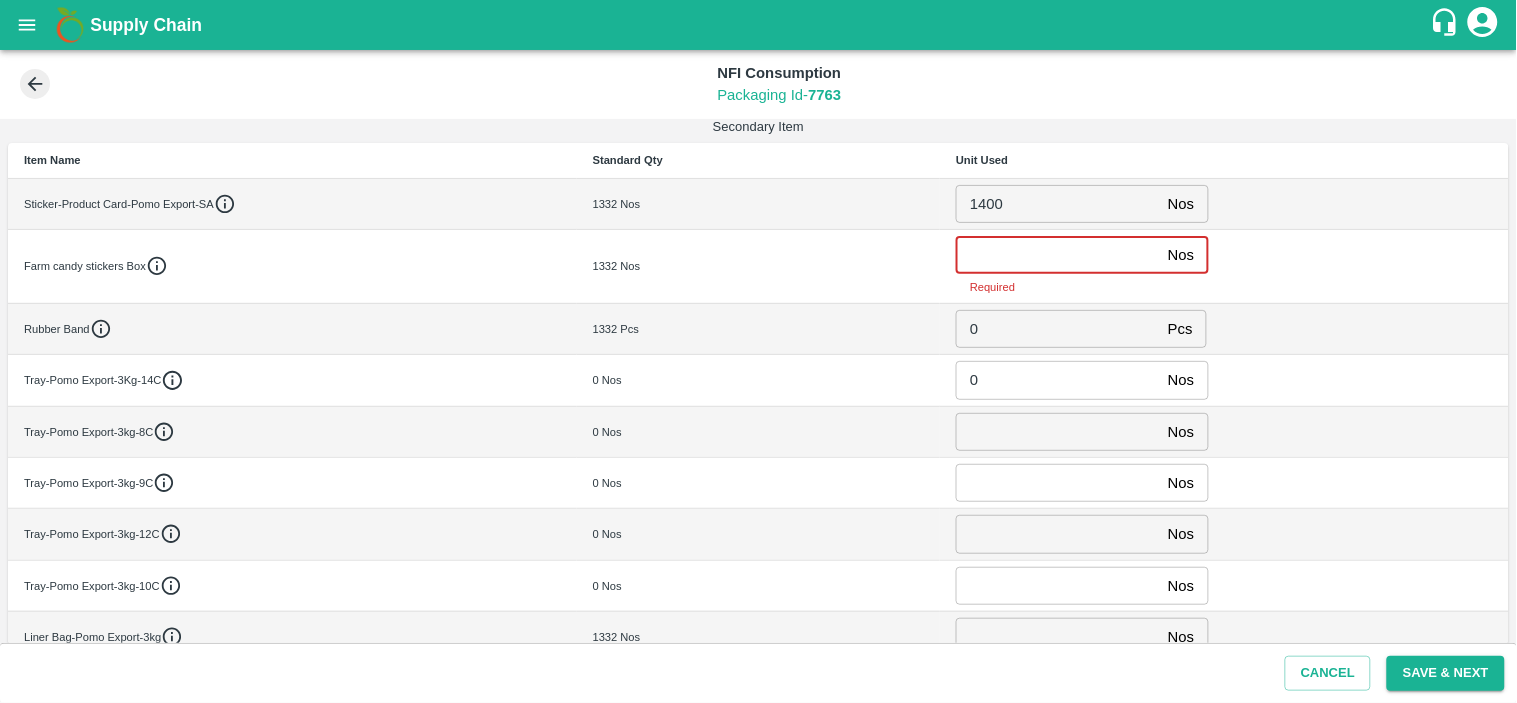 click at bounding box center [1058, 255] 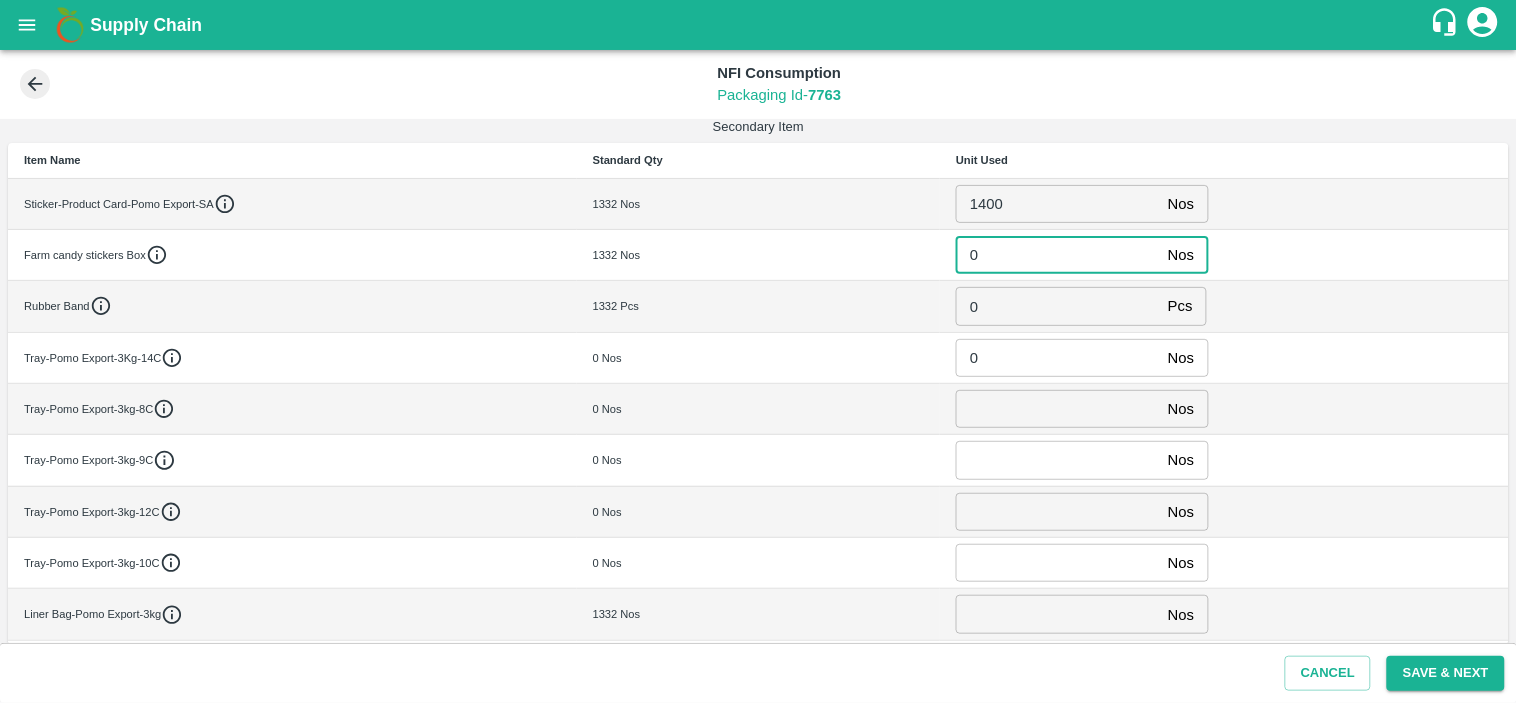type on "0" 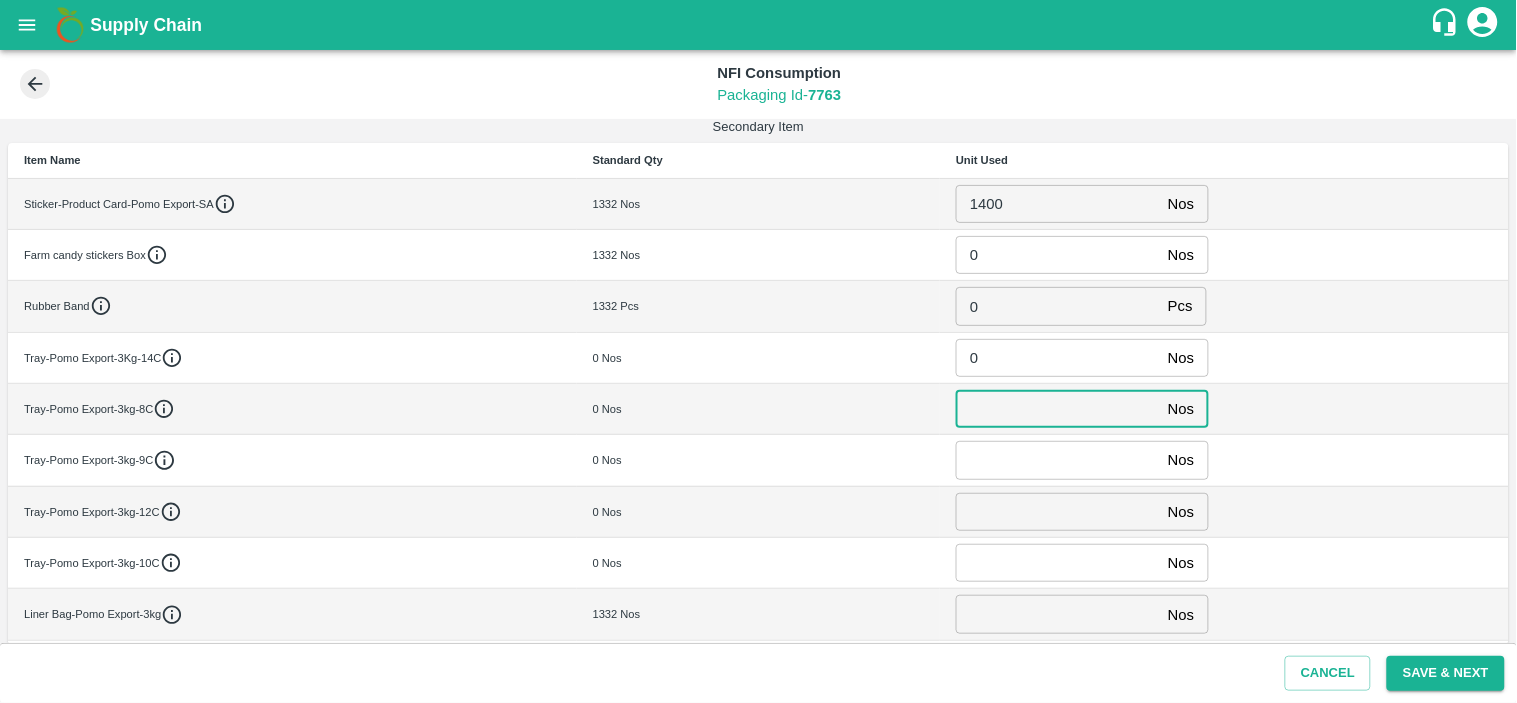 click at bounding box center (1058, 409) 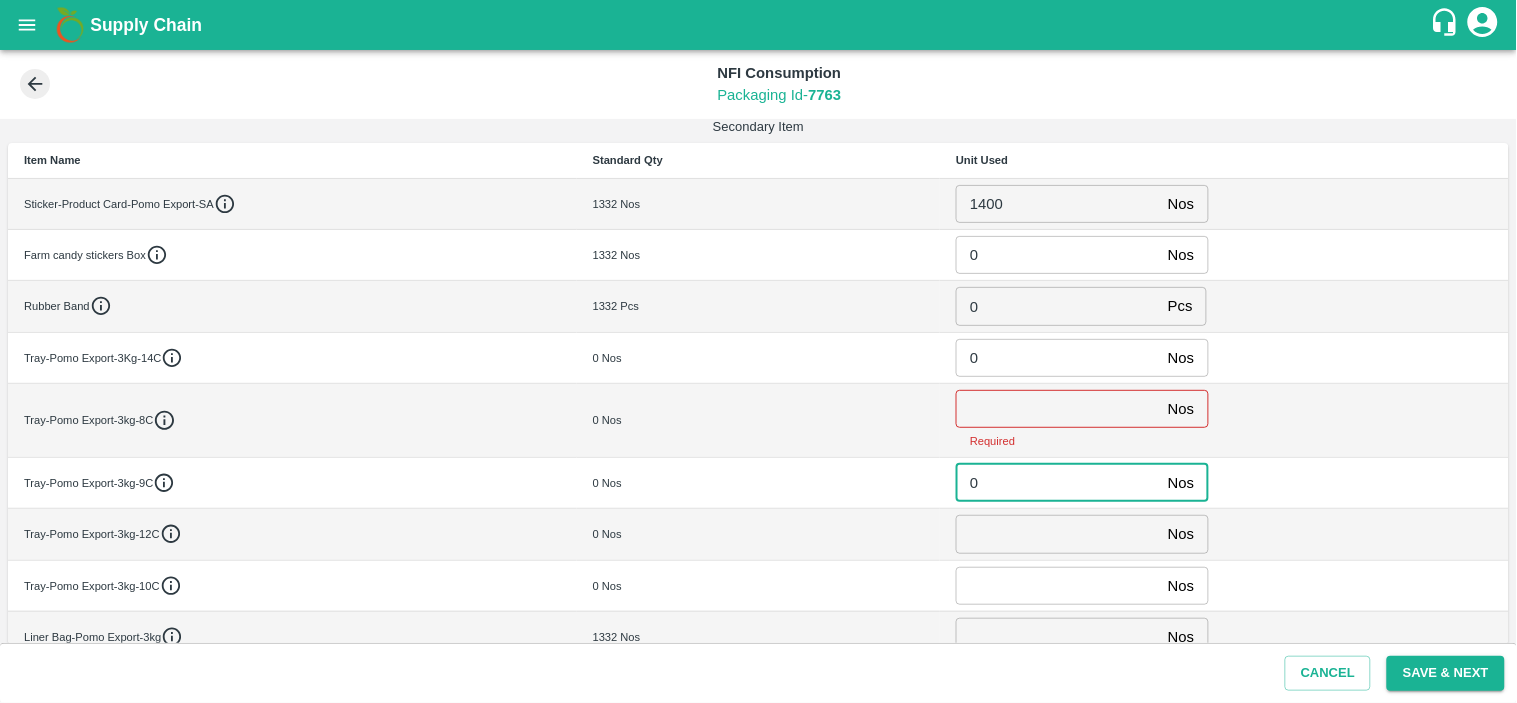 type on "0" 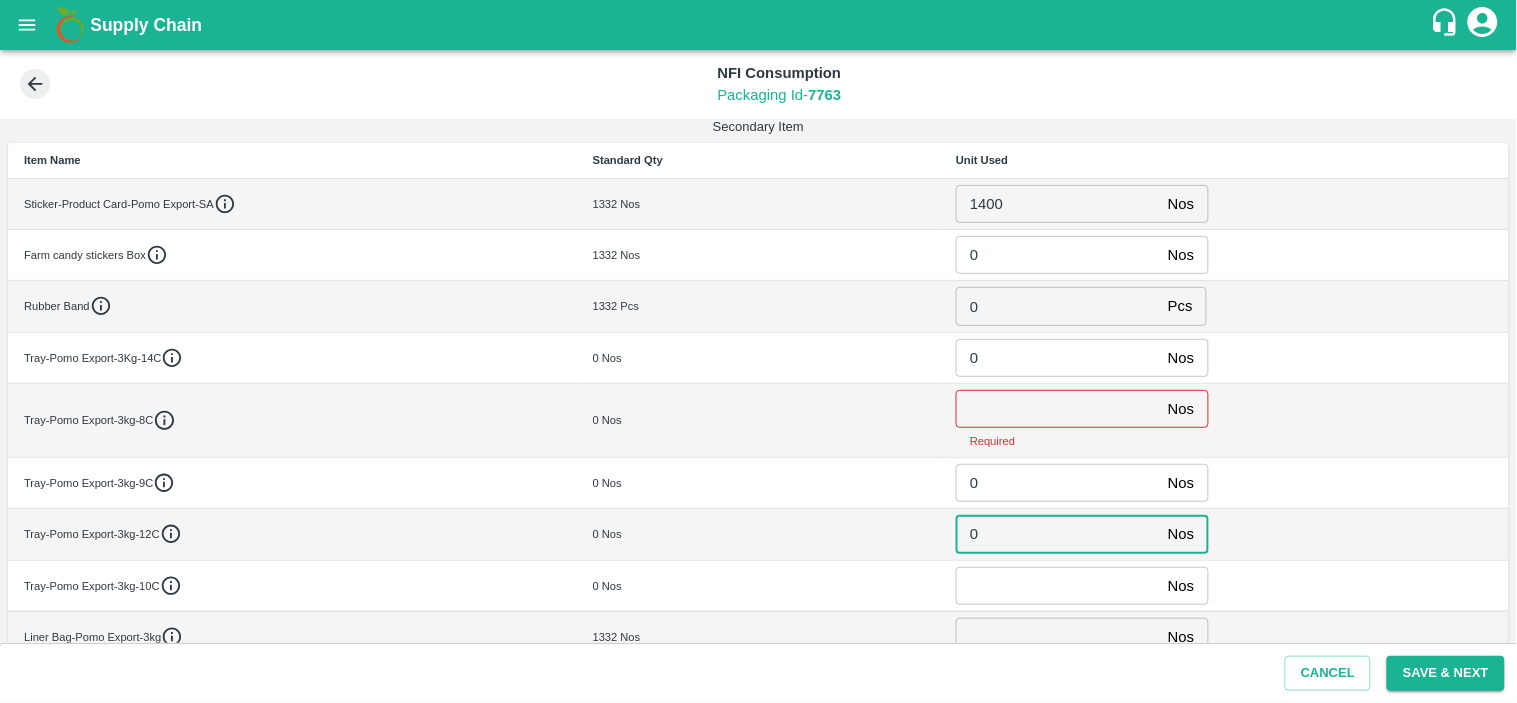 type on "0" 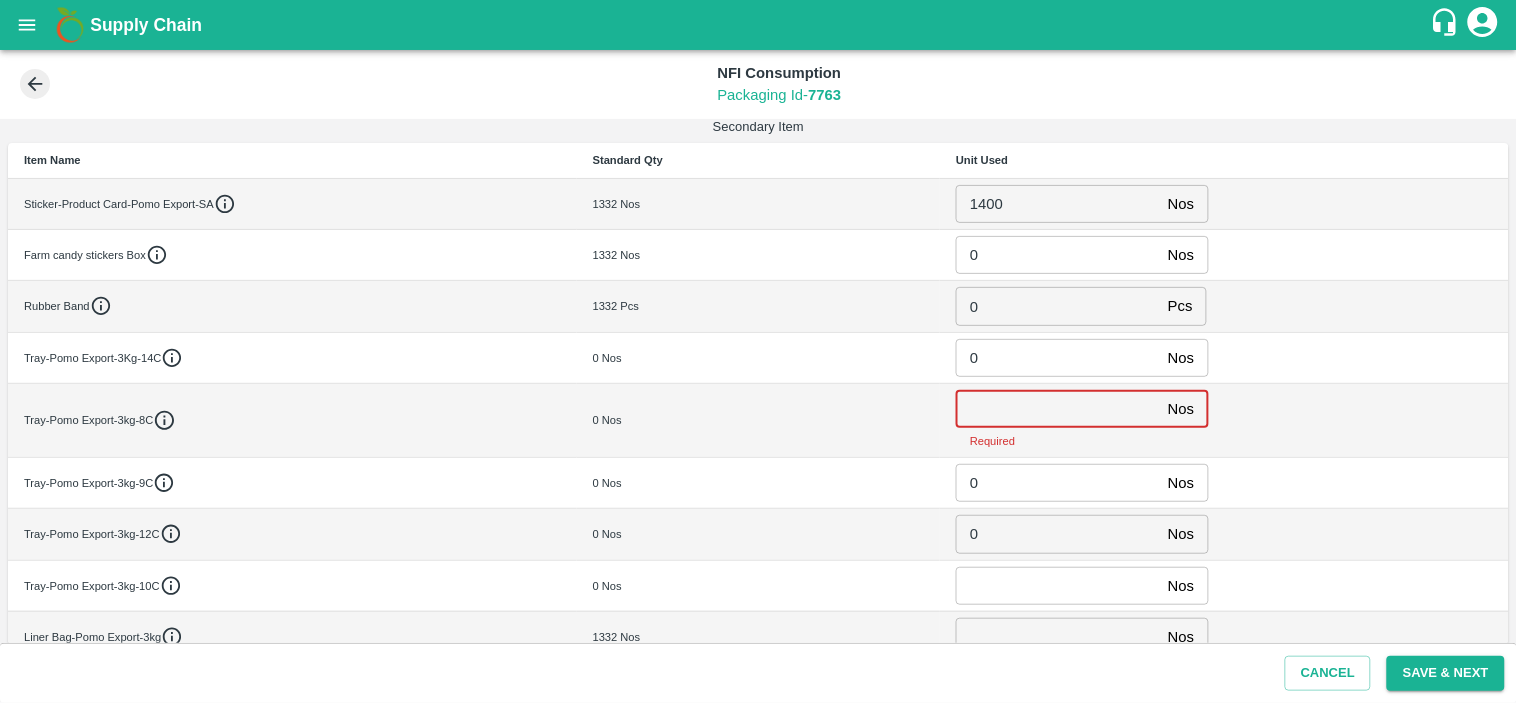 click at bounding box center (1058, 409) 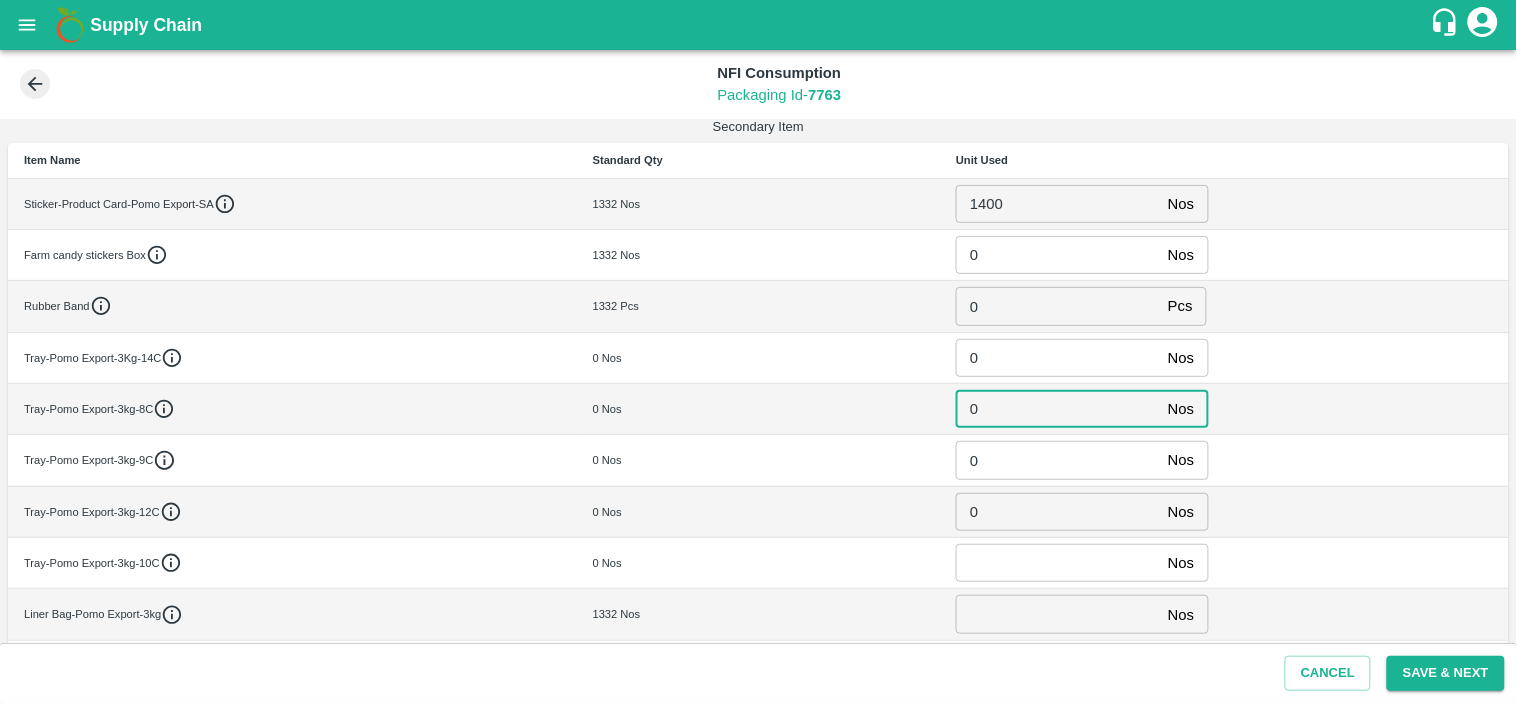 type on "0" 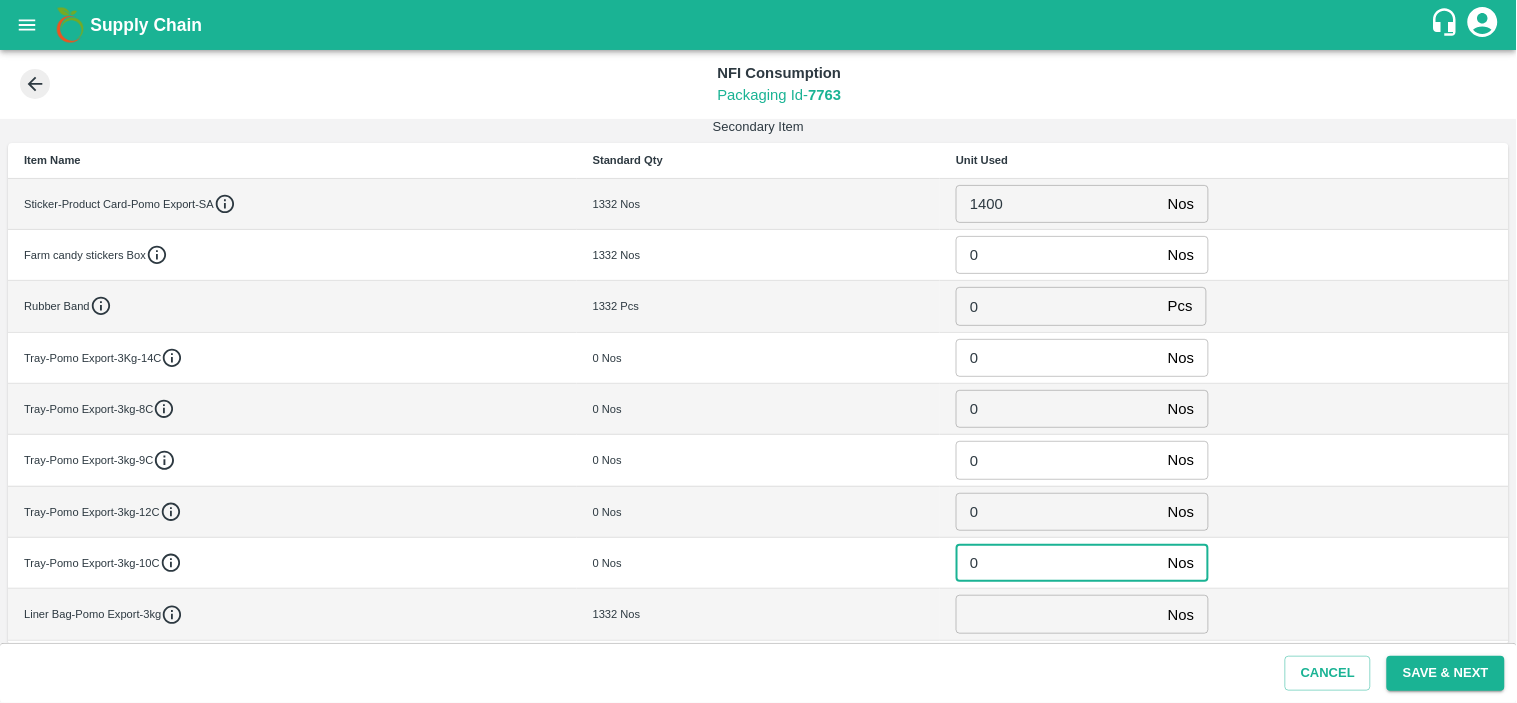 type on "0" 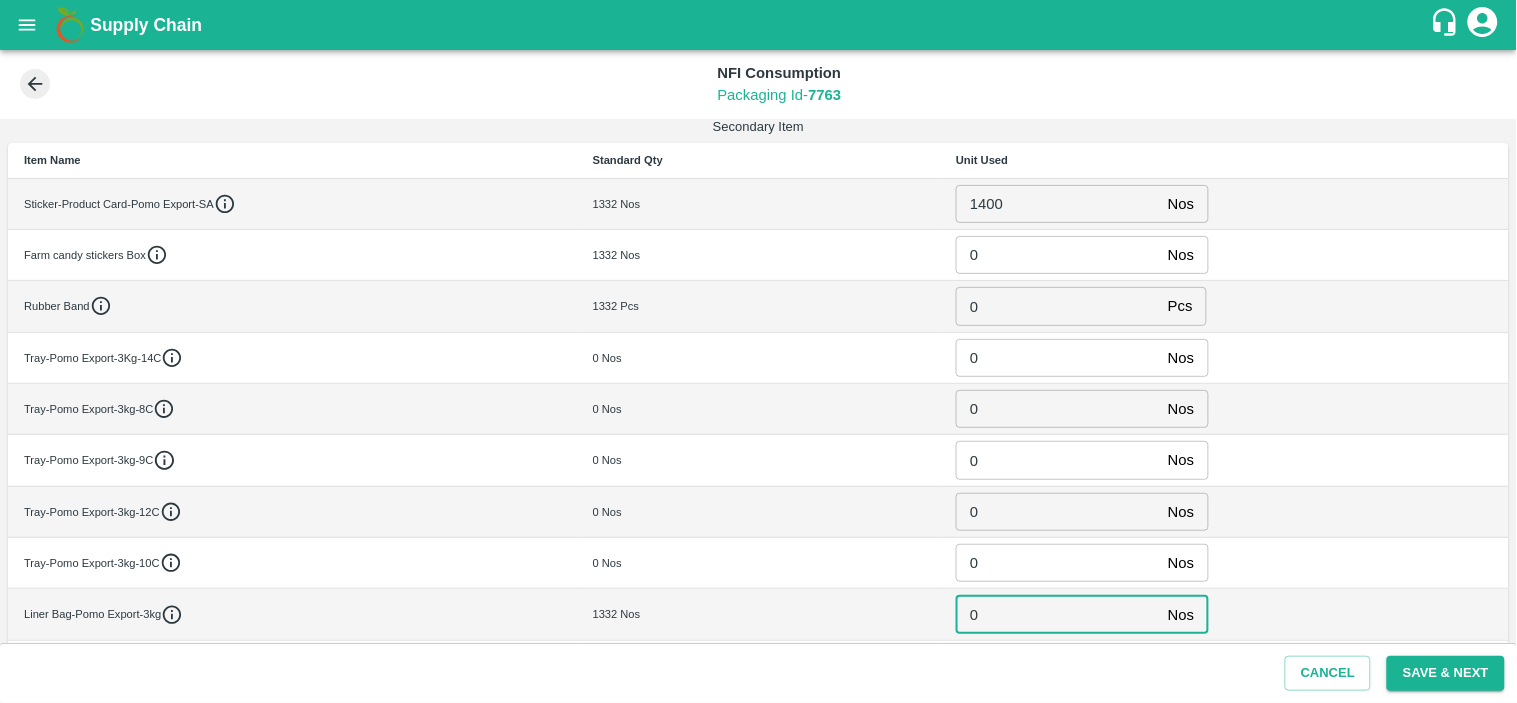 type on "0" 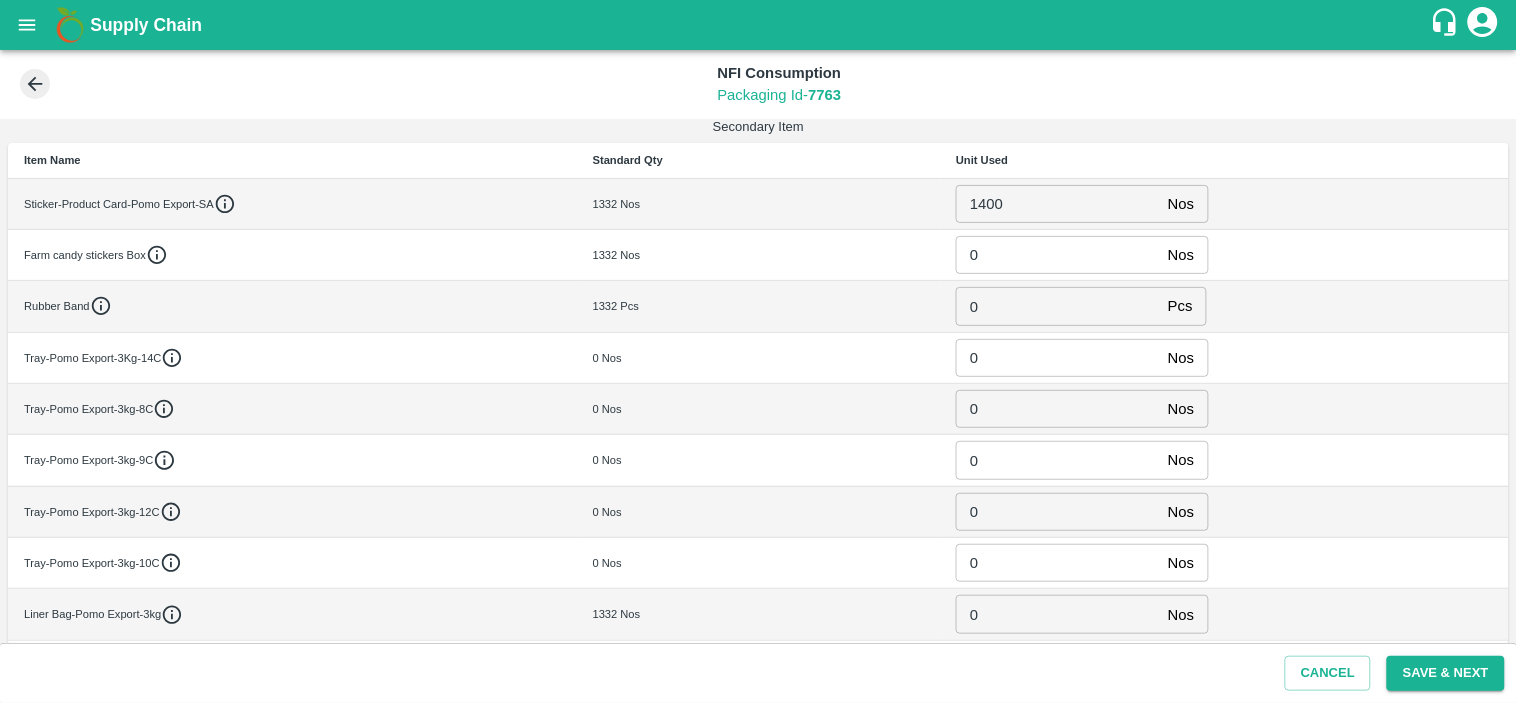 scroll, scrollTop: 526, scrollLeft: 0, axis: vertical 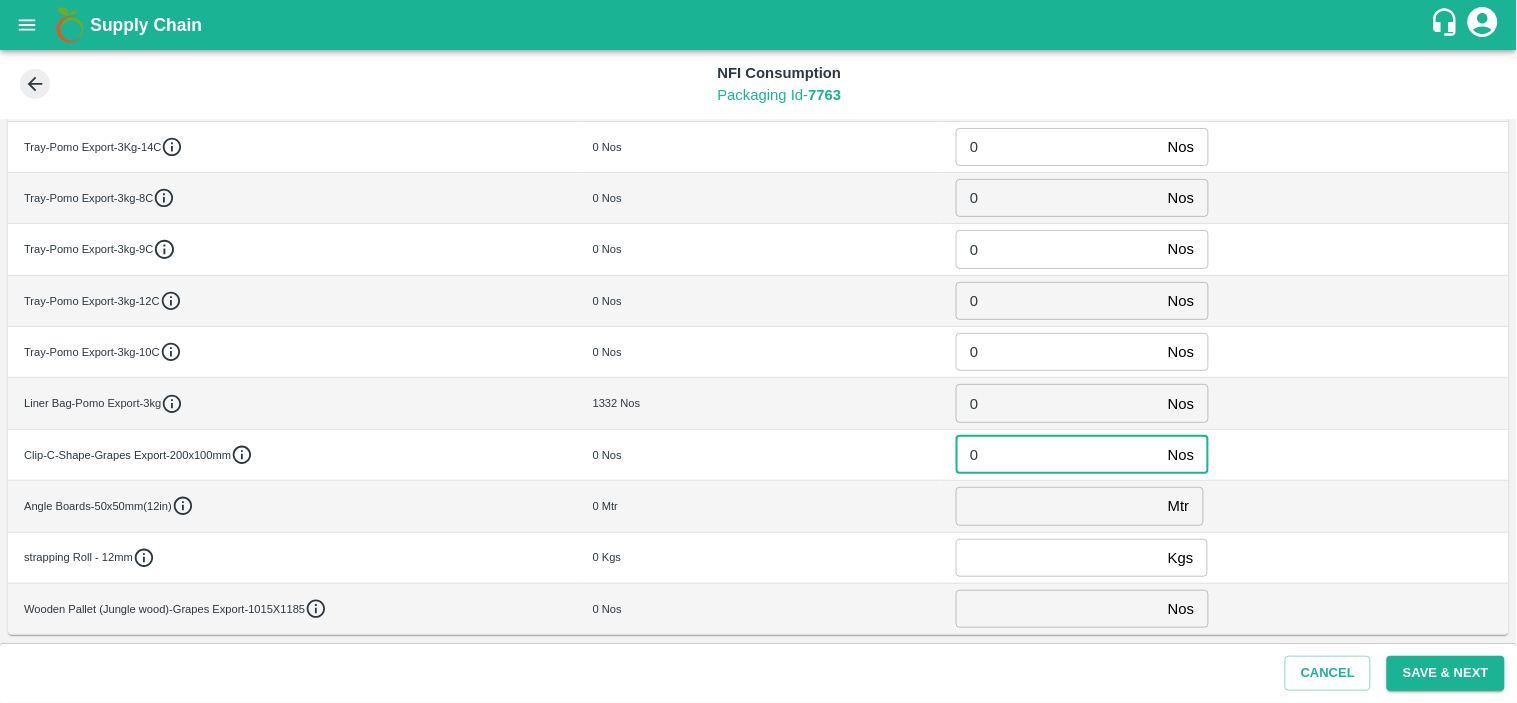 type on "0" 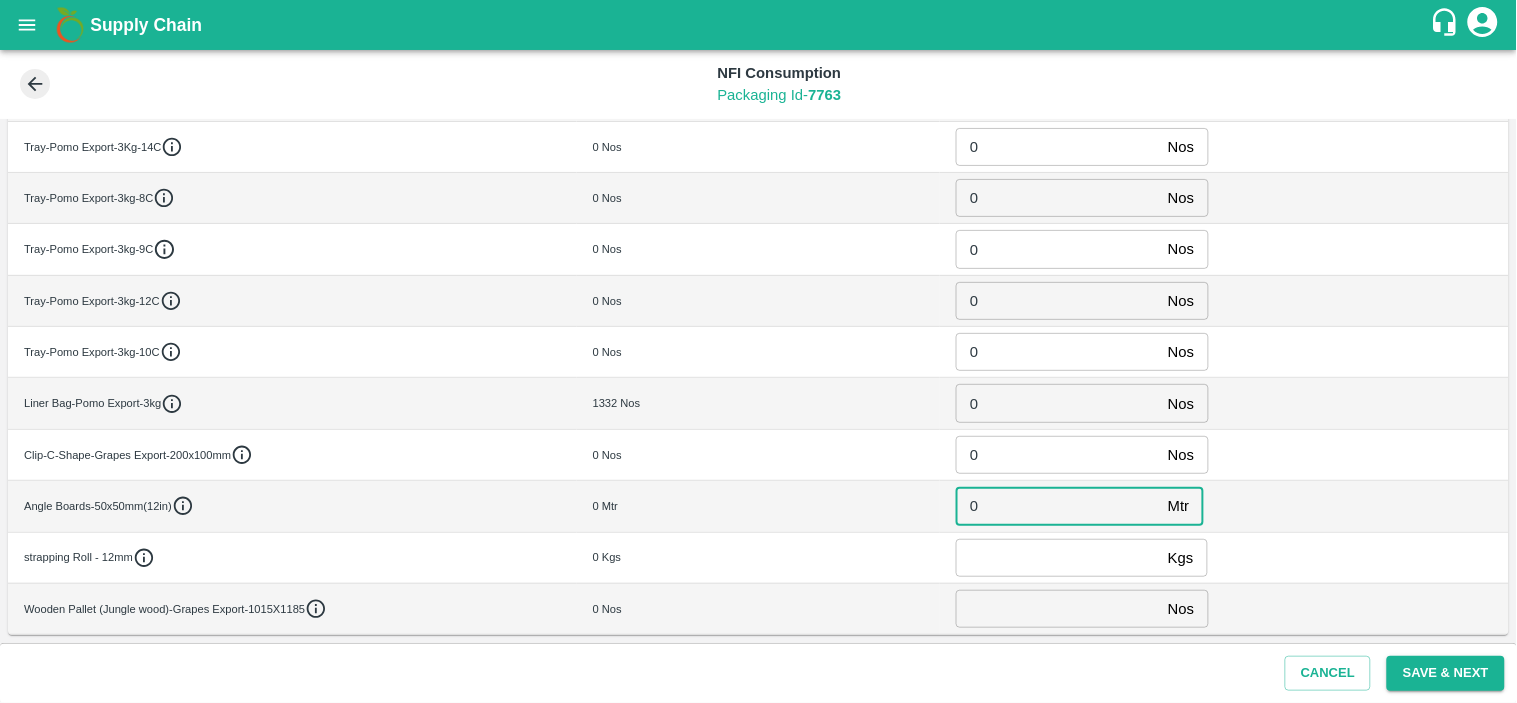 type on "0" 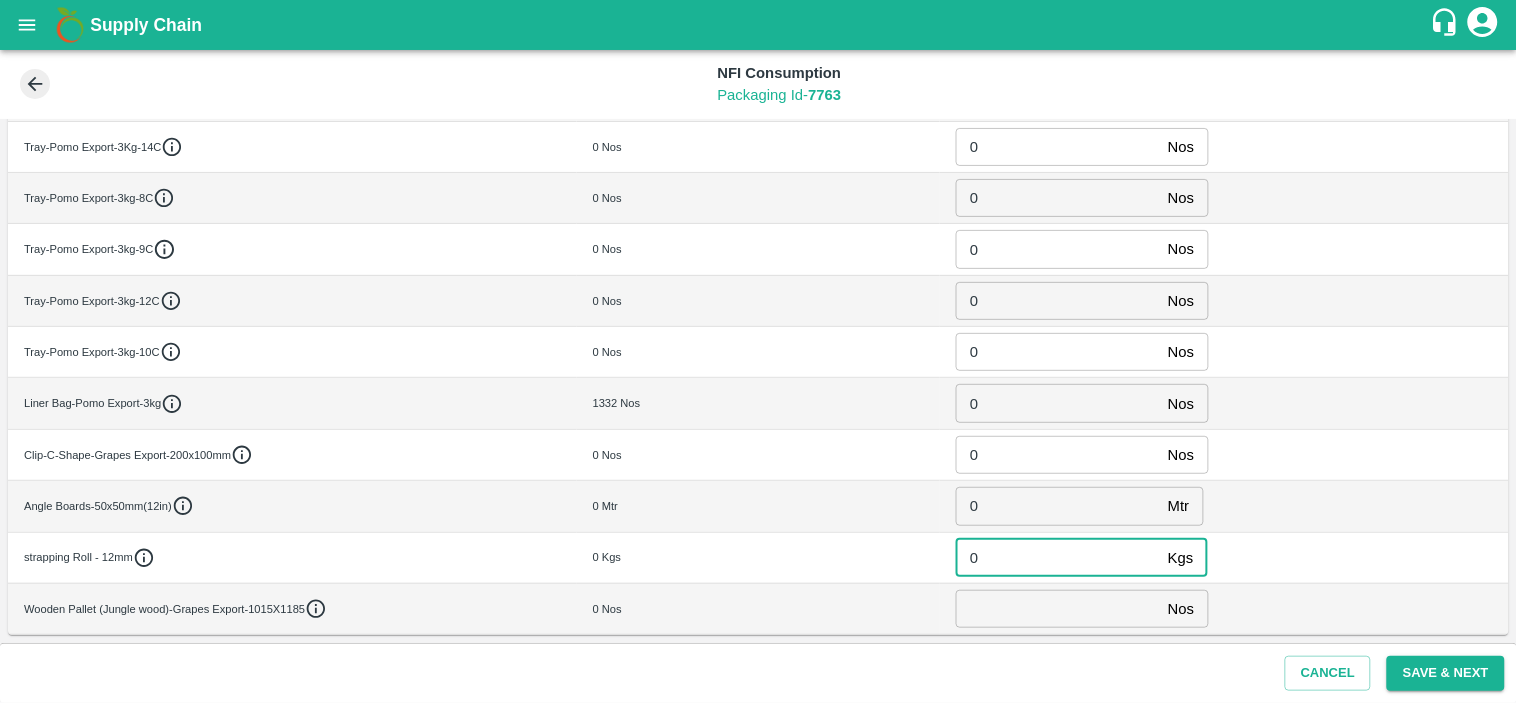 type on "0" 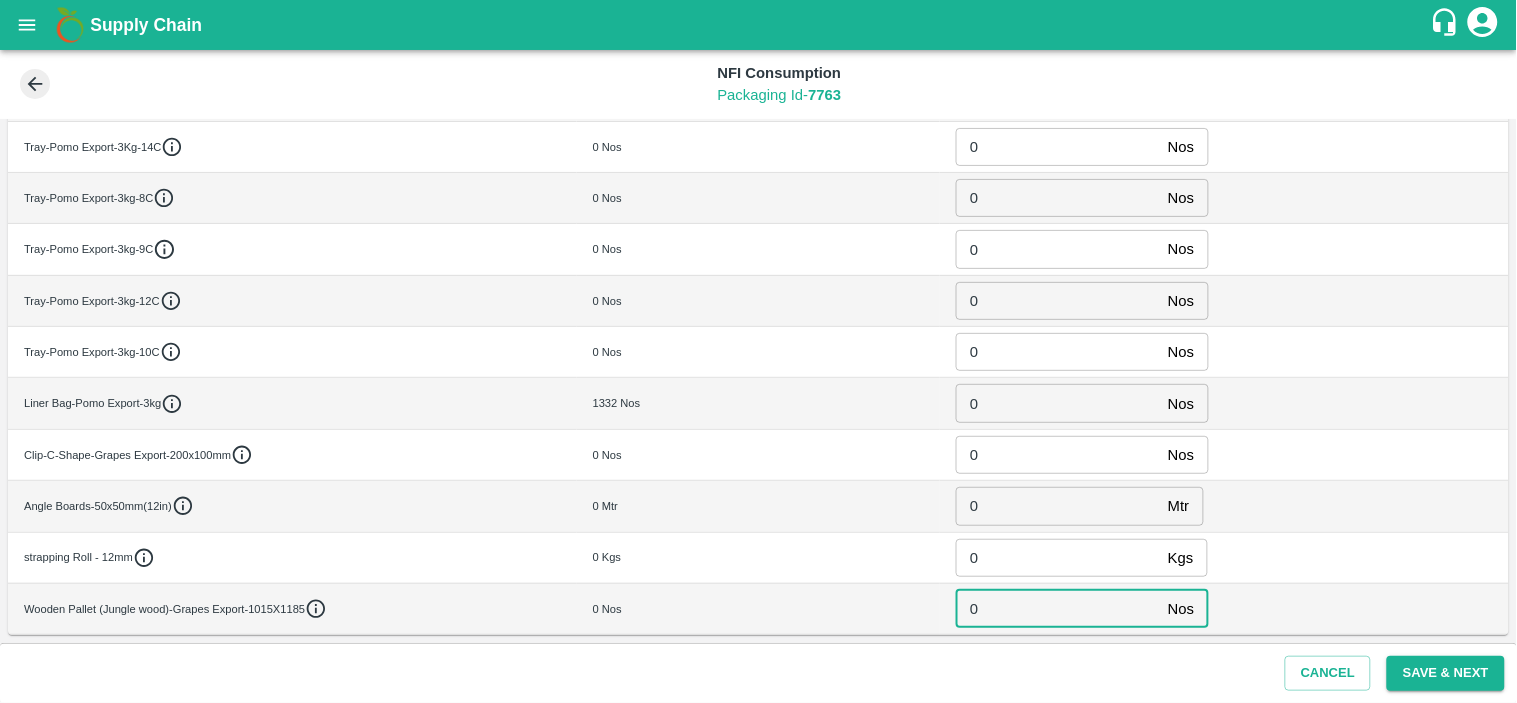 type on "0" 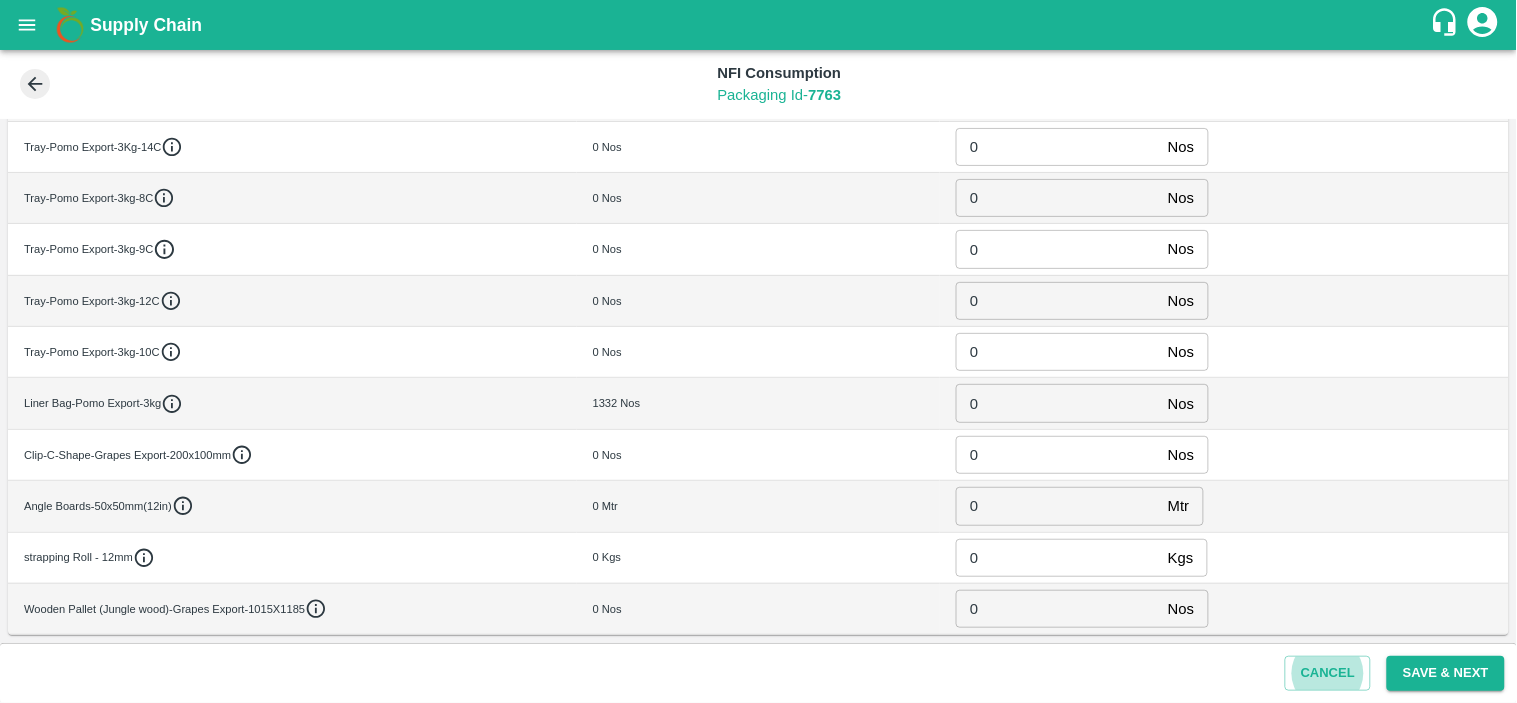type 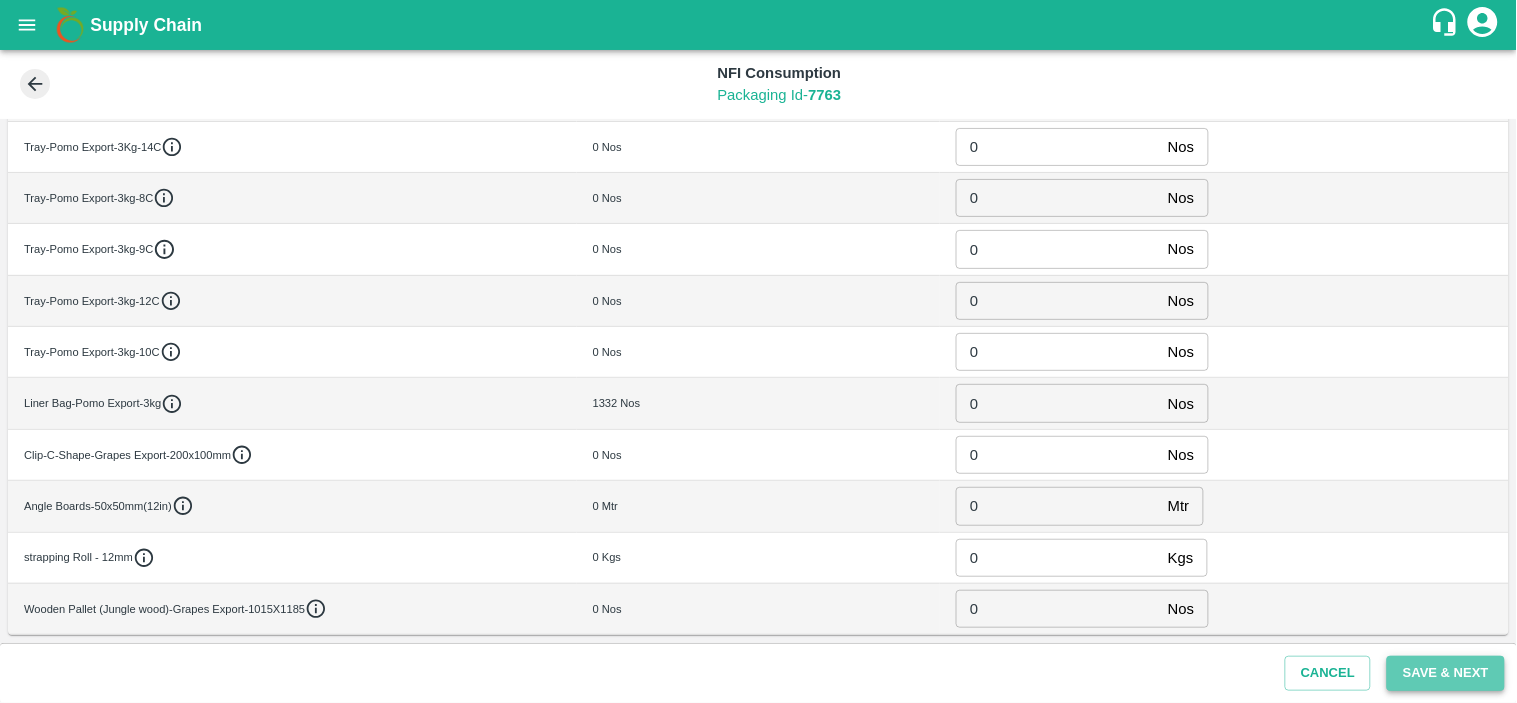 click on "Save & Next" at bounding box center [1446, 673] 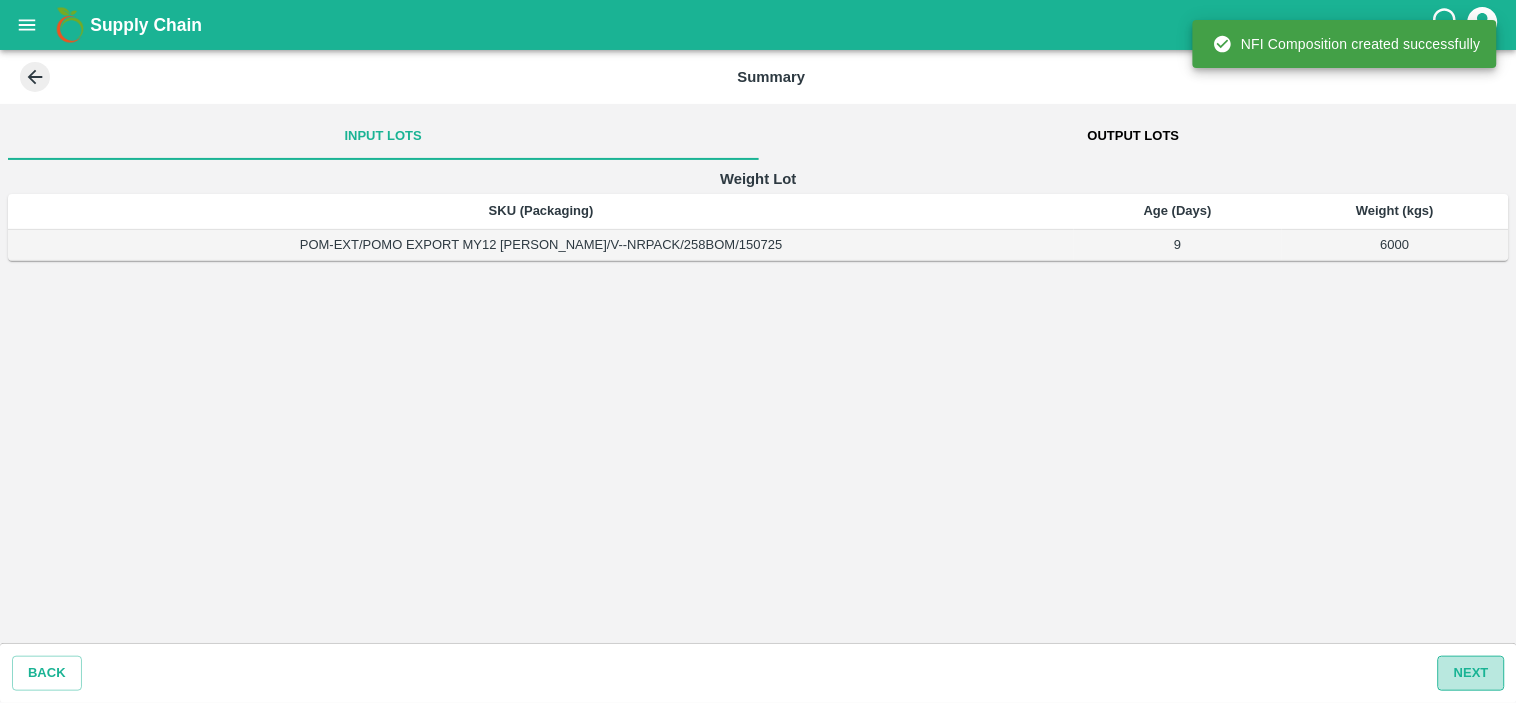 click on "Next" at bounding box center [1471, 673] 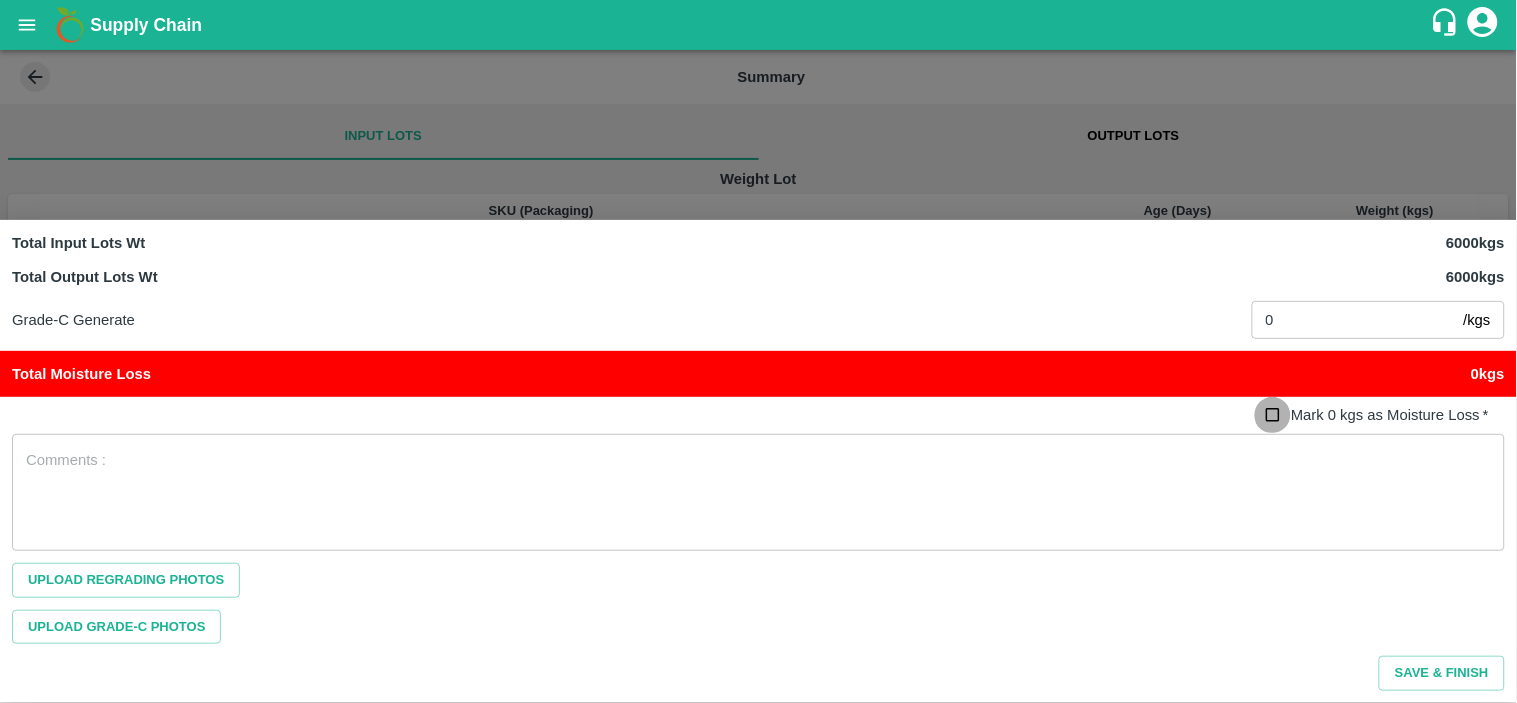 click on "Mark 0 kgs as Moisture Loss   *" at bounding box center [1273, 415] 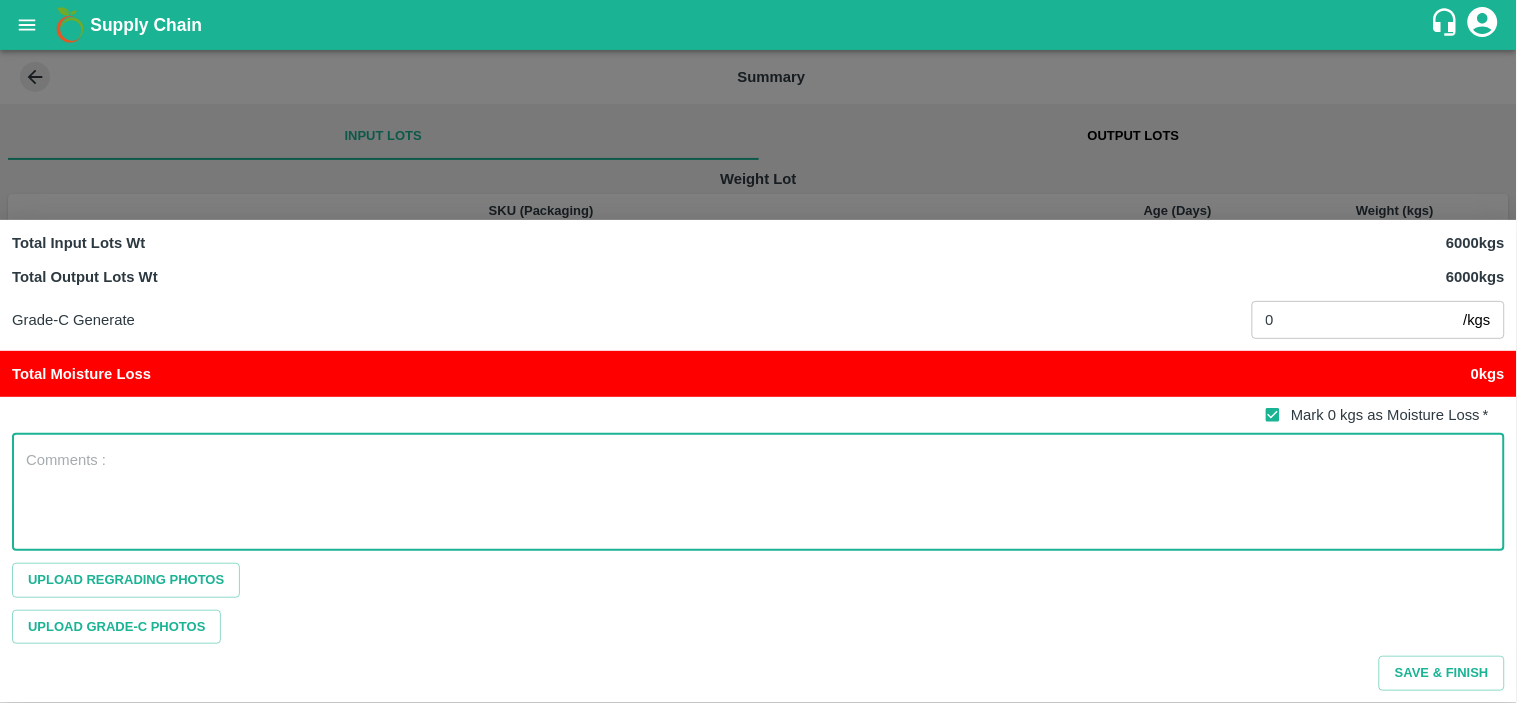 click at bounding box center (758, 492) 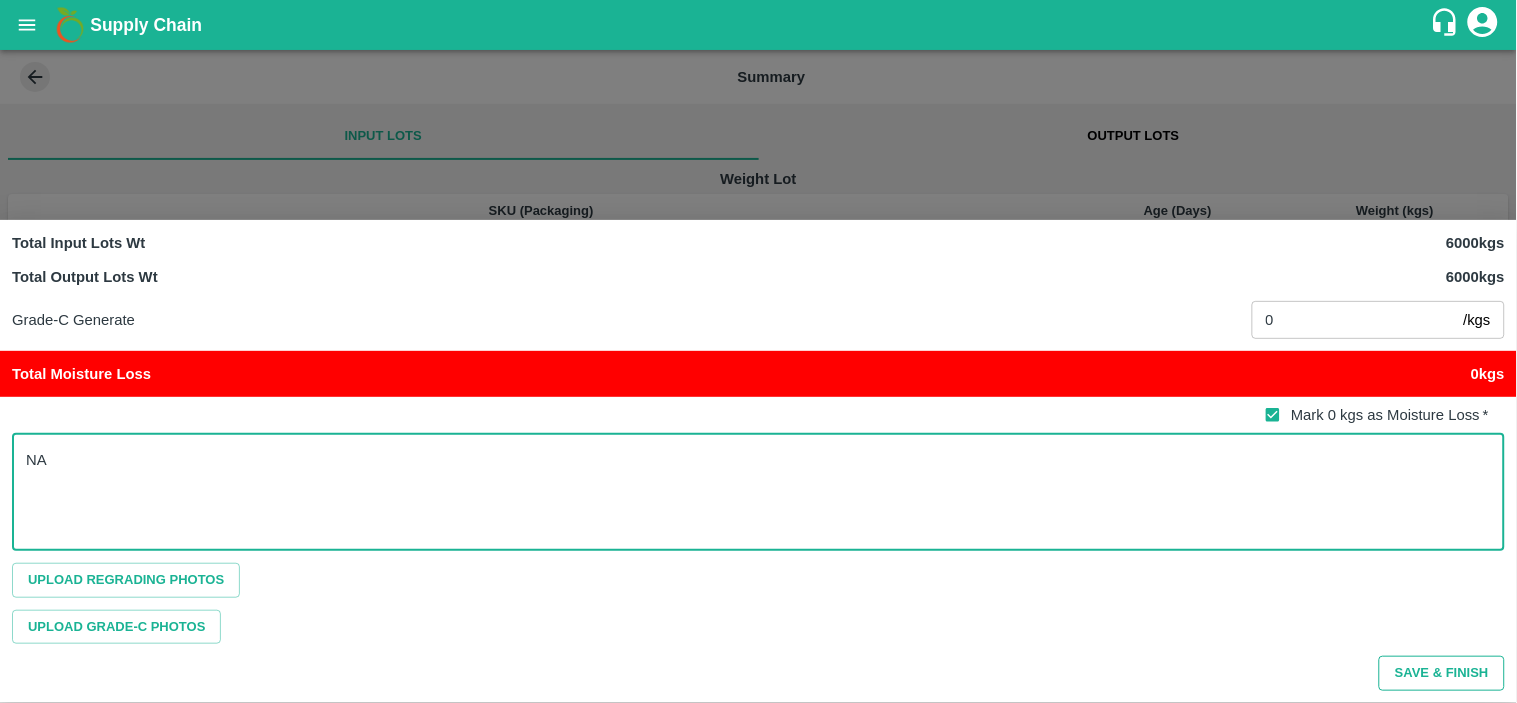 type on "NA" 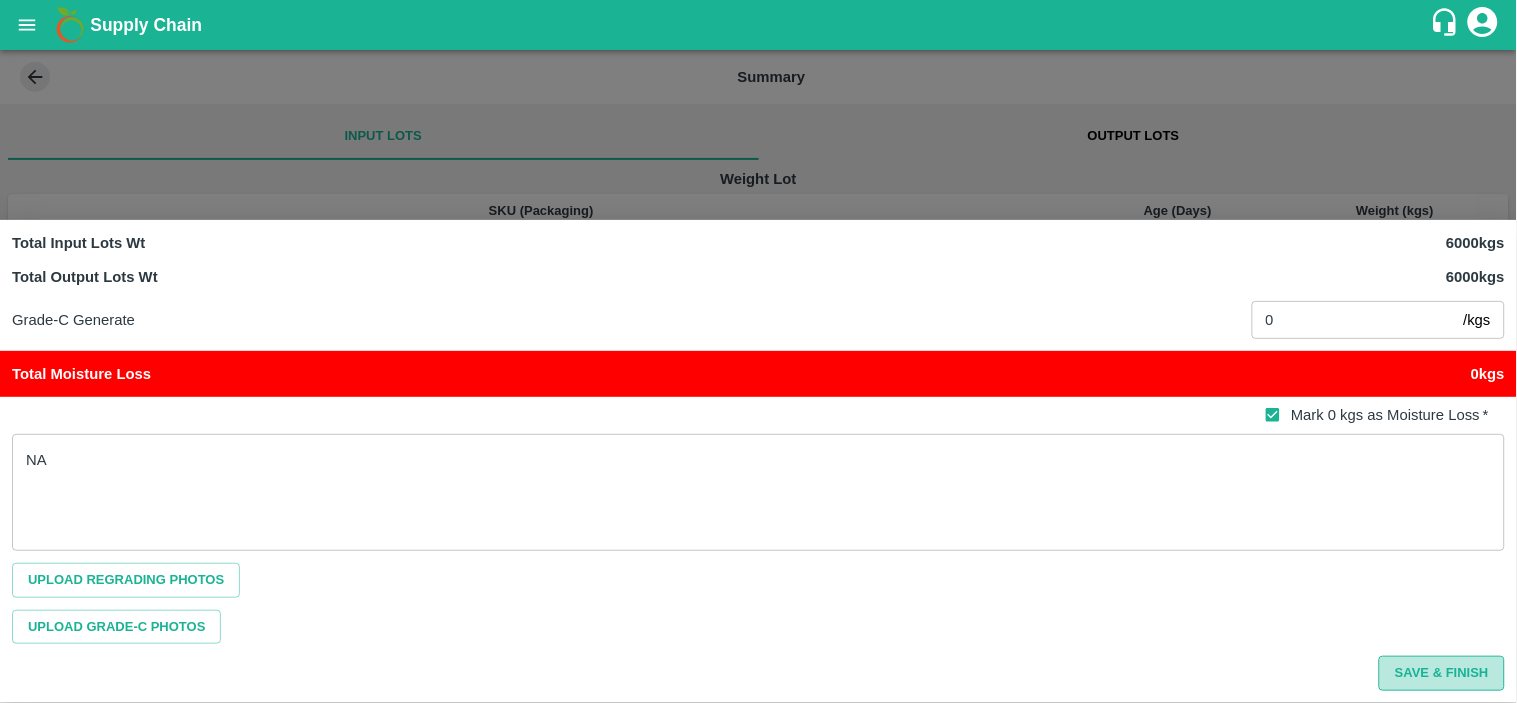 click on "Save & Finish" at bounding box center (1442, 673) 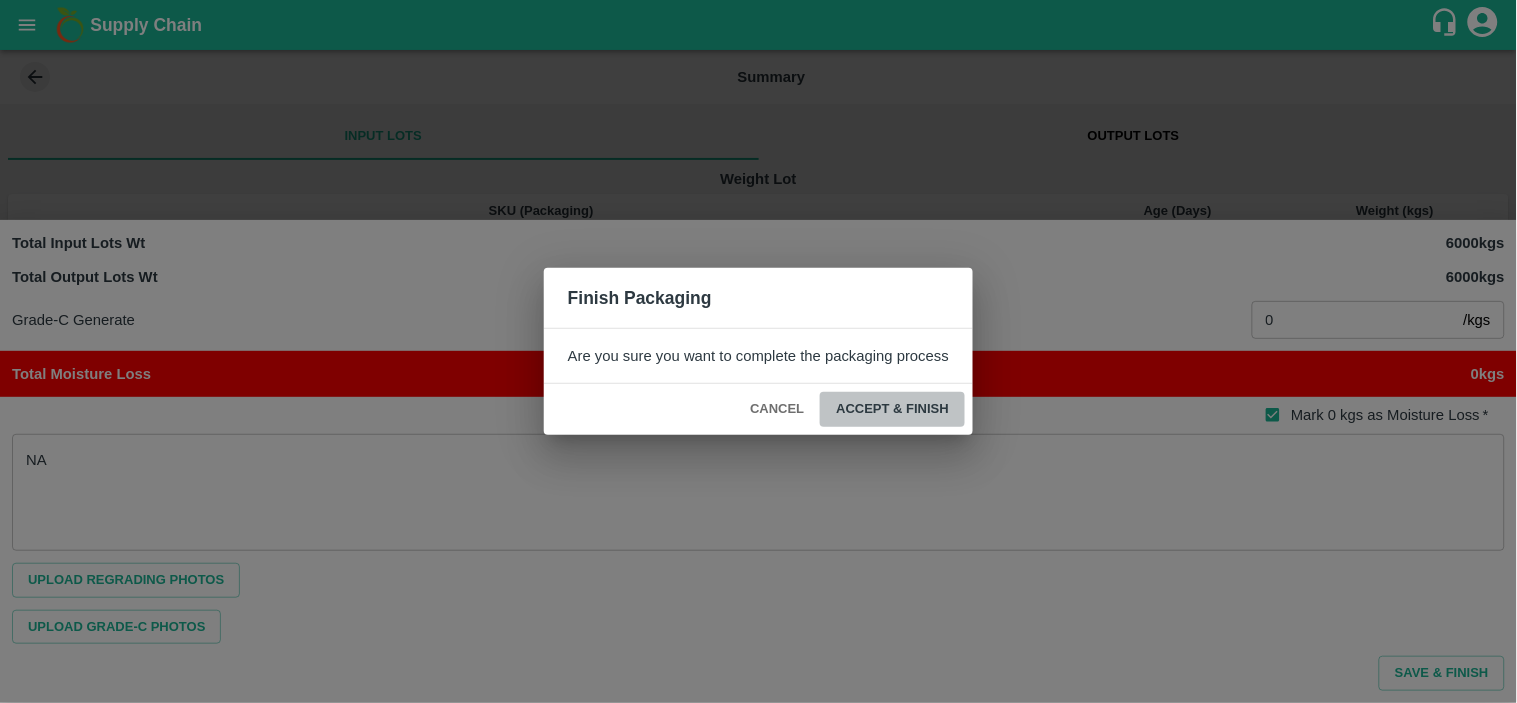 click on "ACCEPT & FINISH" at bounding box center (892, 409) 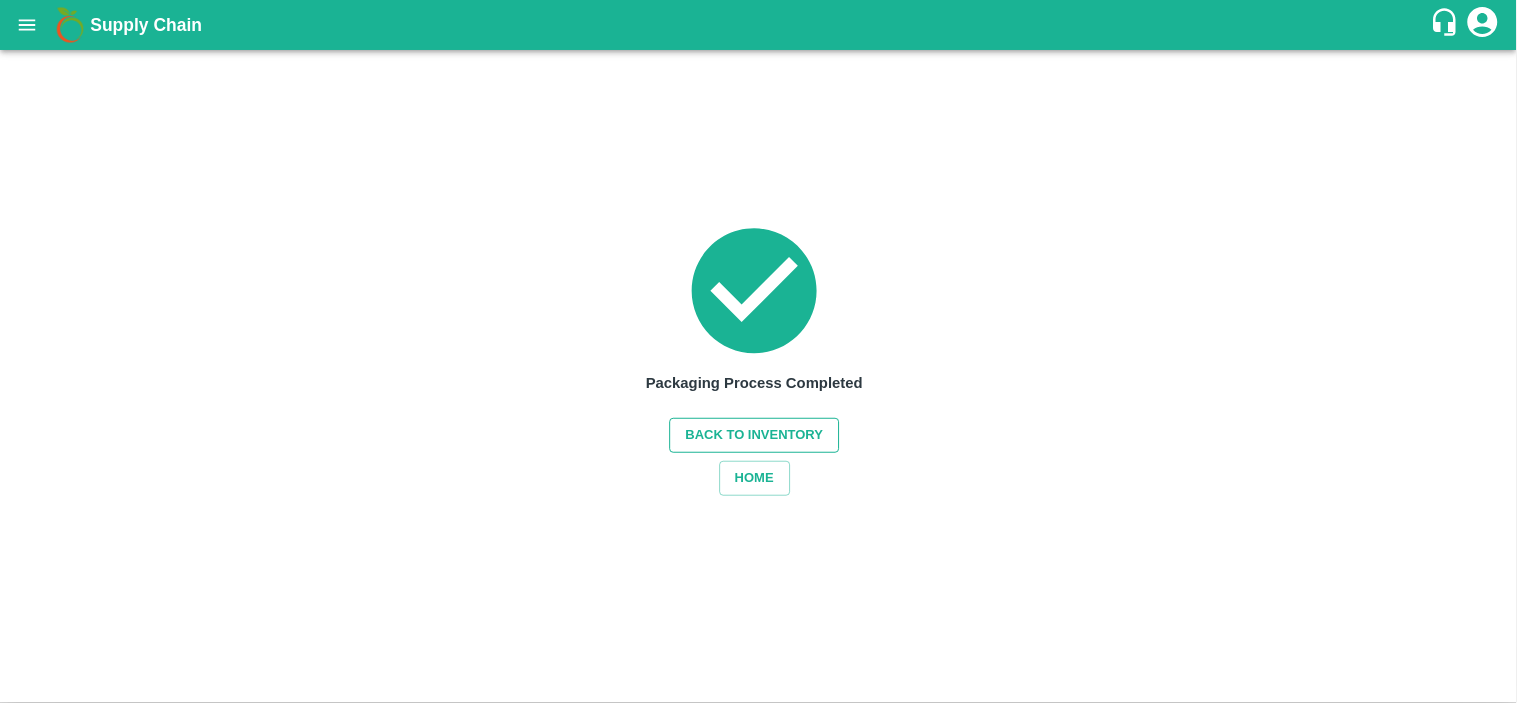 click on "Back to Inventory" at bounding box center (755, 435) 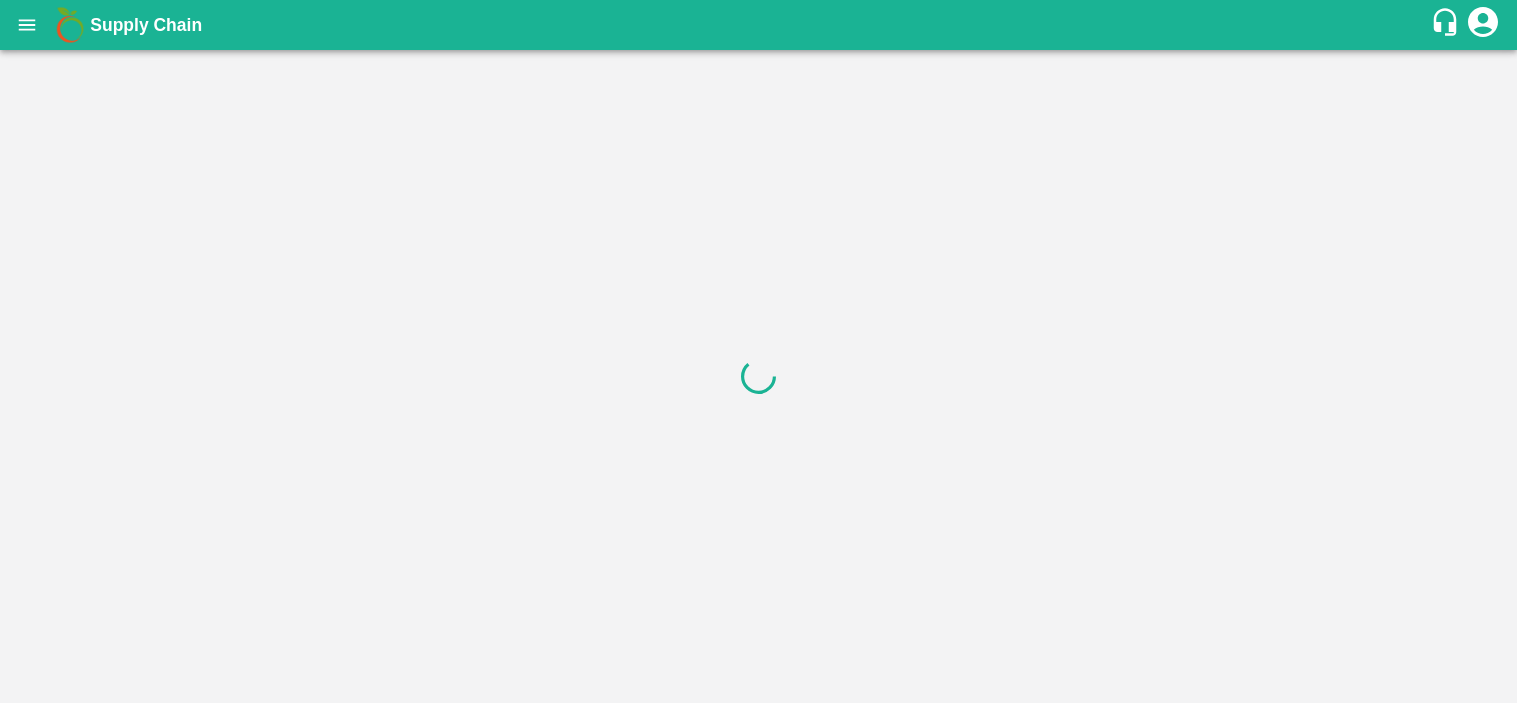 scroll, scrollTop: 0, scrollLeft: 0, axis: both 